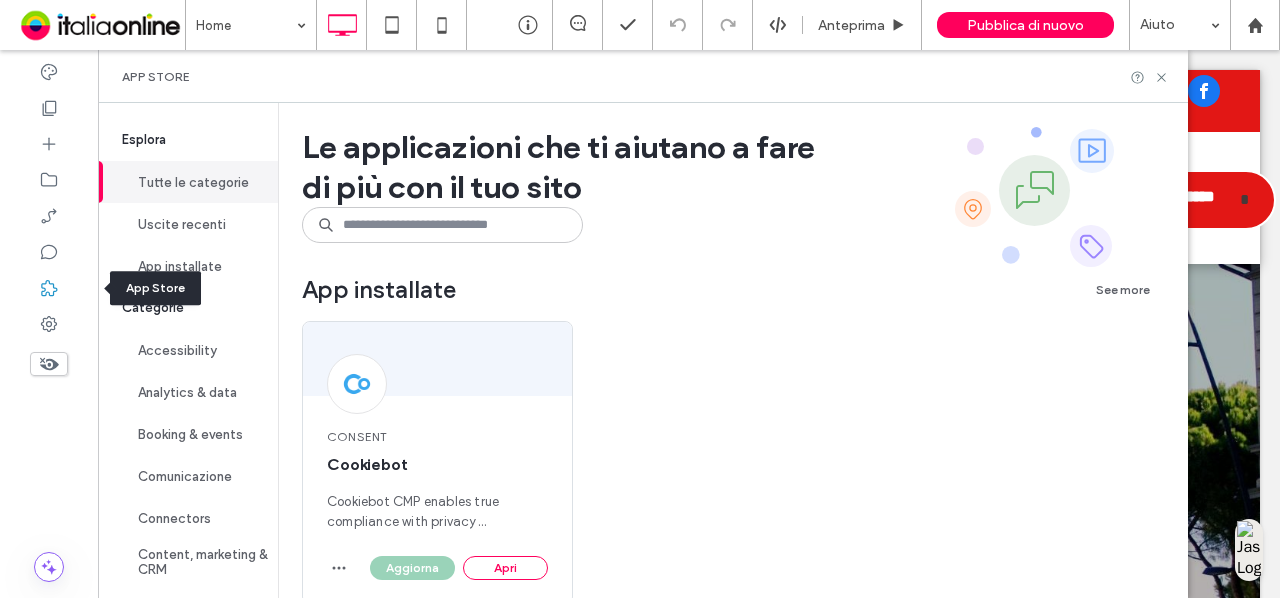 scroll, scrollTop: 0, scrollLeft: 0, axis: both 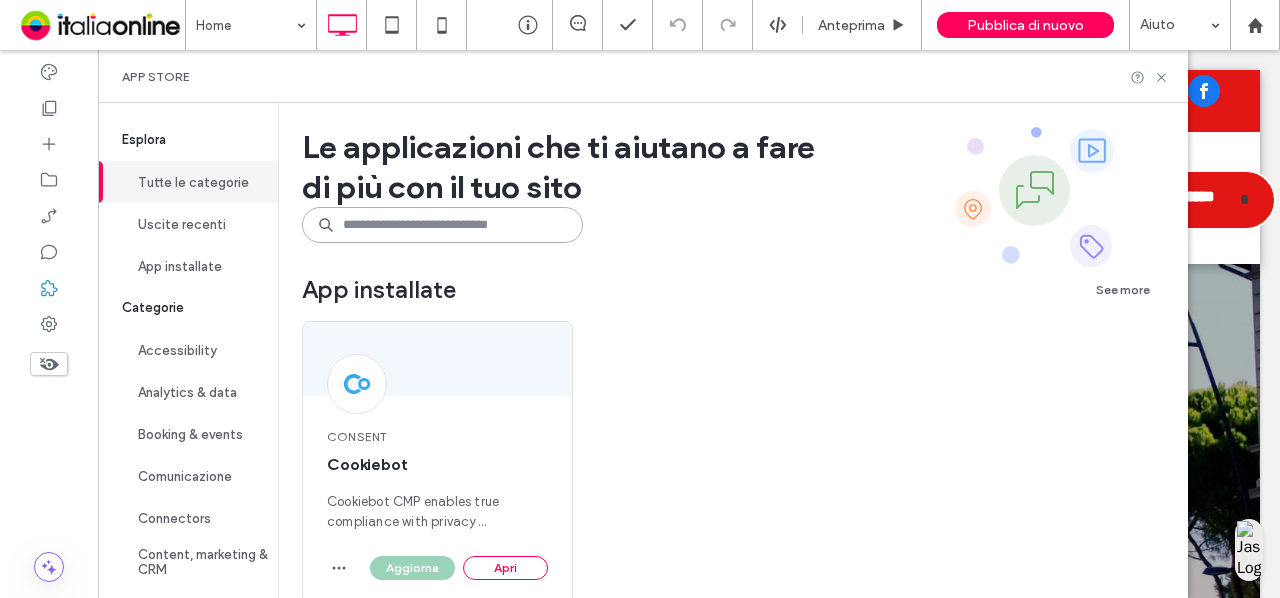 click at bounding box center (442, 225) 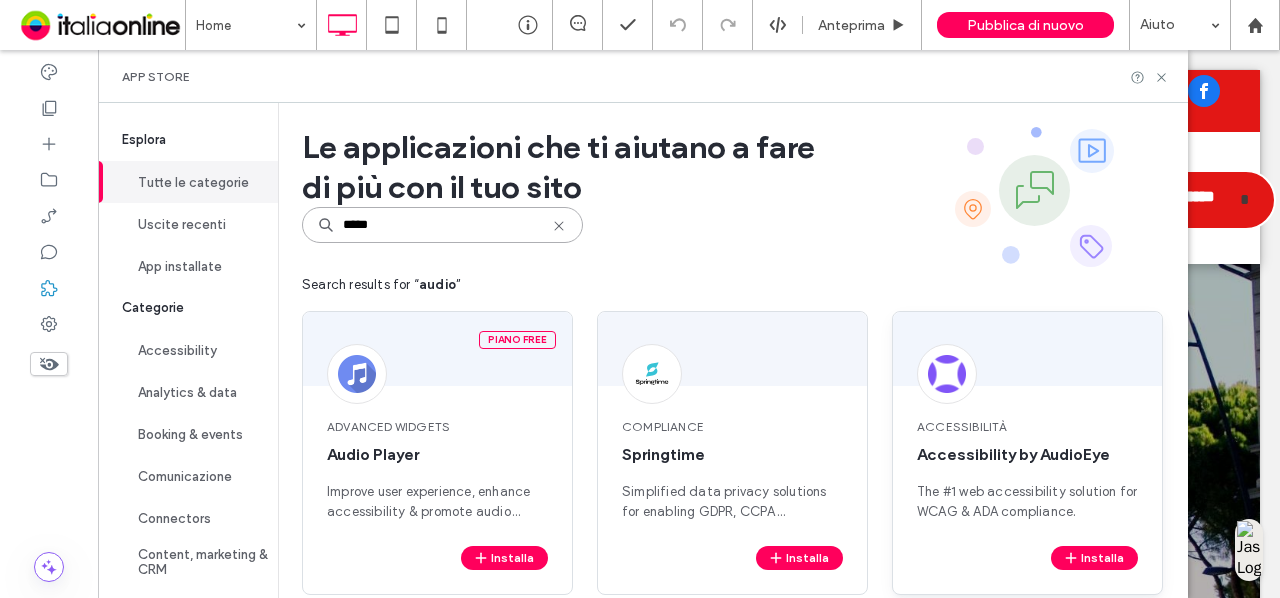 scroll, scrollTop: 28, scrollLeft: 0, axis: vertical 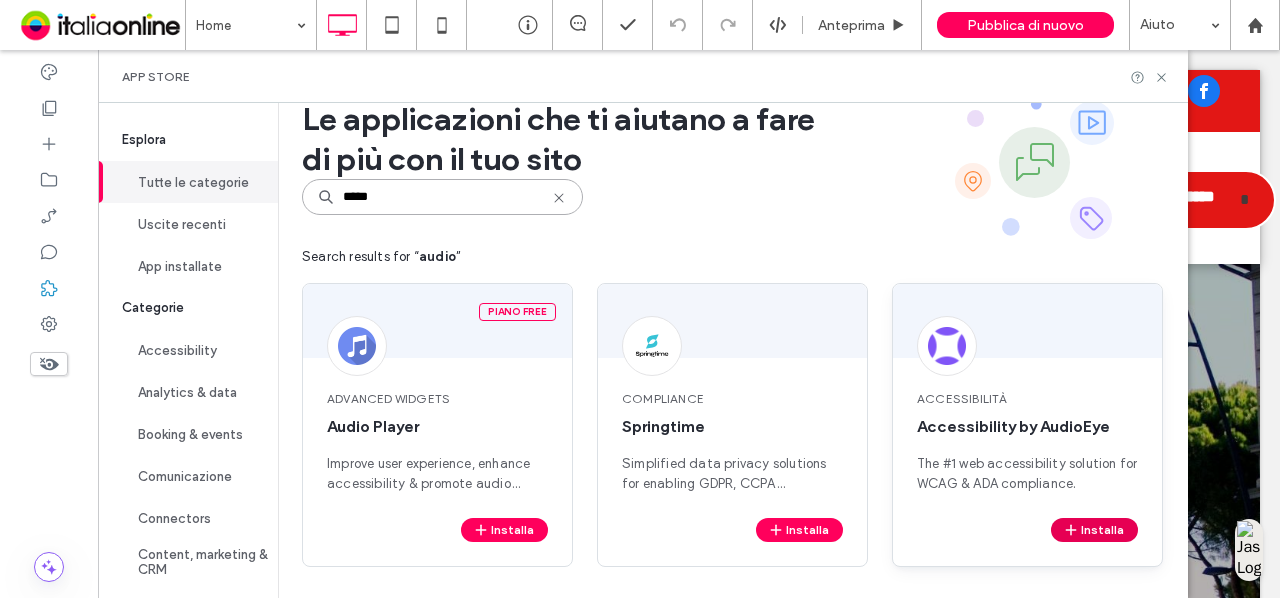 type on "*****" 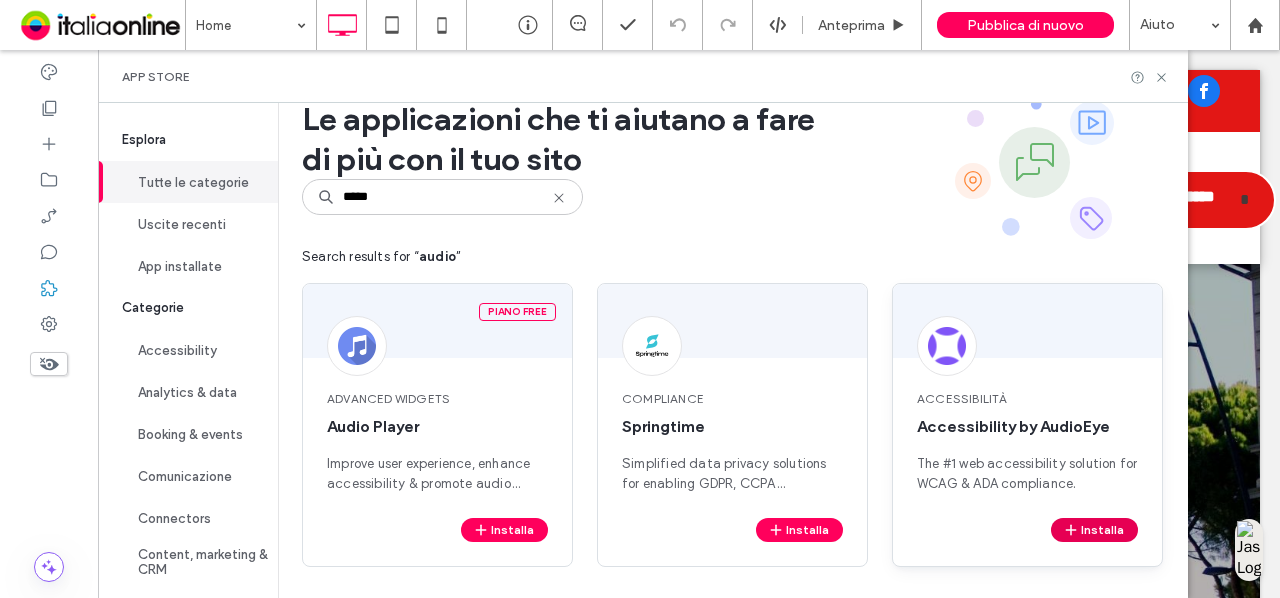 click on "Installa" at bounding box center [1094, 530] 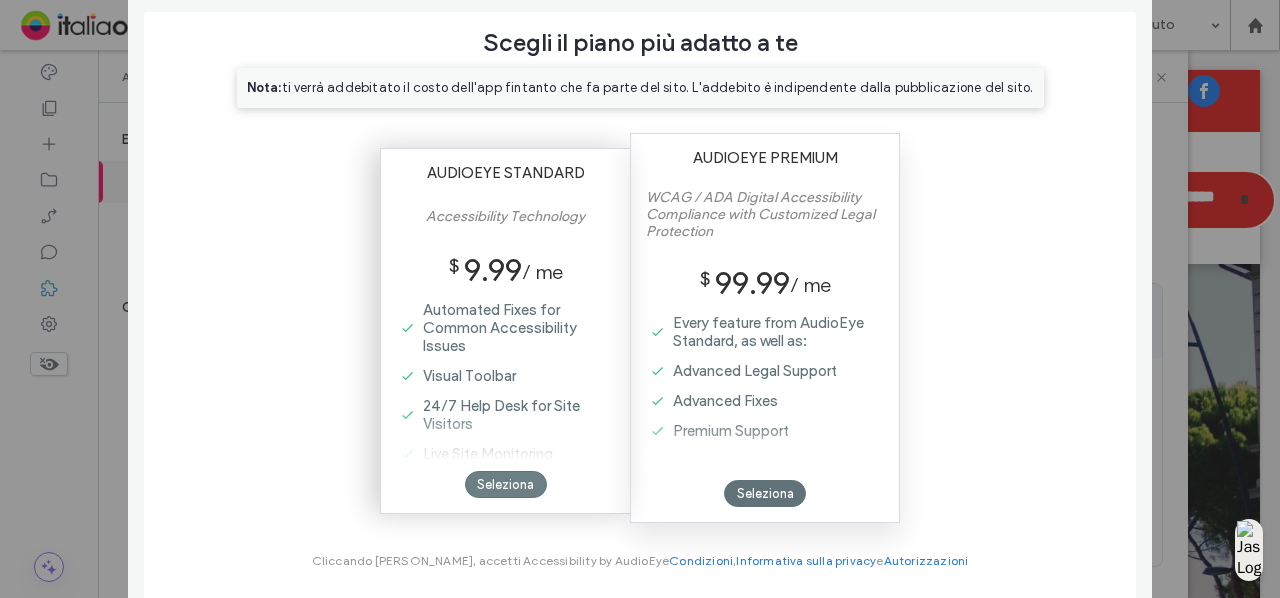 click on "Seleziona" at bounding box center [506, 484] 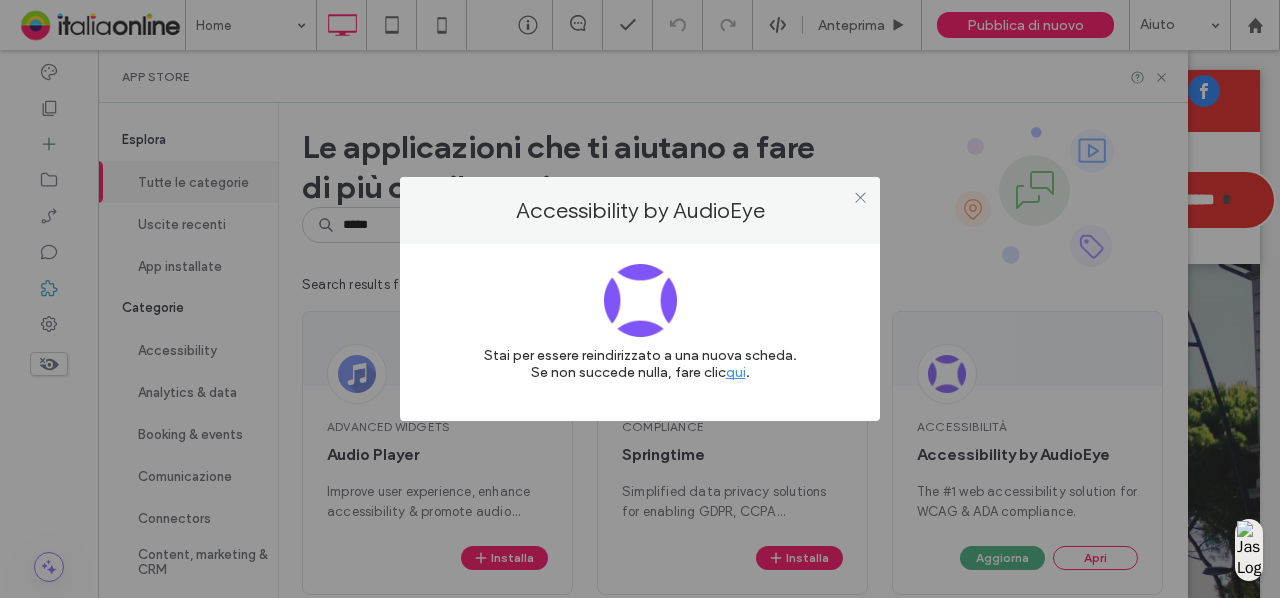 scroll, scrollTop: 0, scrollLeft: 0, axis: both 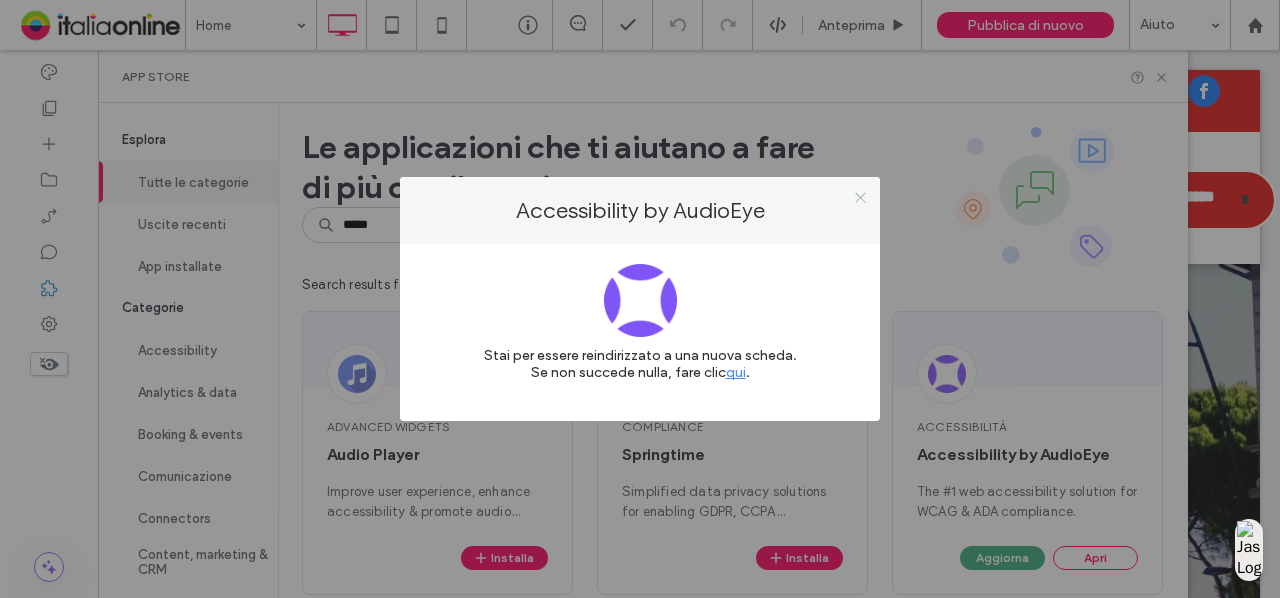 click 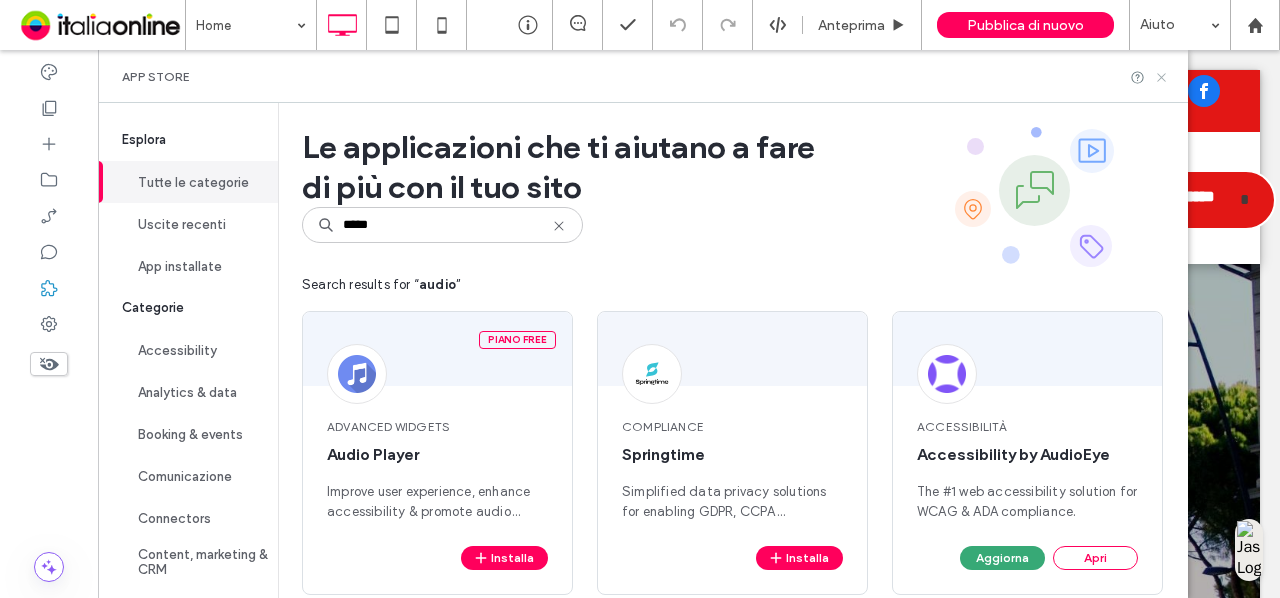 click 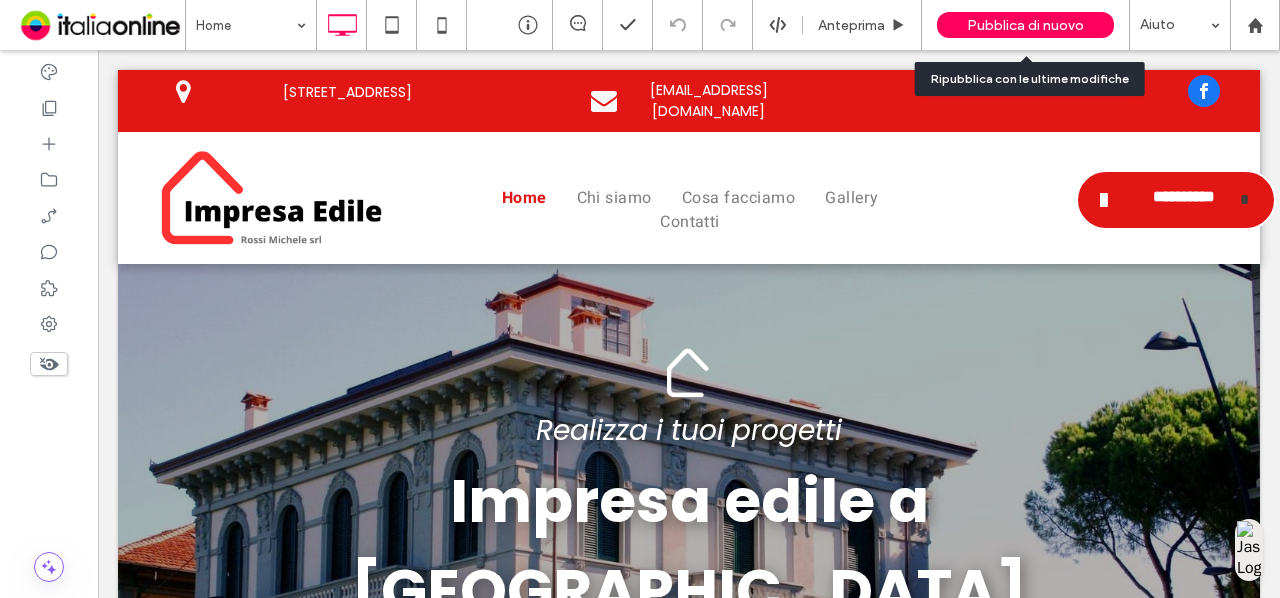 click on "Pubblica di nuovo" at bounding box center [1025, 25] 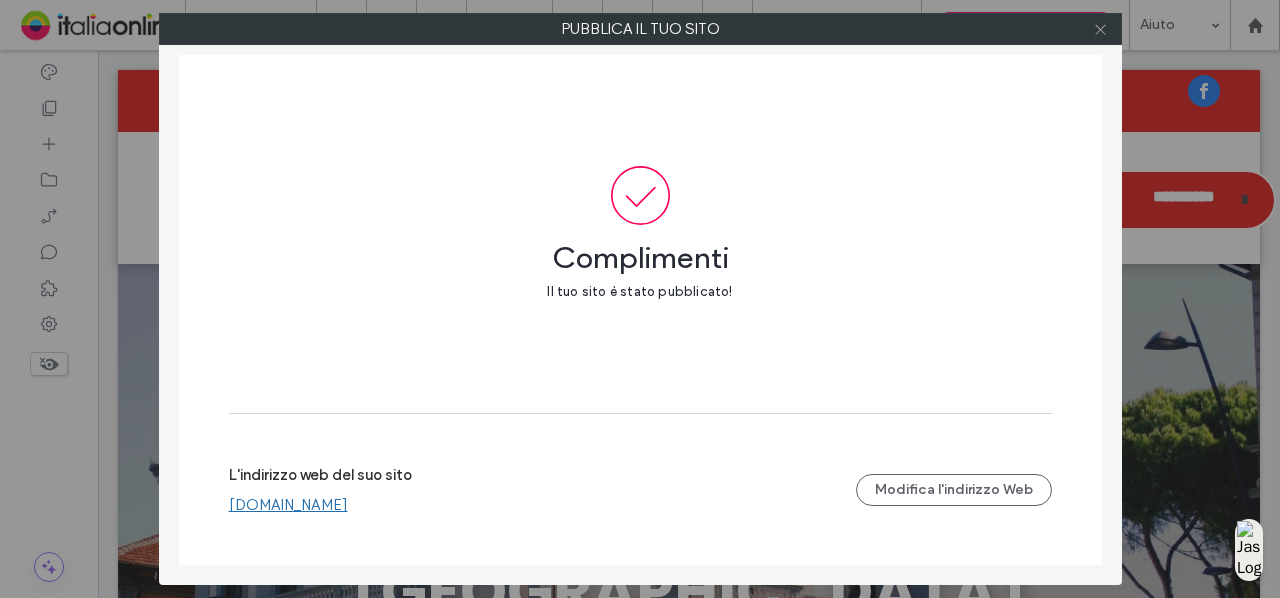 click 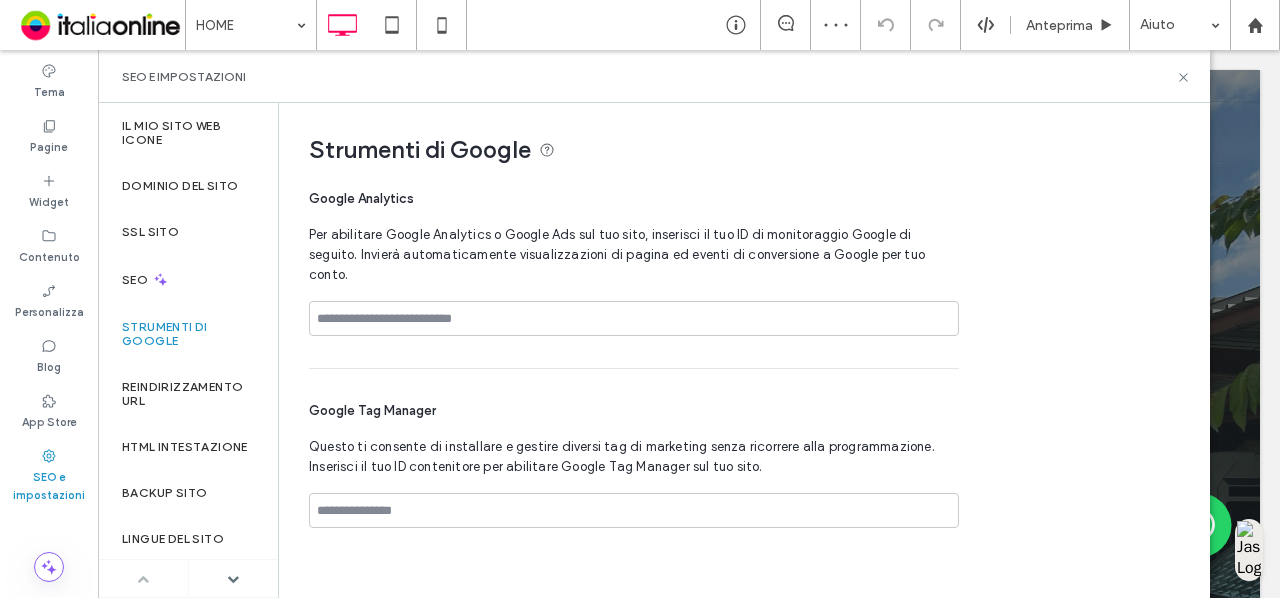 scroll, scrollTop: 0, scrollLeft: 0, axis: both 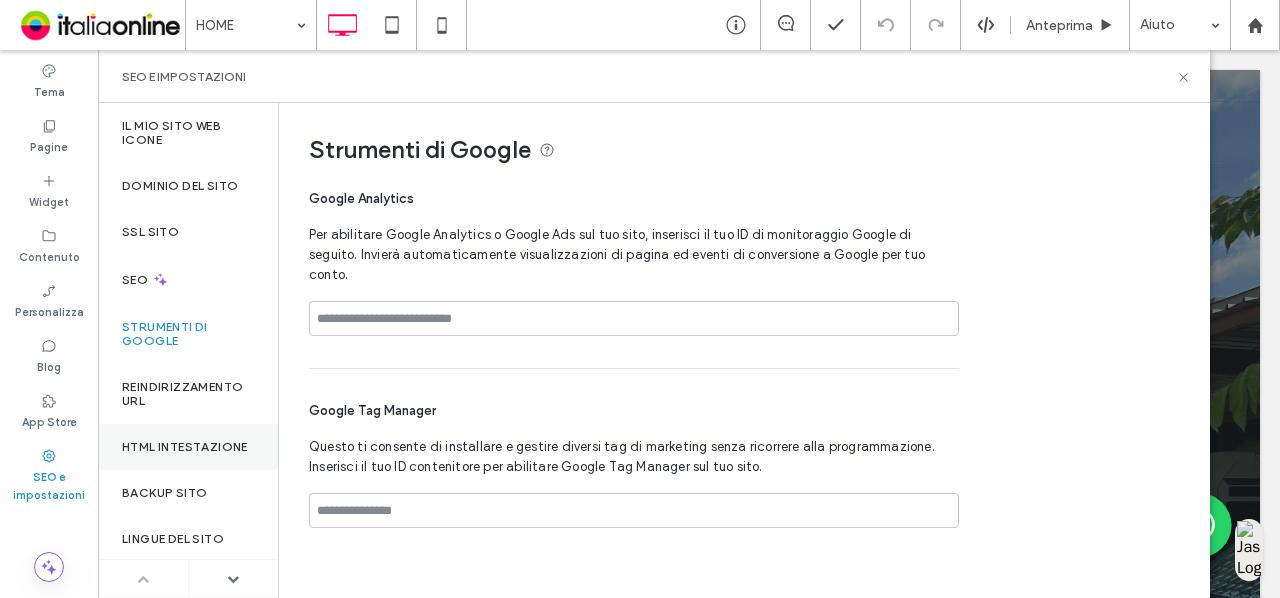click on "HTML intestazione" at bounding box center [188, 447] 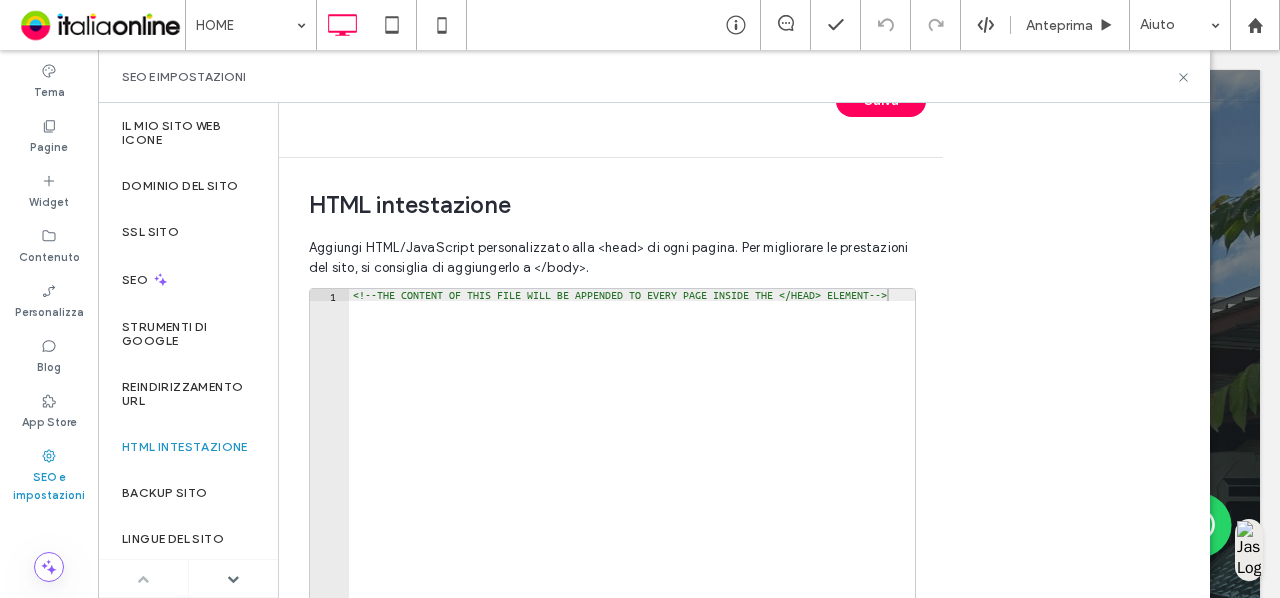 scroll, scrollTop: 771, scrollLeft: 0, axis: vertical 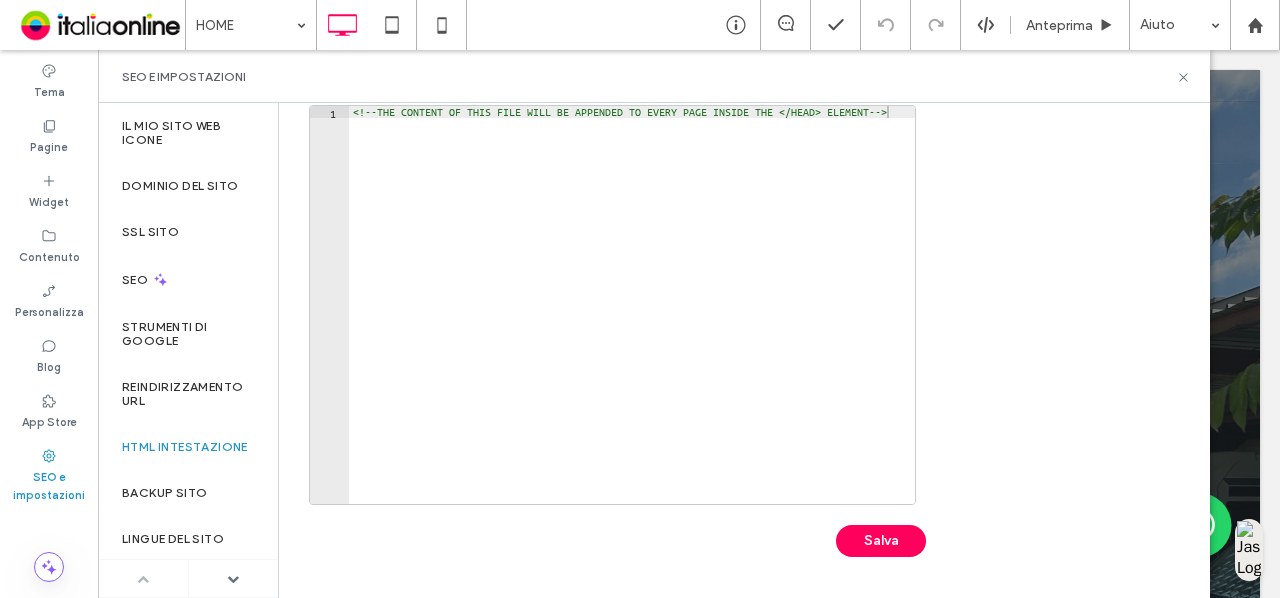 click on "HTML di fine corpo Inserisci il tuo codice HTML/​JavaScript personalizzato poco prima del tag di chiusura dell'elemento </body> relativo a ogni pagina del sito. Si consiglia di utilizzare questa opzione per aggiungere script personalizzati rispetto alla sezione dell'intestazione per motivi prestazionali.
1 2 3 4 5 6 < script   type = "text/javascript"   id = "iolvar"   data-inject = "iolvar"   data-content = "iolvar"   data-version = "1" > // <![CDATA[ var   iolvar   =   { pr : 'DF' } // ]]> </ script >     Salva HTML intestazione Aggiungi HTML/JavaScript personalizzato alla <head> di ogni pagina. Per migliorare le prestazioni del sito, si consiglia di aggiungerlo a </body>.  1 <!-- THE CONTENT OF THIS FILE WILL BE APPENDED TO EVERY PAGE INSIDE THE </HEAD> ELEMENT -->     Salva" at bounding box center (744, 350) 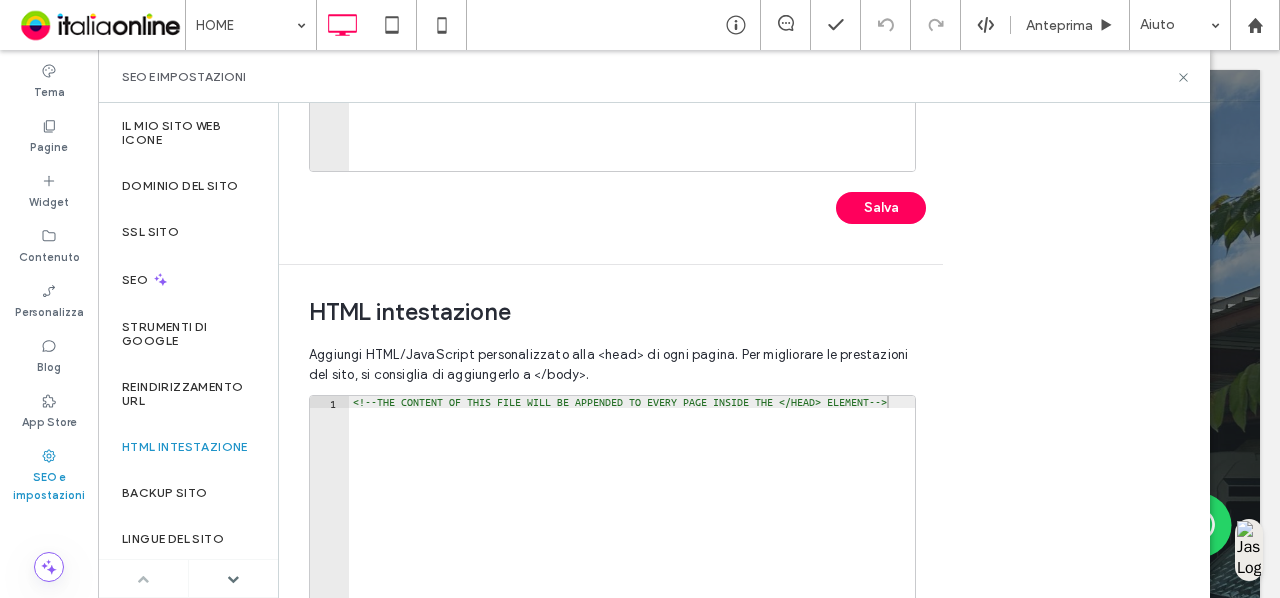 scroll, scrollTop: 531, scrollLeft: 0, axis: vertical 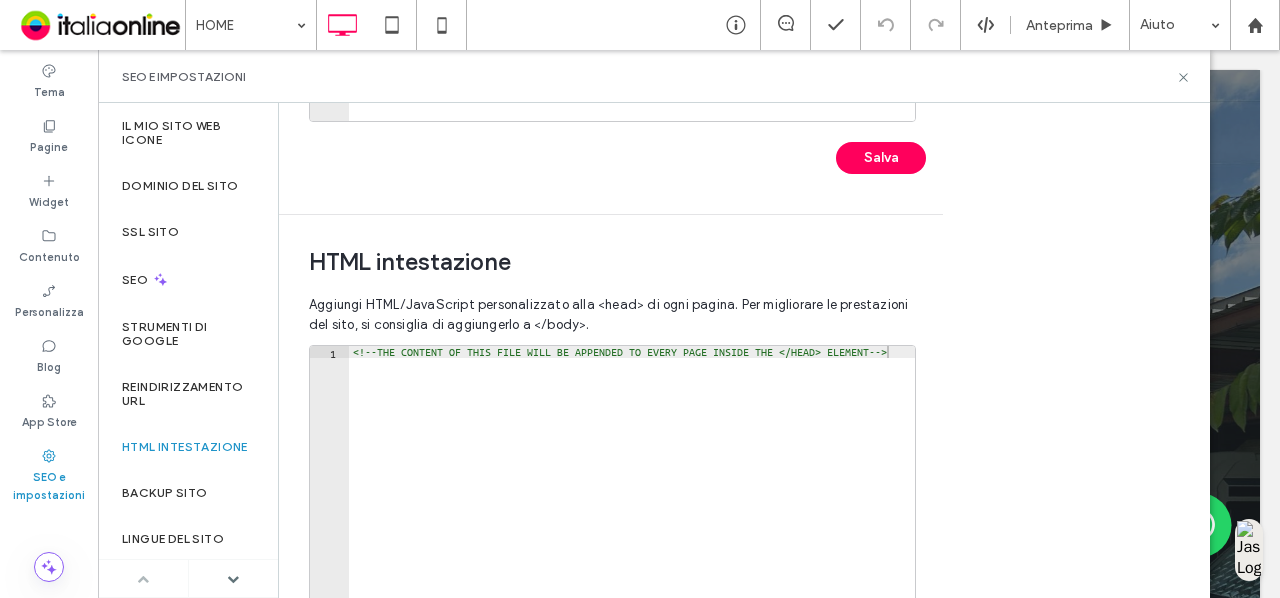 type on "**********" 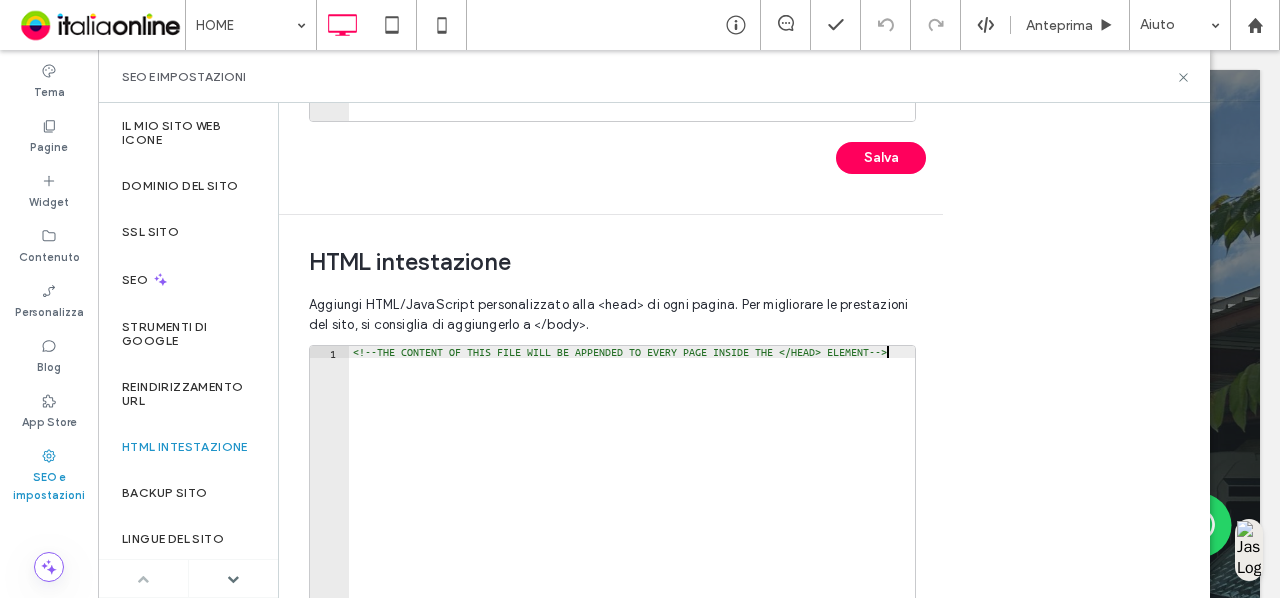 click on "<!-- THE CONTENT OF THIS FILE WILL BE APPENDED TO EVERY PAGE INSIDE THE </HEAD> ELEMENT -->" at bounding box center [632, 557] 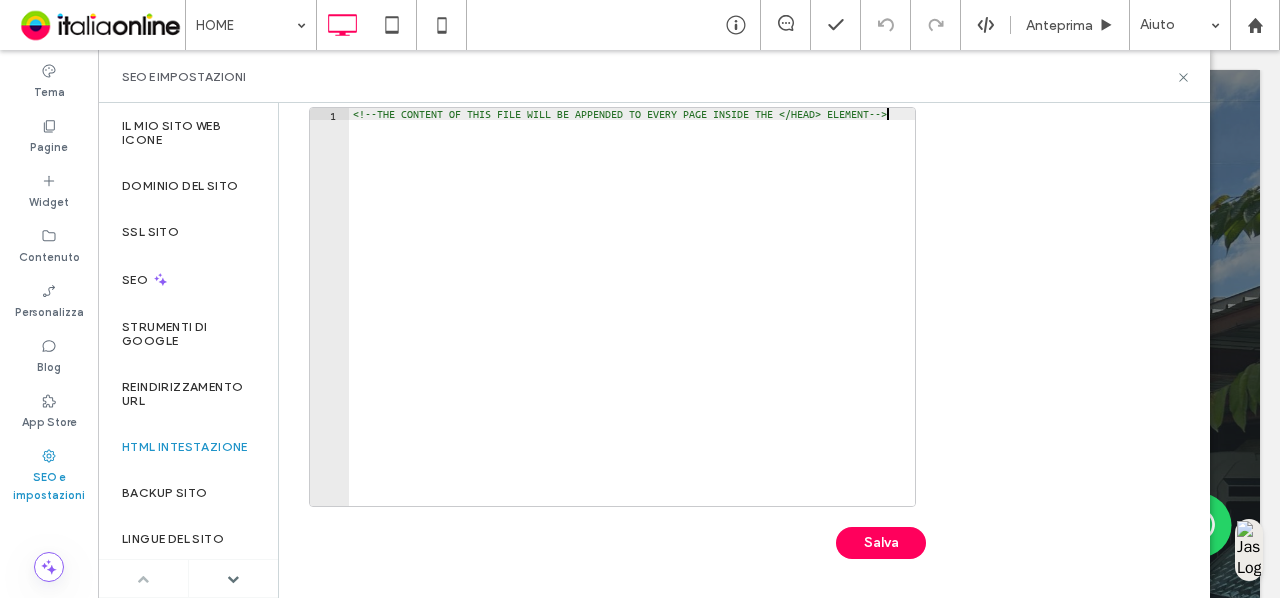 scroll, scrollTop: 682, scrollLeft: 0, axis: vertical 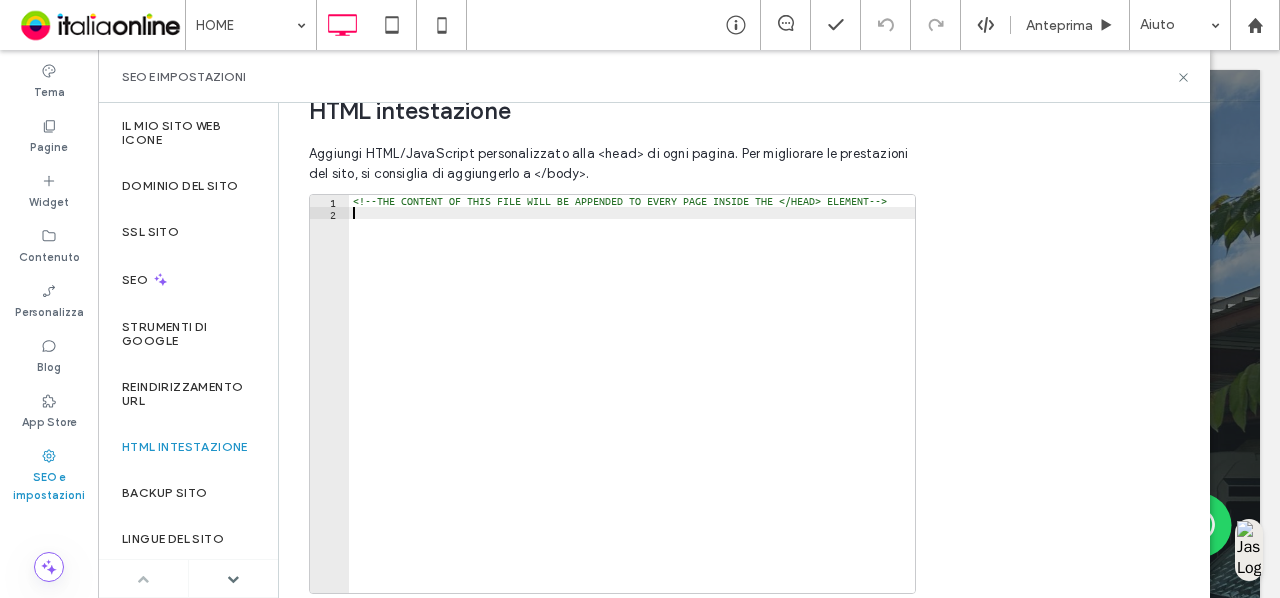 paste on "**********" 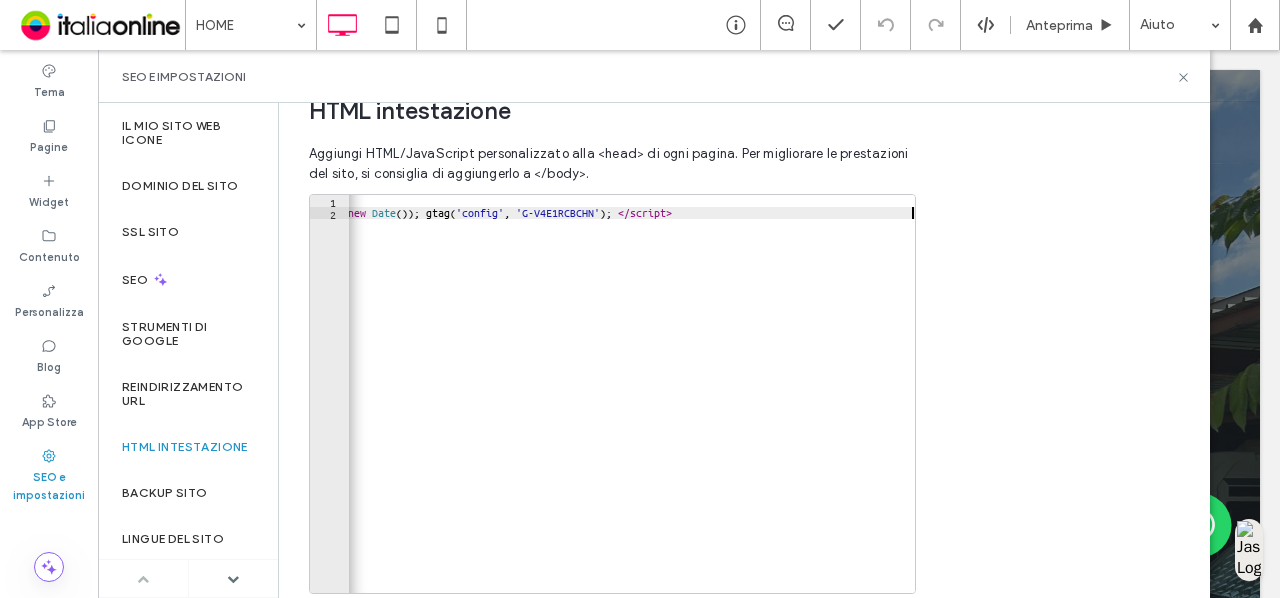 scroll, scrollTop: 771, scrollLeft: 0, axis: vertical 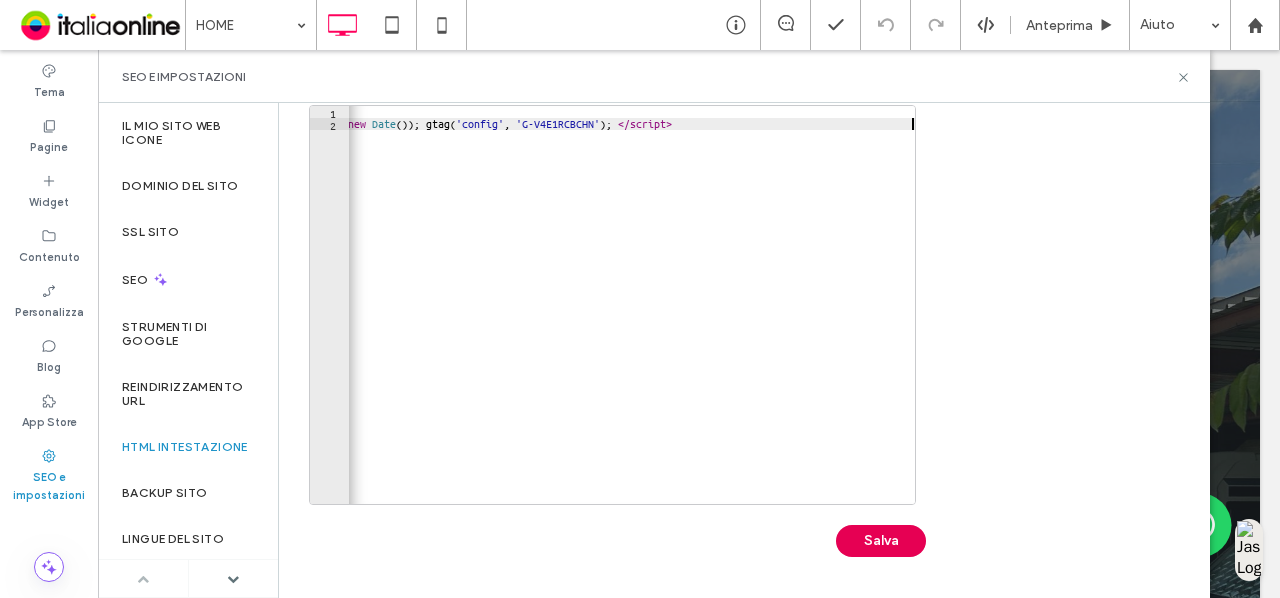 type on "**********" 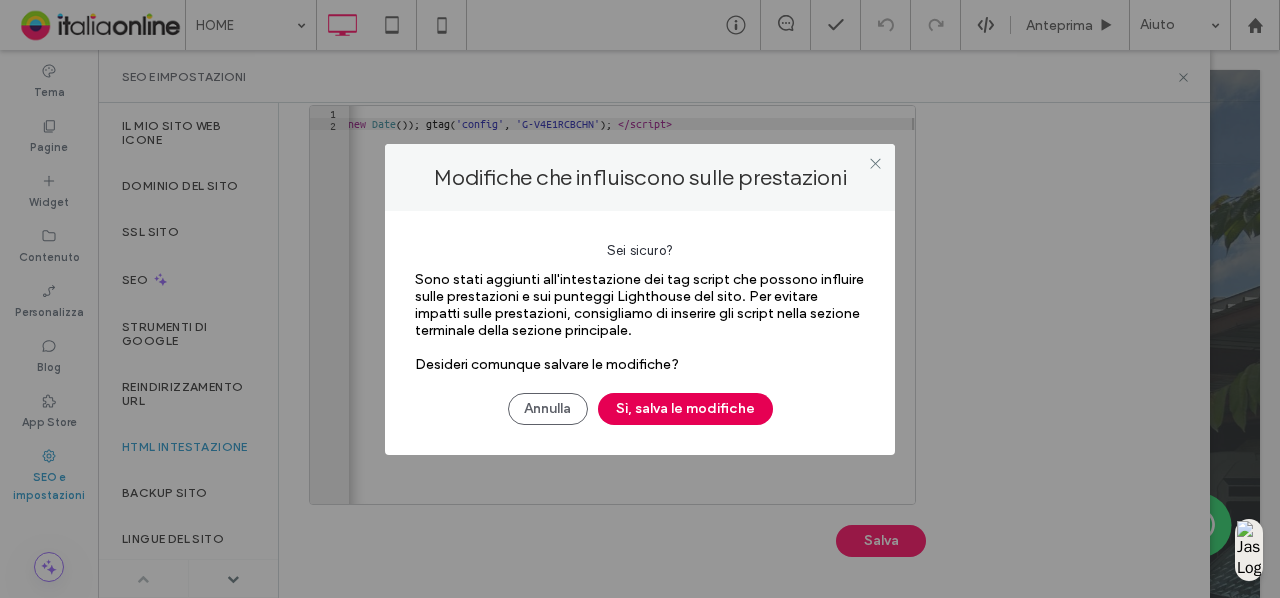 click on "Sì, salva le modifiche" at bounding box center (685, 409) 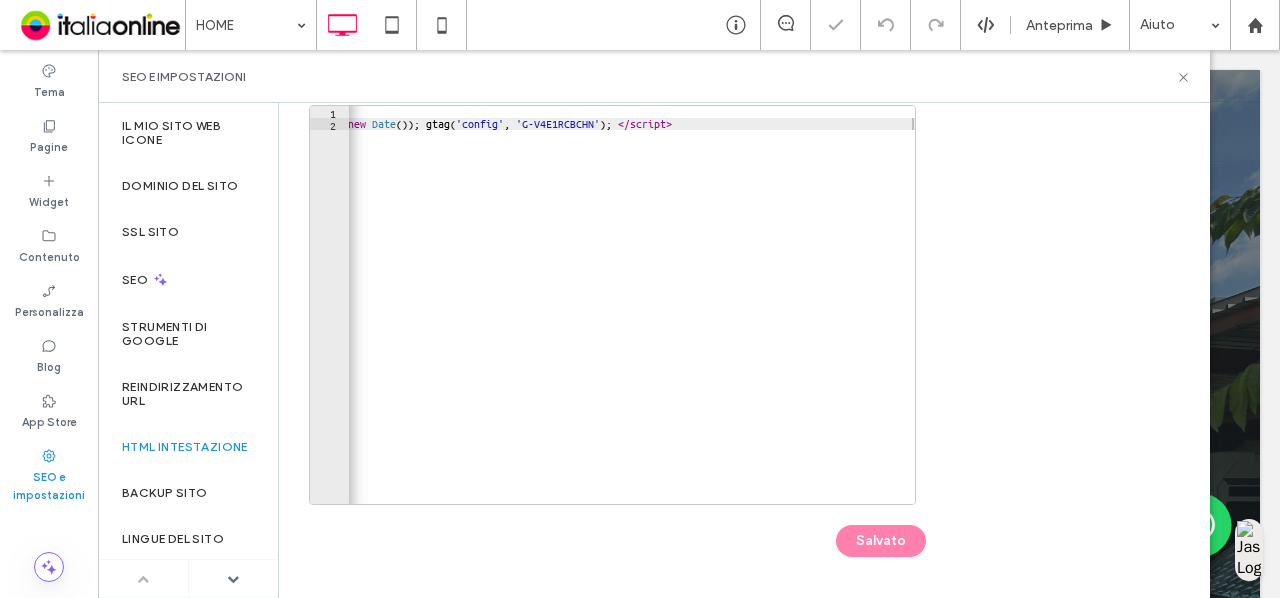 scroll, scrollTop: 0, scrollLeft: 0, axis: both 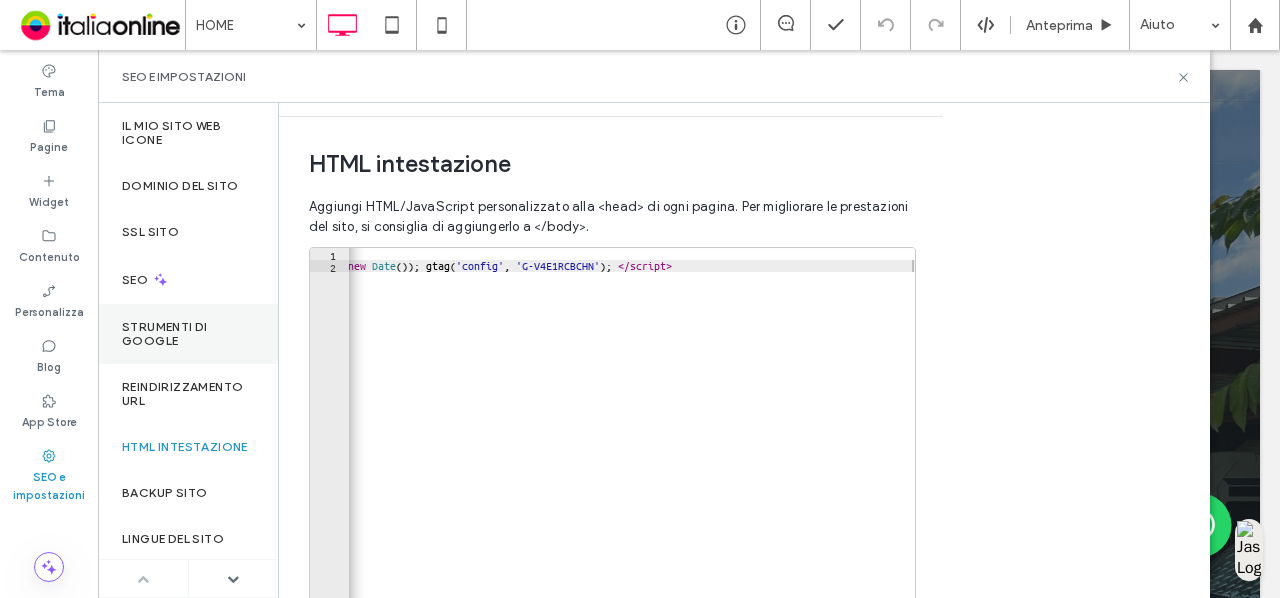 click on "Strumenti di Google" at bounding box center (188, 334) 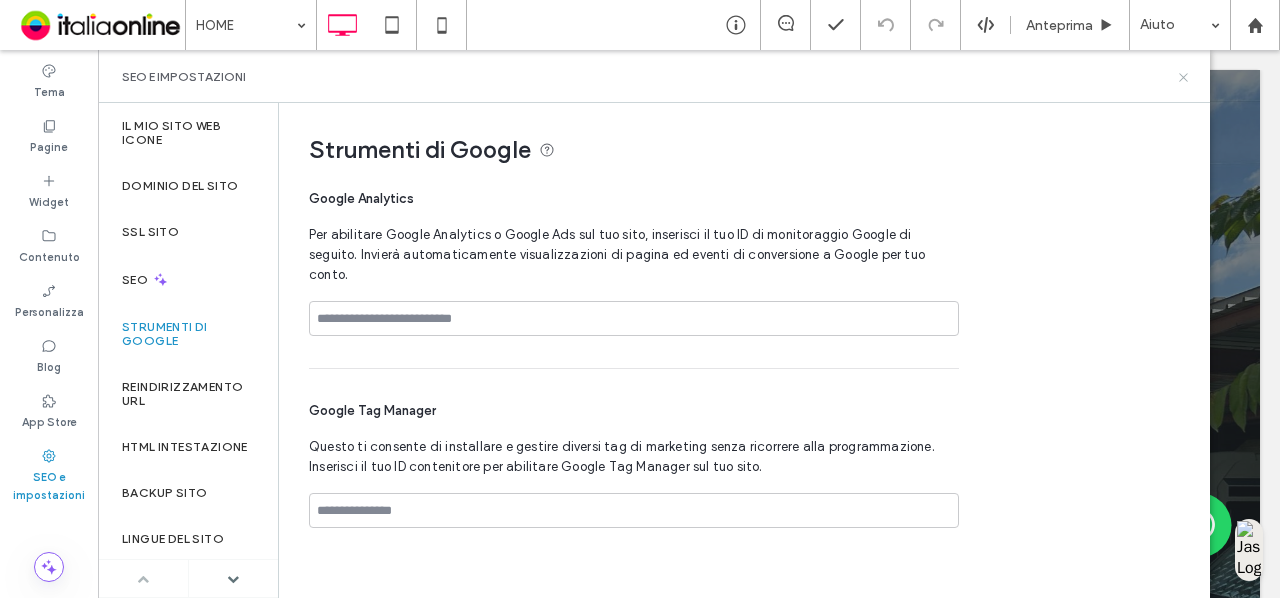 click 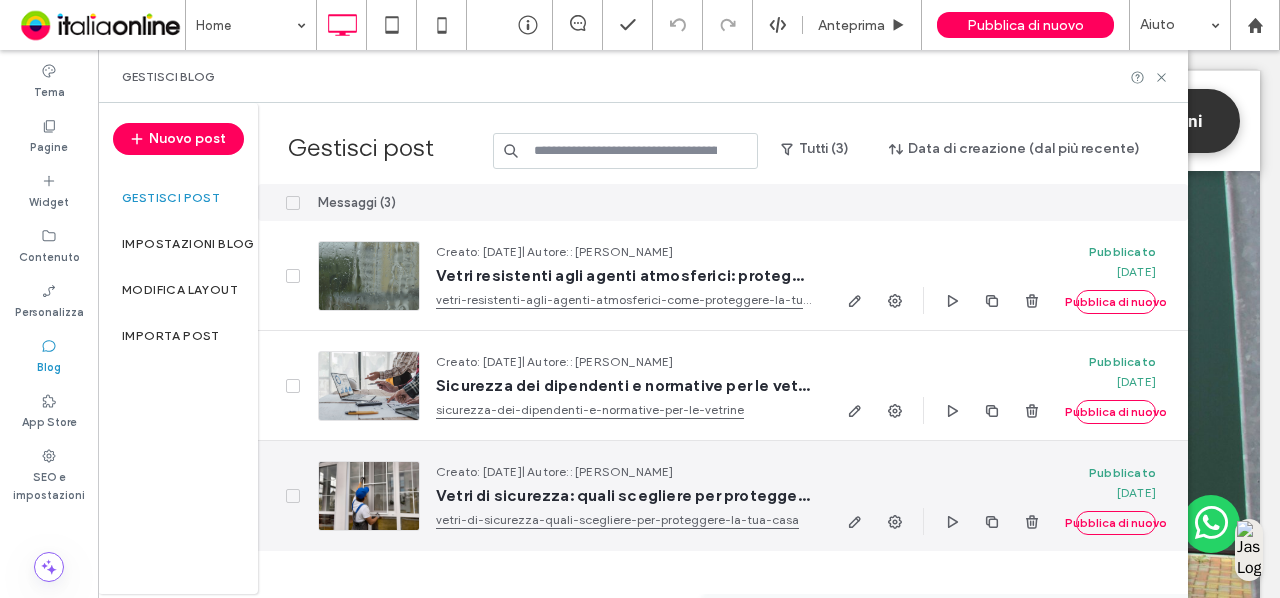 scroll, scrollTop: 0, scrollLeft: 0, axis: both 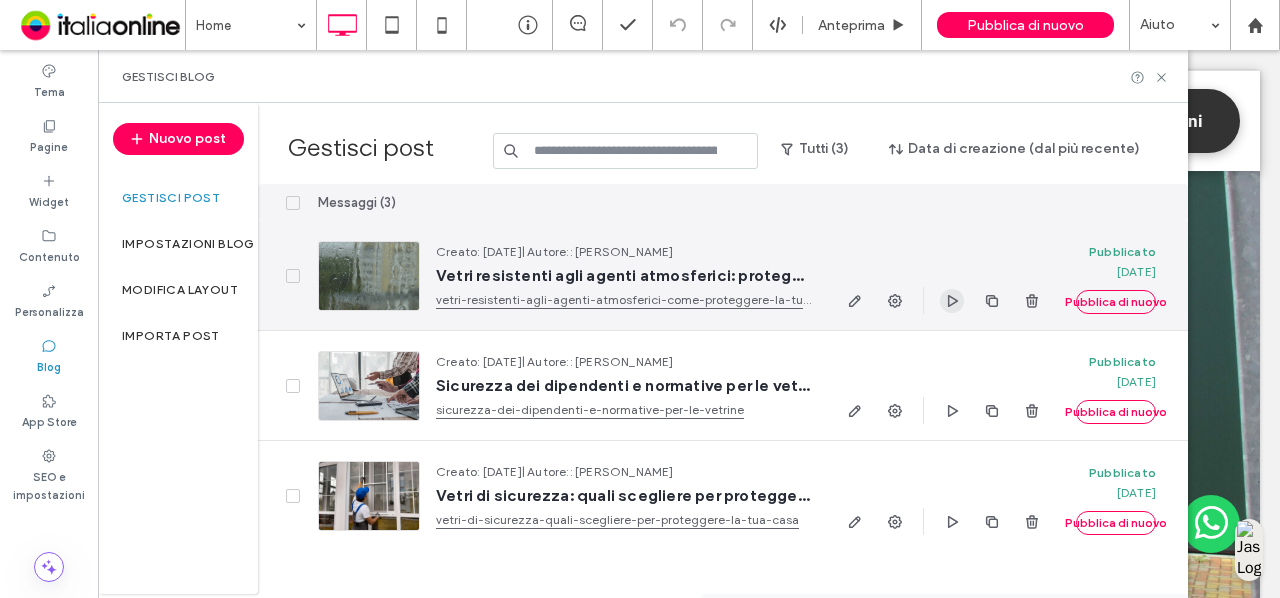 click 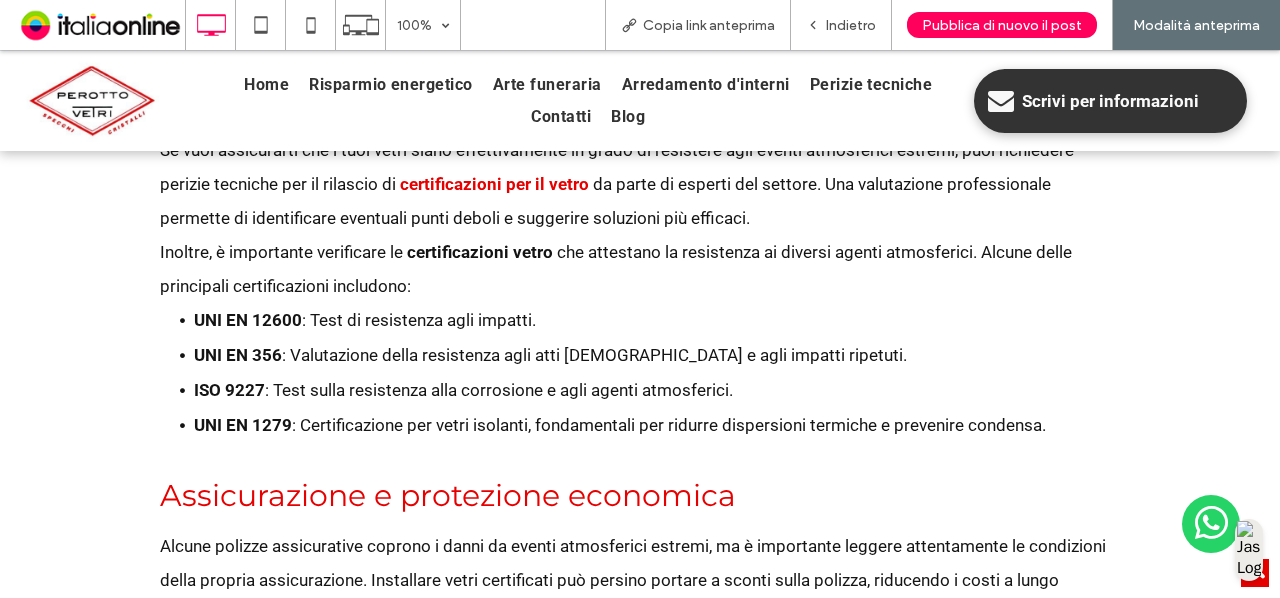 scroll, scrollTop: 1940, scrollLeft: 0, axis: vertical 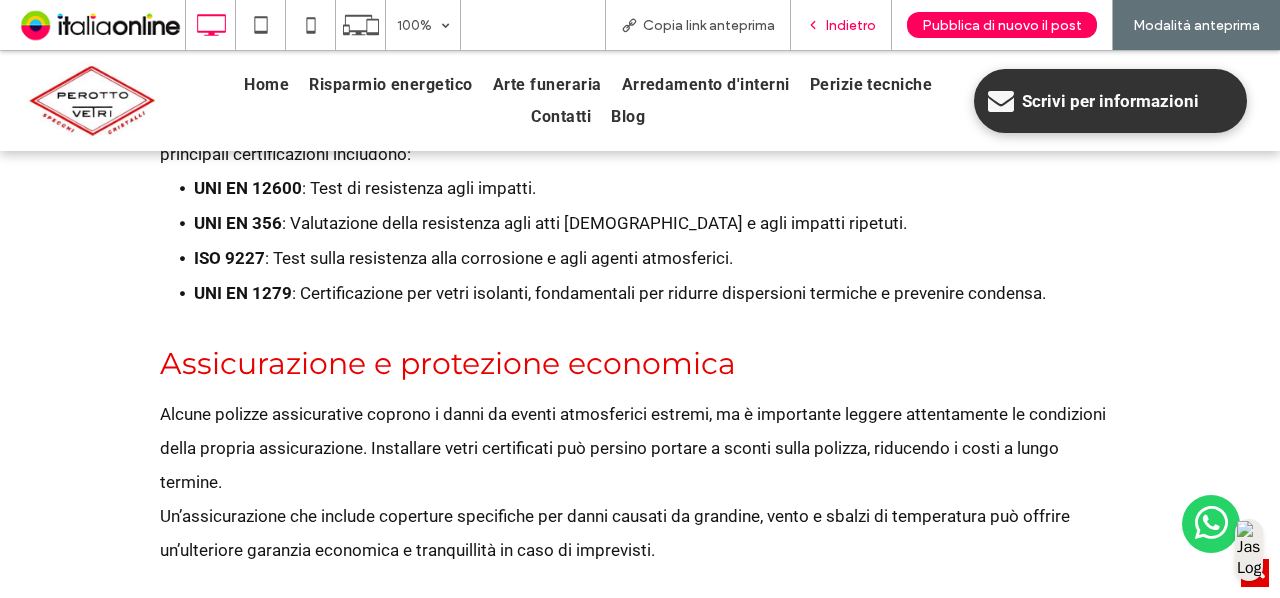 click on "Indietro" at bounding box center (841, 25) 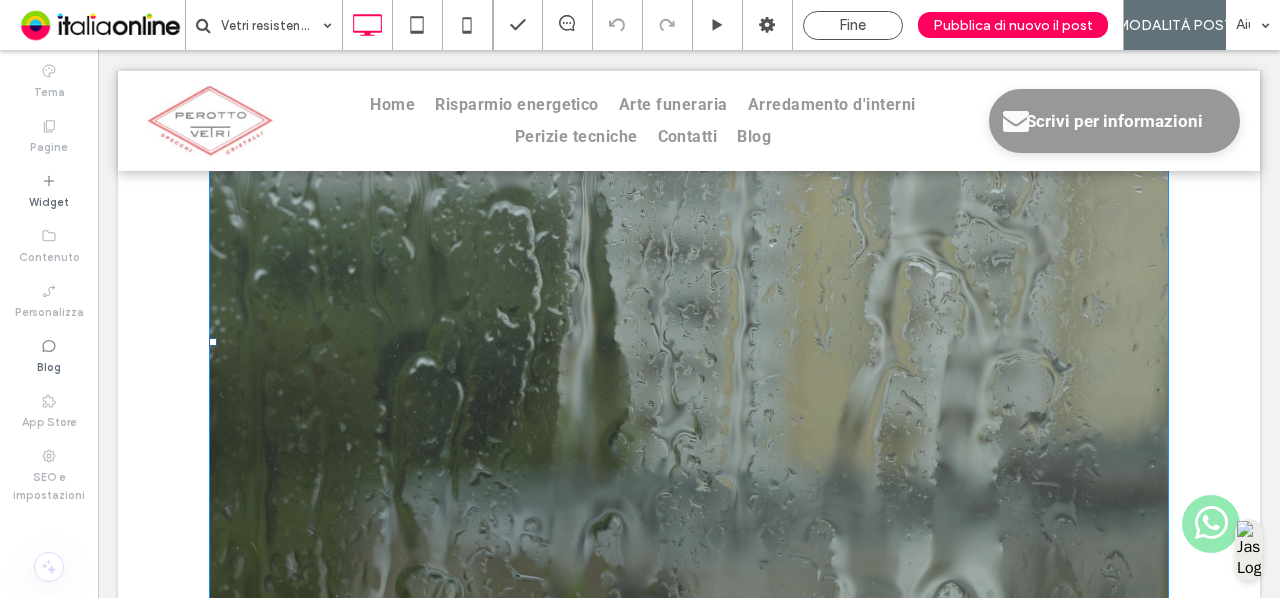 scroll, scrollTop: 0, scrollLeft: 0, axis: both 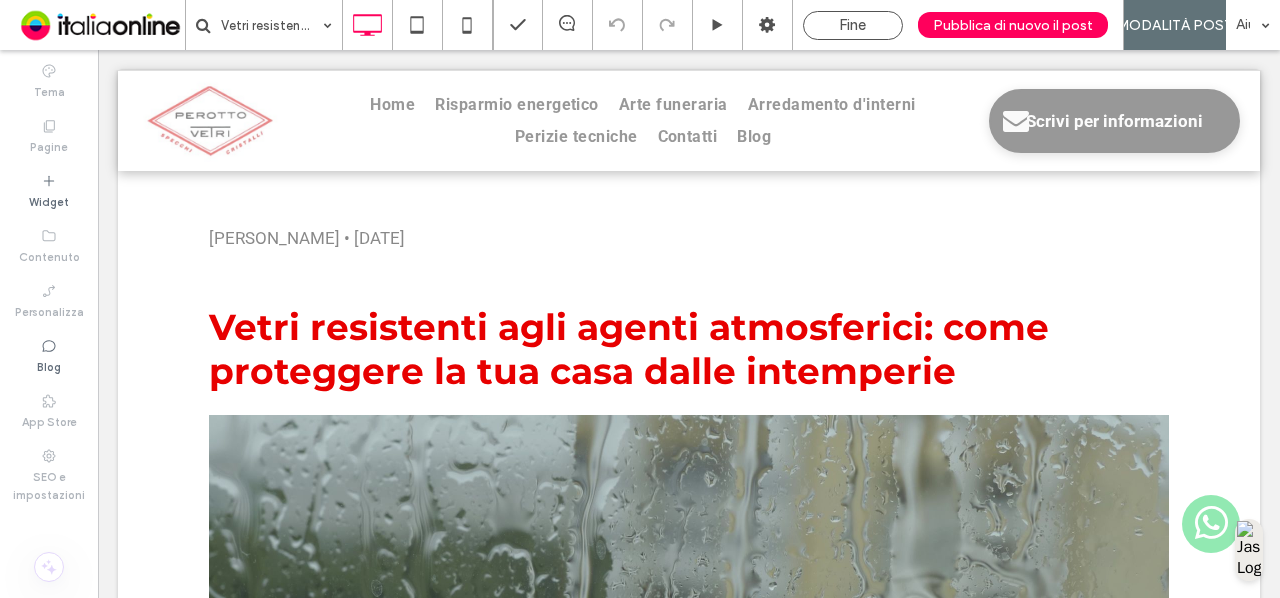 click on "PAOLO PEROTTO • 27 marzo 2025
Vetri resistenti agli agenti atmosferici: come proteggere la tua casa dalle intemperie
Gli eventi atmosferici estremi, come grandinate, forti venti, piogge intense e sbalzi di temperatura, stanno diventando sempre più frequenti. Le finestre di casa sono tra gli elementi più esposti a questi fenomeni, e la scelta del vetro giusto può fare la differenza tra una protezione efficace e danni costosi.
I vetri resistenti agli agenti atmosferici
rappresentano una soluzione fondamentale per chi desidera maggiore sicurezza senza rinunciare a estetica e luminosità.   Perché scegliere vetri resistenti alle intemperie?
Pioggia battente, grandine, vento forte e variazioni di temperatura possono causare crepe, scheggiature o addirittura la rottura completa dei vetri tradizionali. Un vetro danneggiato non solo compromette la sicurezza della casa, ma può anche comportare costi elevati di riparazione o sostituzione.
Vetro Stratificato" at bounding box center (689, 1628) 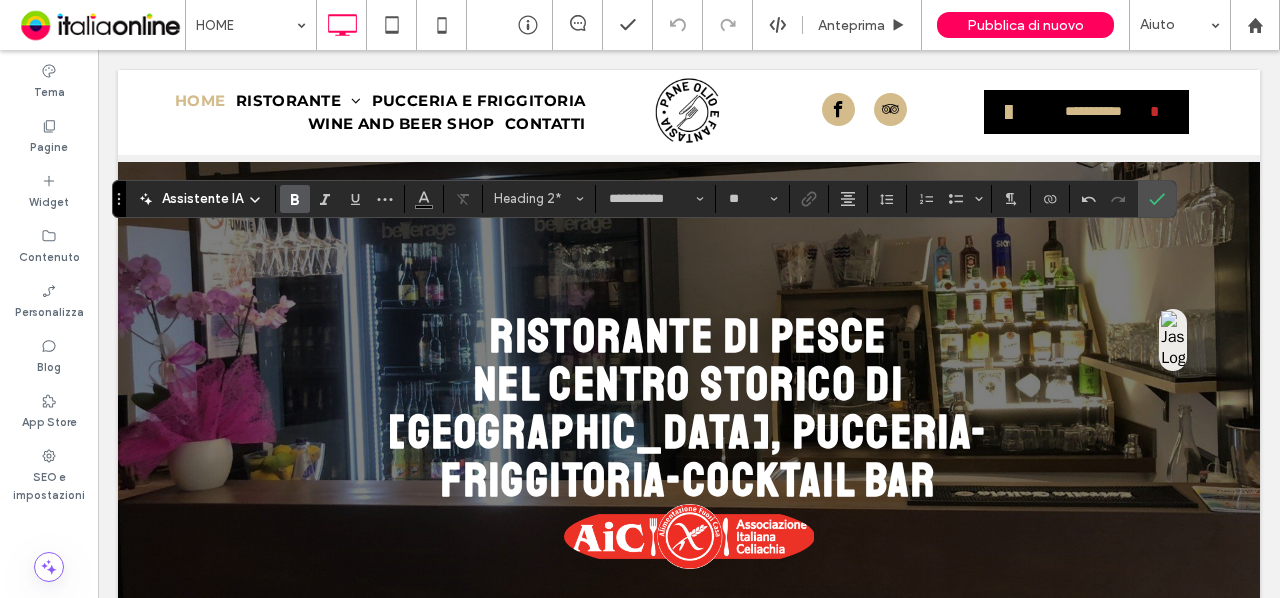 scroll, scrollTop: 485, scrollLeft: 0, axis: vertical 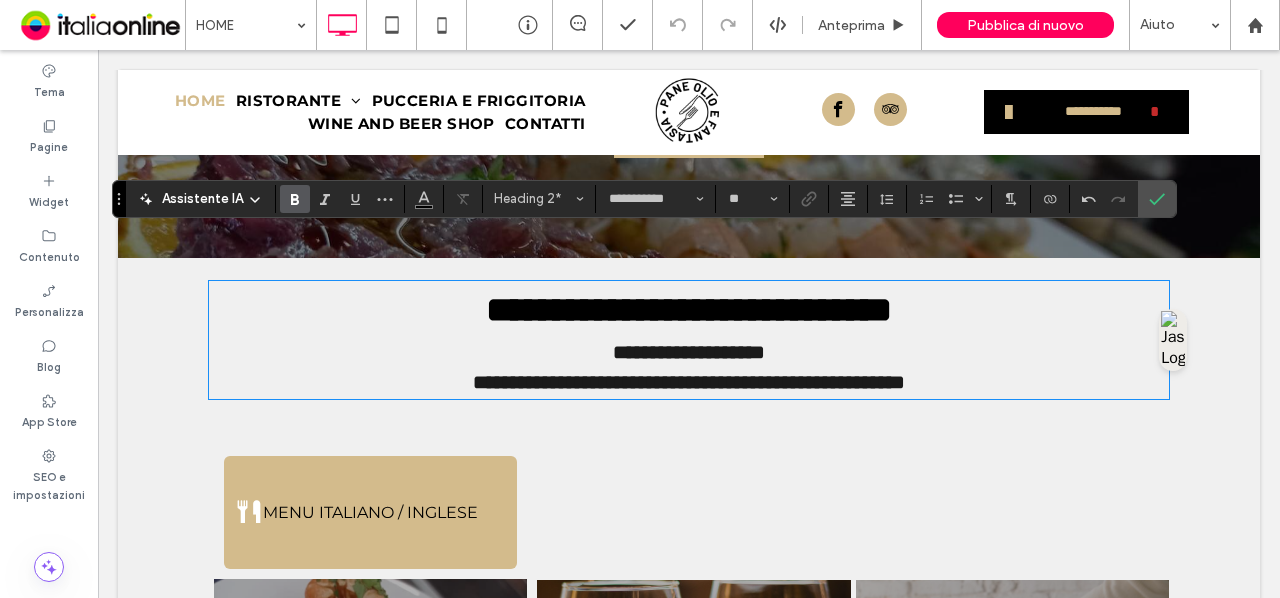 type 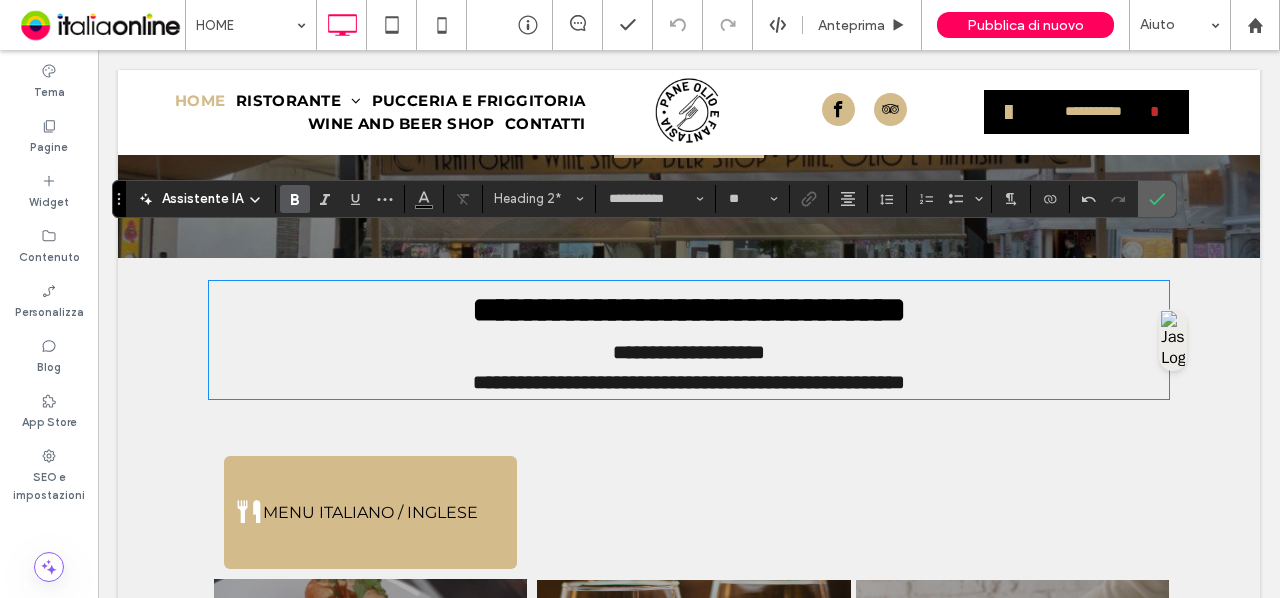click 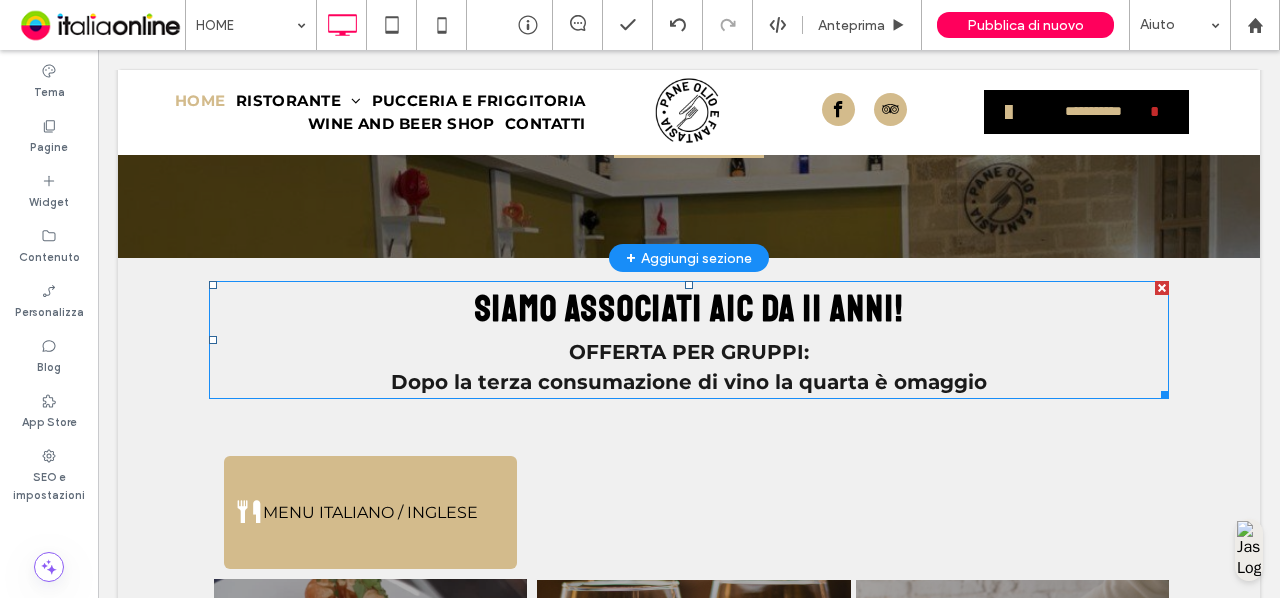scroll, scrollTop: 0, scrollLeft: 0, axis: both 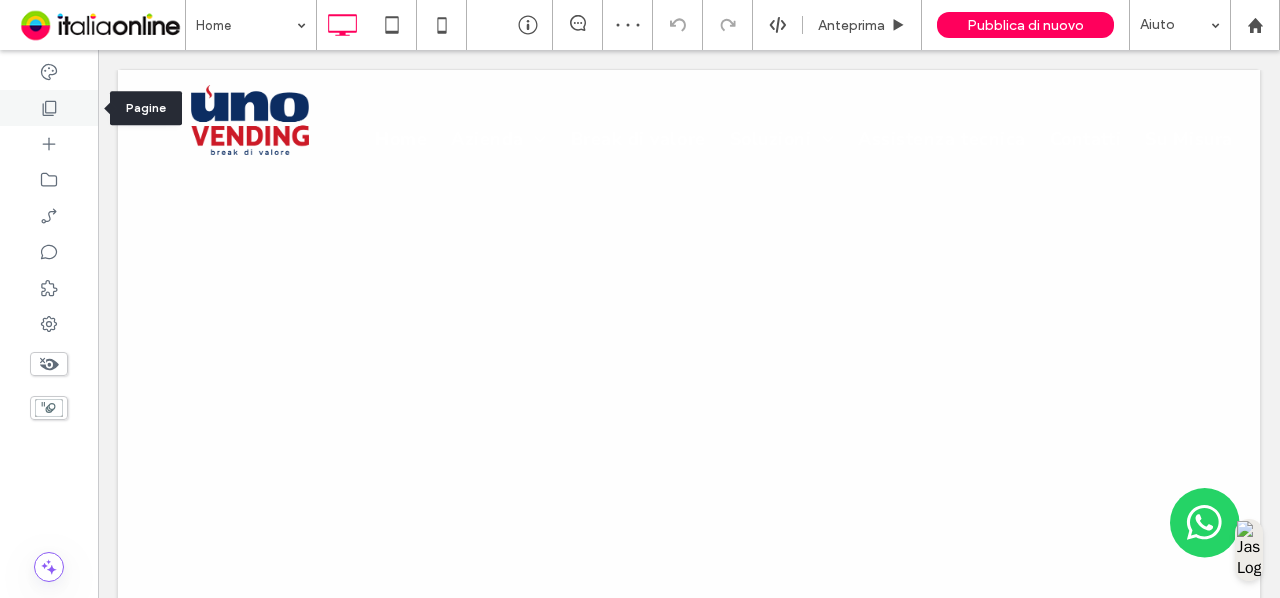 click at bounding box center [49, 108] 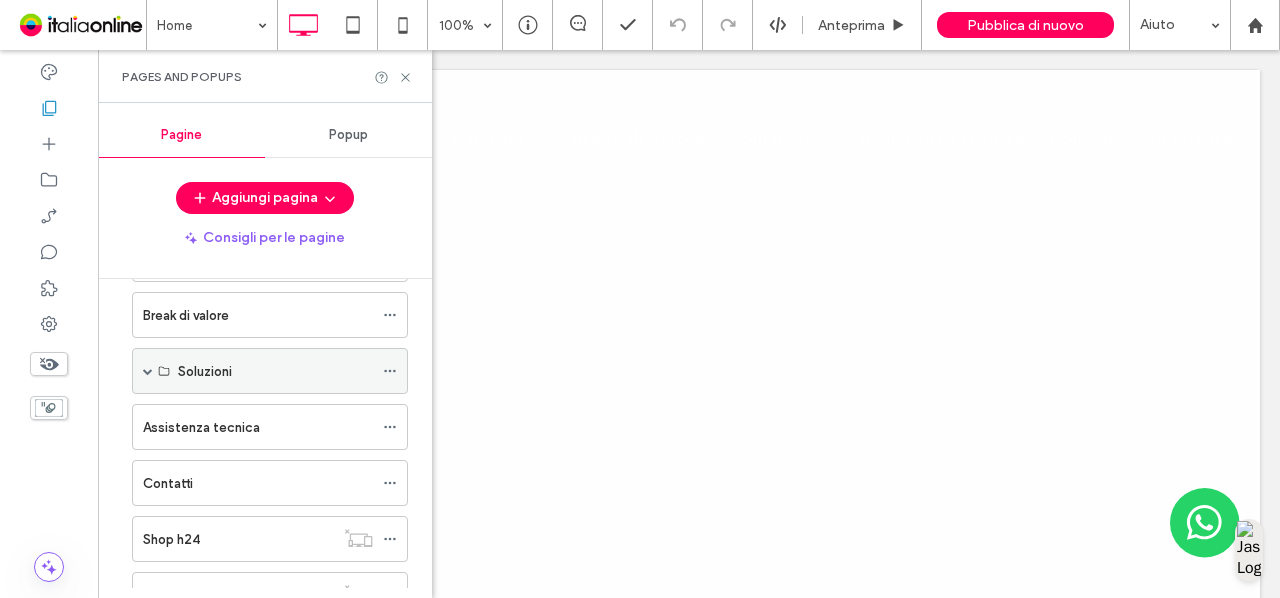 scroll, scrollTop: 153, scrollLeft: 0, axis: vertical 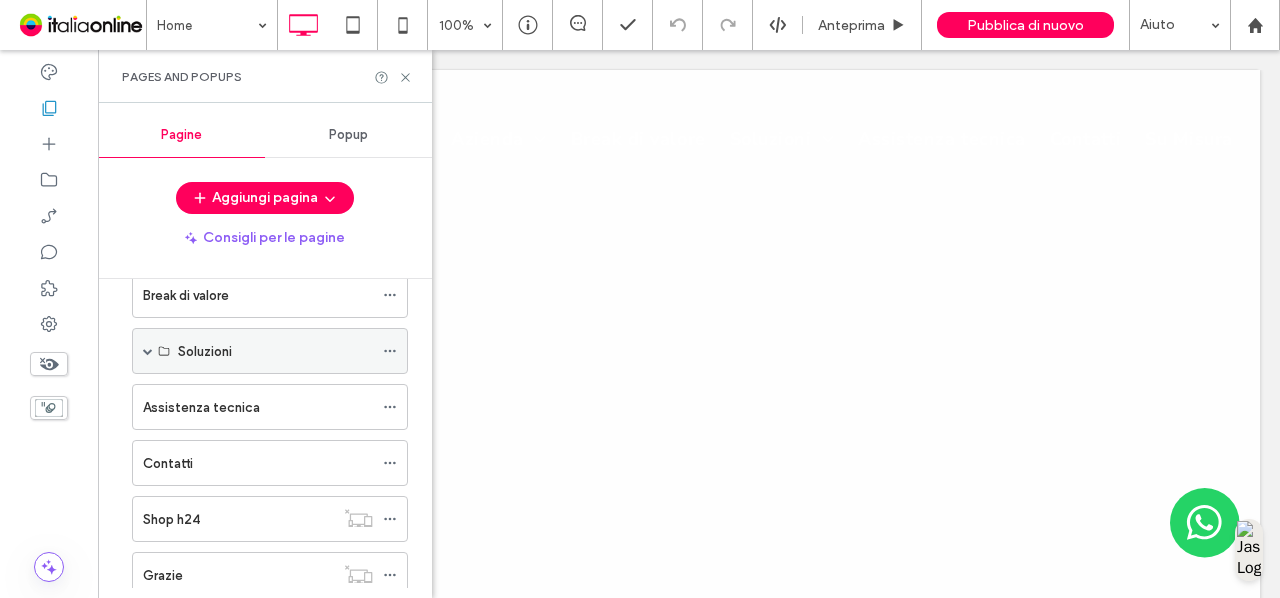 click at bounding box center (148, 351) 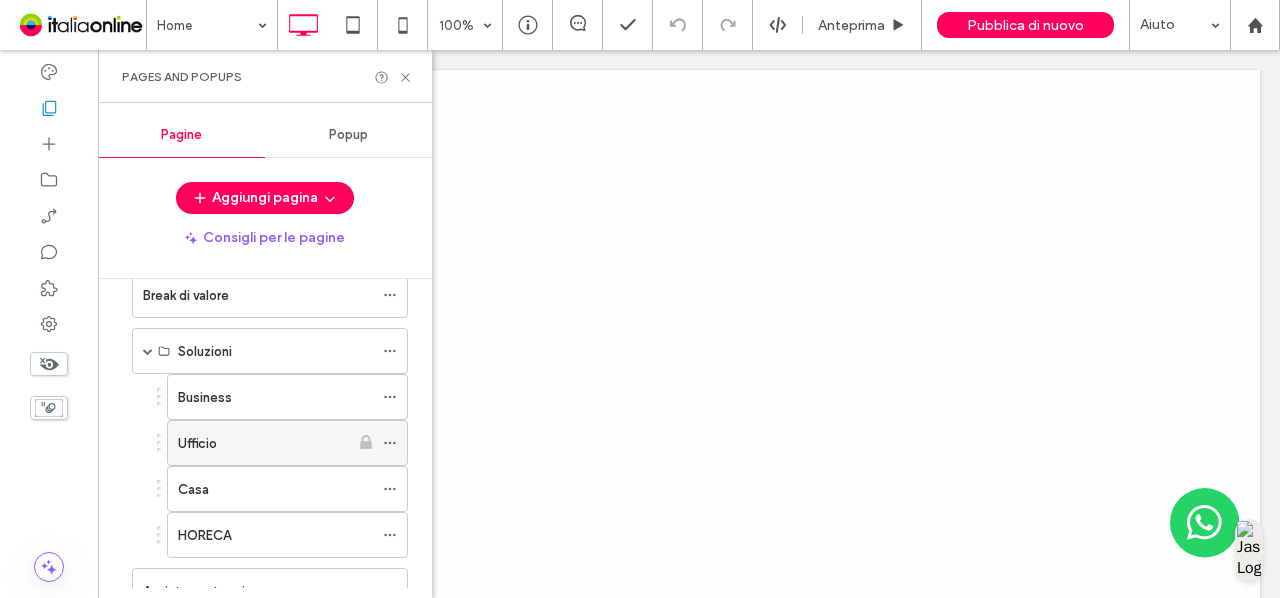 click on "Ufficio" at bounding box center (263, 443) 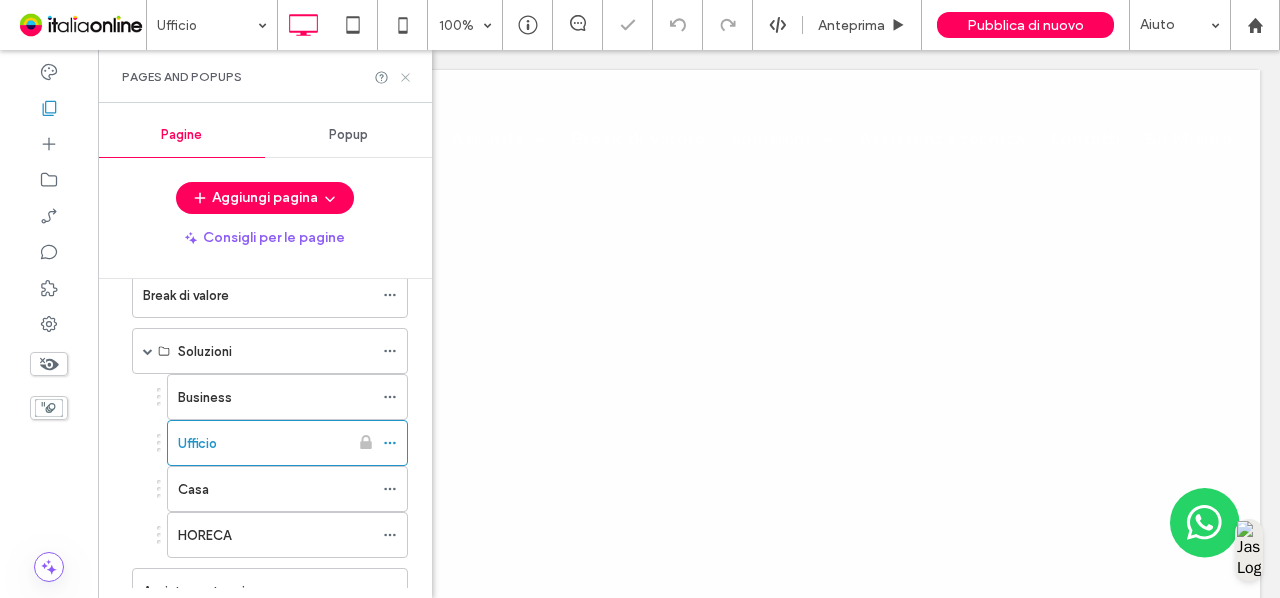 click 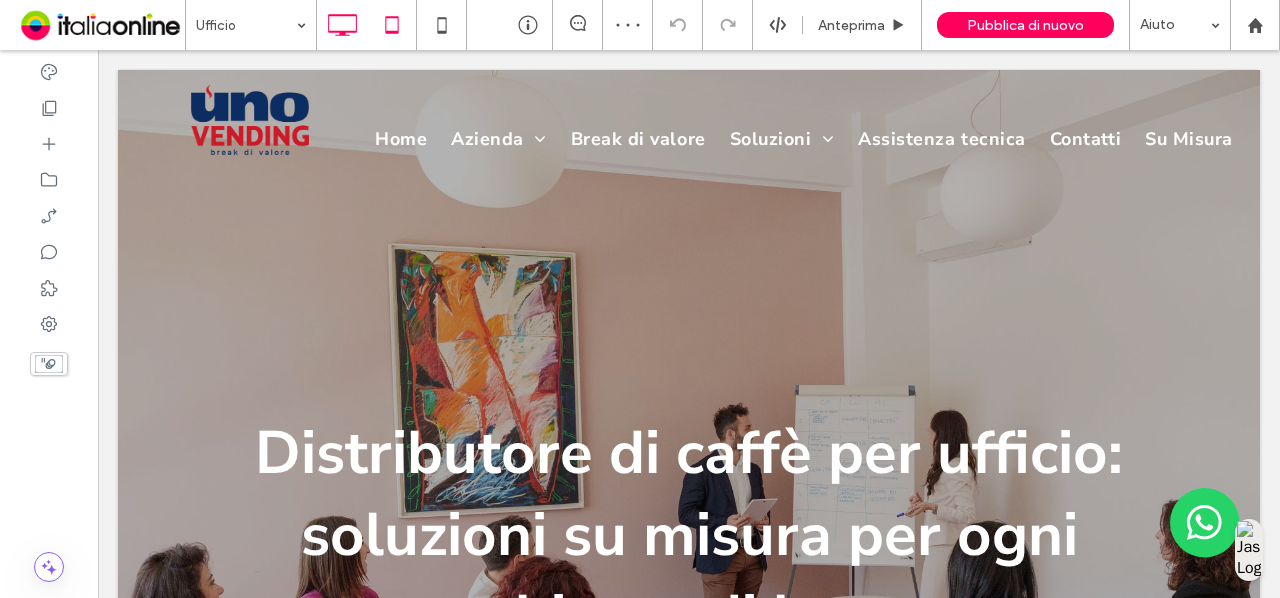 scroll, scrollTop: 0, scrollLeft: 0, axis: both 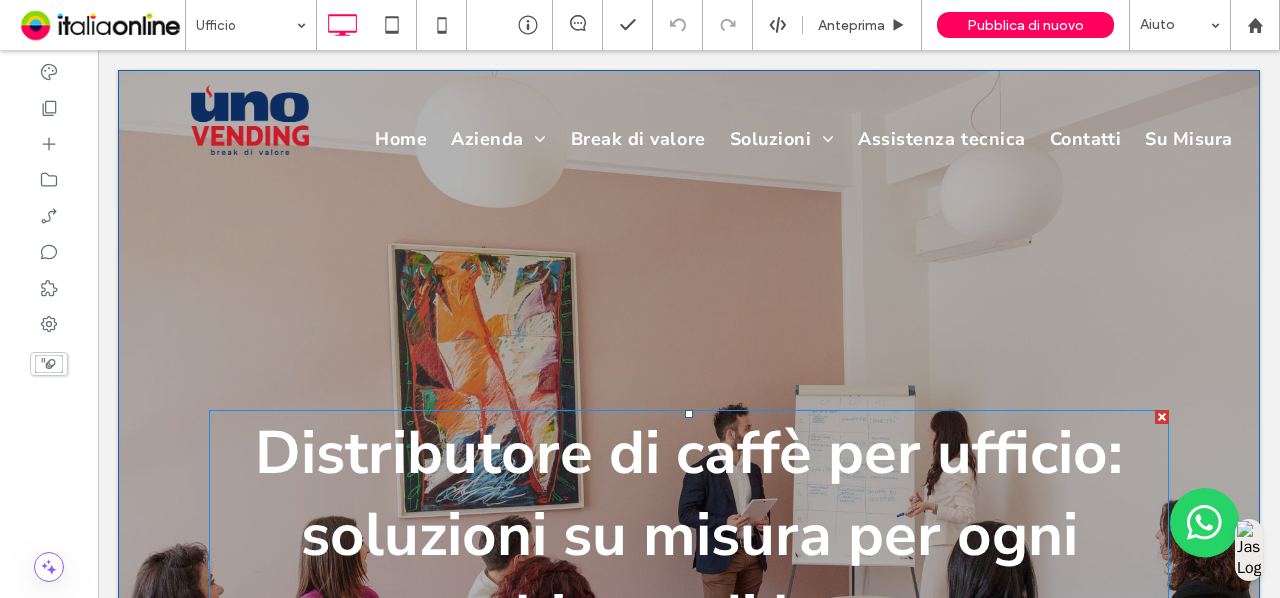 click on "Distributore di caffè per ufficio: soluzioni su misura per ogni ambiente di lavoro" at bounding box center [689, 535] 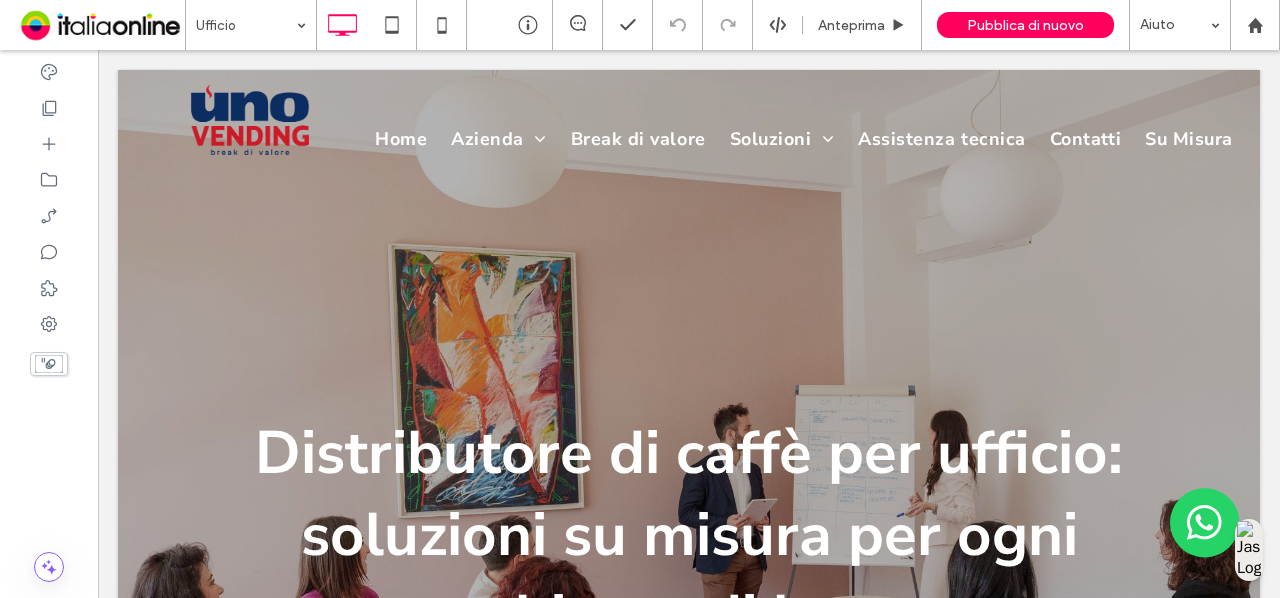 click on "Distributore di caffè per ufficio: soluzioni su misura per ogni ambiente di lavoro
Click To Paste
[GEOGRAPHIC_DATA] + Aggiungi sezione" at bounding box center [689, 465] 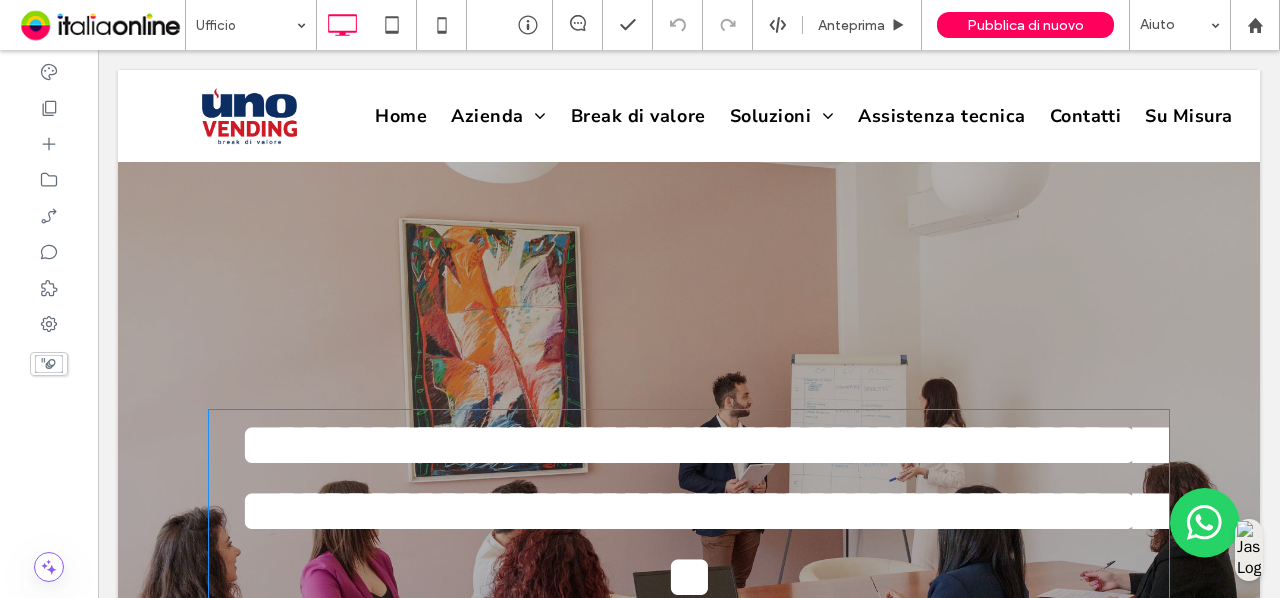 click on "**********" at bounding box center [701, 511] 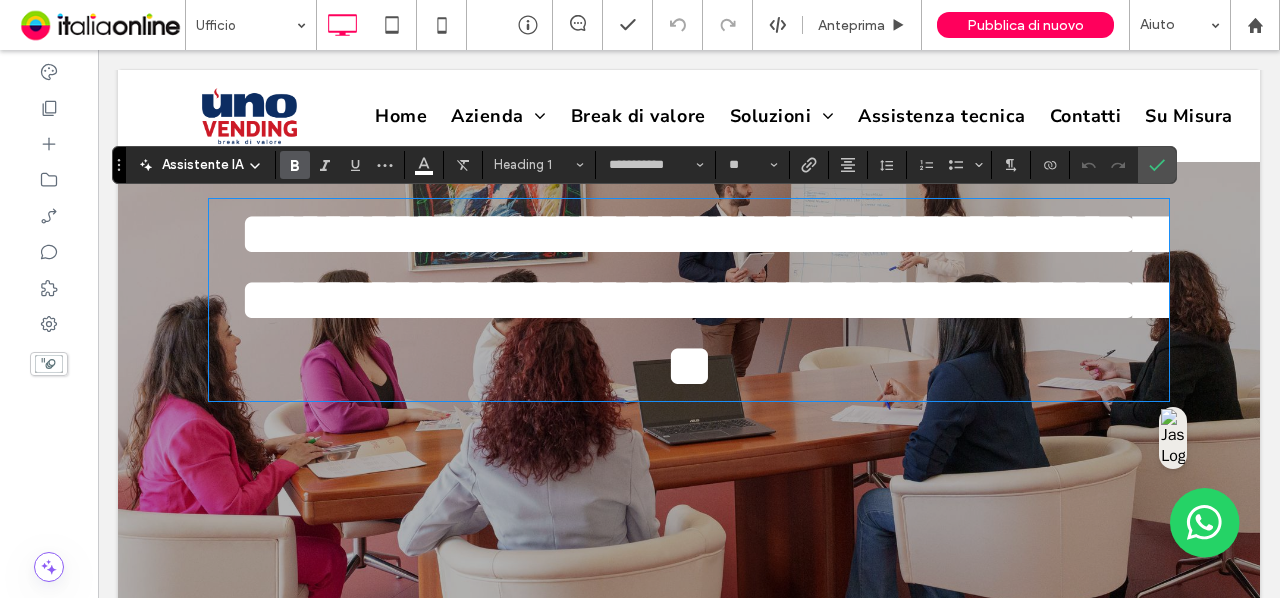 type on "**********" 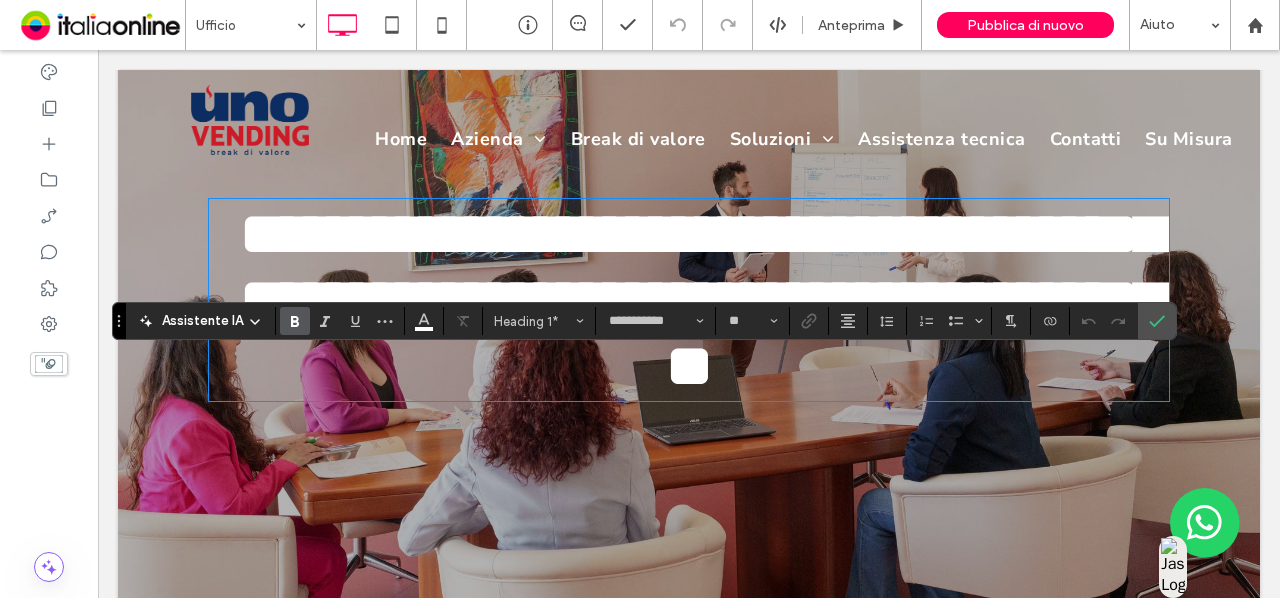 scroll, scrollTop: 55, scrollLeft: 0, axis: vertical 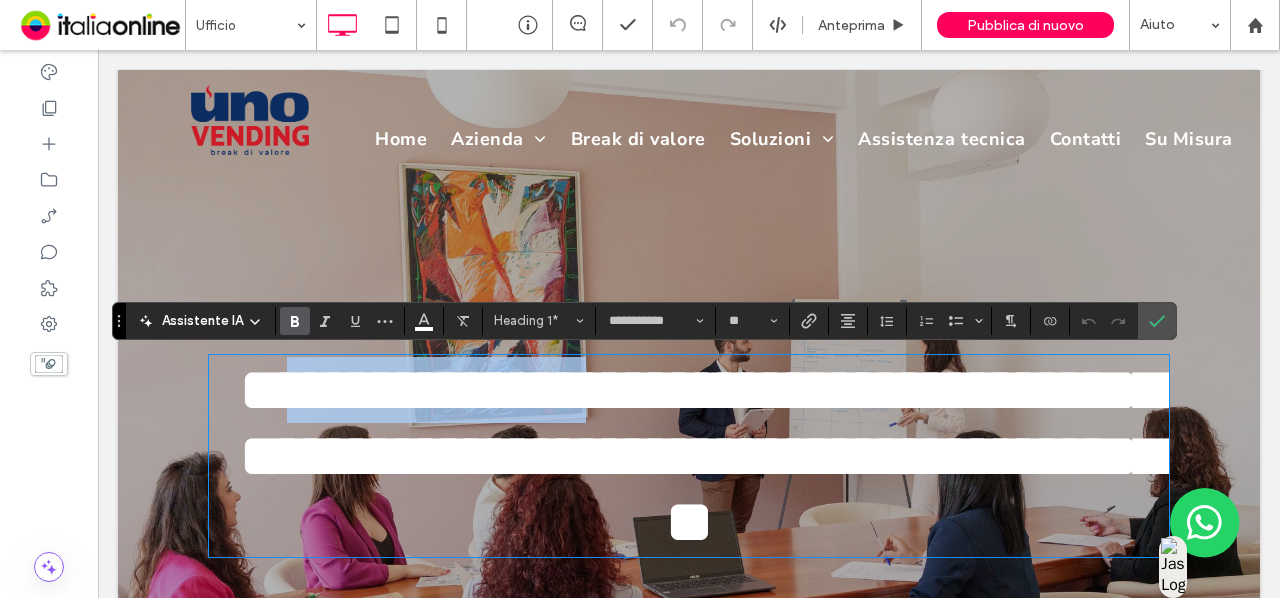 drag, startPoint x: 658, startPoint y: 401, endPoint x: 316, endPoint y: 417, distance: 342.37405 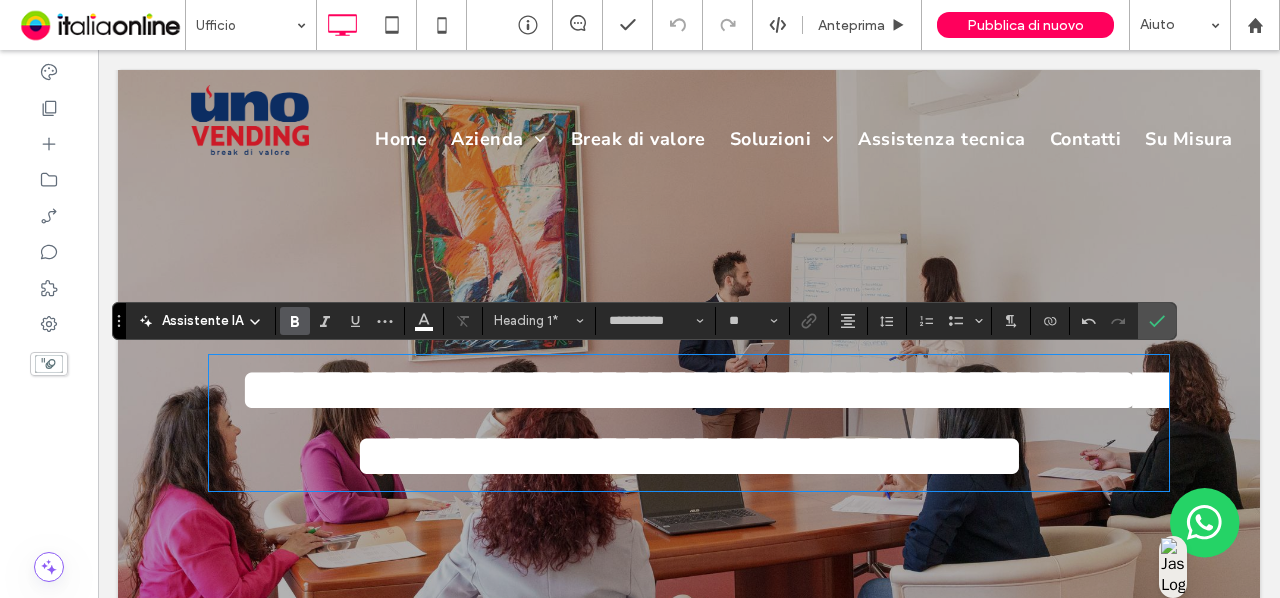 type 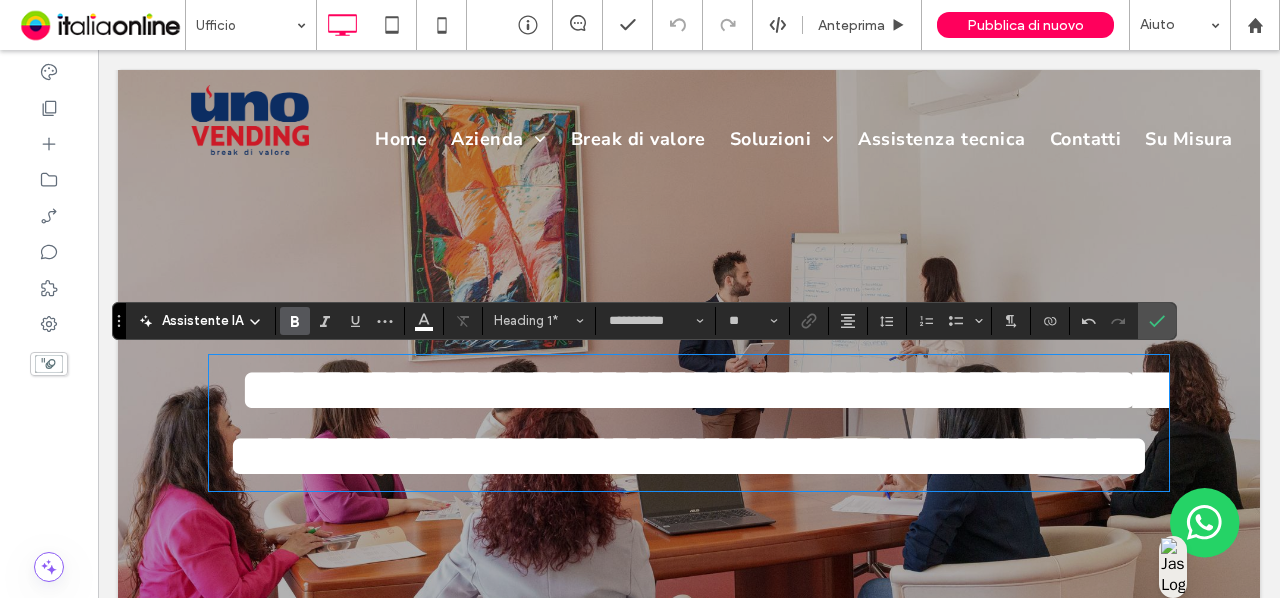 click on "**********" at bounding box center (695, 423) 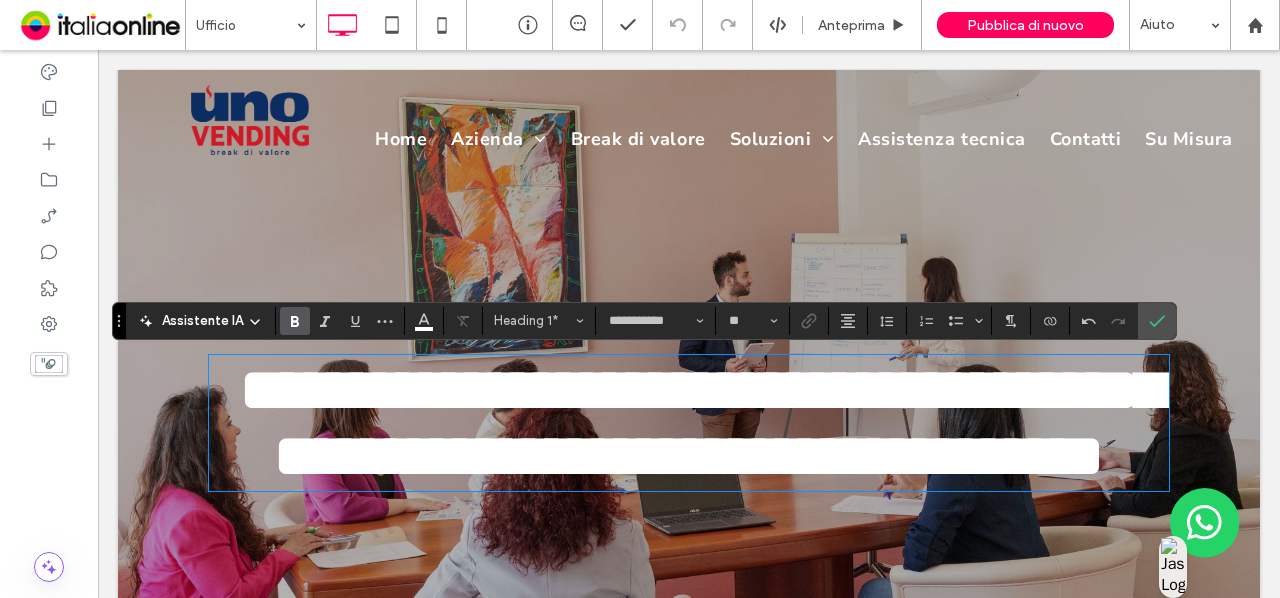 click on "**********" at bounding box center (701, 423) 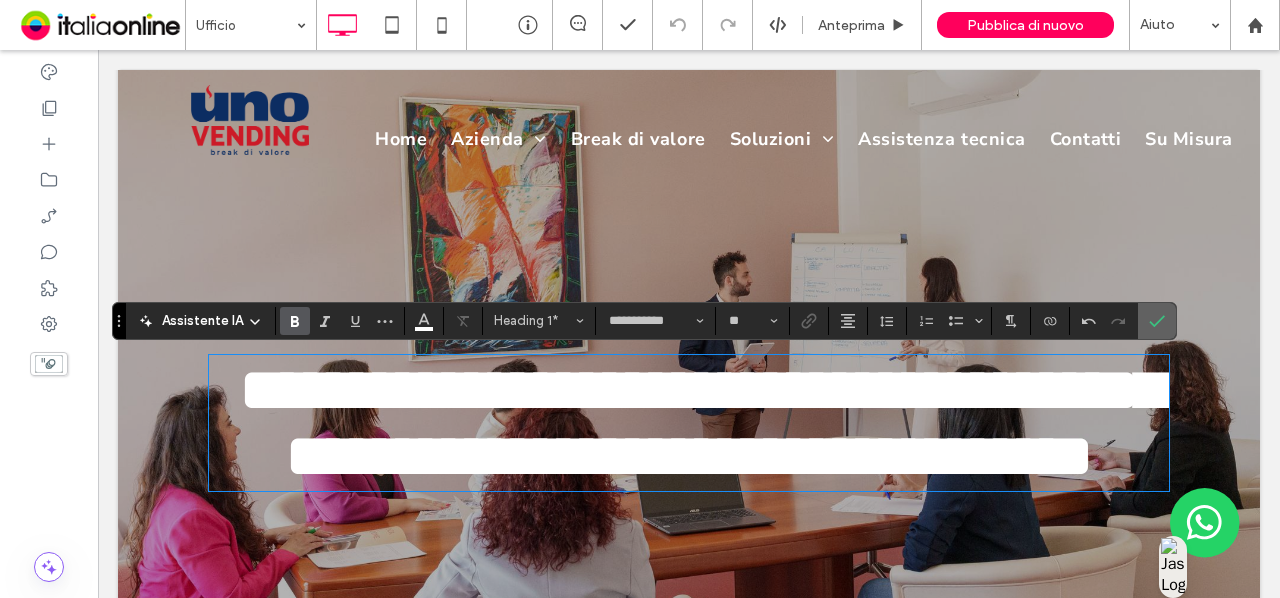 click 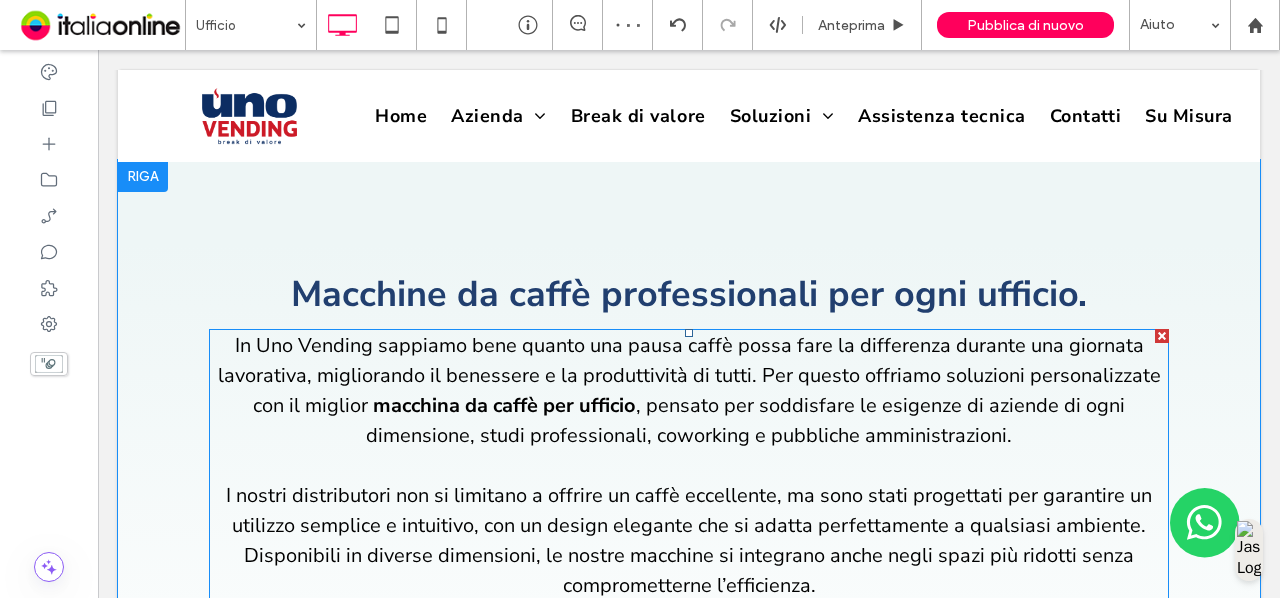 scroll, scrollTop: 755, scrollLeft: 0, axis: vertical 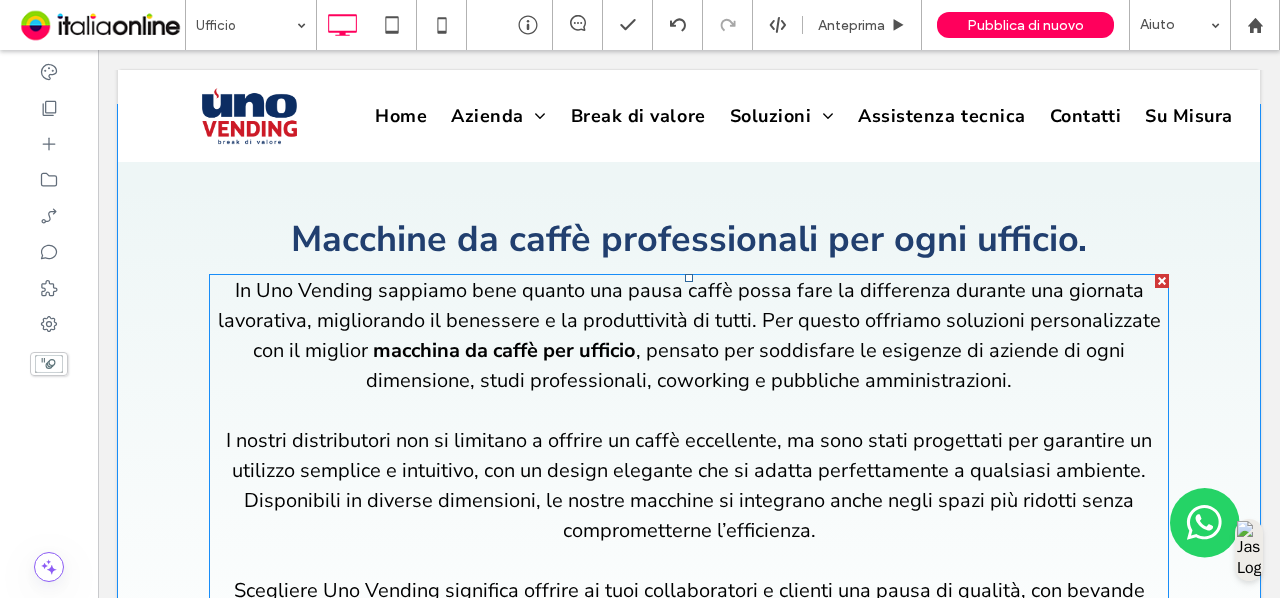 click on "macchina" at bounding box center (416, 350) 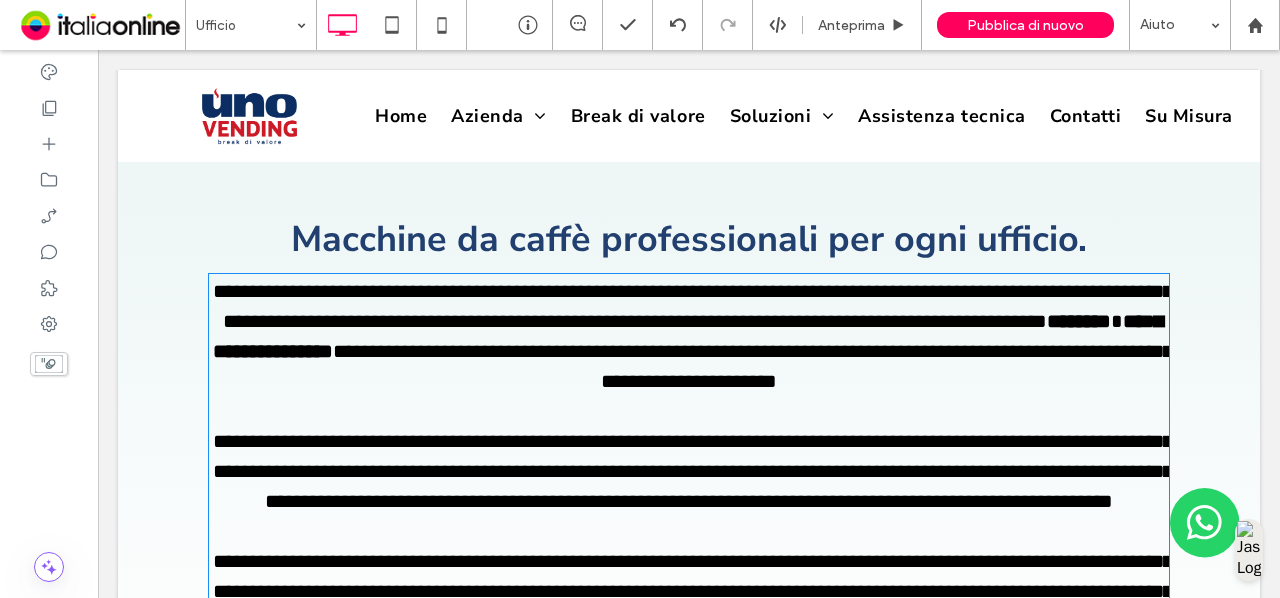 type on "**********" 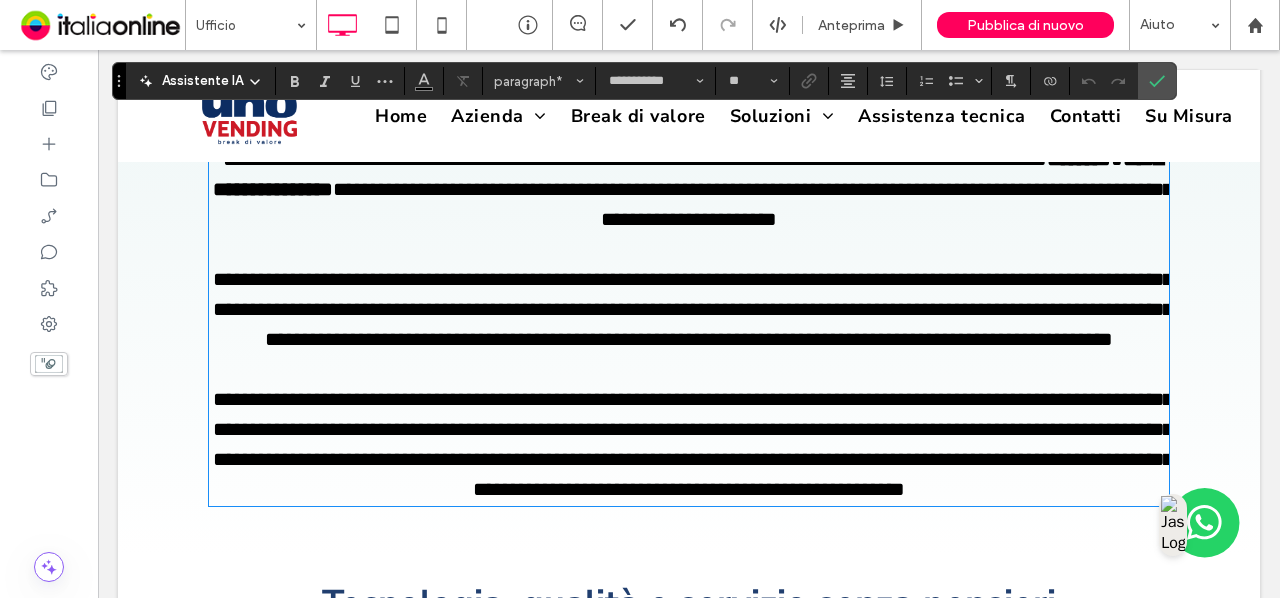 click on "**********" at bounding box center (693, 309) 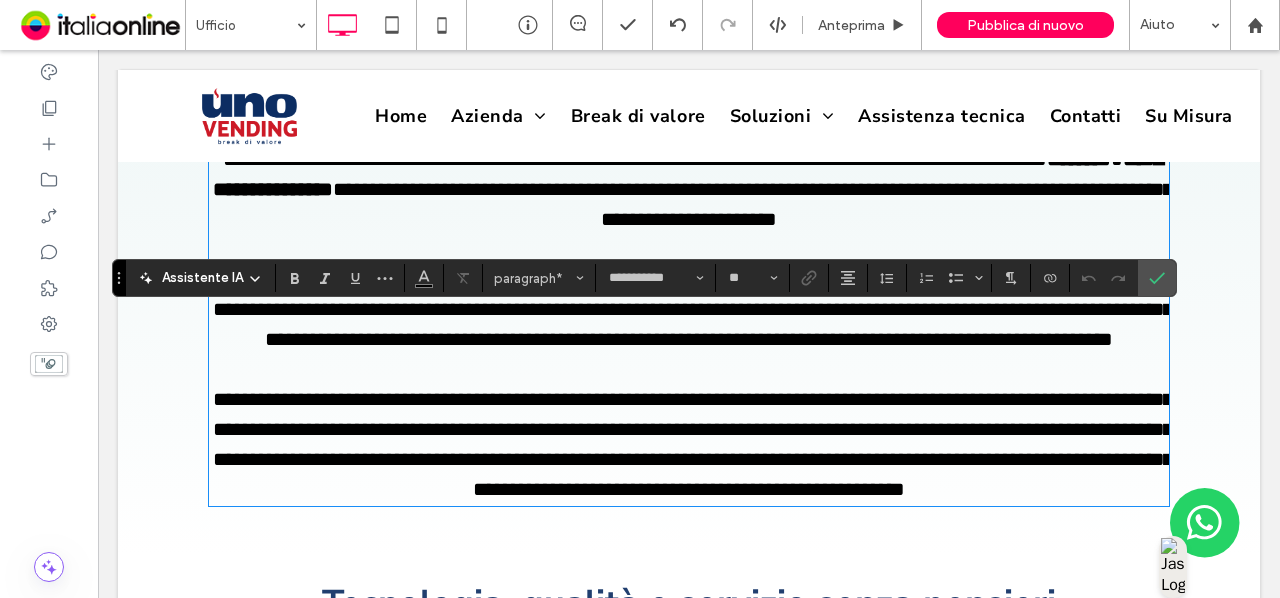 scroll, scrollTop: 717, scrollLeft: 0, axis: vertical 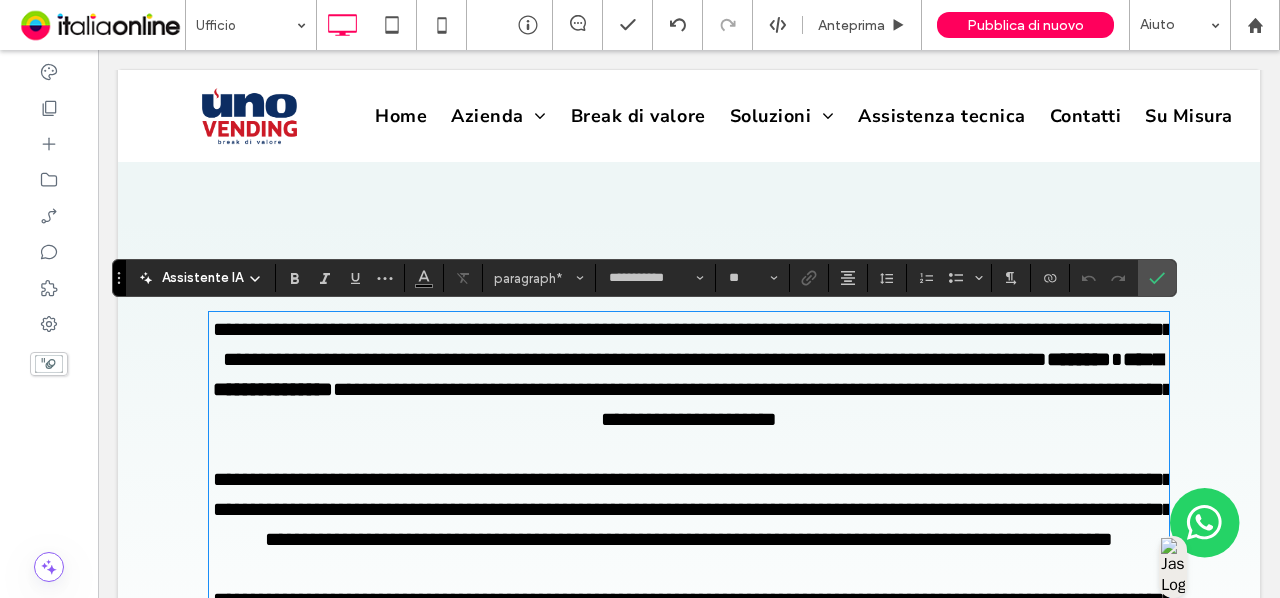 click on "**********" at bounding box center [693, 344] 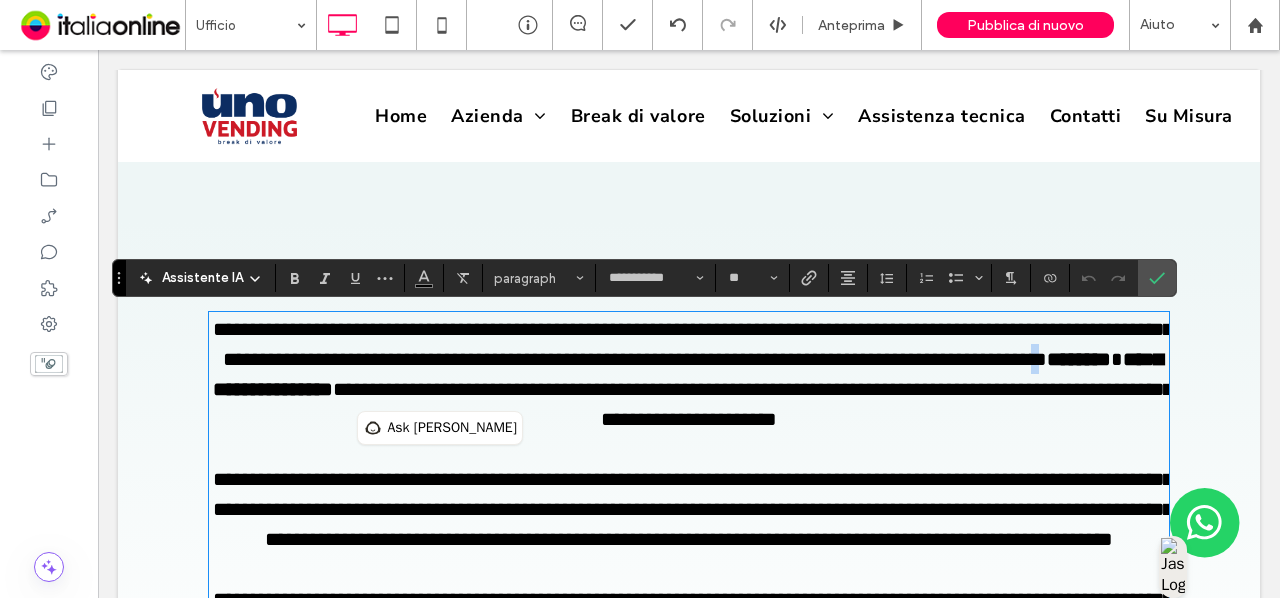 click on "**********" at bounding box center (693, 344) 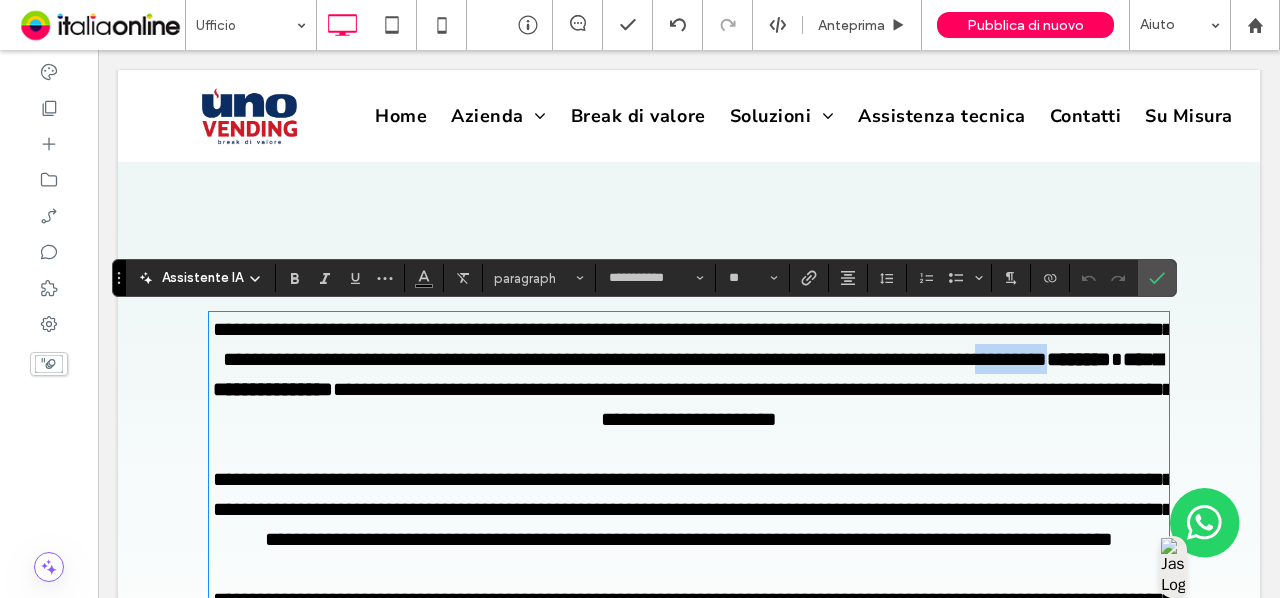 drag, startPoint x: 367, startPoint y: 384, endPoint x: 298, endPoint y: 381, distance: 69.065186 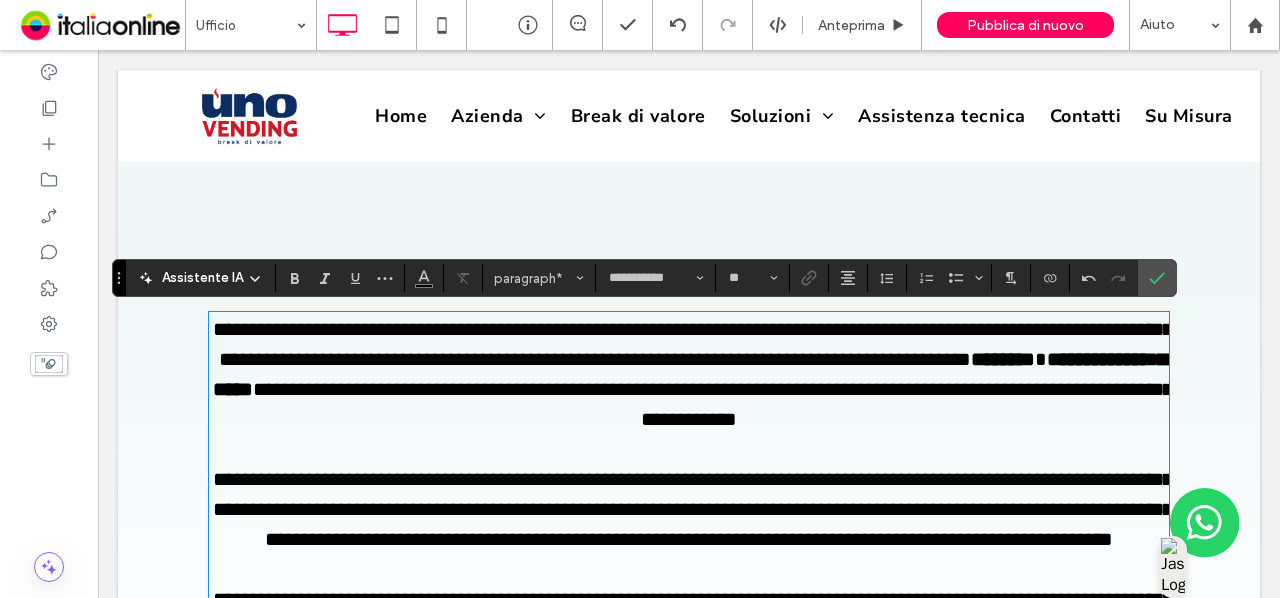 type 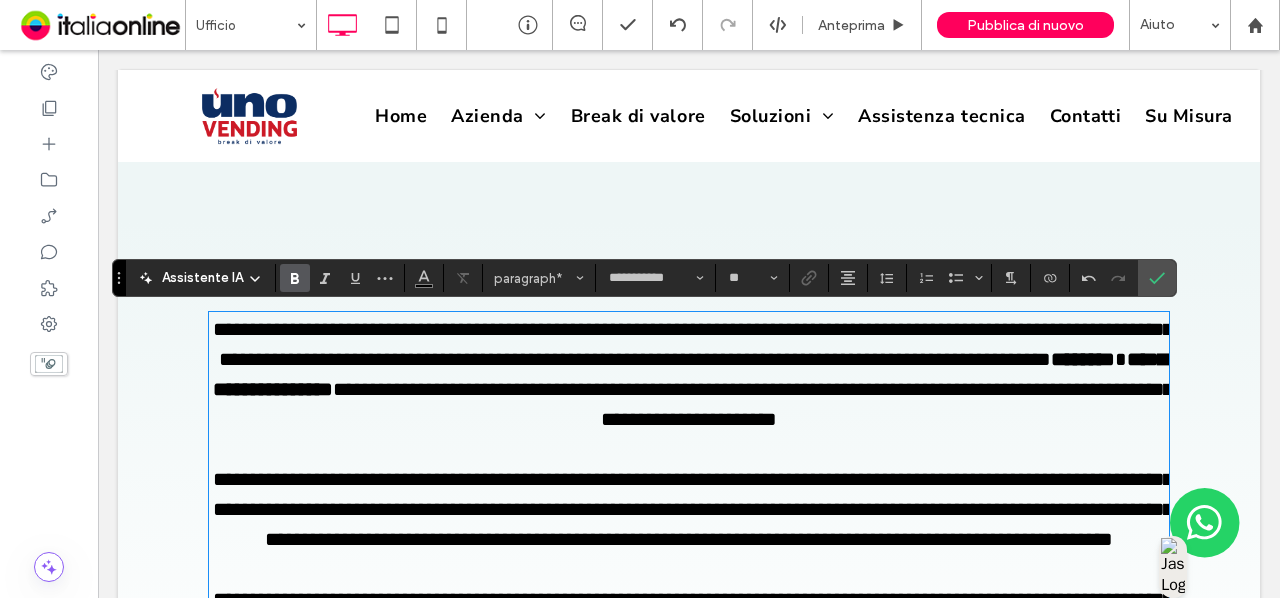 click on "********" at bounding box center (1083, 359) 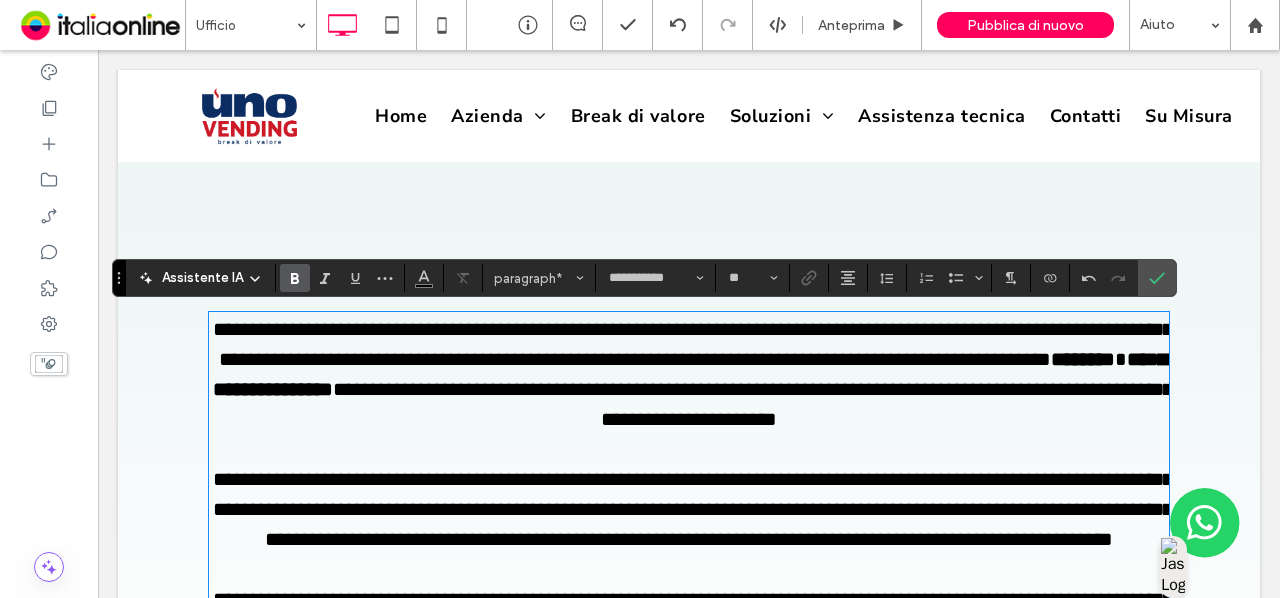 click on "**********" at bounding box center [690, 374] 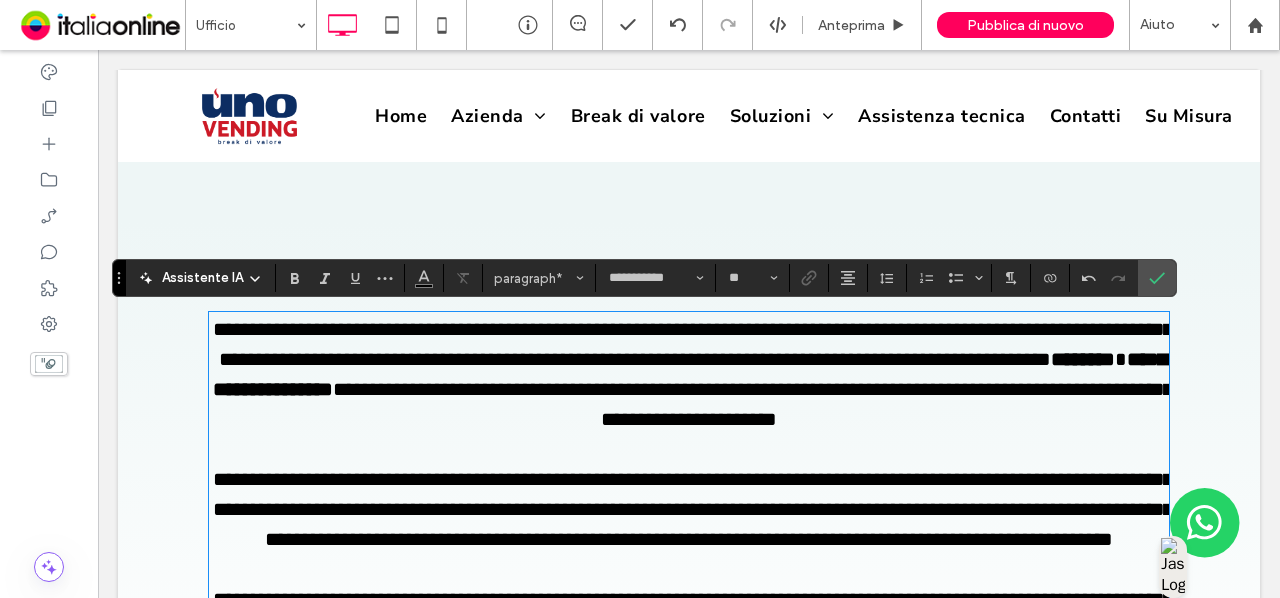 click on "**********" at bounding box center [753, 404] 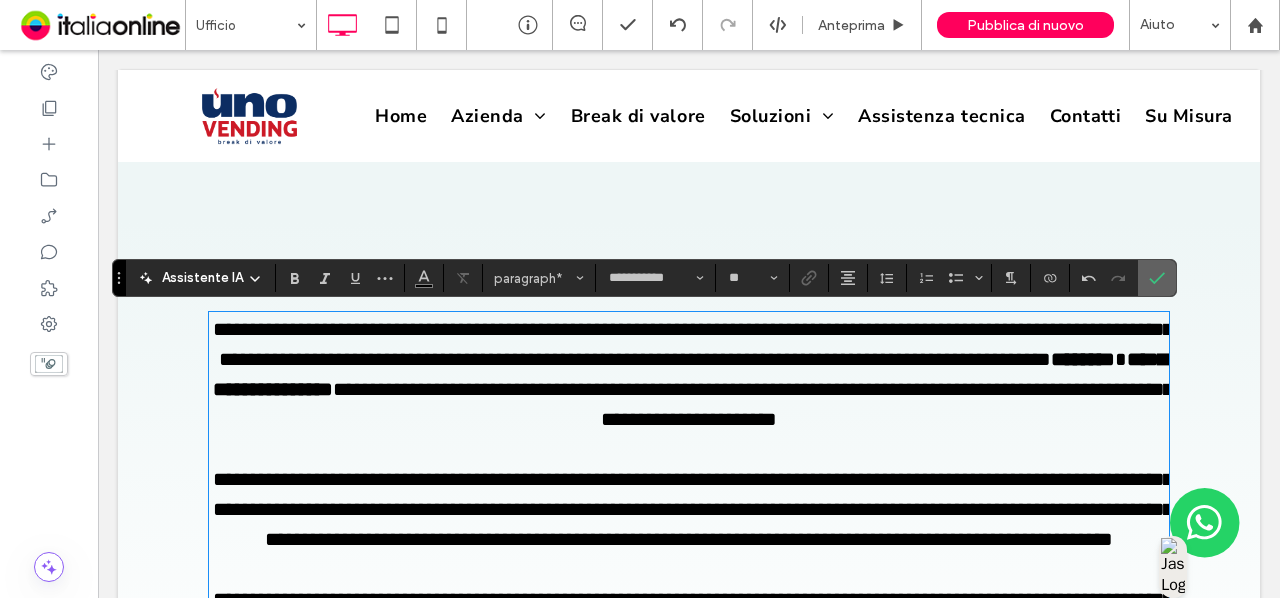 click 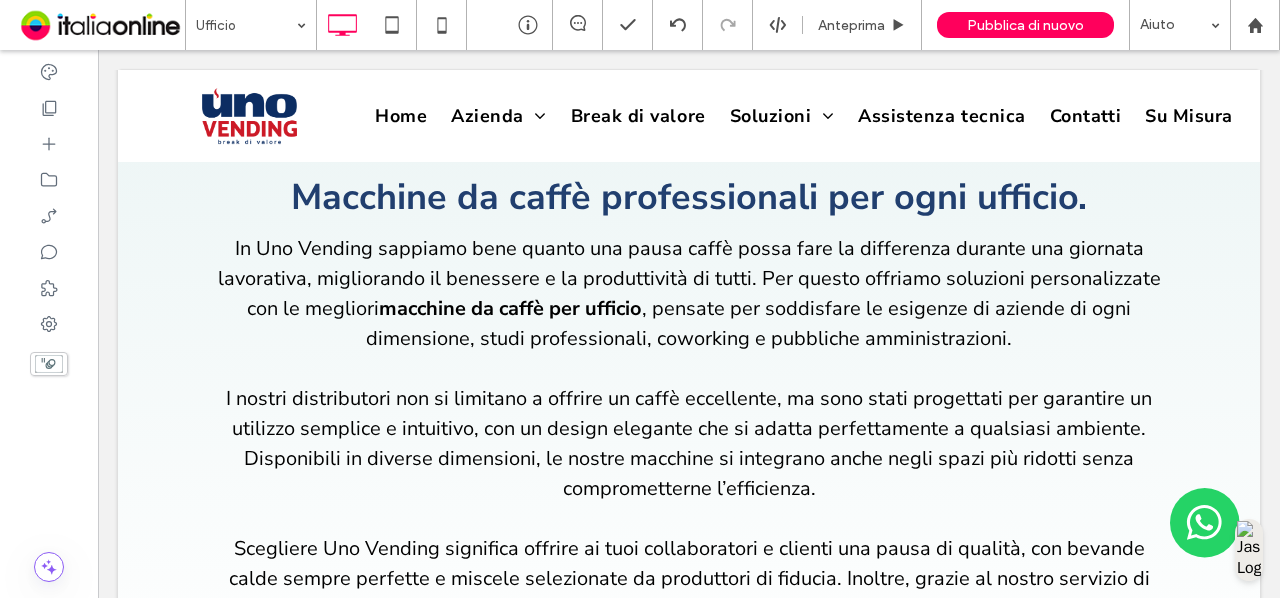 scroll, scrollTop: 197, scrollLeft: 0, axis: vertical 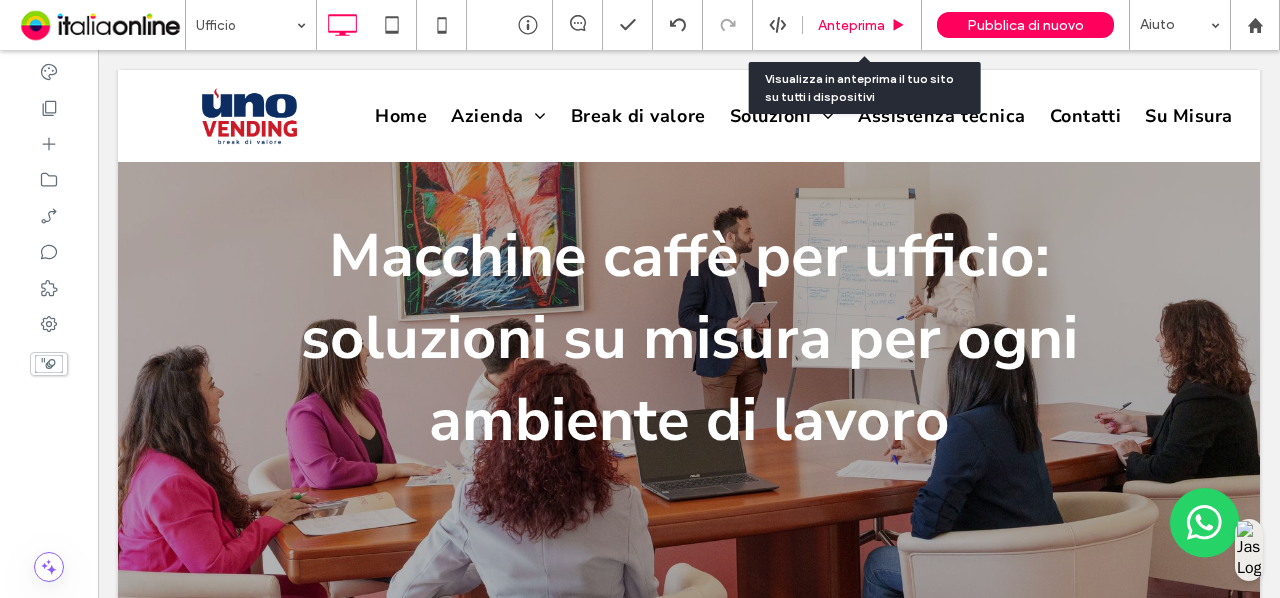 click on "Anteprima" at bounding box center [862, 25] 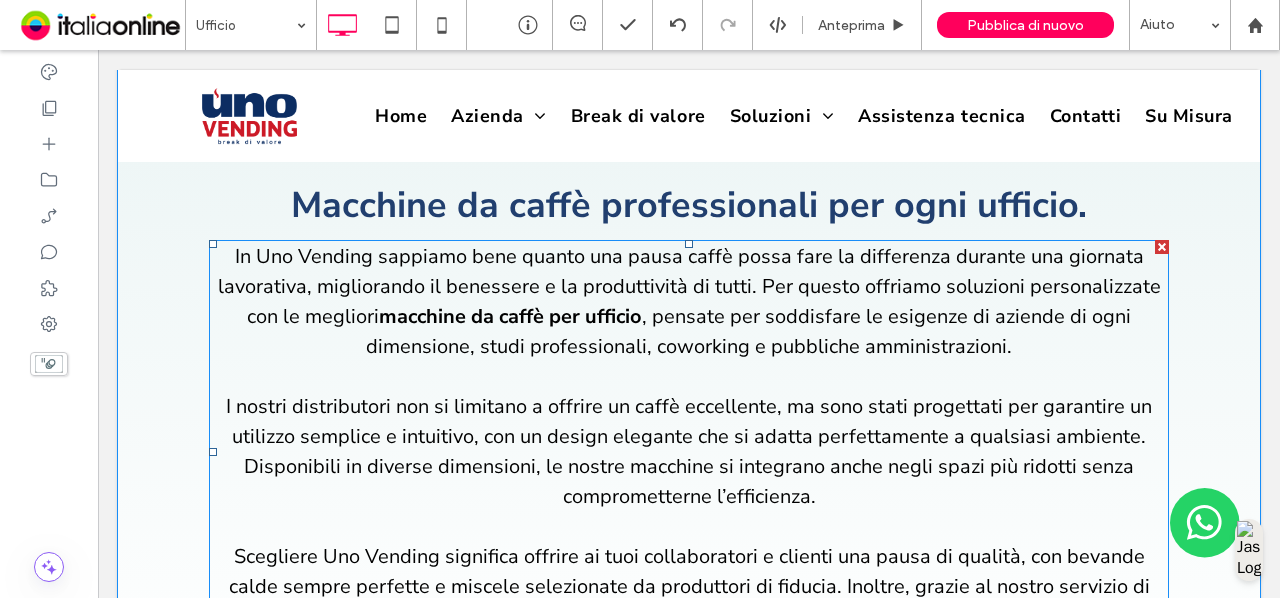 scroll, scrollTop: 797, scrollLeft: 0, axis: vertical 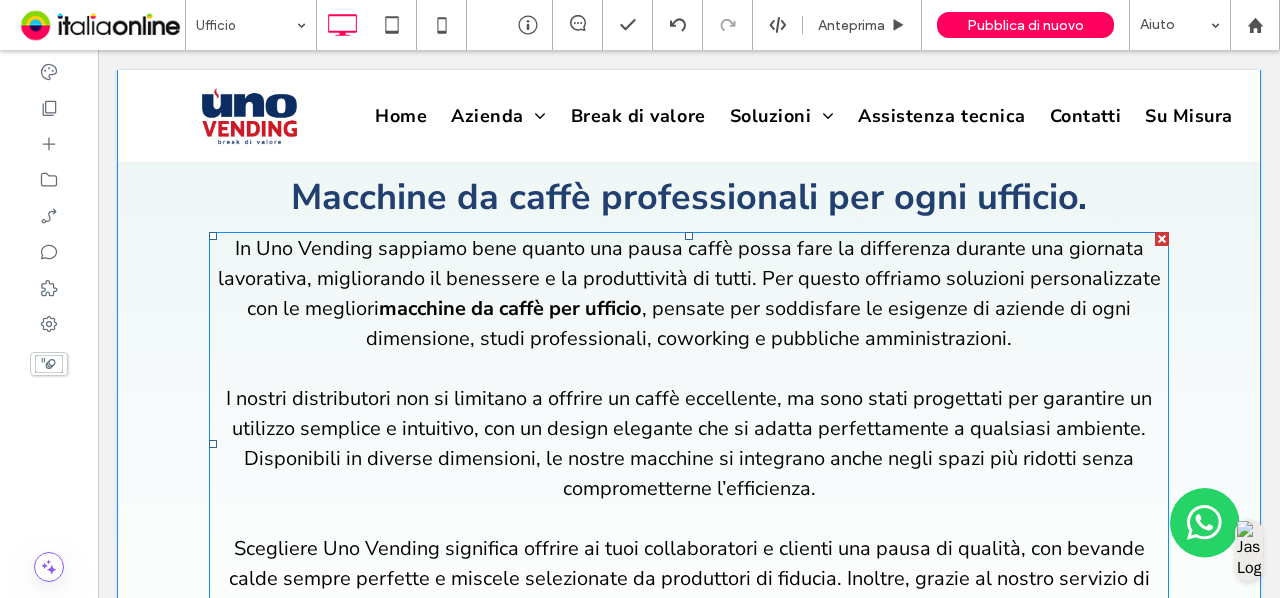 drag, startPoint x: 186, startPoint y: 243, endPoint x: 622, endPoint y: 294, distance: 438.97266 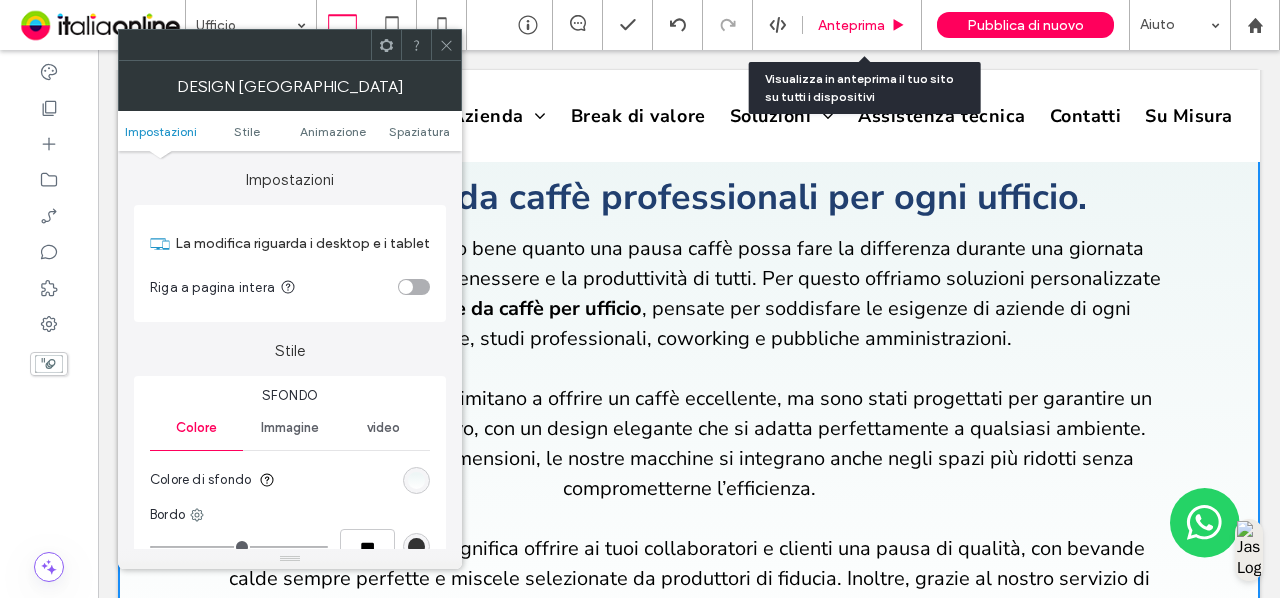 click on "Anteprima" at bounding box center (851, 25) 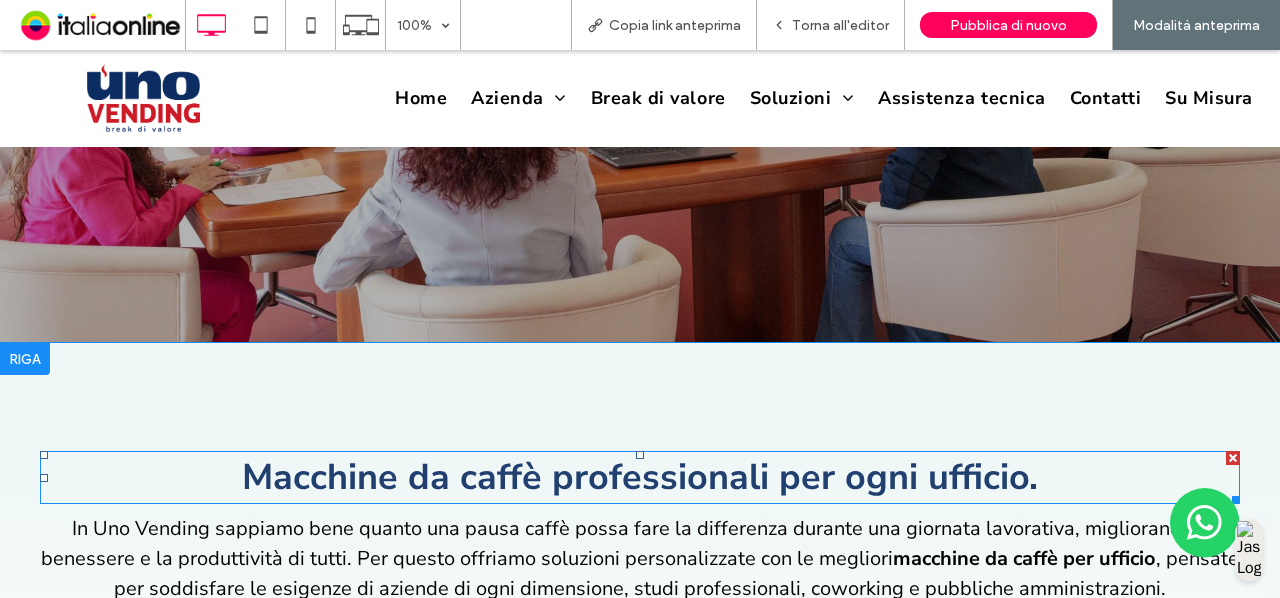 scroll, scrollTop: 715, scrollLeft: 0, axis: vertical 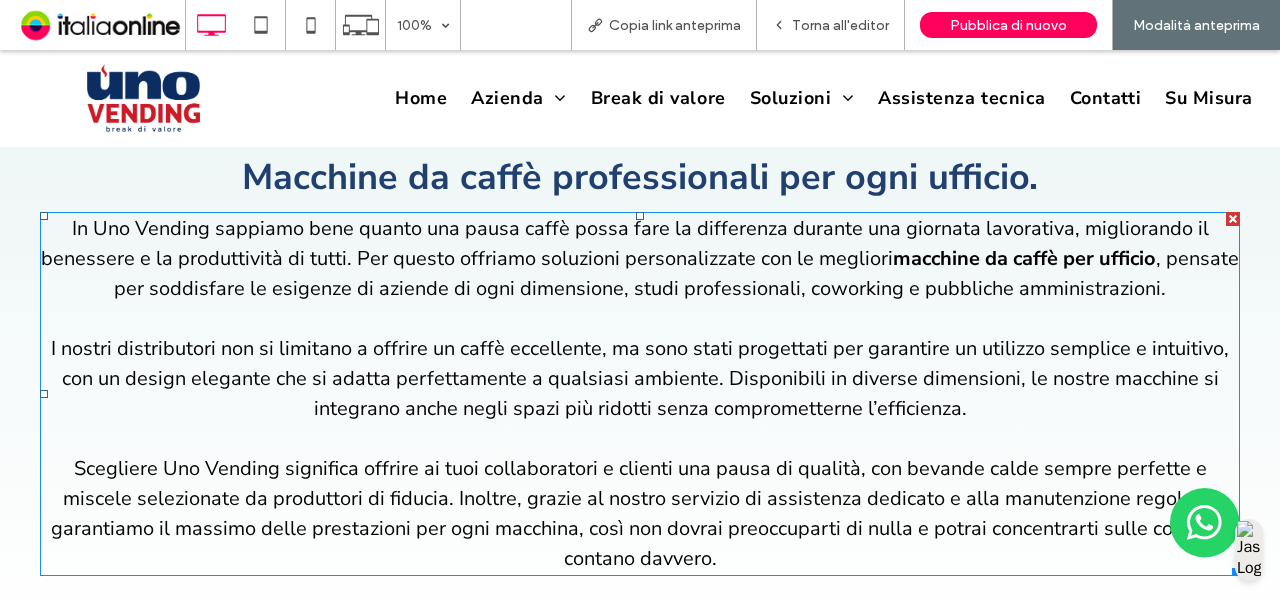 drag, startPoint x: 24, startPoint y: 206, endPoint x: 495, endPoint y: 339, distance: 489.41803 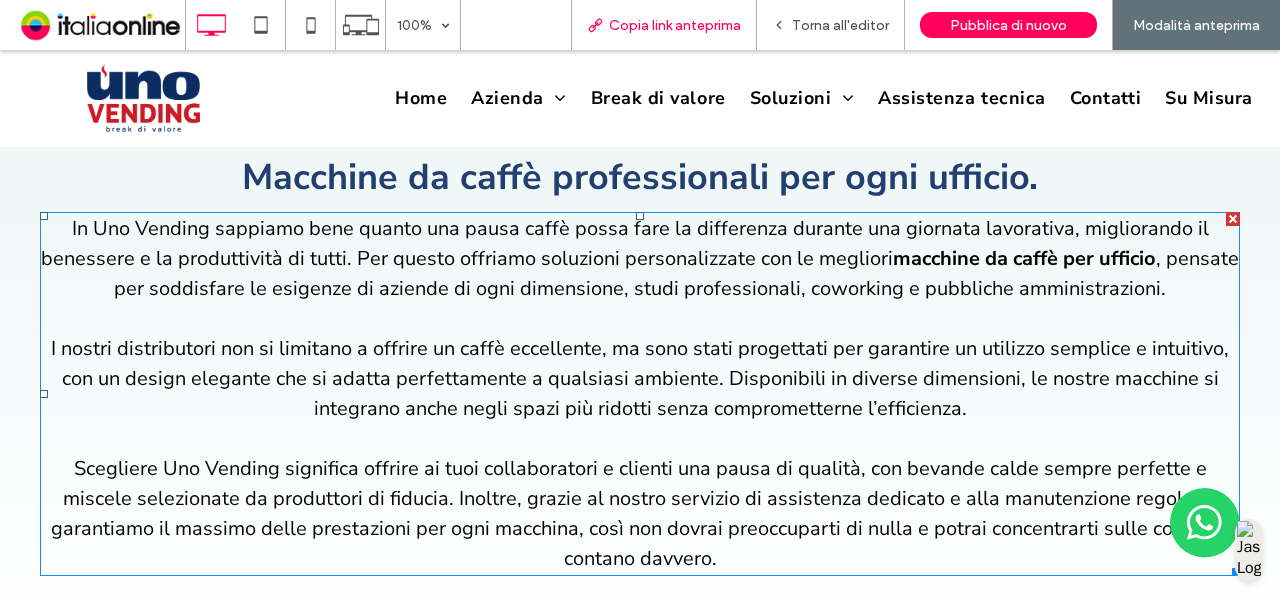 drag, startPoint x: 418, startPoint y: 223, endPoint x: 707, endPoint y: 19, distance: 353.74707 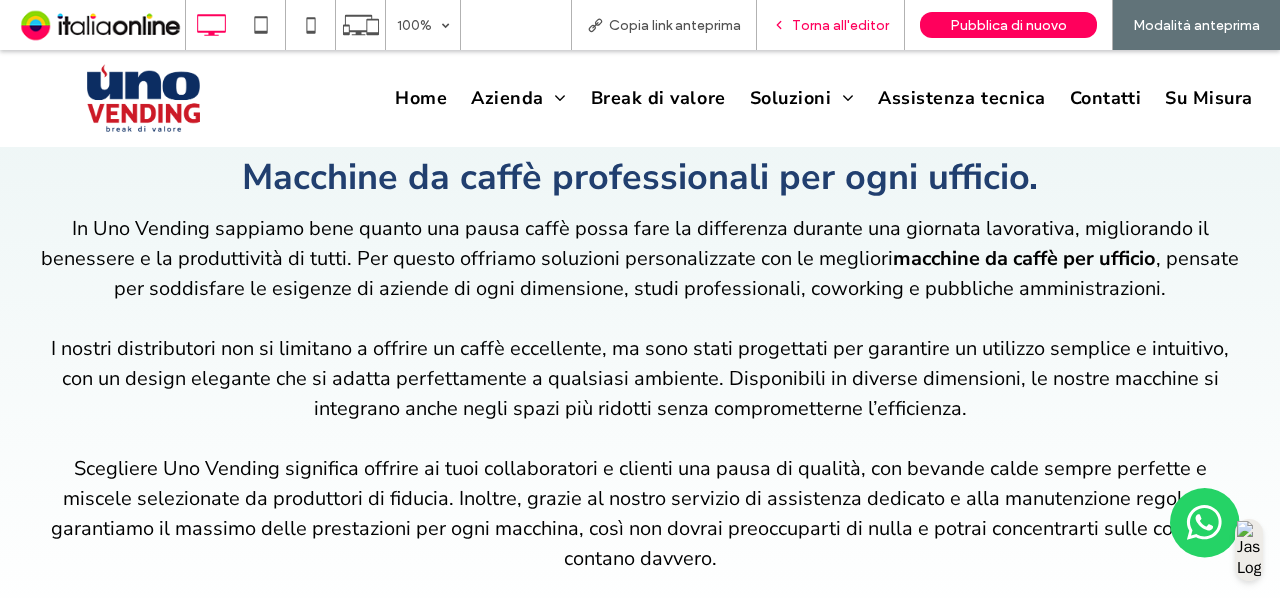 click on "Torna all'editor" at bounding box center (831, 25) 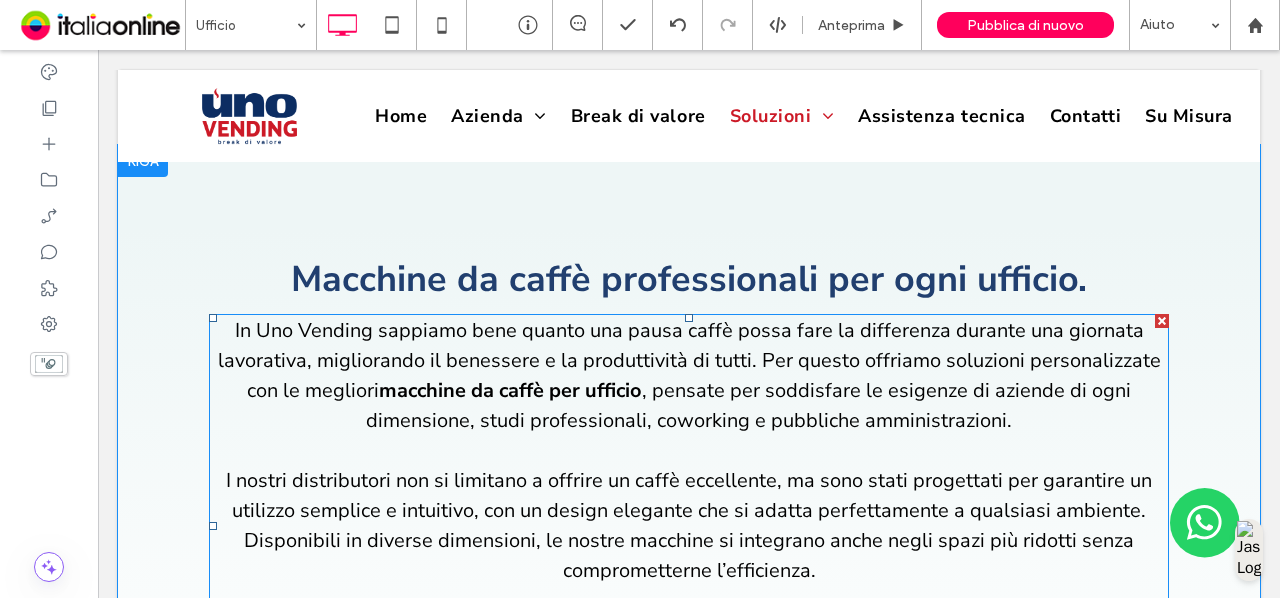 click on ", pensate per soddisfare le esigenze di aziende di ogni dimensione, studi professionali, coworking e pubbliche amministrazioni." at bounding box center [748, 405] 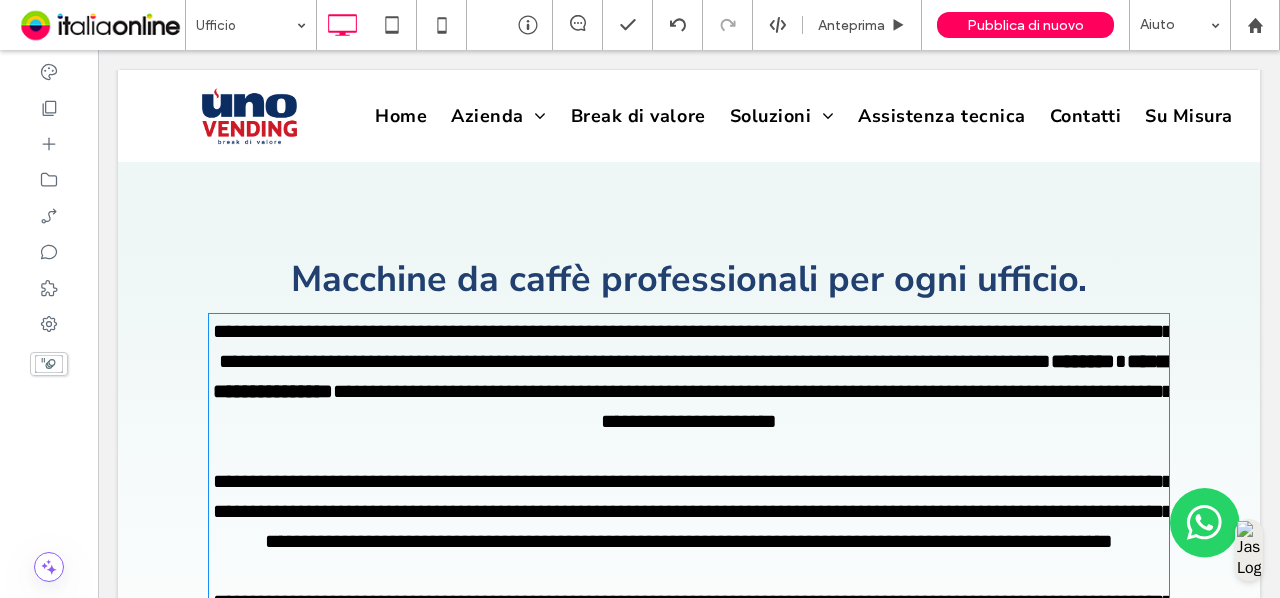 click on "**********" at bounding box center [693, 646] 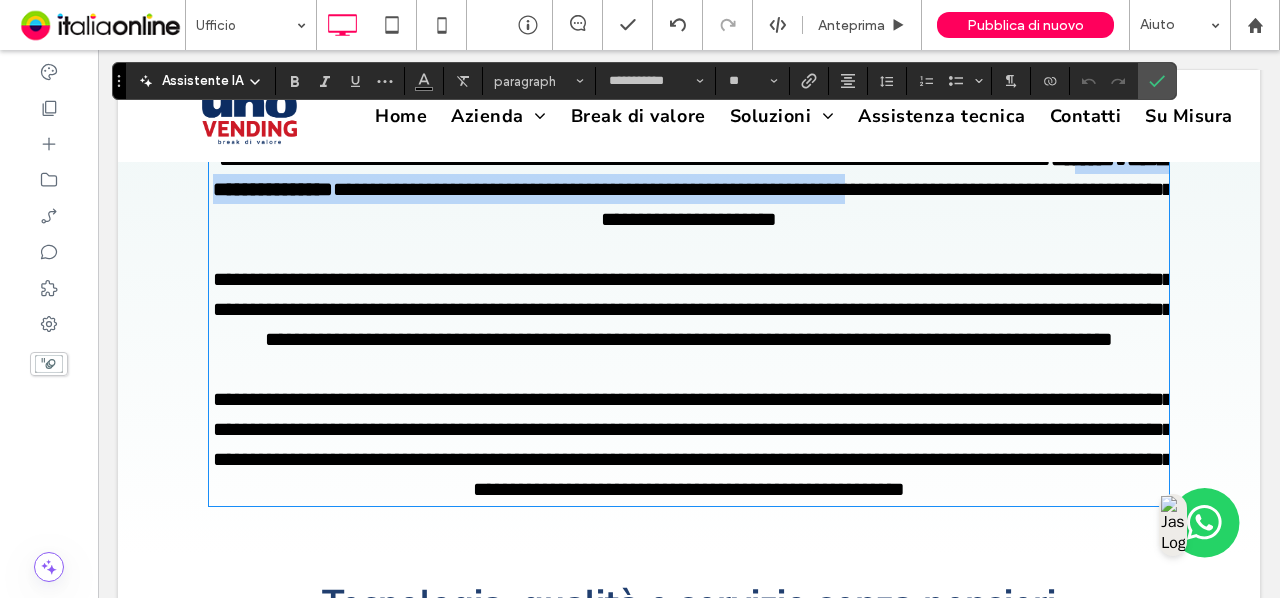 drag, startPoint x: 1062, startPoint y: 512, endPoint x: 419, endPoint y: 201, distance: 714.26184 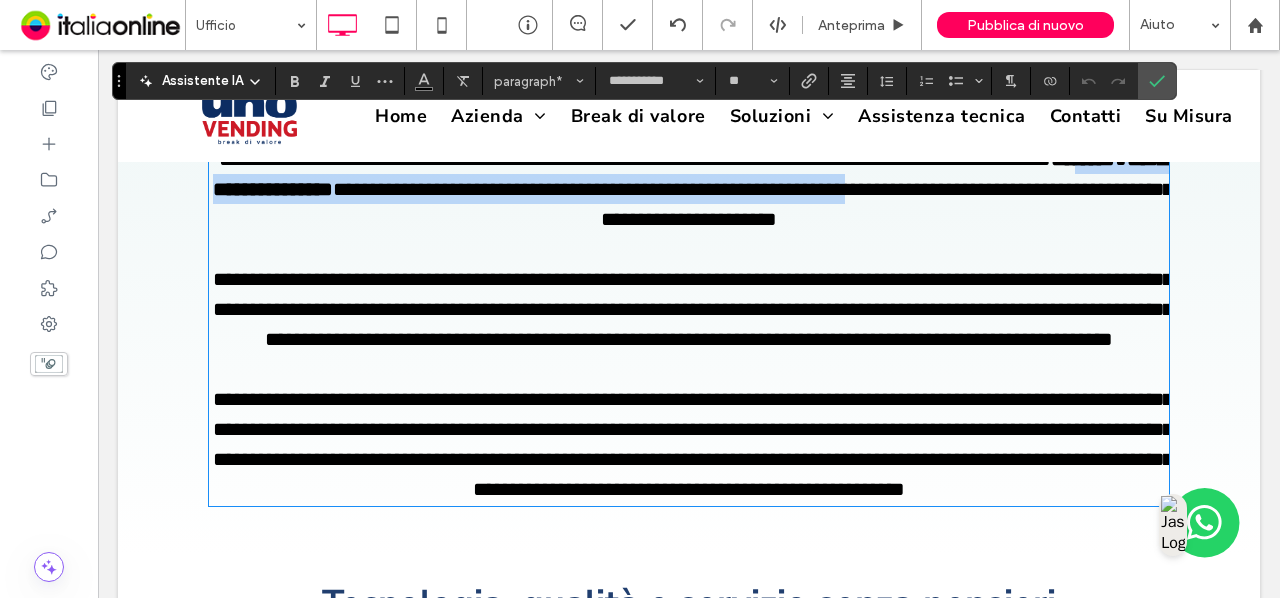 click on "********" at bounding box center [1083, 159] 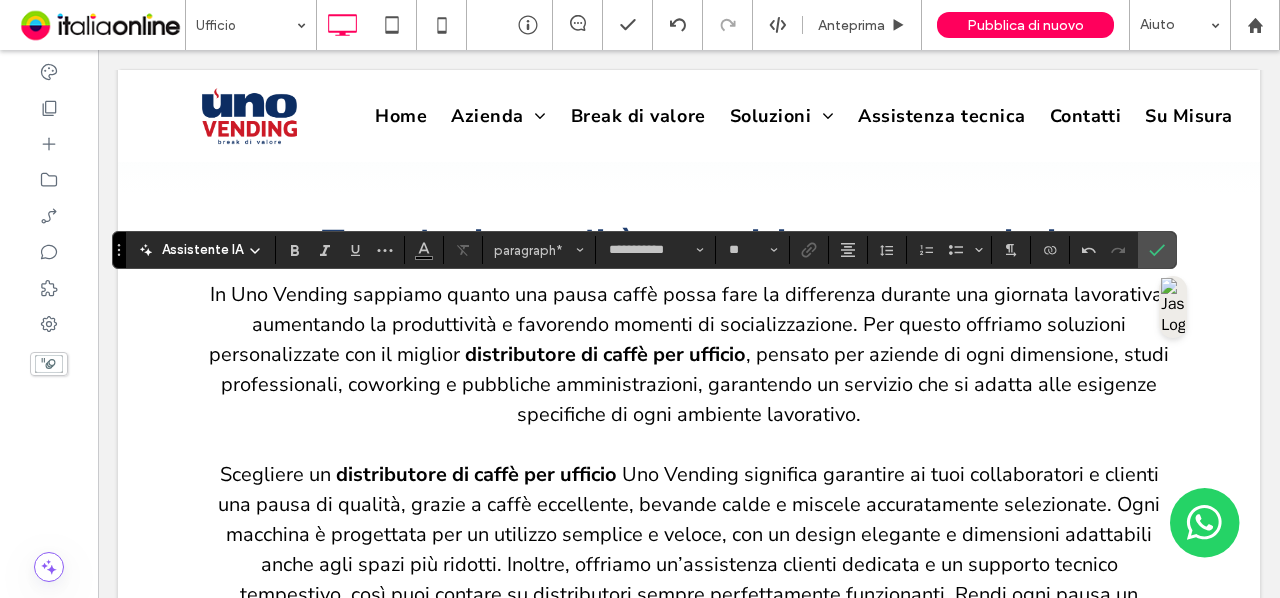 scroll, scrollTop: 743, scrollLeft: 0, axis: vertical 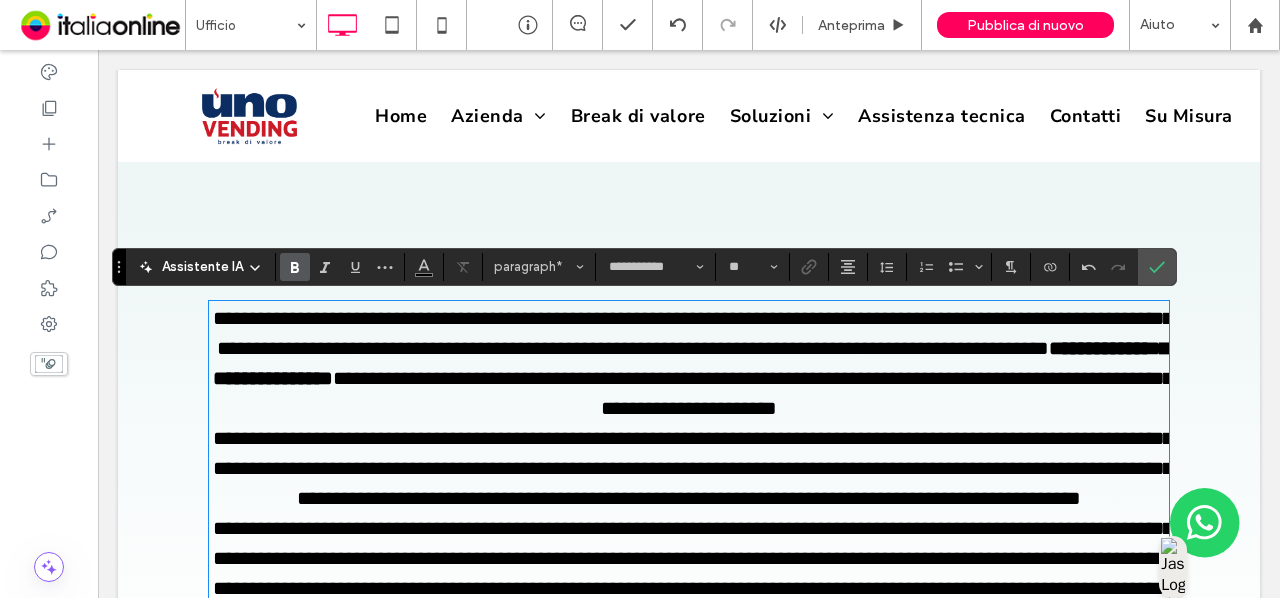 click on "**********" at bounding box center [689, 363] 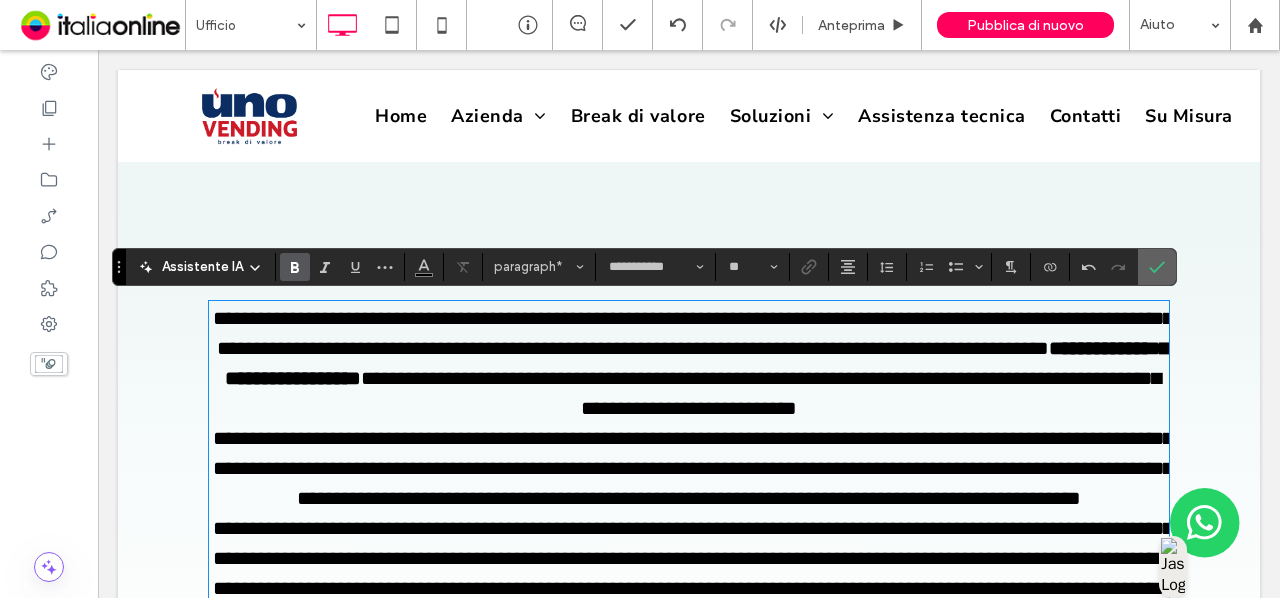 click at bounding box center [1153, 267] 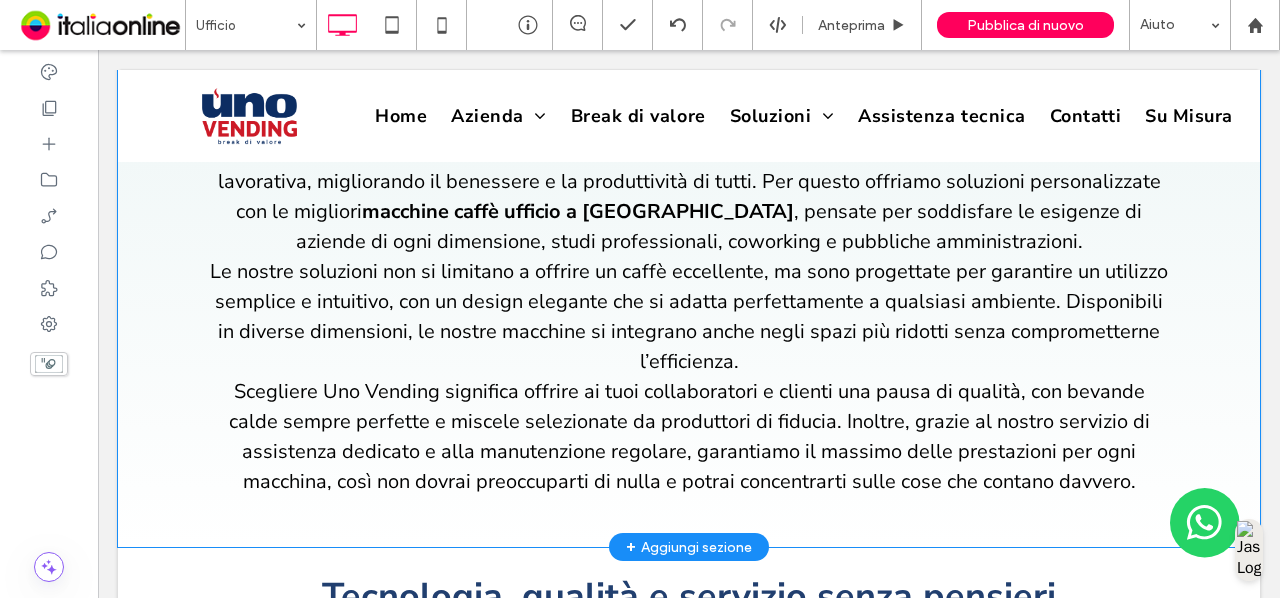 scroll, scrollTop: 850, scrollLeft: 0, axis: vertical 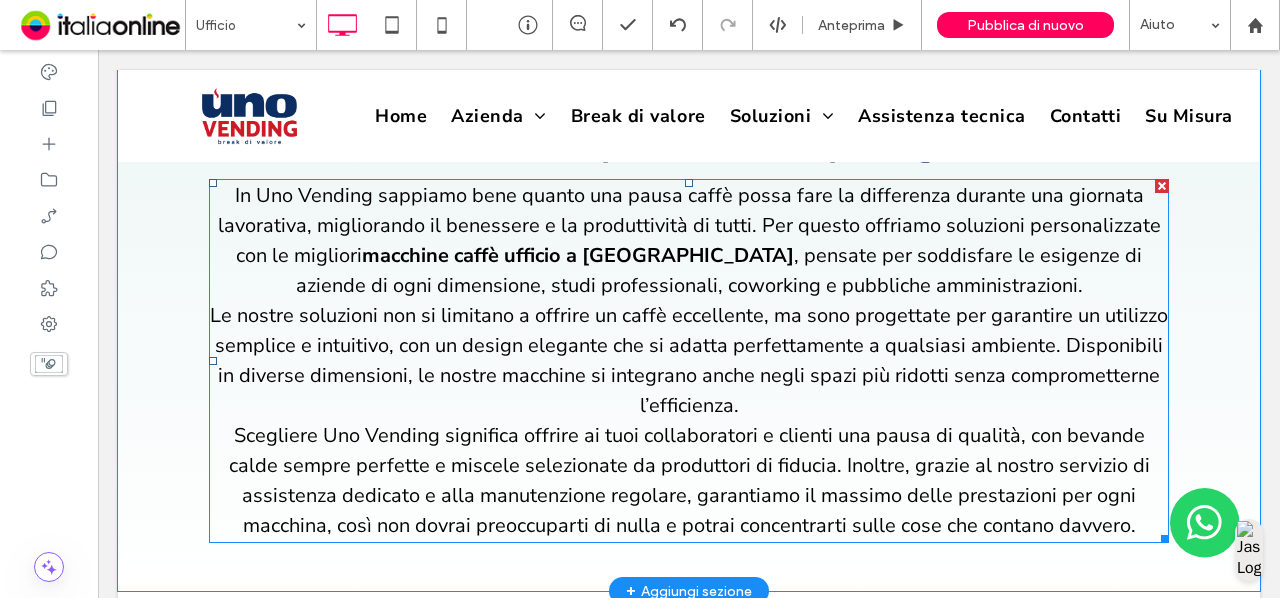 click on "macchine caffè ufficio a Messina" at bounding box center [578, 255] 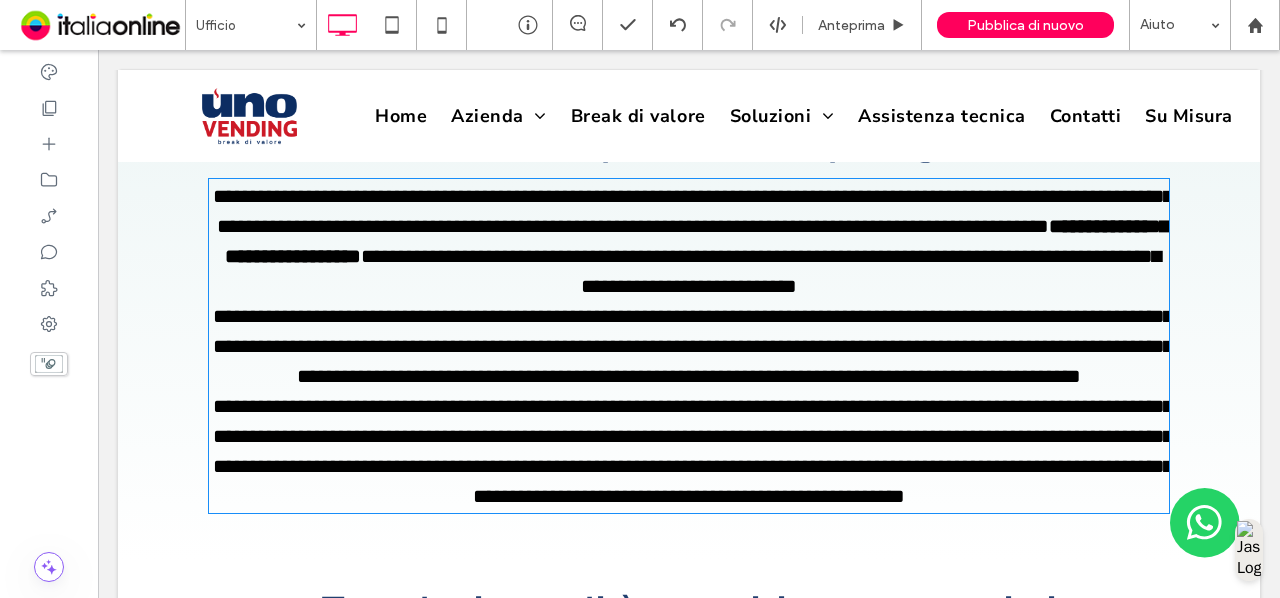 click on "**********" at bounding box center (697, 241) 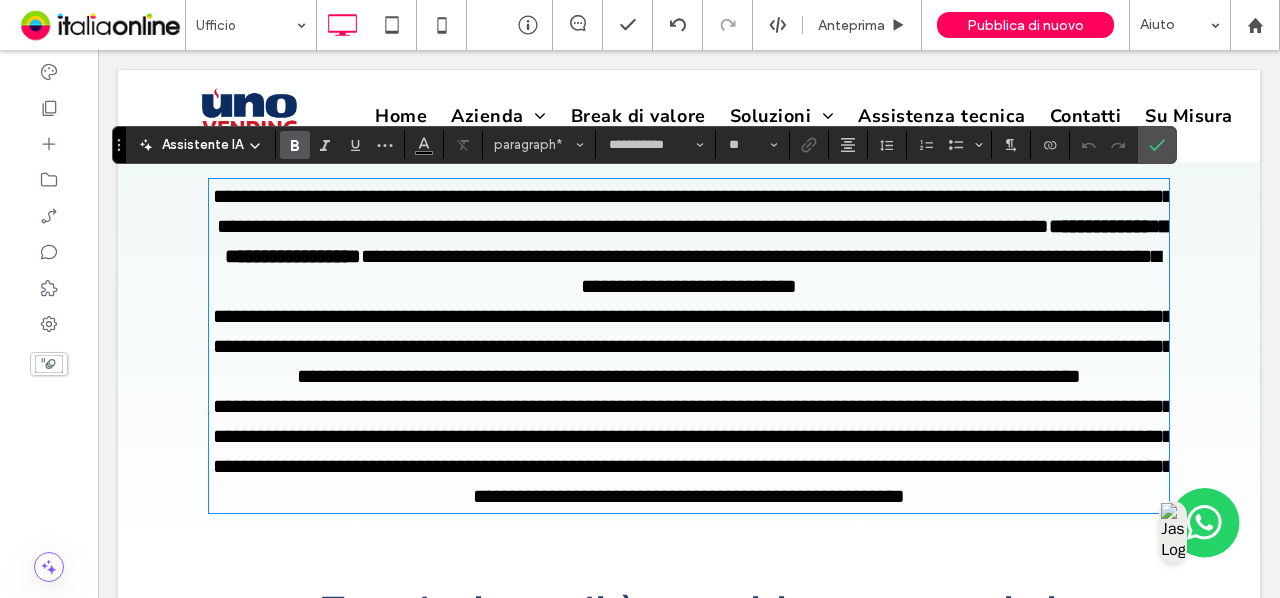 click on "**********" at bounding box center (697, 241) 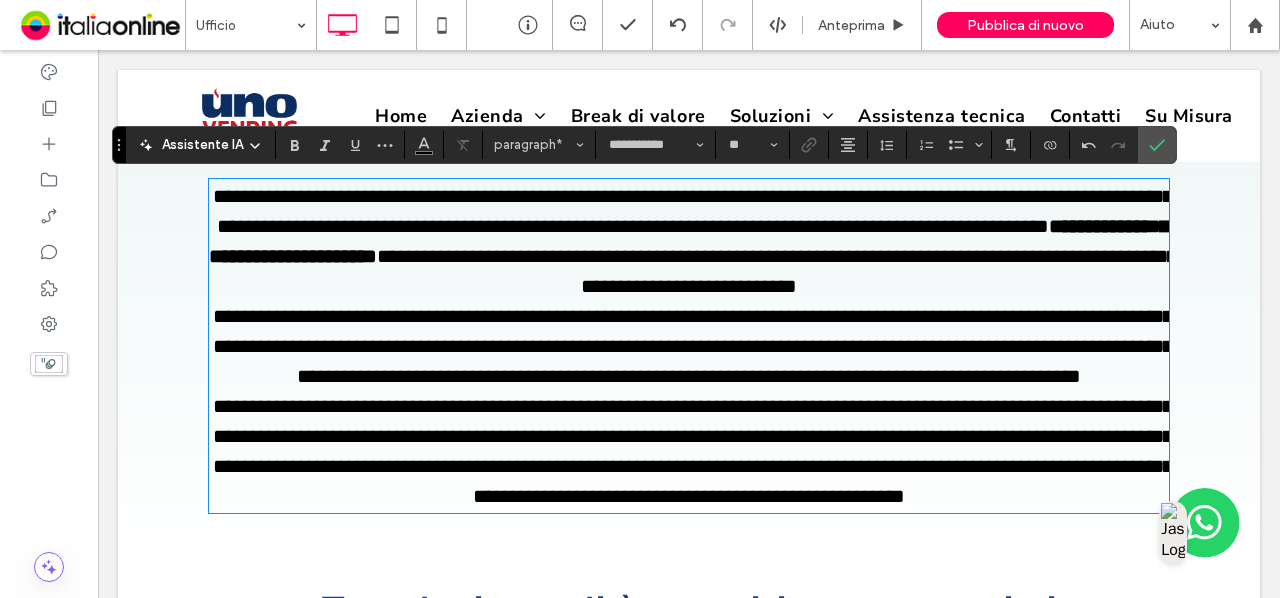 click on "**********" at bounding box center [693, 346] 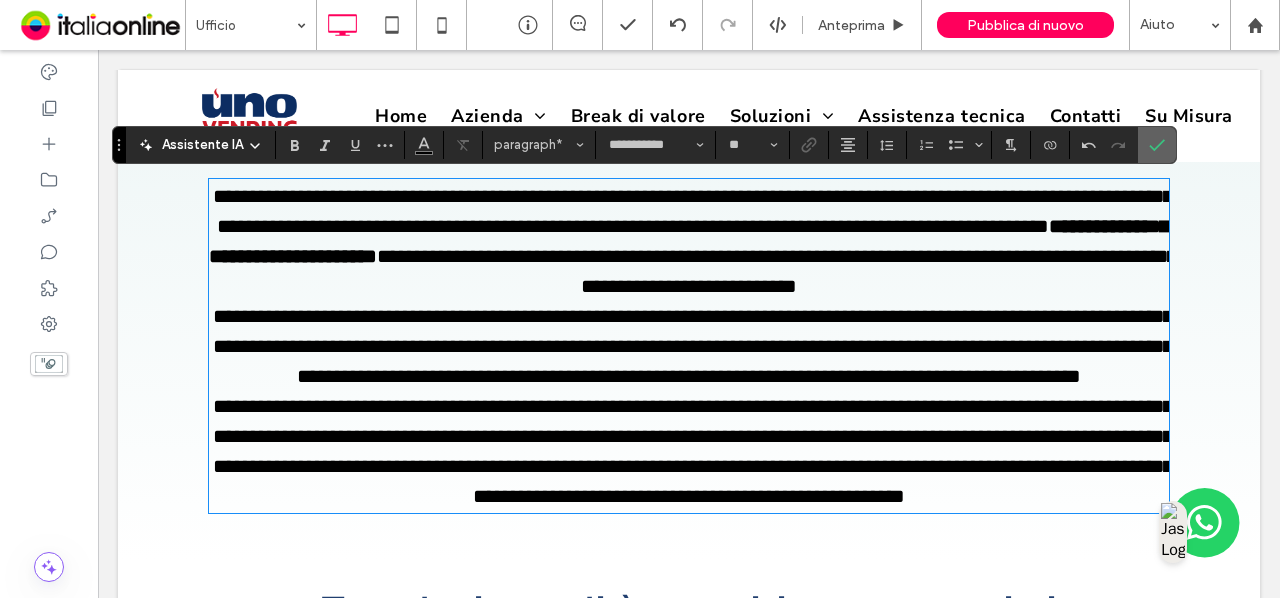 click at bounding box center [1157, 145] 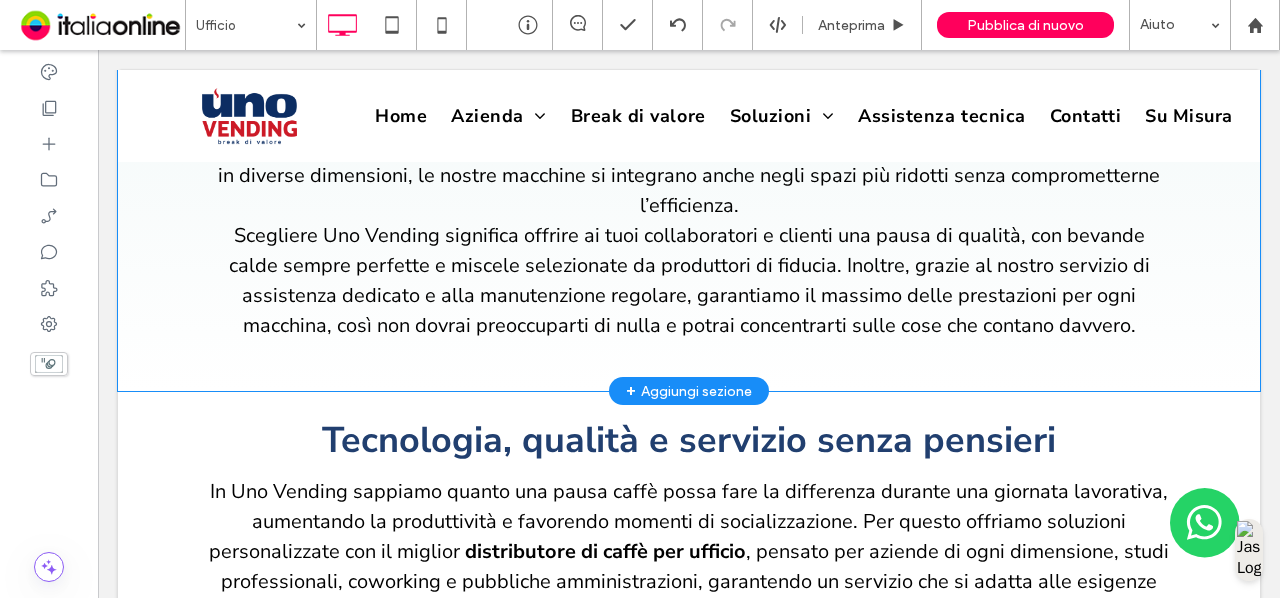 scroll, scrollTop: 1250, scrollLeft: 0, axis: vertical 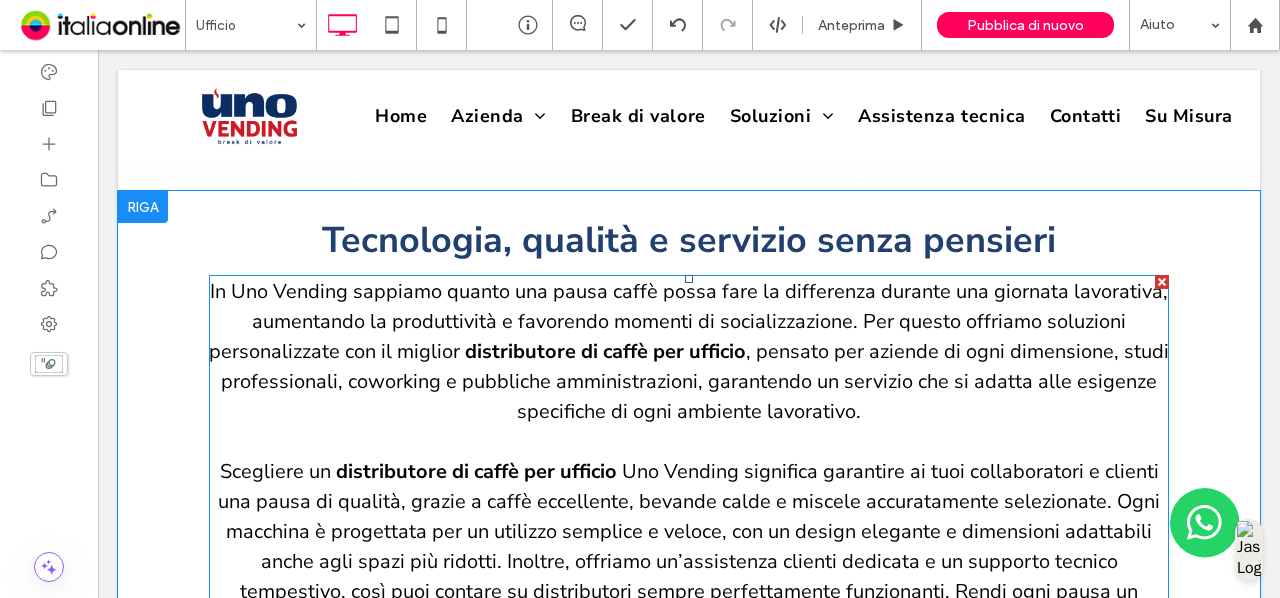 click on "distributore di caffè per ufficio" at bounding box center [605, 351] 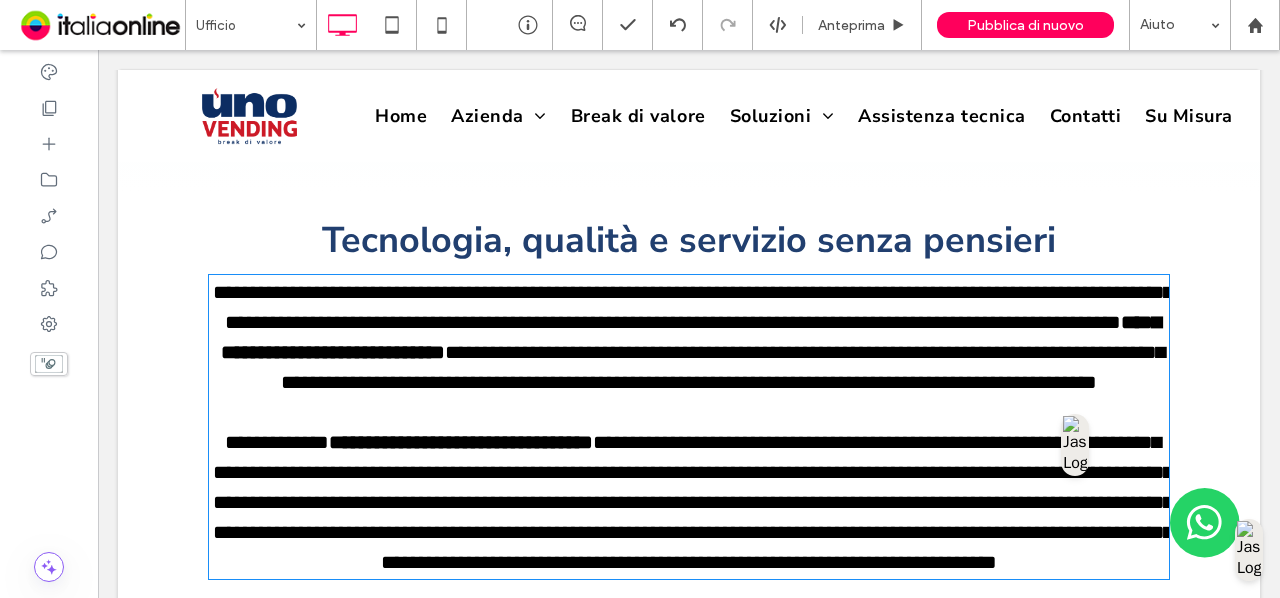 type on "**********" 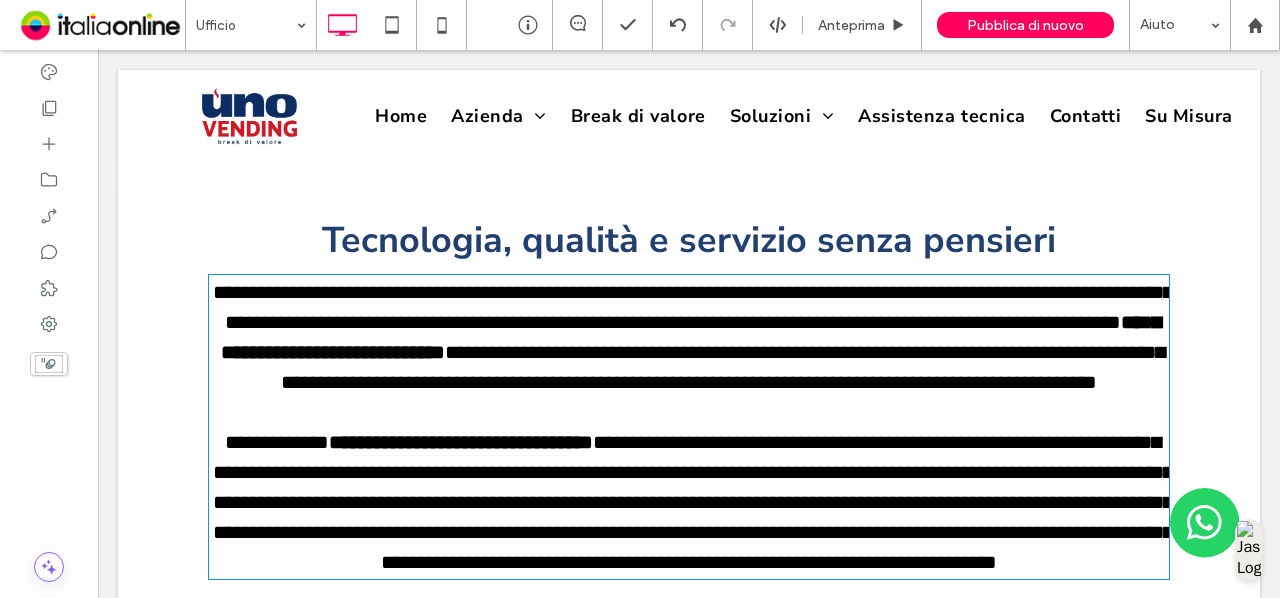 click on "**********" at bounding box center (461, 442) 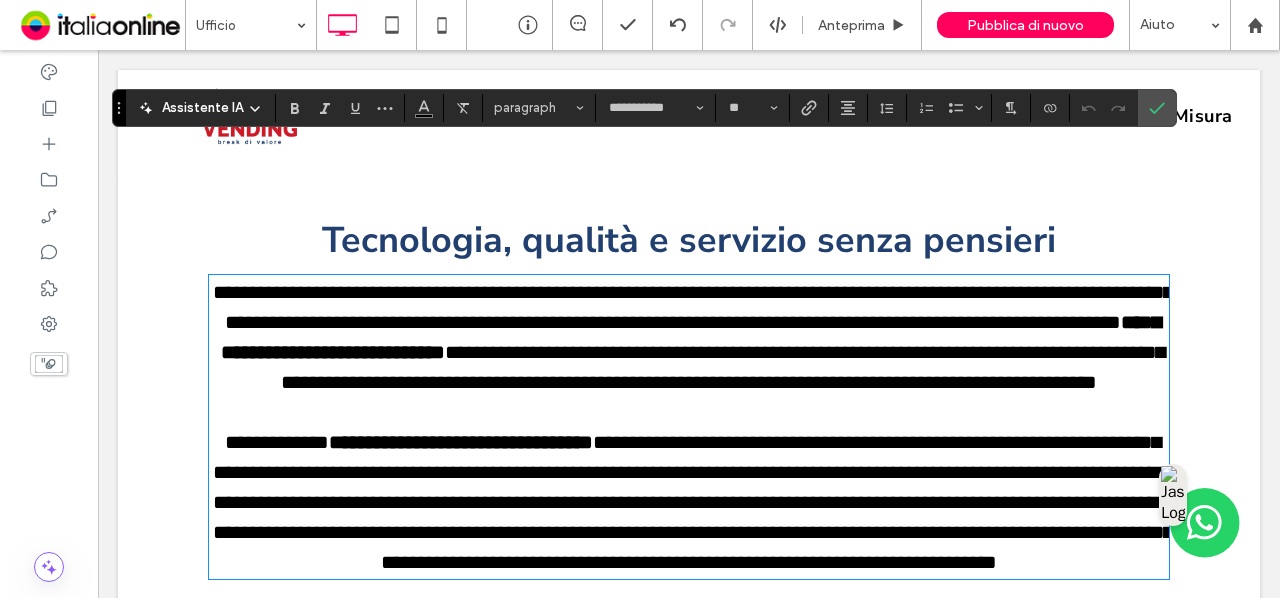 scroll, scrollTop: 1384, scrollLeft: 0, axis: vertical 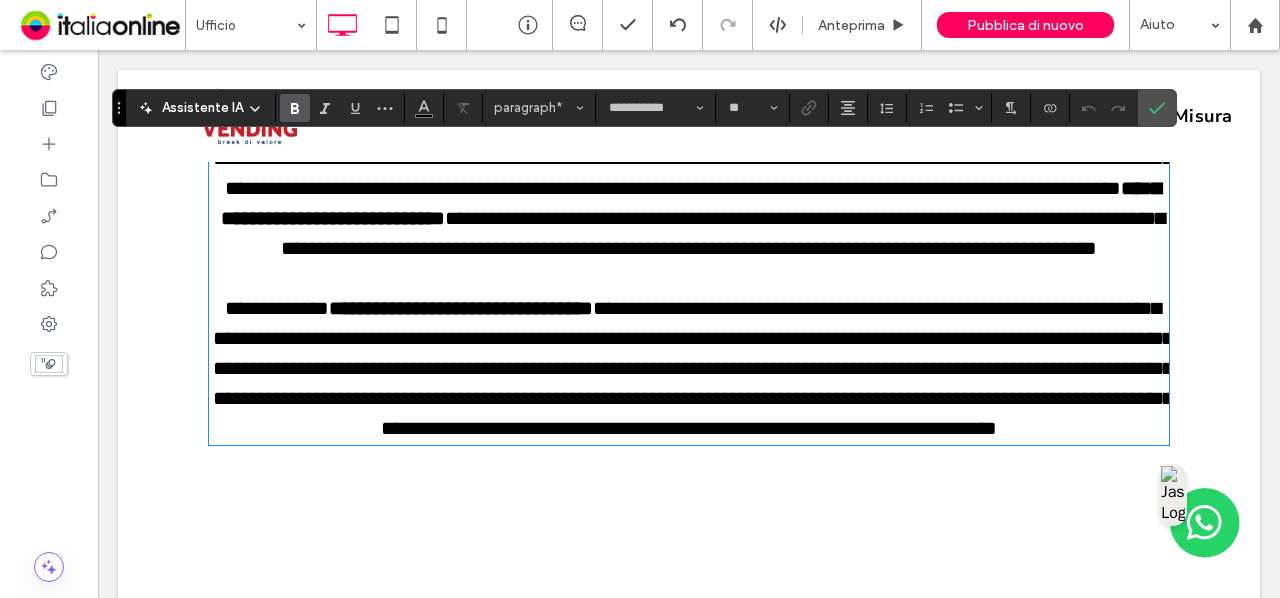 click on "**********" at bounding box center [461, 308] 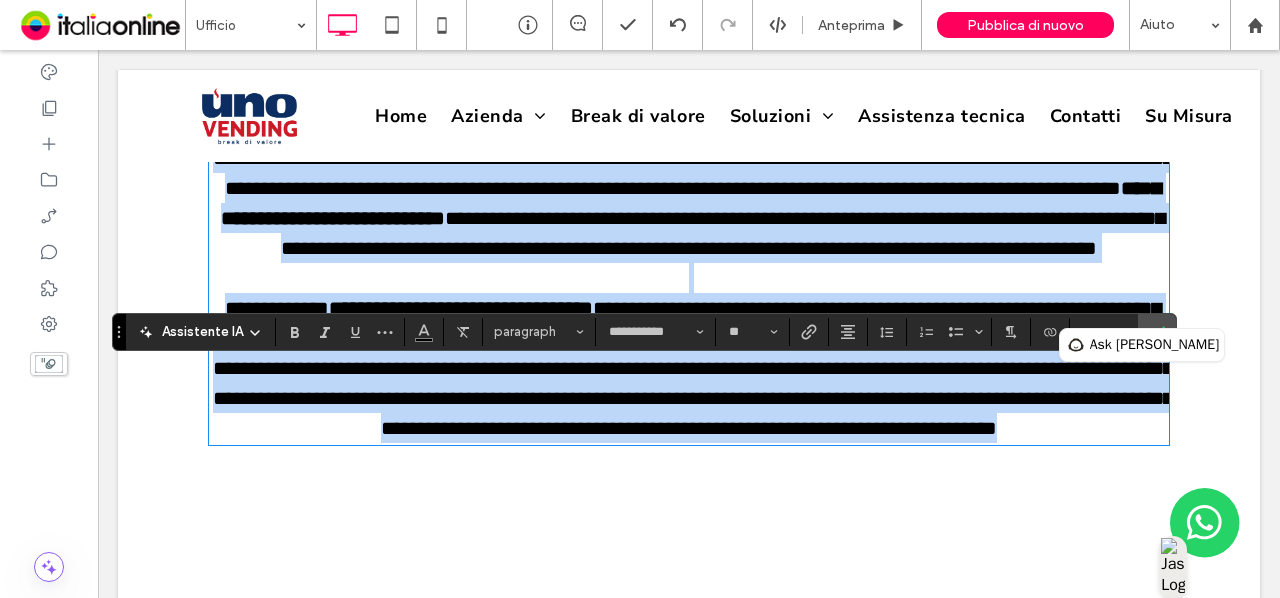 scroll, scrollTop: 1162, scrollLeft: 0, axis: vertical 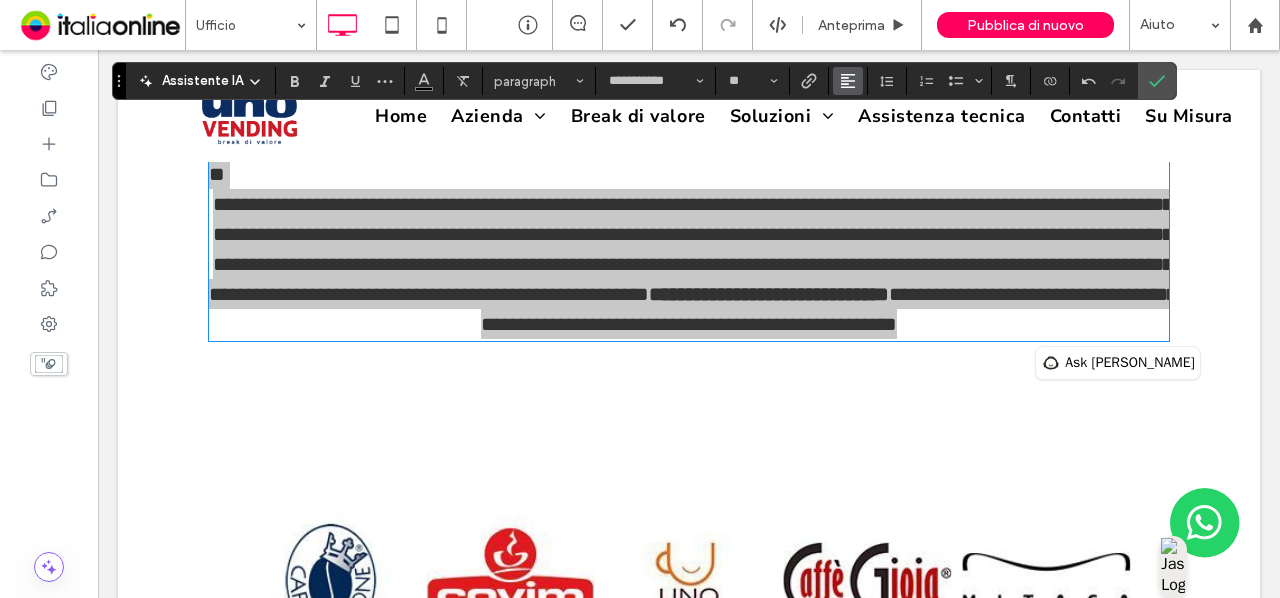 click 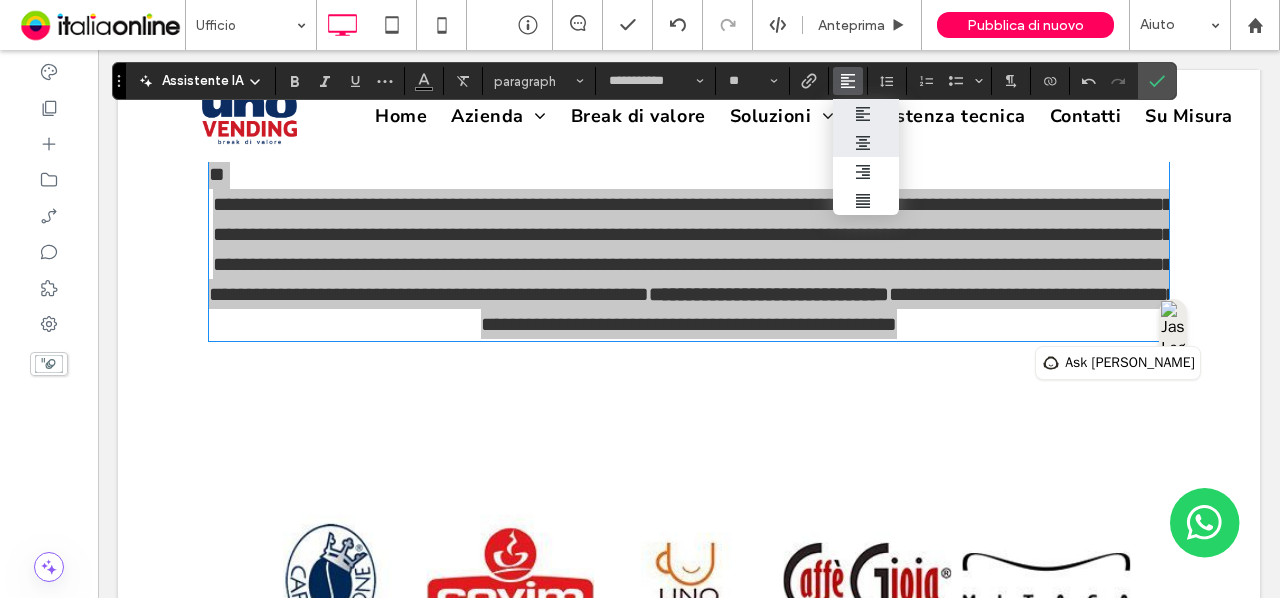 click 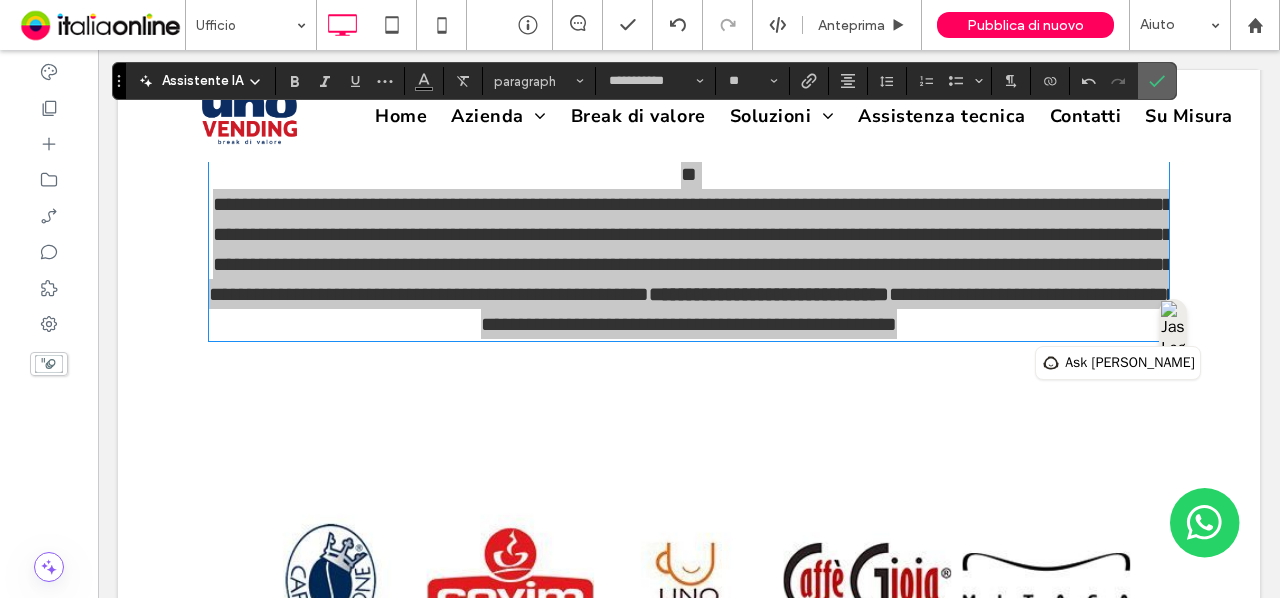 click at bounding box center (1153, 81) 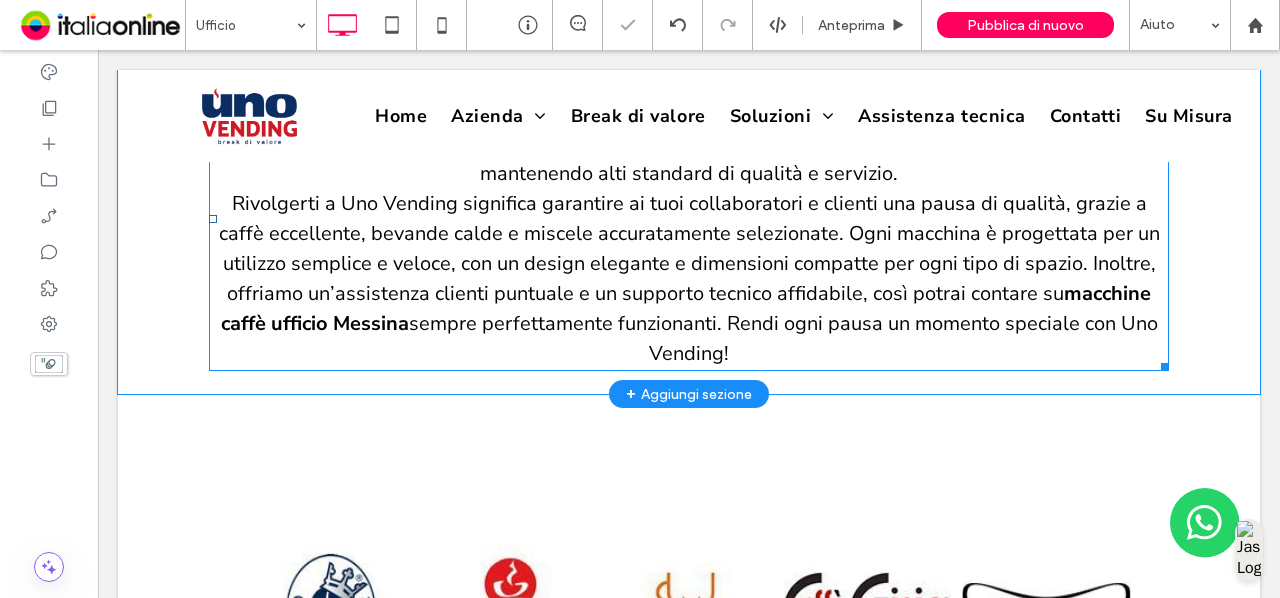 scroll, scrollTop: 1250, scrollLeft: 0, axis: vertical 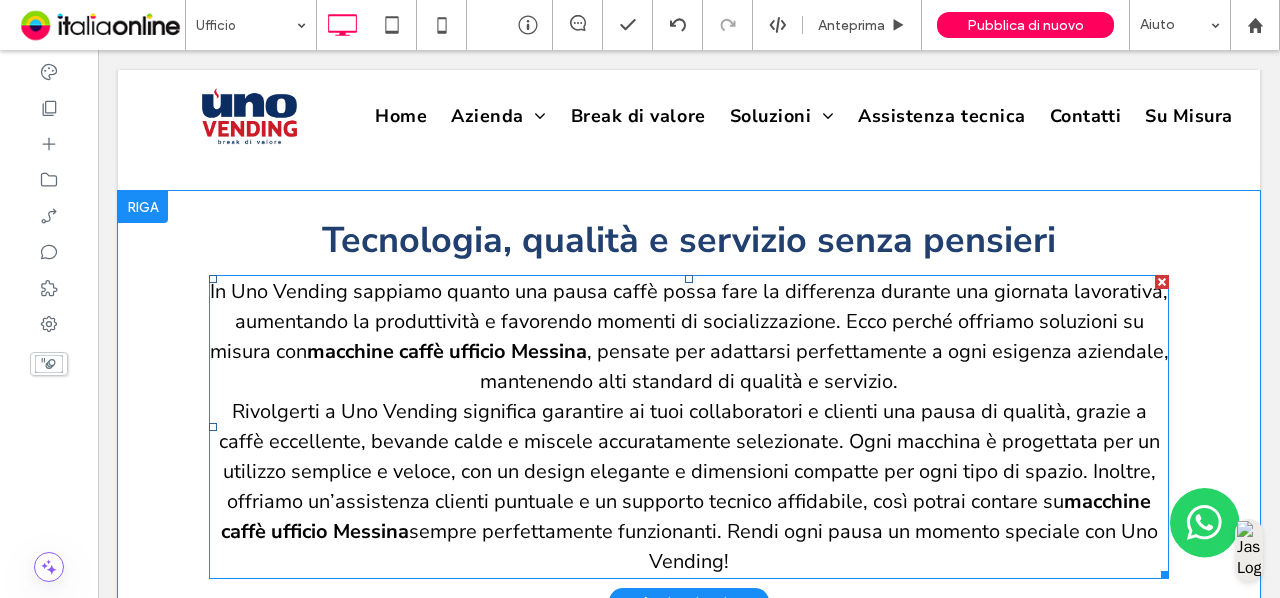 click on "Rivolgerti a Uno Vending significa garantire ai tuoi collaboratori e clienti una pausa di qualità, grazie a caffè eccellente, bevande calde e miscele accuratamente selezionate. Ogni macchina è progettata per un utilizzo semplice e veloce, con un design elegante e dimensioni compatte per ogni tipo di spazio. Inoltre, offriamo un’assistenza clienti puntuale e un supporto tecnico affidabile, così potrai contare su" at bounding box center (689, 456) 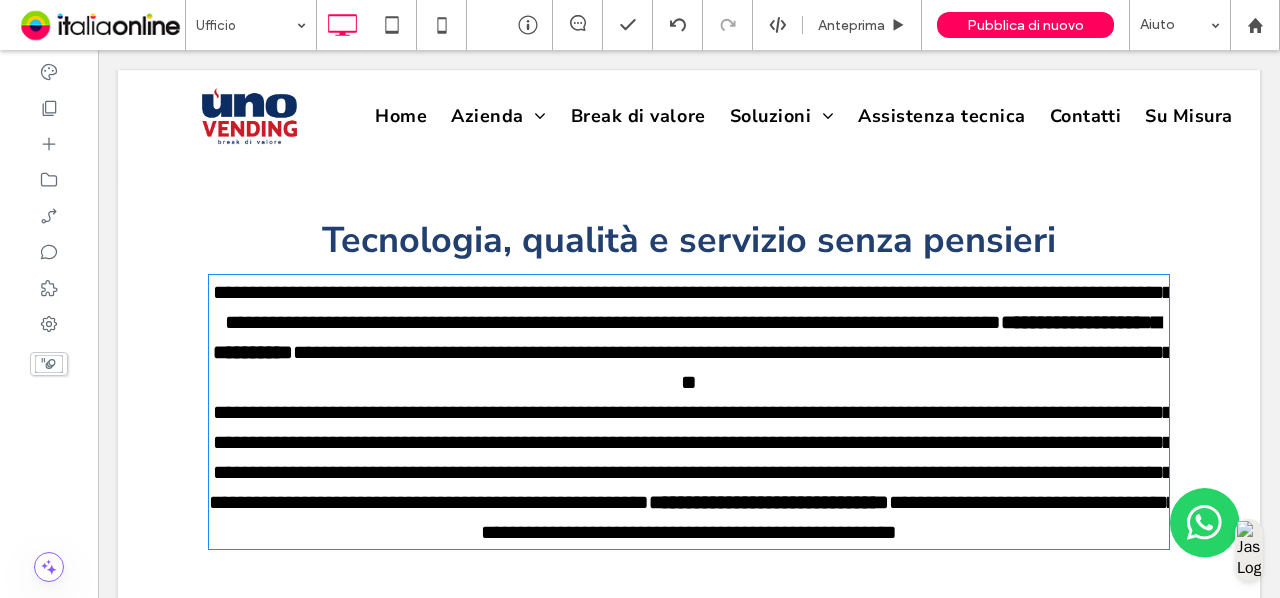 click on "**********" at bounding box center (691, 457) 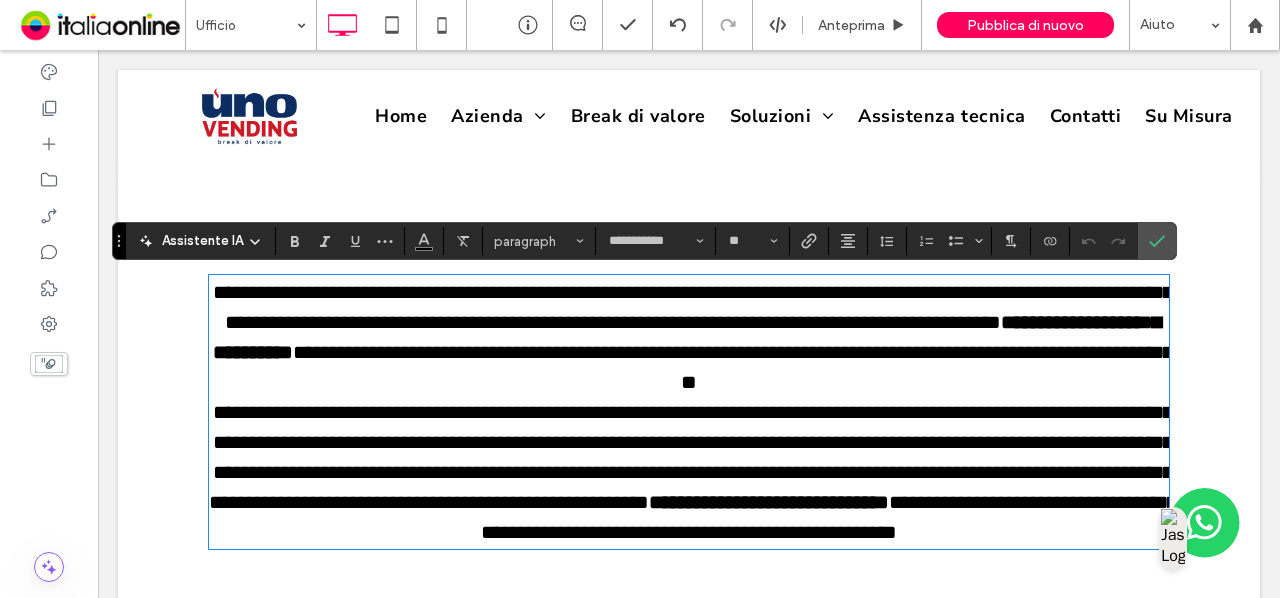 type on "**********" 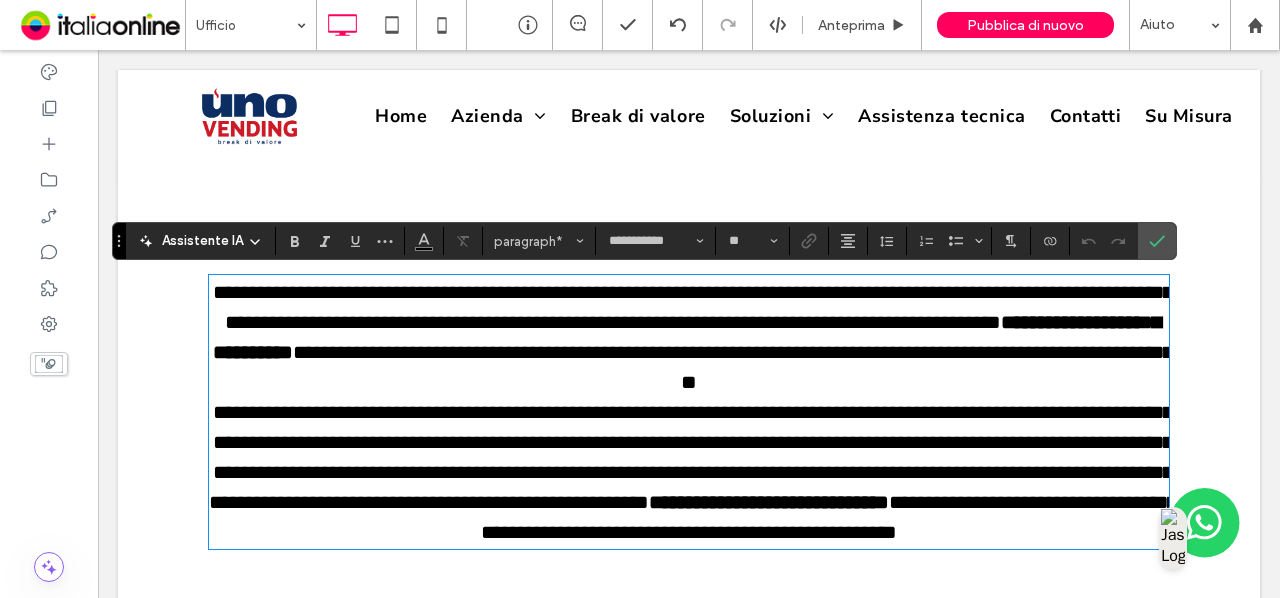 click on "**********" at bounding box center [687, 337] 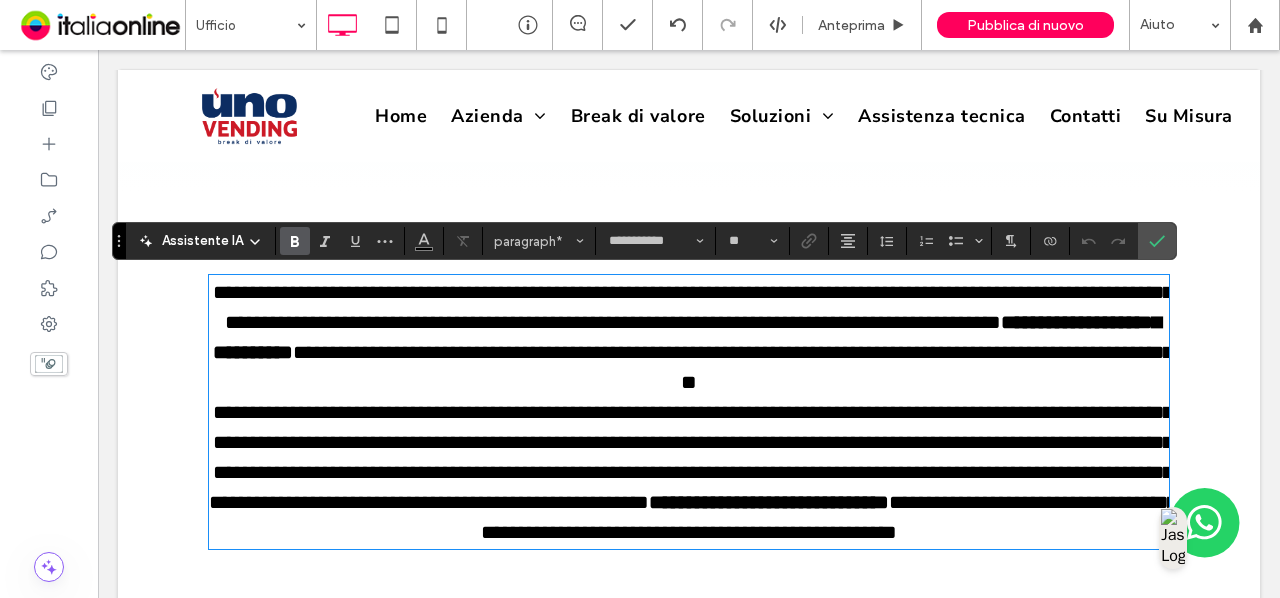 type 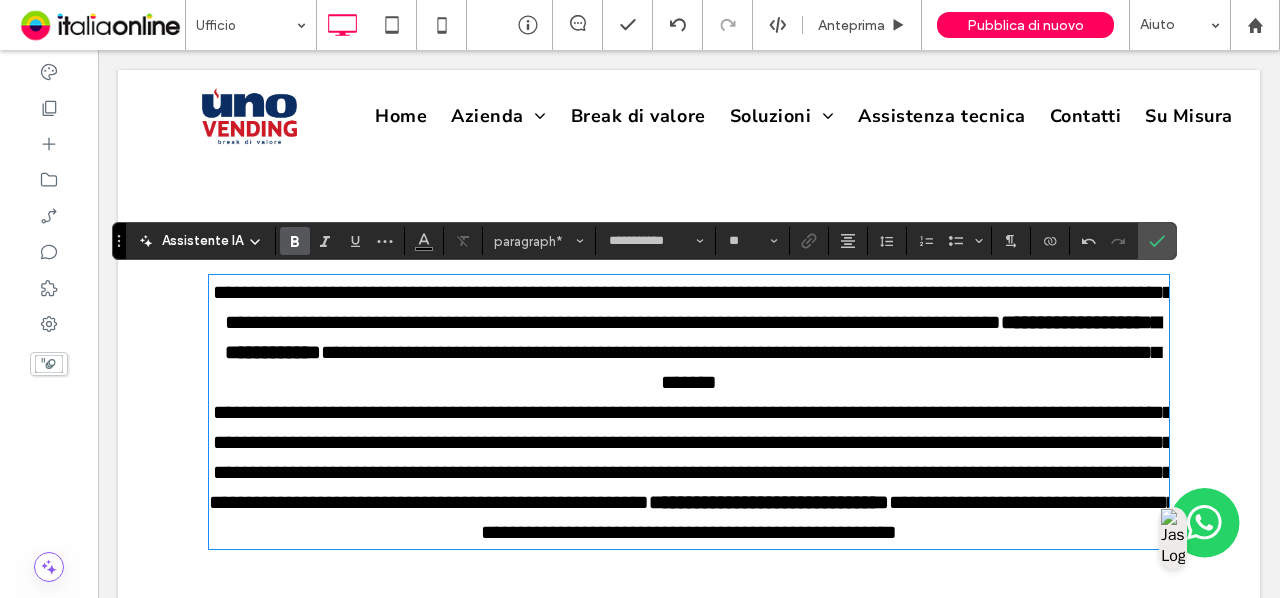 click at bounding box center (1205, 523) 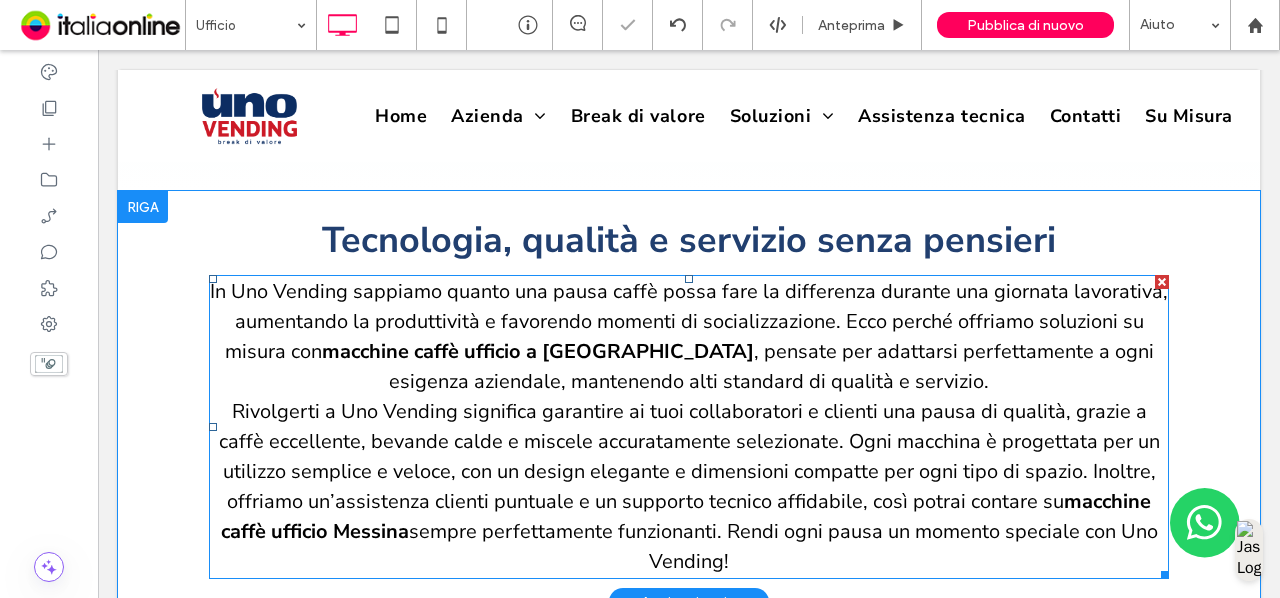 scroll, scrollTop: 1380, scrollLeft: 0, axis: vertical 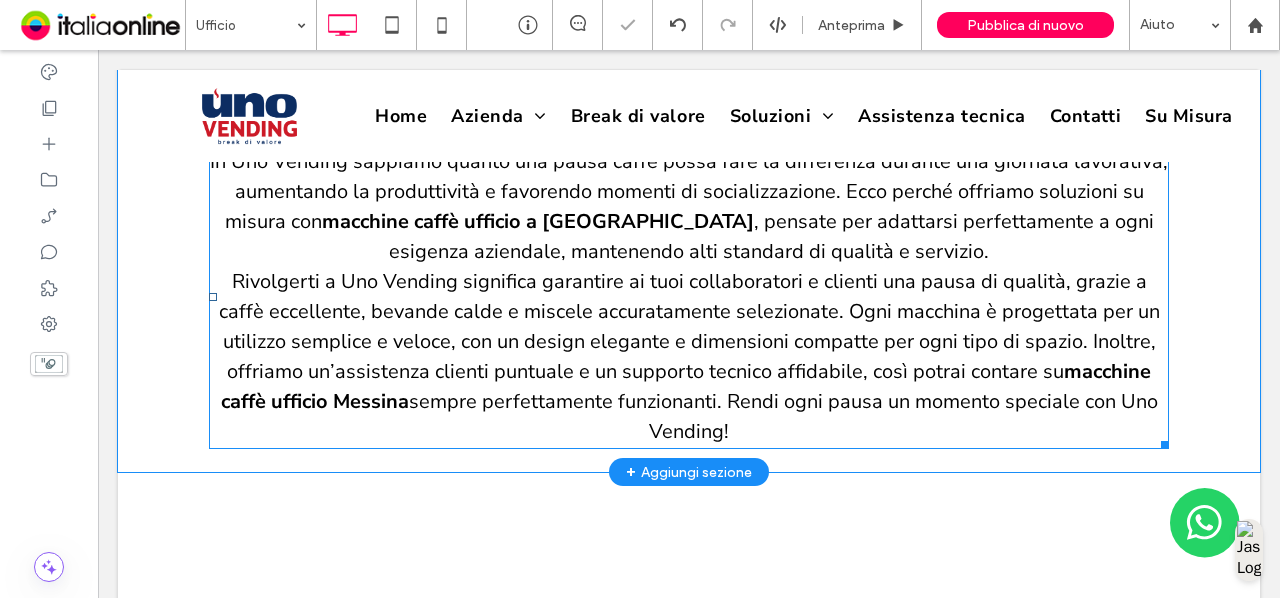 click on "macchine caffè ufficio Messina" at bounding box center (686, 386) 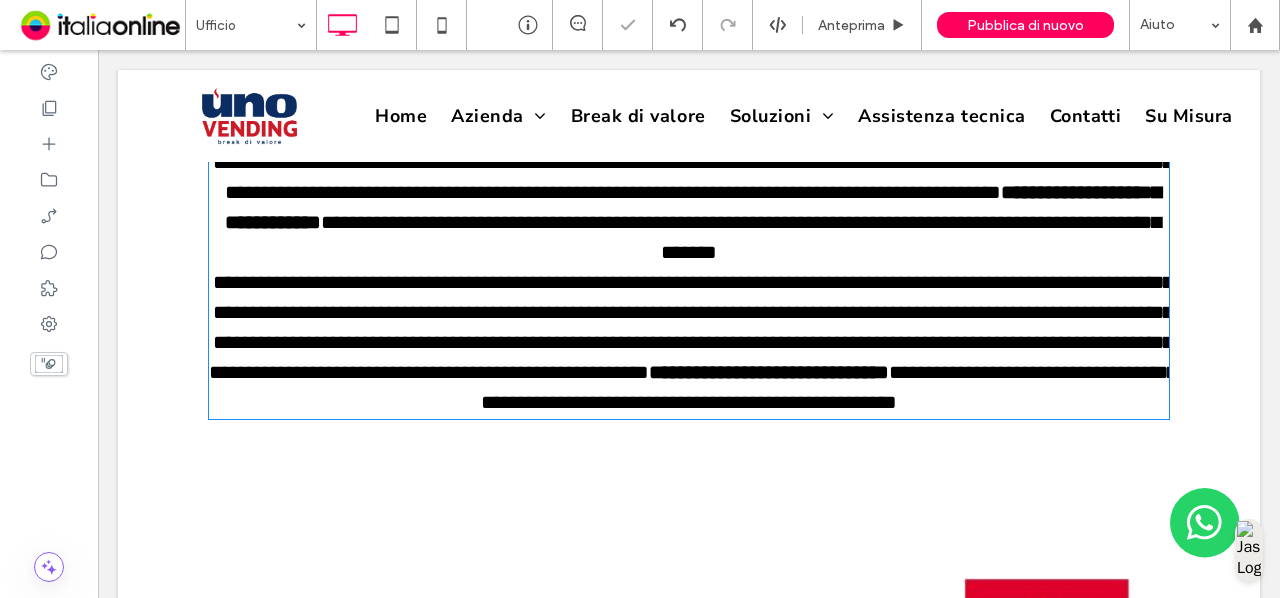 click on "**********" at bounding box center (769, 372) 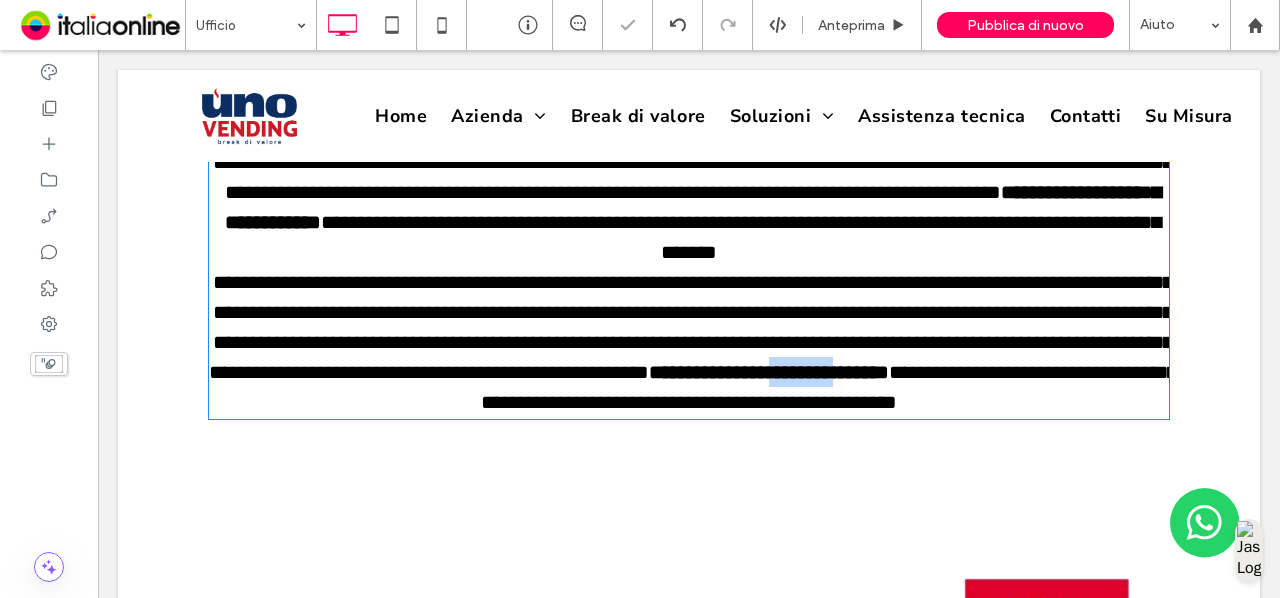 type on "**********" 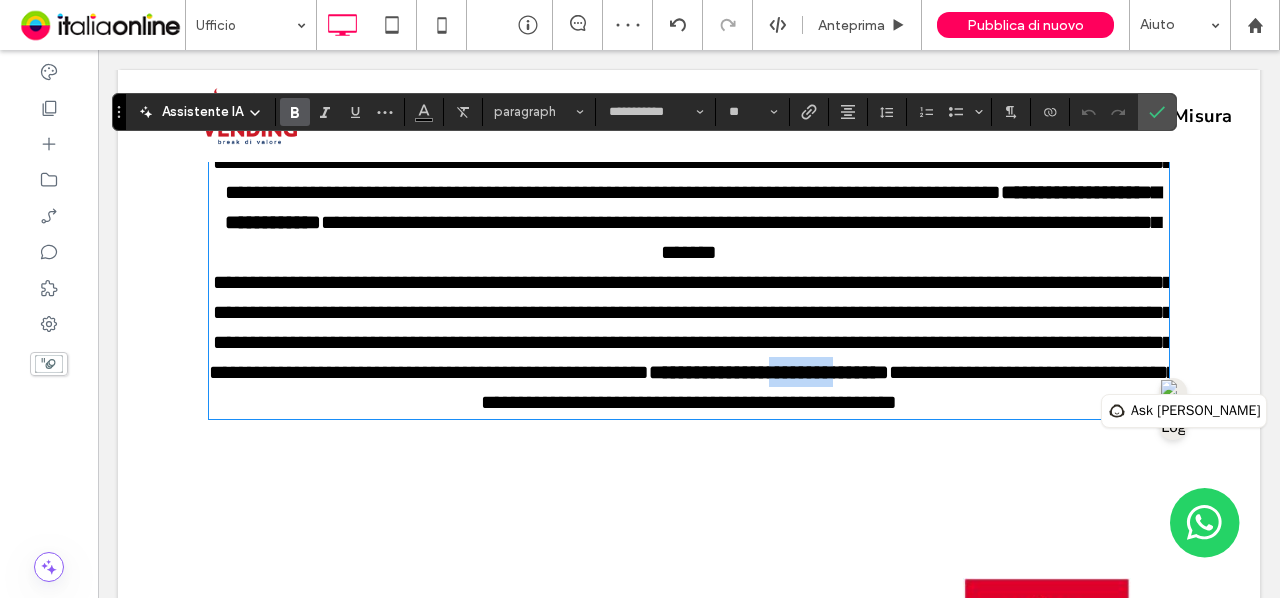 click on "**********" at bounding box center [769, 372] 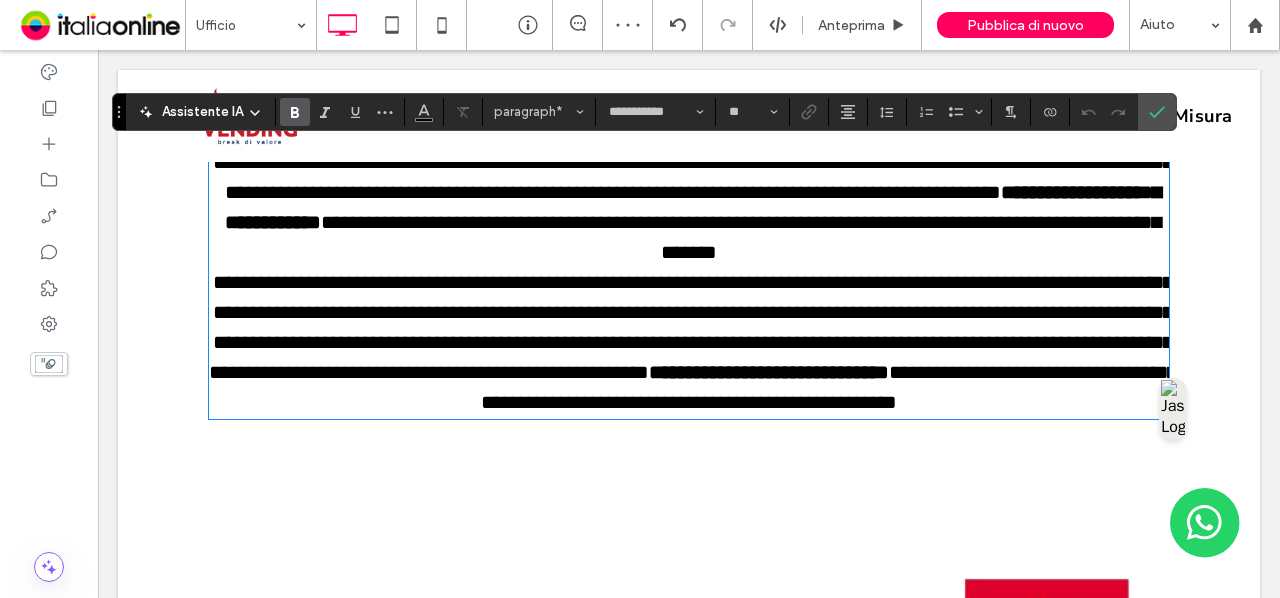 click on "**********" at bounding box center (769, 372) 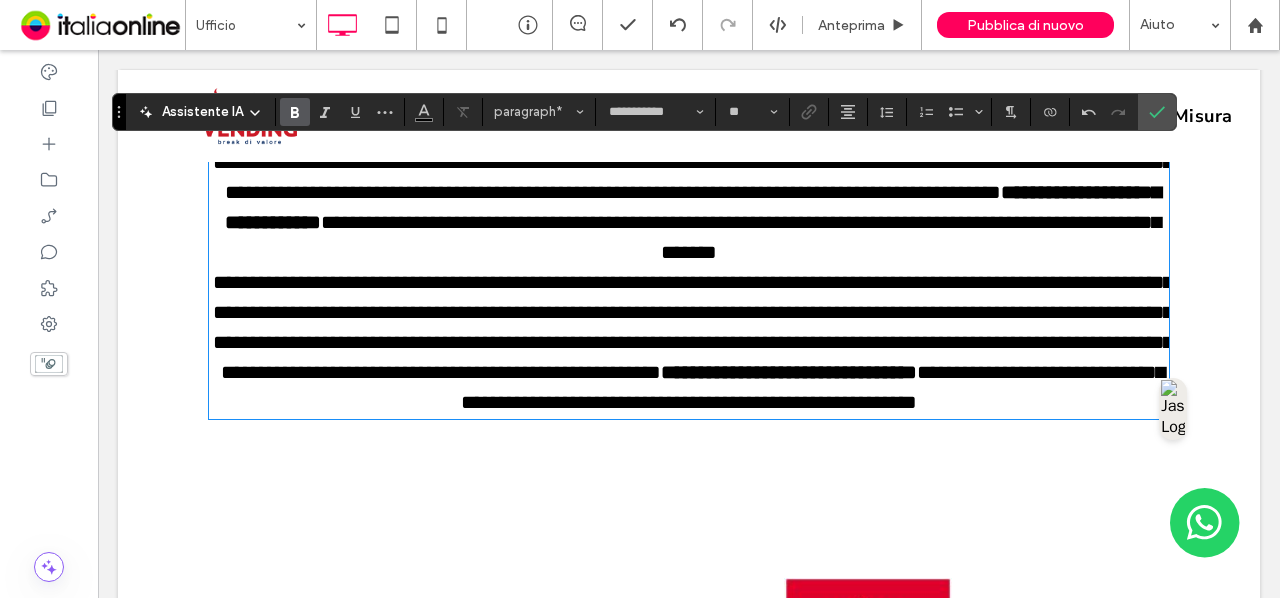 click on "**********" at bounding box center [789, 372] 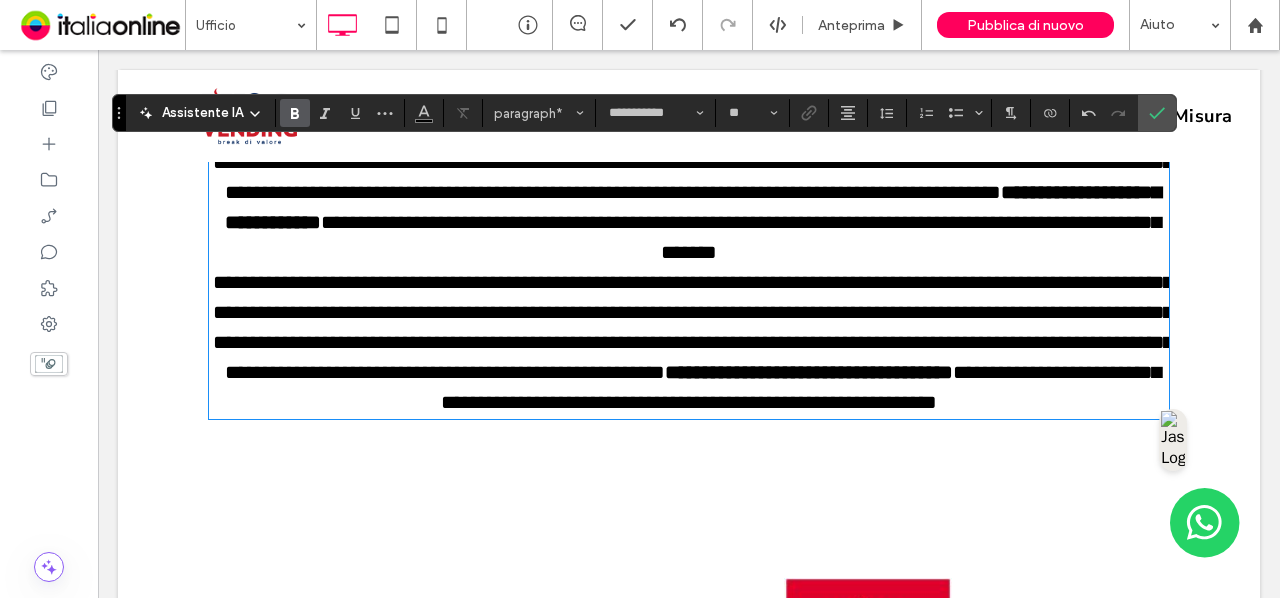scroll, scrollTop: 1262, scrollLeft: 0, axis: vertical 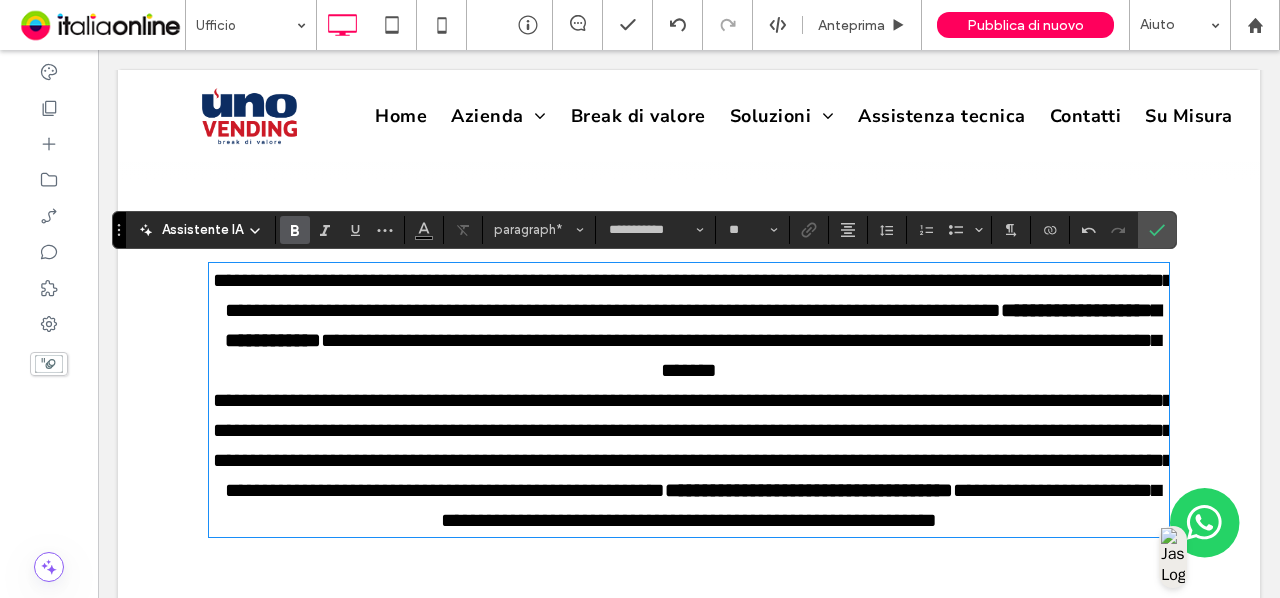 click on "**********" at bounding box center (693, 325) 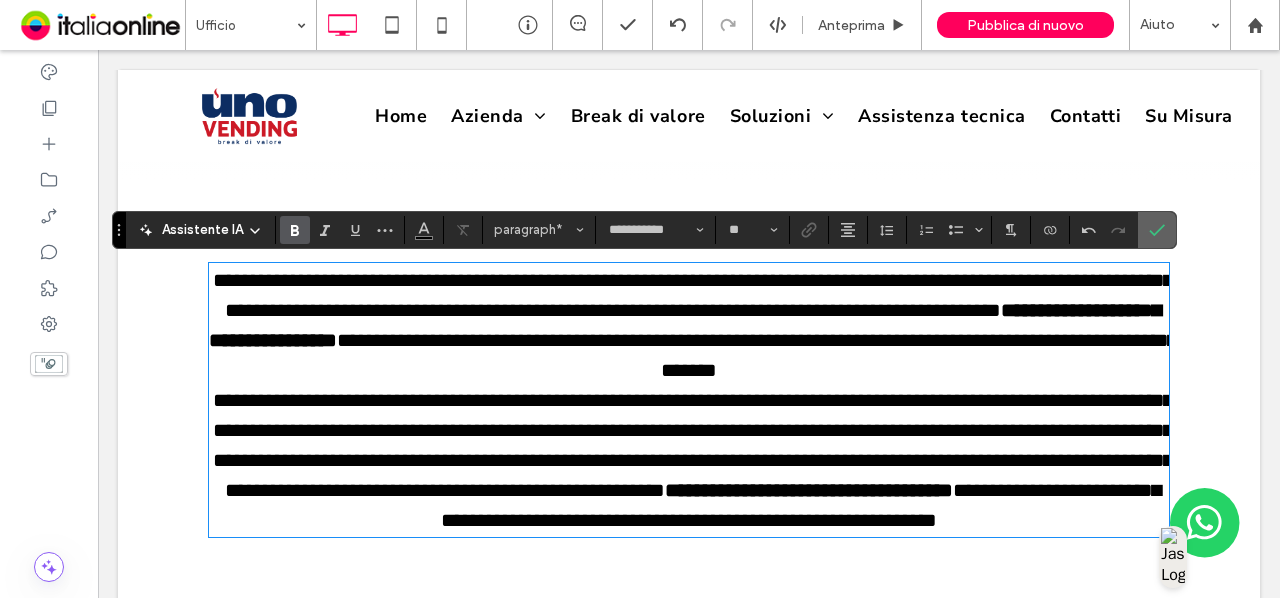 click 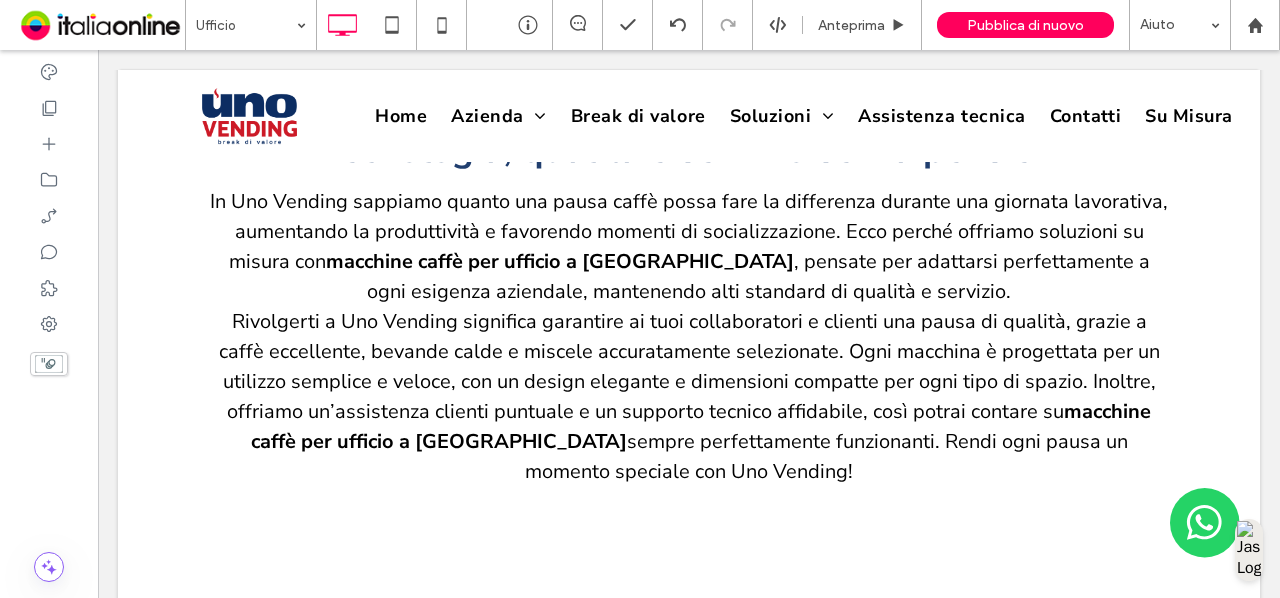 scroll, scrollTop: 1340, scrollLeft: 0, axis: vertical 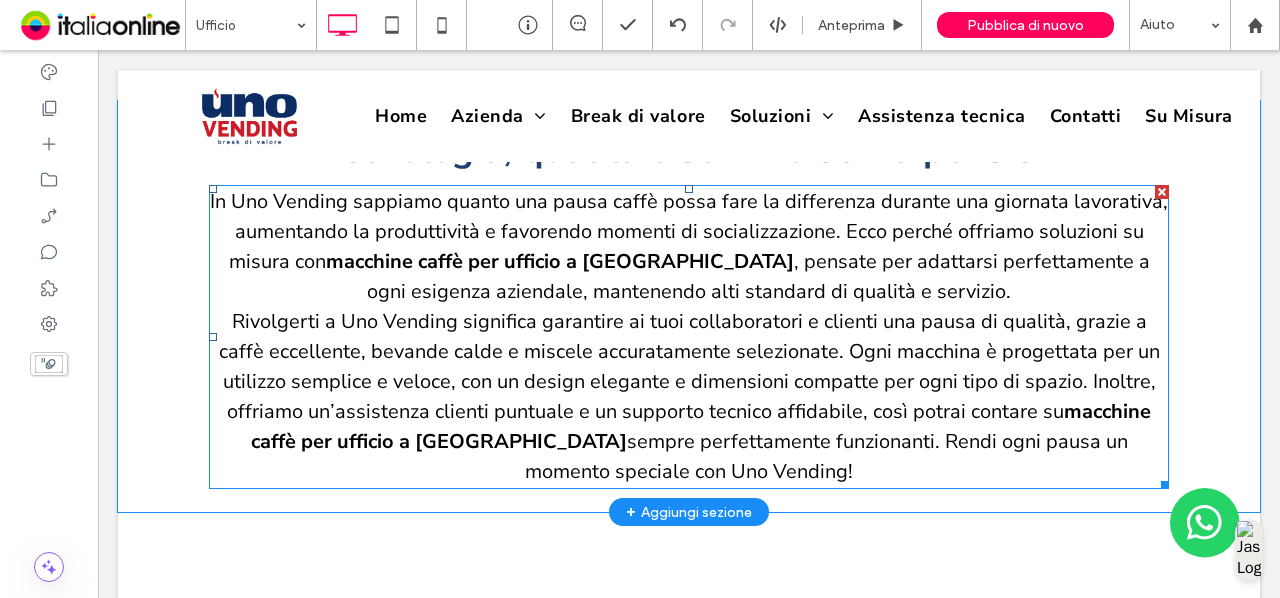 click on "Rivolgerti a Uno Vending significa garantire ai tuoi collaboratori e clienti una pausa di qualità, grazie a caffè eccellente, bevande calde e miscele accuratamente selezionate. Ogni macchina è progettata per un utilizzo semplice e veloce, con un design elegante e dimensioni compatte per ogni tipo di spazio. Inoltre, offriamo un’assistenza clienti puntuale e un supporto tecnico affidabile, così potrai contare su" at bounding box center (689, 366) 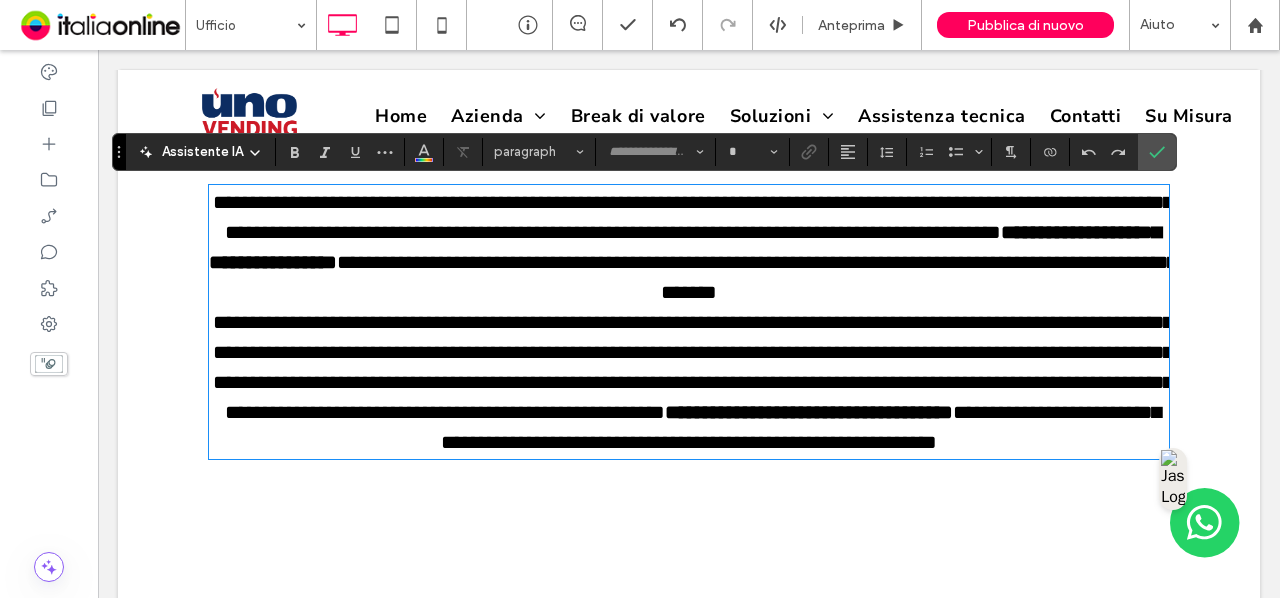 type on "**********" 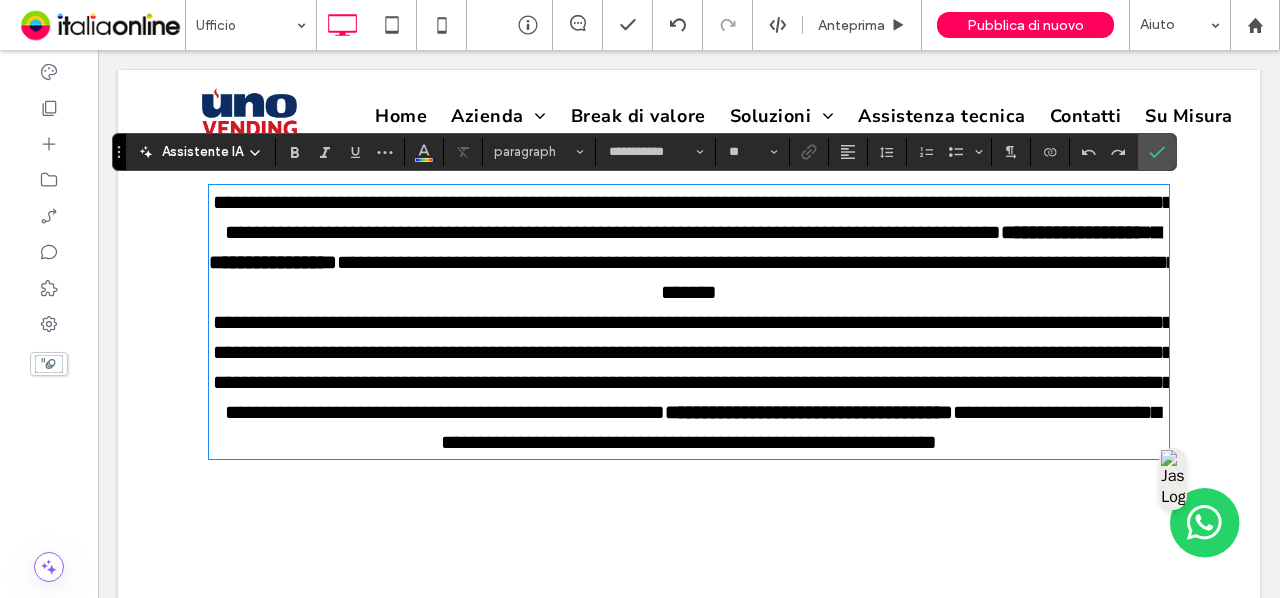 click on "**********" at bounding box center [693, 367] 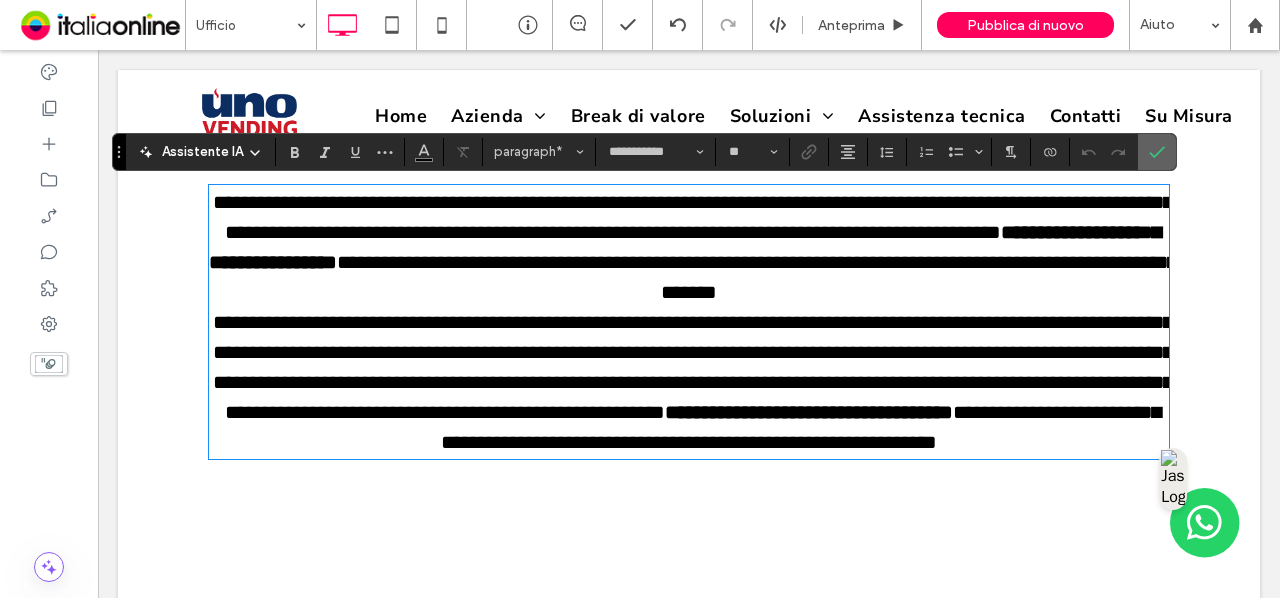 click at bounding box center (1153, 152) 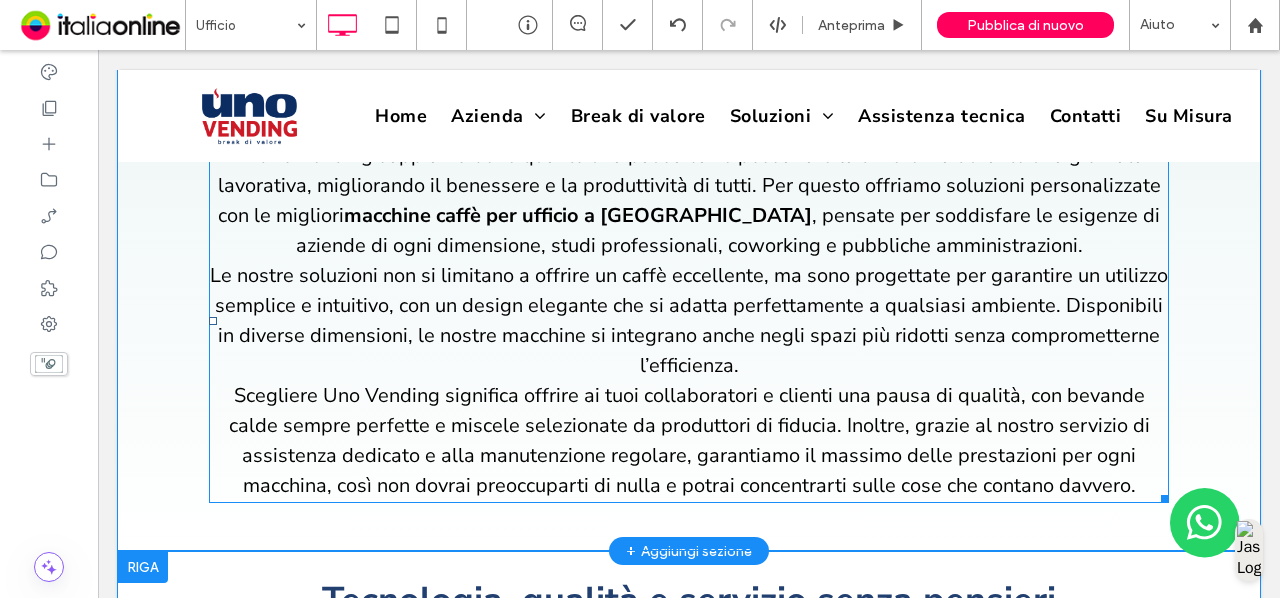 scroll, scrollTop: 850, scrollLeft: 0, axis: vertical 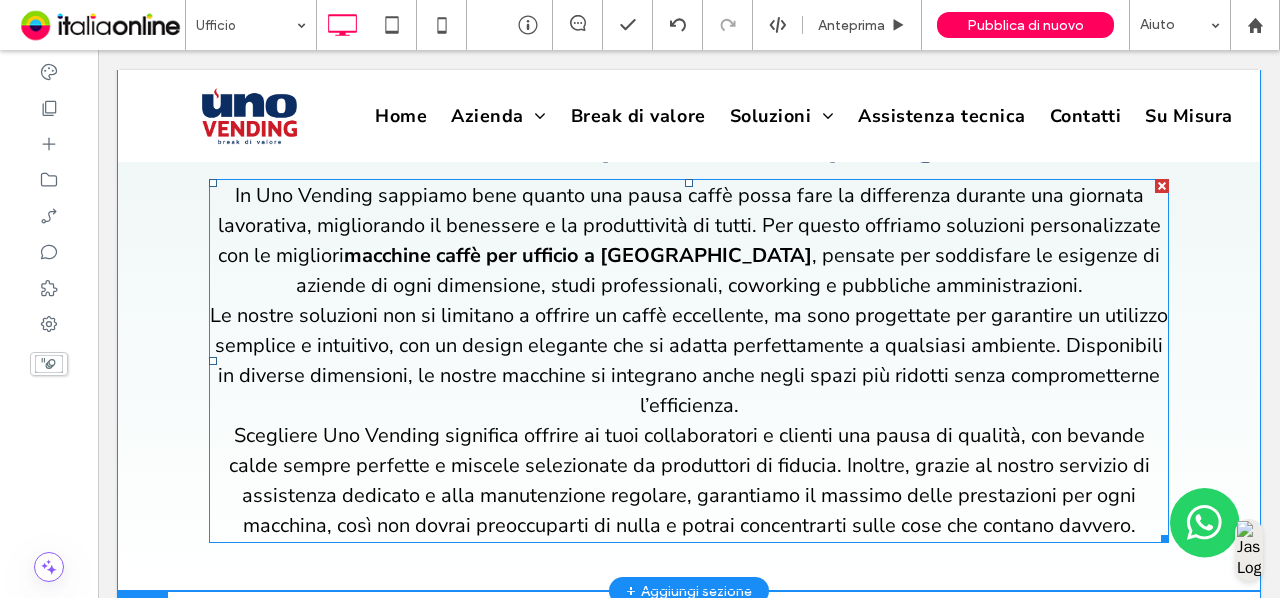 click on ", pensate per soddisfare le esigenze di aziende di ogni dimensione, studi professionali, coworking e pubbliche amministrazioni." at bounding box center (728, 270) 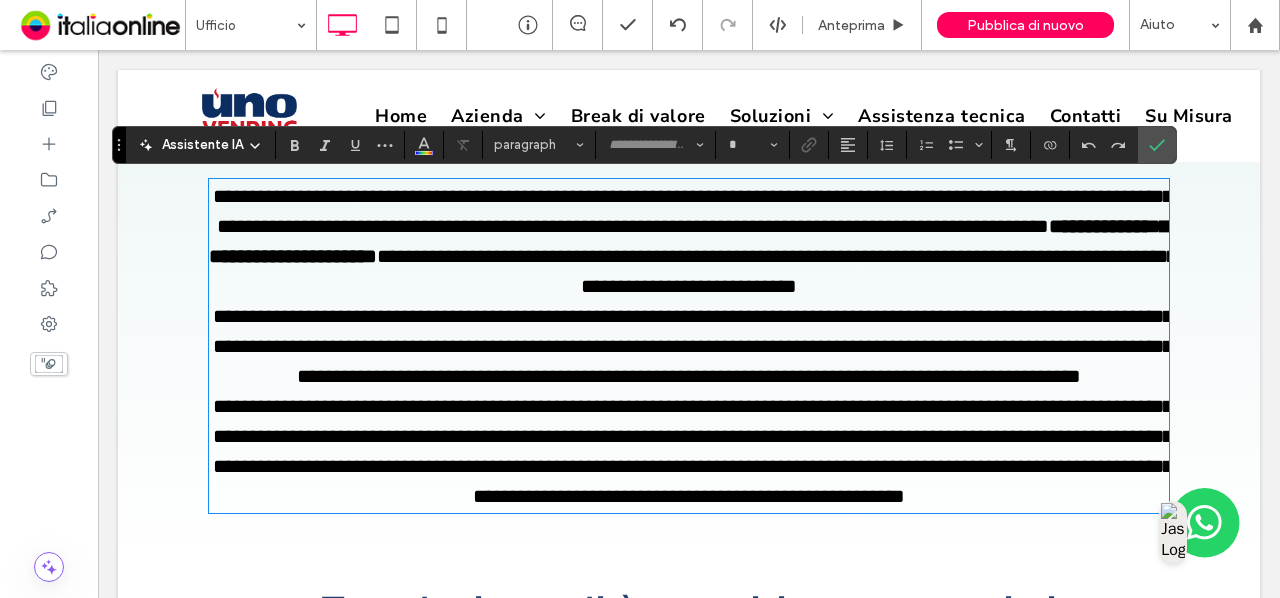 click on "**********" at bounding box center (777, 271) 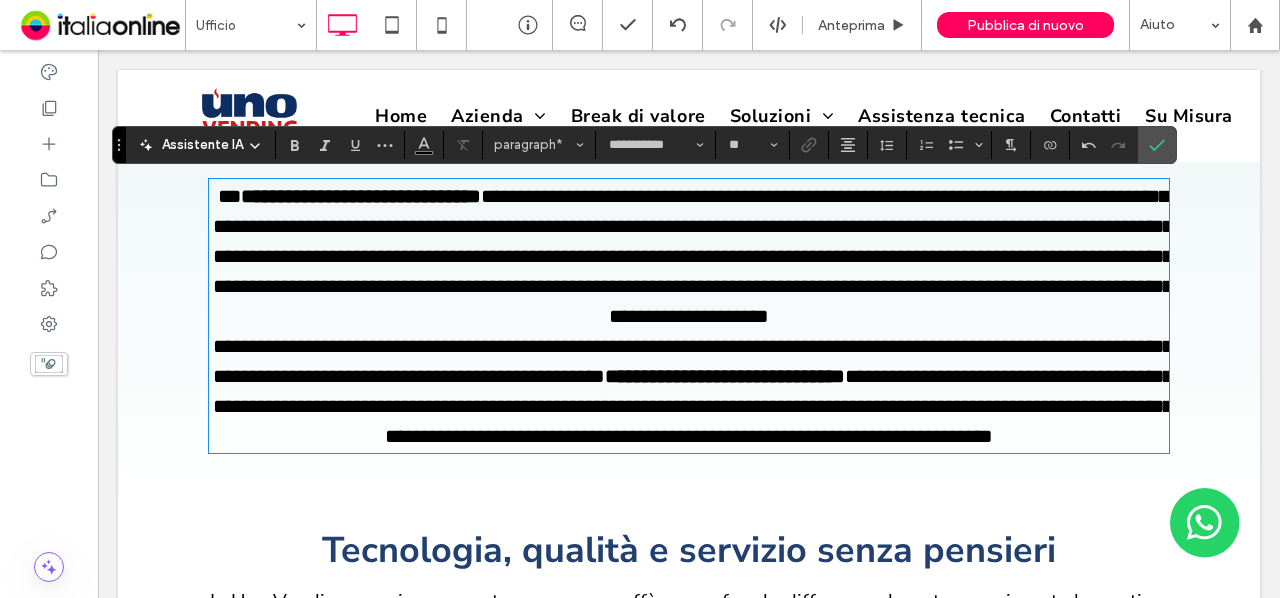 scroll, scrollTop: 0, scrollLeft: 0, axis: both 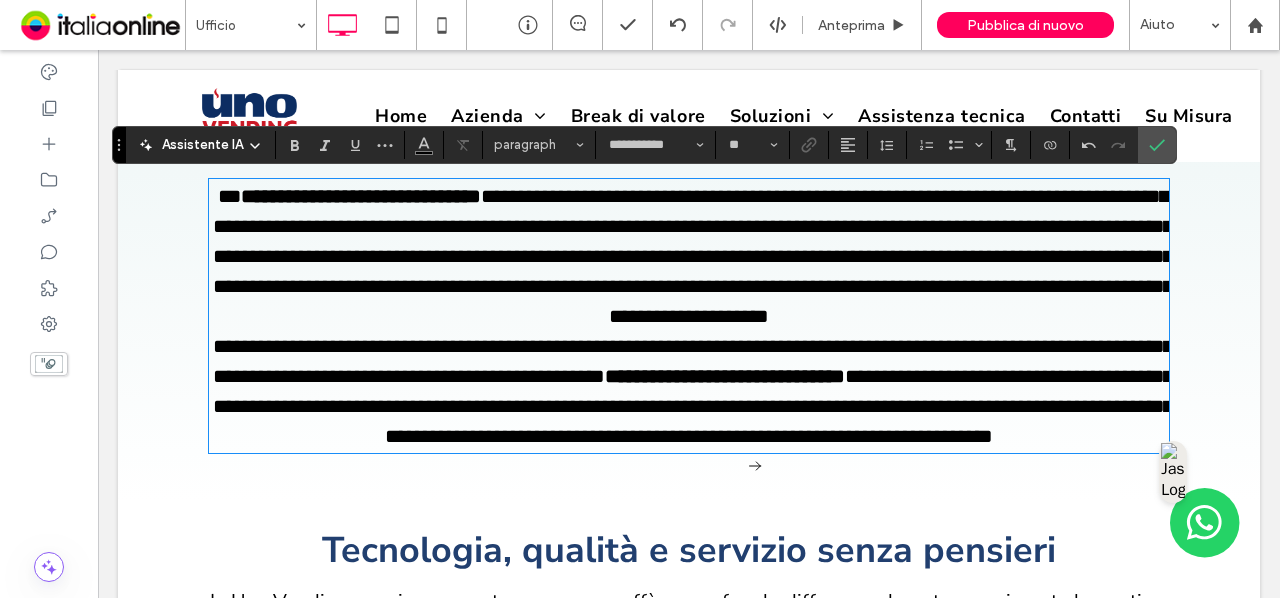 click on "**********" at bounding box center [725, 376] 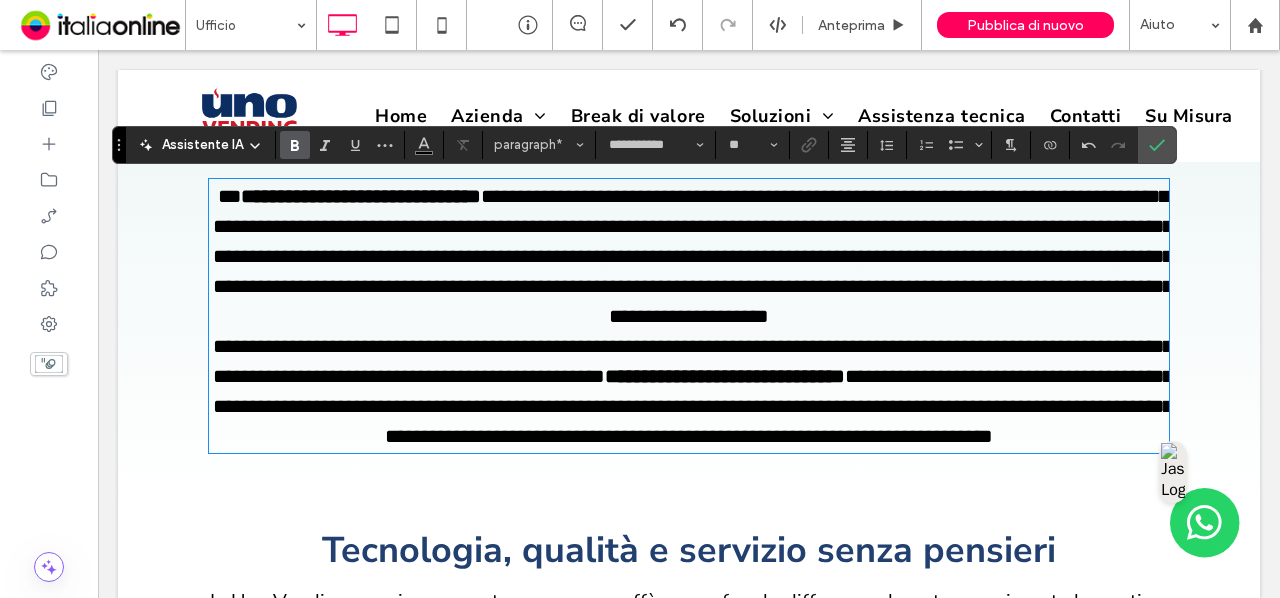 click on "**********" at bounding box center (725, 376) 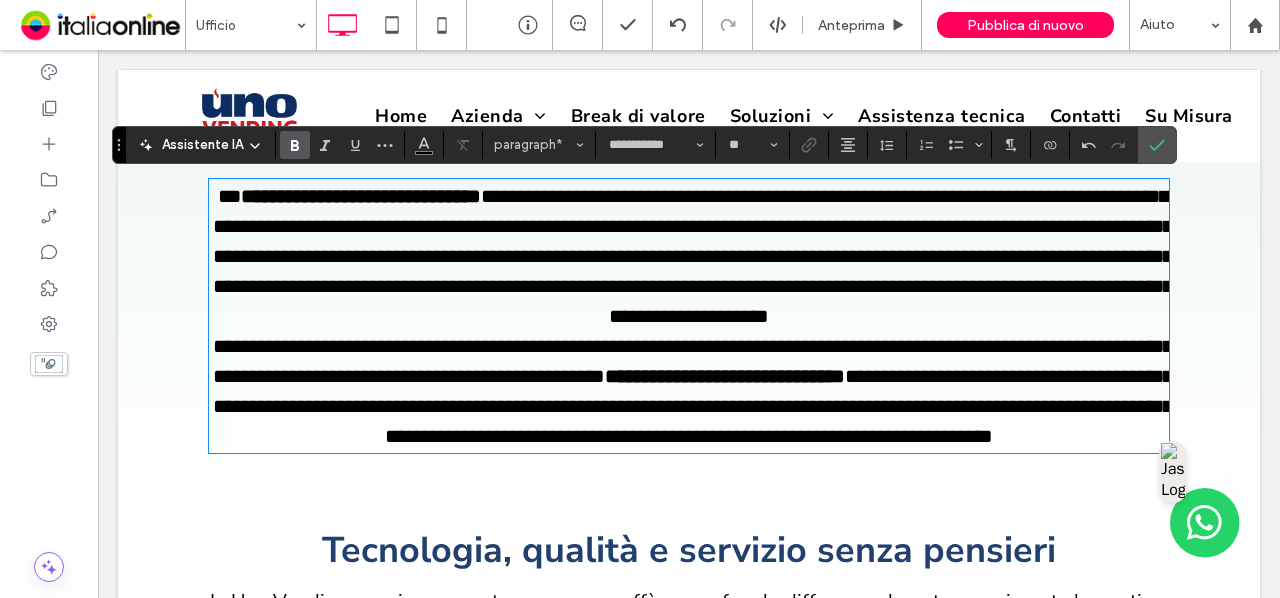 type 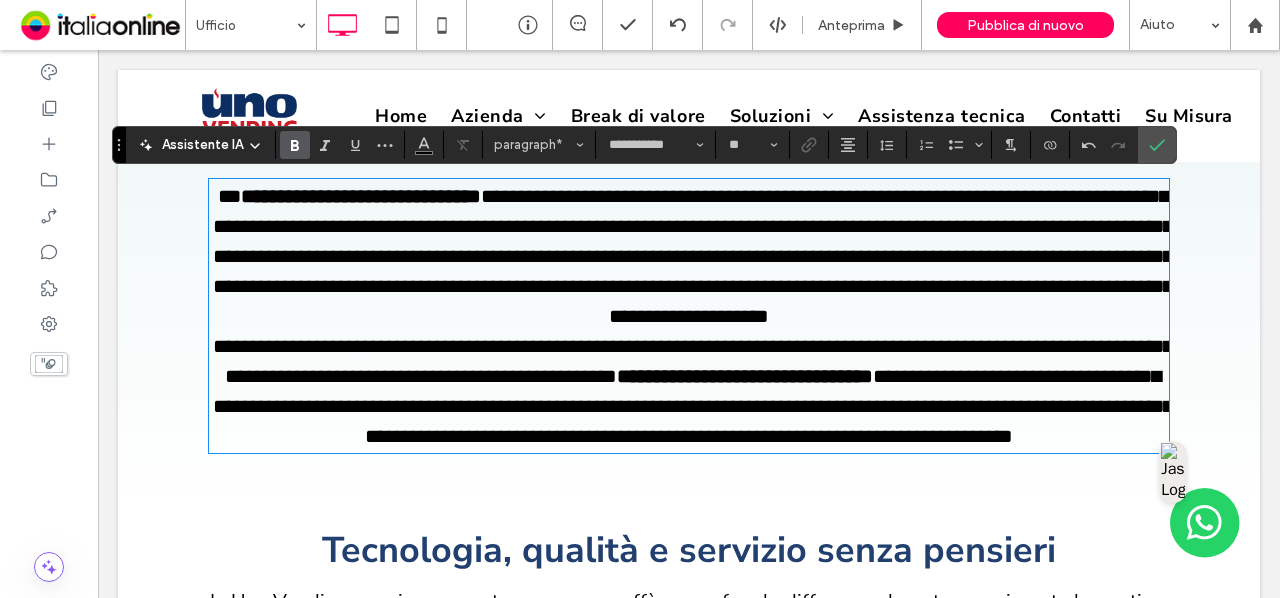 click on "**********" at bounding box center (361, 196) 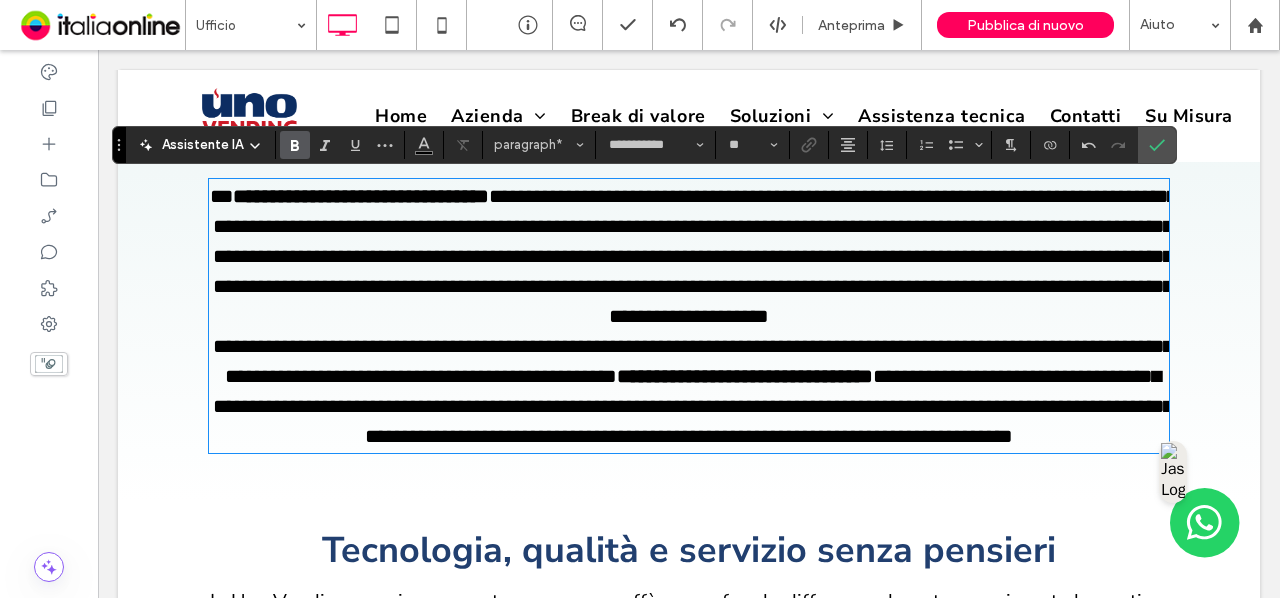 click on "**********" at bounding box center (361, 196) 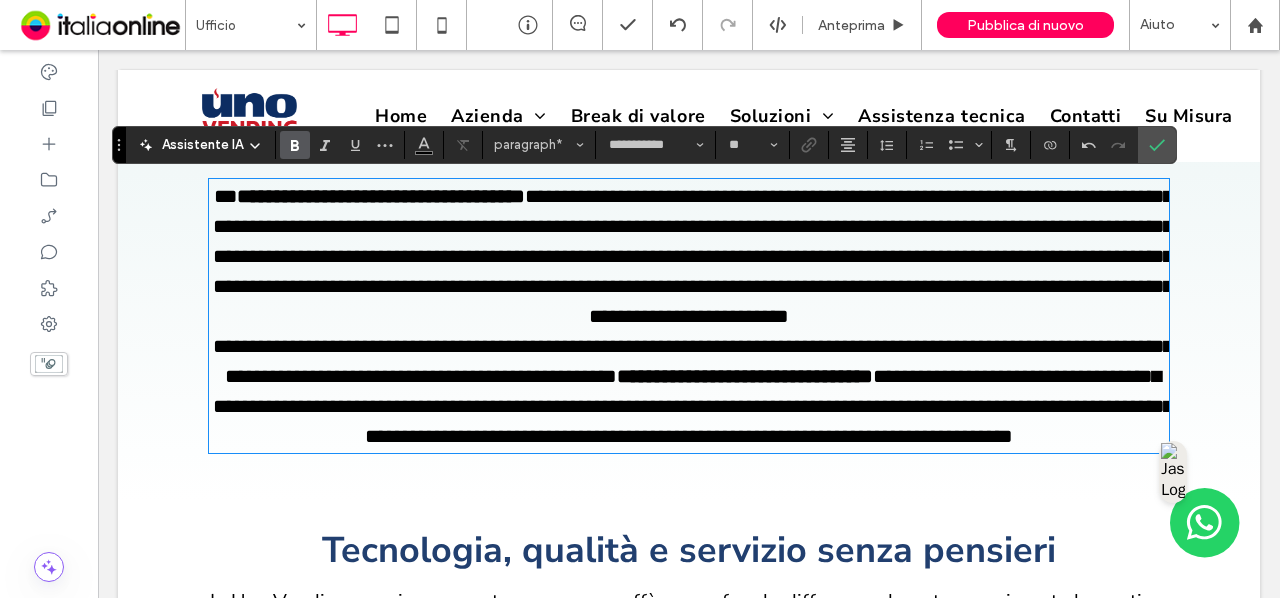 click on "**********" at bounding box center (745, 376) 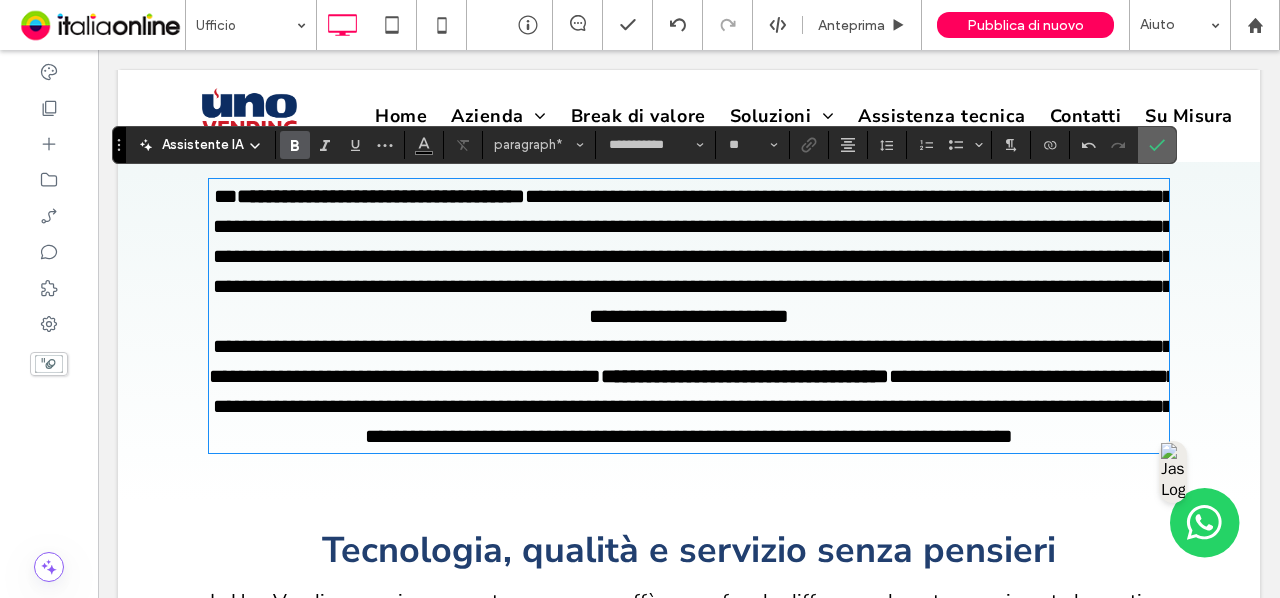 click at bounding box center (1157, 145) 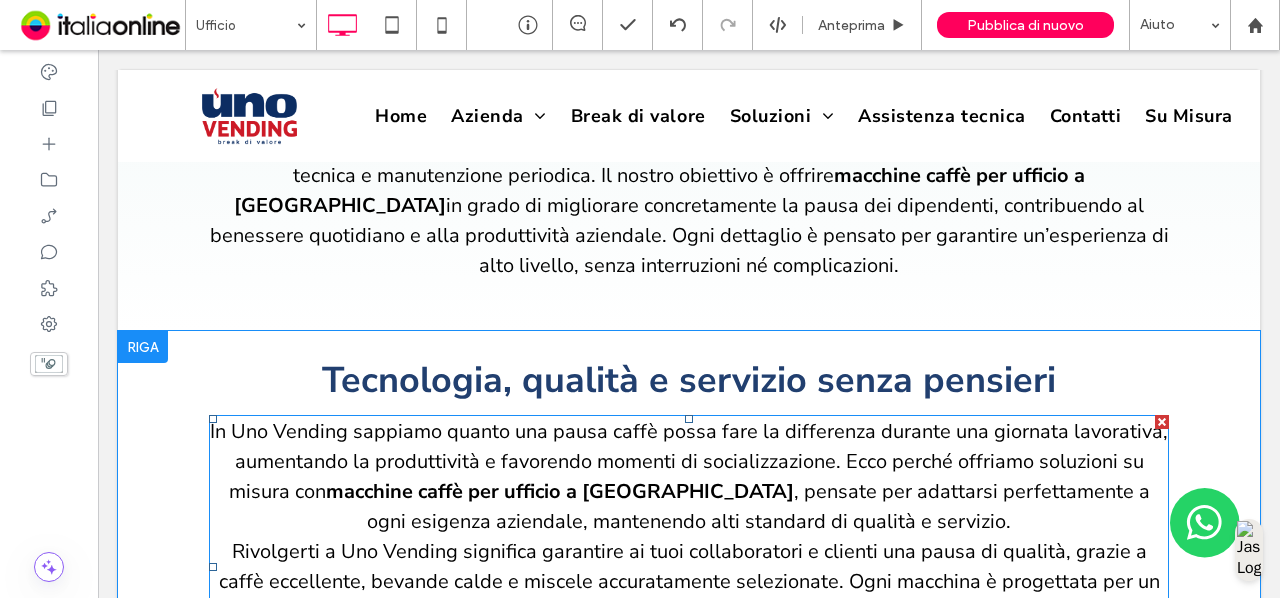 scroll, scrollTop: 1250, scrollLeft: 0, axis: vertical 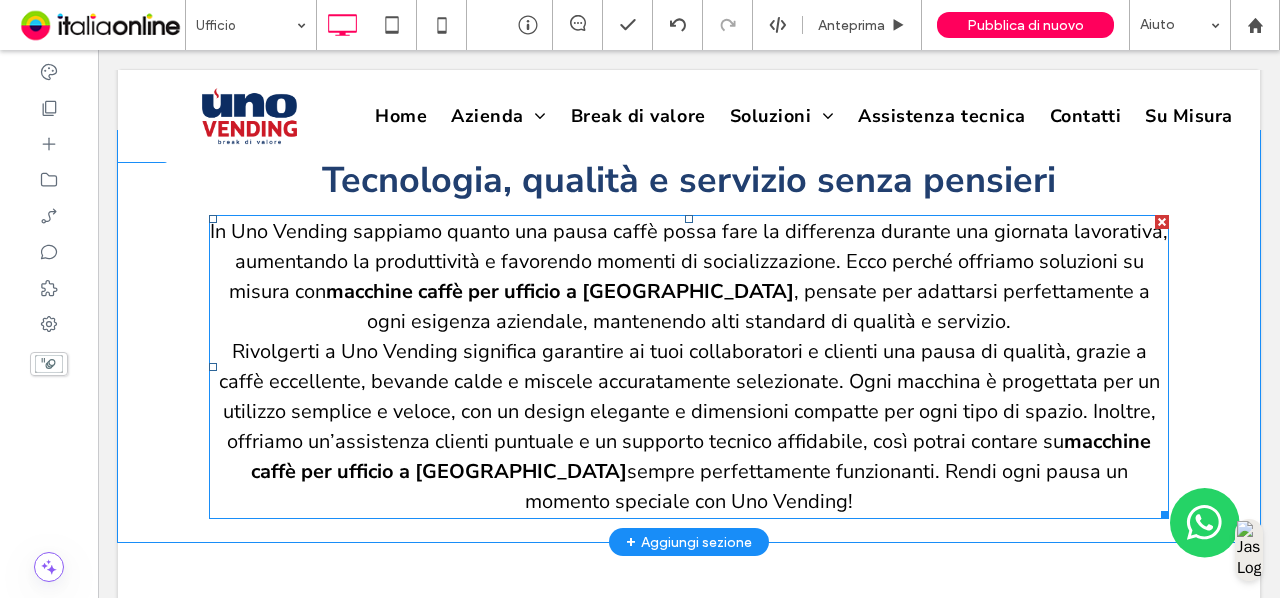 click on ", pensate per adattarsi perfettamente a ogni esigenza aziendale, mantenendo alti standard di qualità e servizio." at bounding box center [758, 306] 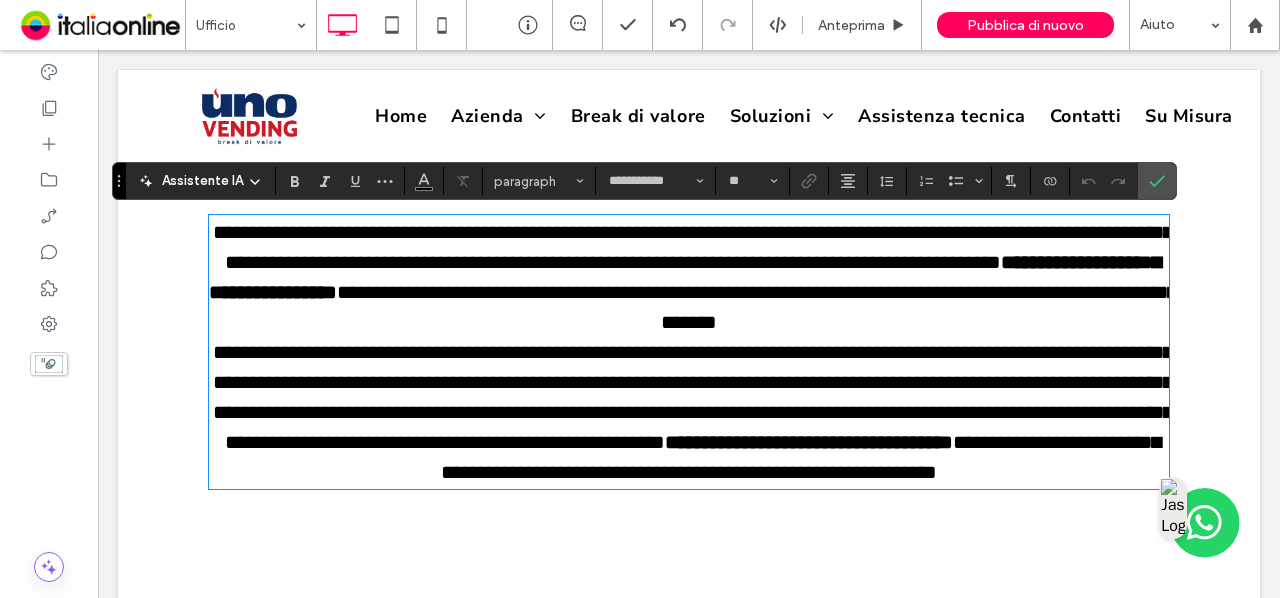 type on "**********" 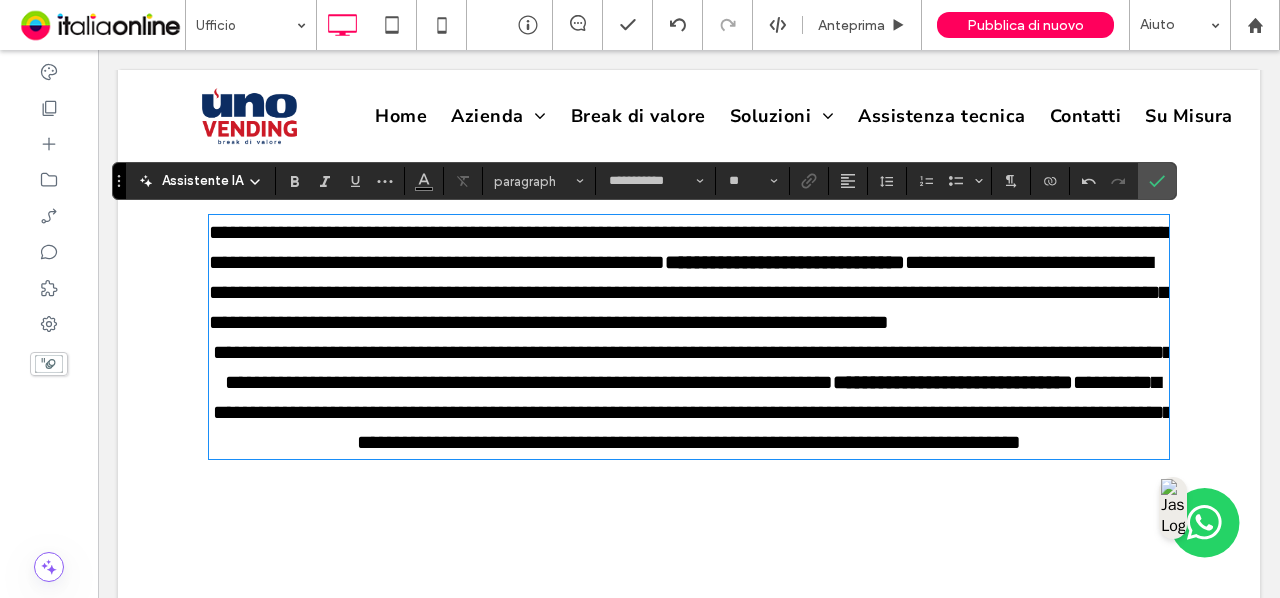 scroll, scrollTop: 0, scrollLeft: 0, axis: both 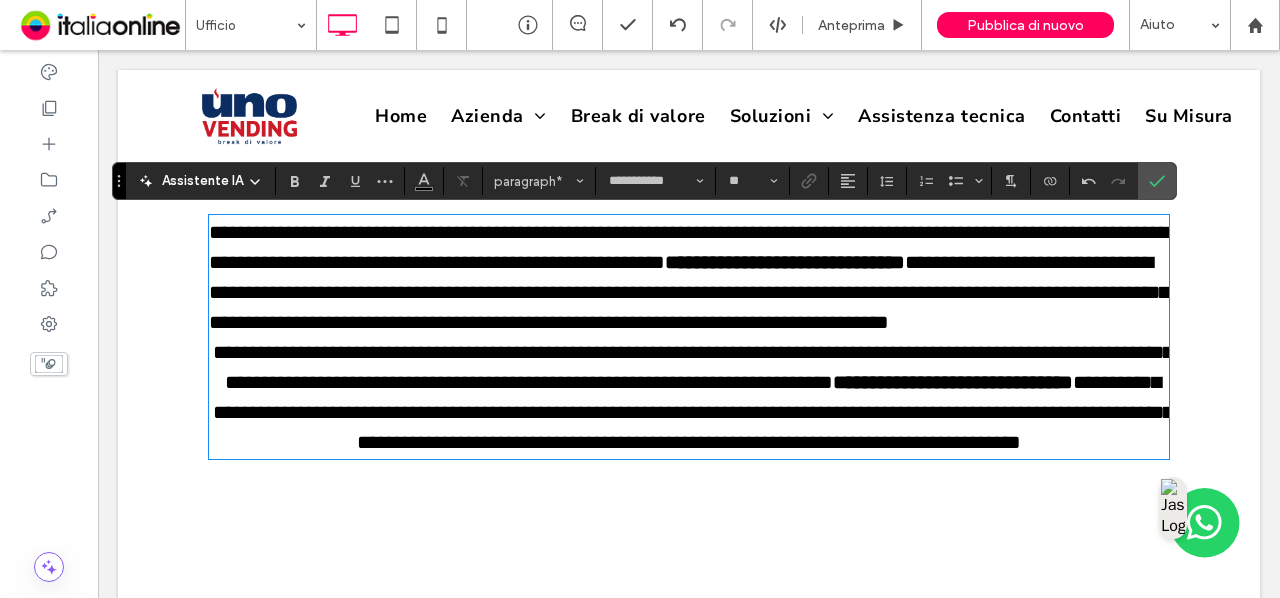 click on "**********" at bounding box center [689, 292] 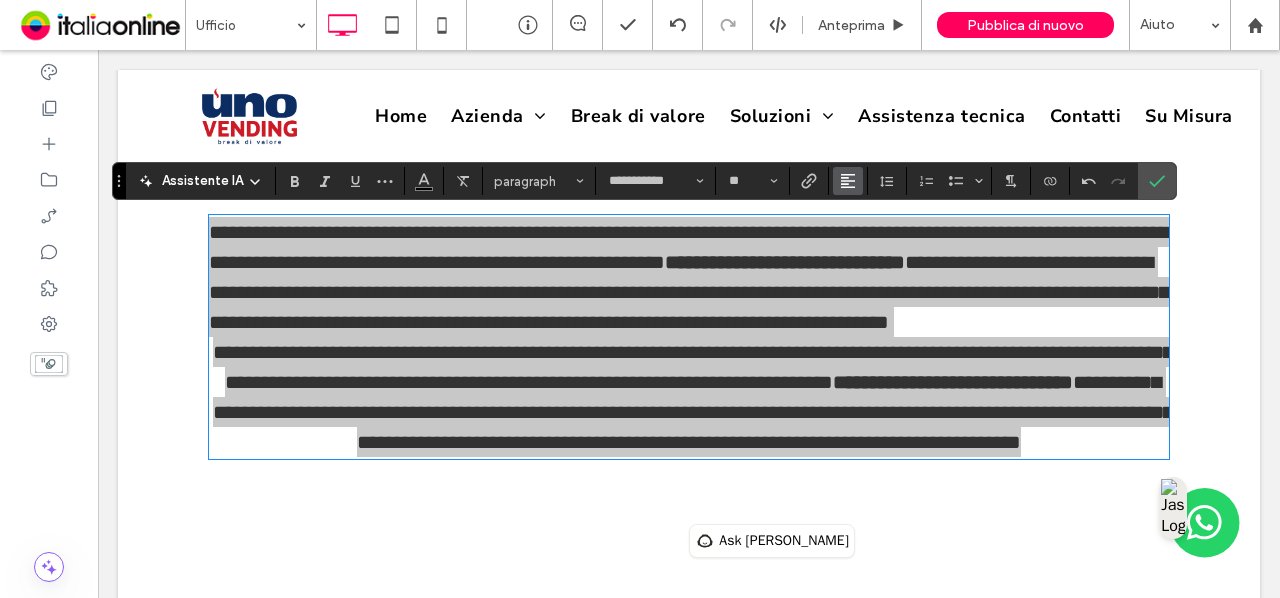 click at bounding box center [848, 181] 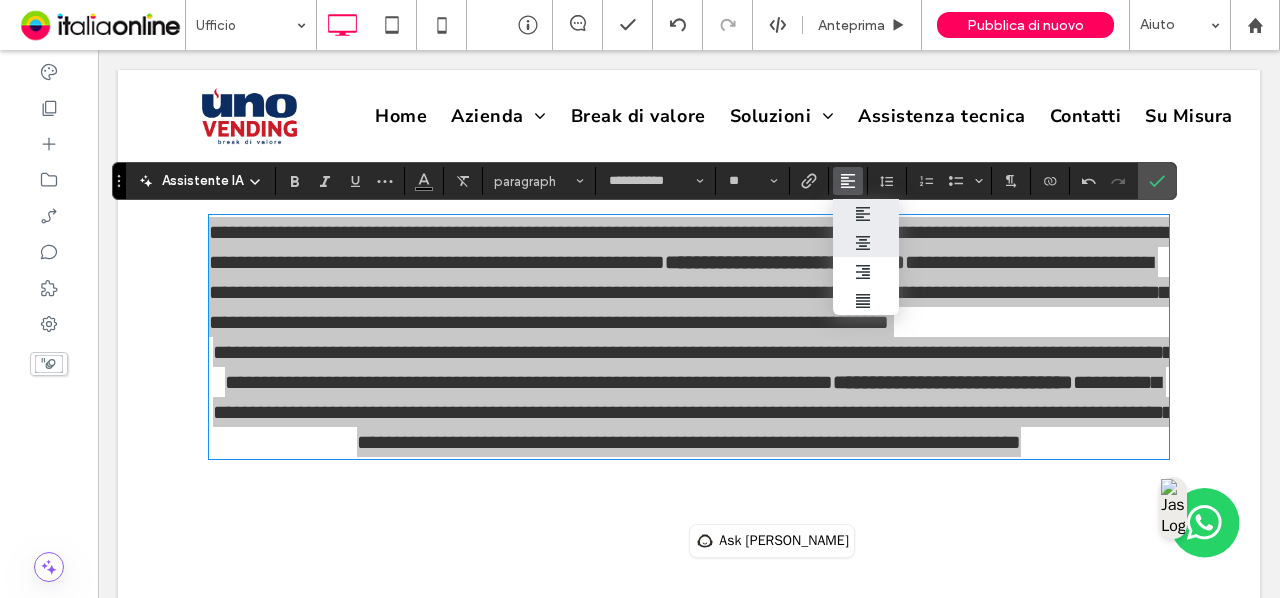 click at bounding box center [866, 242] 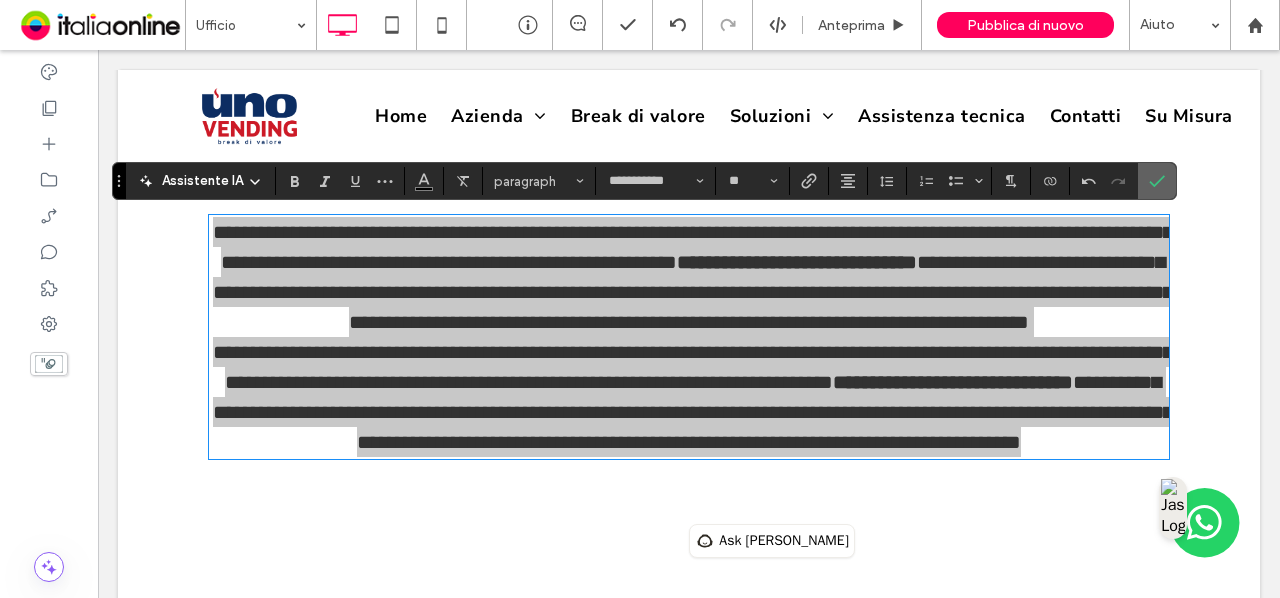 drag, startPoint x: 1155, startPoint y: 183, endPoint x: 1103, endPoint y: 228, distance: 68.76772 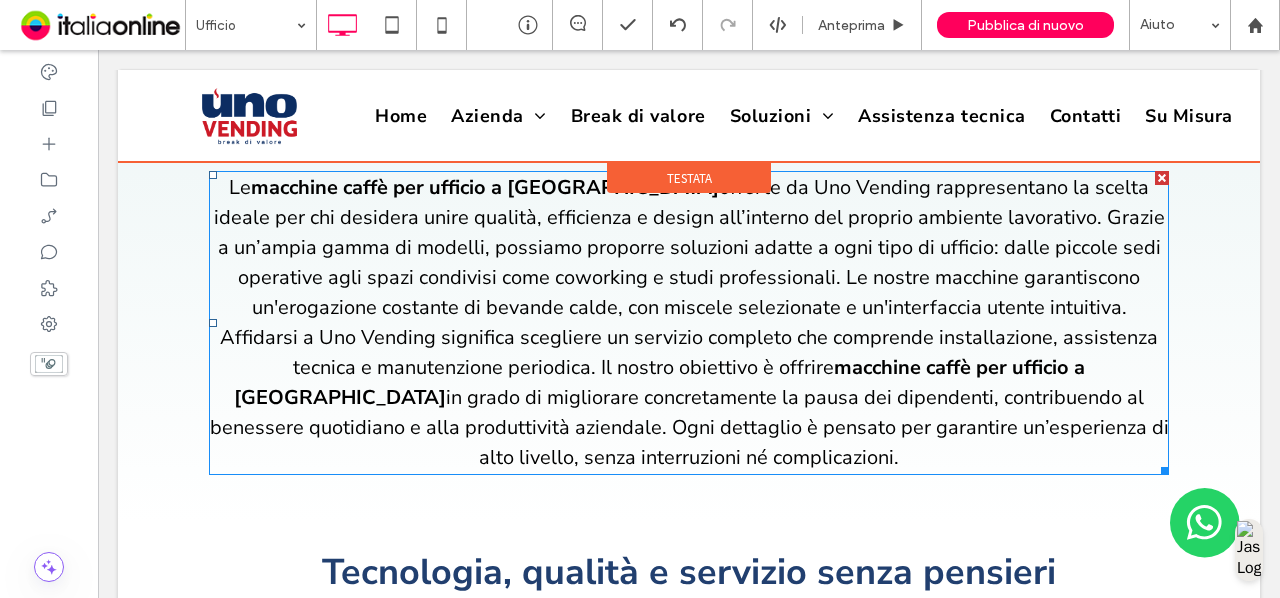 scroll, scrollTop: 810, scrollLeft: 0, axis: vertical 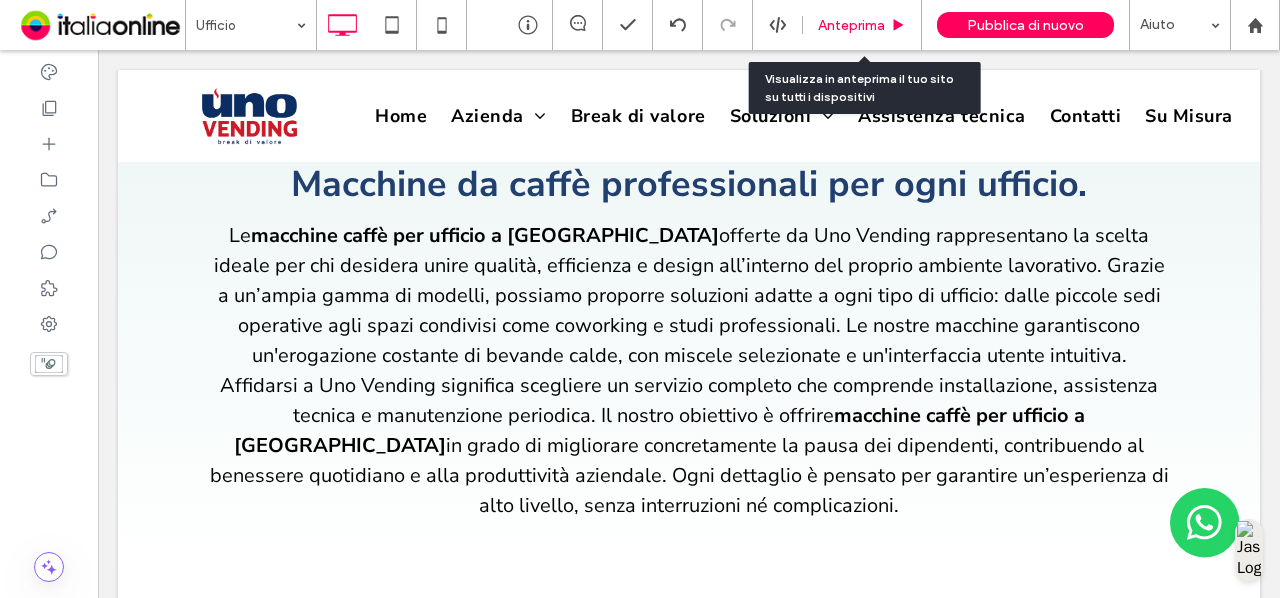 drag, startPoint x: 856, startPoint y: 21, endPoint x: 763, endPoint y: 13, distance: 93.34345 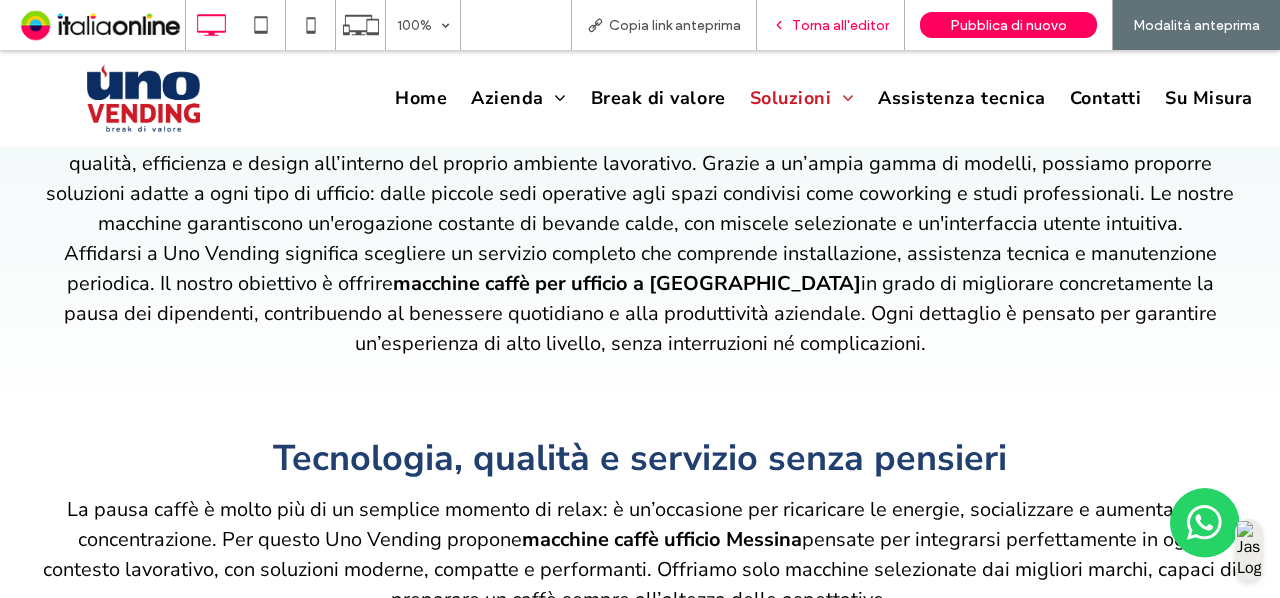 click on "Torna all'editor" at bounding box center (840, 25) 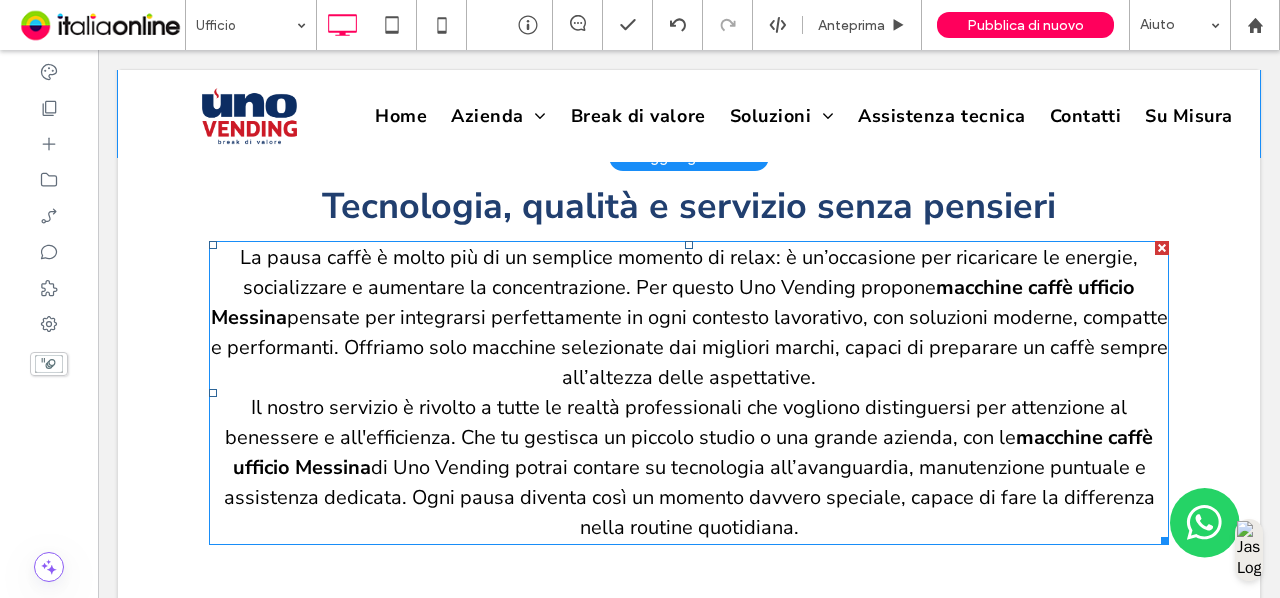 scroll, scrollTop: 1232, scrollLeft: 0, axis: vertical 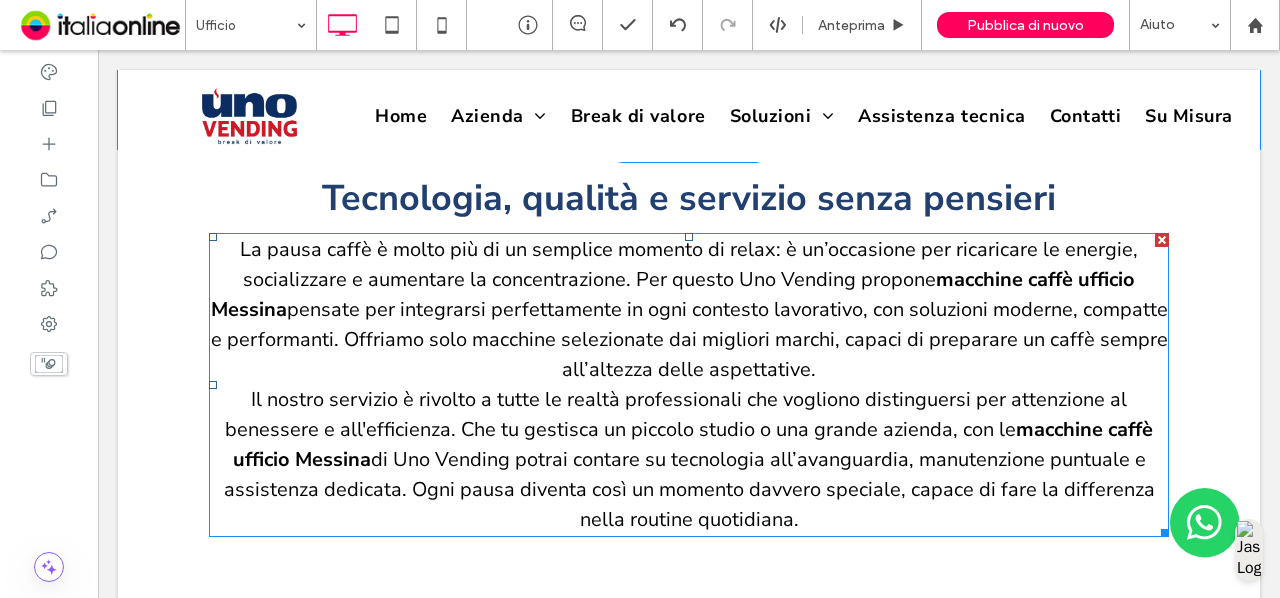click on "La pausa caffè è molto più di un semplice momento di relax: è un’occasione per ricaricare le energie, socializzare e aumentare la concentrazione. Per questo Uno Vending propone" at bounding box center [689, 264] 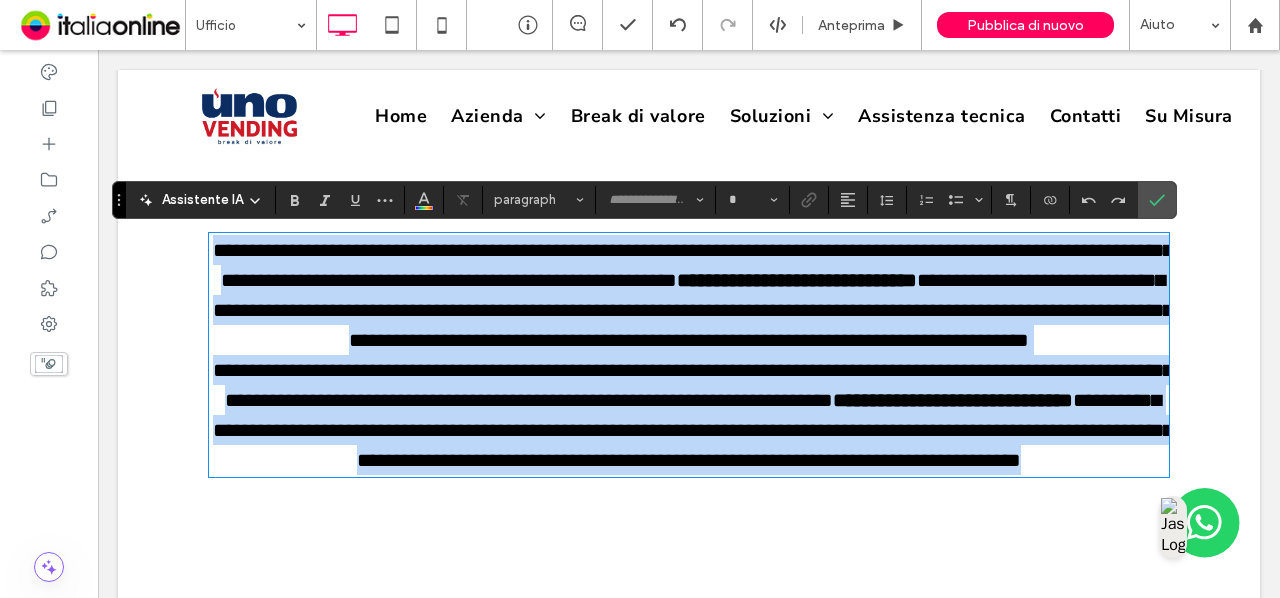 click on "**********" at bounding box center [693, 265] 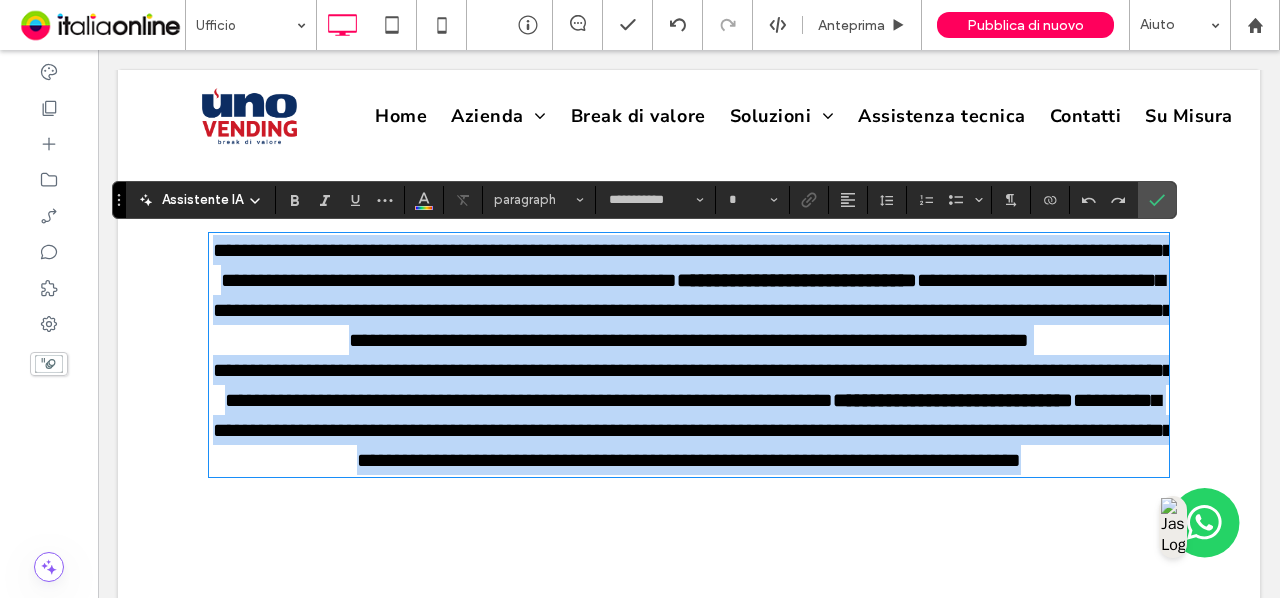 type on "**" 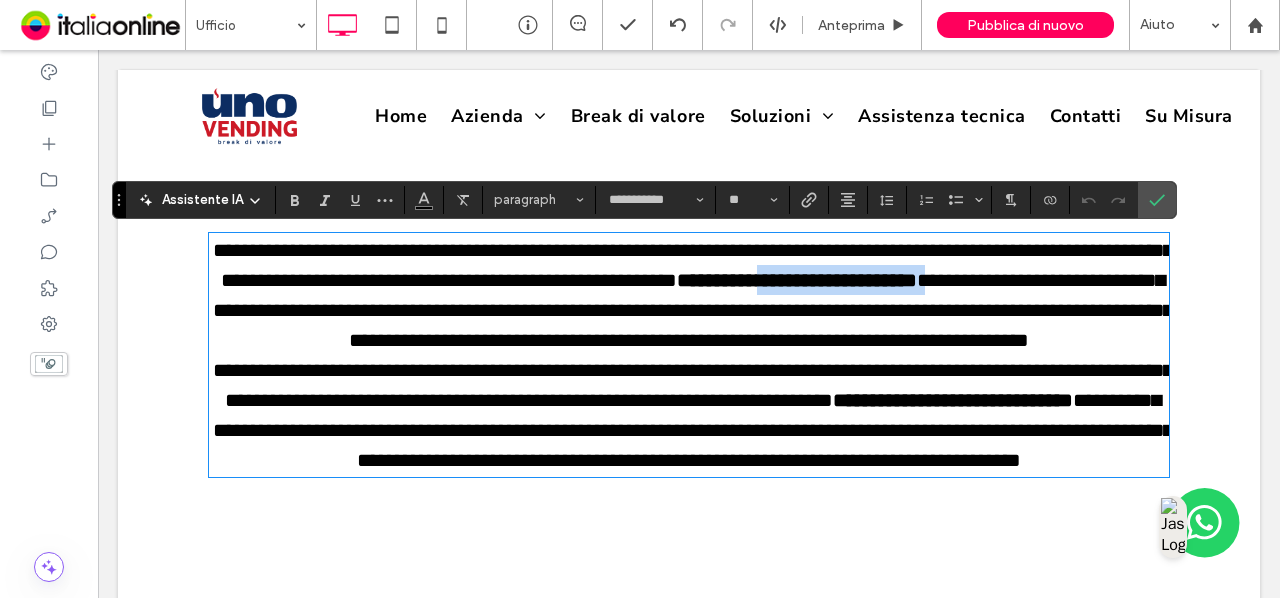 drag, startPoint x: 286, startPoint y: 314, endPoint x: 1022, endPoint y: 283, distance: 736.6526 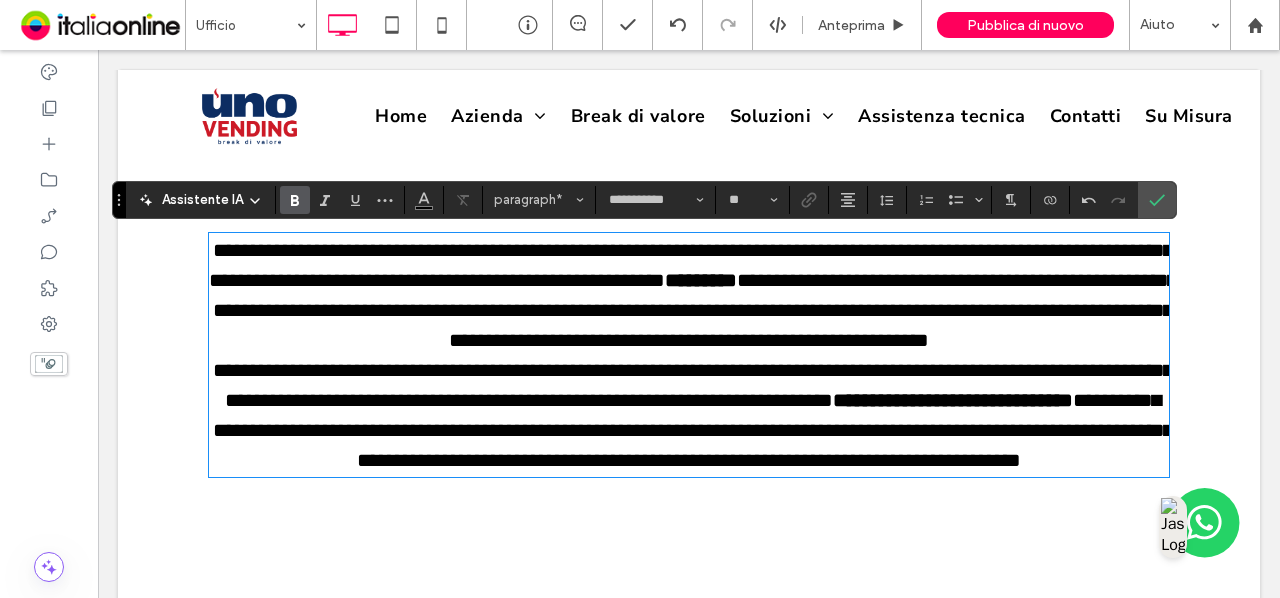 type 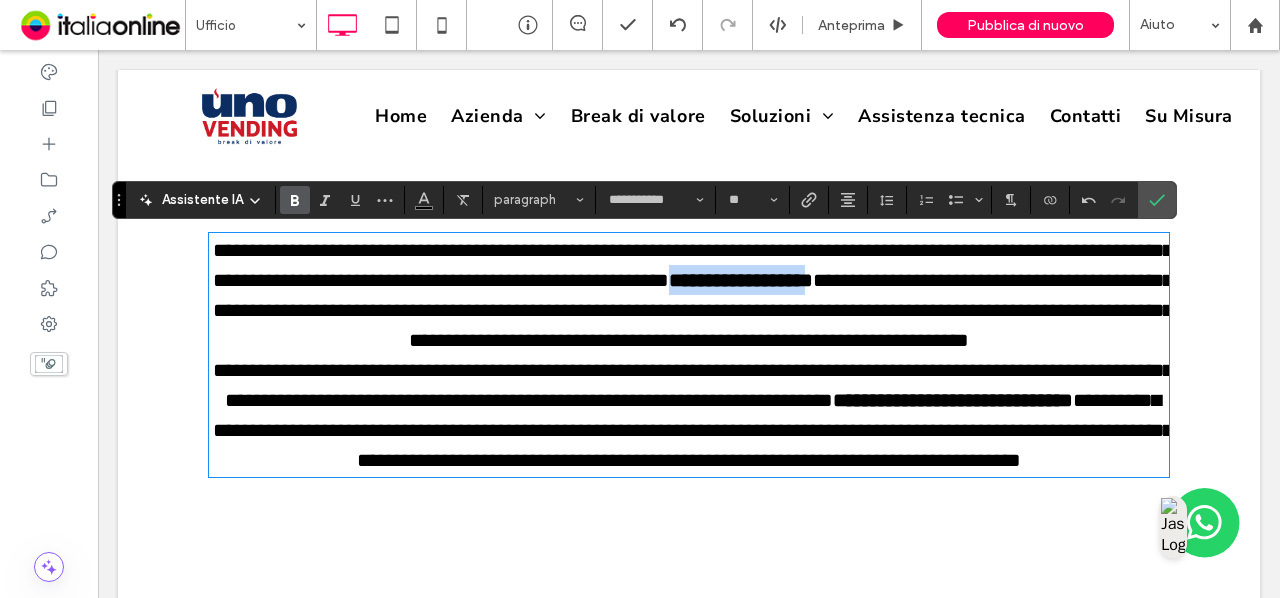 drag, startPoint x: 1071, startPoint y: 280, endPoint x: 909, endPoint y: 277, distance: 162.02777 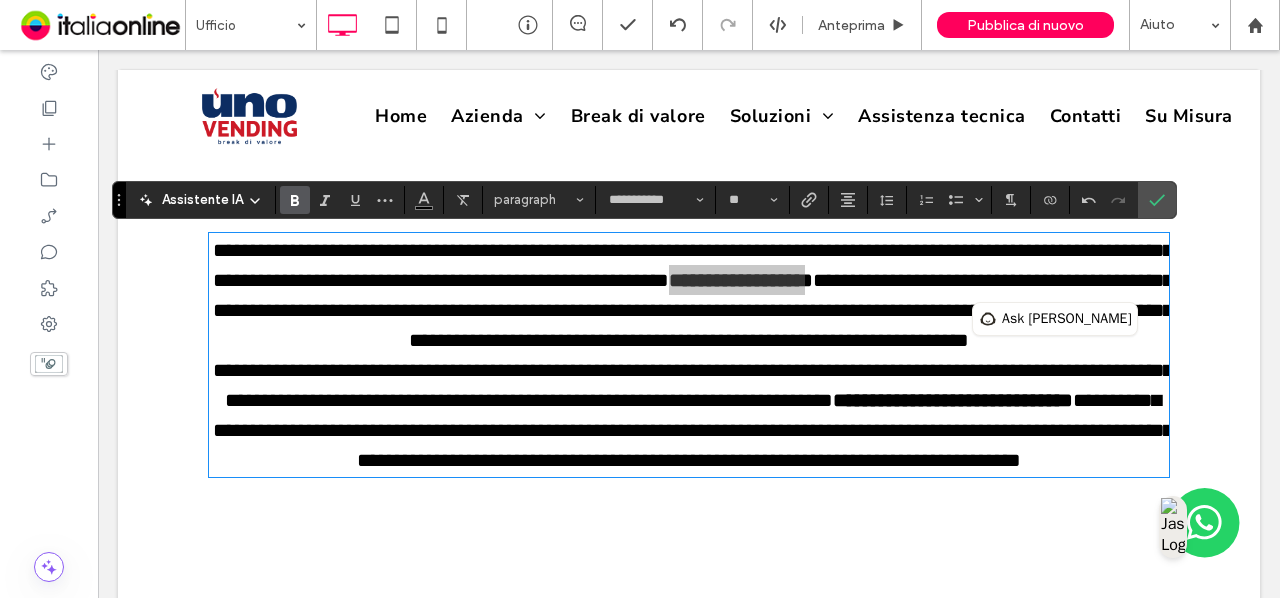 click at bounding box center (295, 200) 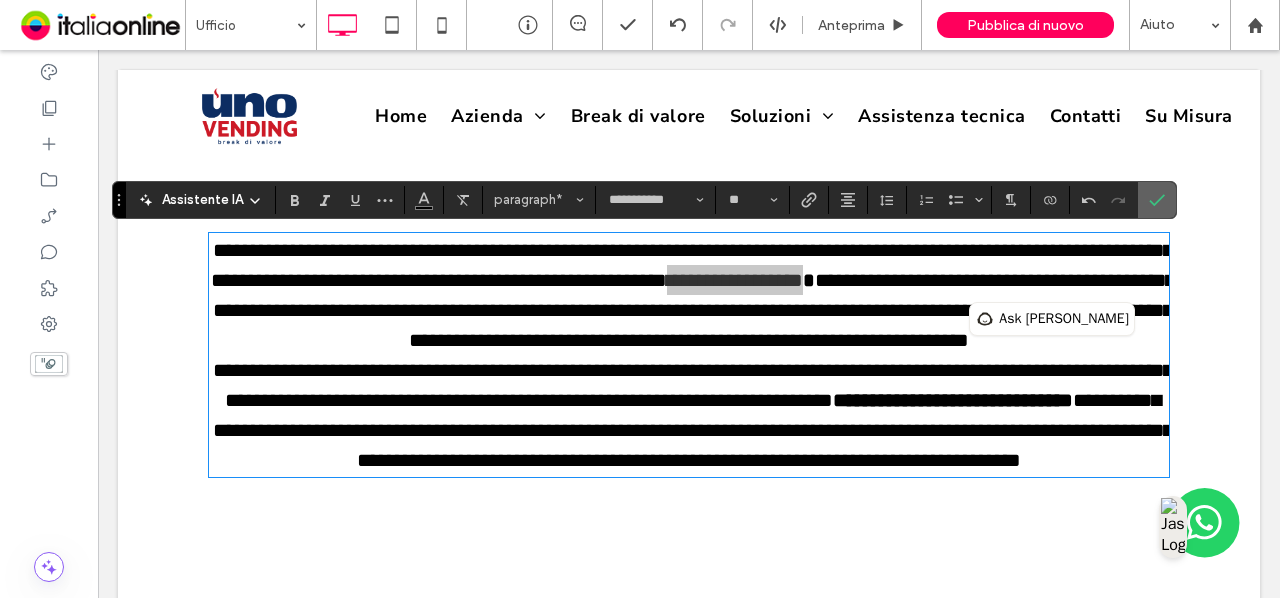 drag, startPoint x: 1150, startPoint y: 201, endPoint x: 1072, endPoint y: 278, distance: 109.60383 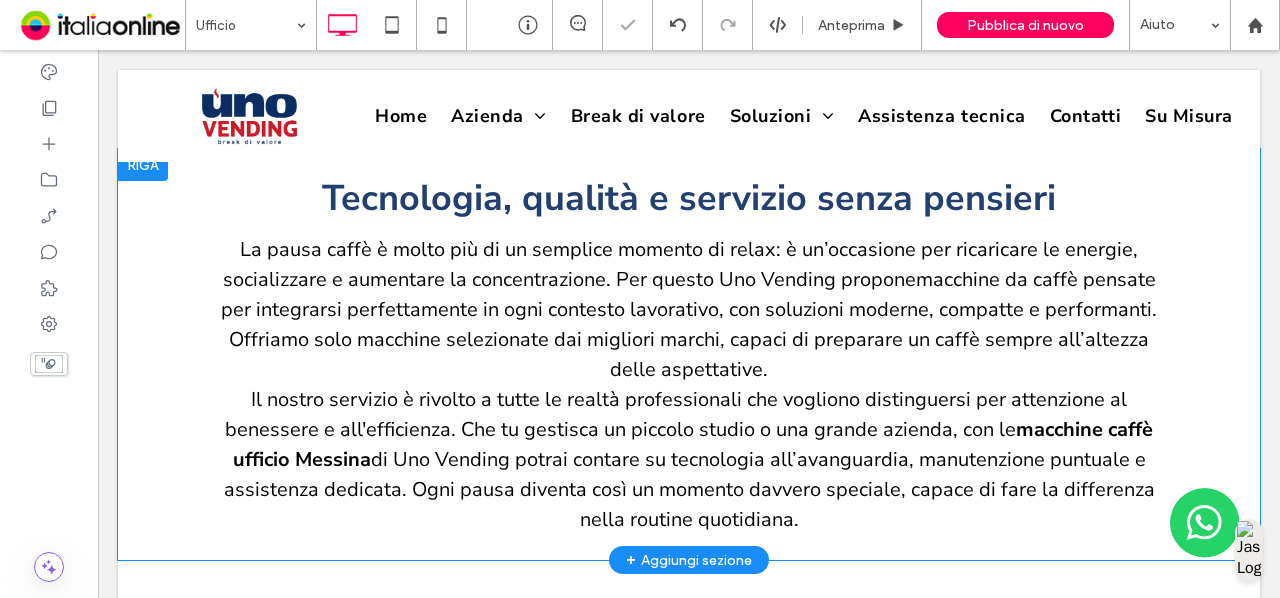 click on "Tecnologia, qualità e servizio senza pensieri
La pausa caffè è molto più di un semplice momento di relax: è un’occasione per ricaricare le energie, socializzare e aumentare la concentrazione. Per questo Uno Vending propone  macchine da caffè   pensate per integrarsi perfettamente in ogni contesto lavorativo, con soluzioni moderne, compatte e performanti. Offriamo solo macchine selezionate dai migliori marchi, capaci di preparare un caffè sempre all’altezza delle aspettative. Il nostro servizio è rivolto a tutte le realtà professionali che vogliono distinguersi per attenzione al benessere e all'efficienza. Che tu gestisca un piccolo studio o una grande azienda, con le  macchine caffè ufficio Messina  di Uno Vending potrai contare su tecnologia all’avanguardia, manutenzione puntuale e assistenza dedicata. Ogni pausa diventa così un momento davvero speciale, capace di fare la differenza nella routine quotidiana.
Click To Paste
Riga + Aggiungi sezione" at bounding box center [689, 354] 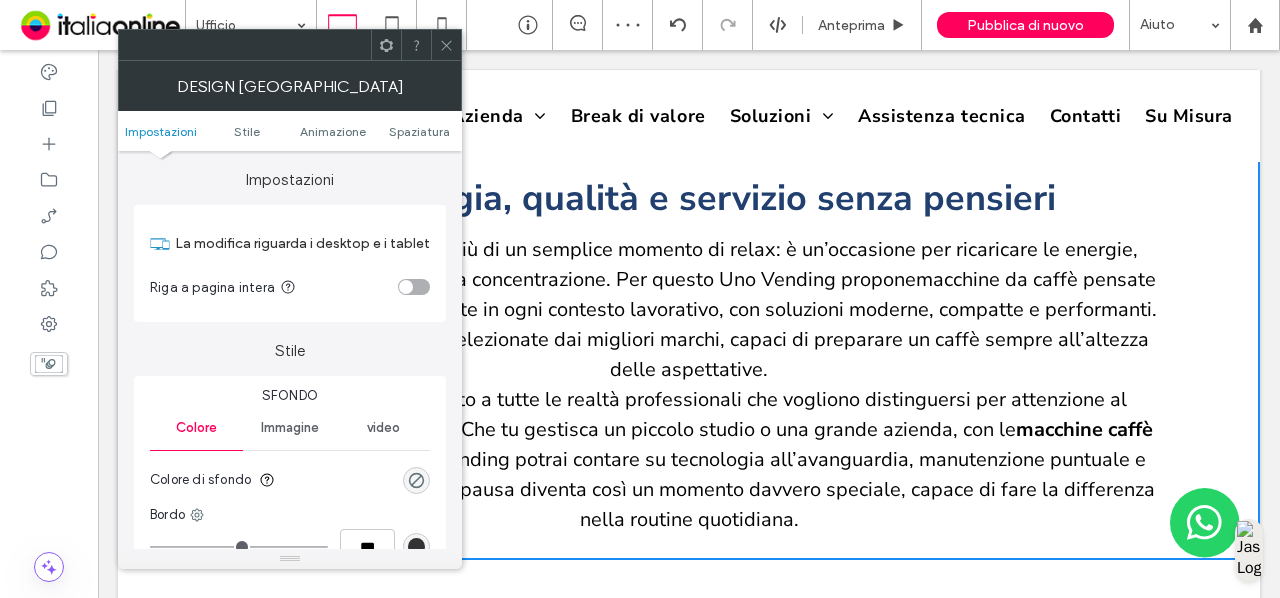 click 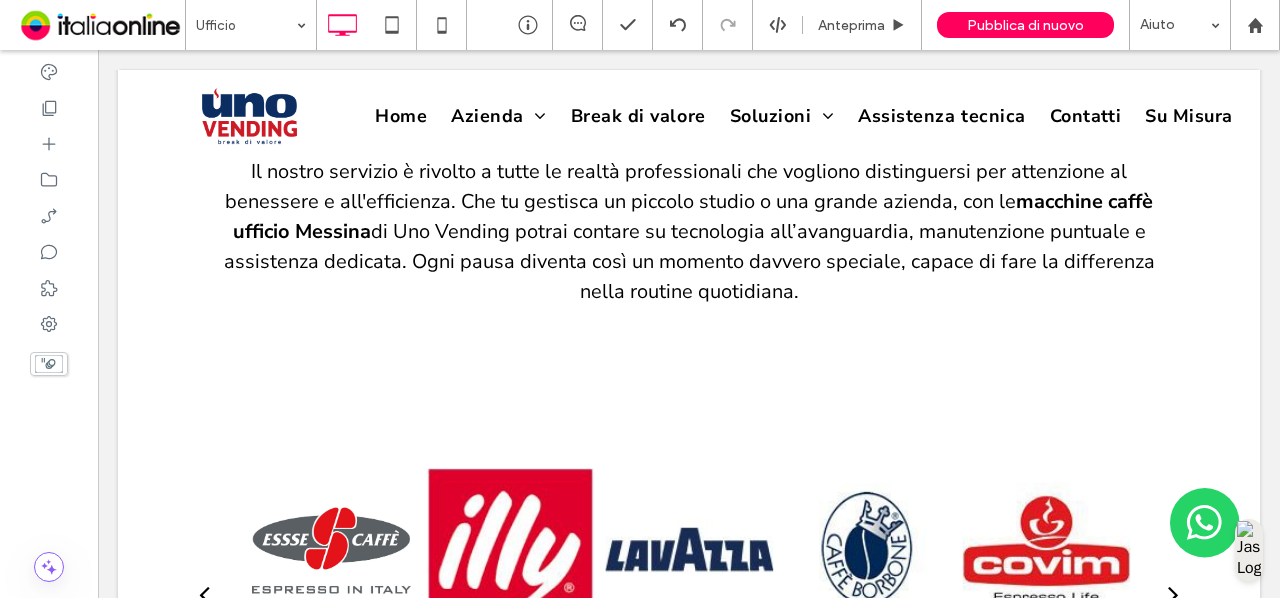 scroll, scrollTop: 2232, scrollLeft: 0, axis: vertical 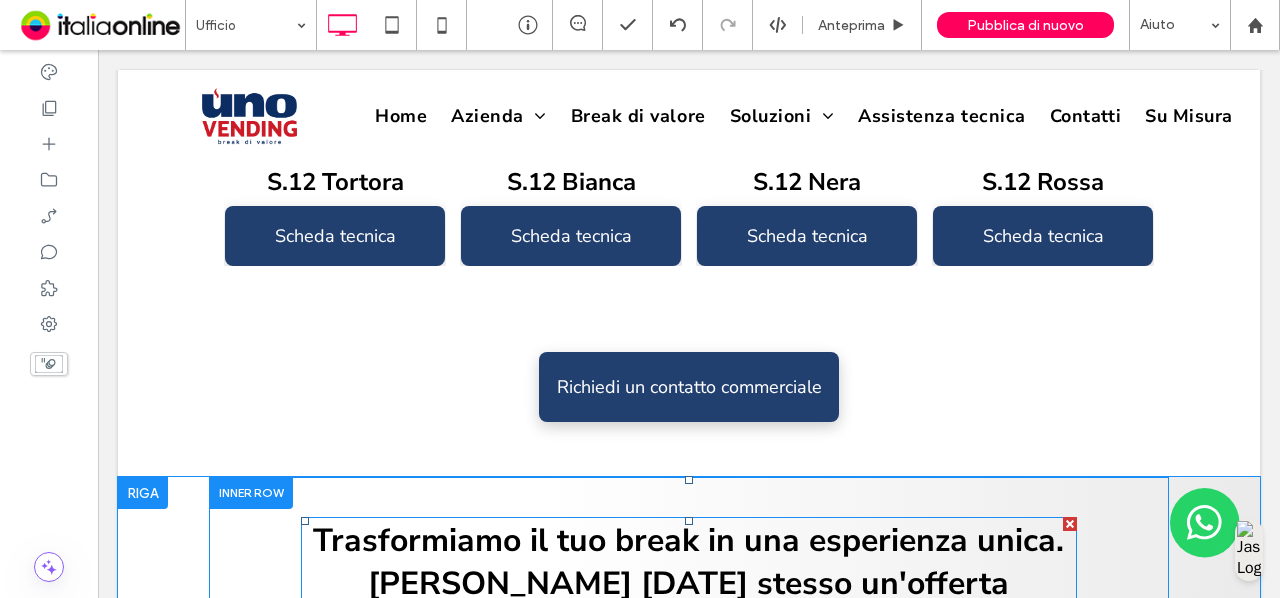 click on "Trasformiamo il tuo break in una esperienza unica. Richiedi oggi stesso un'offerta personalizzata per il tuo distributore di caffè per ufficio." at bounding box center (688, 605) 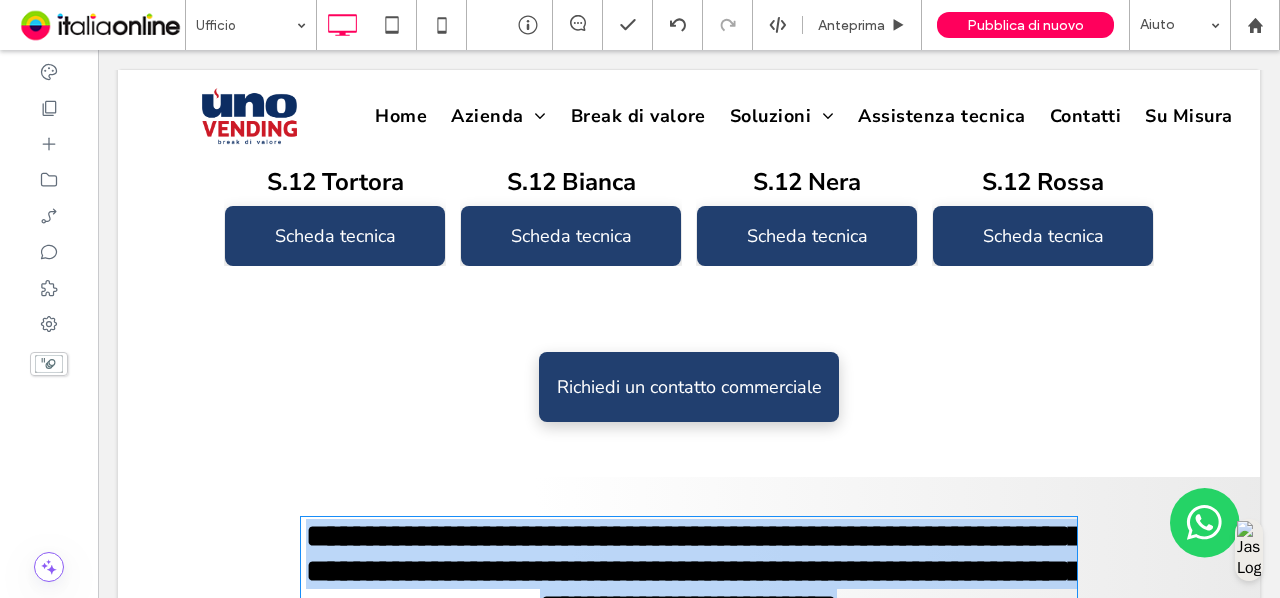 click on "**********" at bounding box center (695, 571) 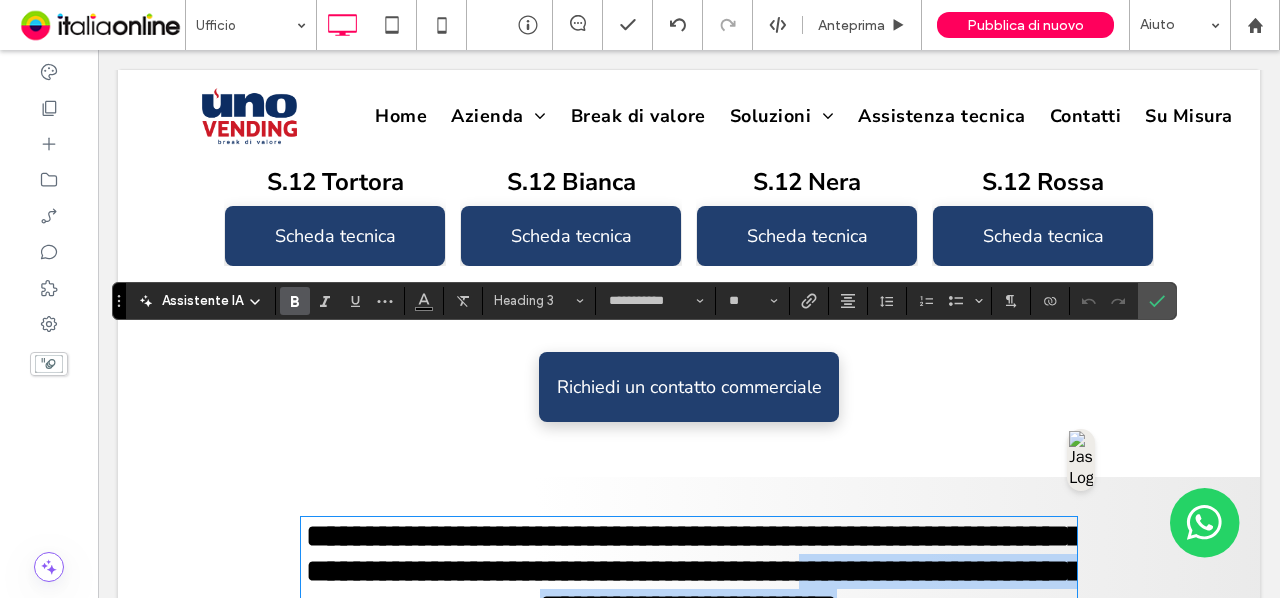 drag, startPoint x: 955, startPoint y: 454, endPoint x: 987, endPoint y: 405, distance: 58.5235 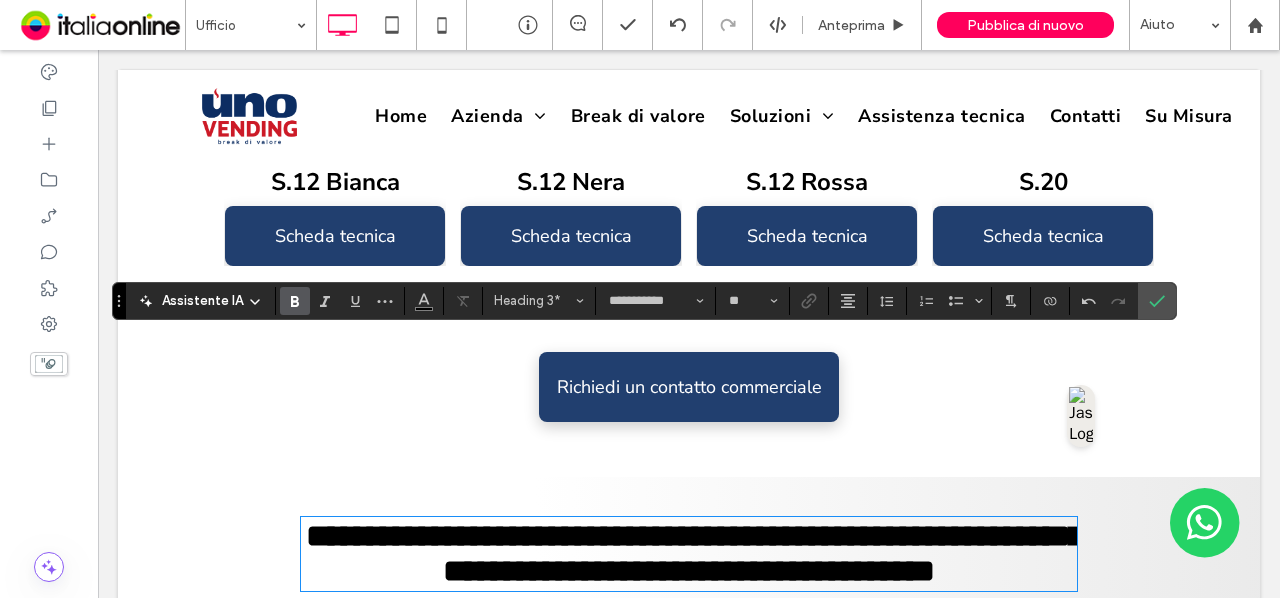 type 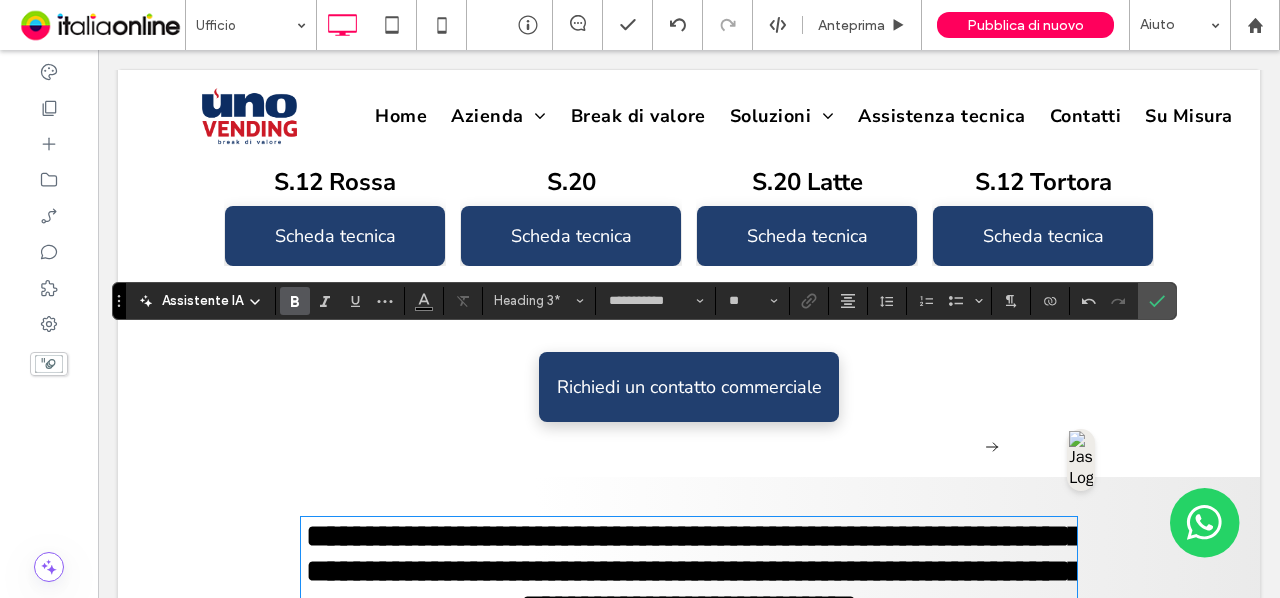 click on "**********" at bounding box center (695, 571) 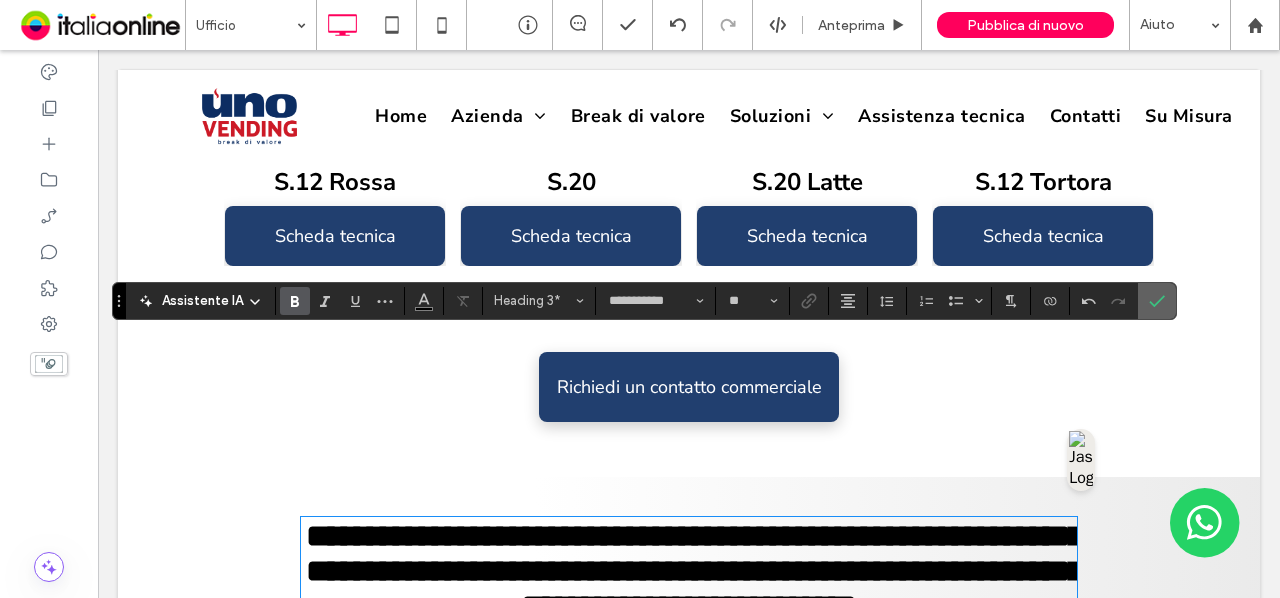 drag, startPoint x: 1159, startPoint y: 293, endPoint x: 571, endPoint y: 487, distance: 619.1769 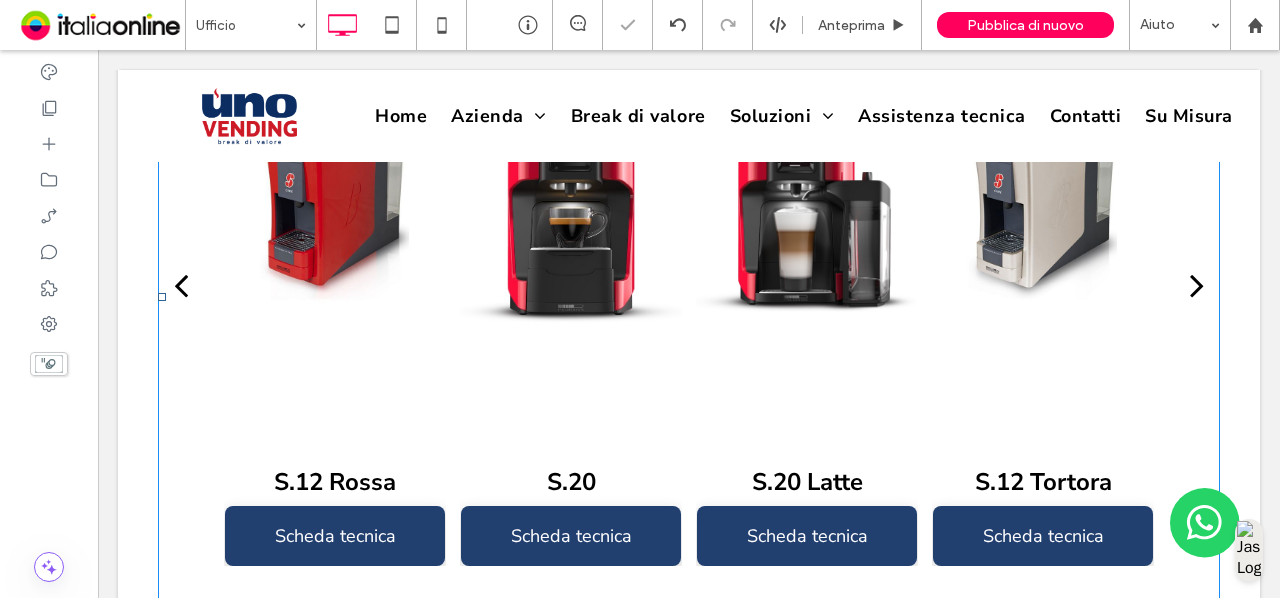 scroll, scrollTop: 16592, scrollLeft: 0, axis: vertical 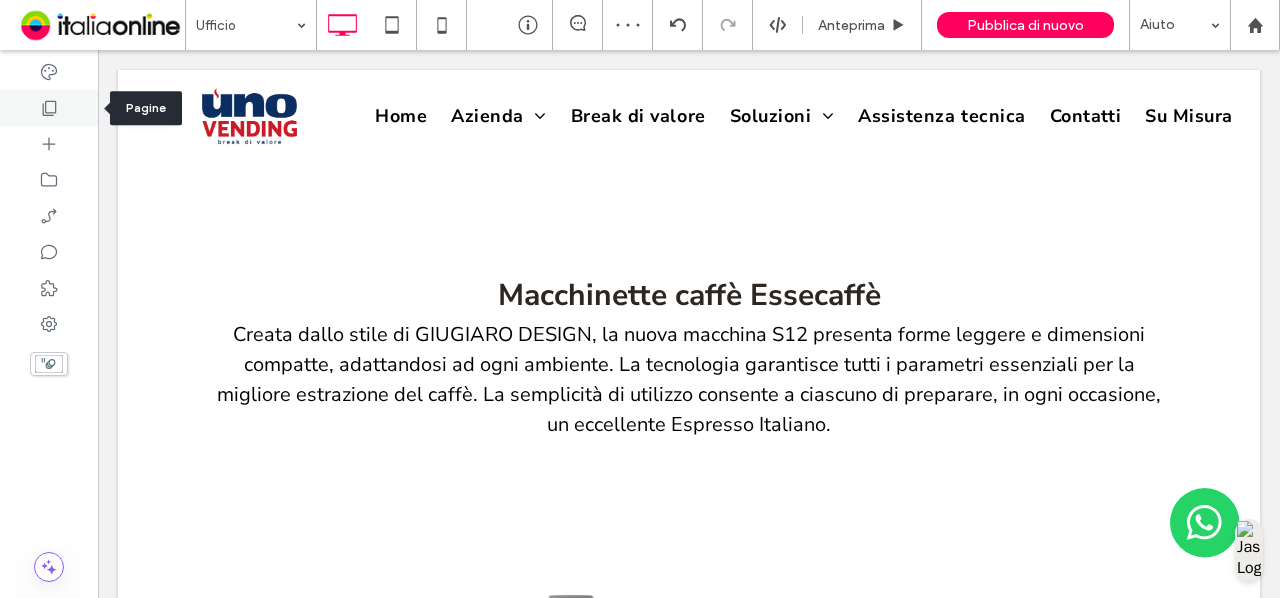 click at bounding box center [49, 108] 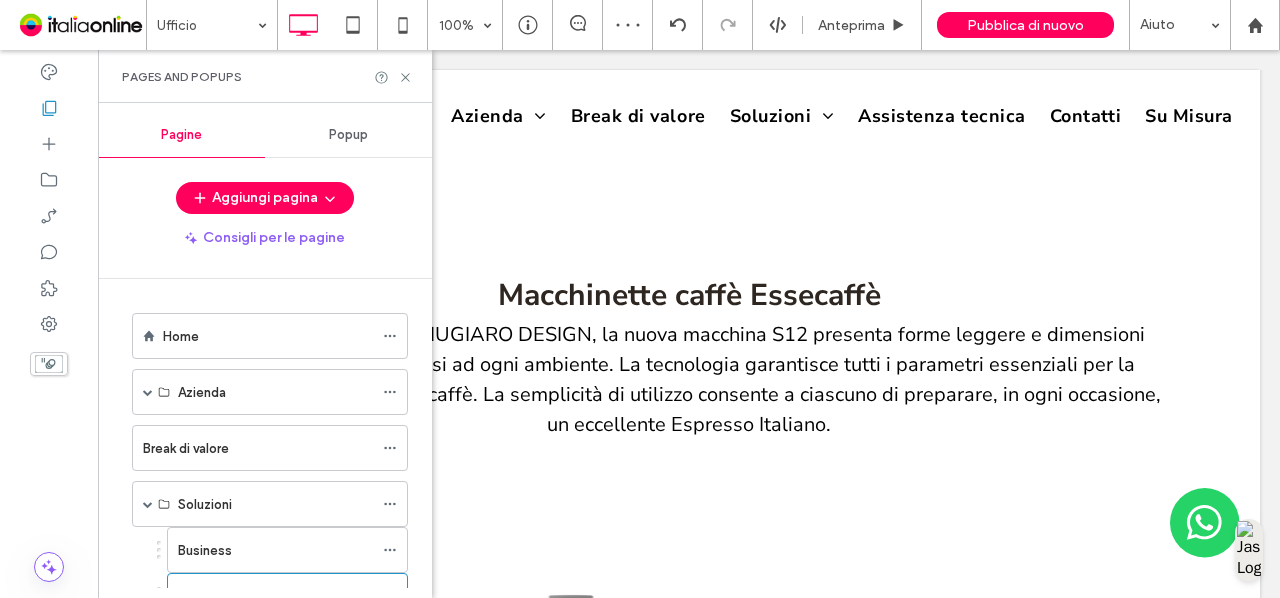 scroll, scrollTop: 200, scrollLeft: 0, axis: vertical 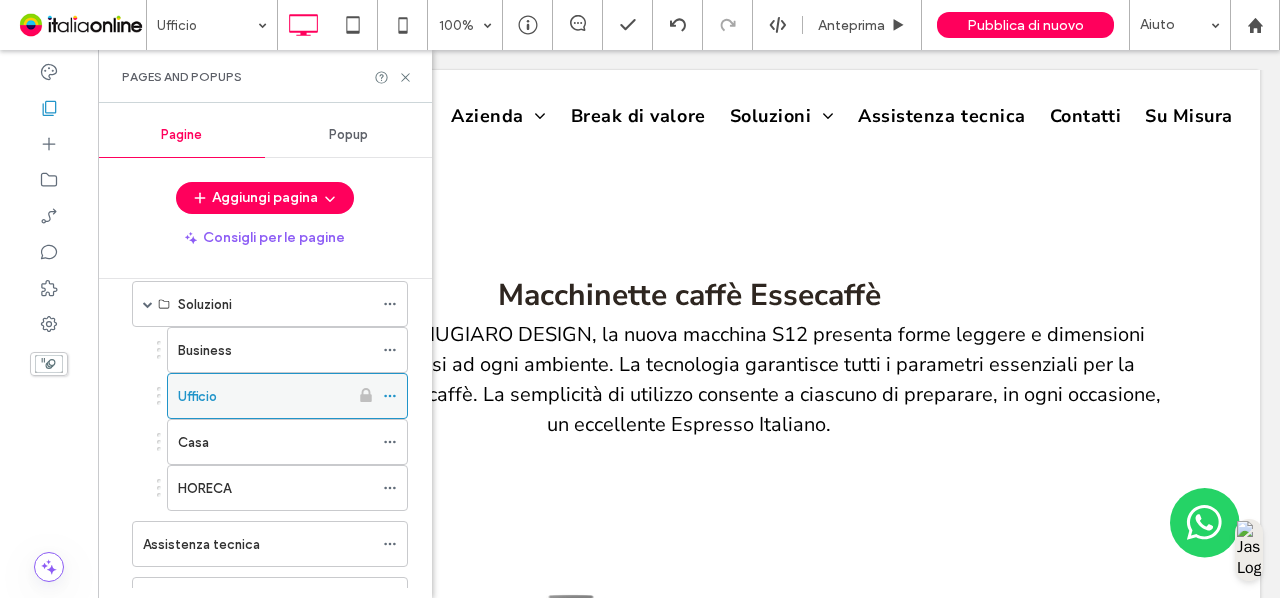 click 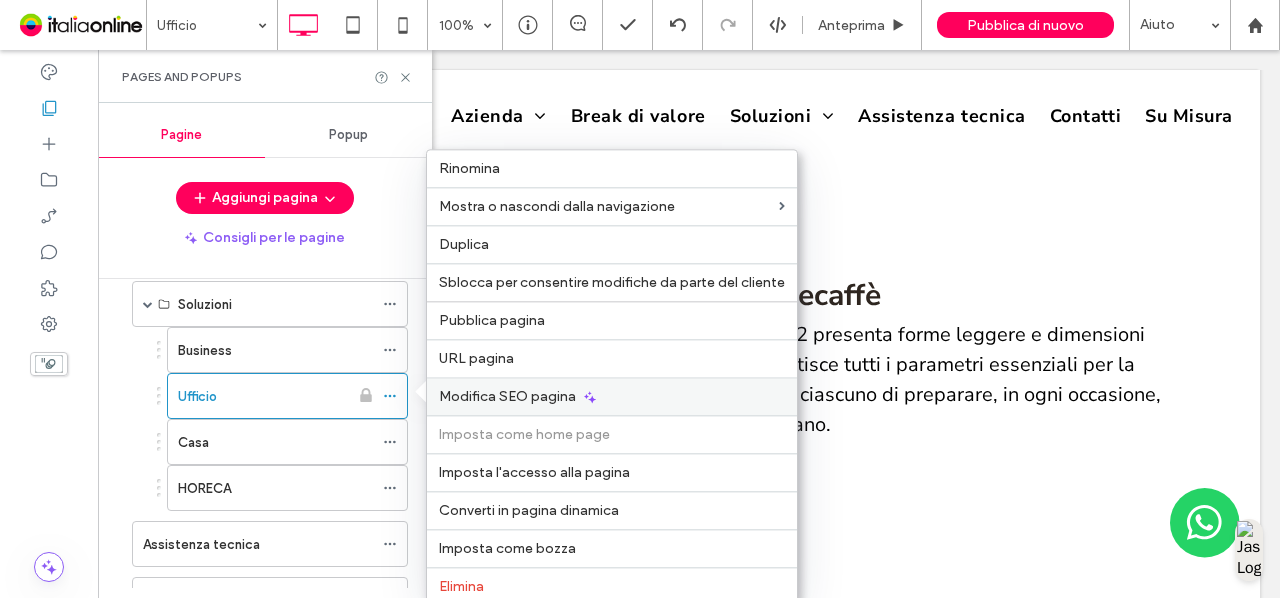 click on "Modifica SEO pagina" at bounding box center (507, 396) 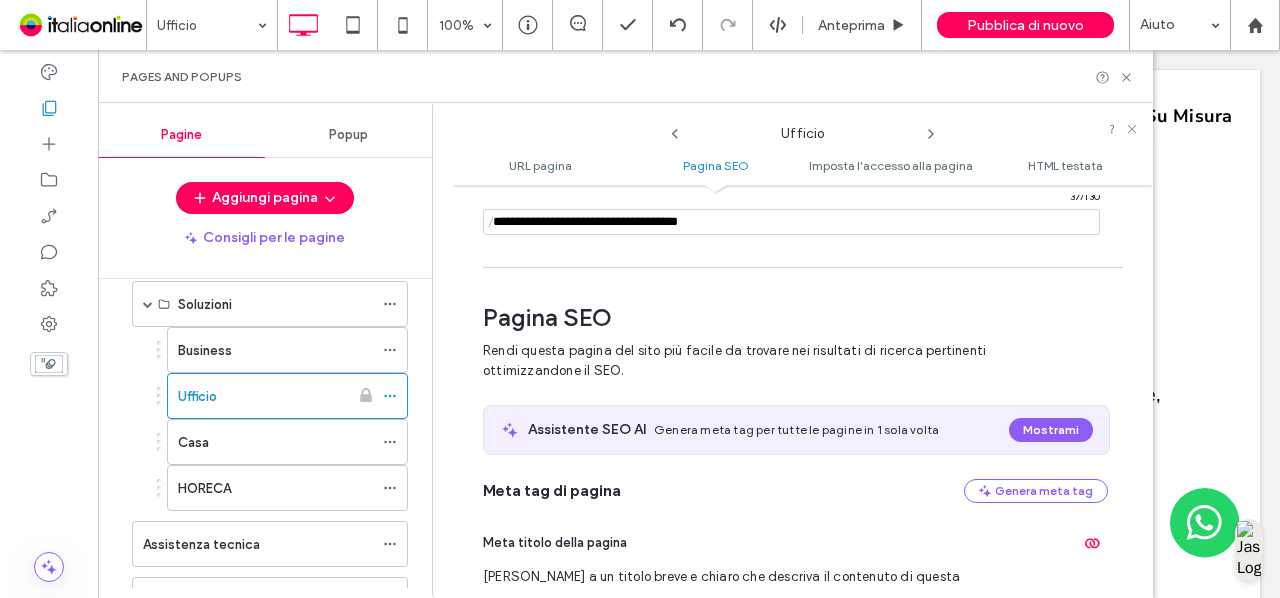 scroll, scrollTop: 373, scrollLeft: 0, axis: vertical 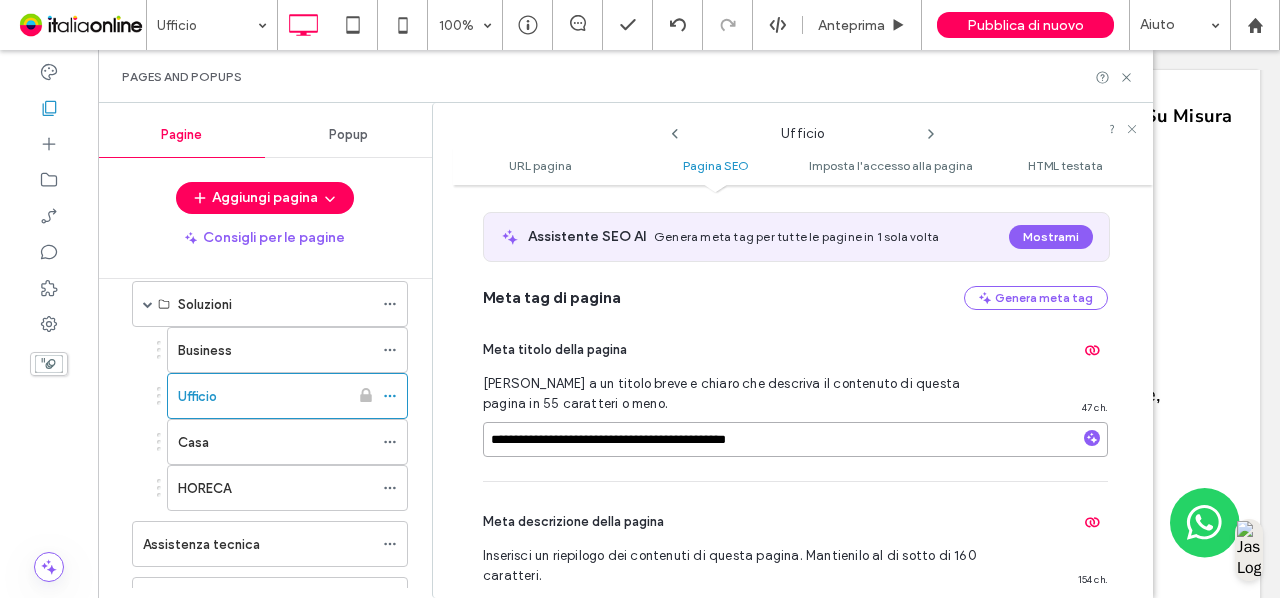 drag, startPoint x: 676, startPoint y: 437, endPoint x: 411, endPoint y: 448, distance: 265.2282 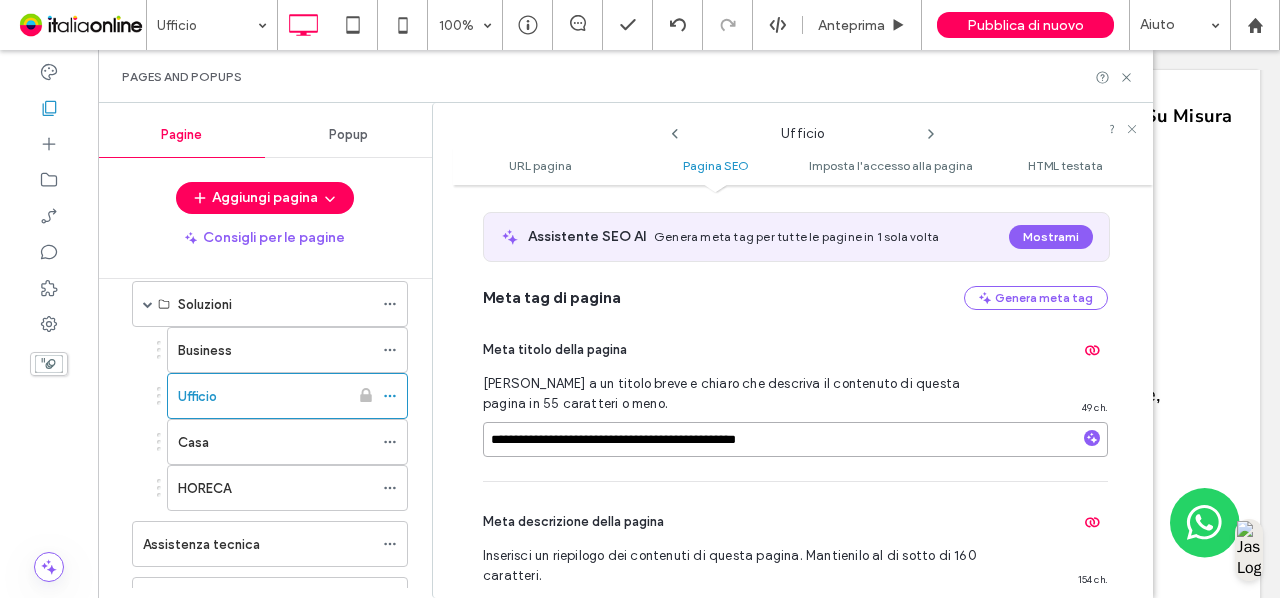 type on "**********" 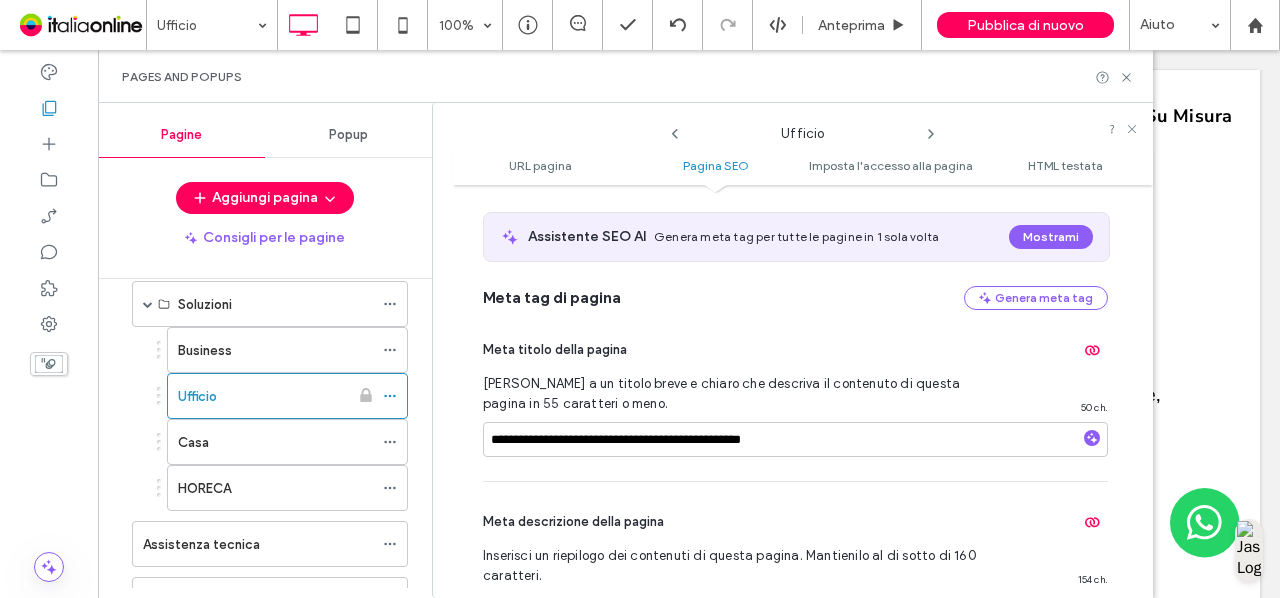 click on "Mira a un titolo breve e chiaro che descriva il contenuto di questa pagina in 55 caratteri o meno." at bounding box center [740, 394] 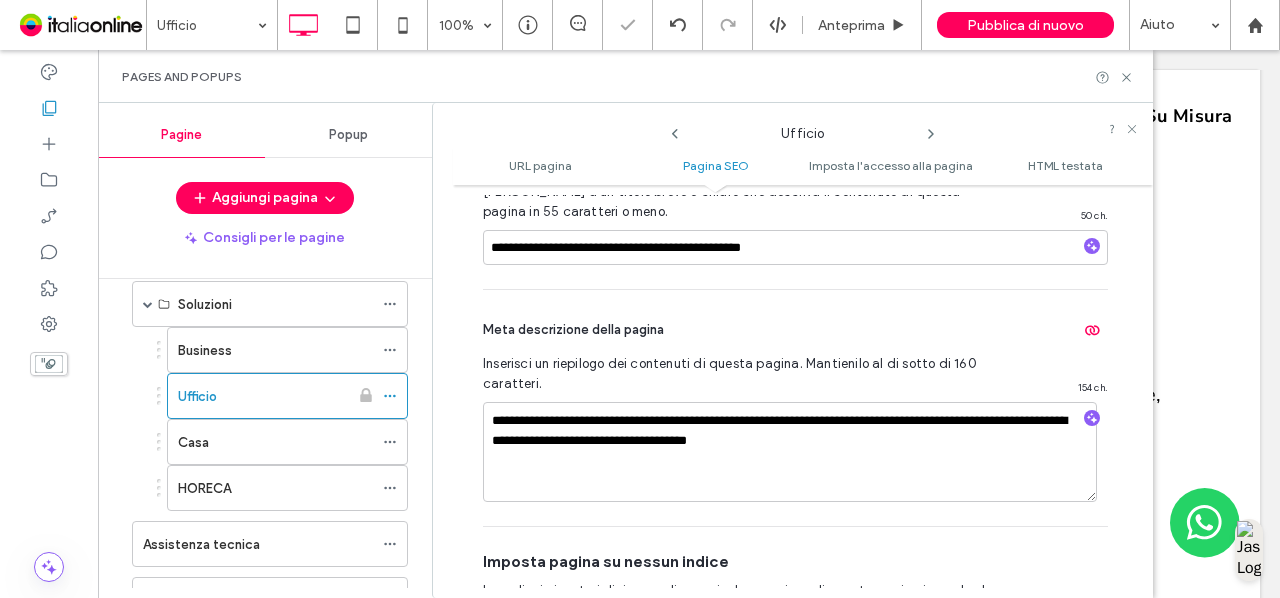 scroll, scrollTop: 573, scrollLeft: 0, axis: vertical 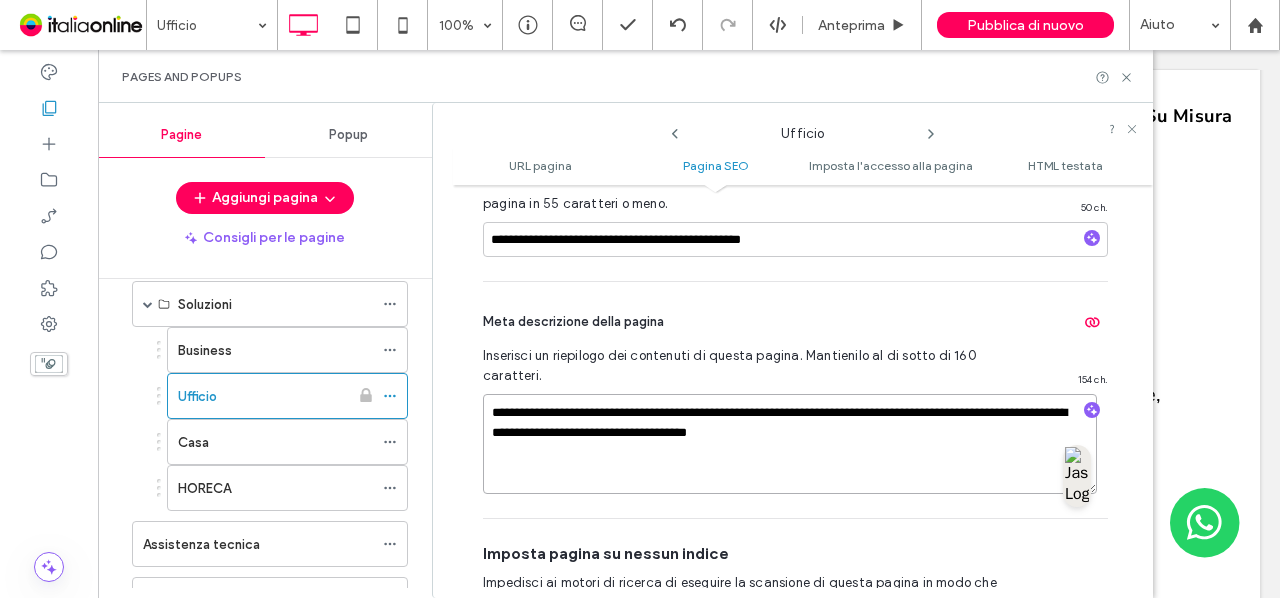 drag, startPoint x: 715, startPoint y: 416, endPoint x: 439, endPoint y: 387, distance: 277.51938 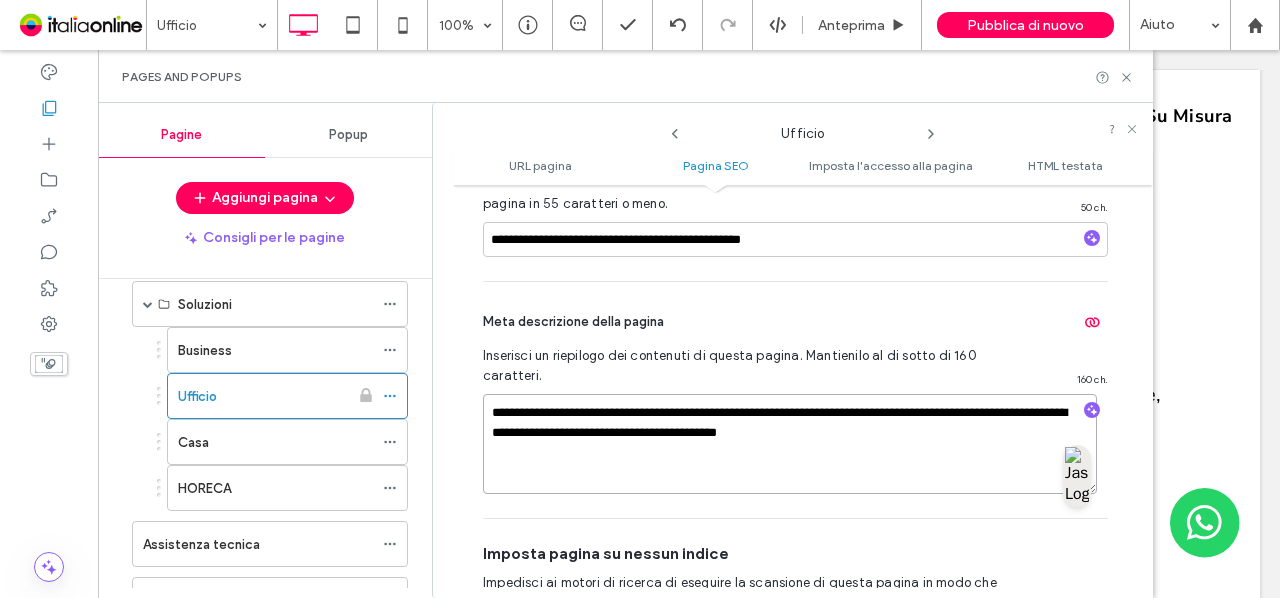 drag, startPoint x: 926, startPoint y: 413, endPoint x: 770, endPoint y: 410, distance: 156.02884 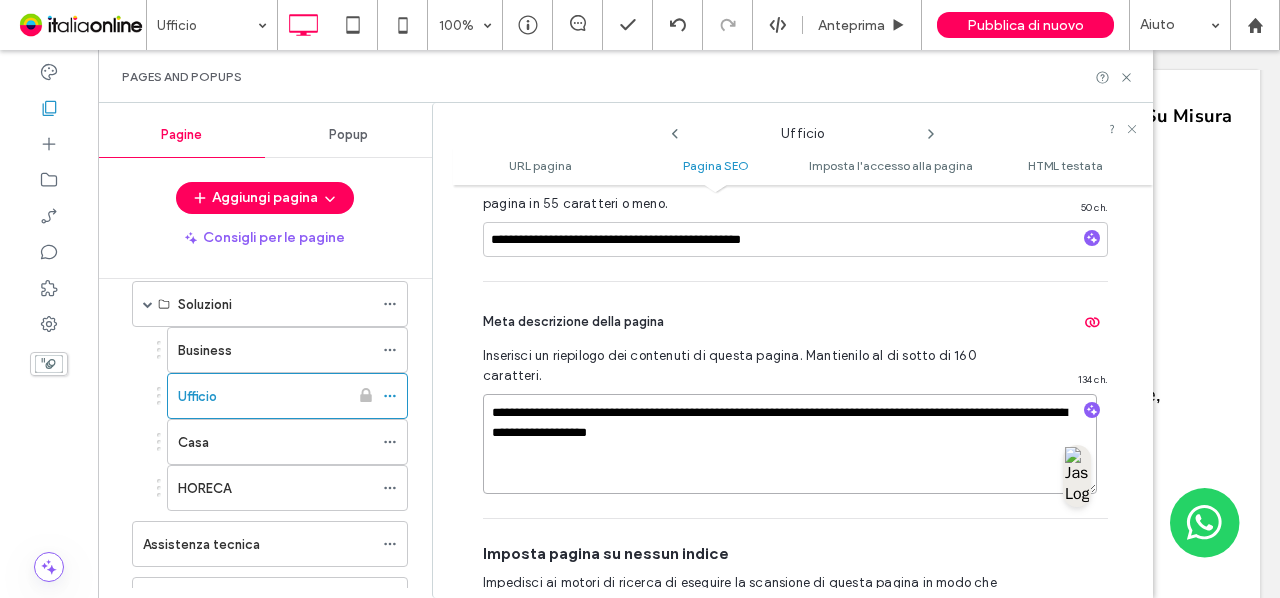 click on "**********" at bounding box center [790, 444] 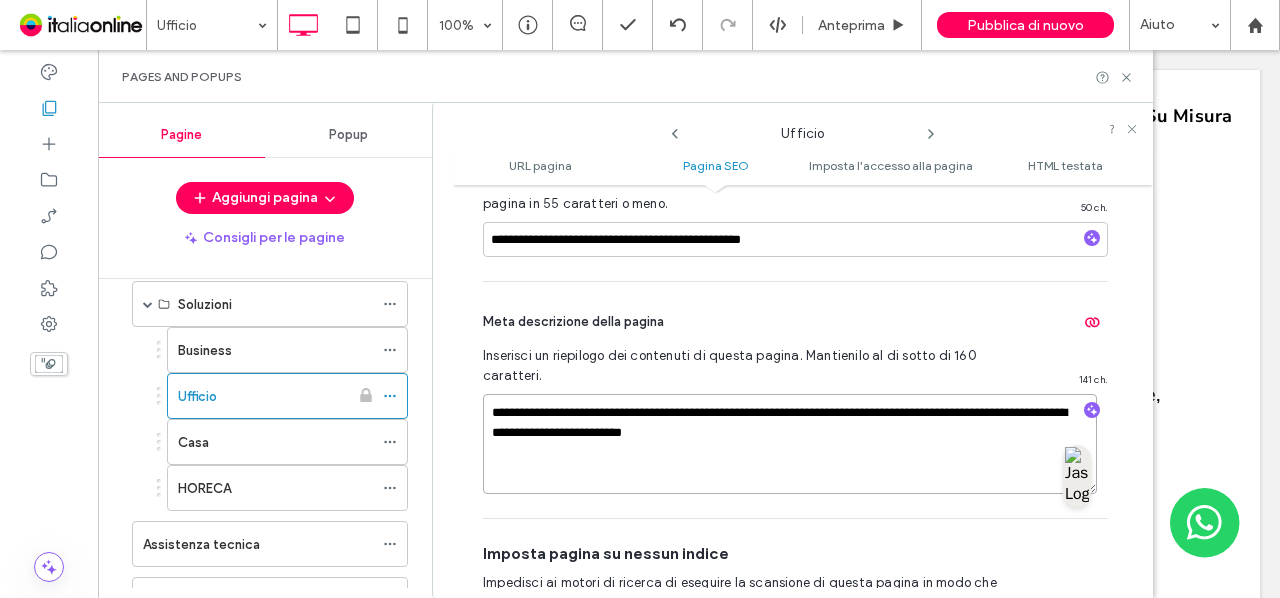 click on "**********" at bounding box center [790, 444] 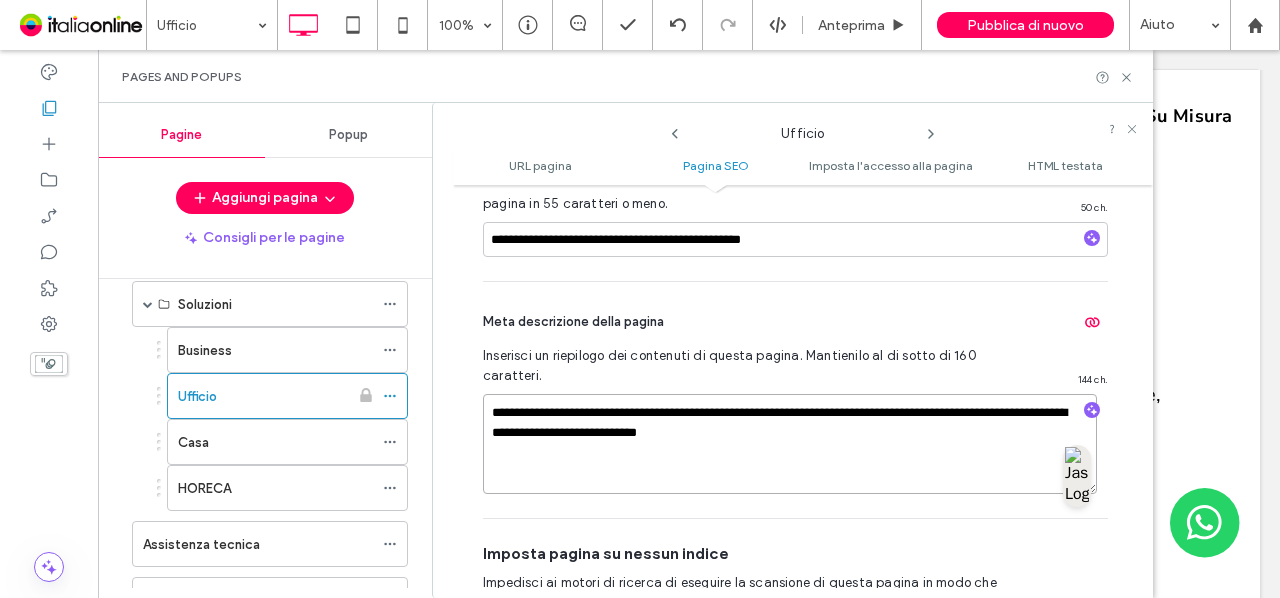 click on "**********" at bounding box center [790, 444] 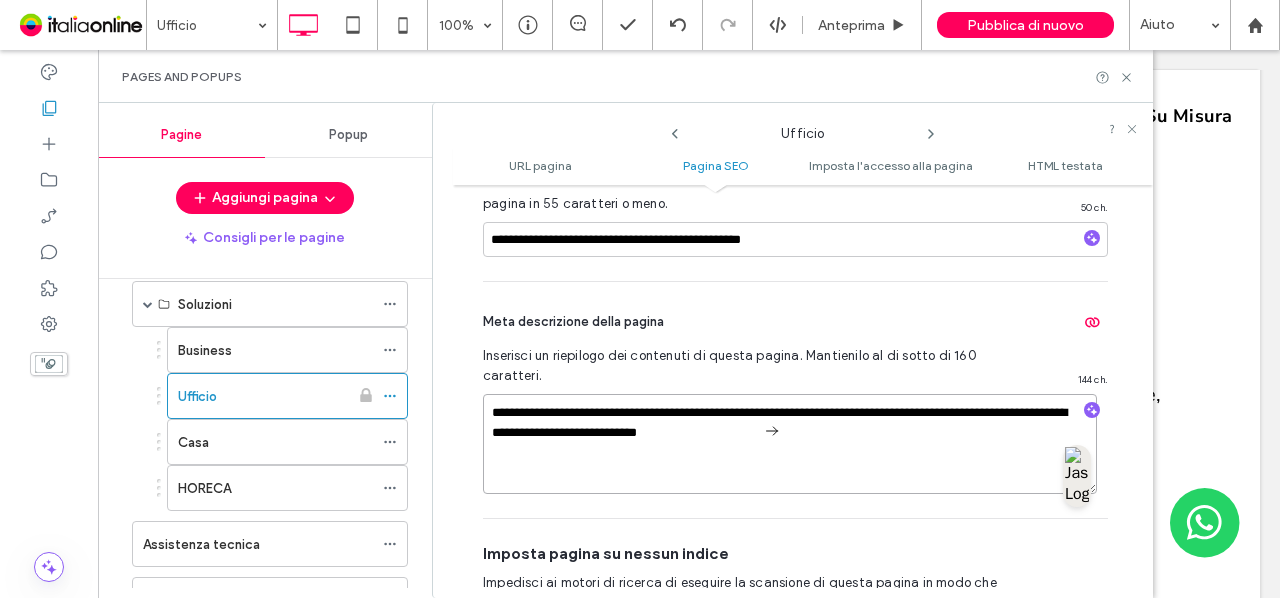click on "**********" at bounding box center [790, 444] 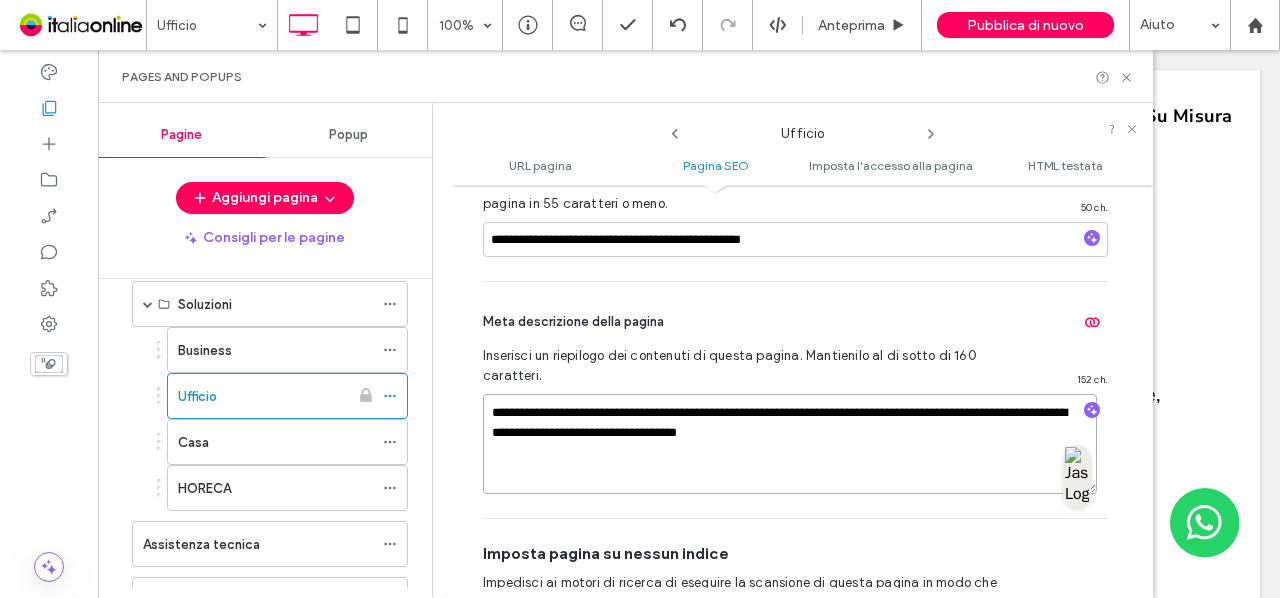 type on "**********" 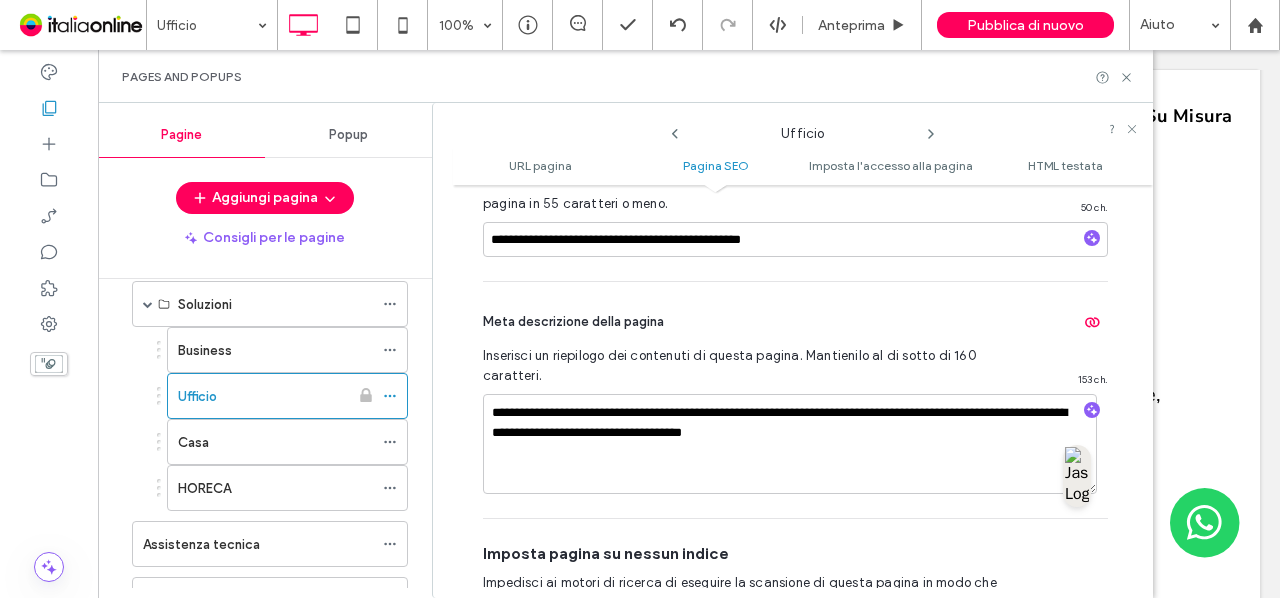 click on "Meta descrizione della pagina" at bounding box center (795, 322) 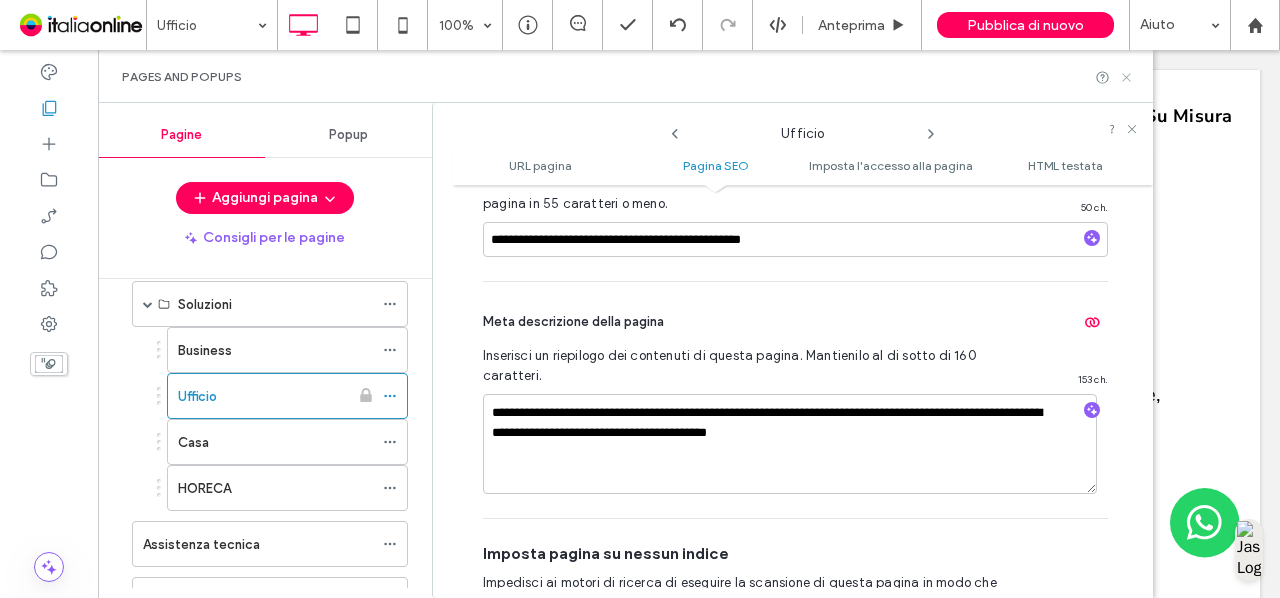 click 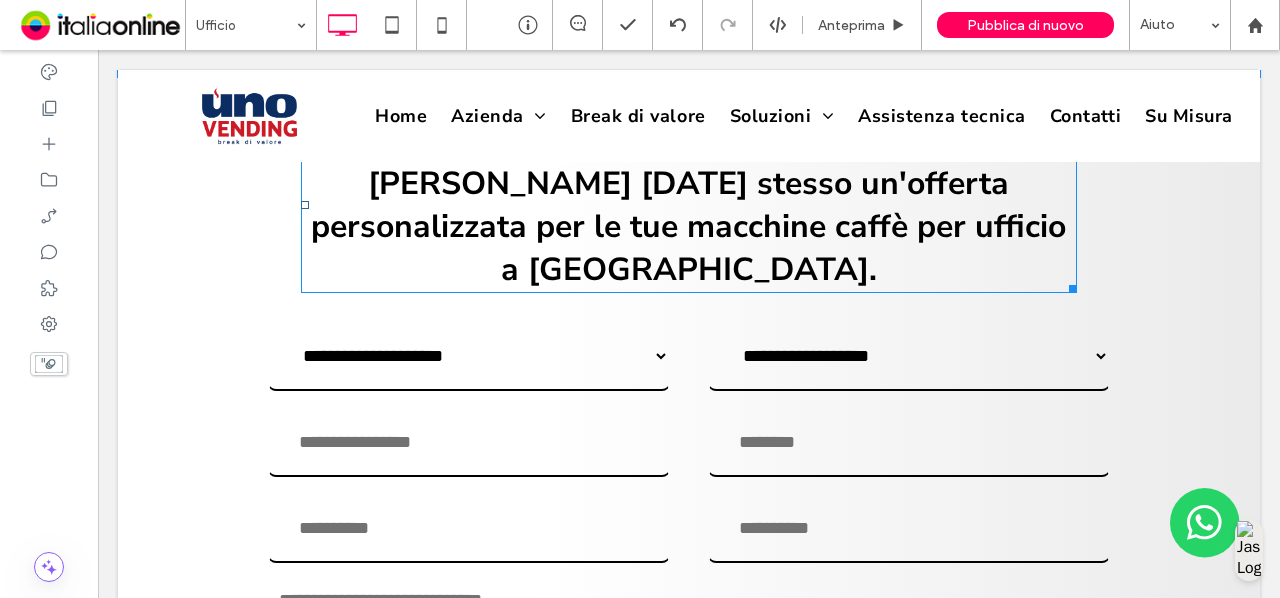 scroll, scrollTop: 17292, scrollLeft: 0, axis: vertical 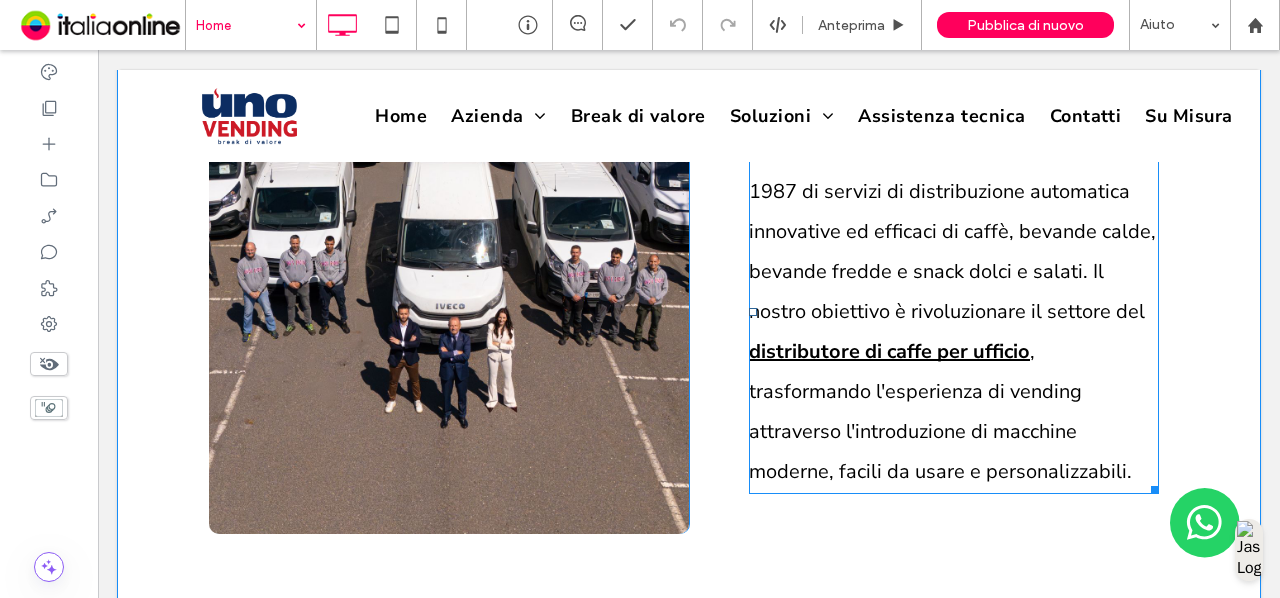 click on "distributore di caffe per ufficio" at bounding box center [889, 351] 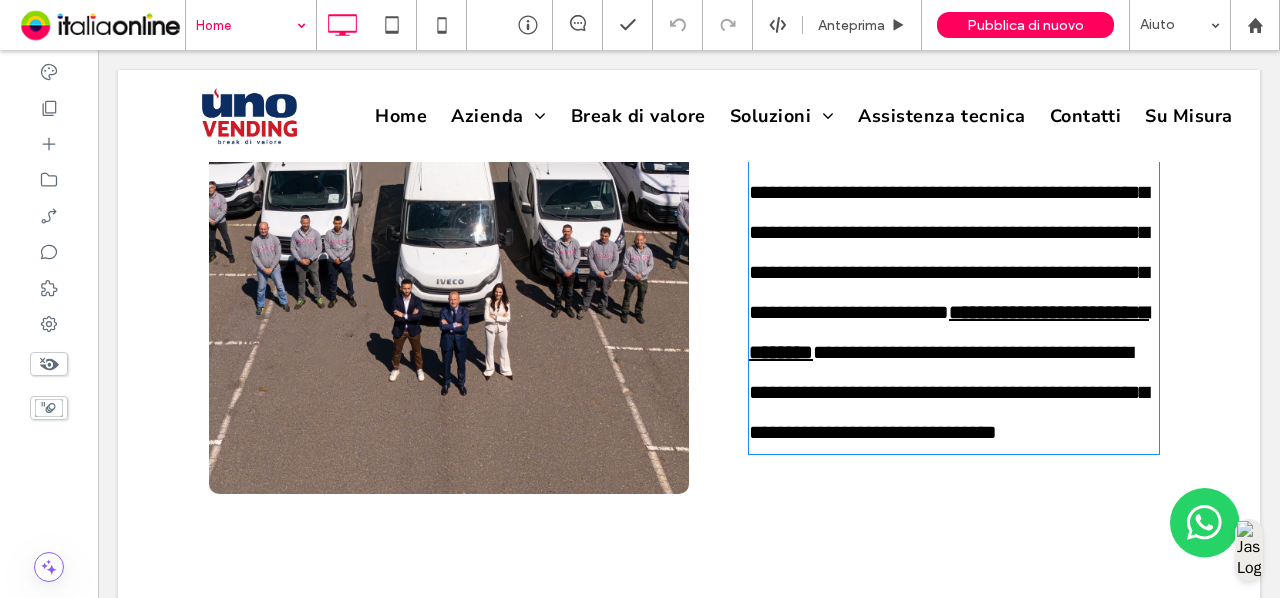 type on "**********" 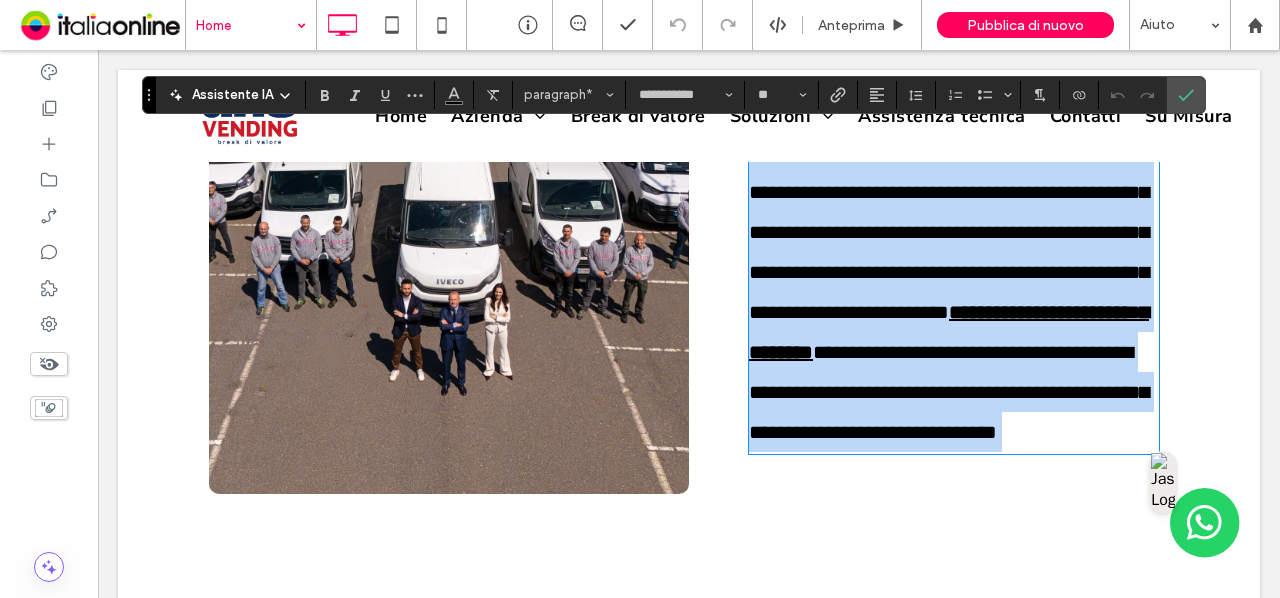 click on "**********" at bounding box center (954, 292) 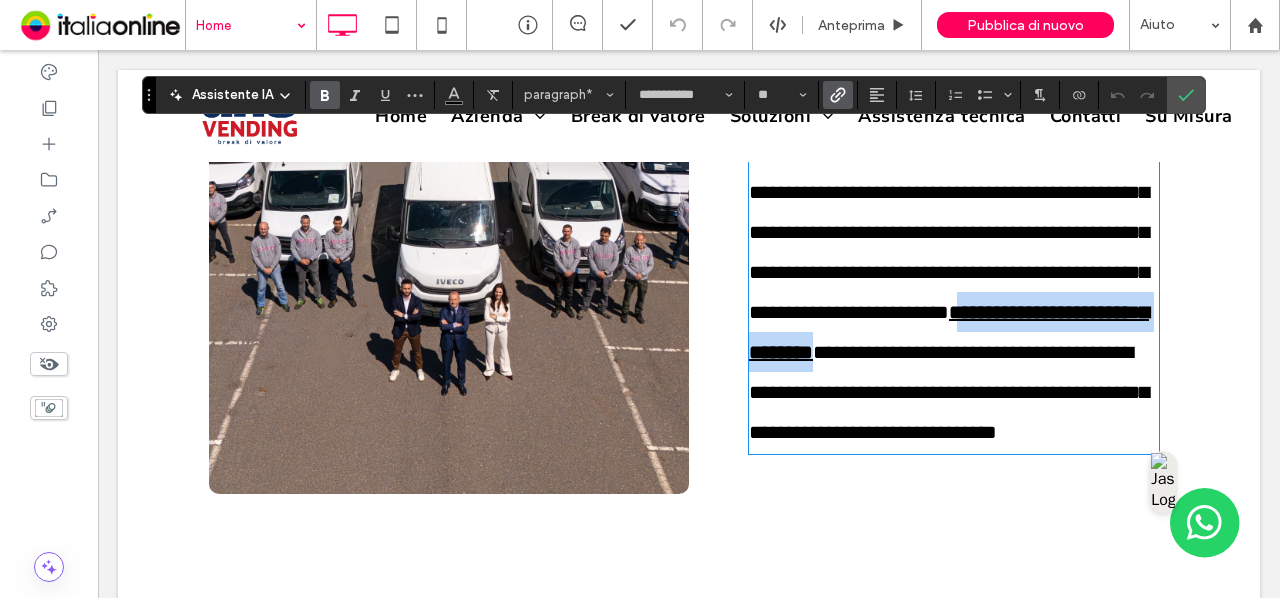 drag, startPoint x: 1018, startPoint y: 346, endPoint x: 755, endPoint y: 352, distance: 263.06842 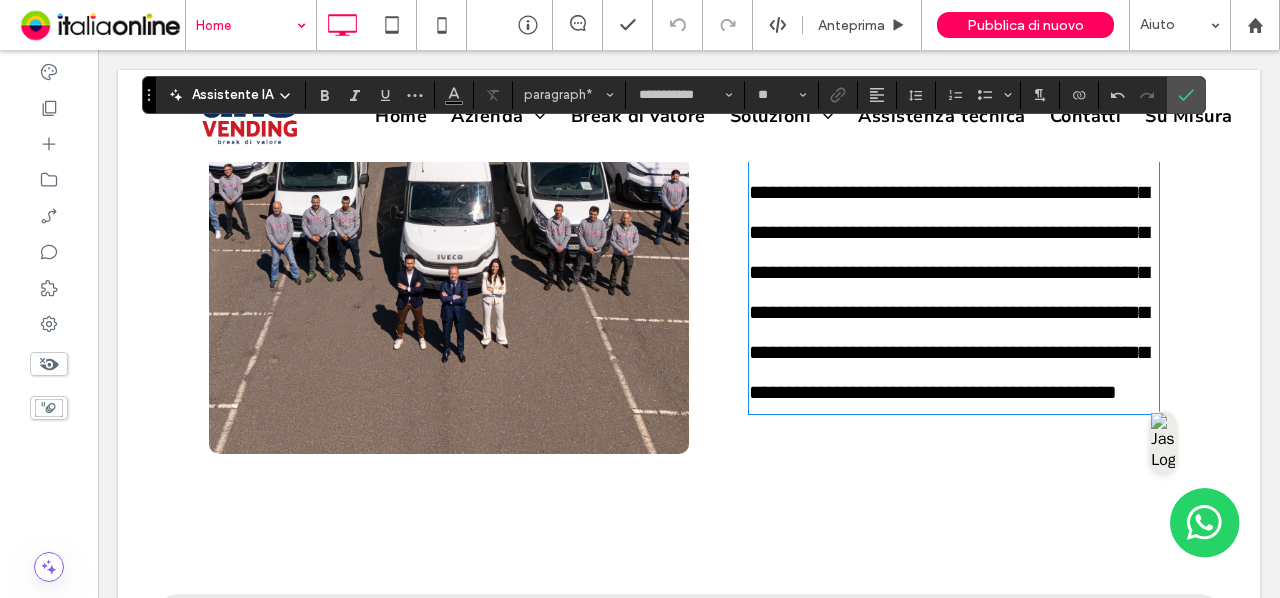 type 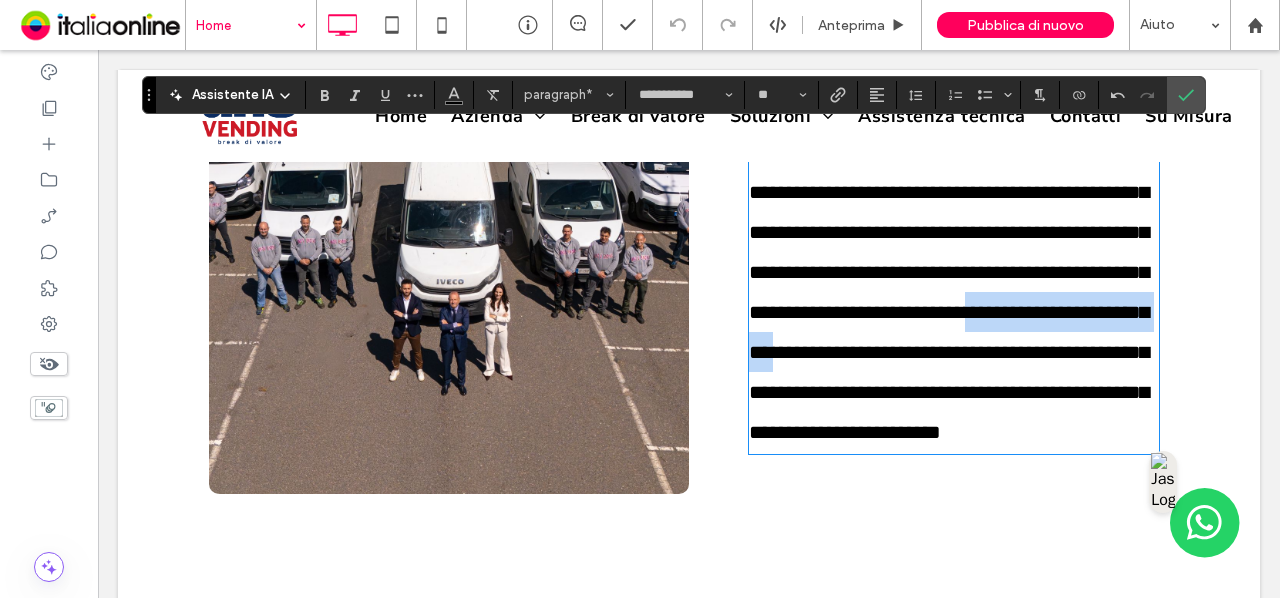 drag, startPoint x: 965, startPoint y: 341, endPoint x: 748, endPoint y: 358, distance: 217.66489 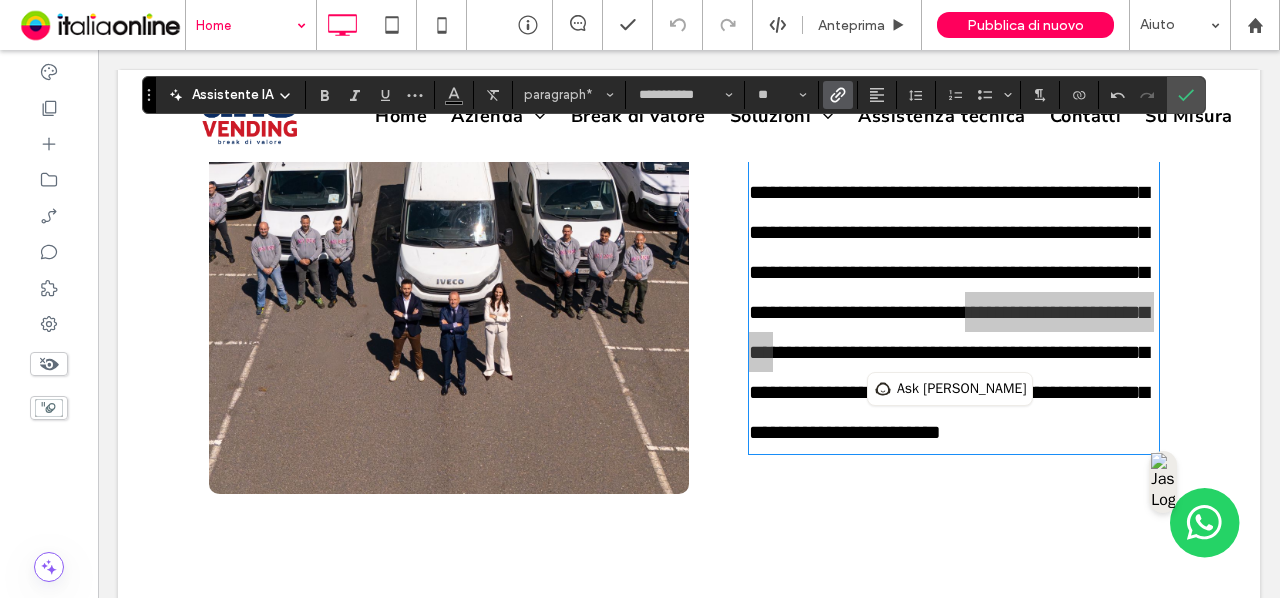 click at bounding box center [834, 95] 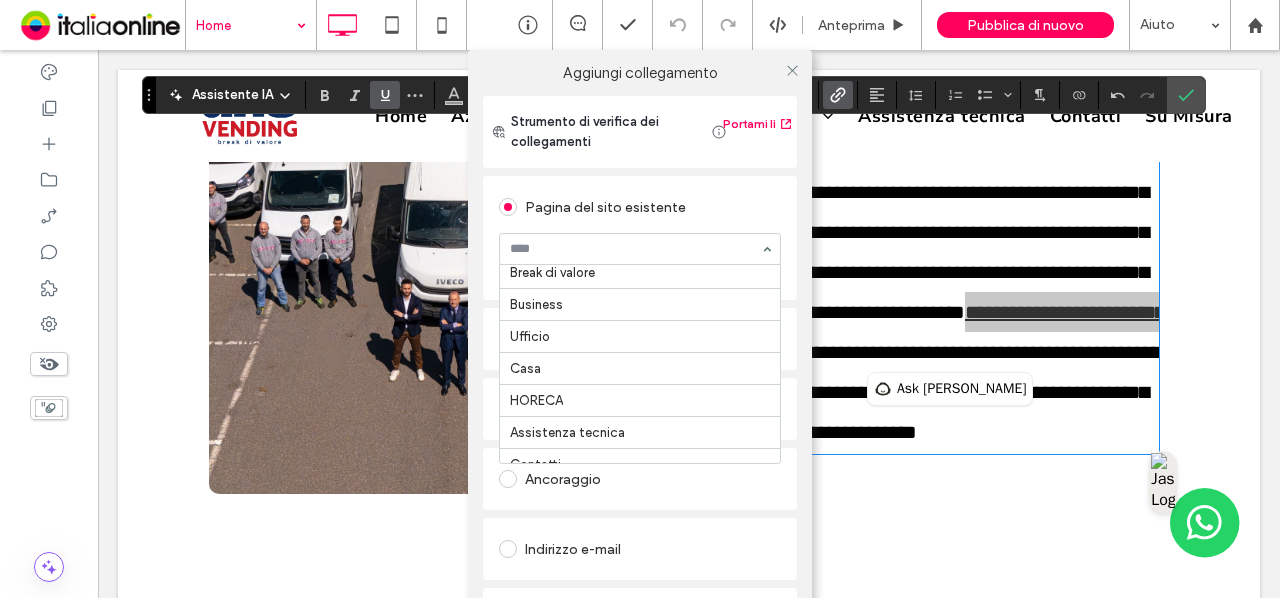 scroll, scrollTop: 200, scrollLeft: 0, axis: vertical 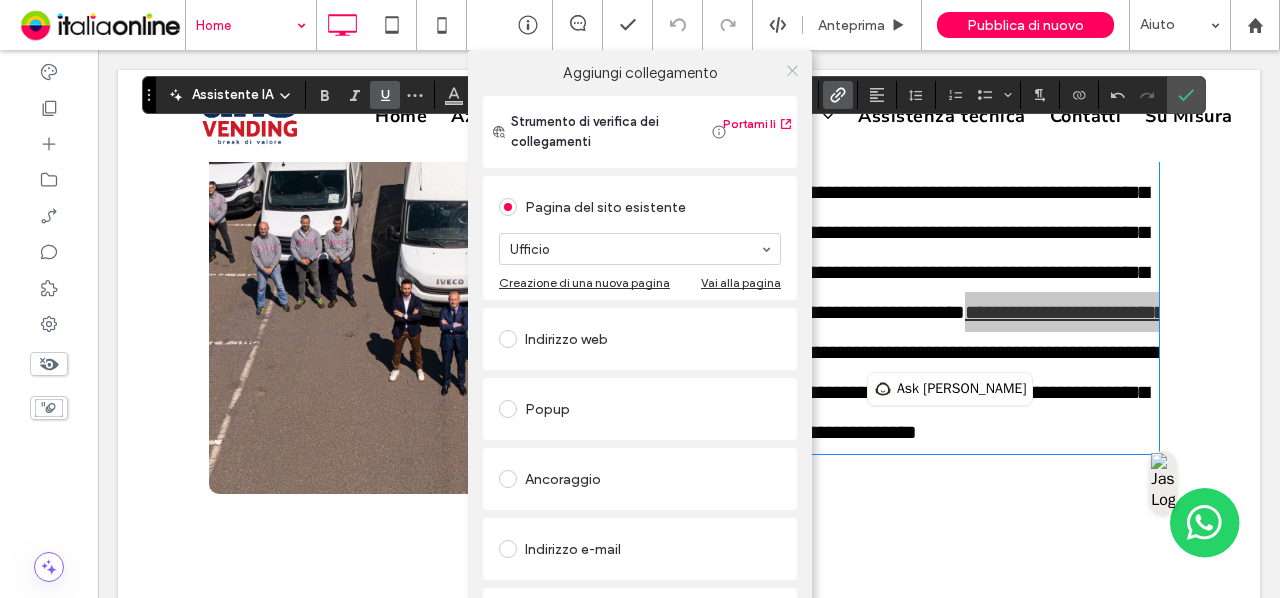 click 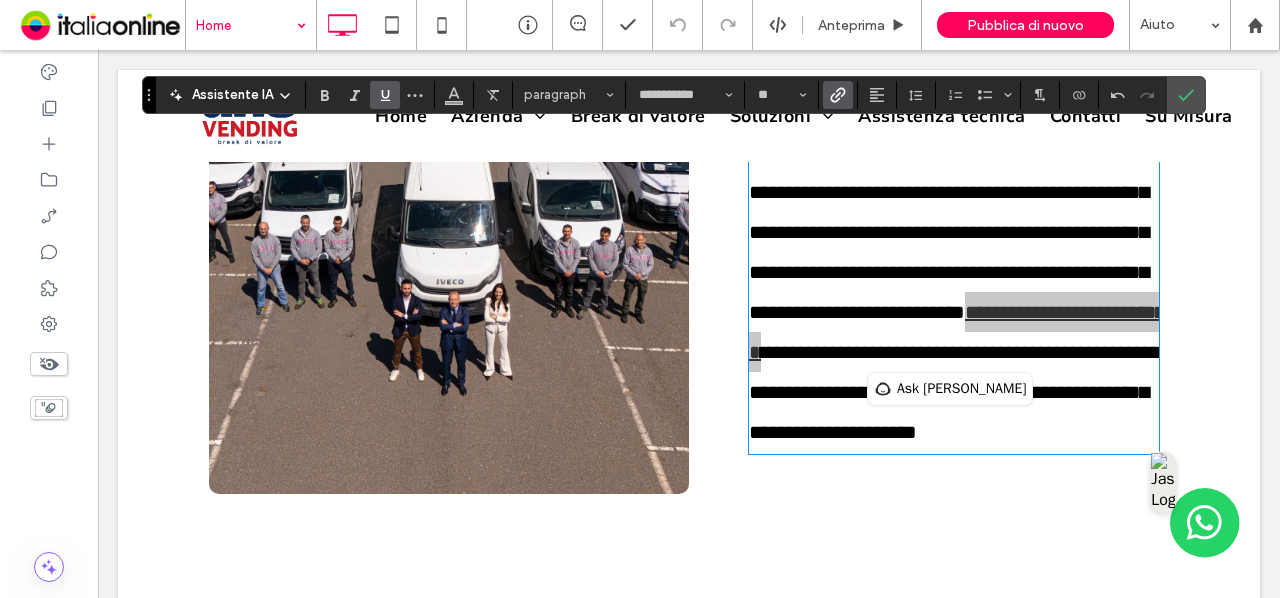 click at bounding box center (454, 95) 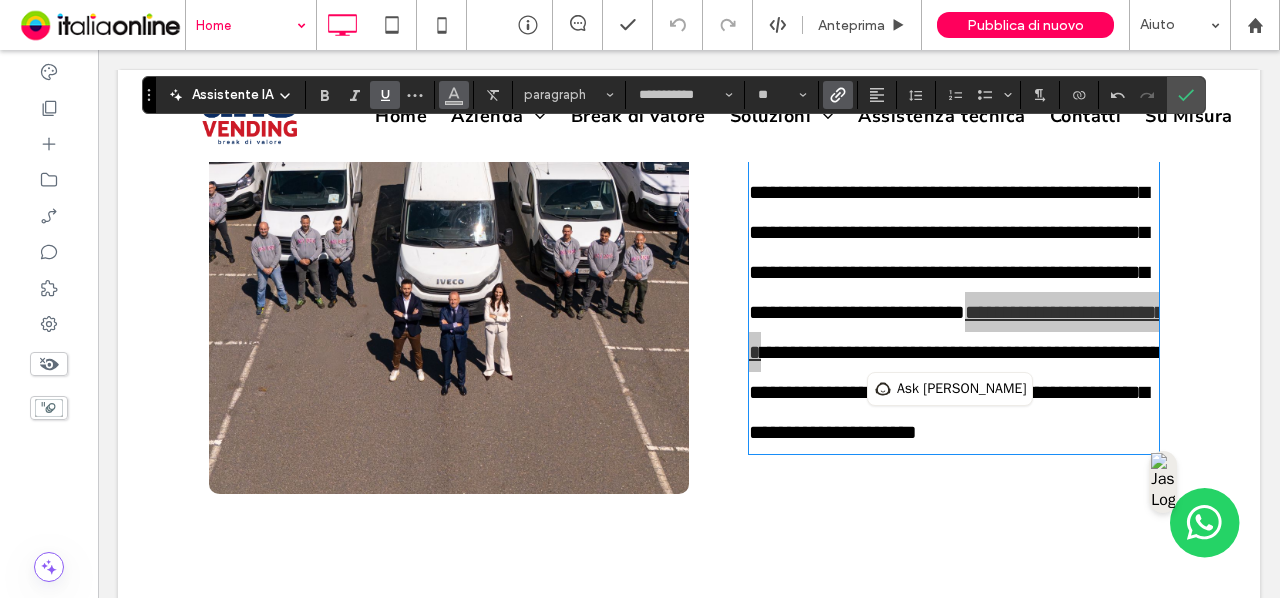 click 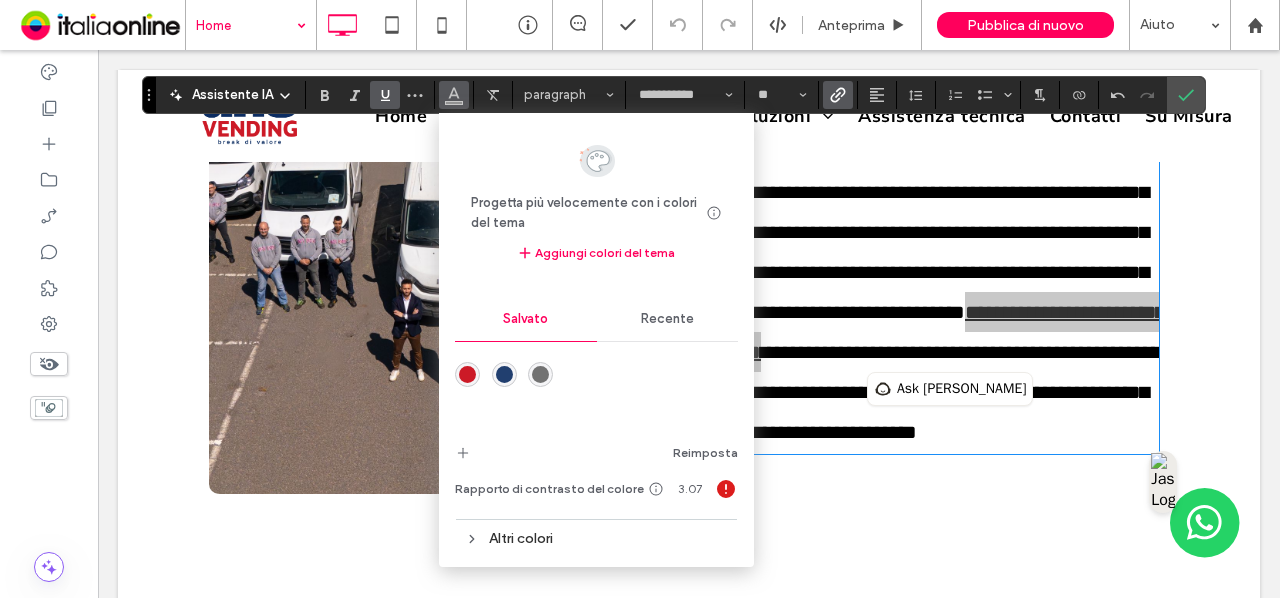 click on "Altri colori" at bounding box center [596, 538] 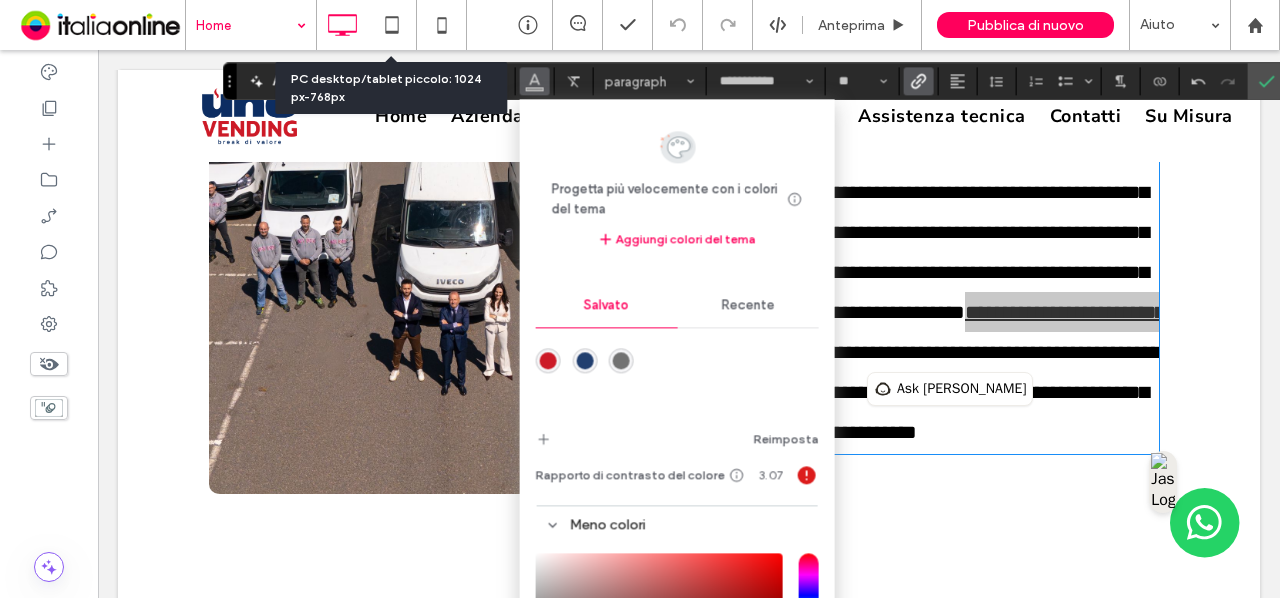 drag, startPoint x: 147, startPoint y: 89, endPoint x: 251, endPoint y: -87, distance: 204.43092 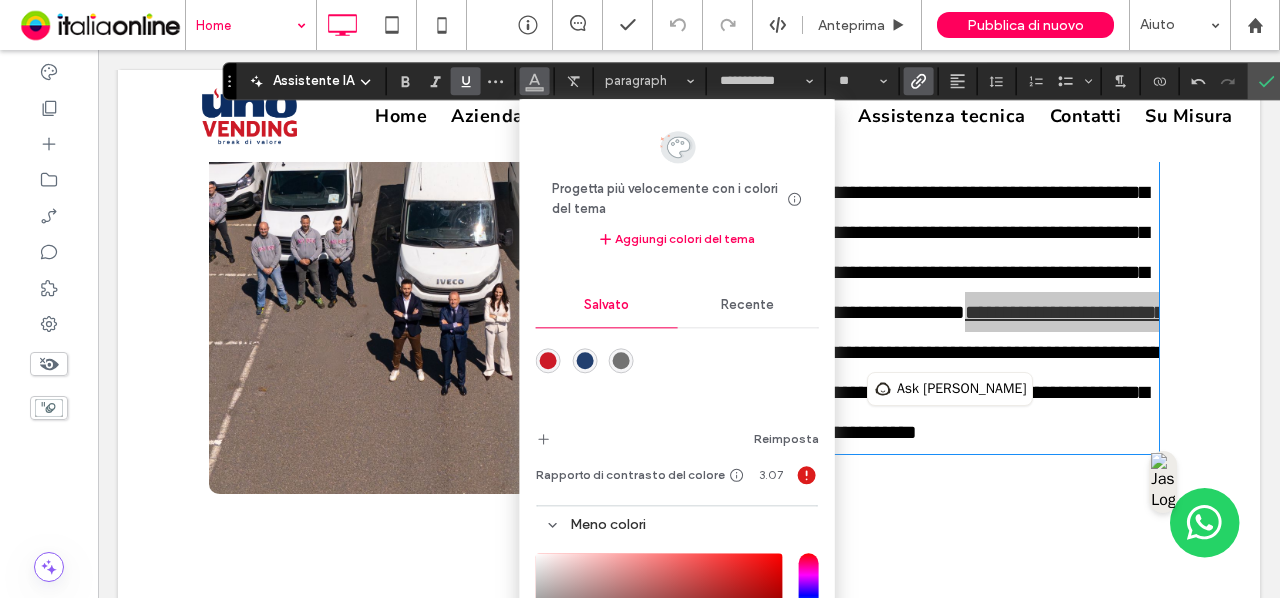 click on "Recente" at bounding box center (747, 305) 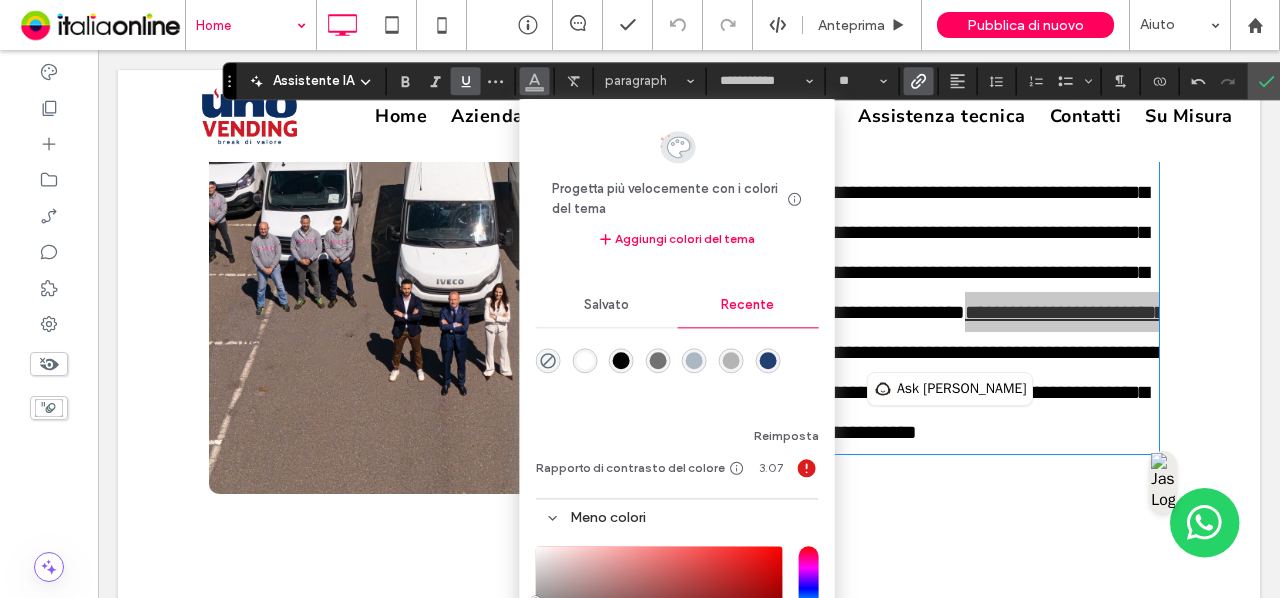 click at bounding box center (621, 360) 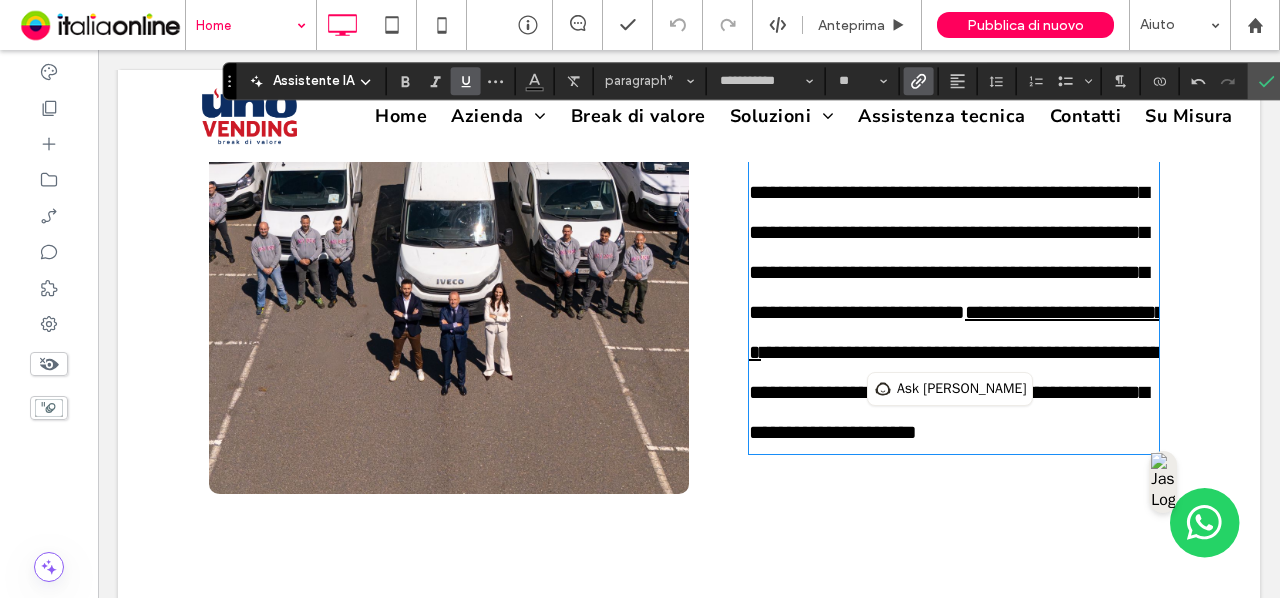 click on "**********" at bounding box center (689, 216) 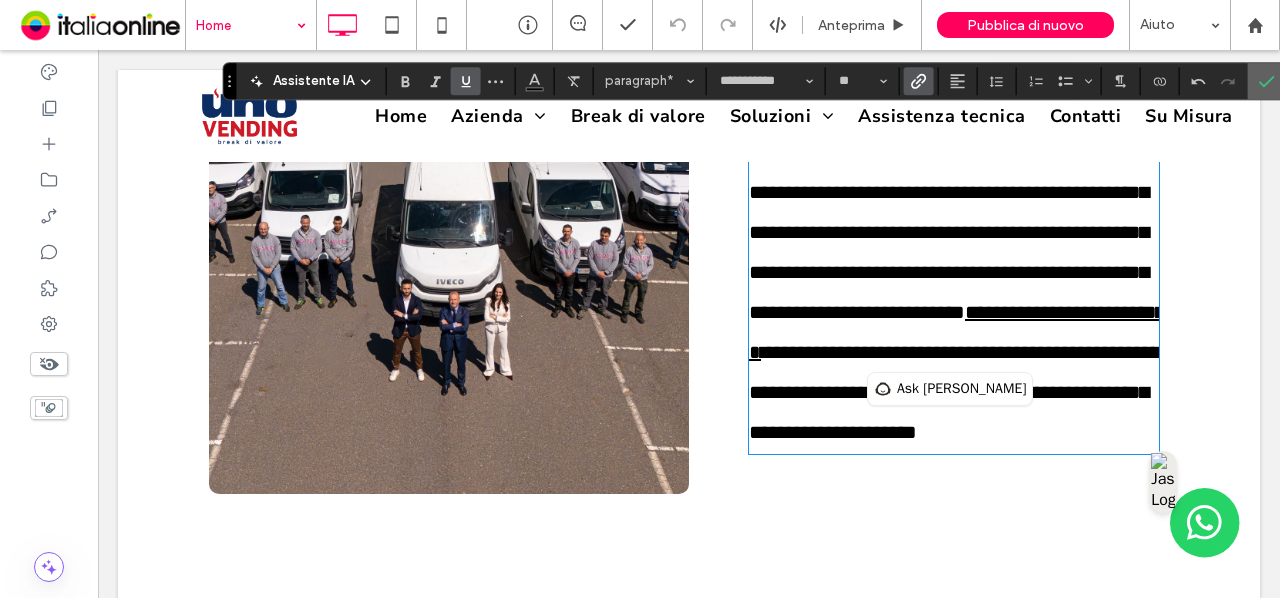 click at bounding box center (1267, 81) 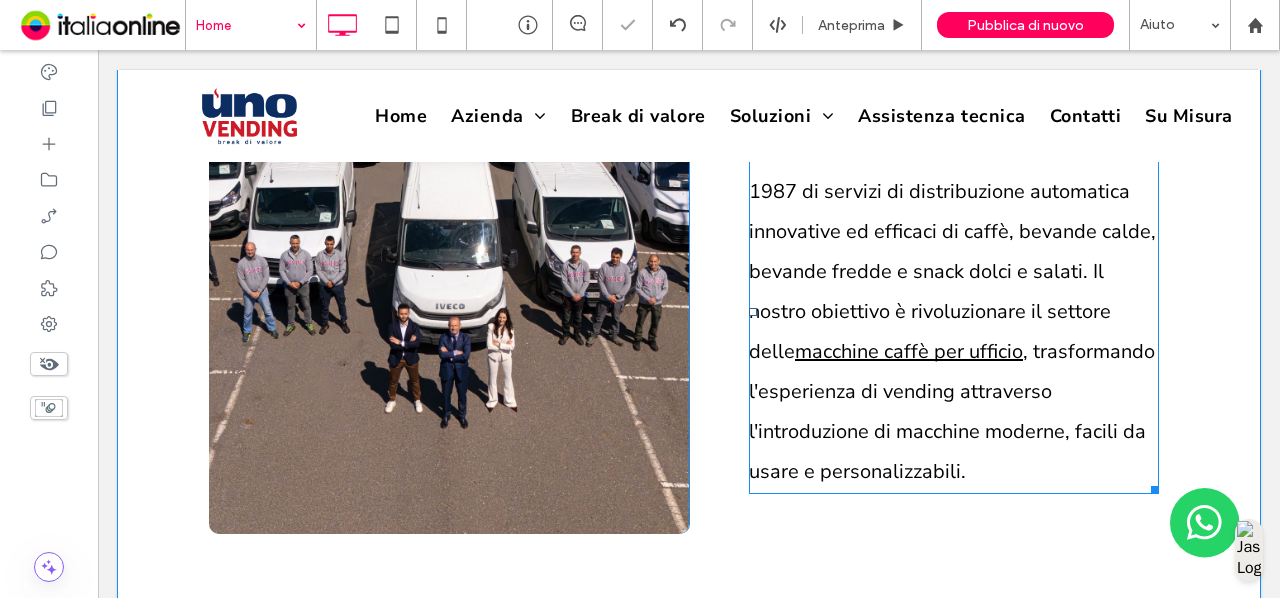 click on ", trasformando l'esperienza di vending attraverso l'introduzione di macchine moderne, facili da usare e personalizzabili." at bounding box center [952, 411] 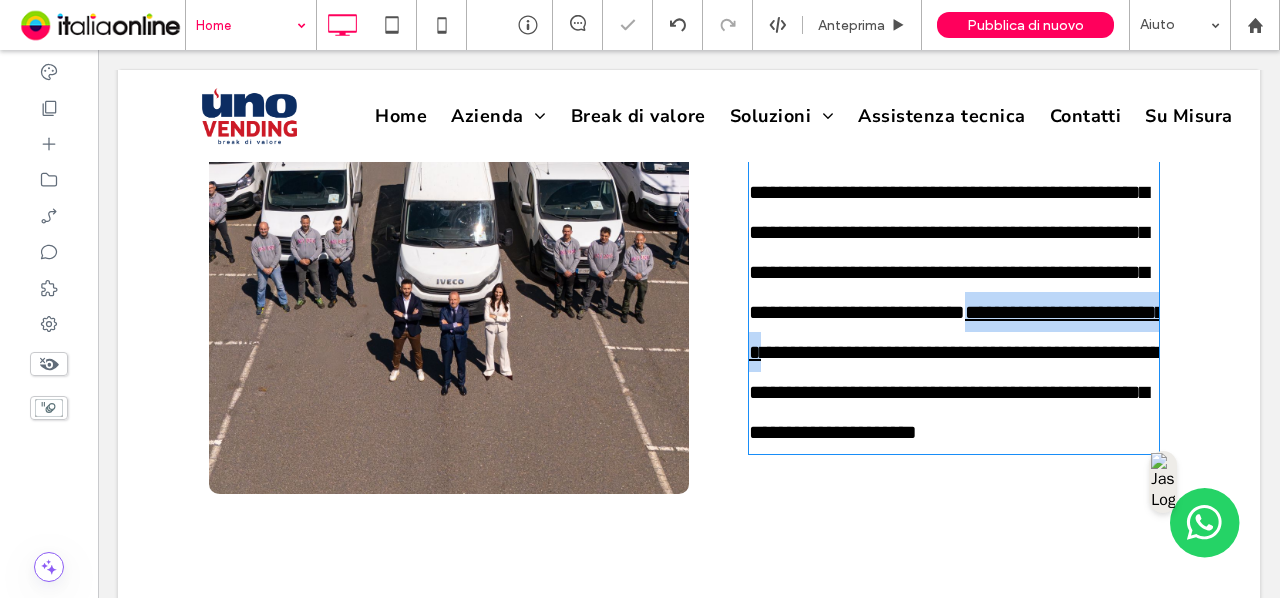 type on "**********" 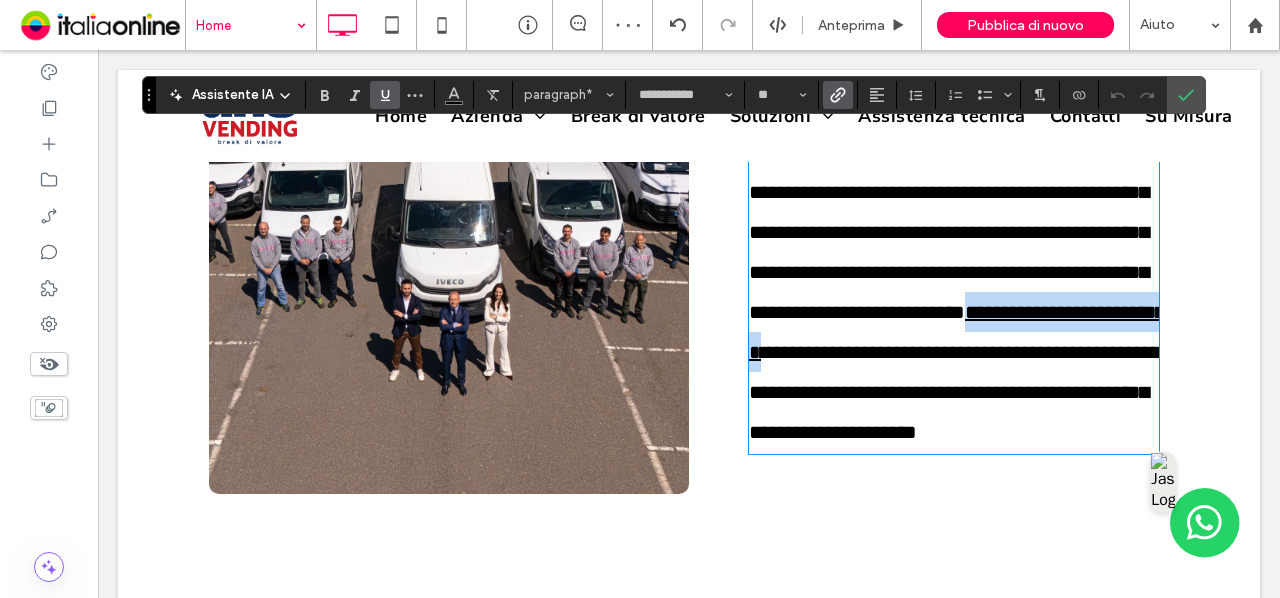 click on "**********" at bounding box center [955, 392] 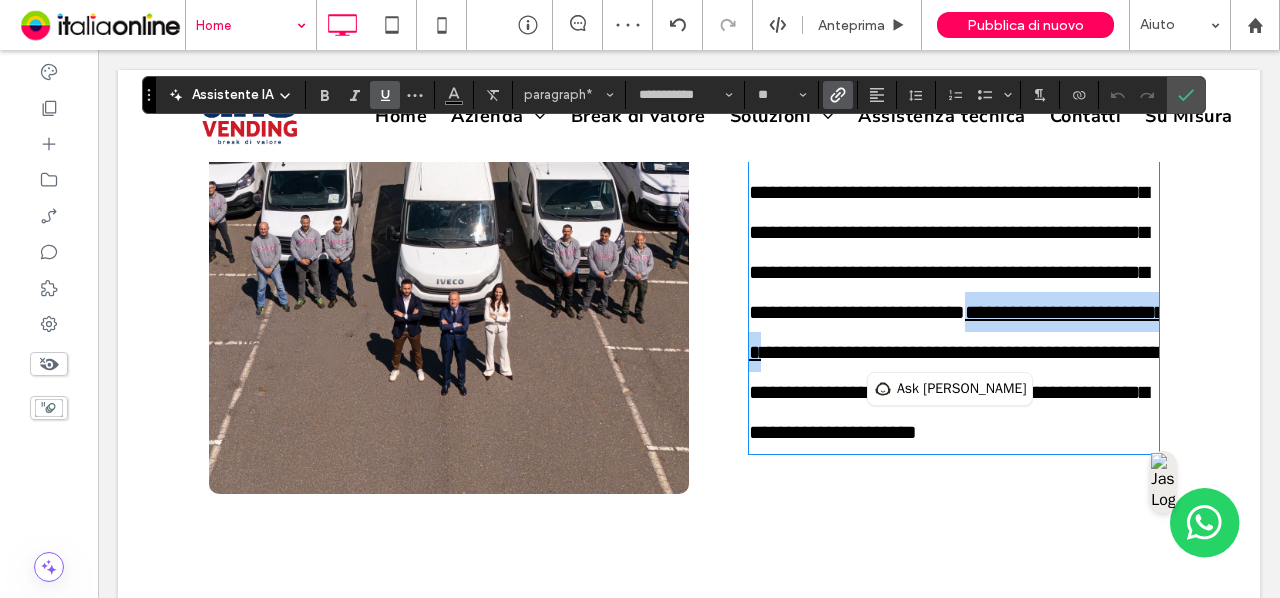click on "**********" at bounding box center (955, 392) 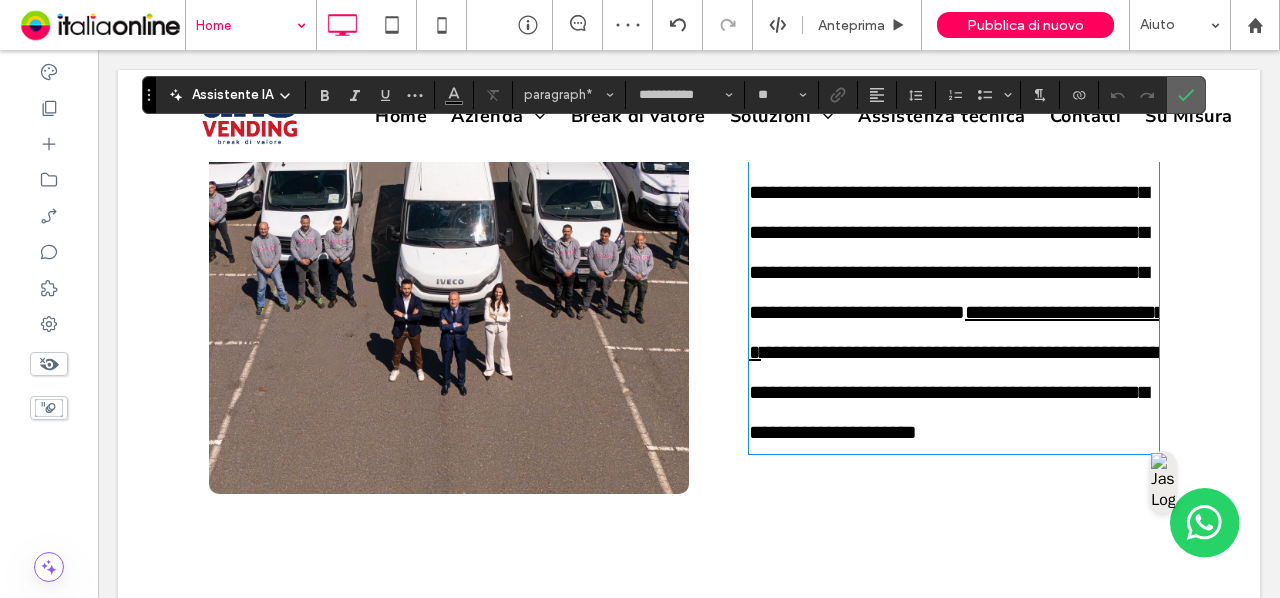 click 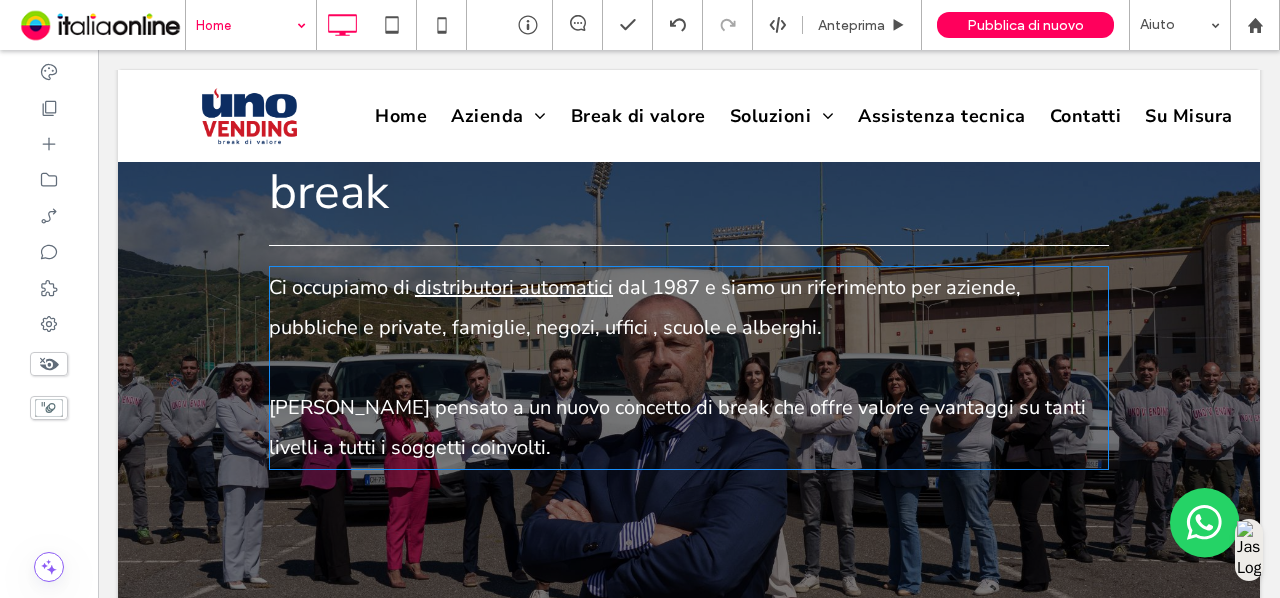 scroll, scrollTop: 2902, scrollLeft: 0, axis: vertical 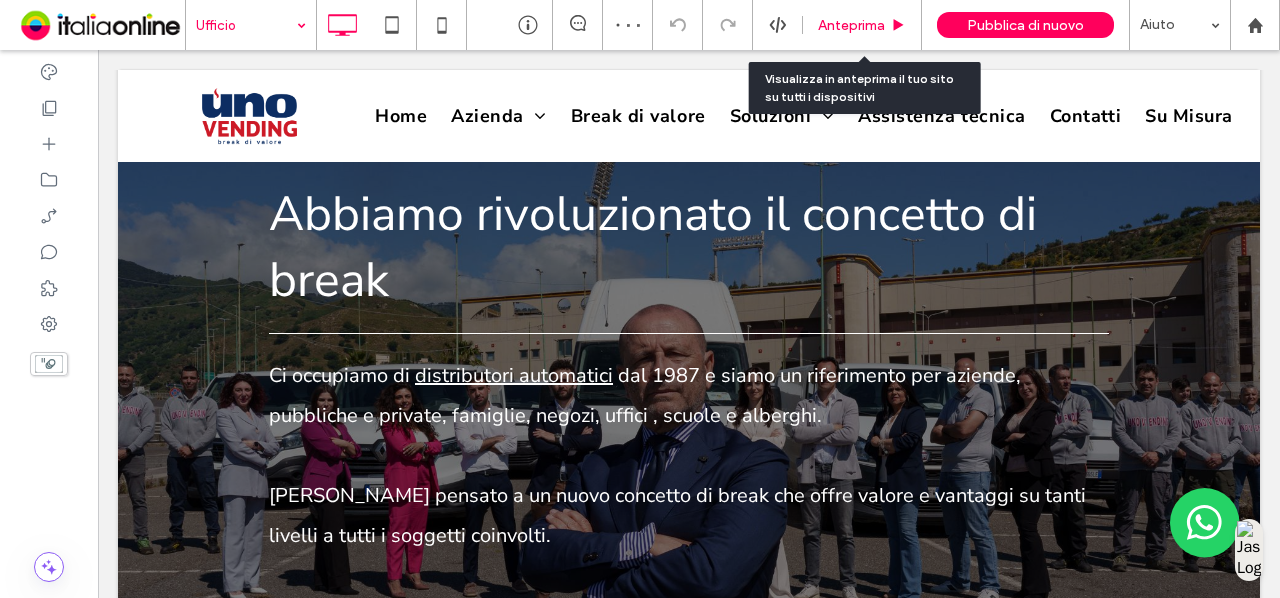 click on "Anteprima" at bounding box center (851, 25) 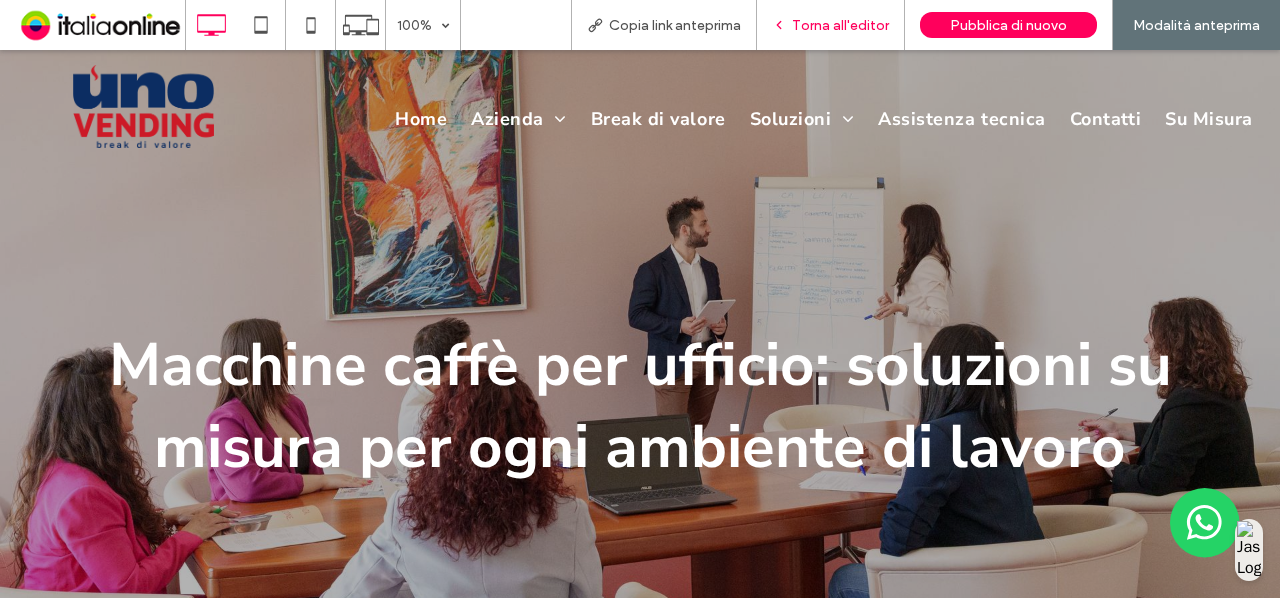 click on "Torna all'editor" at bounding box center [840, 25] 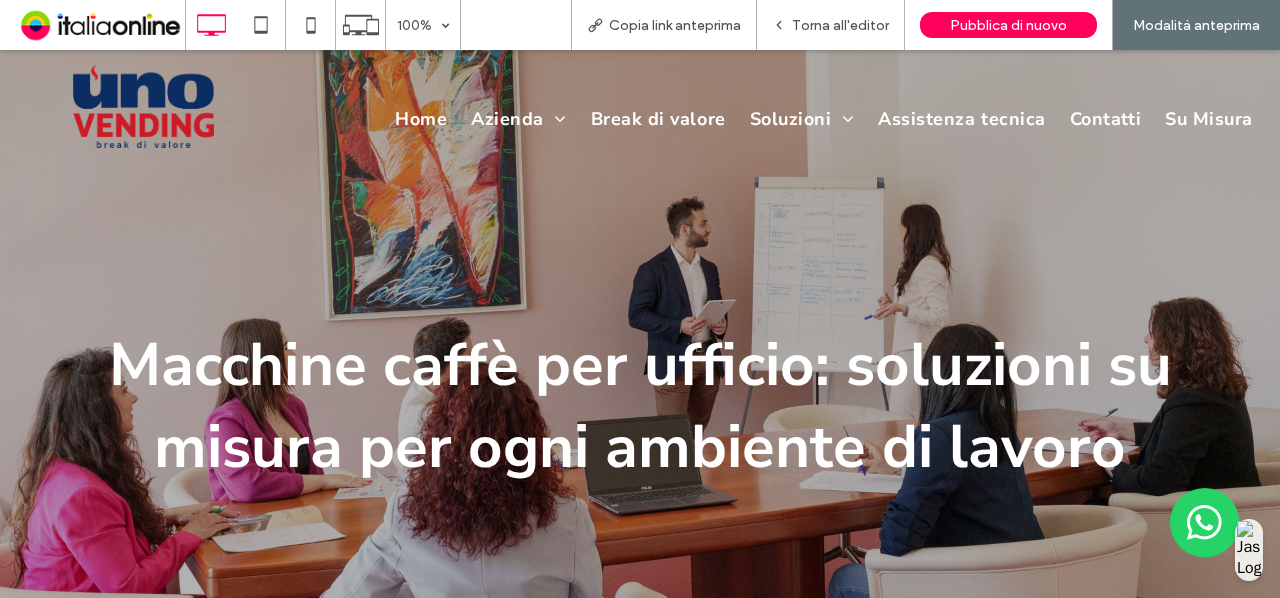 scroll, scrollTop: 100, scrollLeft: 0, axis: vertical 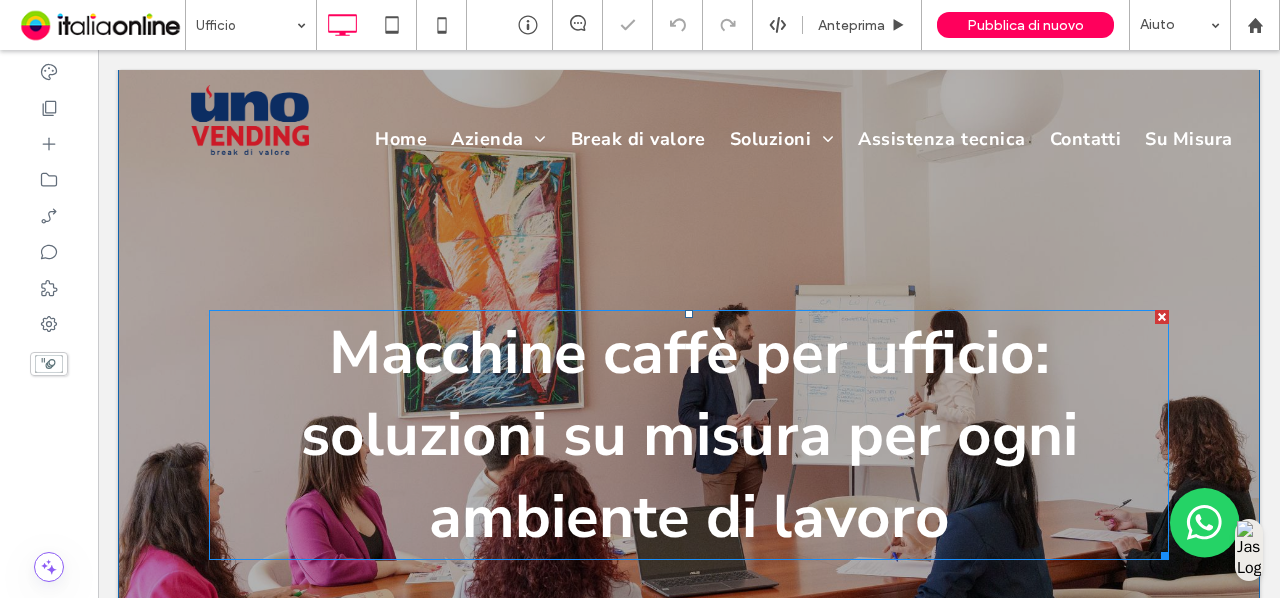click on "Macchine caffè per ufficio: soluzioni su misura per ogni ambiente di lavoro" at bounding box center [689, 435] 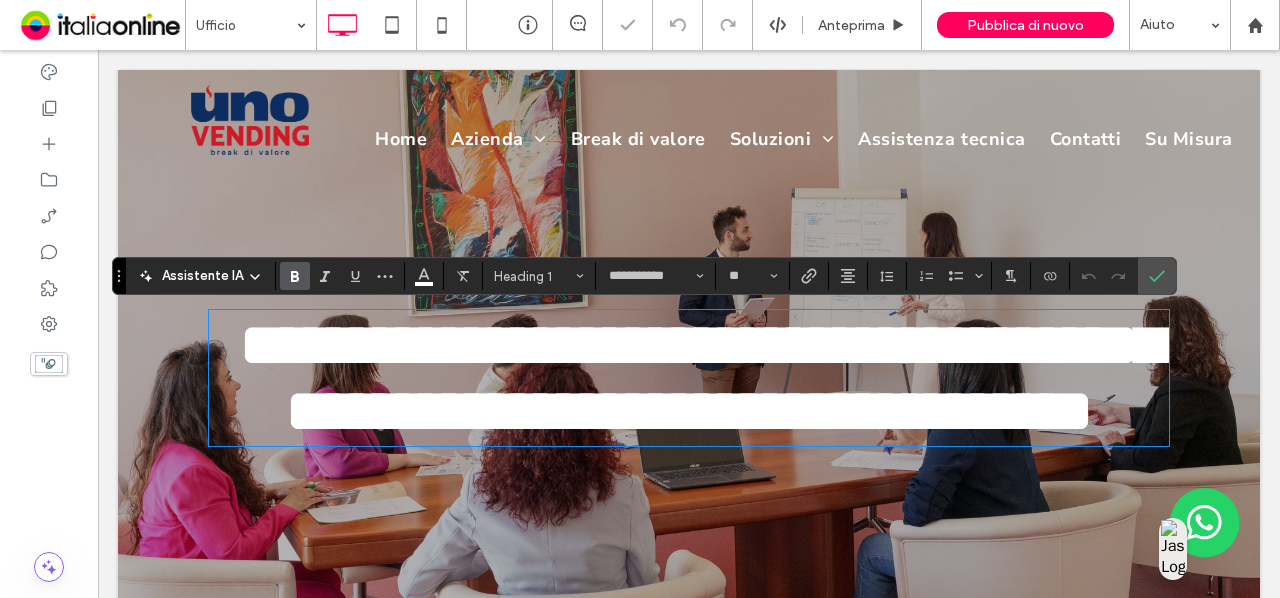 type on "**********" 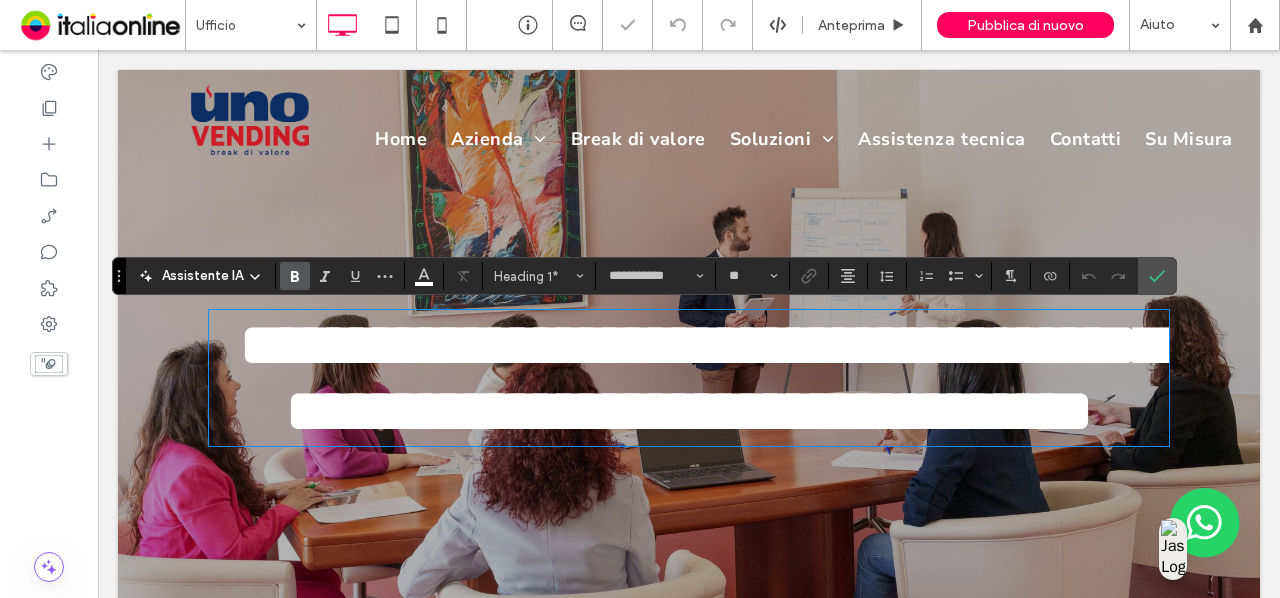type 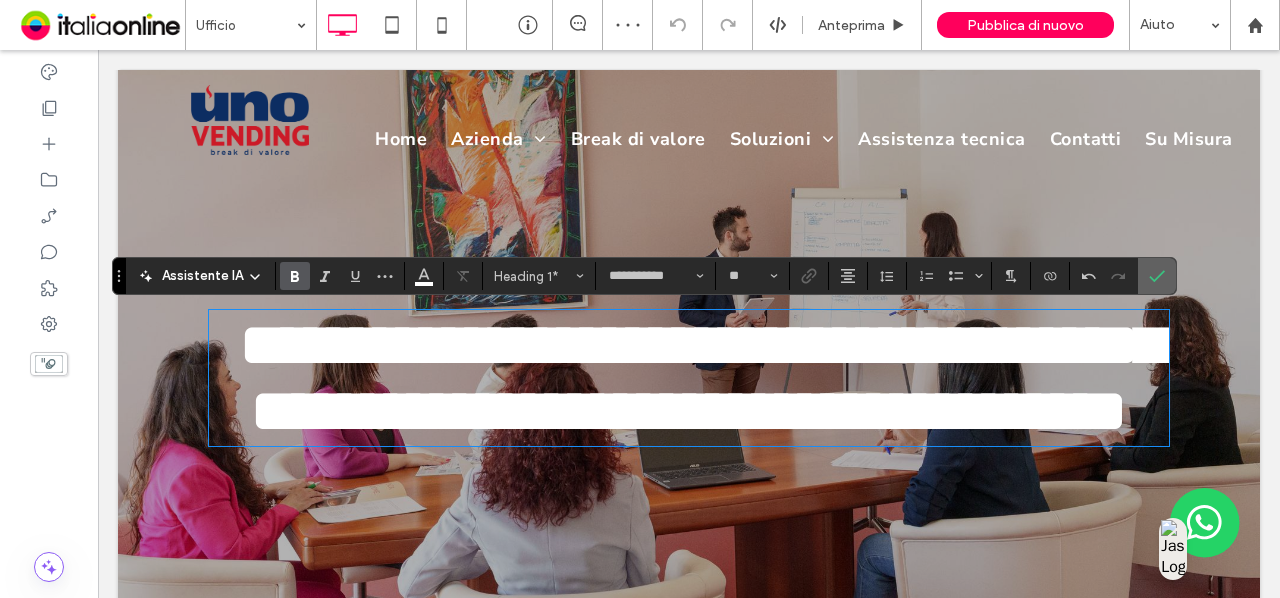 click at bounding box center [1157, 276] 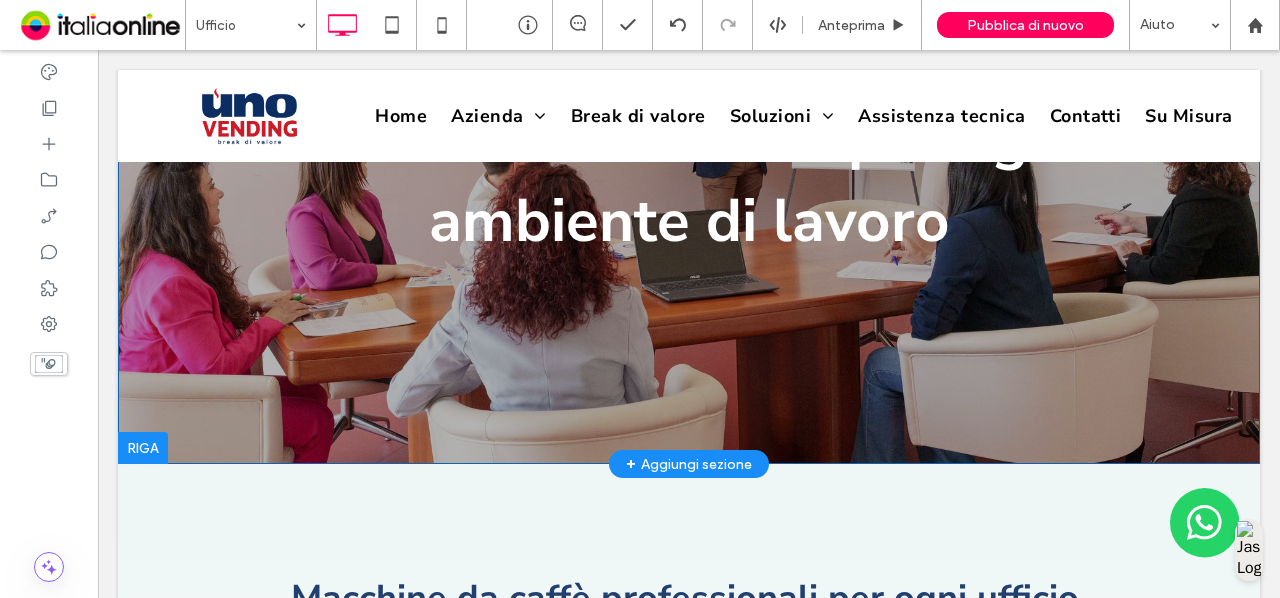 scroll, scrollTop: 800, scrollLeft: 0, axis: vertical 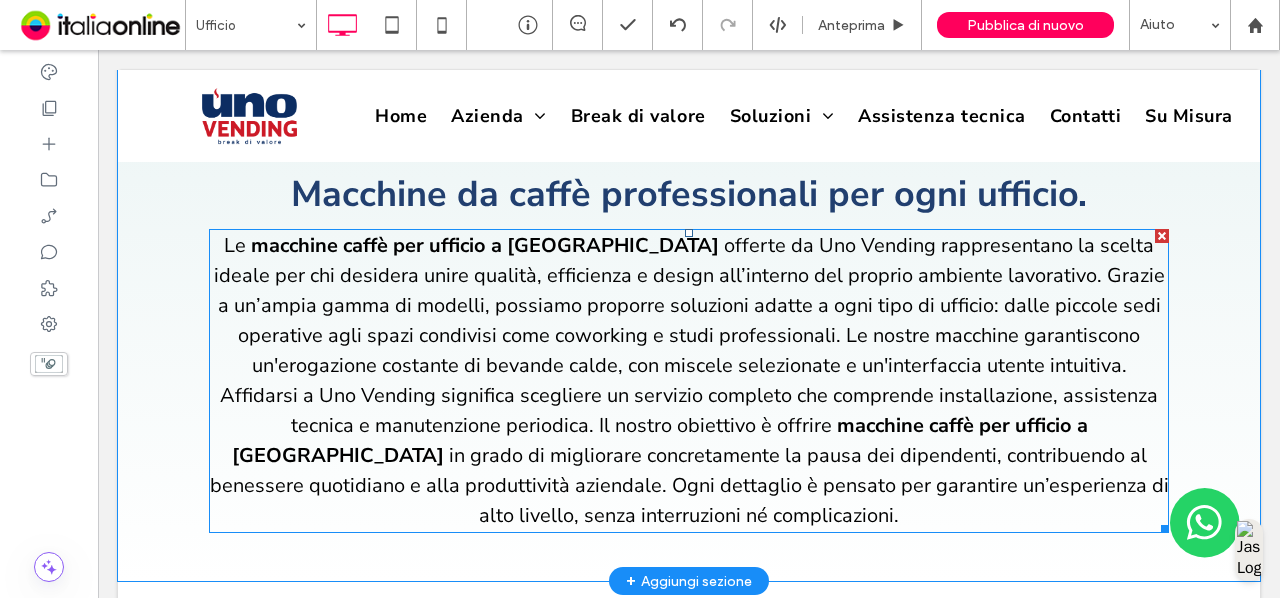 click on "offerte da Uno Vending rappresentano la scelta ideale per chi desidera unire qualità, efficienza e design all’interno del proprio ambiente lavorativo. Grazie a un’ampia gamma di modelli, possiamo proporre soluzioni adatte a ogni tipo di ufficio: dalle piccole sedi operative agli spazi condivisi come coworking e studi professionali. Le nostre macchine garantiscono un'erogazione costante di bevande calde, con miscele selezionate e un'interfaccia utente intuitiva." at bounding box center [689, 305] 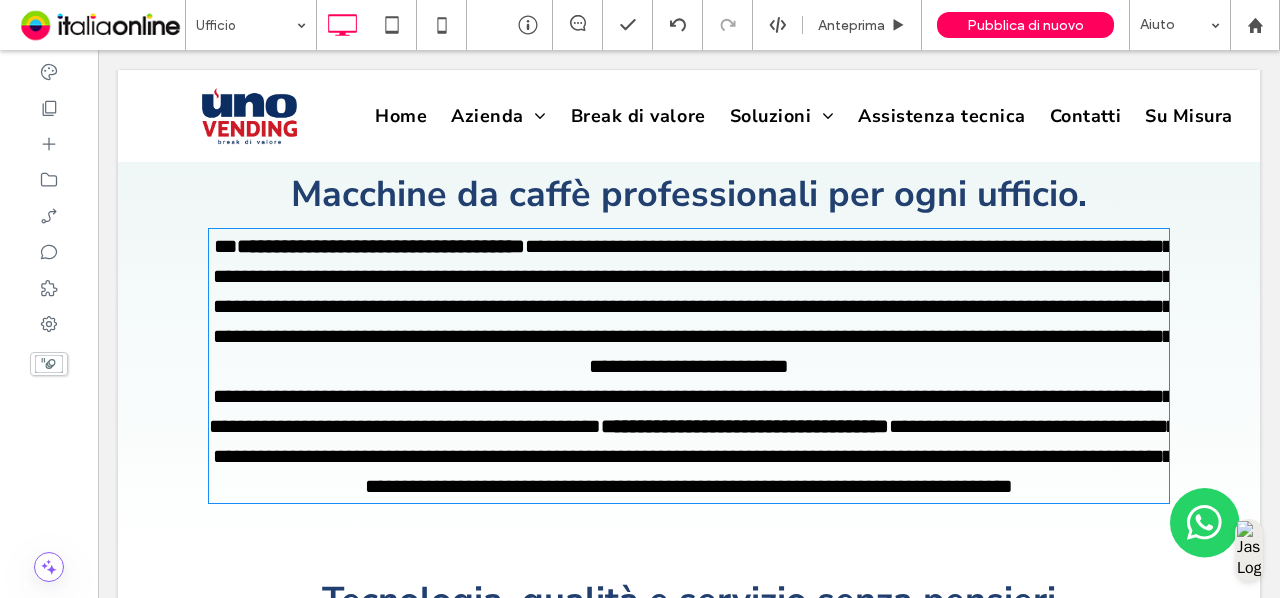click on "**********" at bounding box center (693, 306) 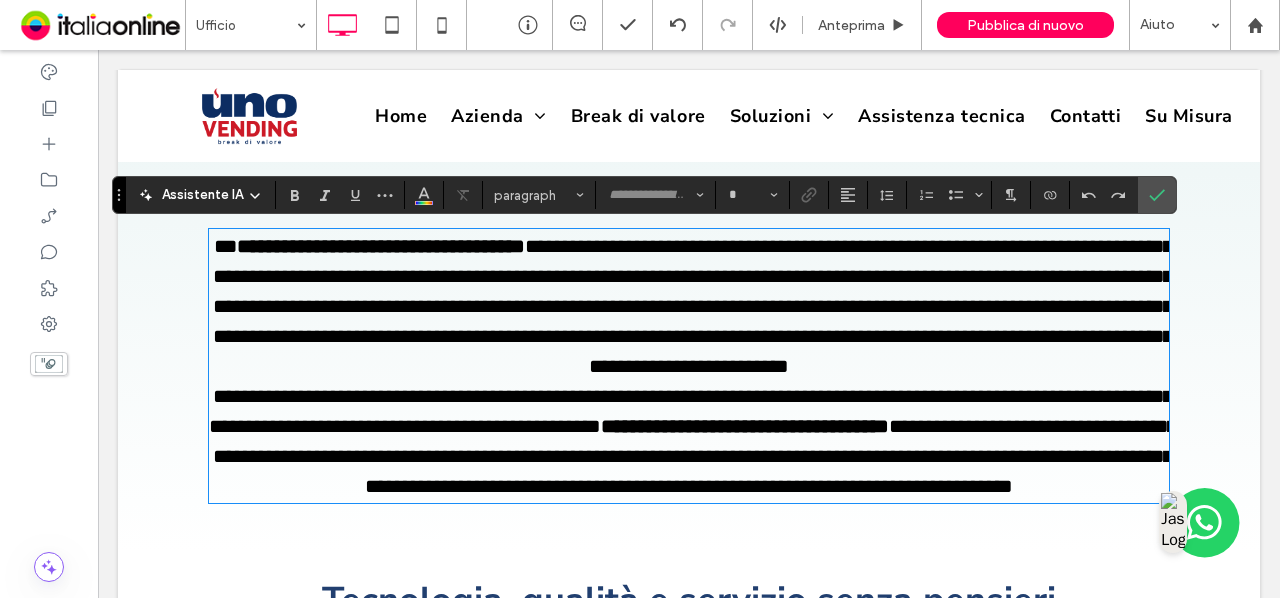 type on "**********" 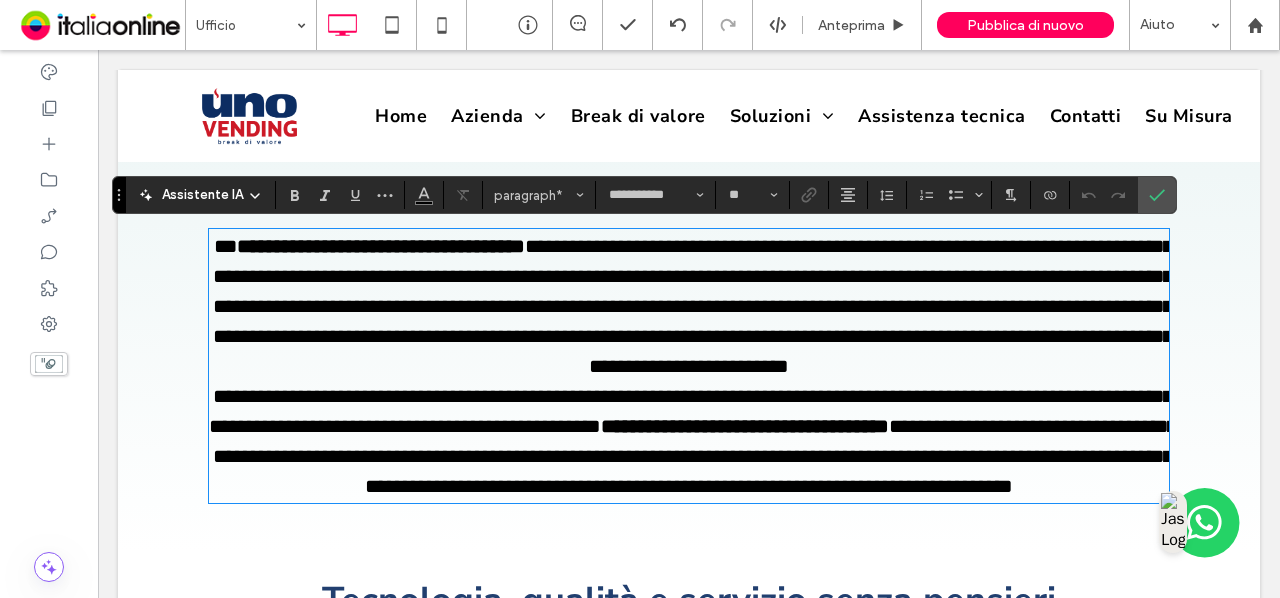 click on "**********" at bounding box center (381, 246) 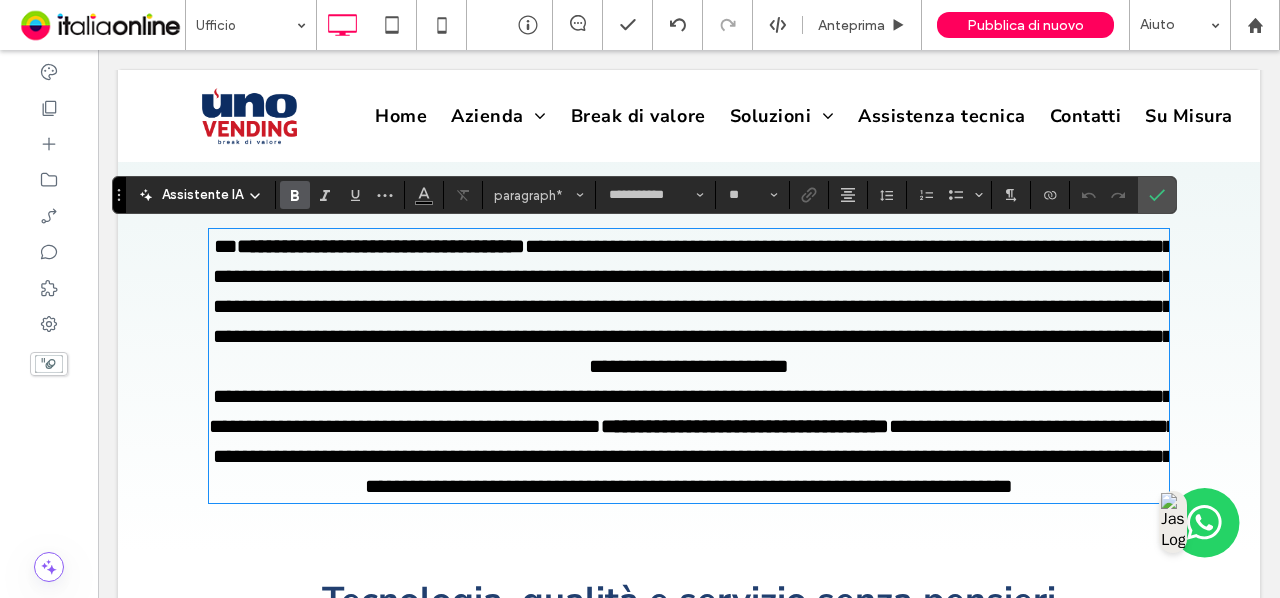 type 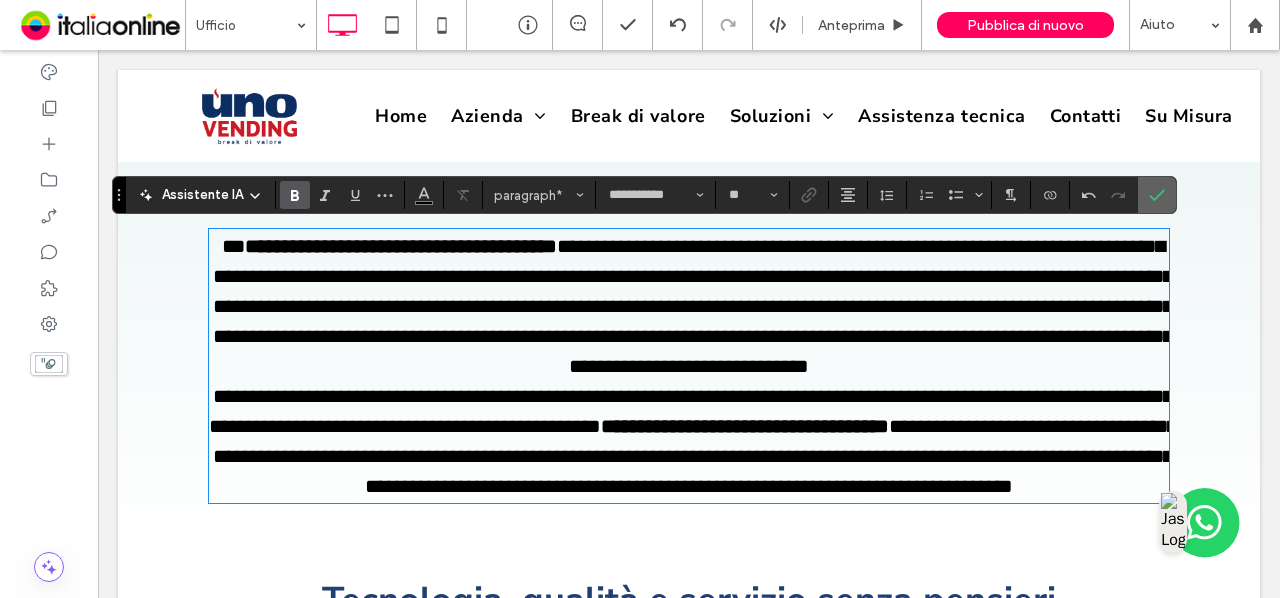 click 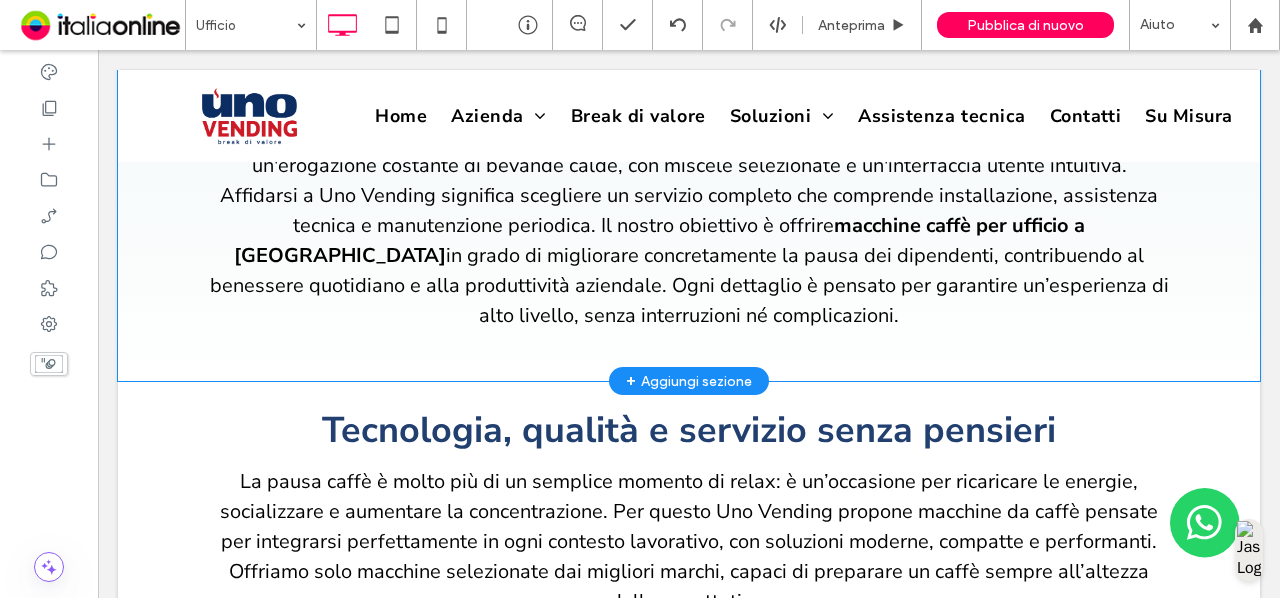 scroll, scrollTop: 1500, scrollLeft: 0, axis: vertical 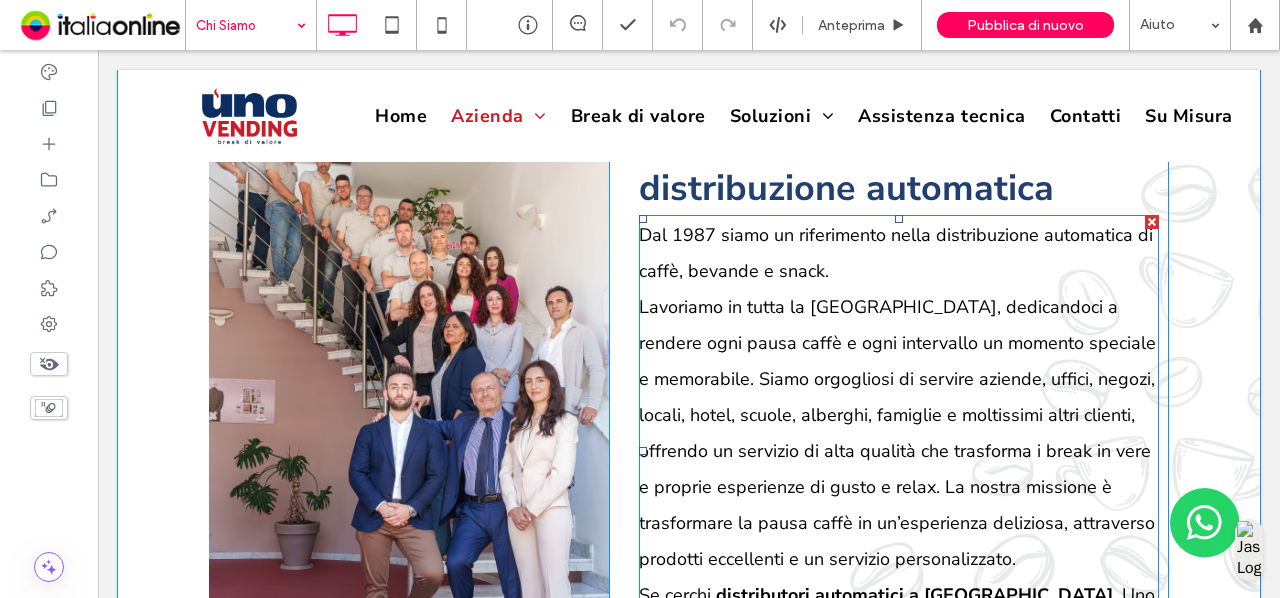 click on "Lavoriamo in tutta la Sicilia orientale, dedicandoci a rendere ogni pausa caffè e ogni intervallo un momento speciale e memorabile. Siamo orgogliosi di servire aziende, uffici, negozi, locali, hotel, scuole, alberghi, famiglie e moltissimi altri clienti, offrendo un servizio di alta qualità che trasforma i break in vere e proprie esperienze di gusto e relax. La nostra missione è trasformare la pausa caffè in un’esperienza deliziosa, attraverso prodotti eccellenti e un servizio personalizzato." at bounding box center [897, 433] 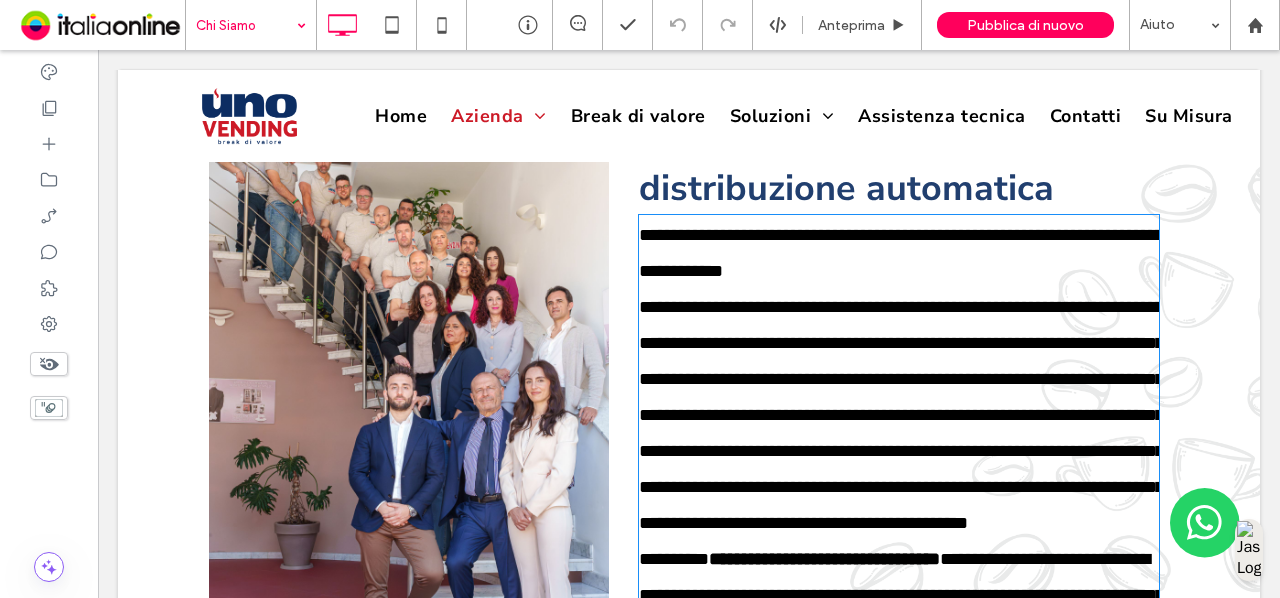 type on "**********" 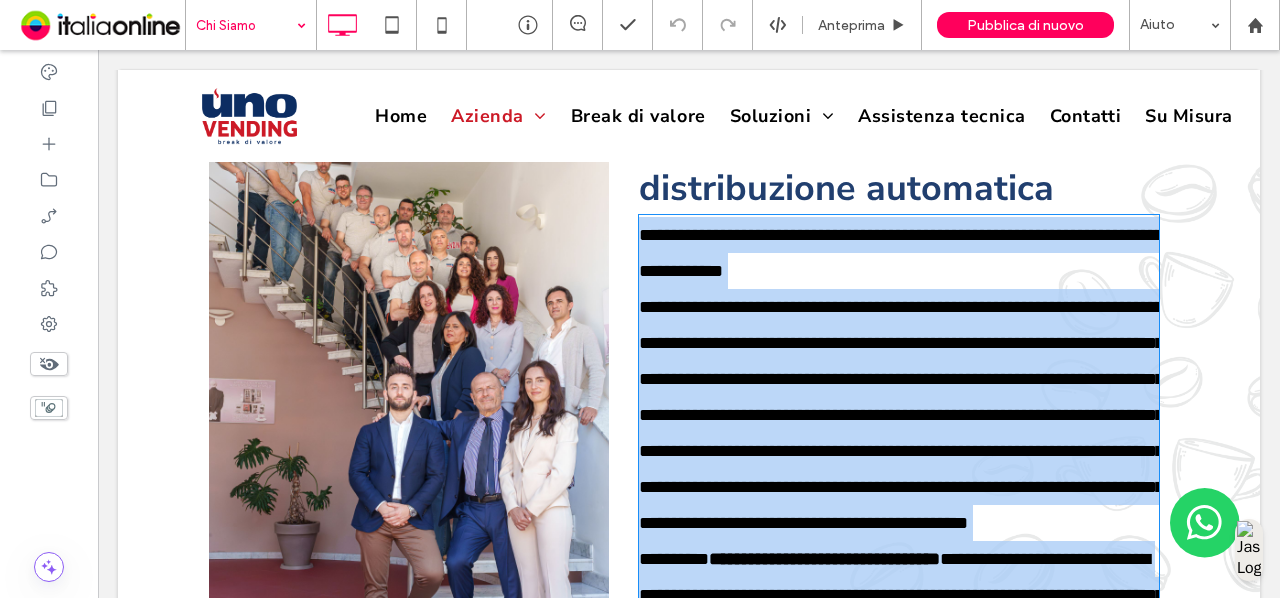 scroll, scrollTop: 1004, scrollLeft: 0, axis: vertical 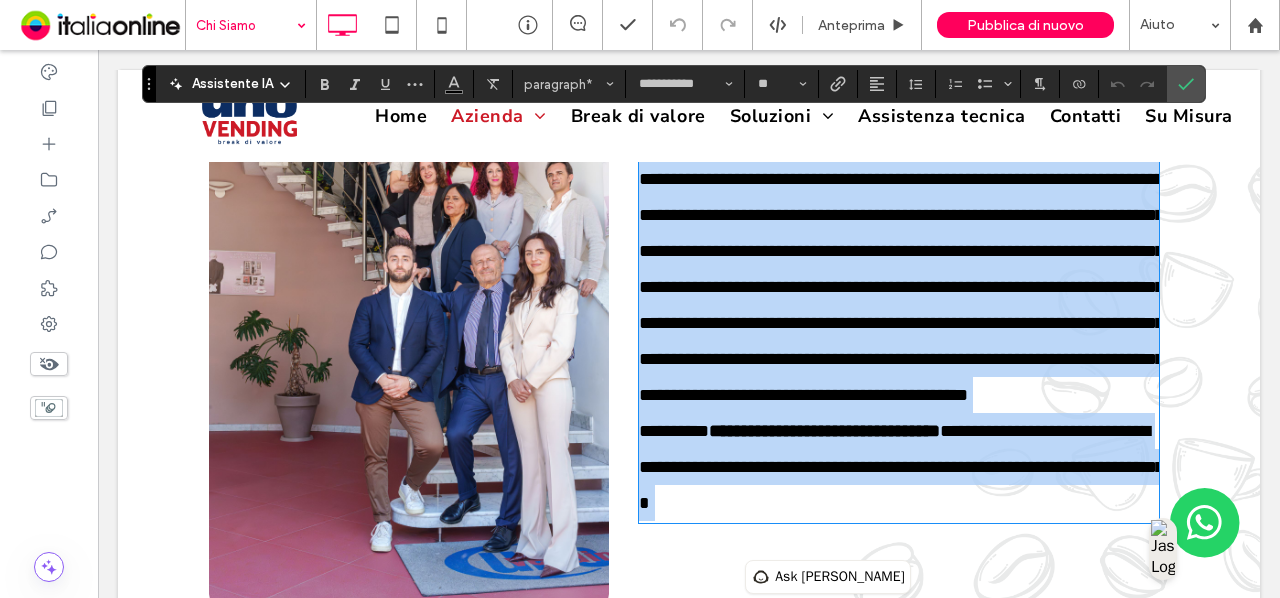 click on "**********" at bounding box center [899, 287] 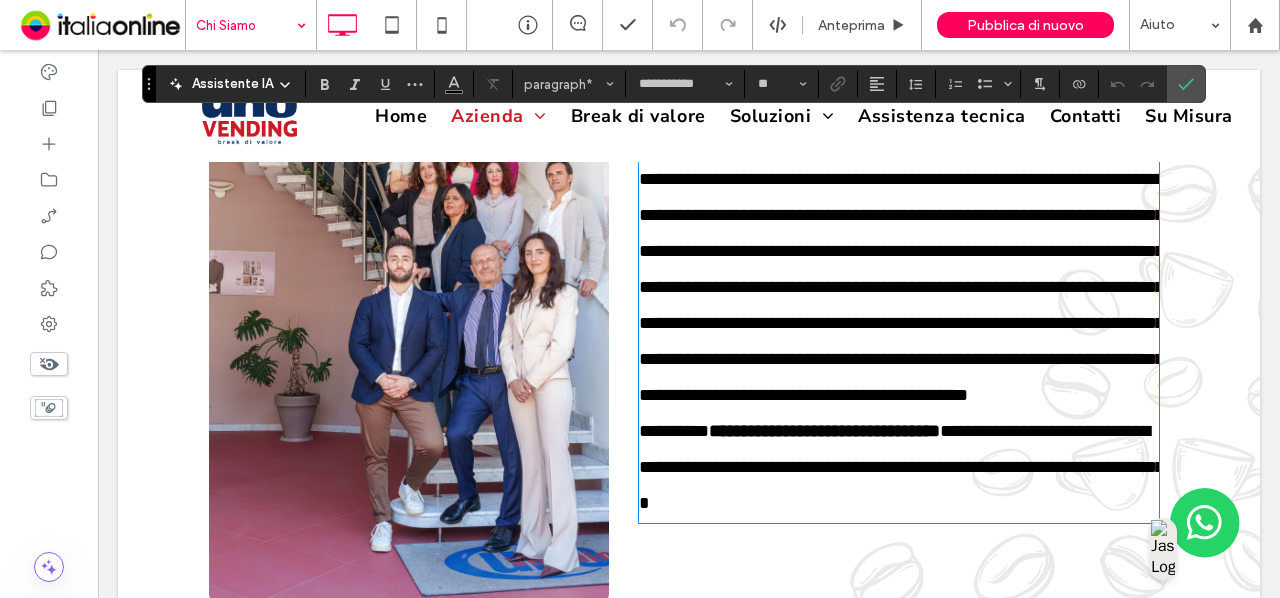 click on "**********" at bounding box center [905, 467] 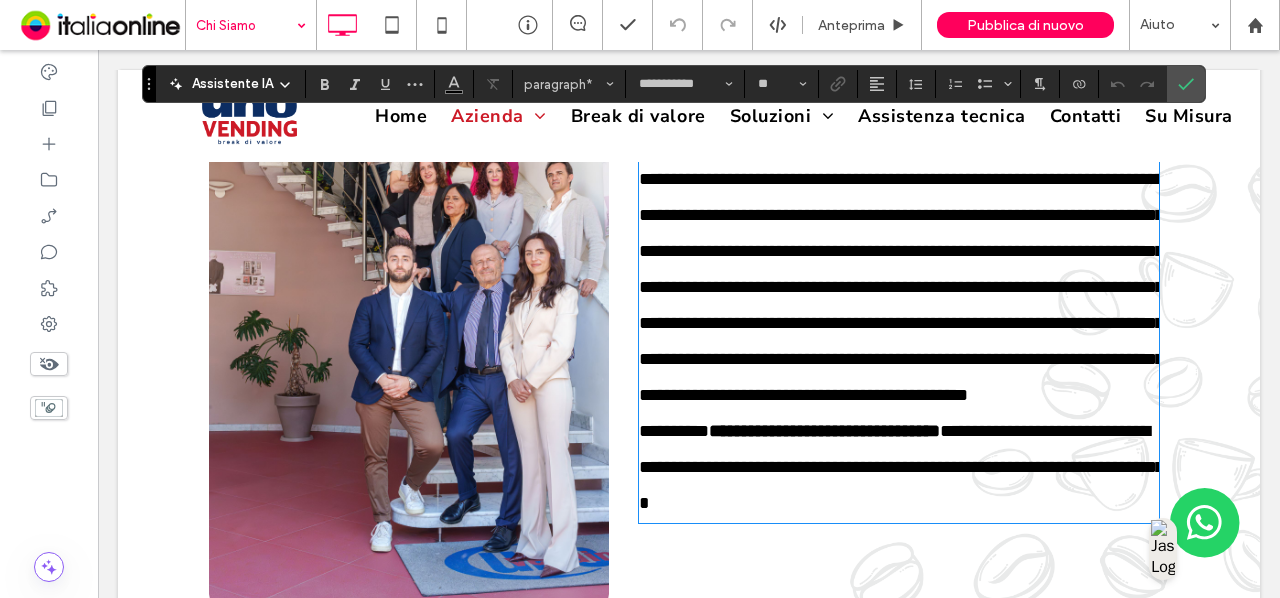 type 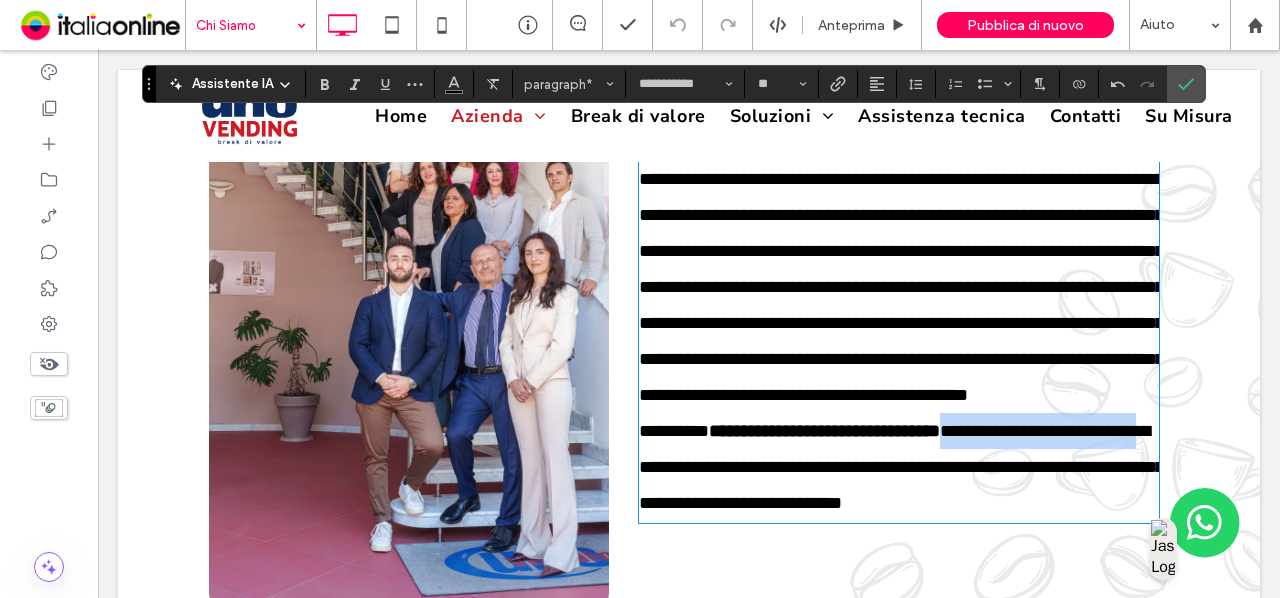 drag, startPoint x: 690, startPoint y: 507, endPoint x: 981, endPoint y: 477, distance: 292.5423 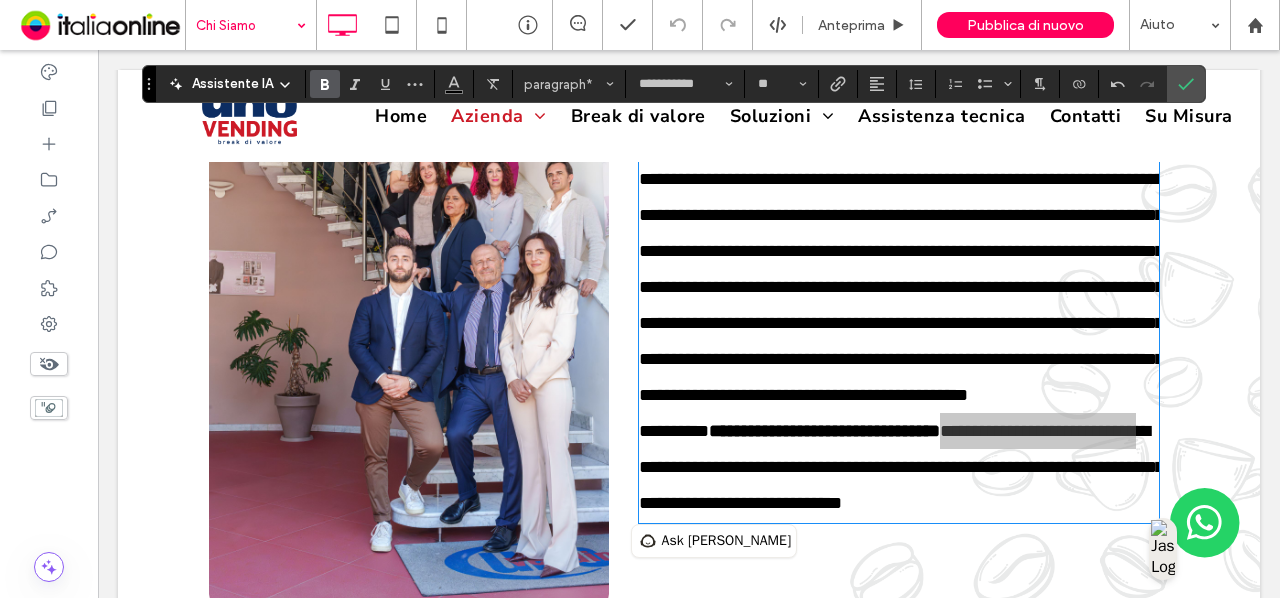 click 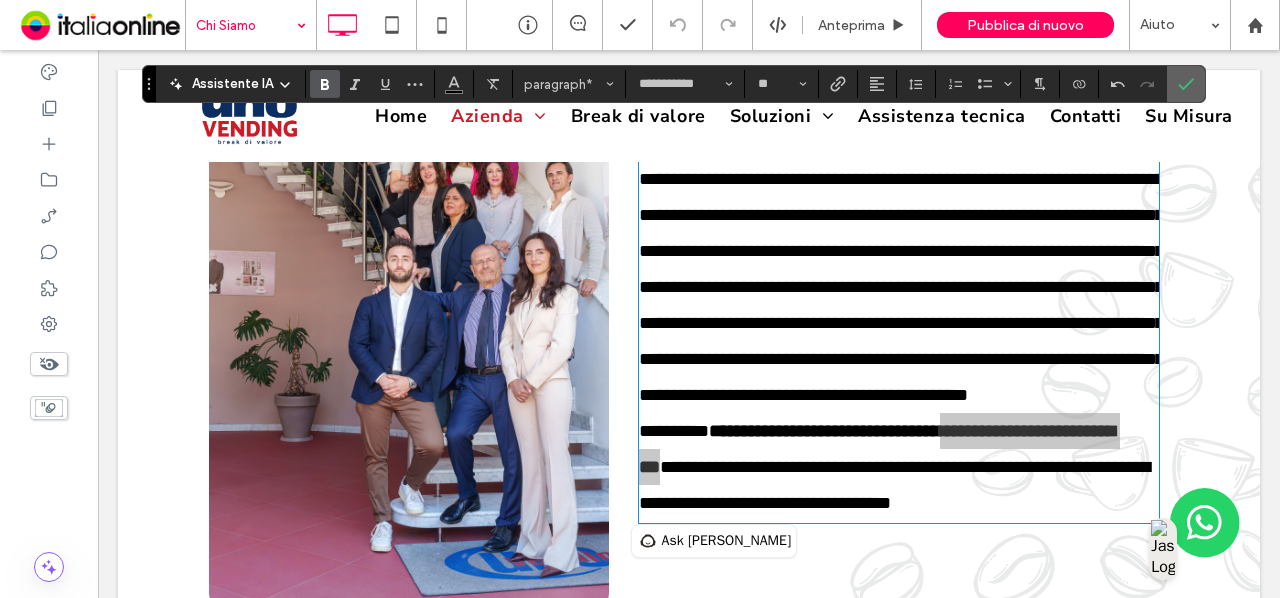 drag, startPoint x: 1182, startPoint y: 83, endPoint x: 1086, endPoint y: 89, distance: 96.18732 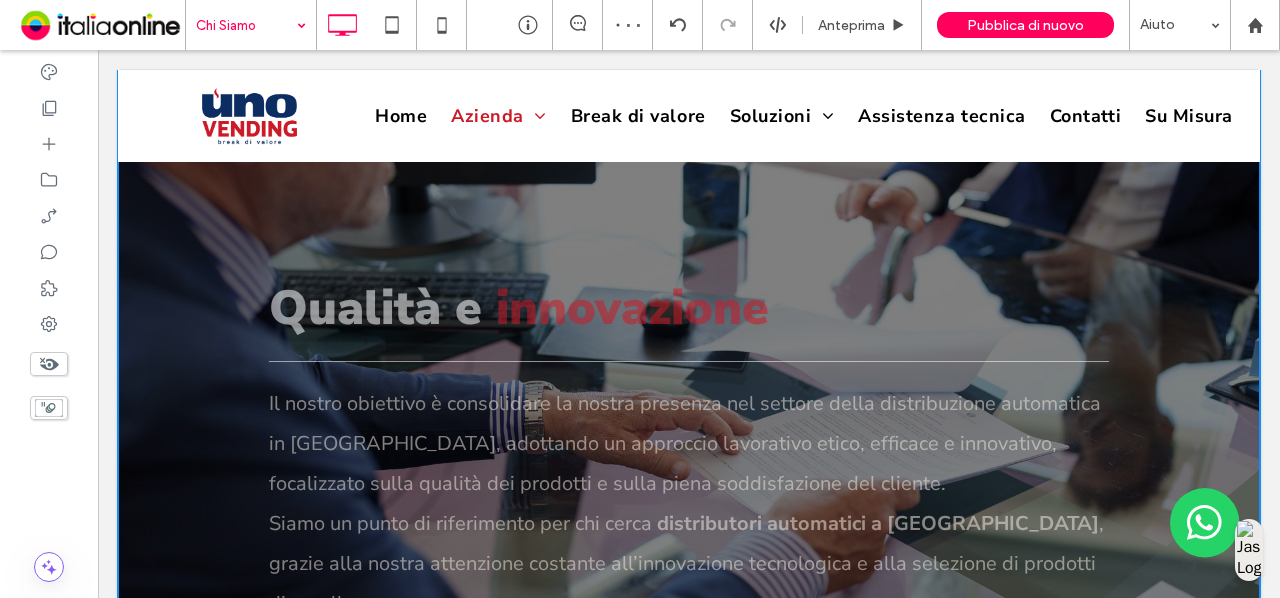 scroll, scrollTop: 1704, scrollLeft: 0, axis: vertical 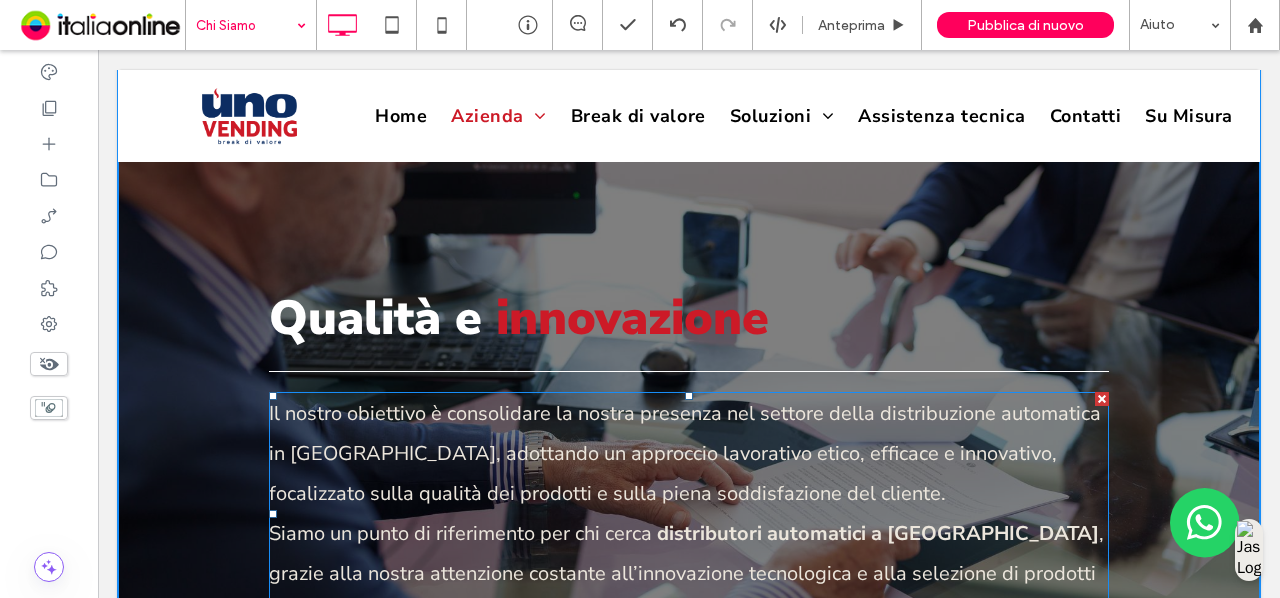 click on "Il nostro obiettivo è consolidare la nostra presenza nel settore della distribuzione automatica in Sicilia, adottando un approccio lavorativo etico, efficace e innovativo, focalizzato sulla qualità dei prodotti e sulla piena soddisfazione del cliente.  Siamo un punto di riferimento per chi cerca
distributori automatici a Messina , grazie alla nostra attenzione costante all’innovazione tecnologica e alla selezione di prodotti di eccellenza." at bounding box center (689, 514) 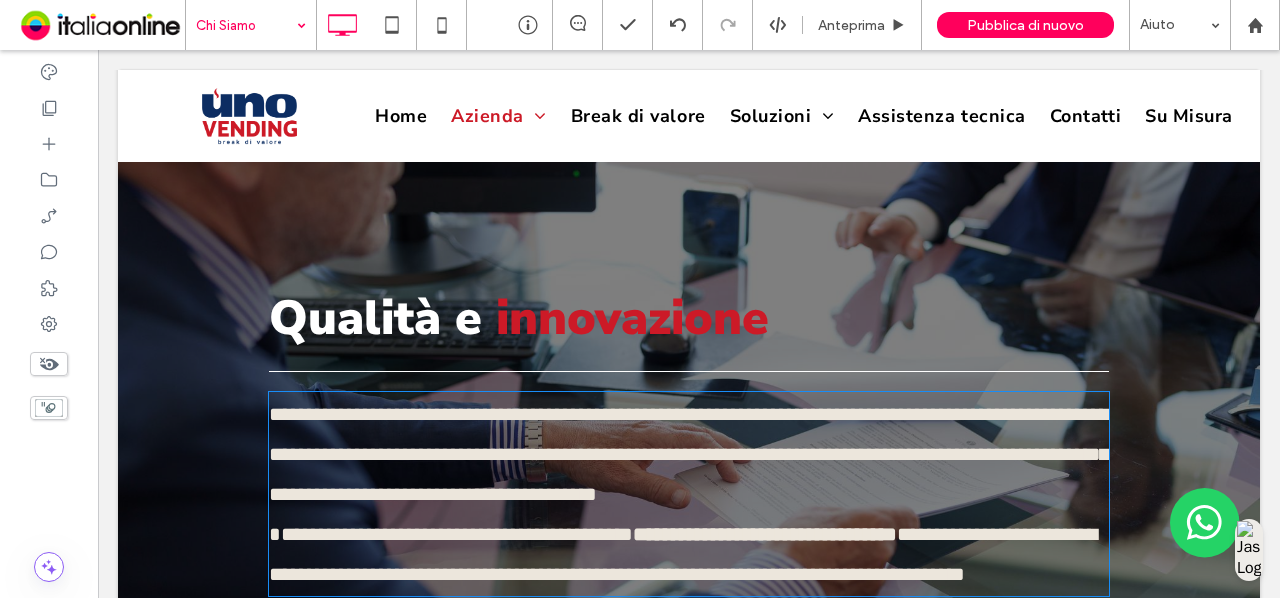 type on "**********" 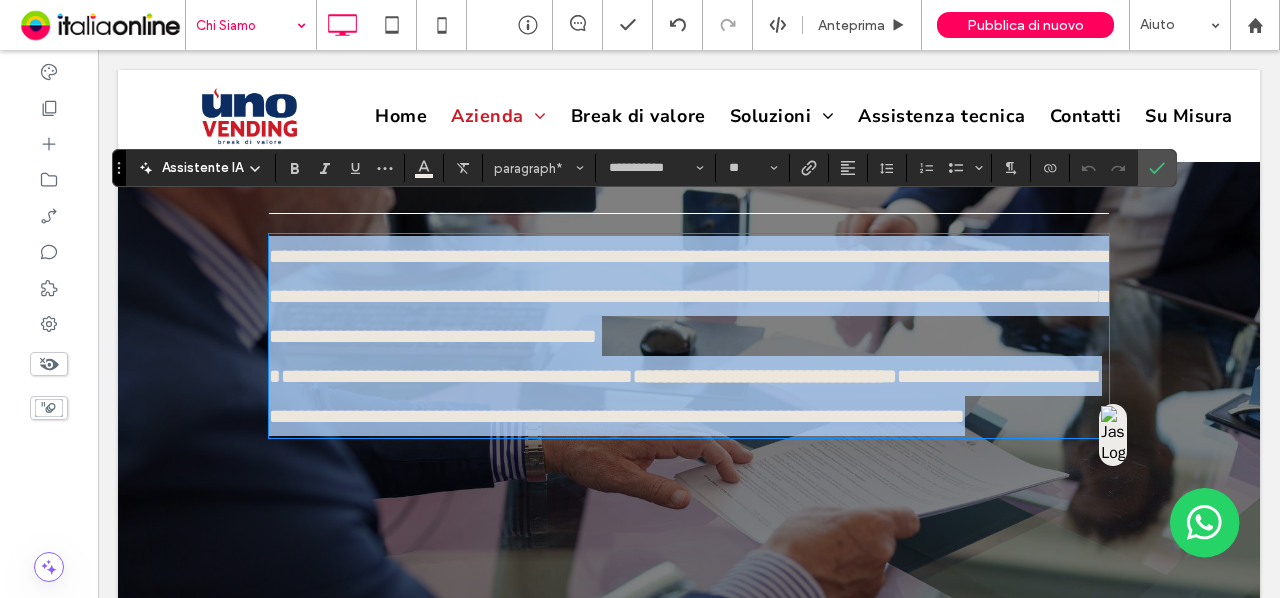 click on "**********" at bounding box center (683, 396) 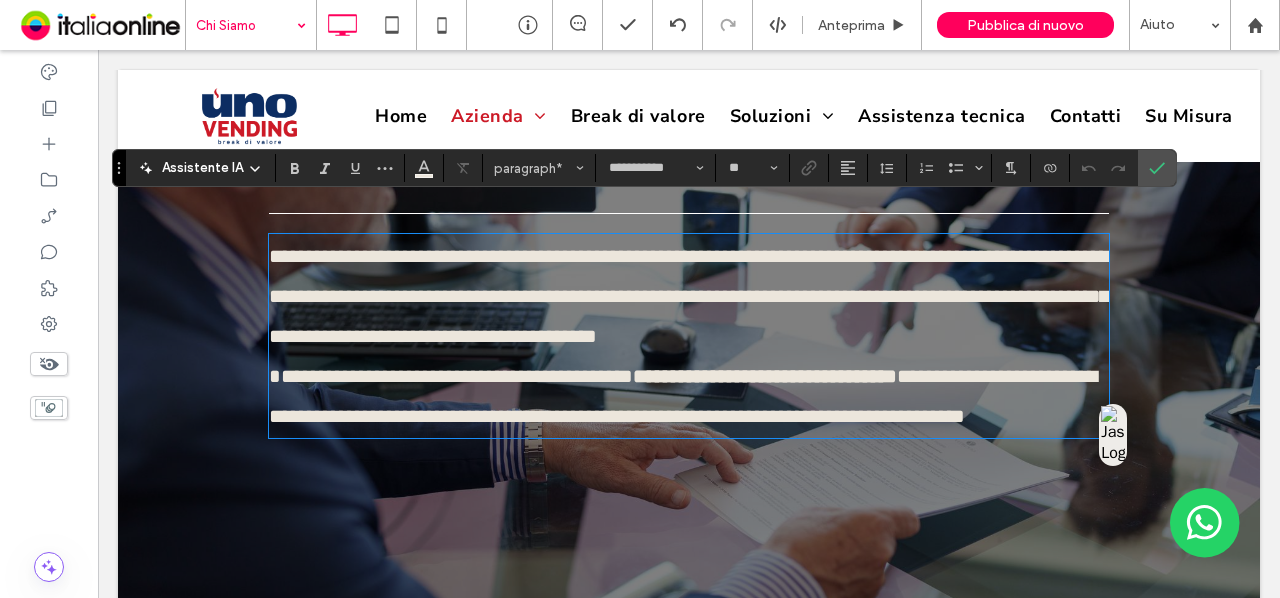 click on "**********" at bounding box center [689, 316] 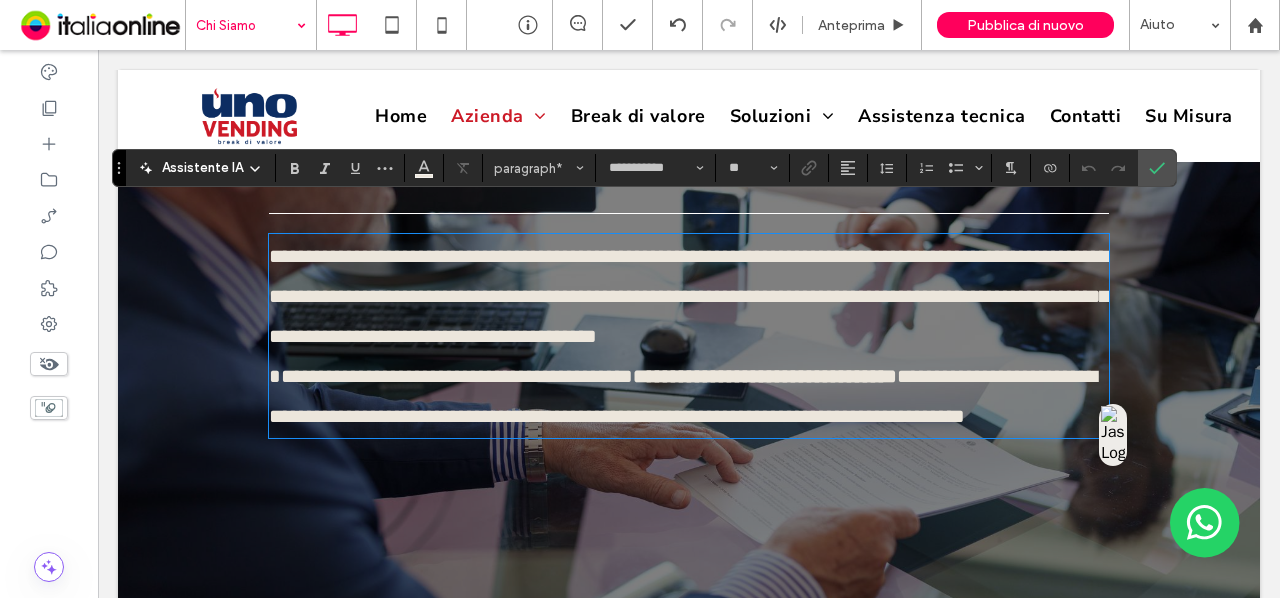 type 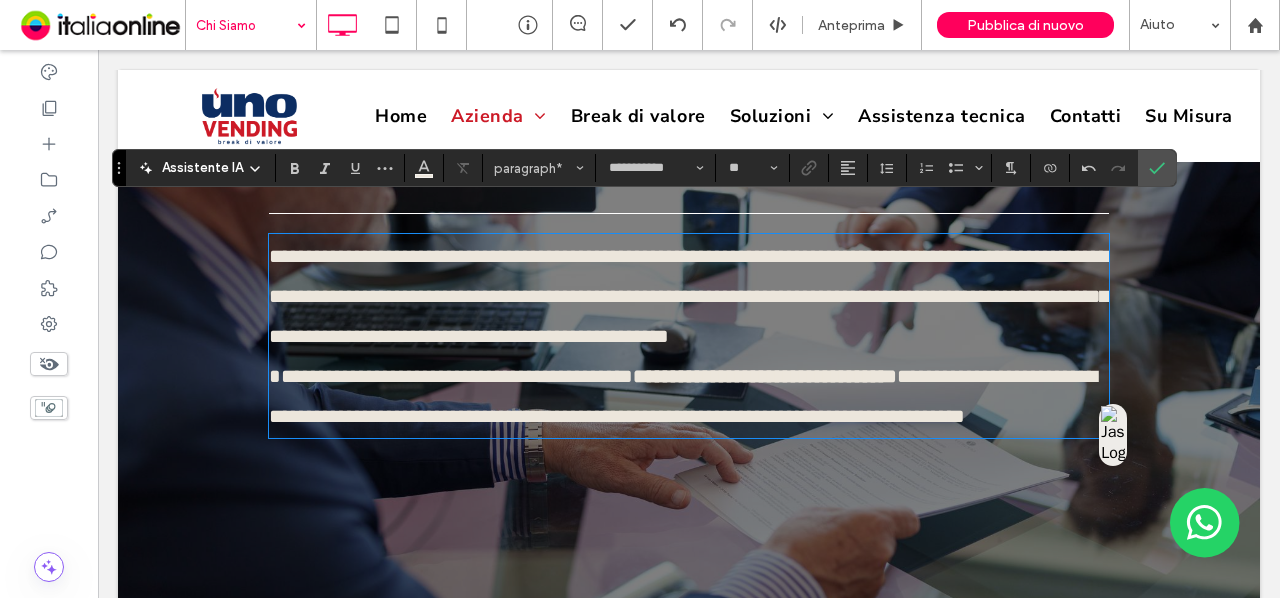 click on "**********" at bounding box center [689, 316] 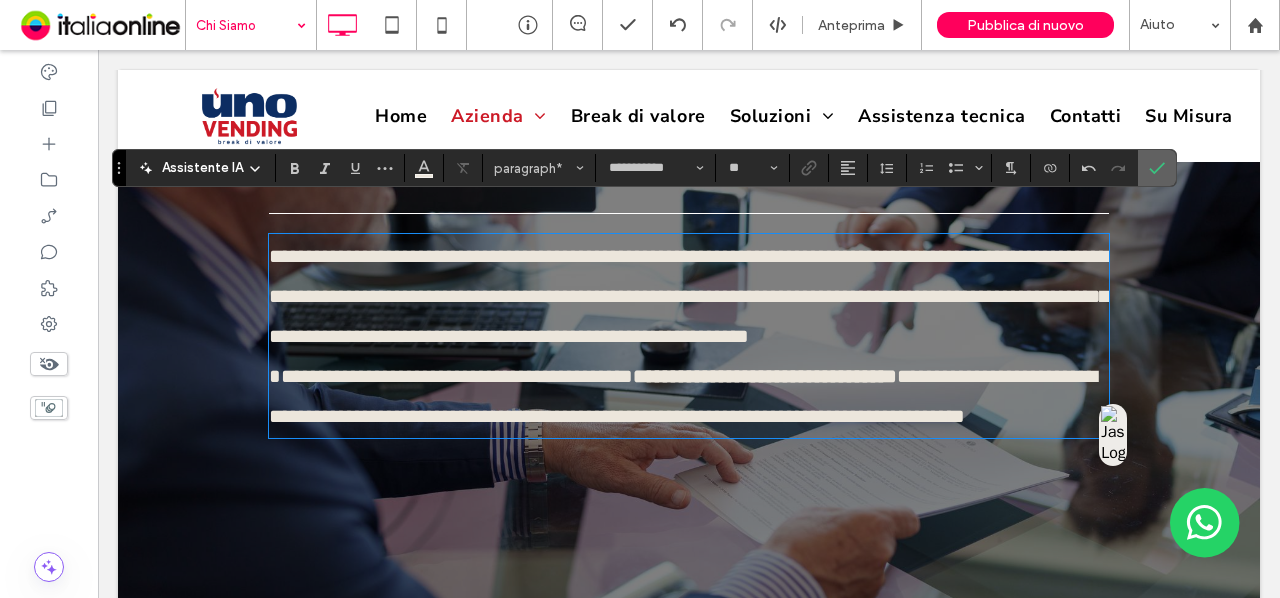 click 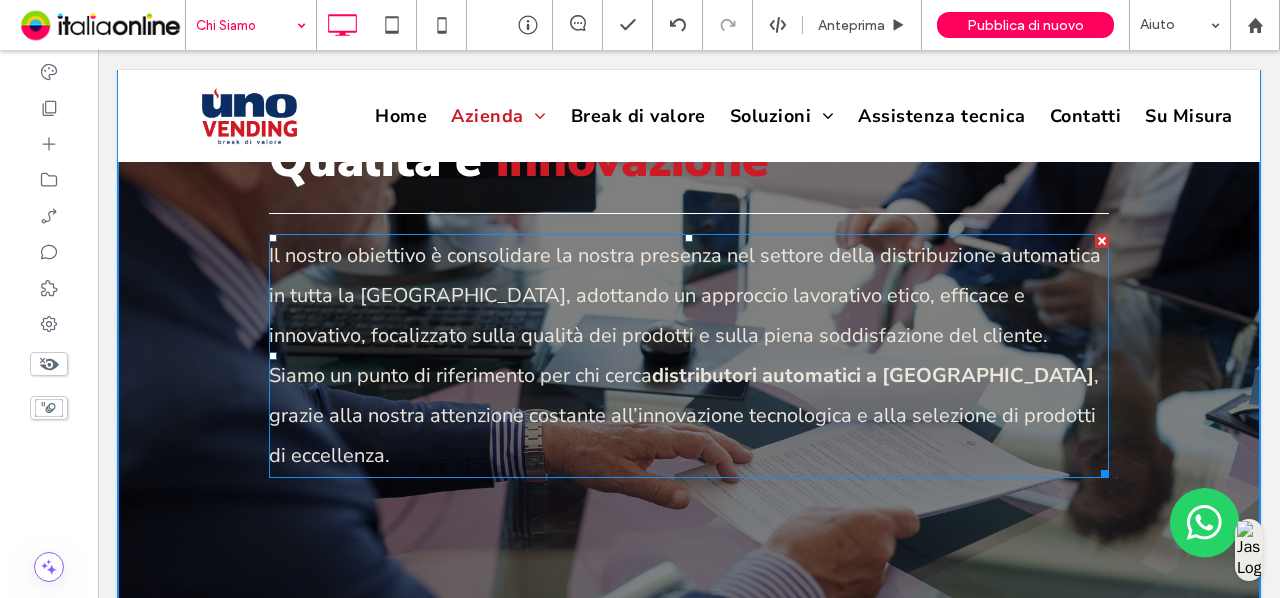 click on "Il nostro obiettivo è consolidare la nostra presenza nel settore della distribuzione automatica in tutta la Sicilia orientale, adottando un approccio lavorativo etico, efficace e innovativo, focalizzato sulla qualità dei prodotti e sulla piena soddisfazione del cliente.  Siamo un punto di riferimento per chi cerca" at bounding box center [685, 315] 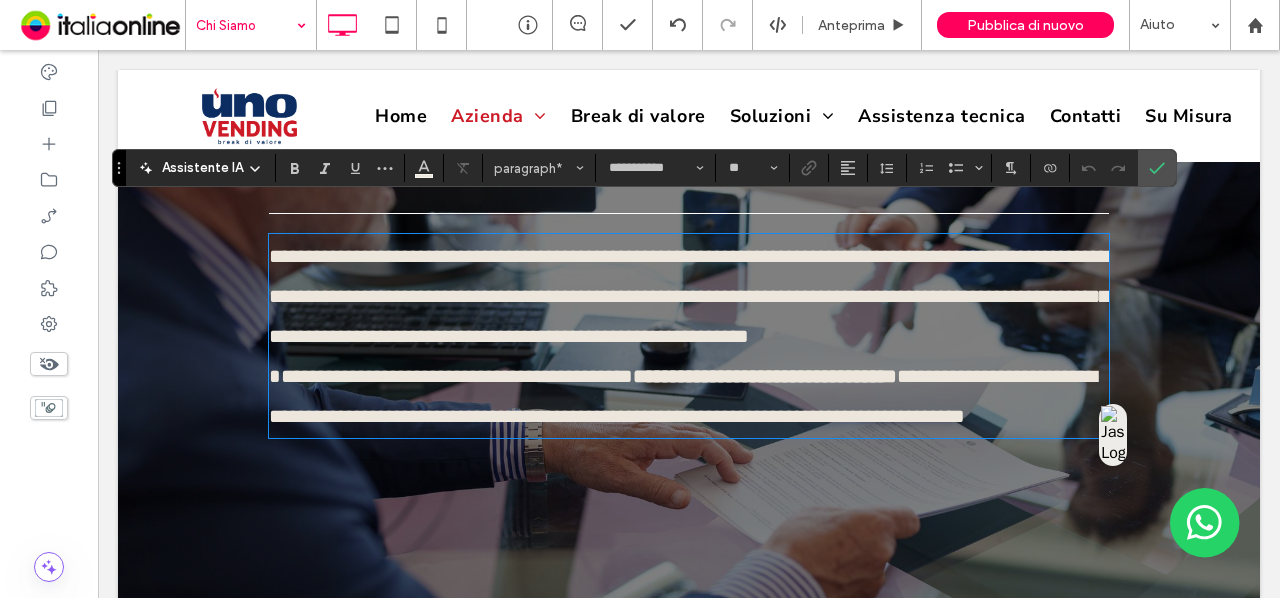 click on "**********" at bounding box center [689, 316] 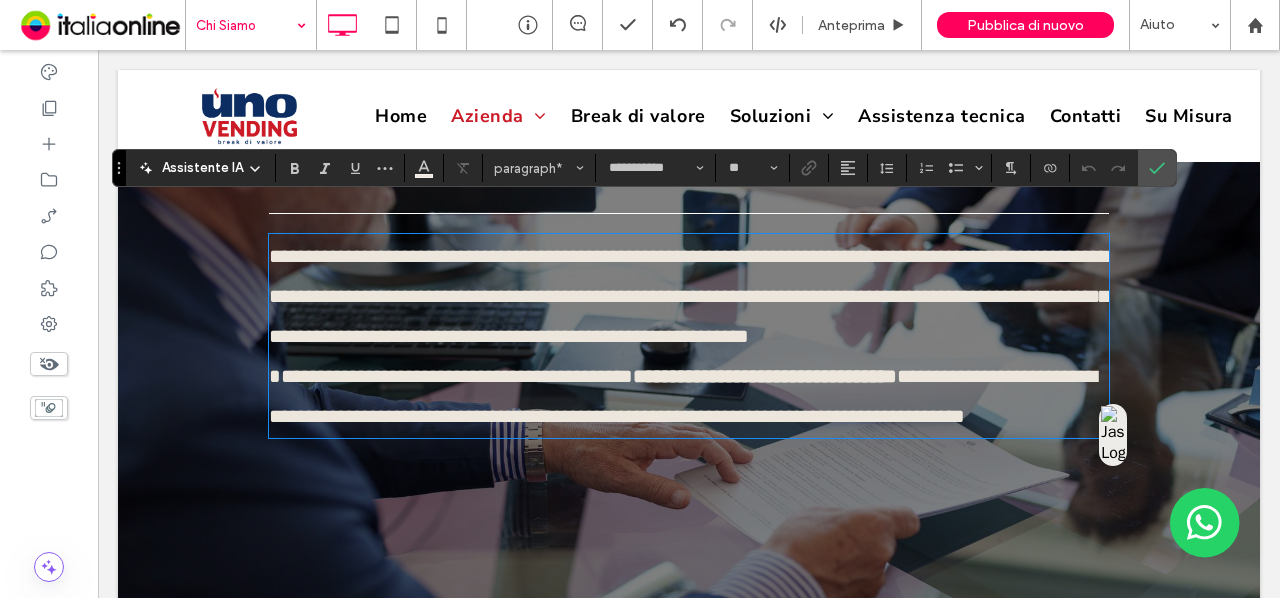 click on "**********" at bounding box center [689, 316] 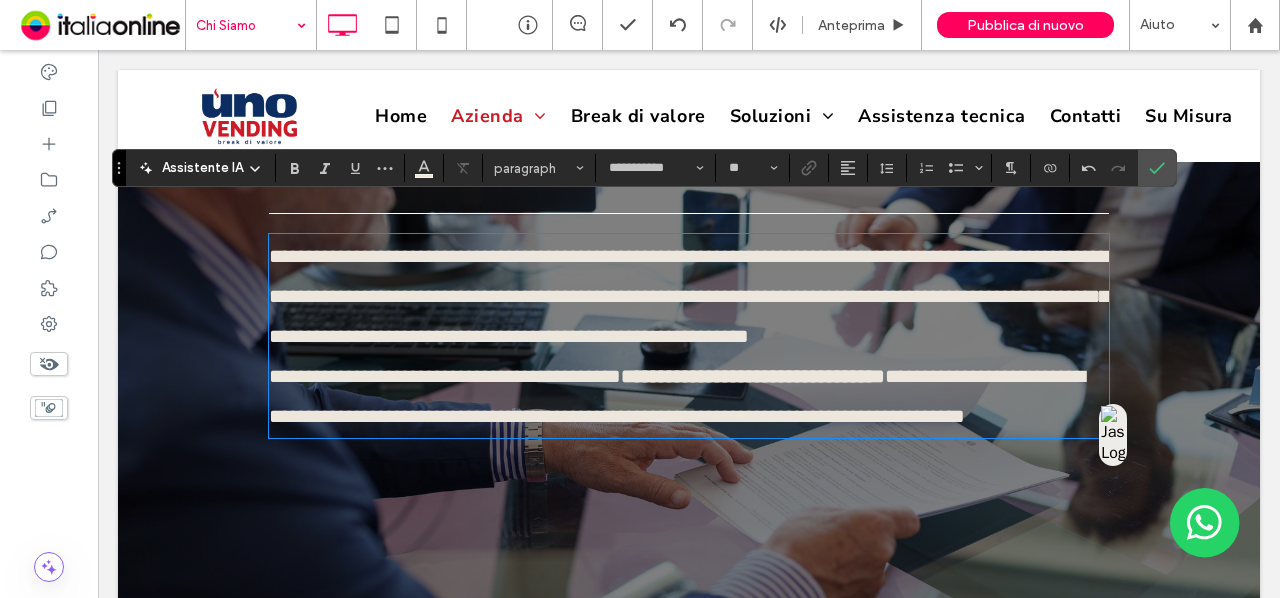 click on "**********" at bounding box center [753, 376] 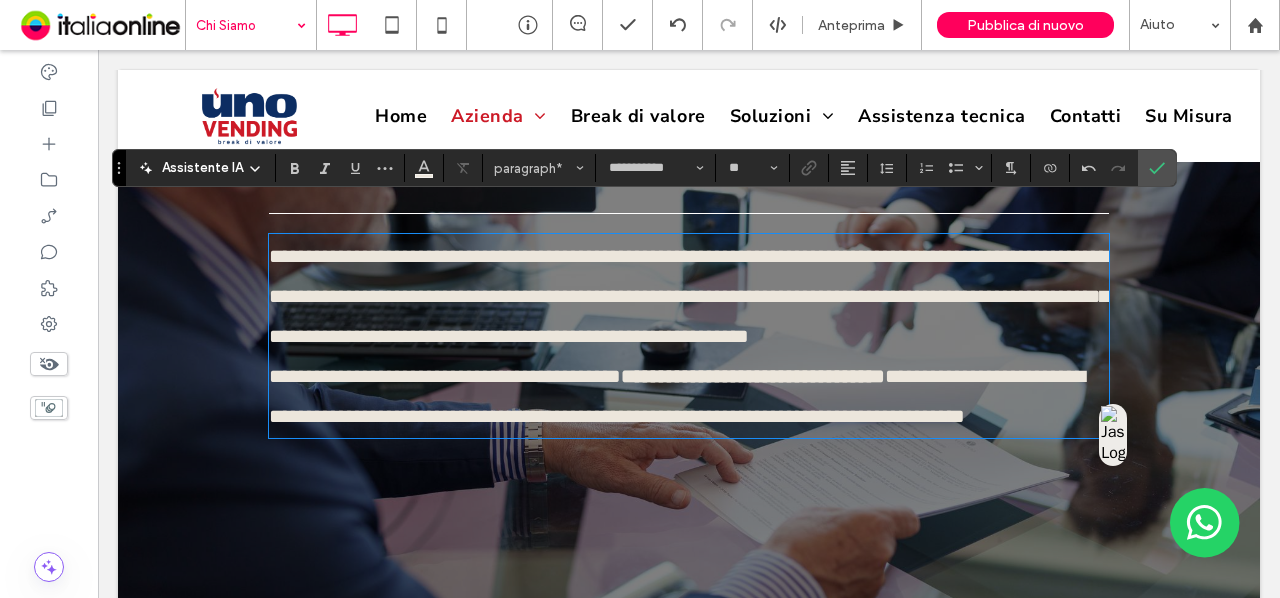click on "**********" at bounding box center (677, 396) 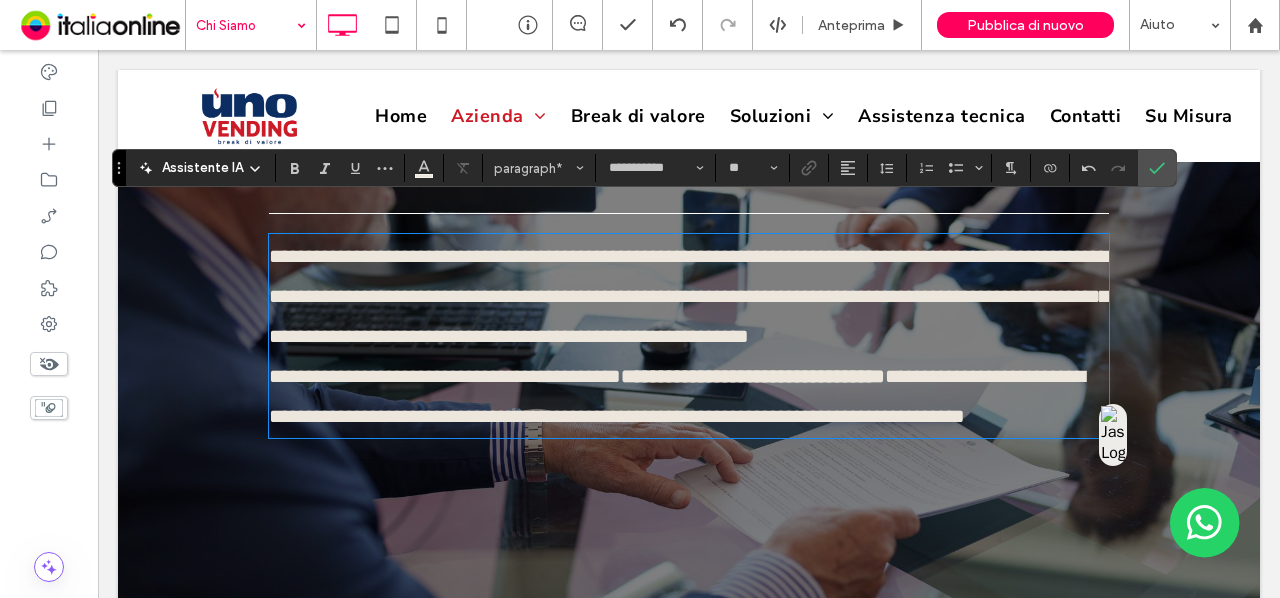 type 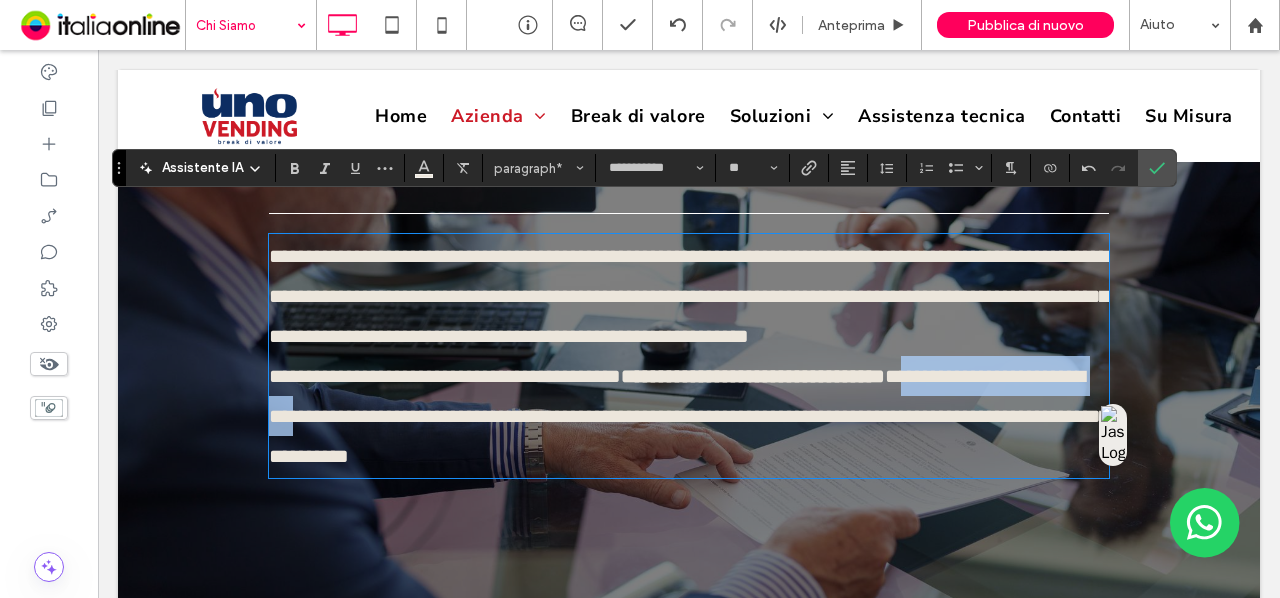 drag, startPoint x: 424, startPoint y: 389, endPoint x: 960, endPoint y: 328, distance: 539.4599 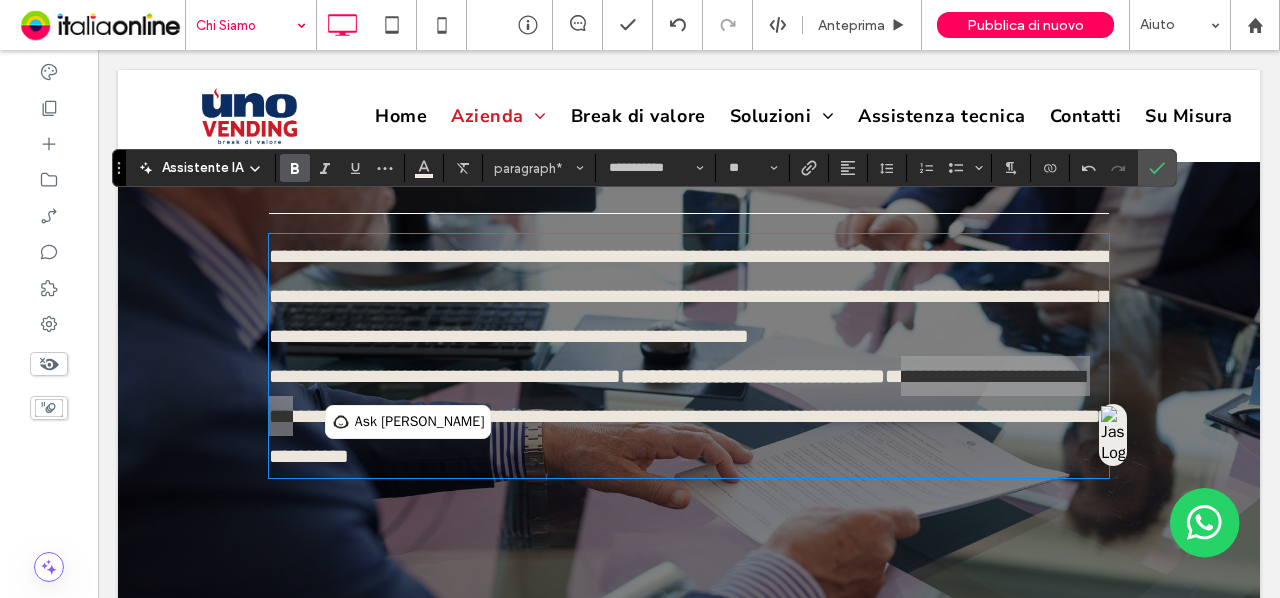 click 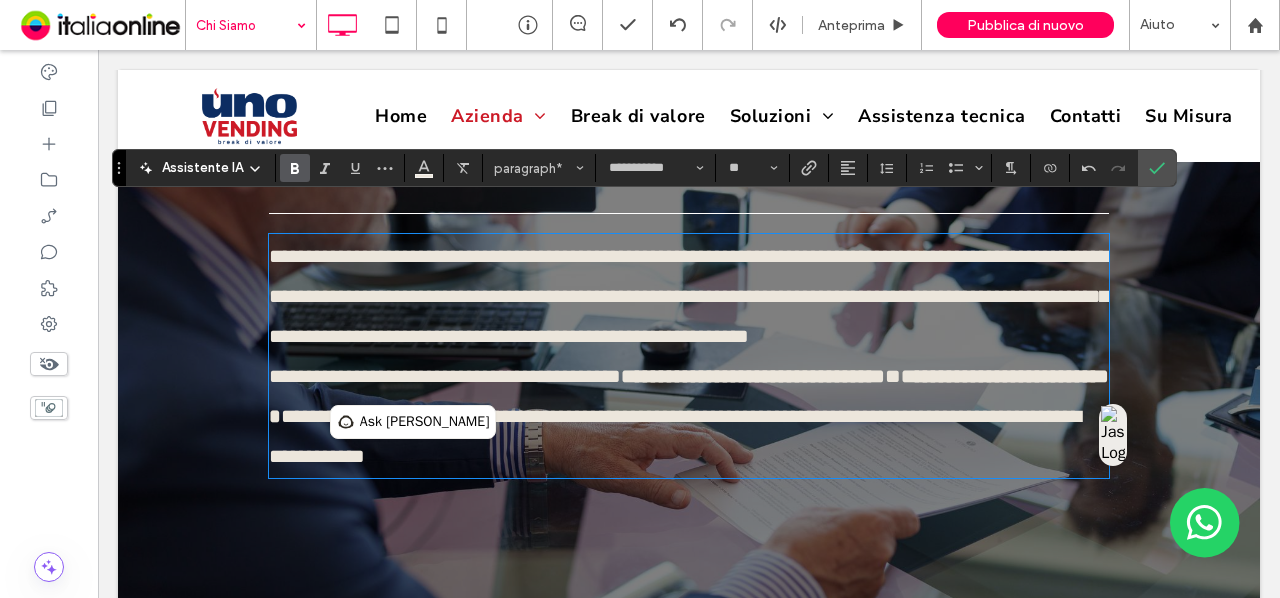 click on "**********" at bounding box center (689, 316) 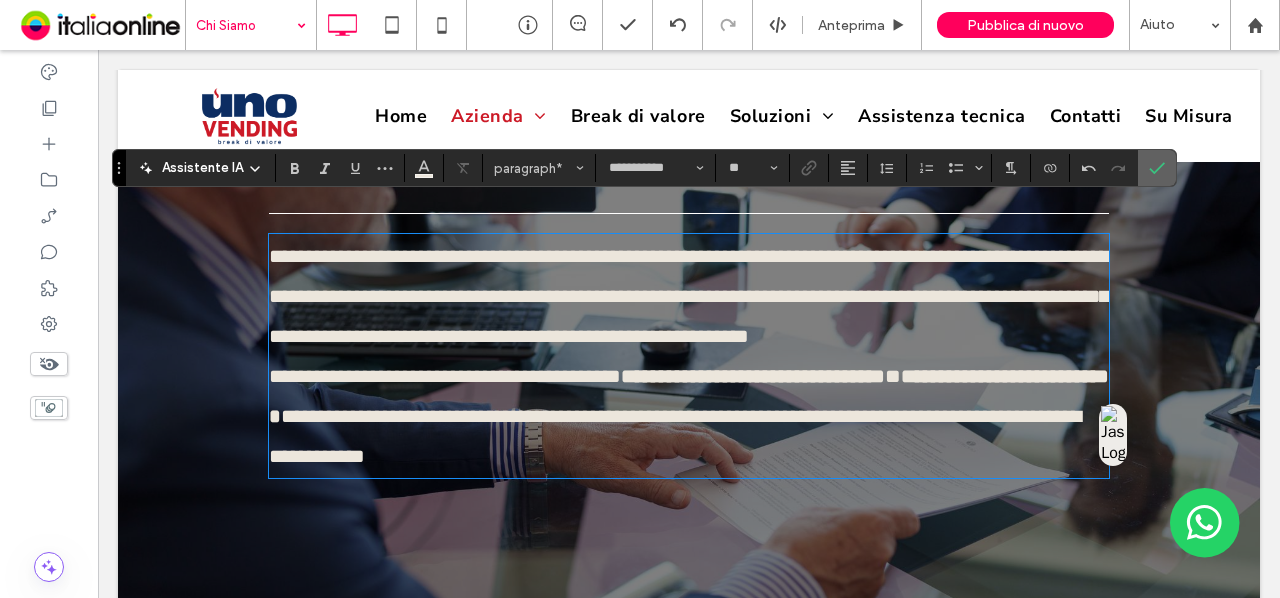 click at bounding box center [1157, 168] 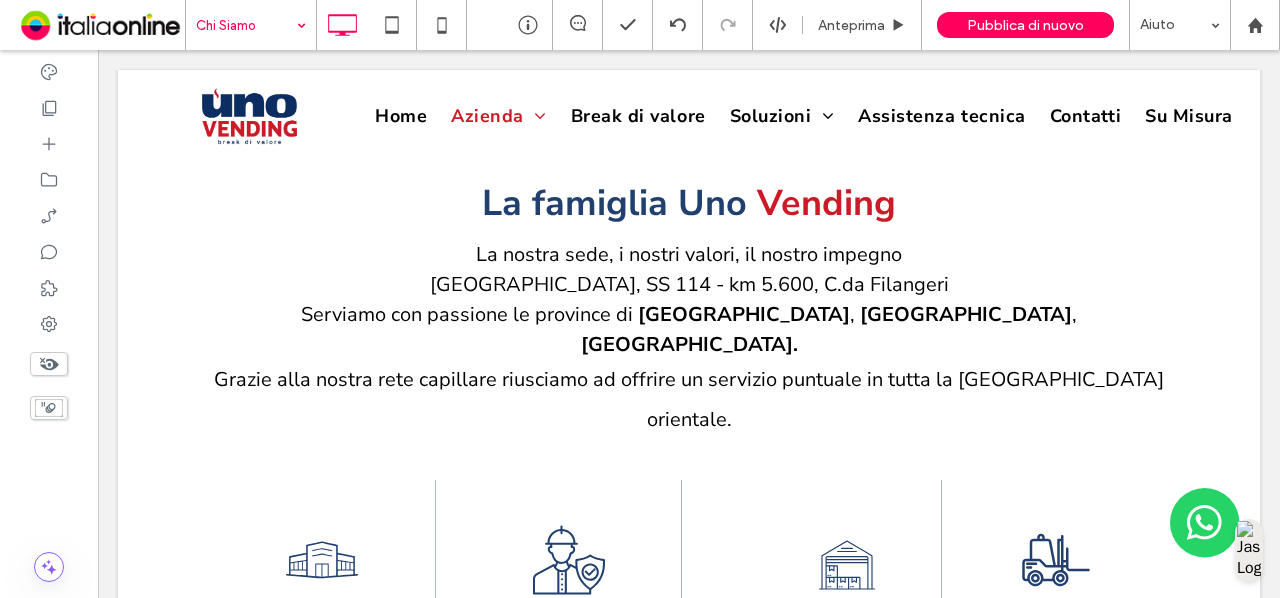 scroll, scrollTop: 2495, scrollLeft: 0, axis: vertical 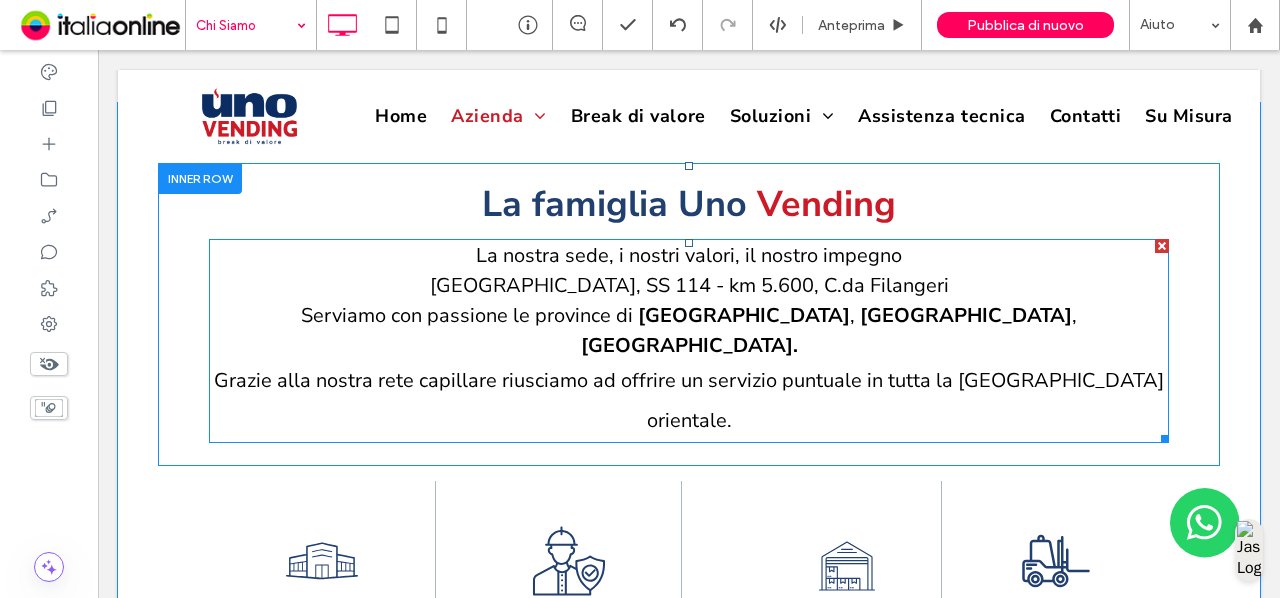 click on "Grazie alla nostra rete capillare riusciamo ad offrire un servizio puntuale in tutta la Sicilia orientale." at bounding box center [689, 400] 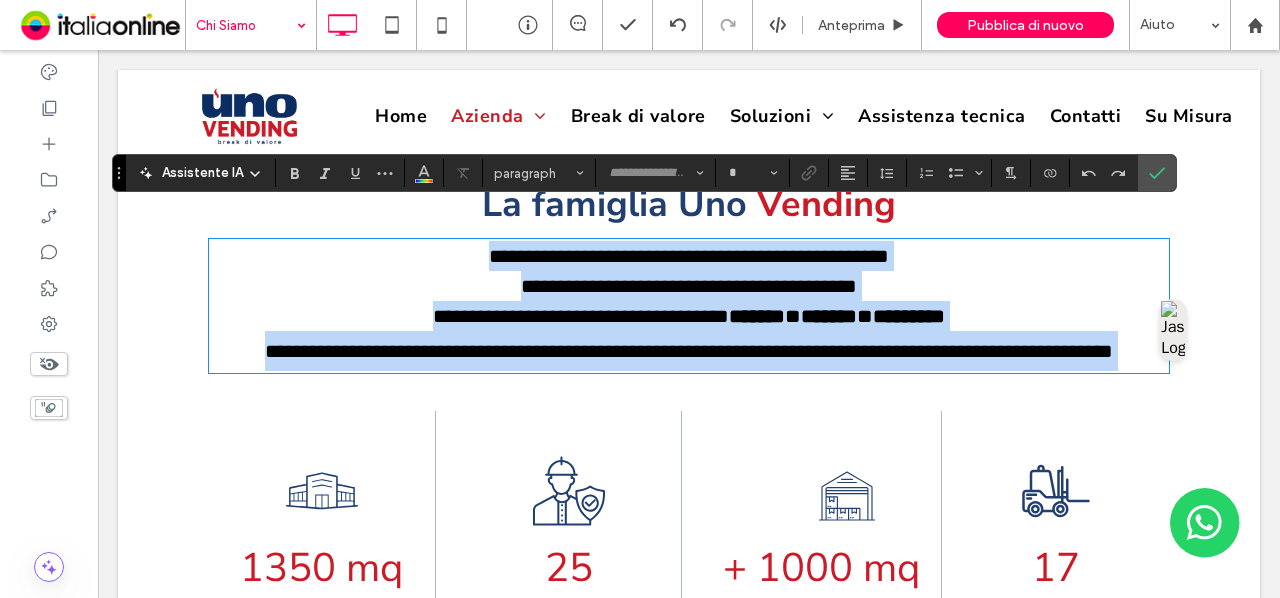 type on "**********" 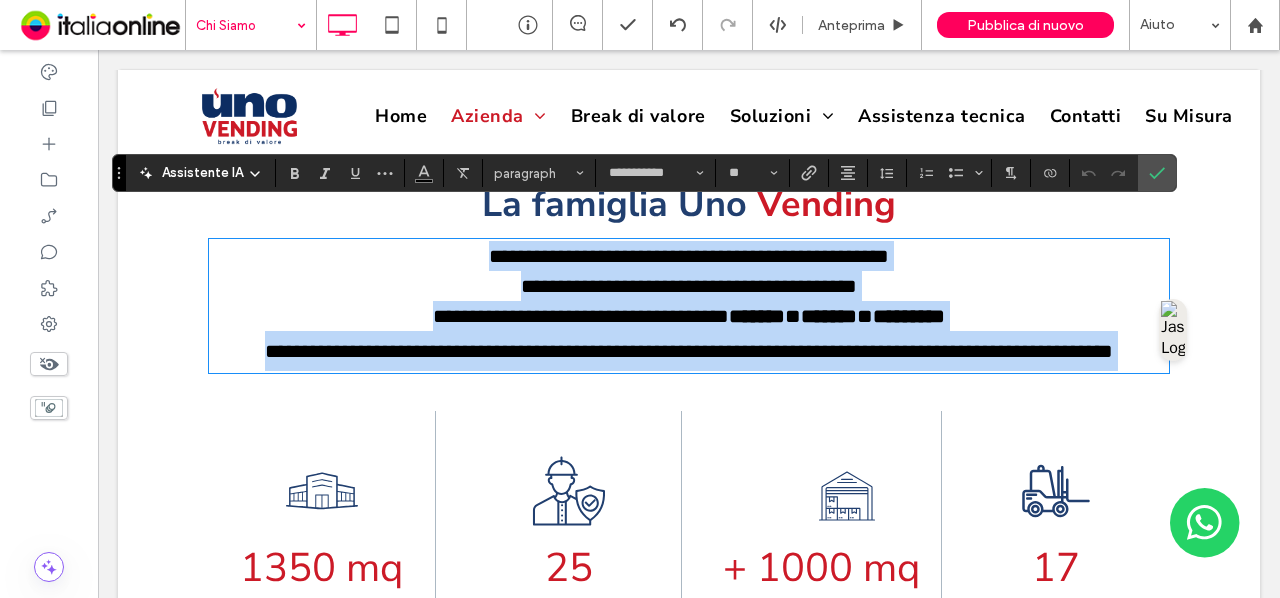 click on "**********" at bounding box center (689, 316) 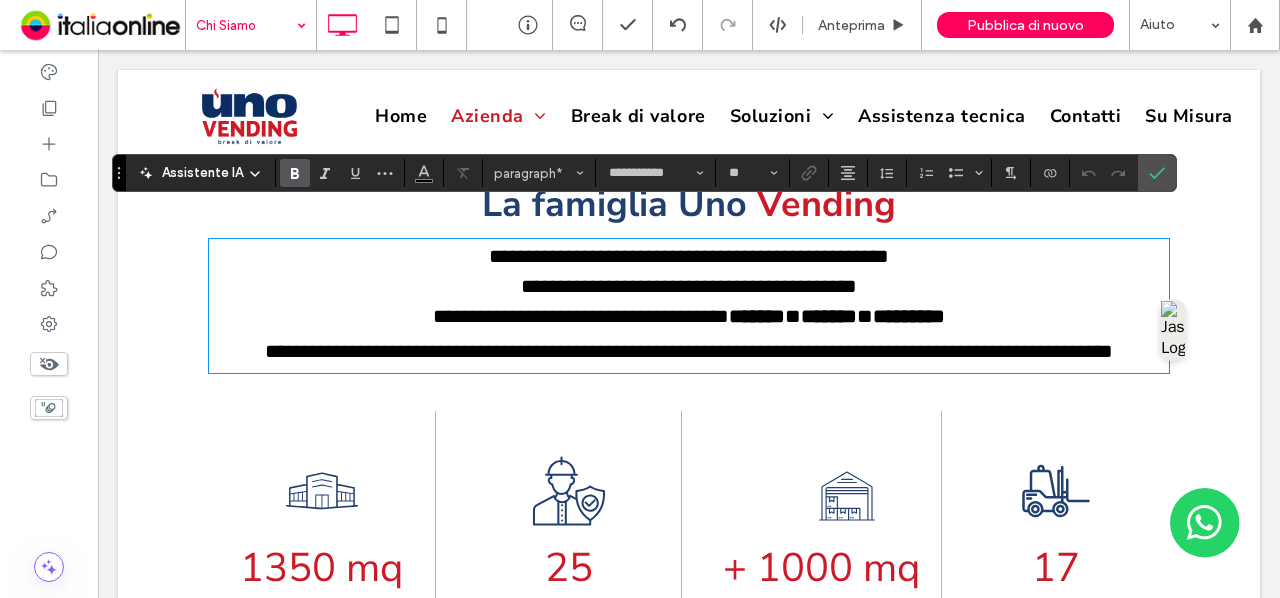 type 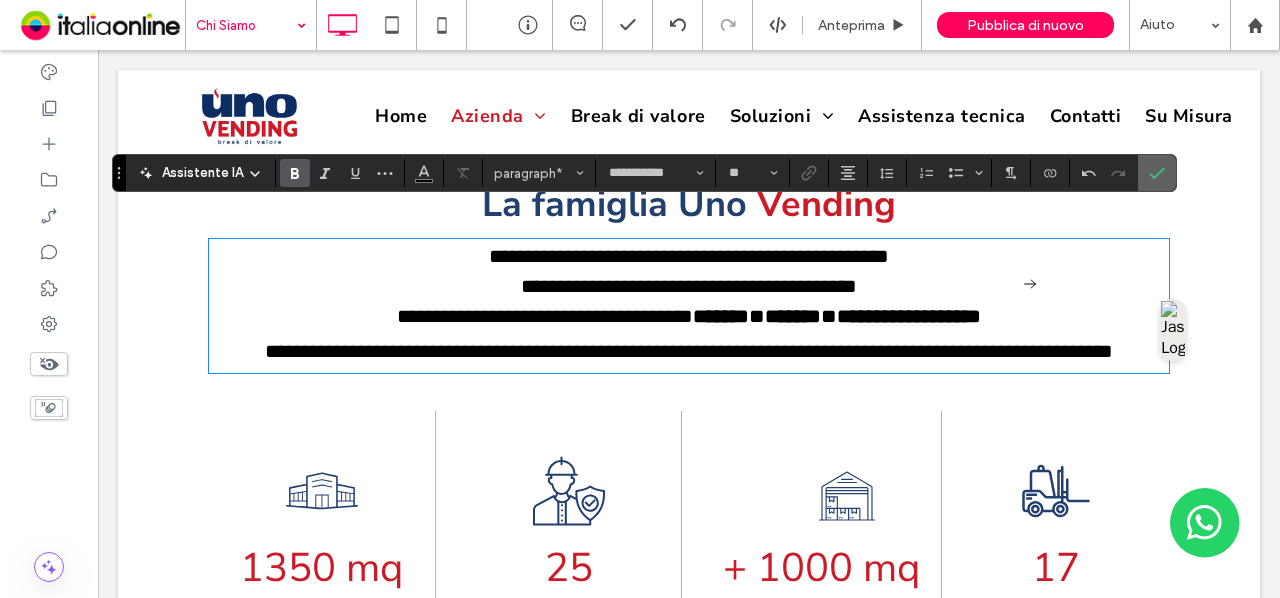 drag, startPoint x: 1148, startPoint y: 172, endPoint x: 1042, endPoint y: 156, distance: 107.200745 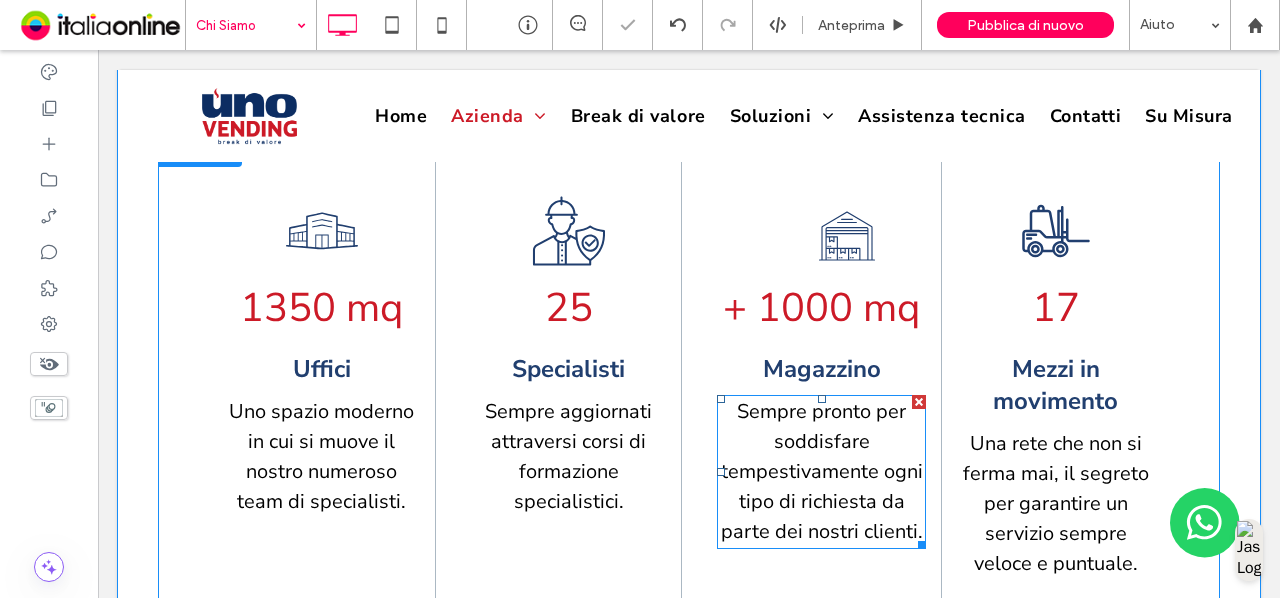 scroll, scrollTop: 2995, scrollLeft: 0, axis: vertical 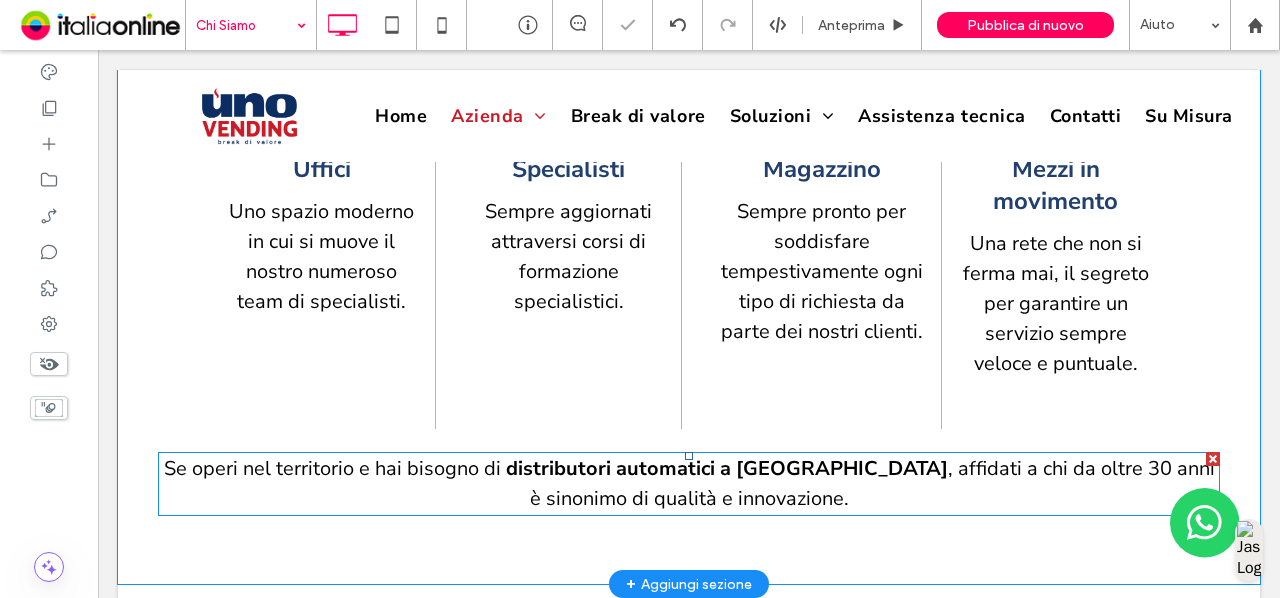 click on "distributori automatici a Messina" at bounding box center (727, 468) 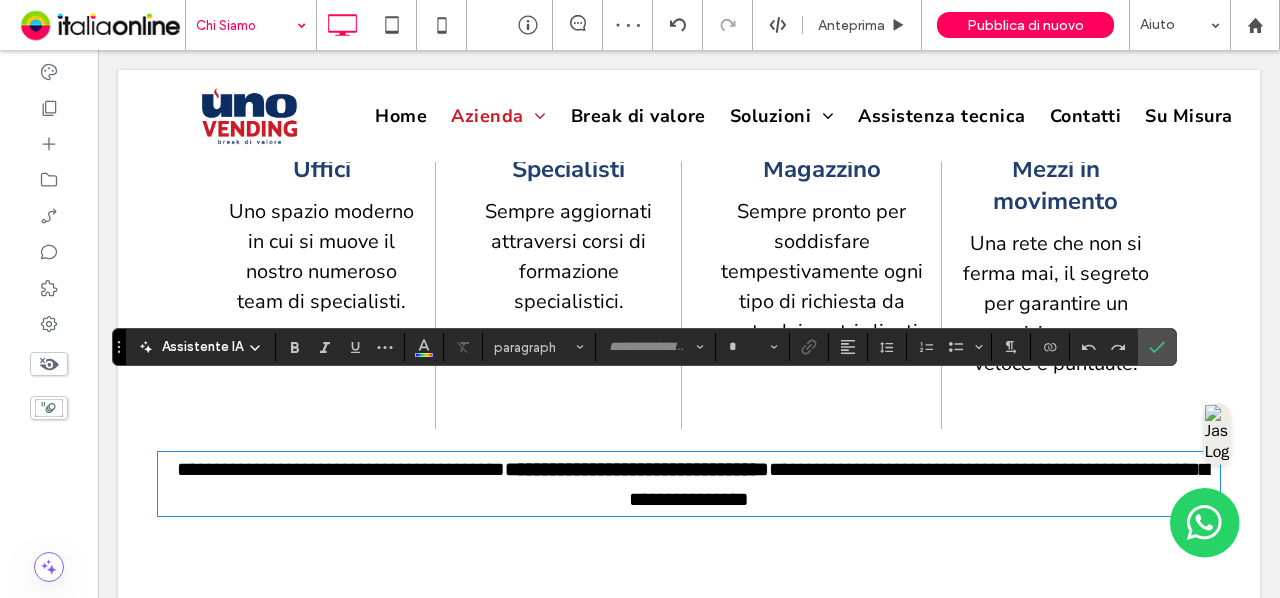 type on "**********" 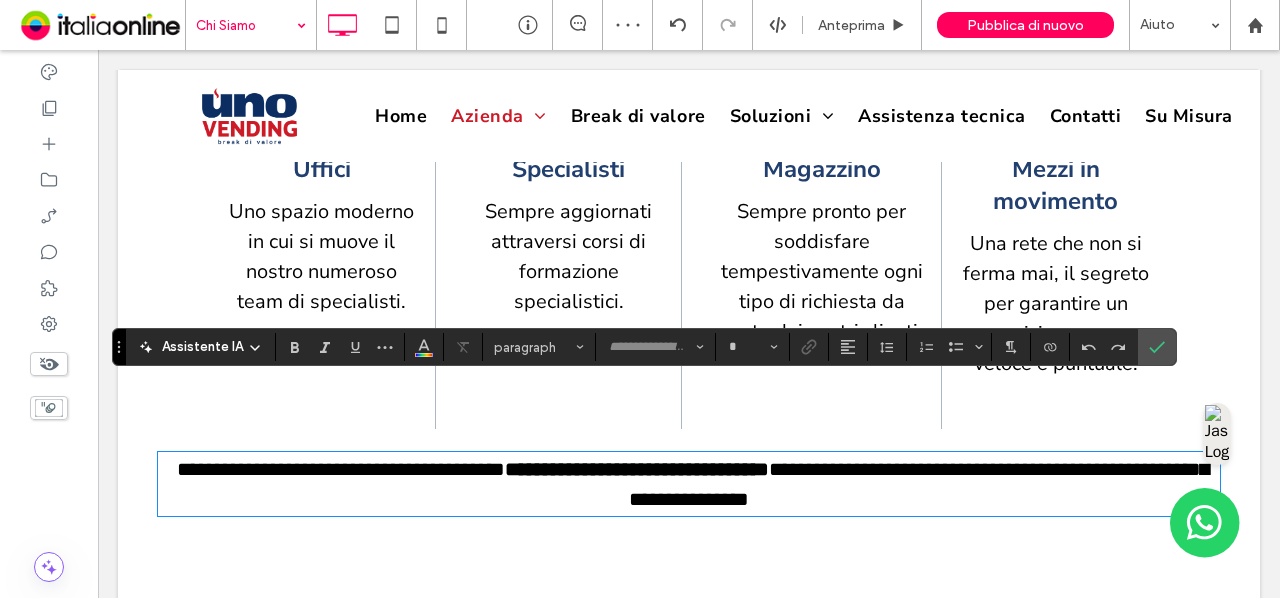 type on "**" 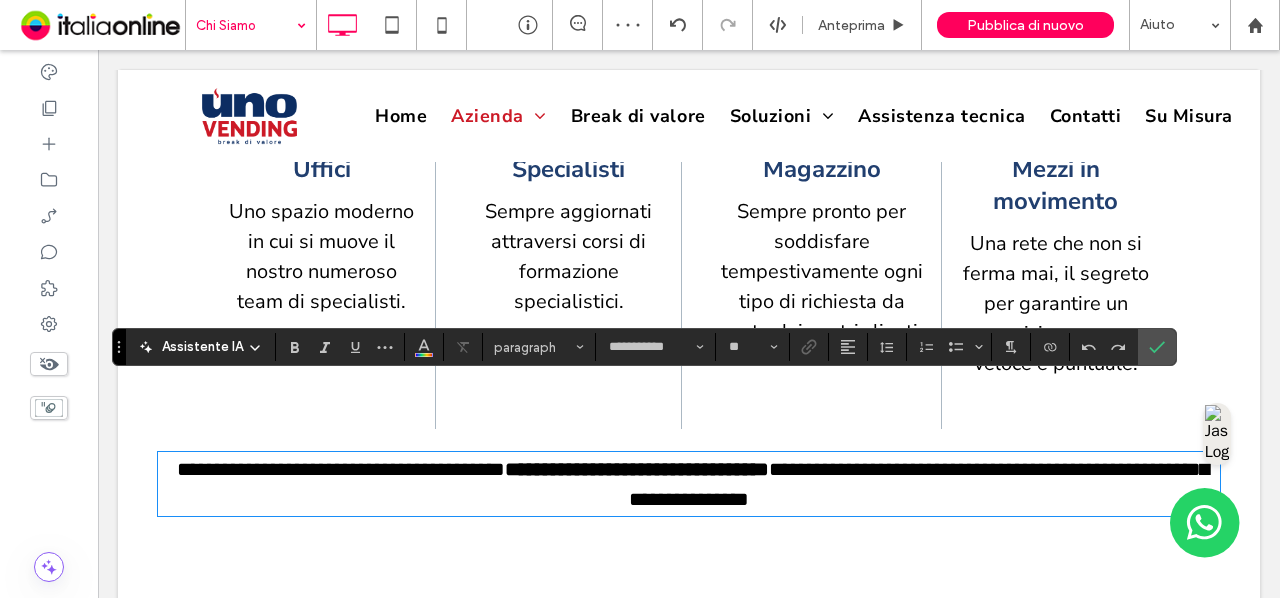 click on "**********" at bounding box center [637, 469] 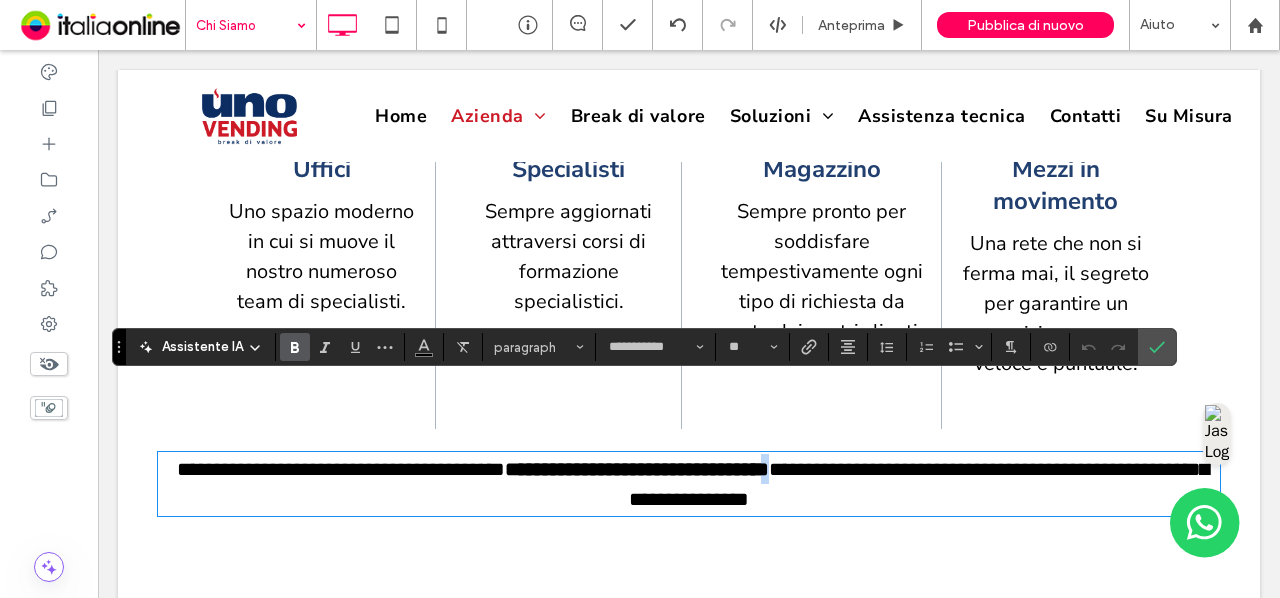 click on "**********" at bounding box center [637, 469] 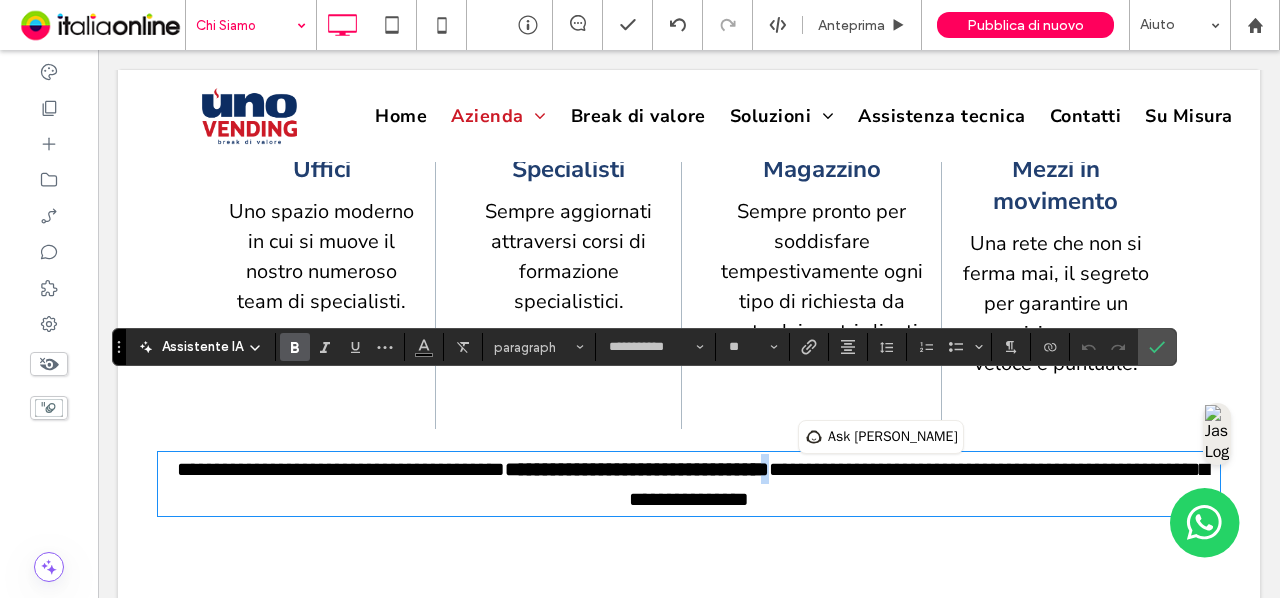 click on "**********" at bounding box center [637, 469] 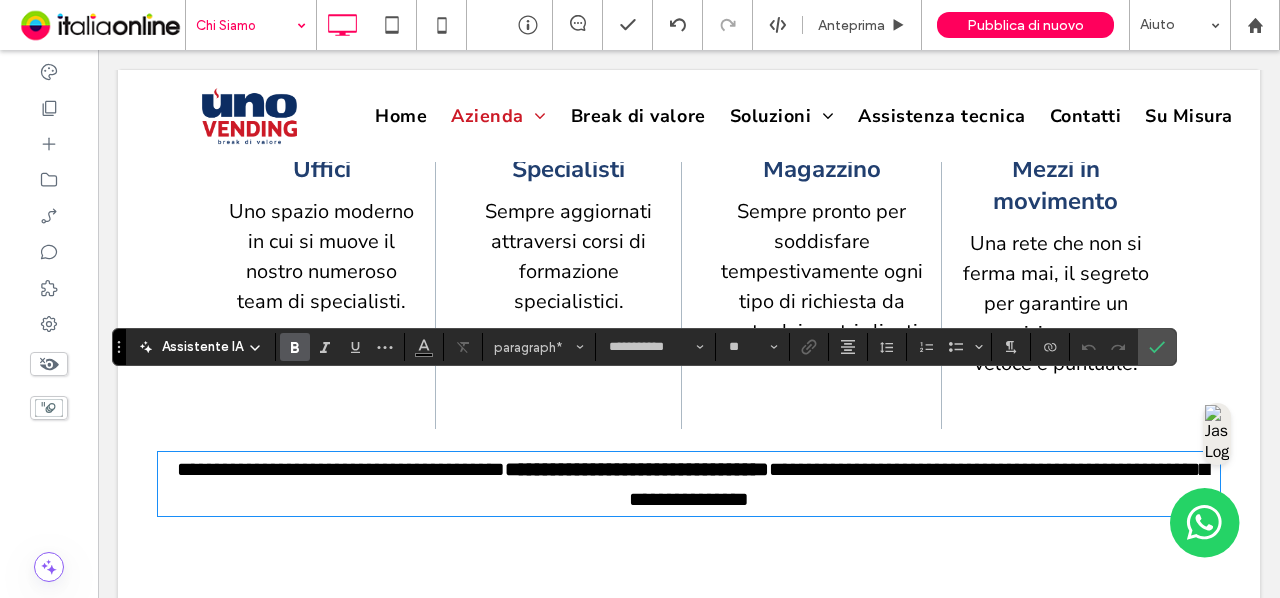type 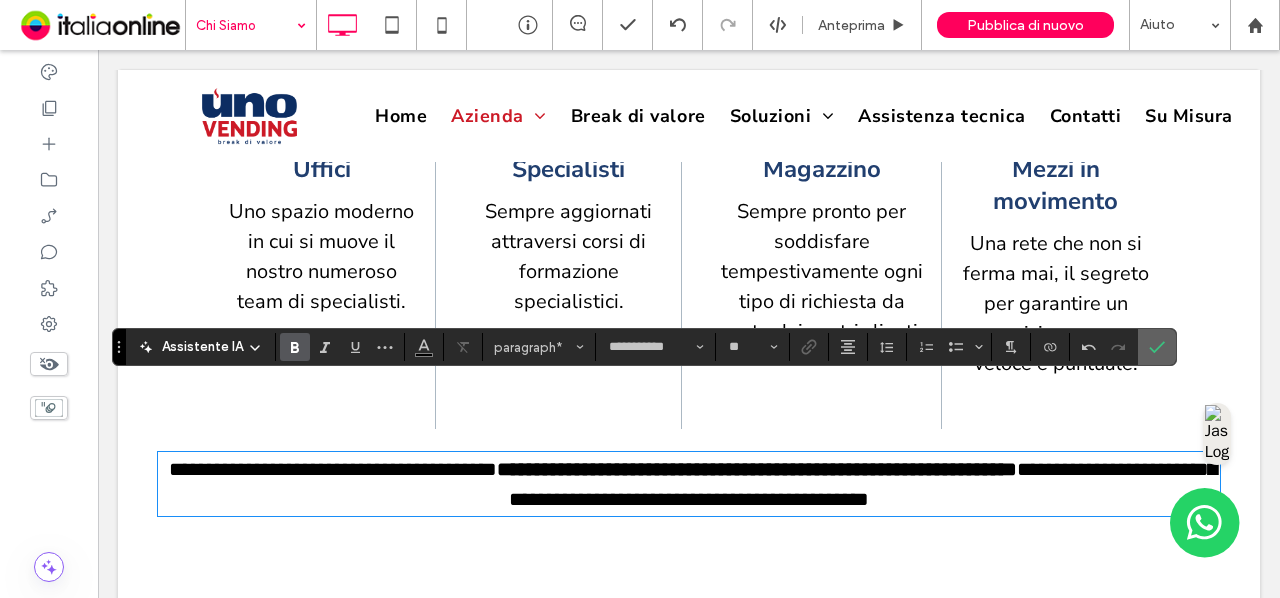 click 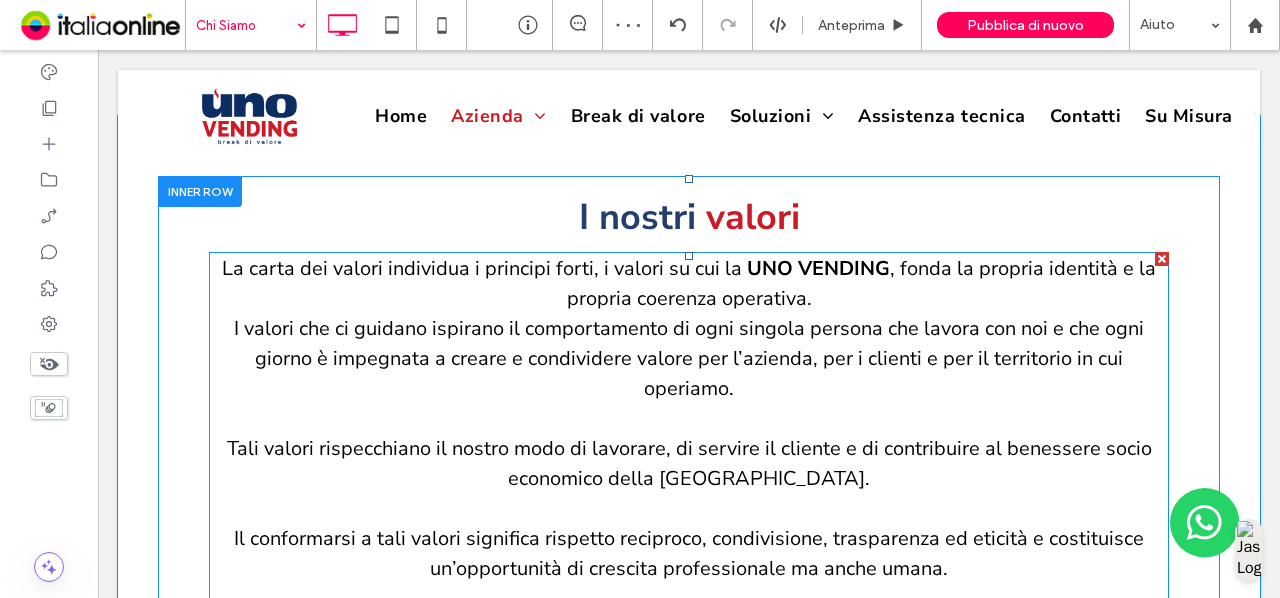 scroll, scrollTop: 3495, scrollLeft: 0, axis: vertical 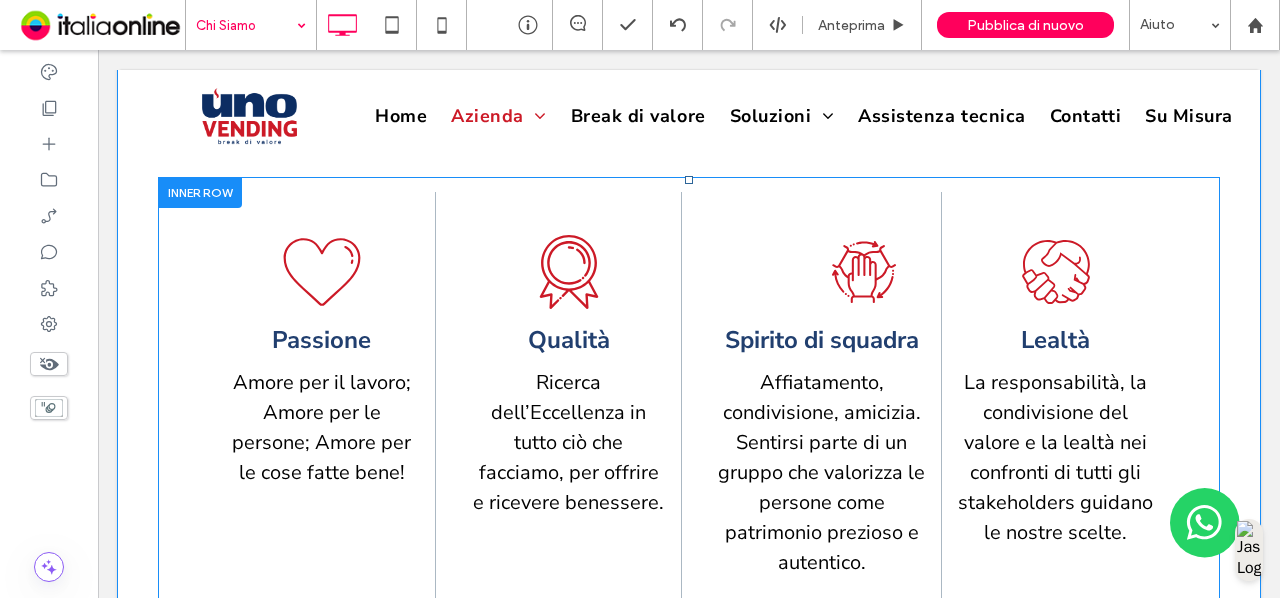 click on "Qualità
Ricerca dell’Eccellenza in tutto ciò che facciamo, per offrire e ricevere benessere. Click To Paste" at bounding box center (569, 410) 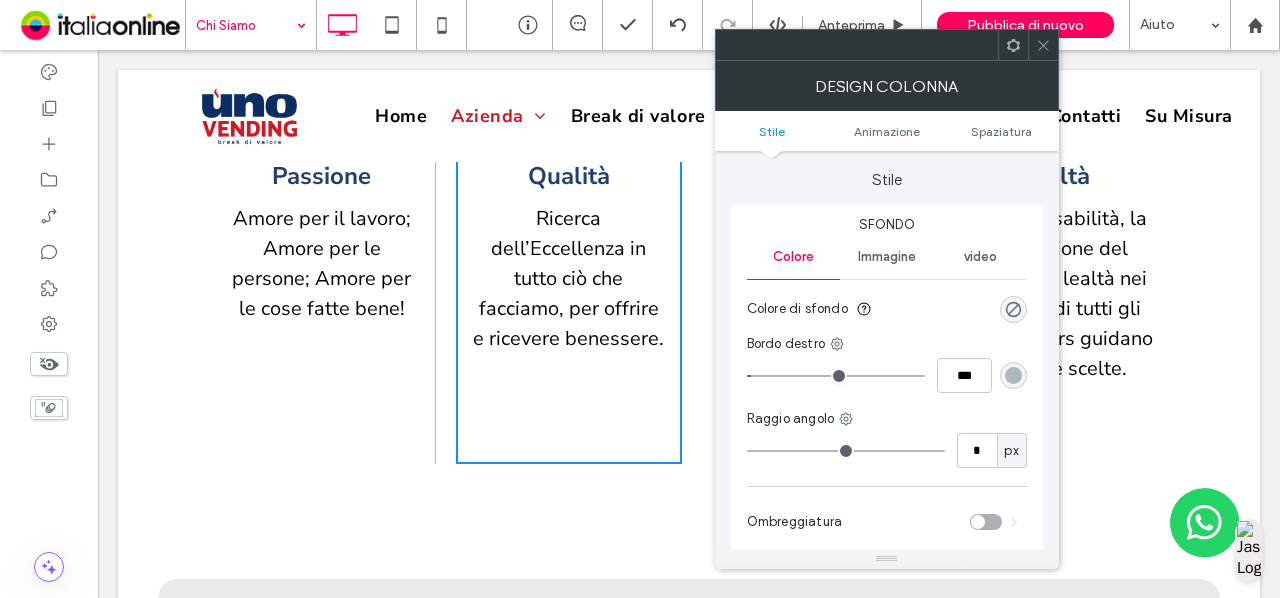 scroll, scrollTop: 4395, scrollLeft: 0, axis: vertical 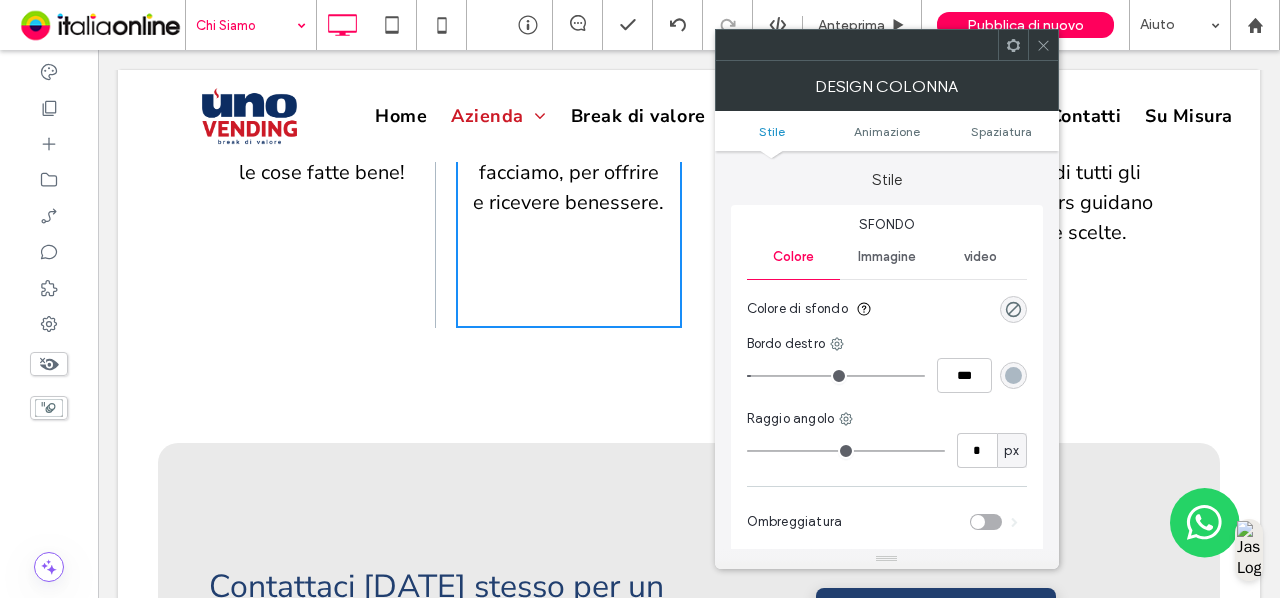 click on "Contattaci oggi stesso per un preventivo personalizzato o per scoprire tutte le soluzioni disponibili con i nostri
distributori automatici a Messina .
Click To Paste
Richiedi un'offerta
Click To Paste" at bounding box center [689, 694] 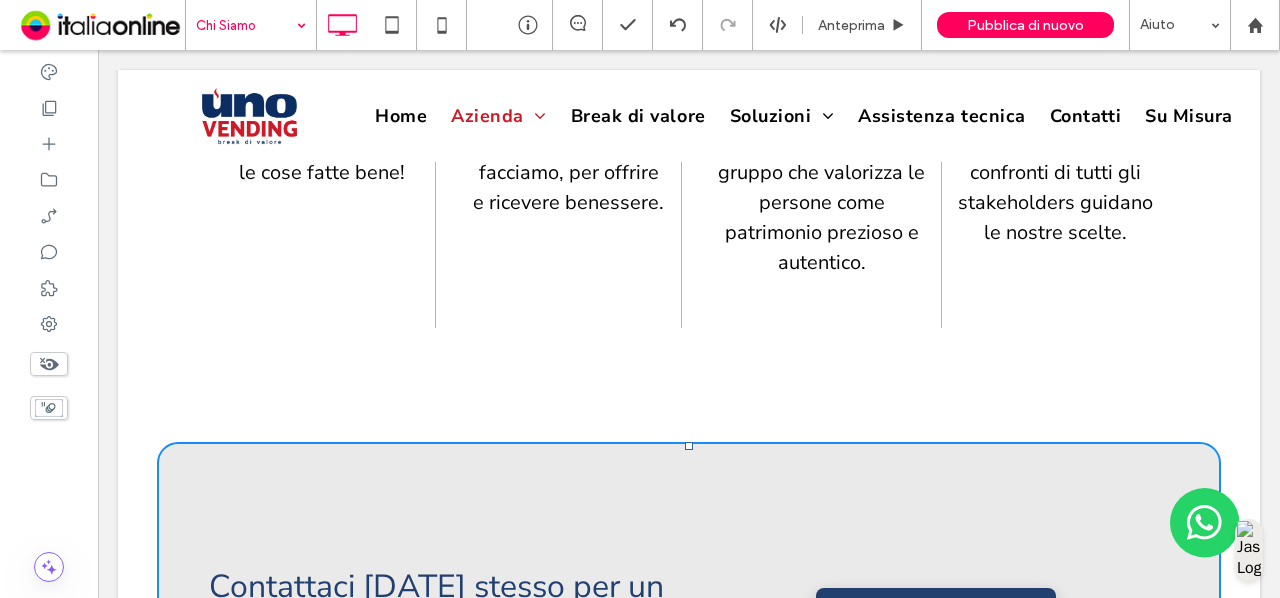 type on "**" 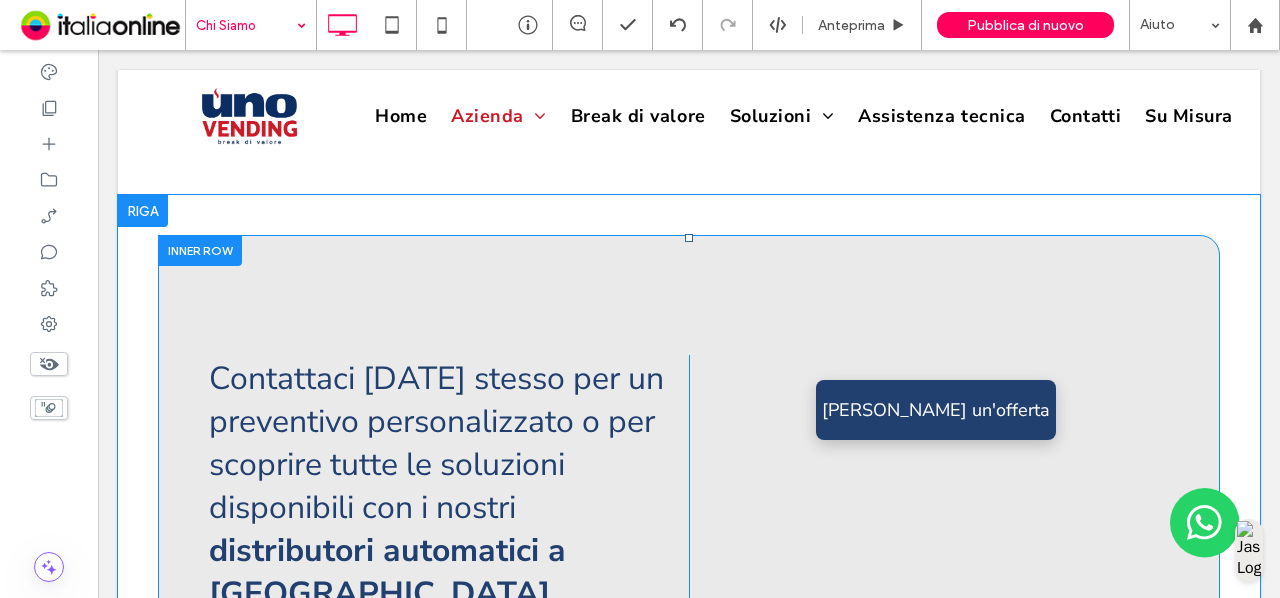 scroll, scrollTop: 4695, scrollLeft: 0, axis: vertical 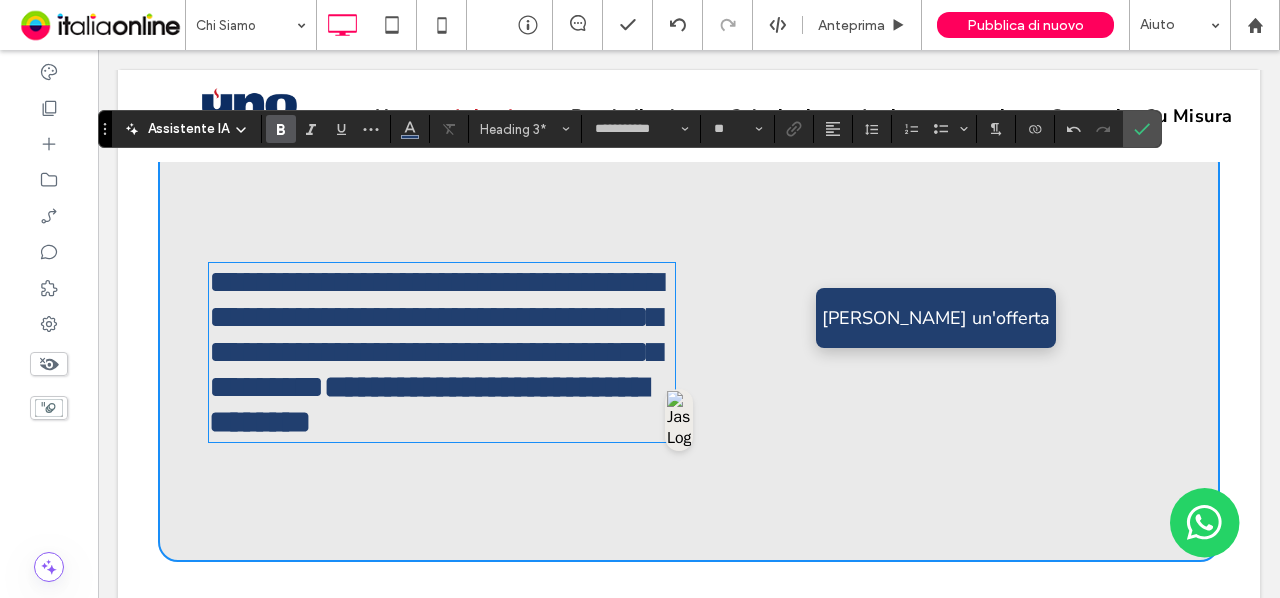 type 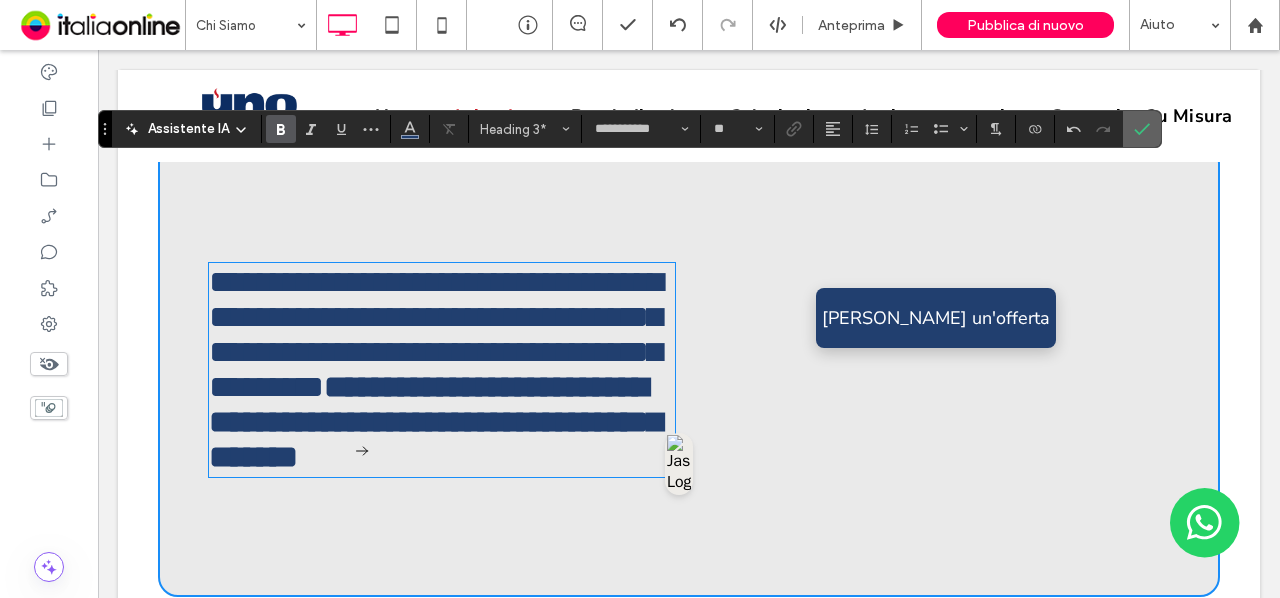 click 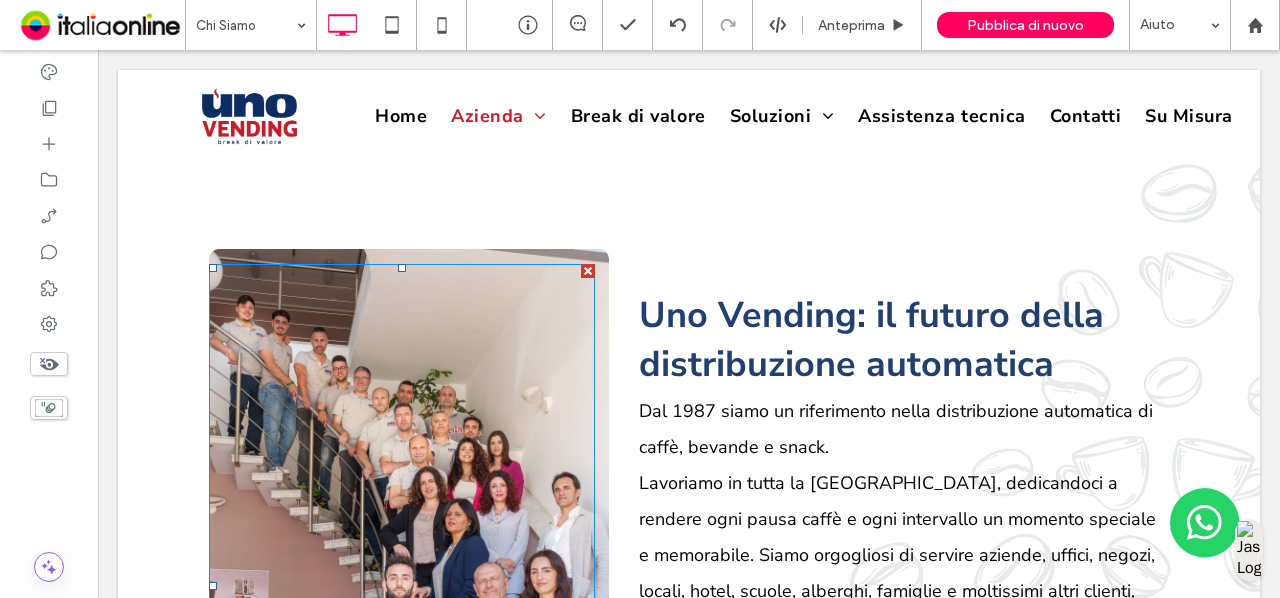 scroll, scrollTop: 300, scrollLeft: 0, axis: vertical 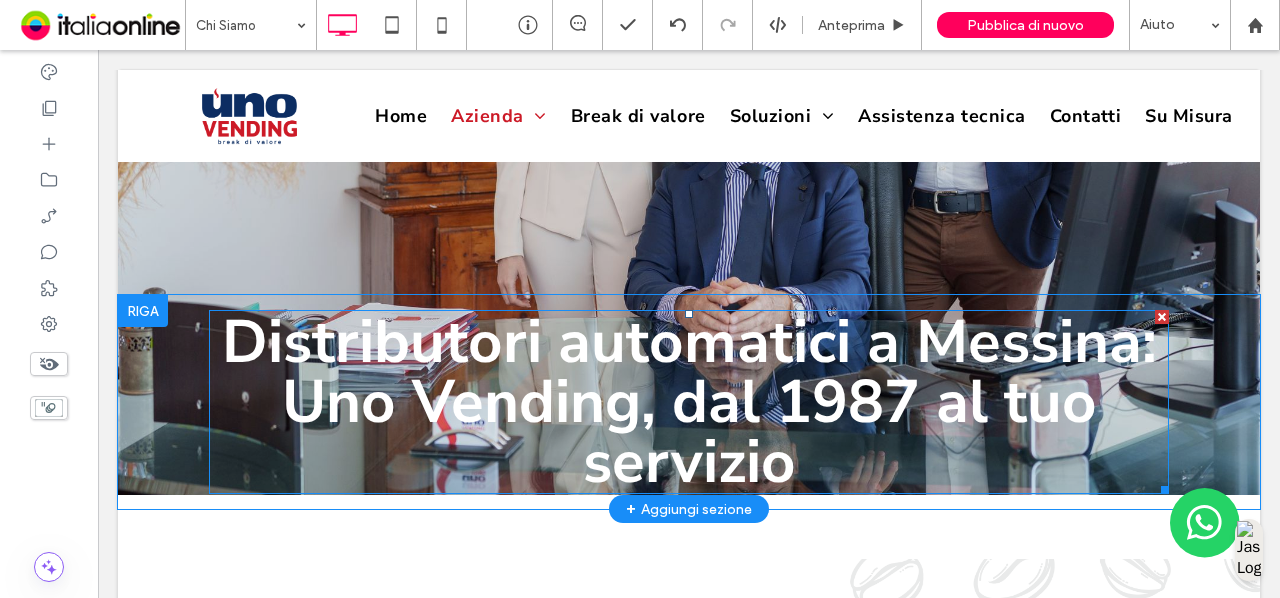 click on "Distributori automatici a Messina: Uno Vending, dal 1987 al tuo servizio" at bounding box center (689, 402) 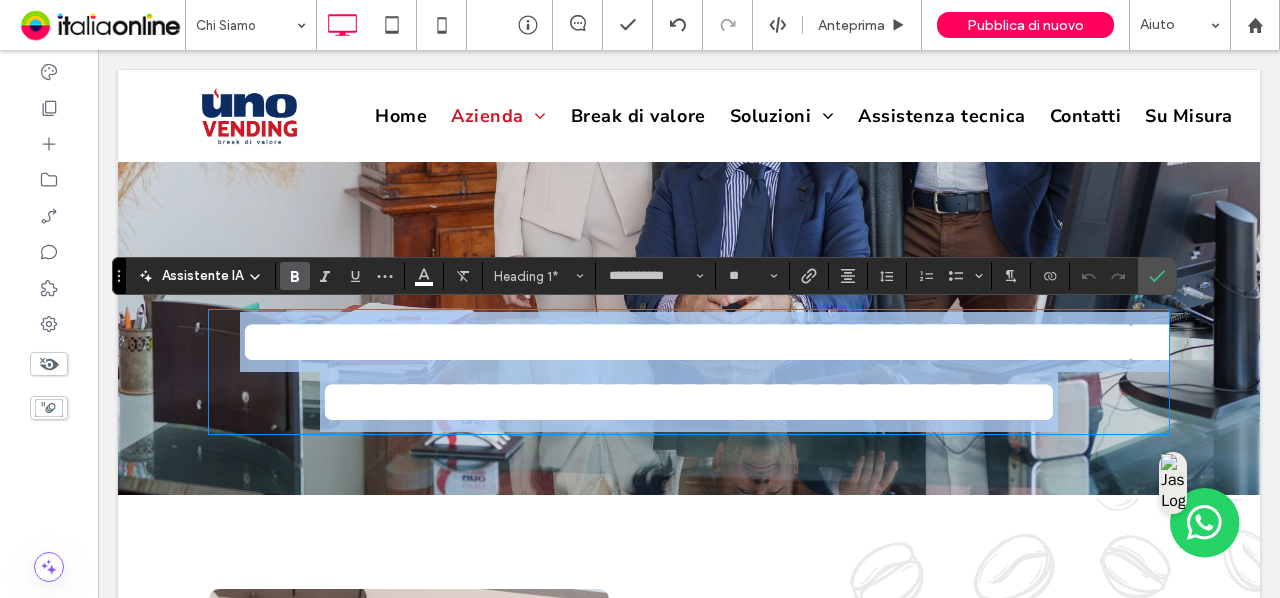 click on "**********" at bounding box center (701, 372) 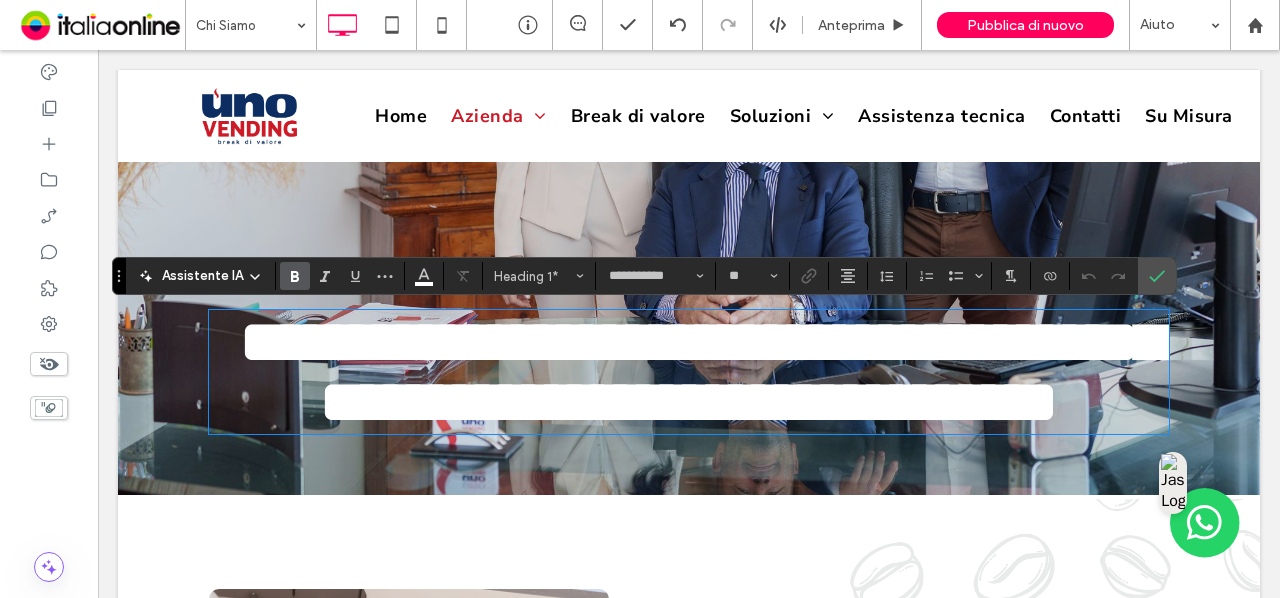 click on "**********" at bounding box center [701, 372] 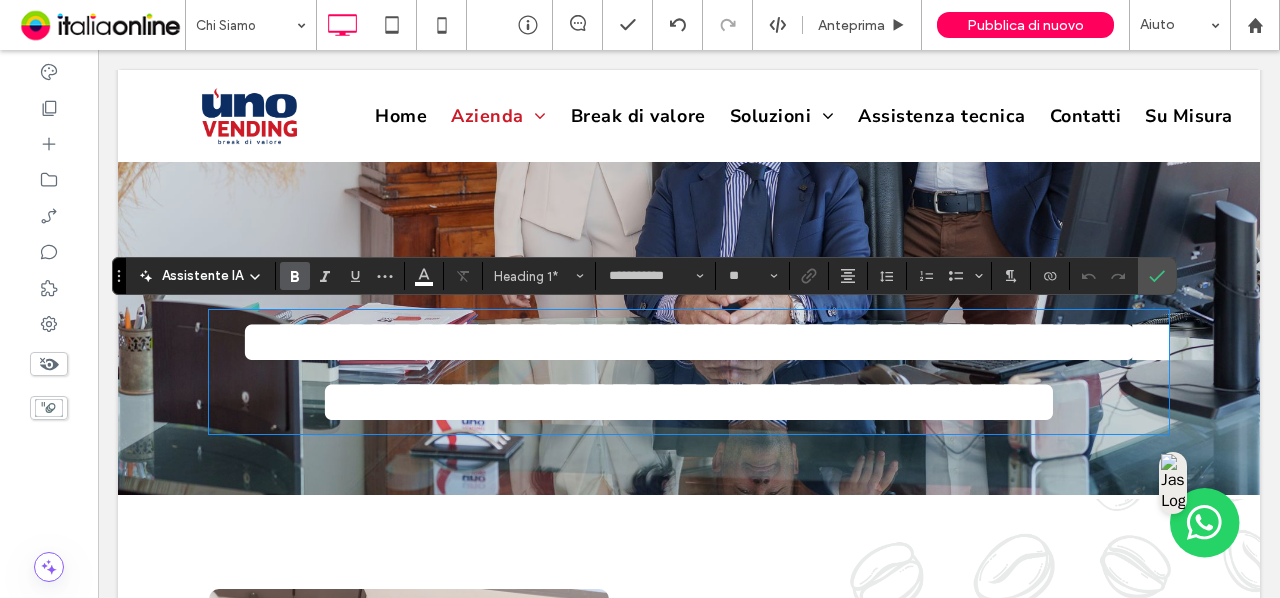 type 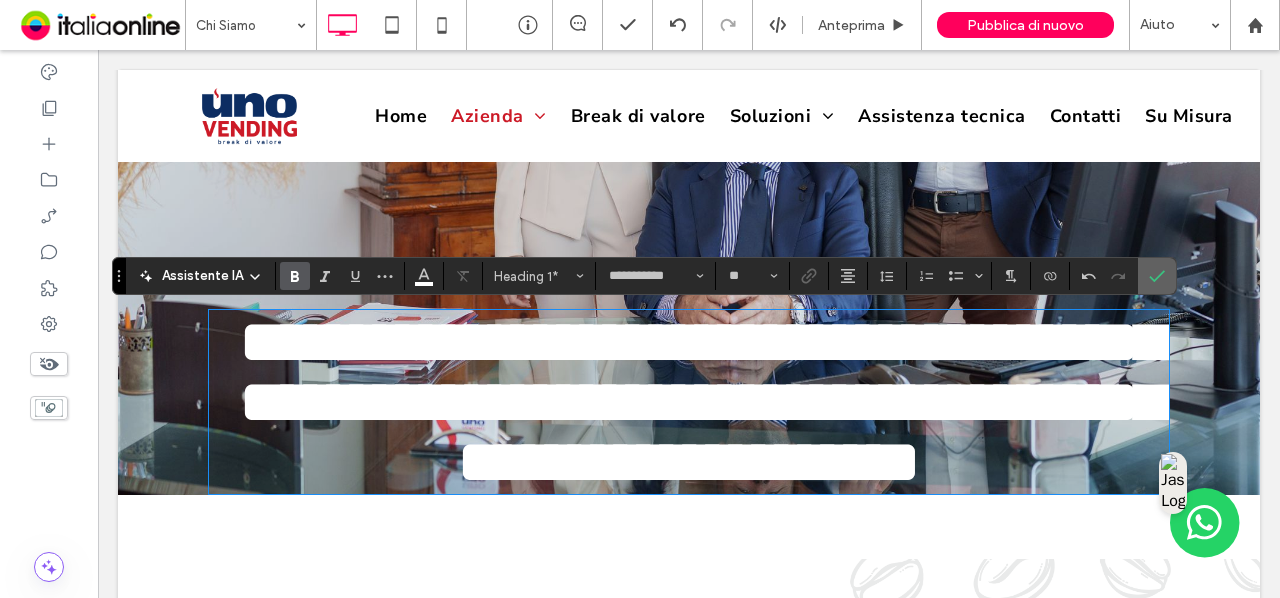 click 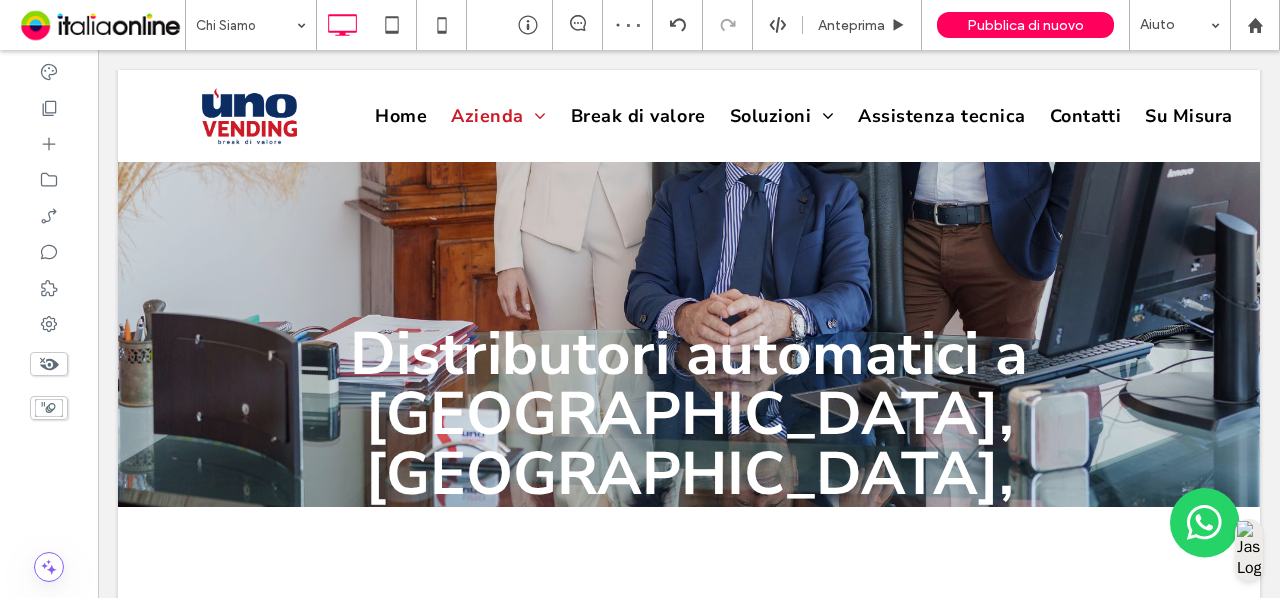 scroll, scrollTop: 300, scrollLeft: 0, axis: vertical 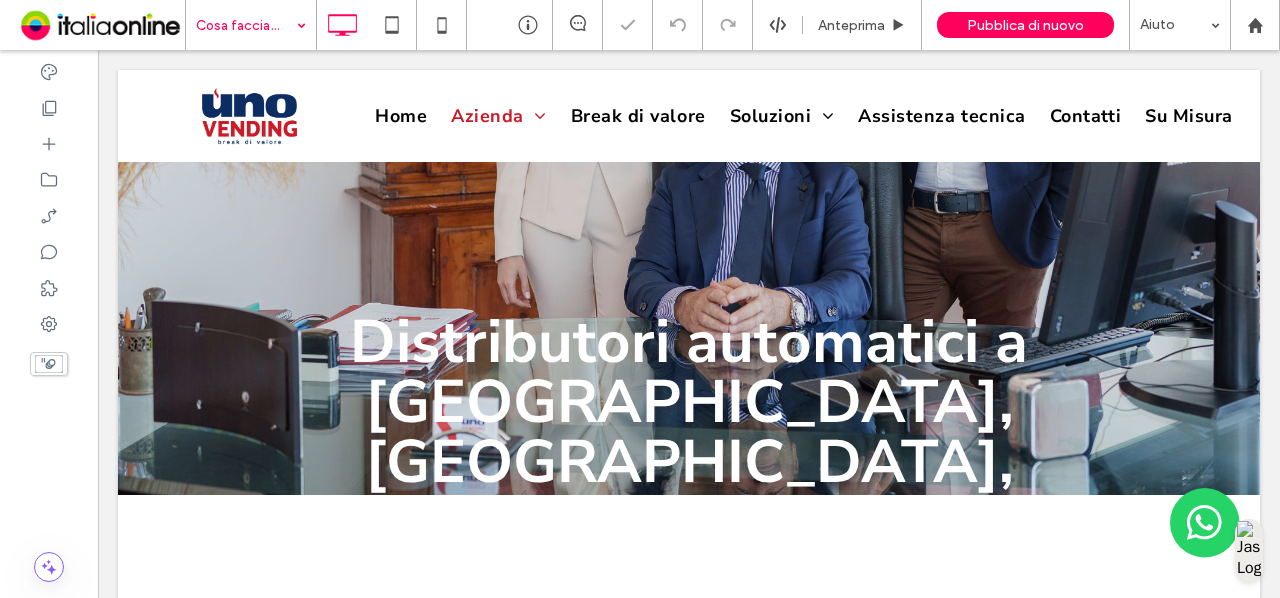 click at bounding box center (246, 25) 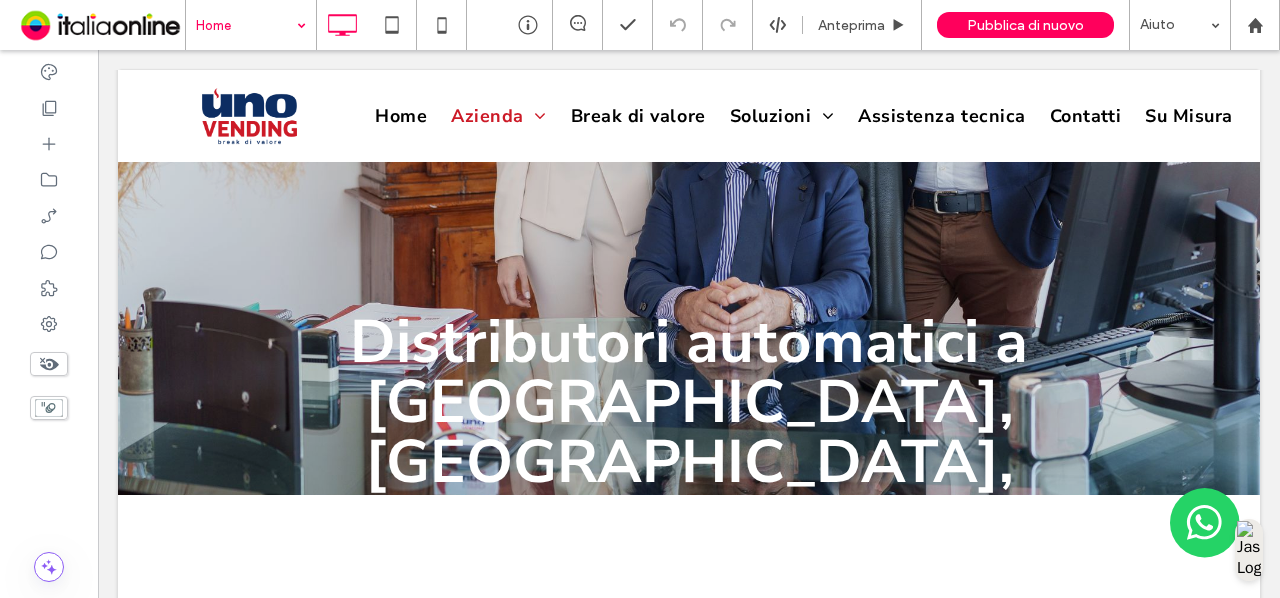 click at bounding box center (246, 25) 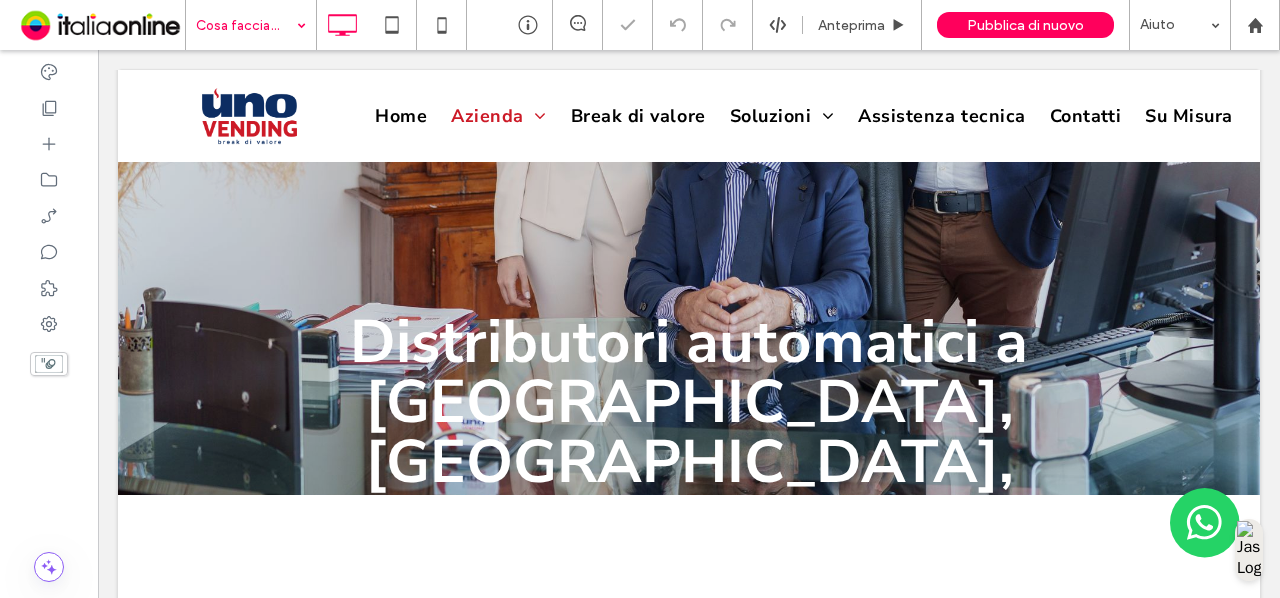 click at bounding box center [246, 25] 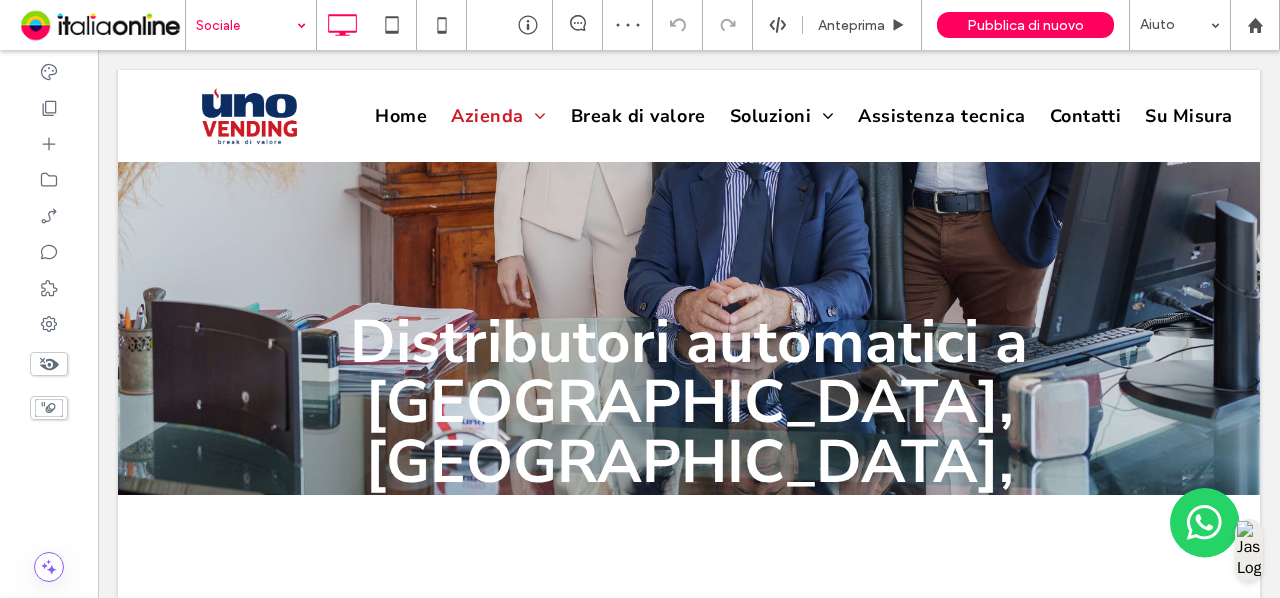 click at bounding box center [246, 25] 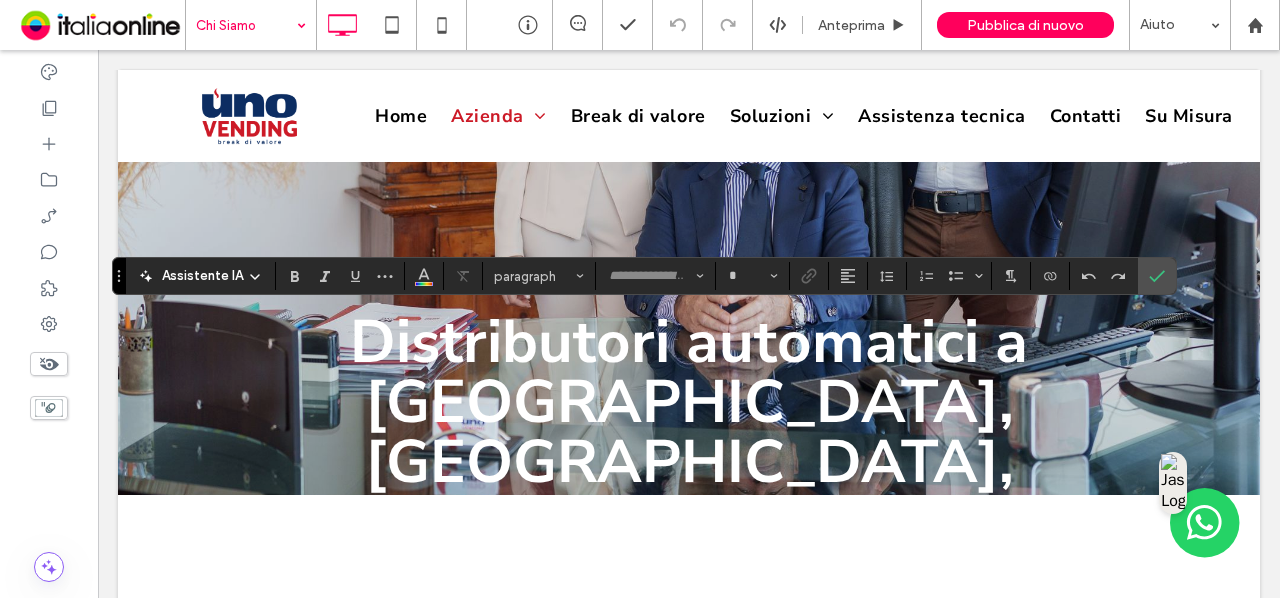 type on "**********" 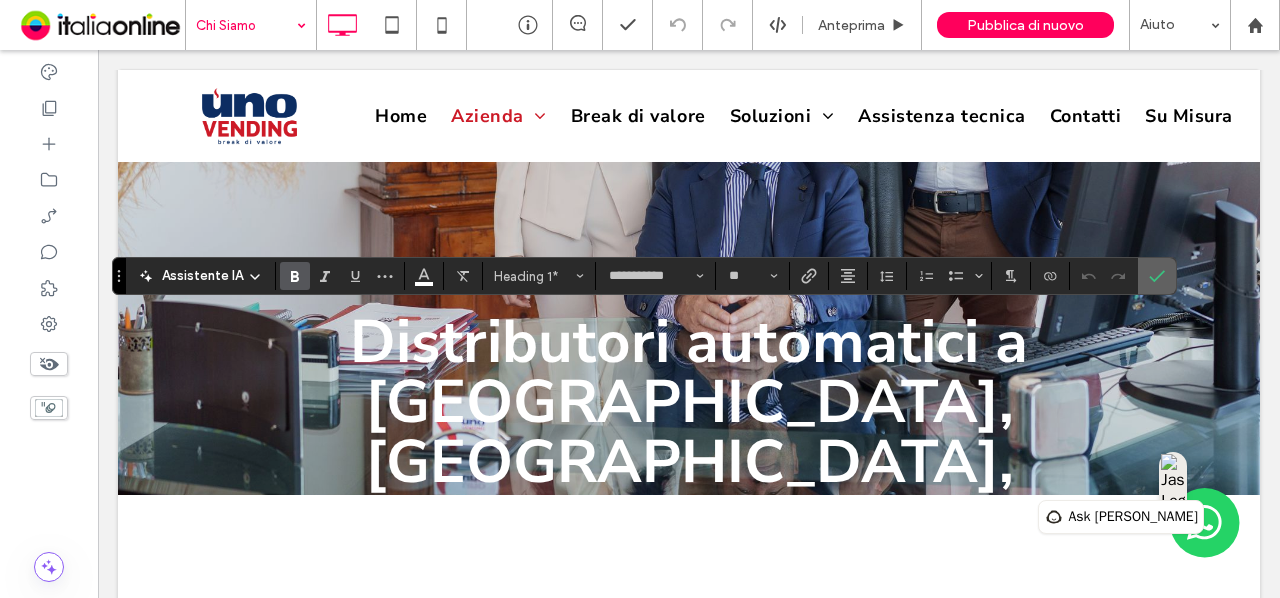 click at bounding box center [1157, 276] 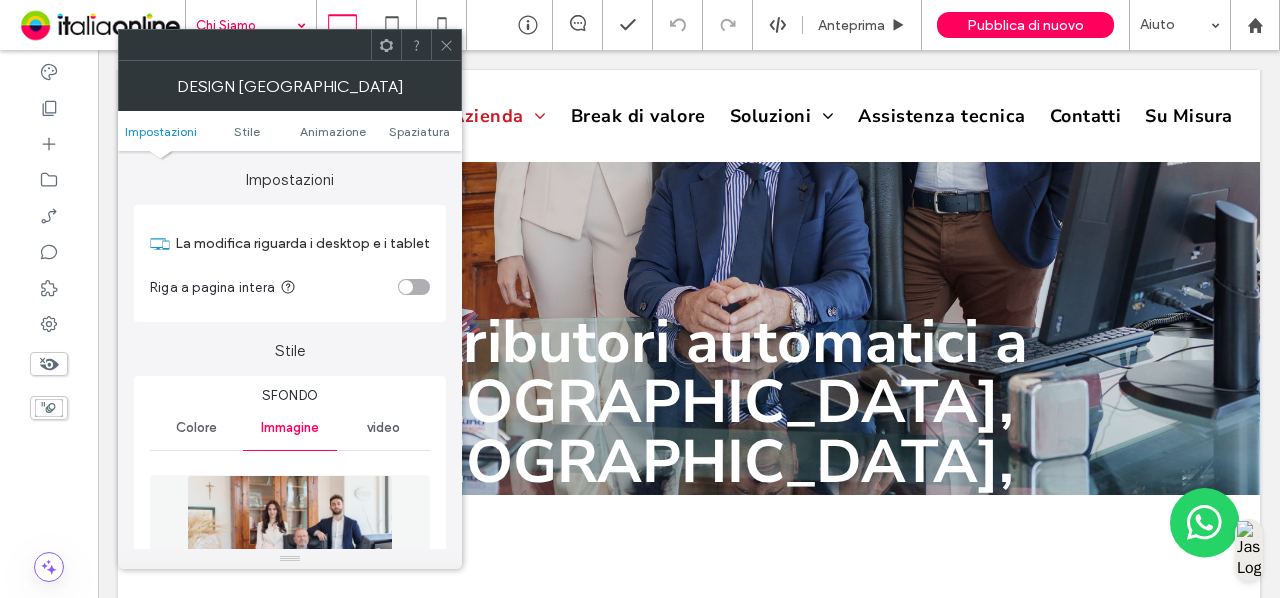 click 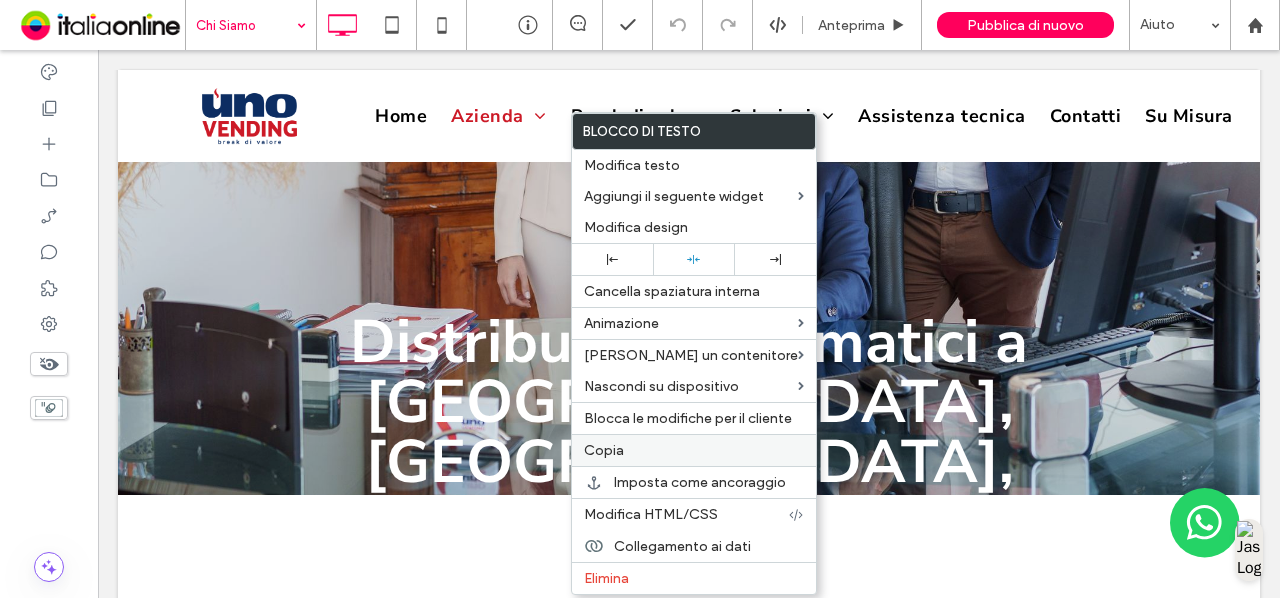 click on "Copia" at bounding box center [694, 450] 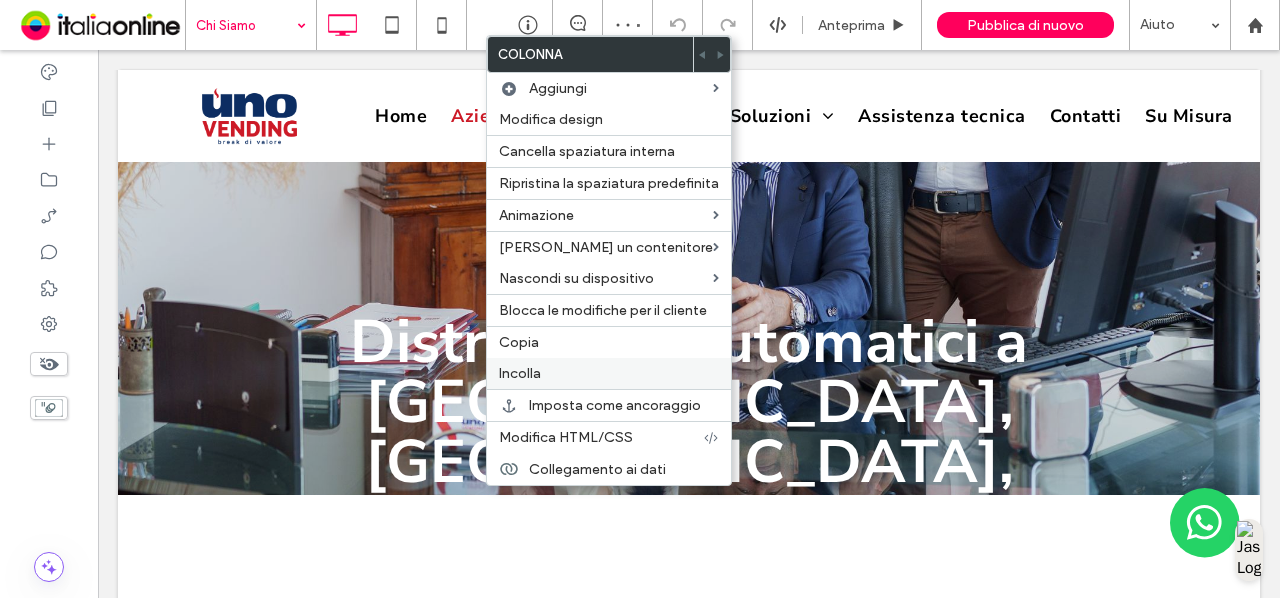 click on "Incolla" at bounding box center [609, 373] 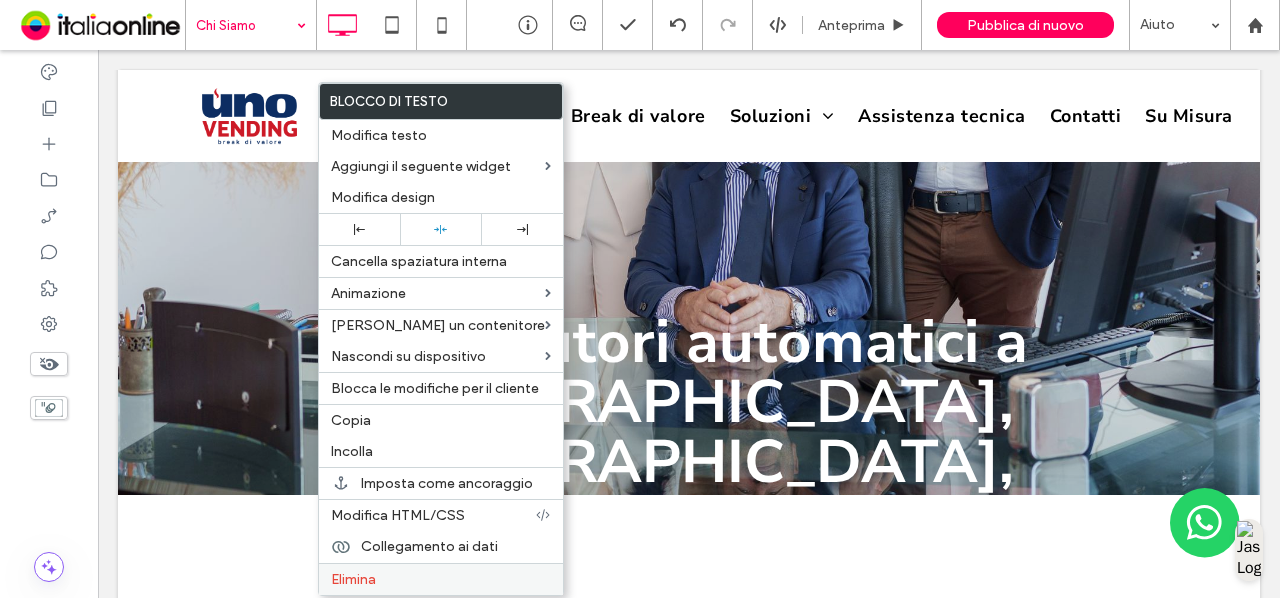 click on "Elimina" at bounding box center (441, 579) 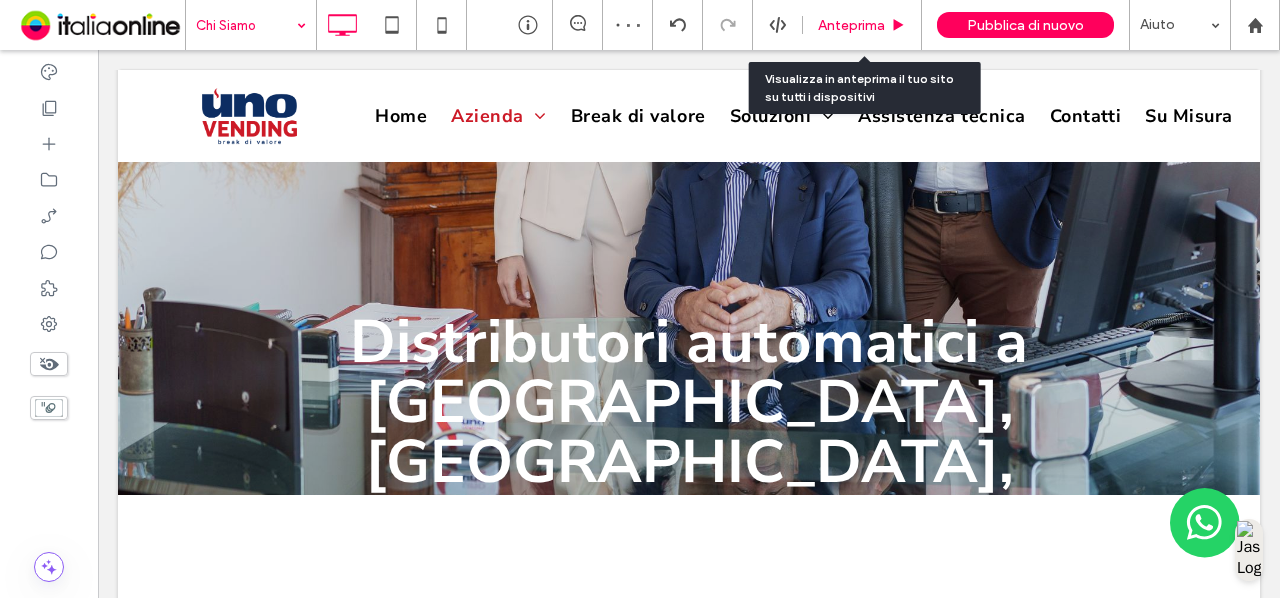 click on "Anteprima" at bounding box center [862, 25] 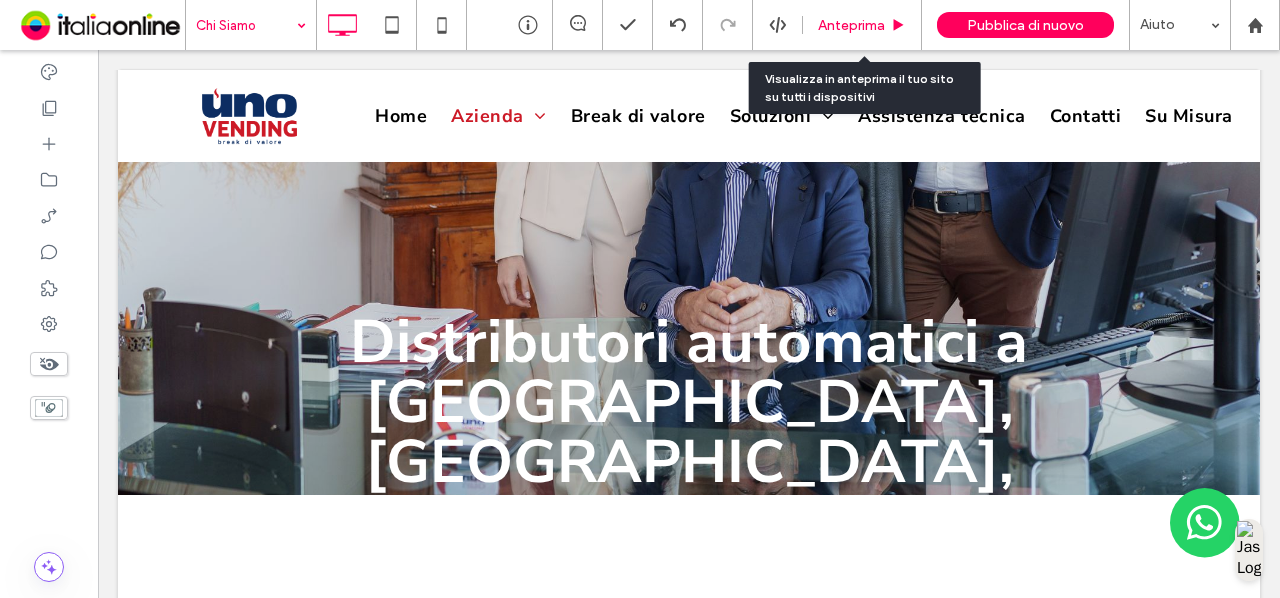 click on "Anteprima" at bounding box center [862, 25] 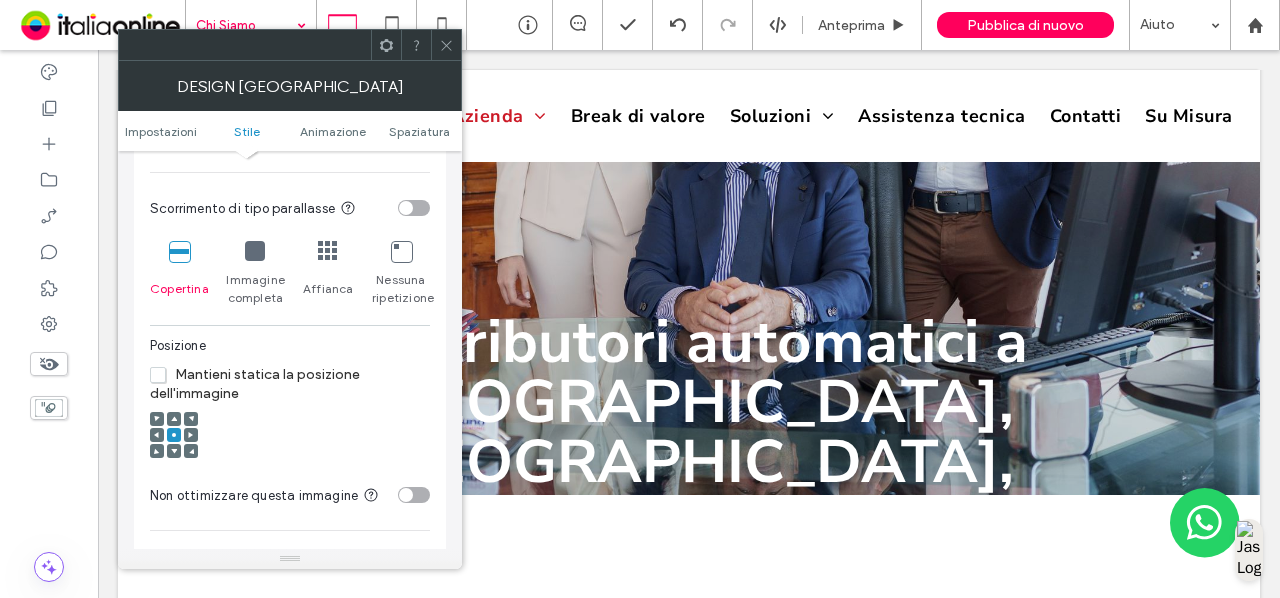scroll, scrollTop: 900, scrollLeft: 0, axis: vertical 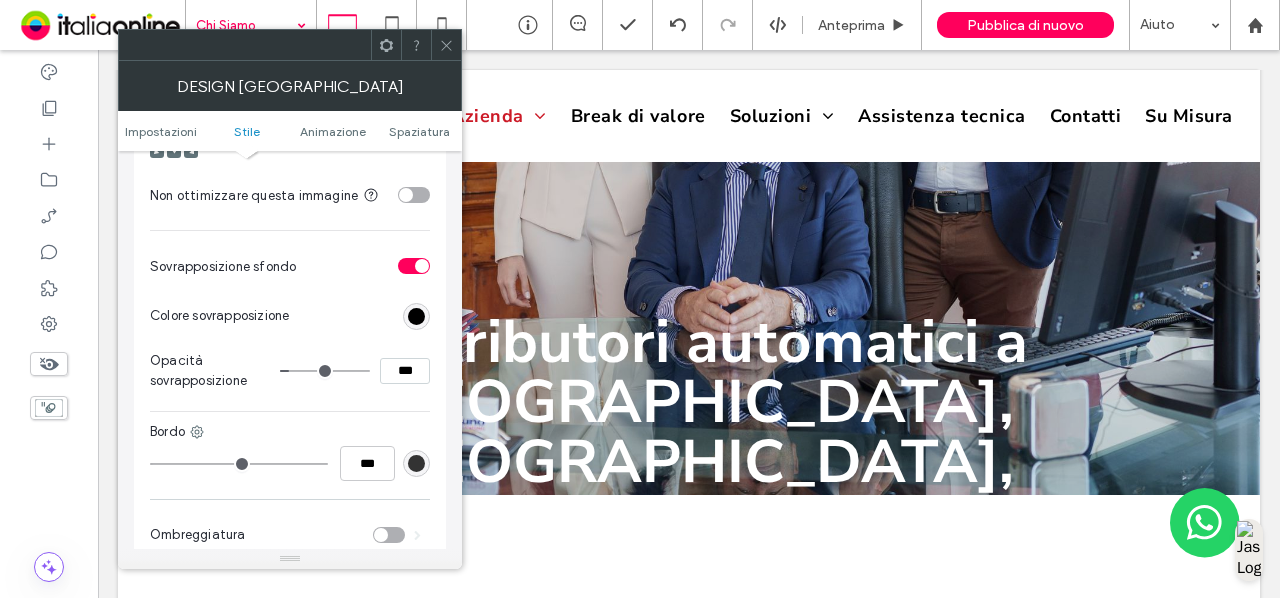 type on "**" 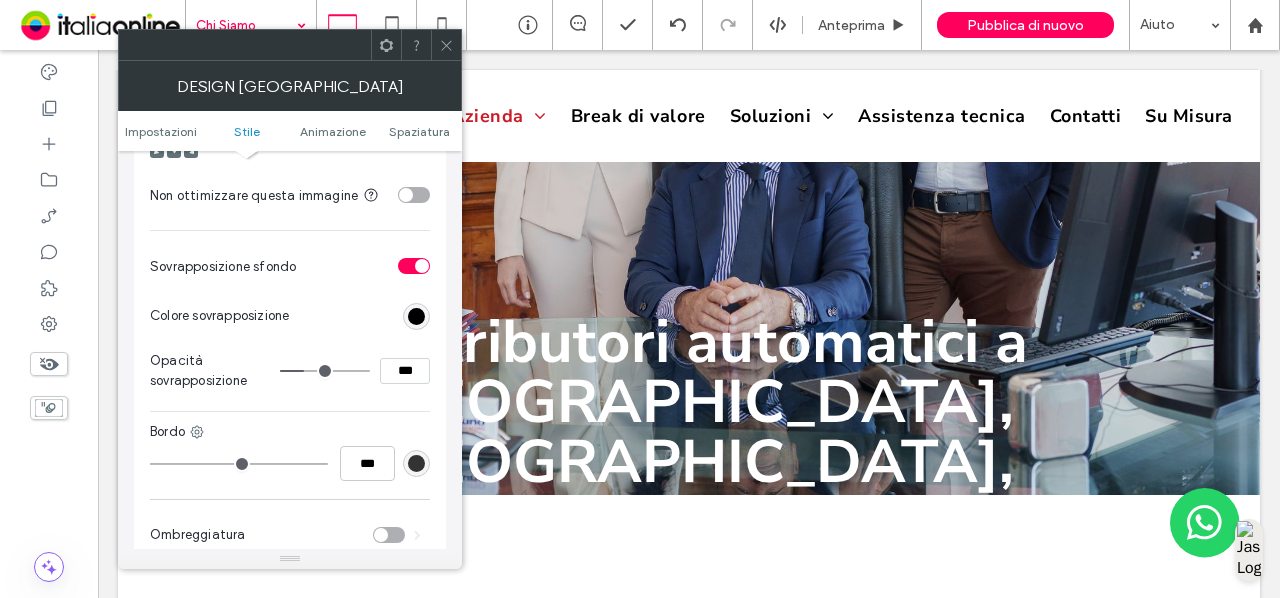 type on "**" 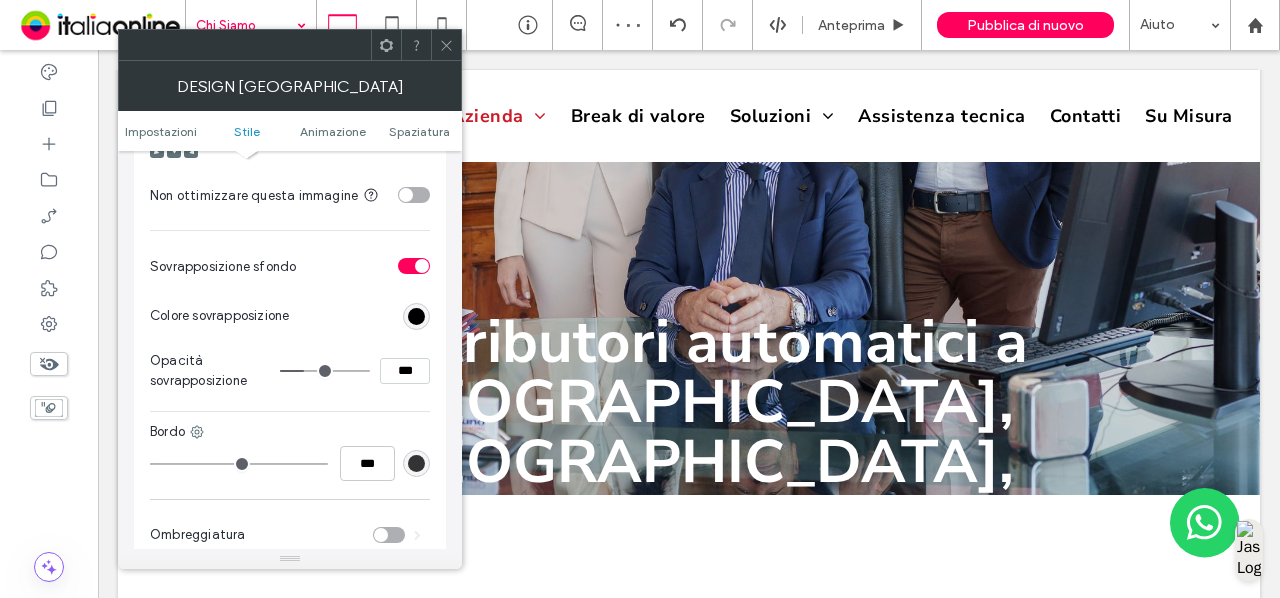 click at bounding box center (446, 45) 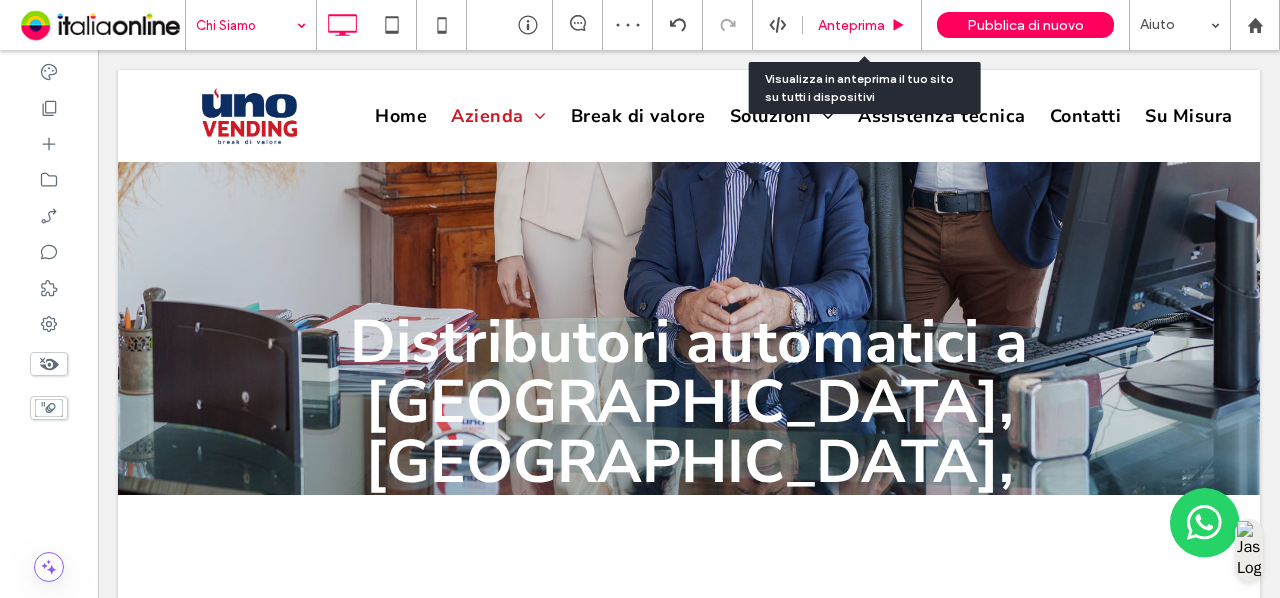 click on "Anteprima" at bounding box center [851, 25] 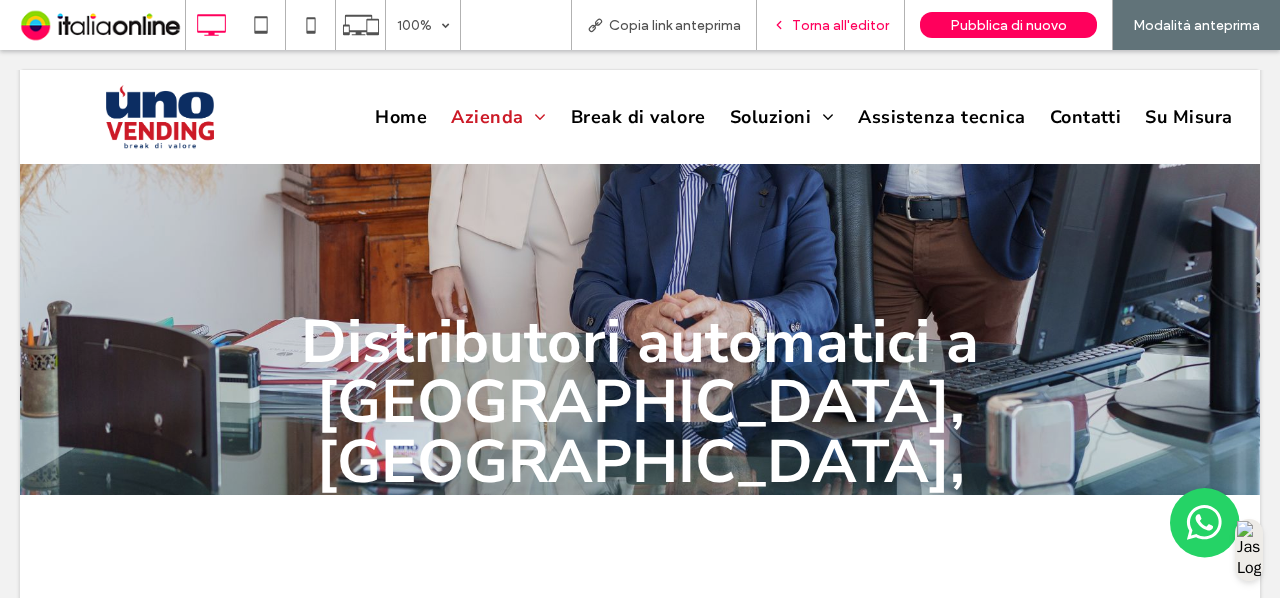 click on "Torna all'editor" at bounding box center [840, 25] 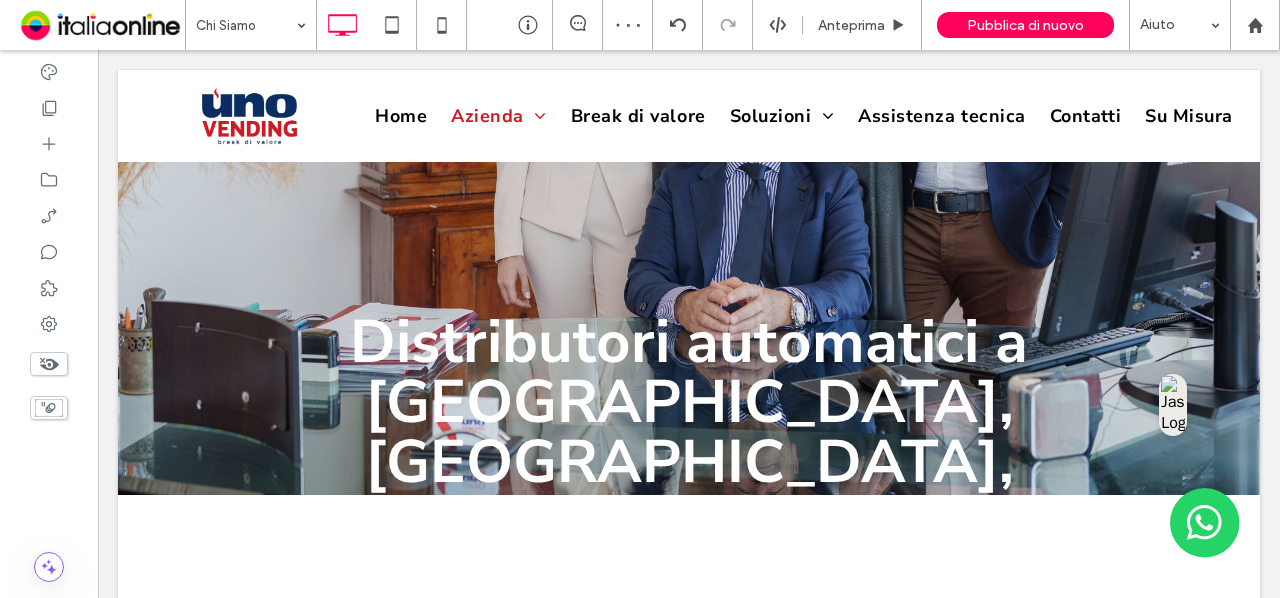 type on "**********" 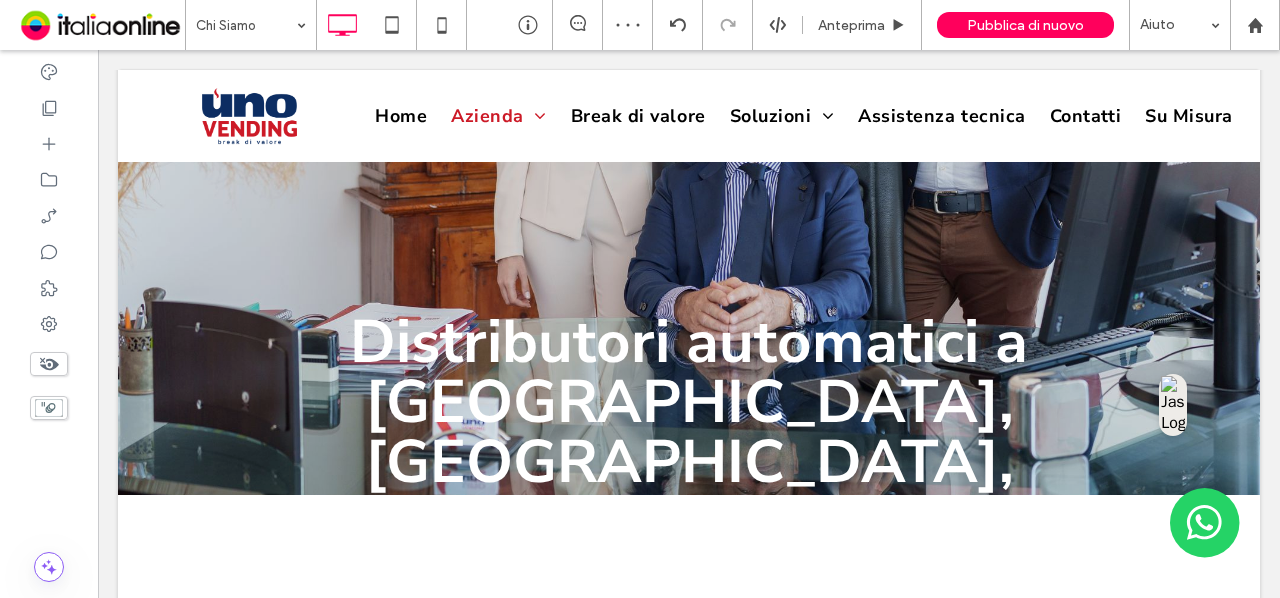 type on "**" 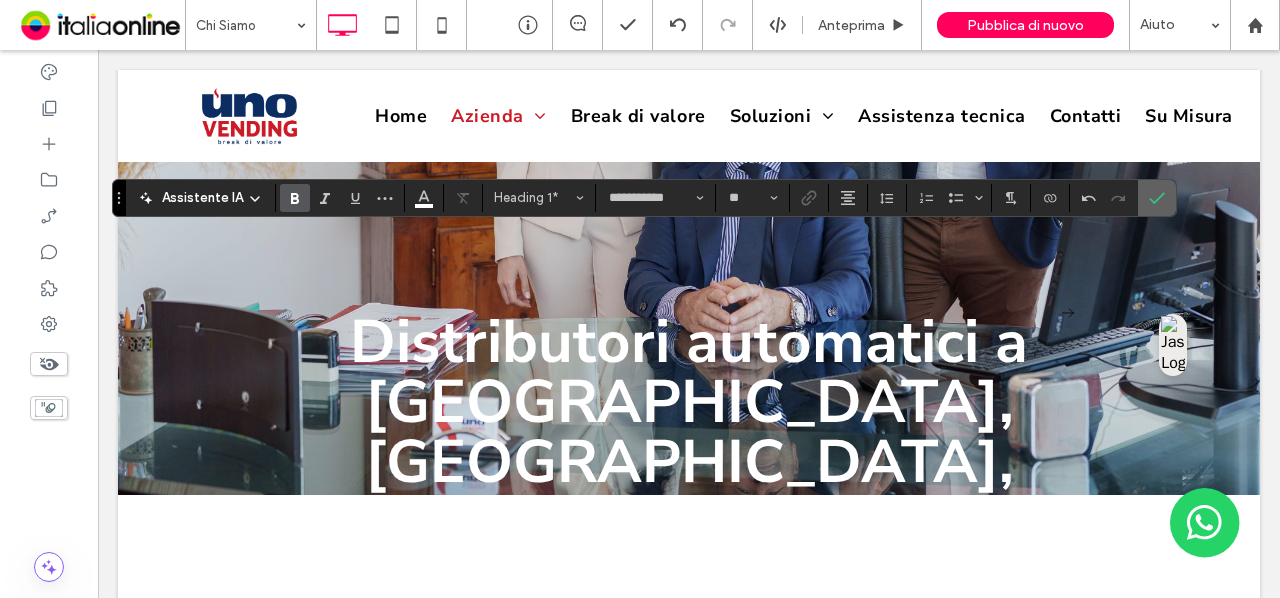click at bounding box center (1153, 198) 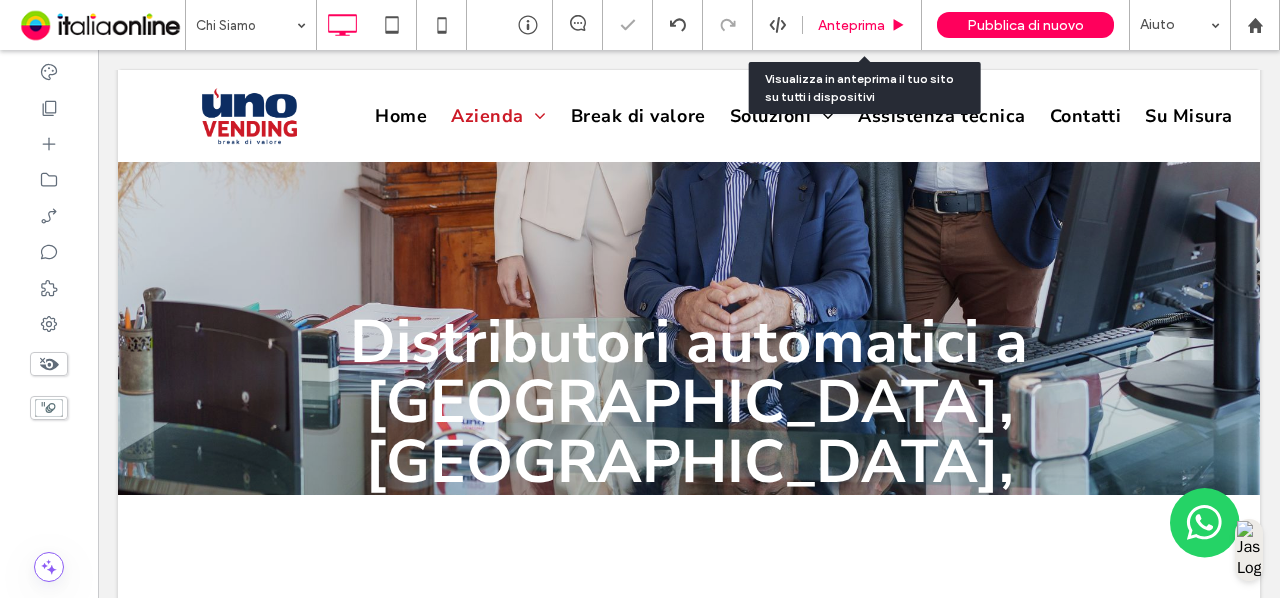 click on "Anteprima" at bounding box center [851, 25] 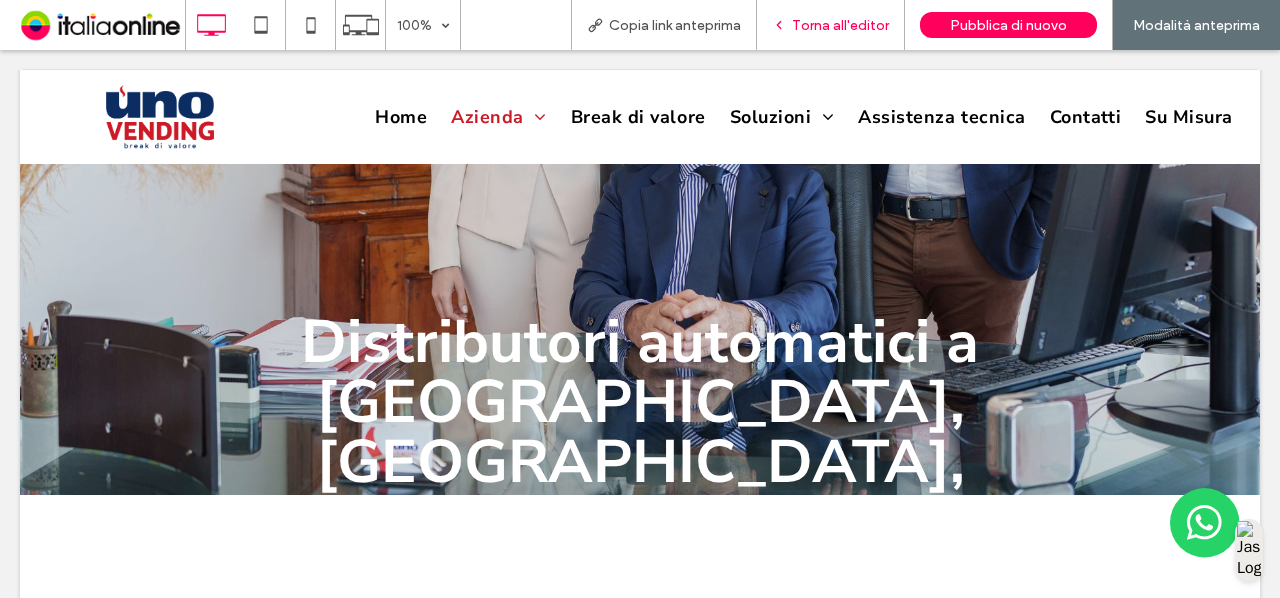 click on "Torna all'editor" at bounding box center (840, 25) 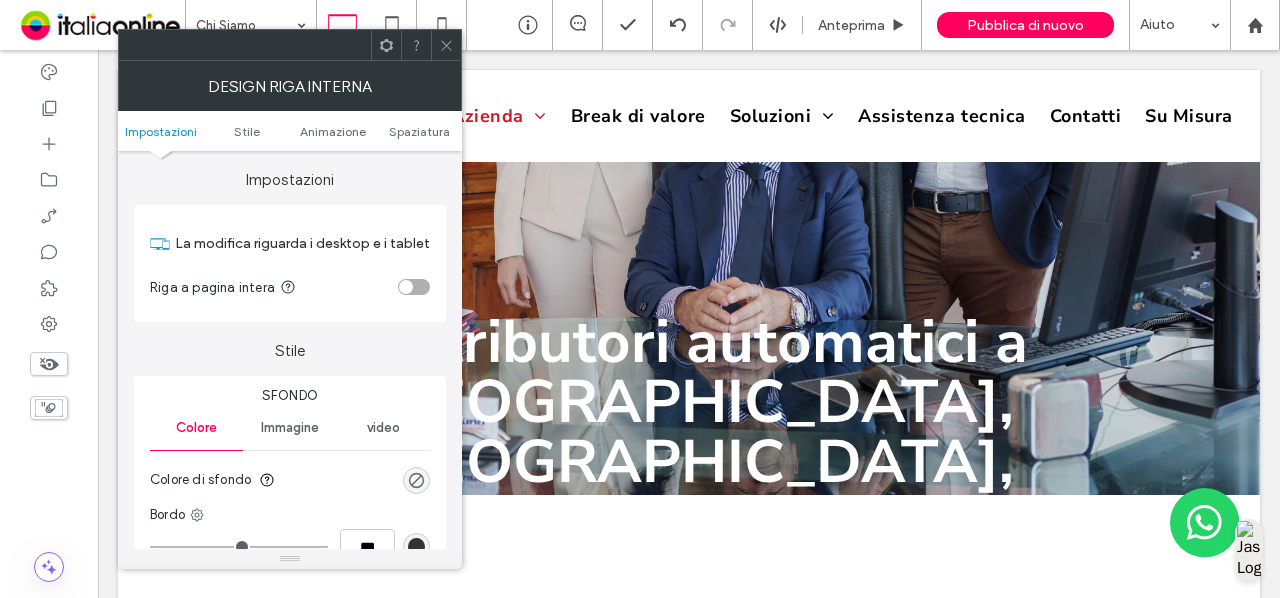click 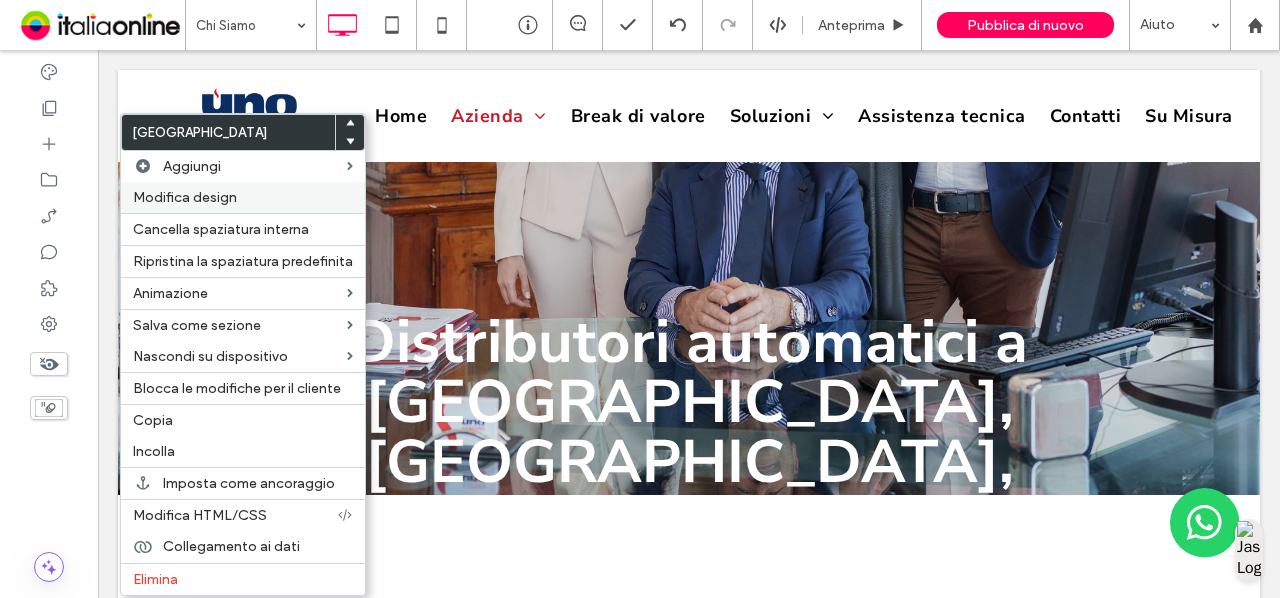 click on "Modifica design" at bounding box center [243, 197] 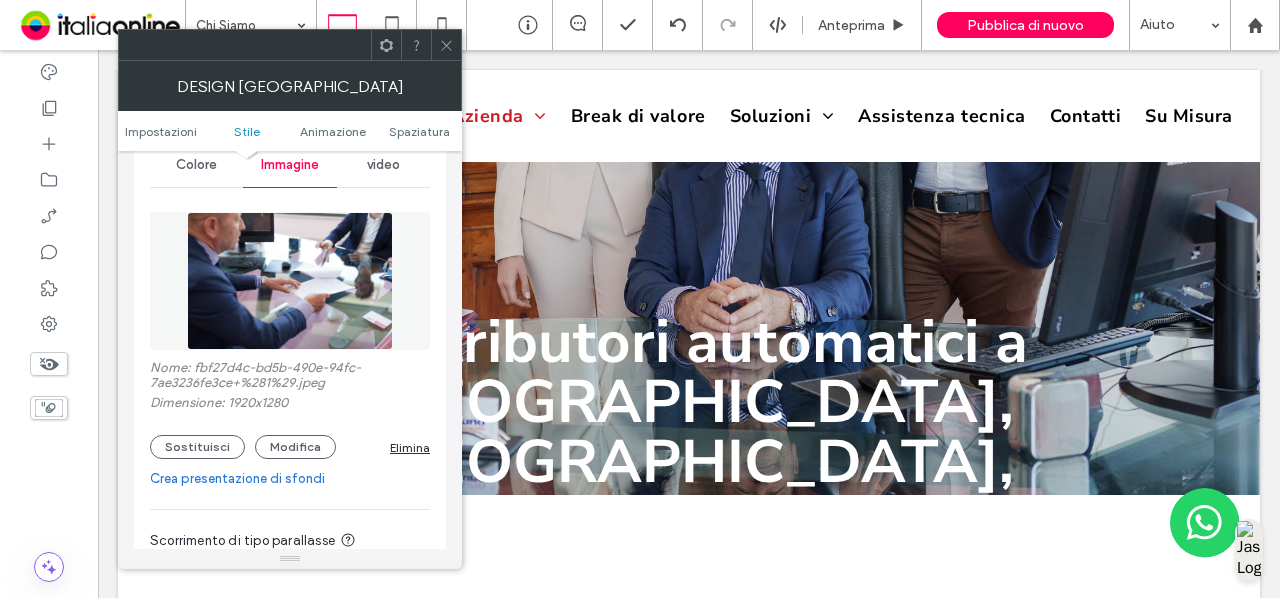 scroll, scrollTop: 400, scrollLeft: 0, axis: vertical 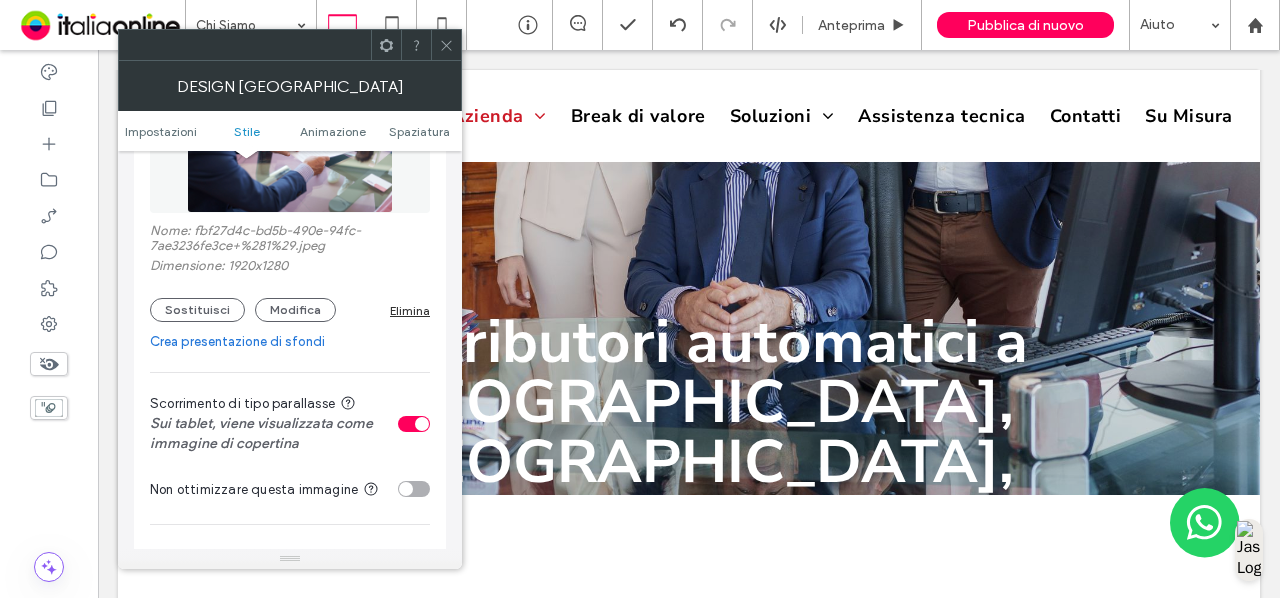 click 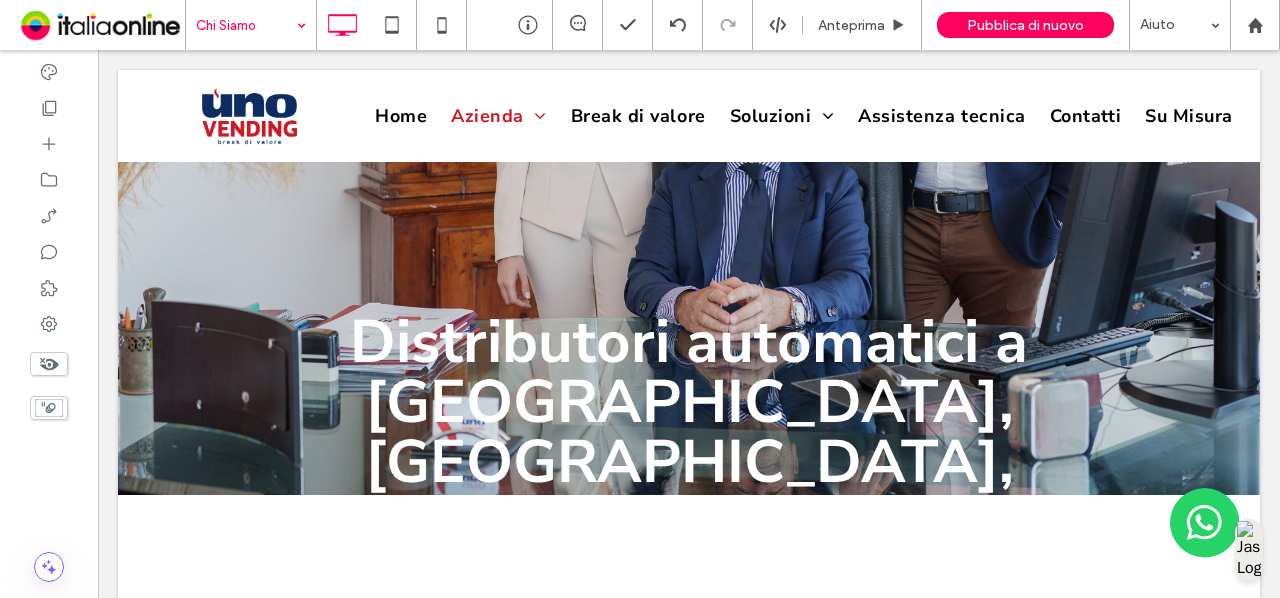 click on "Chi Siamo" at bounding box center (251, 25) 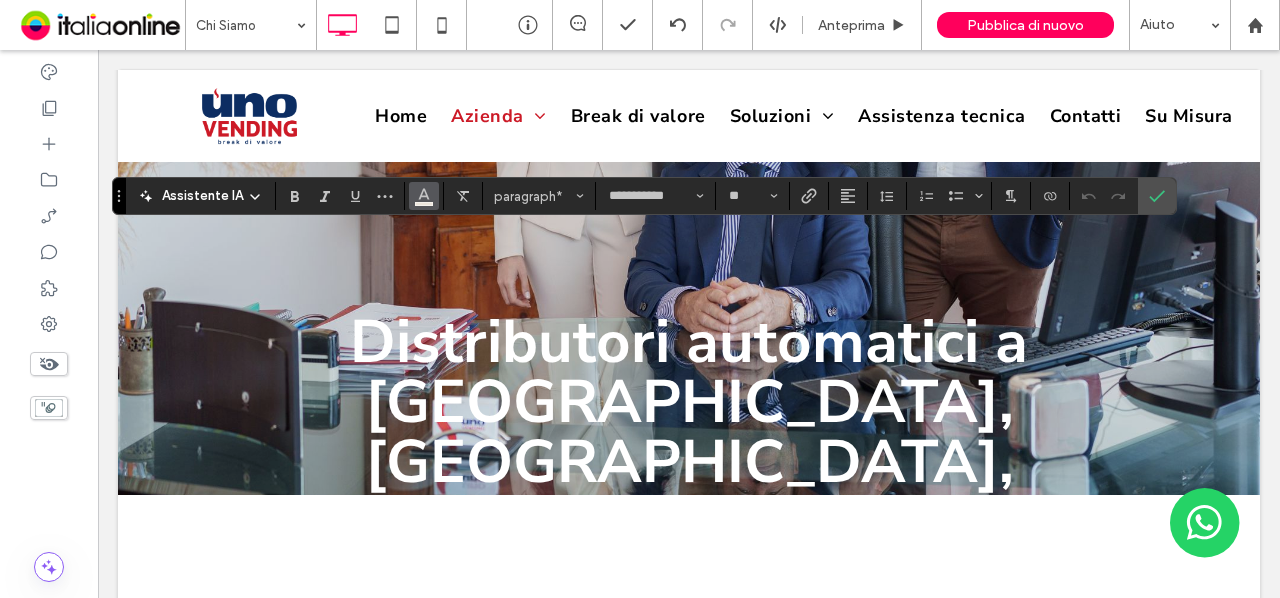 click 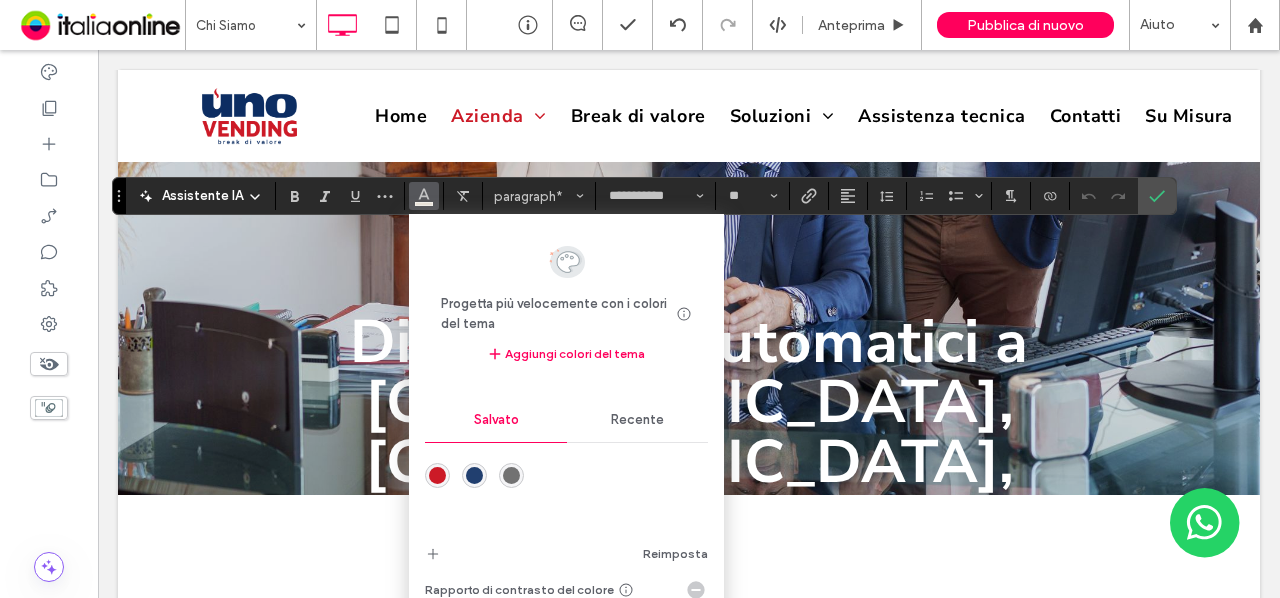click on "Recente" at bounding box center (637, 420) 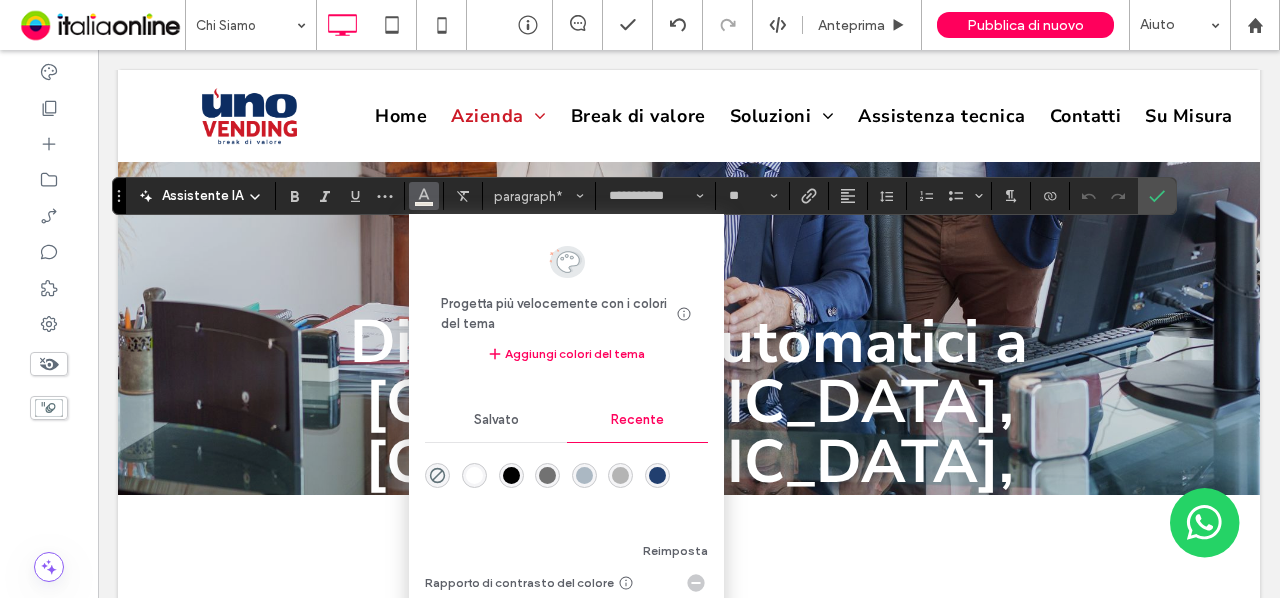 click at bounding box center [566, 490] 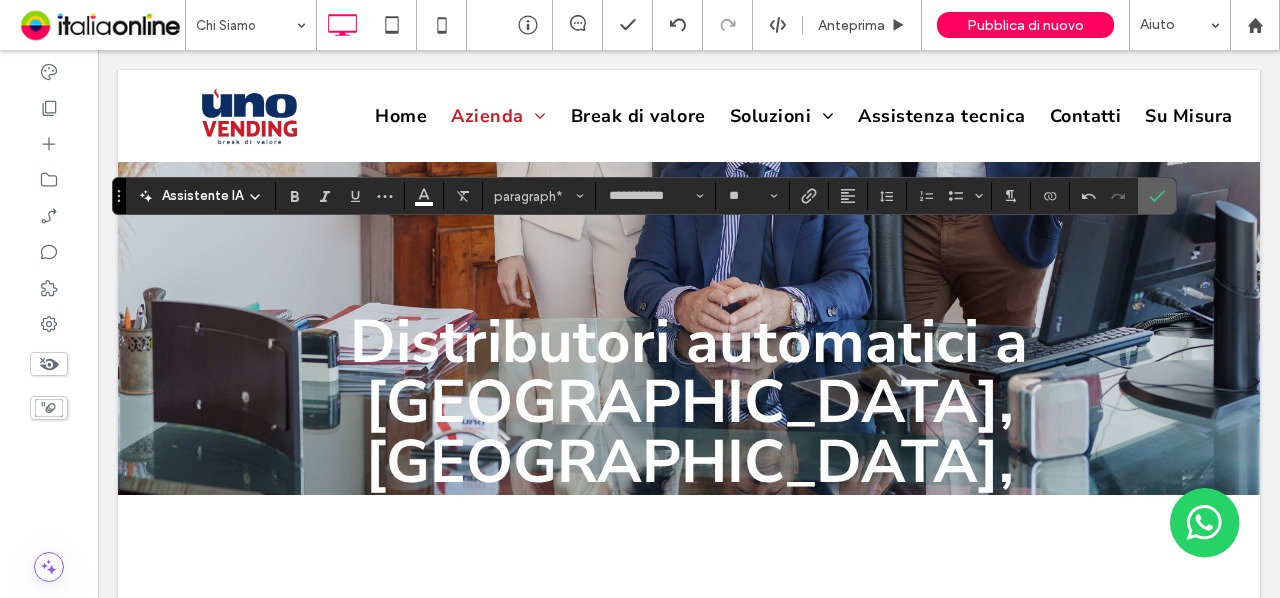 click 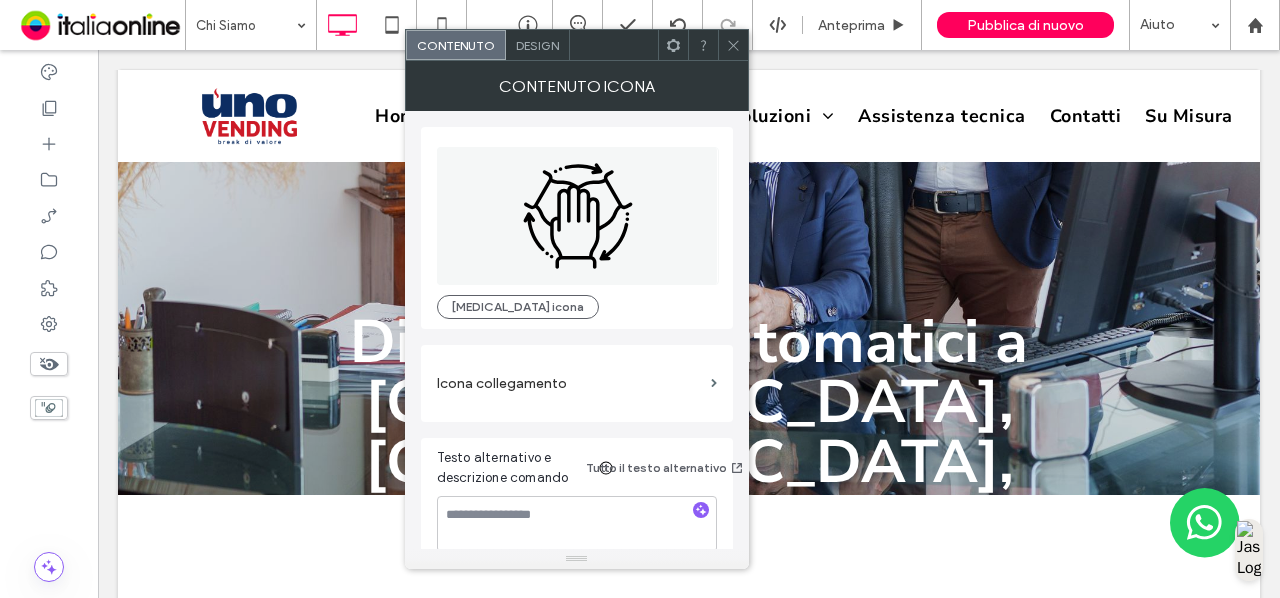click at bounding box center [733, 45] 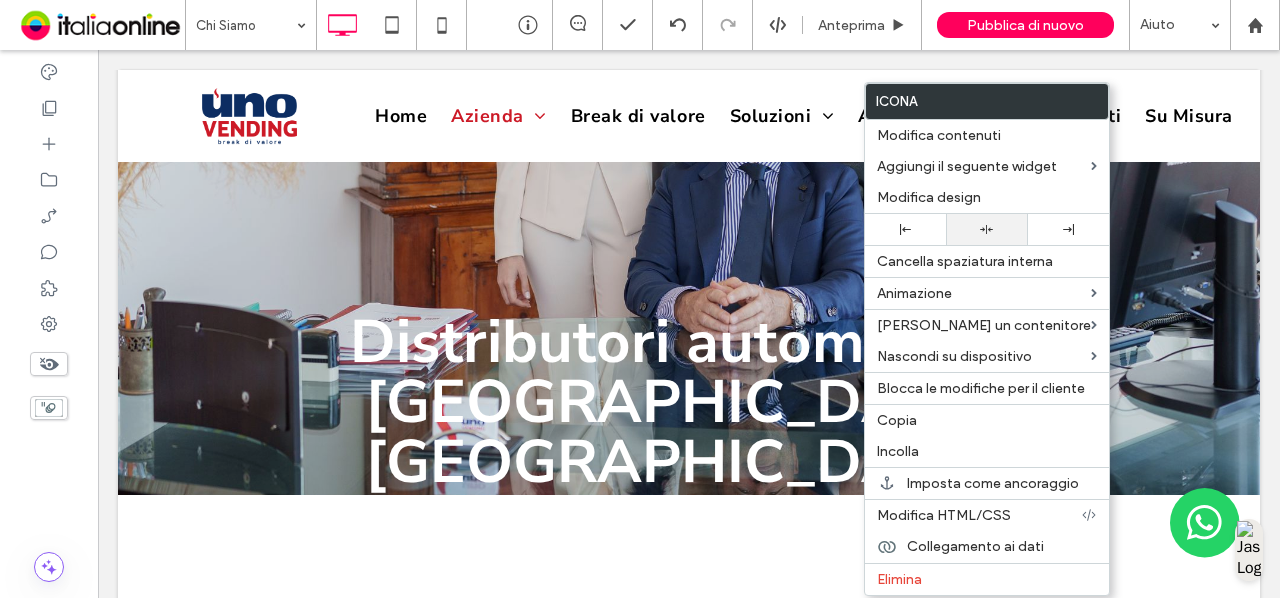click at bounding box center [986, 229] 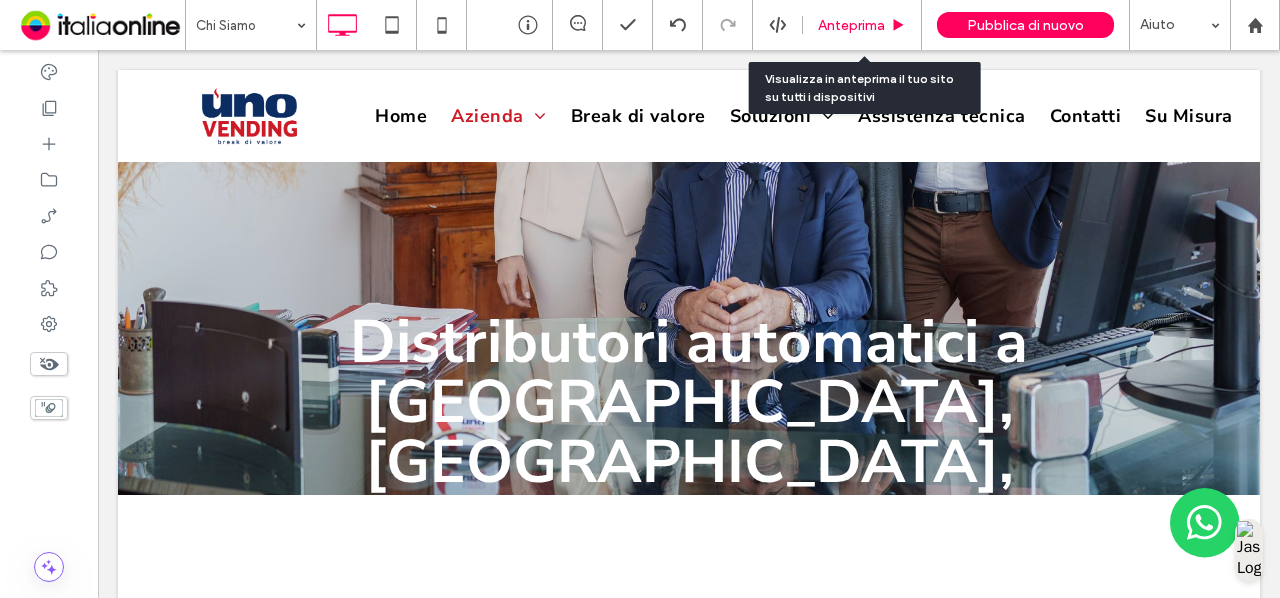 click on "Anteprima" at bounding box center [851, 25] 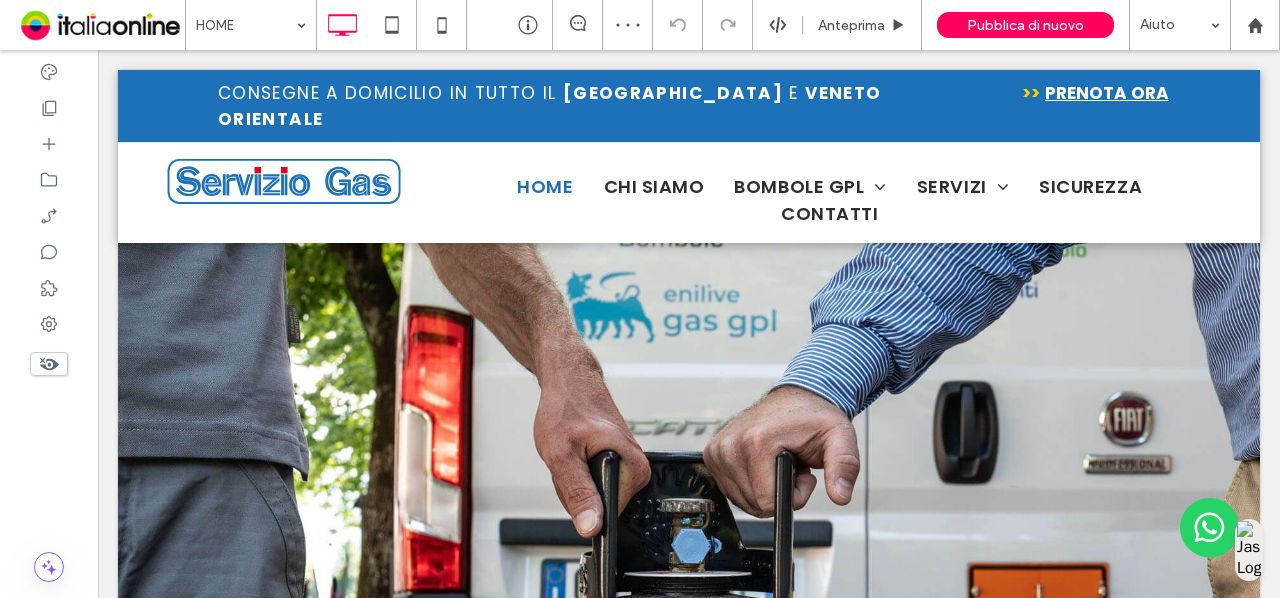 scroll, scrollTop: 0, scrollLeft: 0, axis: both 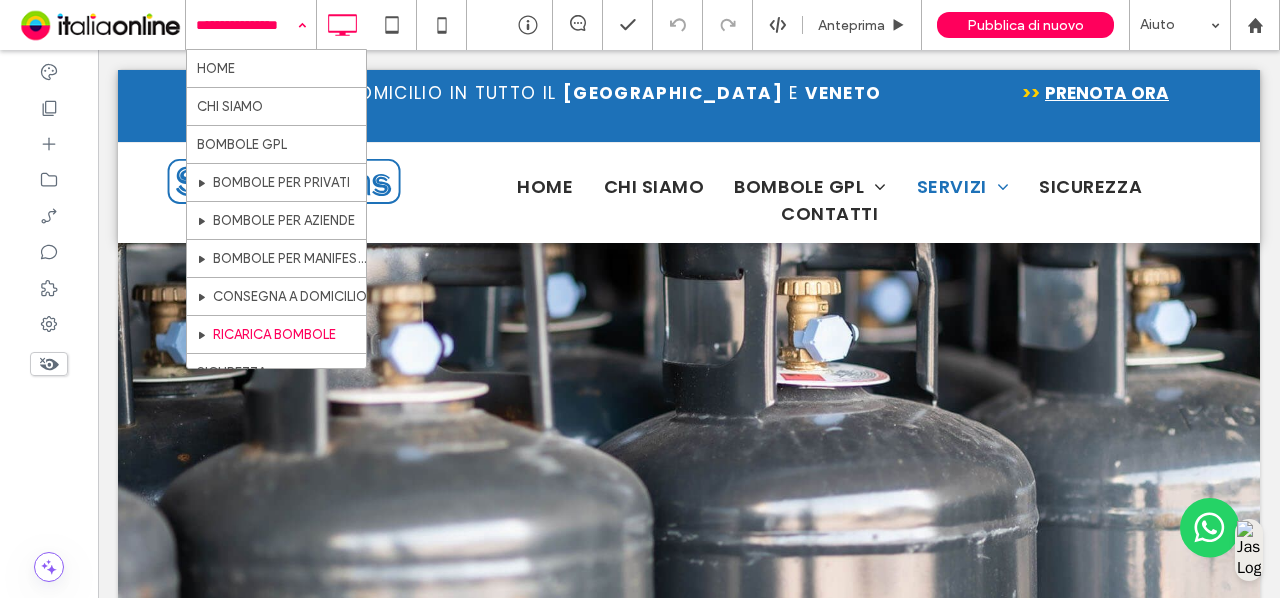 click on "HOME CHI SIAMO BOMBOLE GPL BOMBOLE PER PRIVATI BOMBOLE PER AZIENDE BOMBOLE PER MANIFESTAZIONI ED EVENTI CONSEGNA A DOMICILIO RICARICA BOMBOLE SICUREZZA CONTATTI" at bounding box center (251, 25) 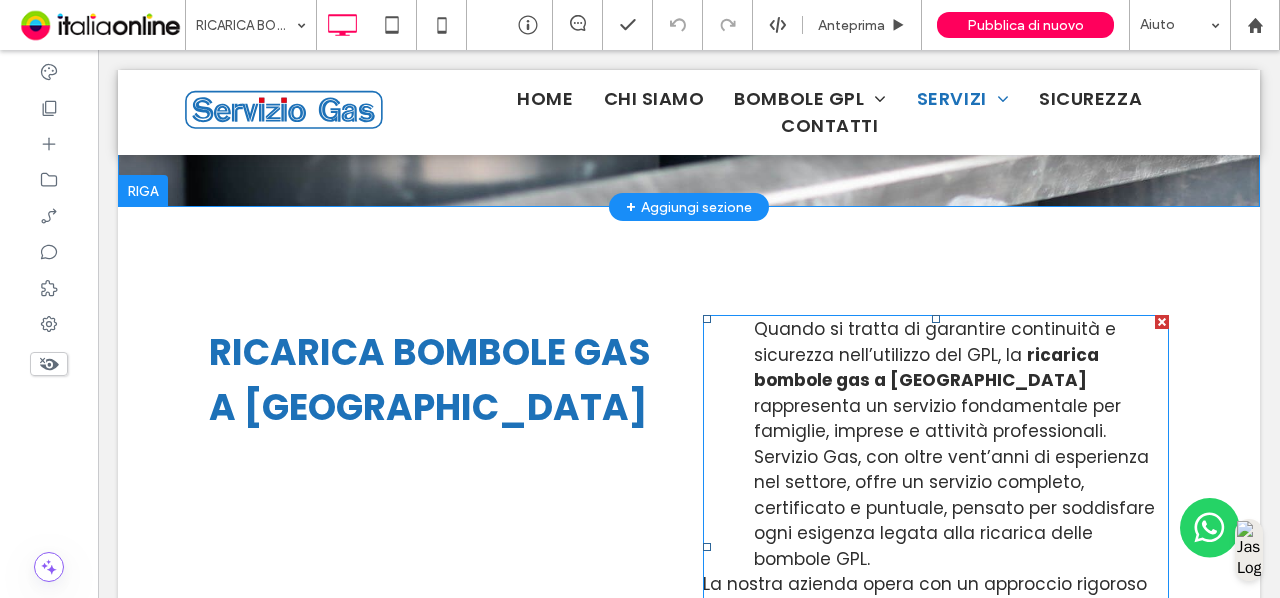scroll, scrollTop: 719, scrollLeft: 0, axis: vertical 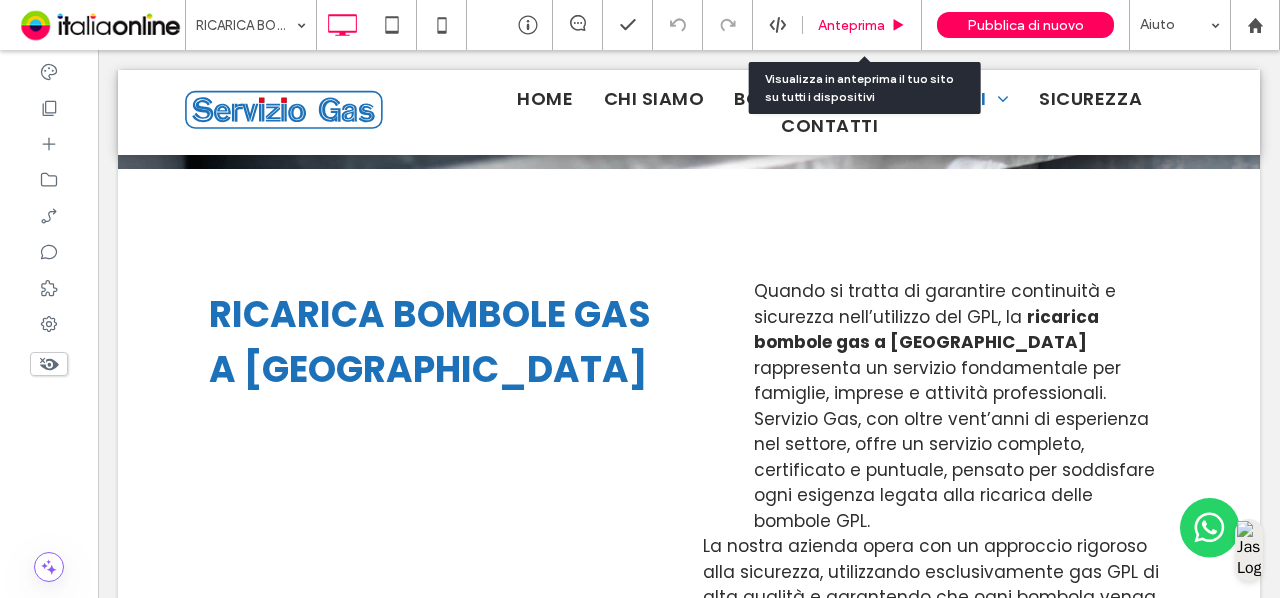 click on "Anteprima" at bounding box center [862, 25] 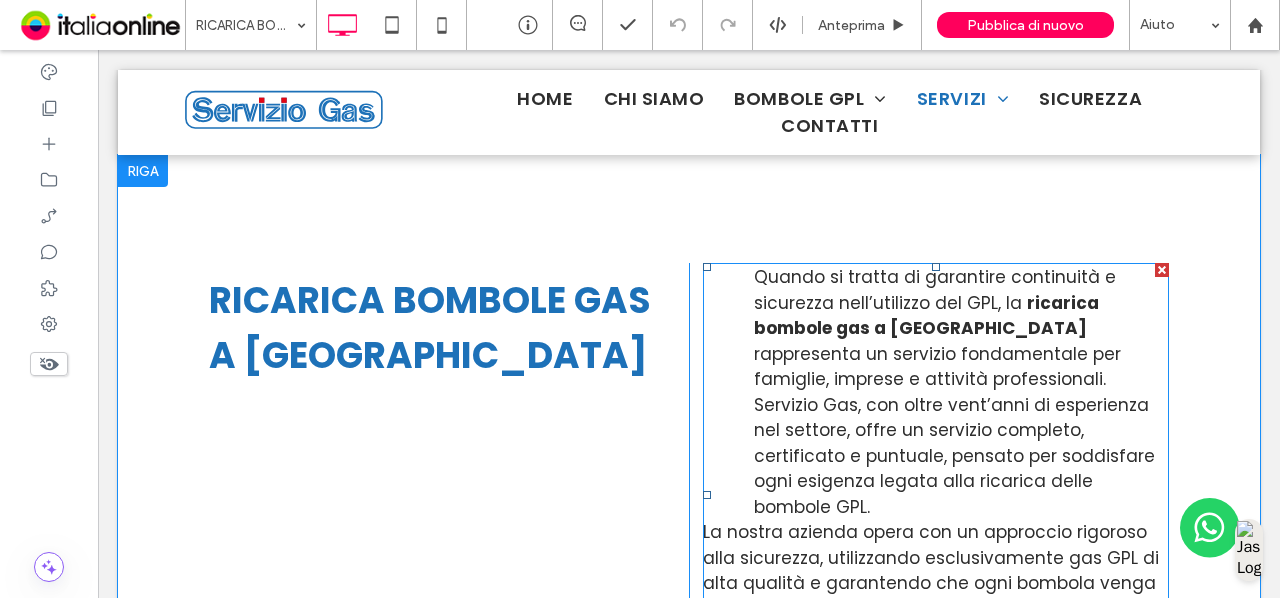 scroll, scrollTop: 732, scrollLeft: 0, axis: vertical 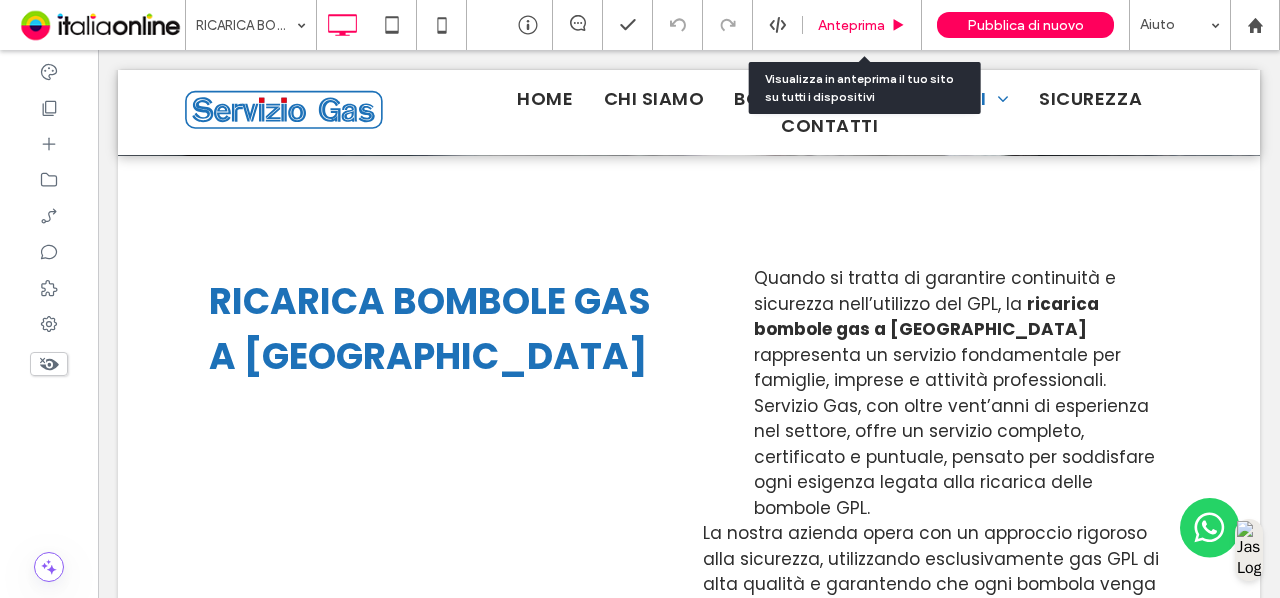click on "Anteprima" at bounding box center [851, 25] 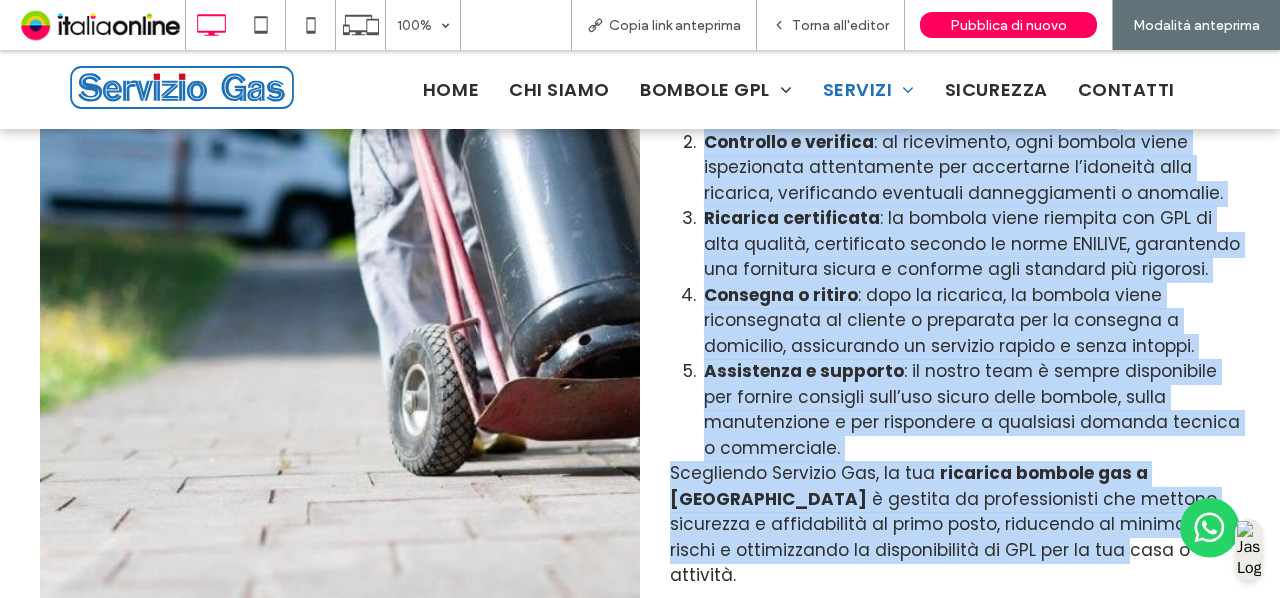 scroll, scrollTop: 2696, scrollLeft: 0, axis: vertical 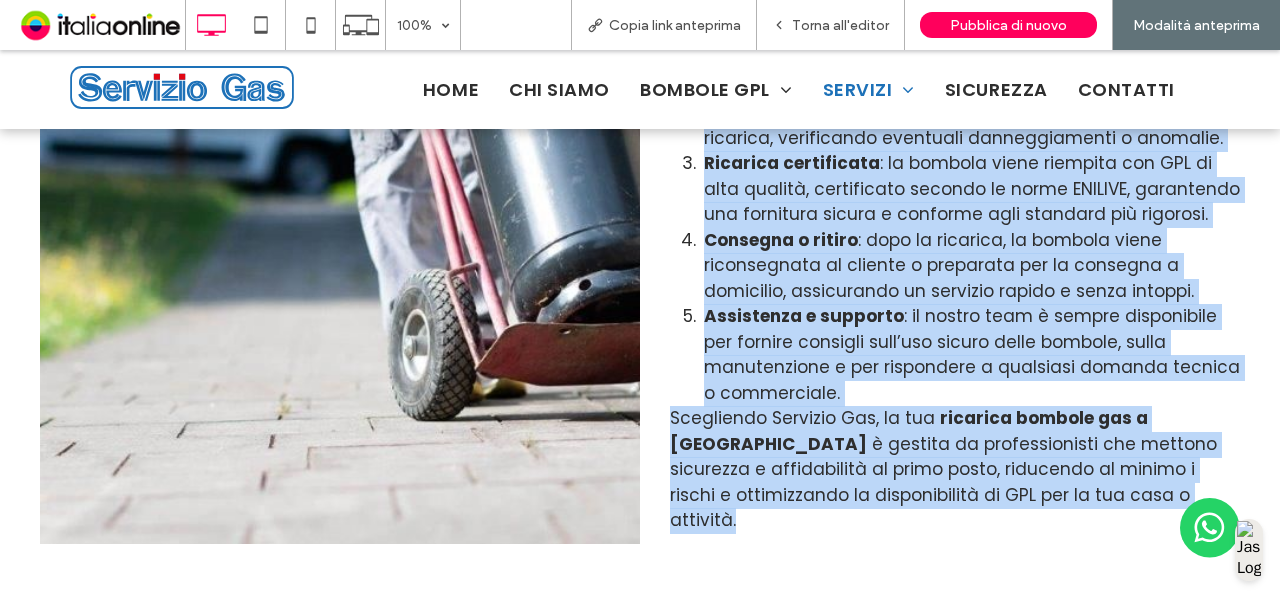 drag, startPoint x: 685, startPoint y: 245, endPoint x: 1050, endPoint y: 479, distance: 433.56775 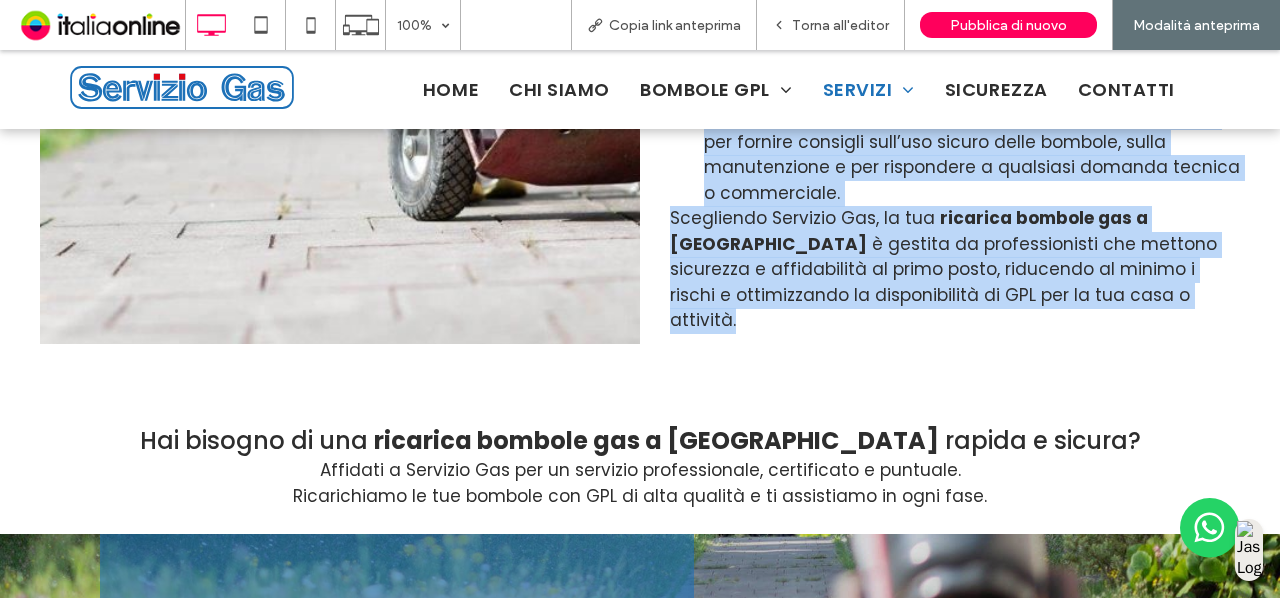 click on "Click To Paste
Come funziona il nostro servizio
Il servizio di
ricarica bombole gas a Udine   è semplice, pratico e studiato per garantire massima comodità ai nostri clienti. Ecco come procediamo:   Prenotazione e consegna : puoi portare le tue bombole vuote presso uno dei nostri depositi autorizzati oppure richiedere il servizio di ricarica con consegna a domicilio. La nostra rete copre l’intera provincia di Udine. Controllo e verifica : al ricevimento, ogni bombola viene ispezionata attentamente per accertarne l’idoneità alla ricarica, verificando eventuali danneggiamenti o anomalie. Ricarica certificata : la bombola viene riempita con GPL di alta qualità, certificato secondo le norme ENILIVE, garantendo una fornitura sicura e conforme agli standard più rigorosi. Consegna o ritiro : dopo la ricarica, la bombola viene riconsegnata al cliente o preparata per la consegna a domicilio, assicurando un servizio rapido e senza intoppi. Assistenza e supporto" at bounding box center (640, -58) 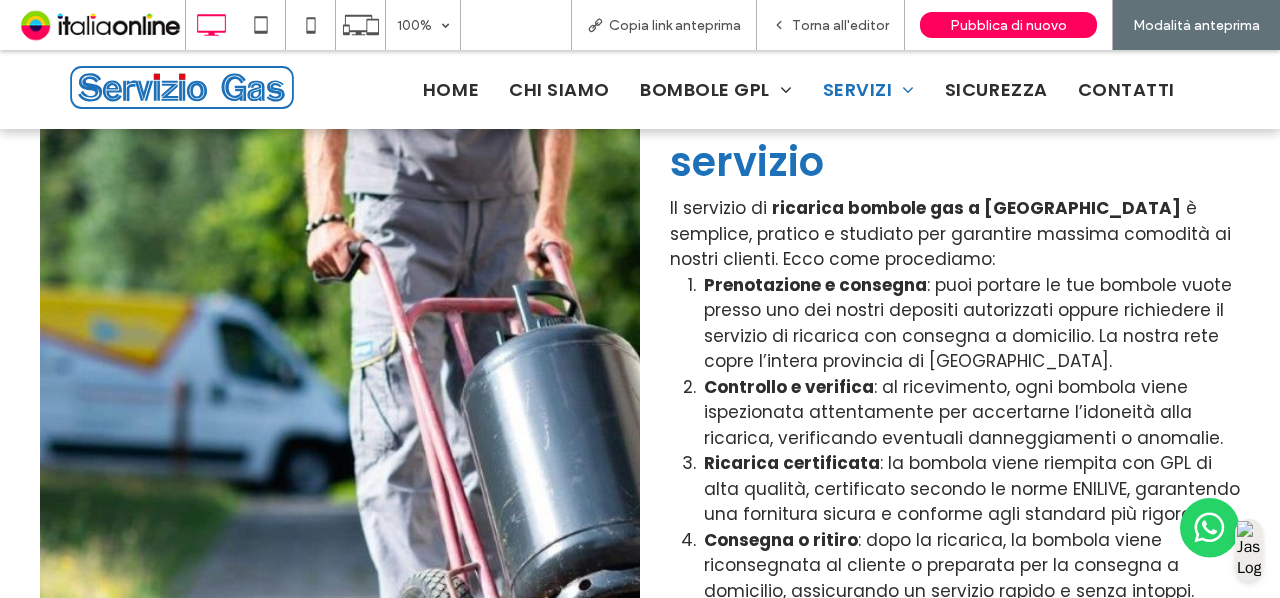 scroll, scrollTop: 1896, scrollLeft: 0, axis: vertical 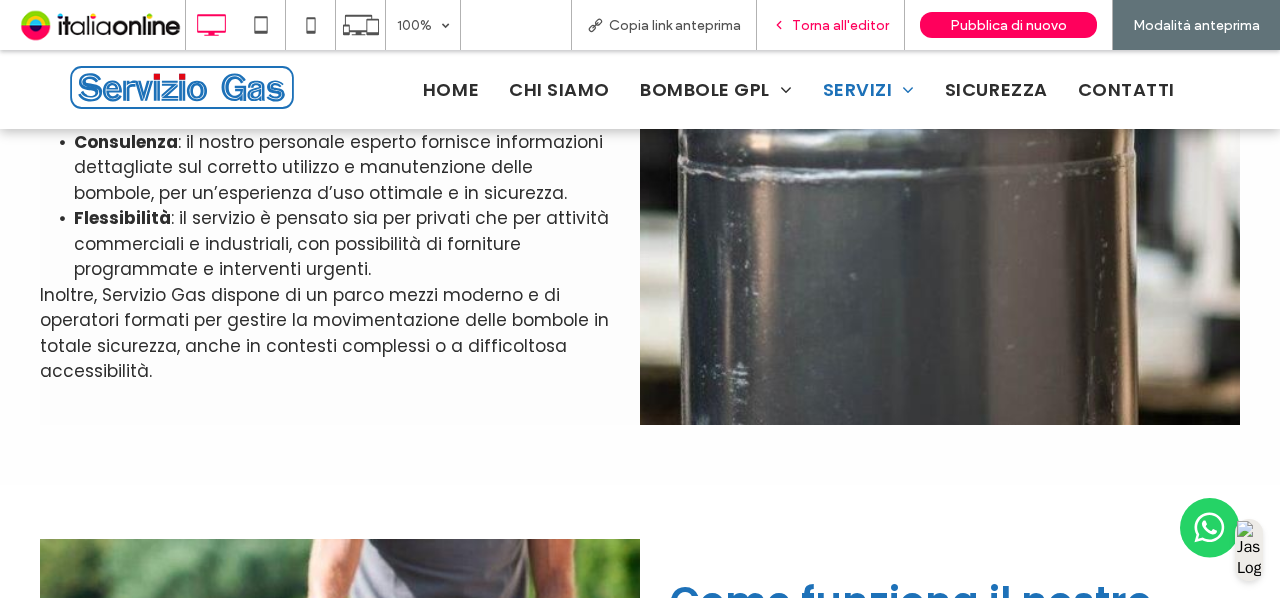 click on "Torna all'editor" at bounding box center [840, 25] 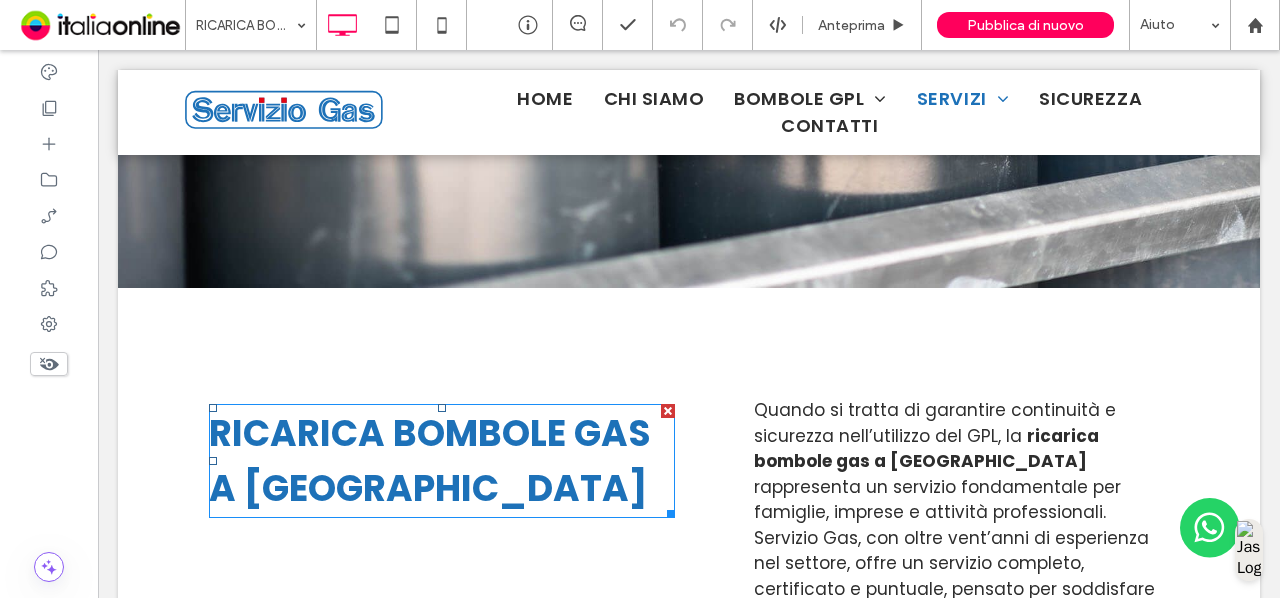 scroll, scrollTop: 722, scrollLeft: 0, axis: vertical 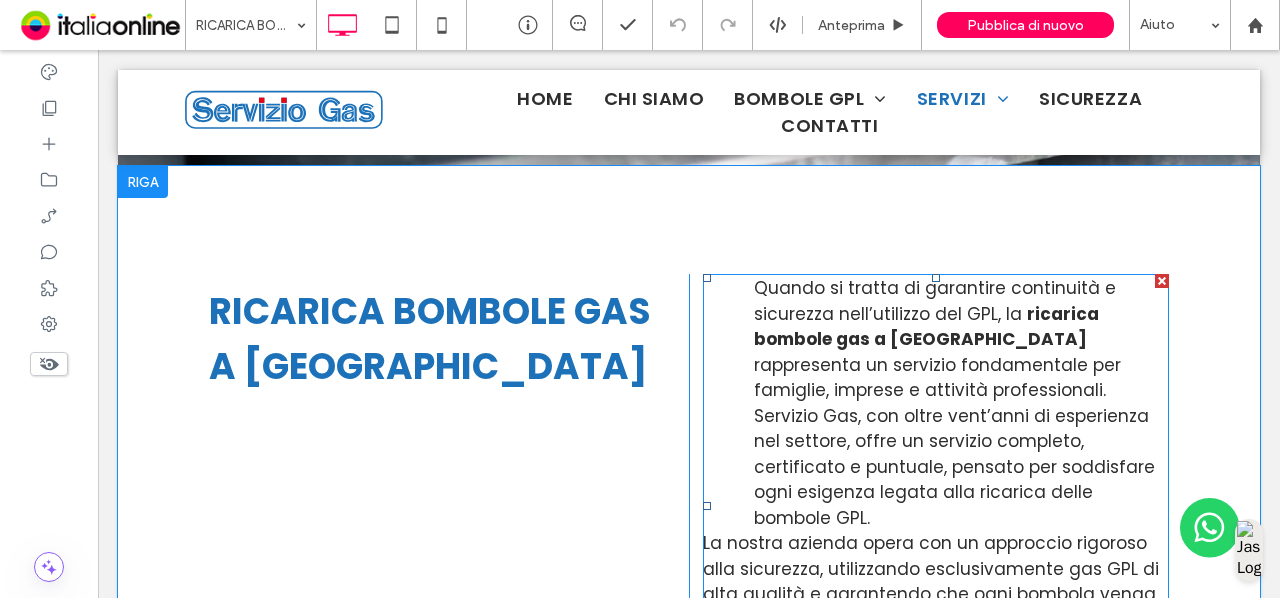click on "ricarica bombole gas a Udine" at bounding box center [926, 327] 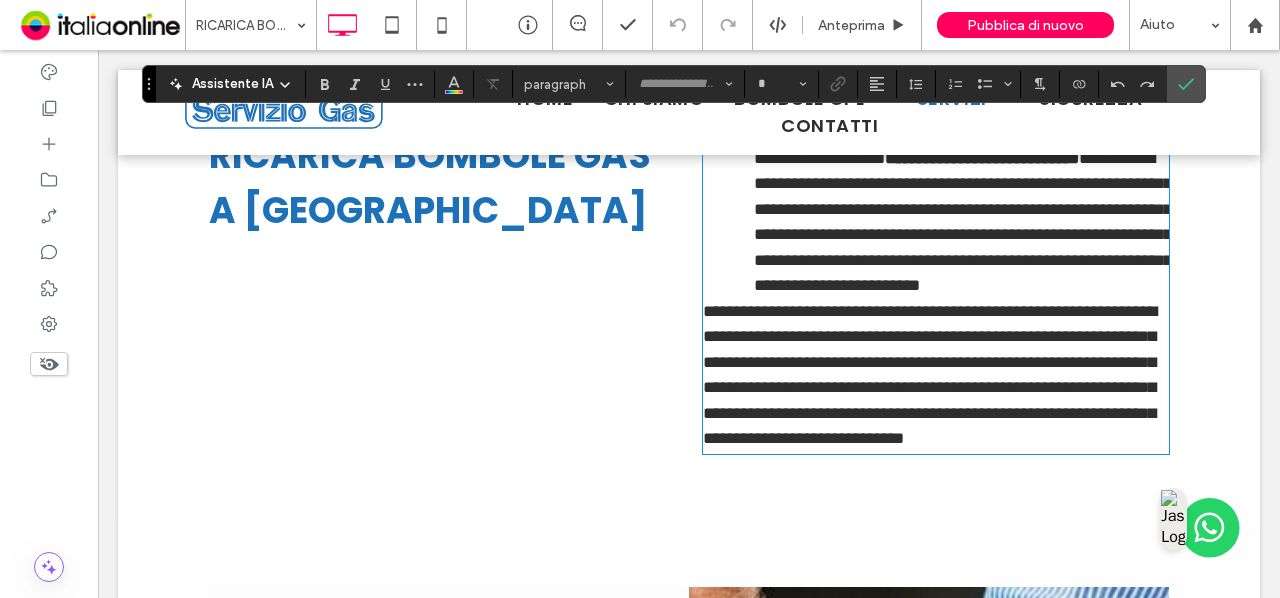 type on "*******" 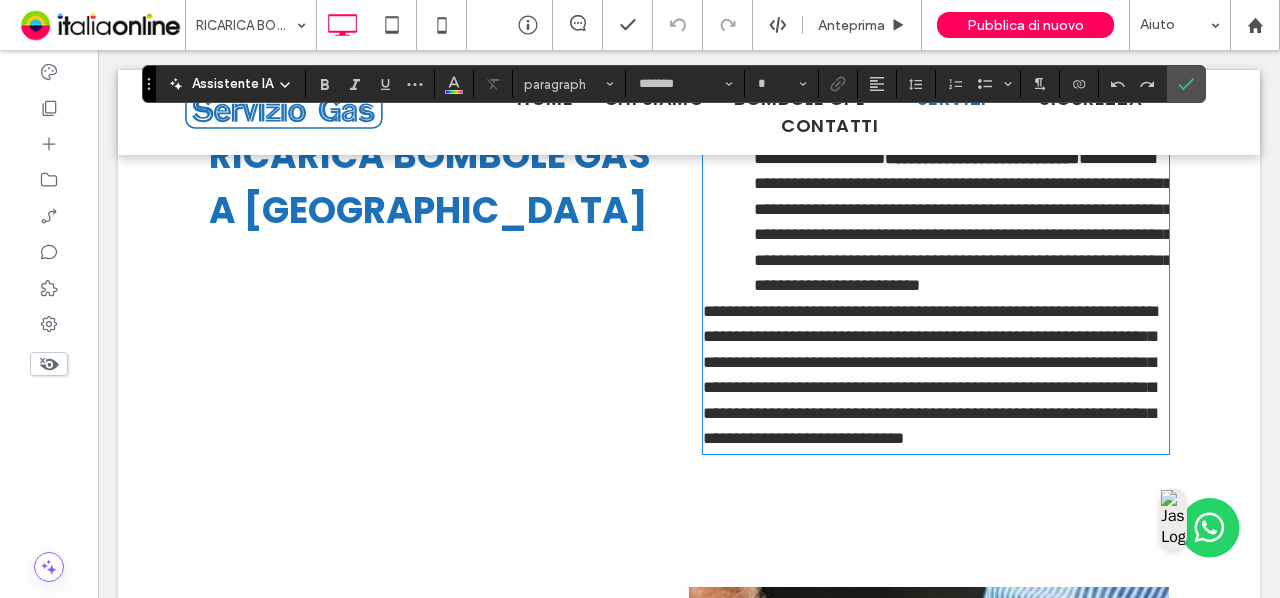 type on "**" 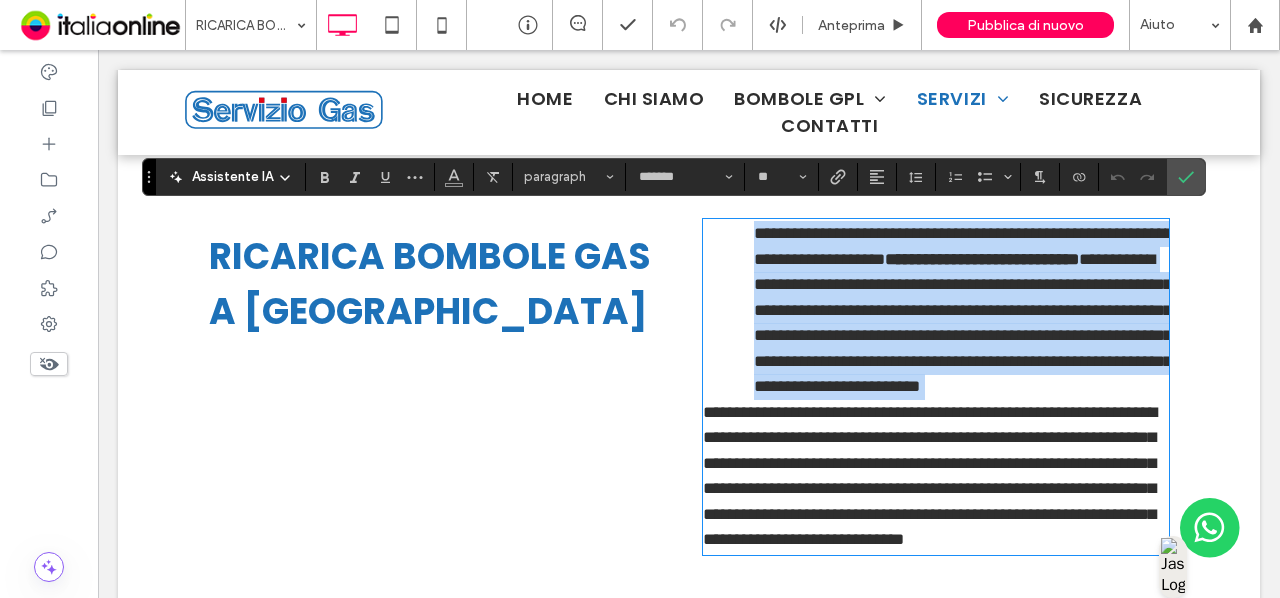 scroll, scrollTop: 769, scrollLeft: 0, axis: vertical 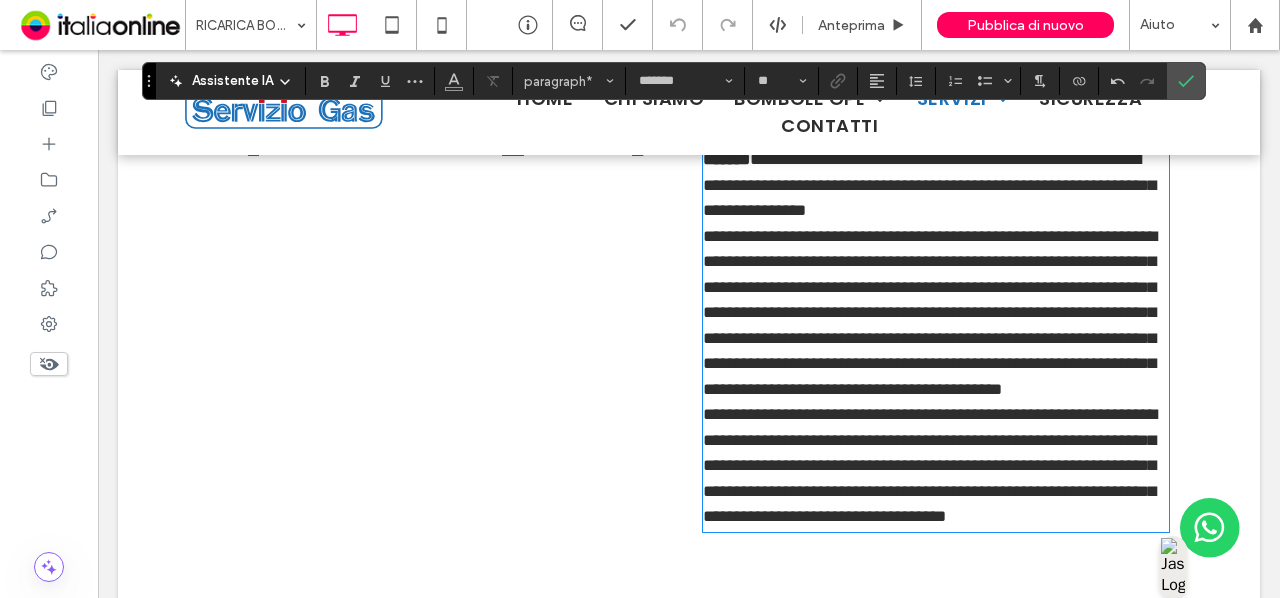 click on "**********" at bounding box center (930, 313) 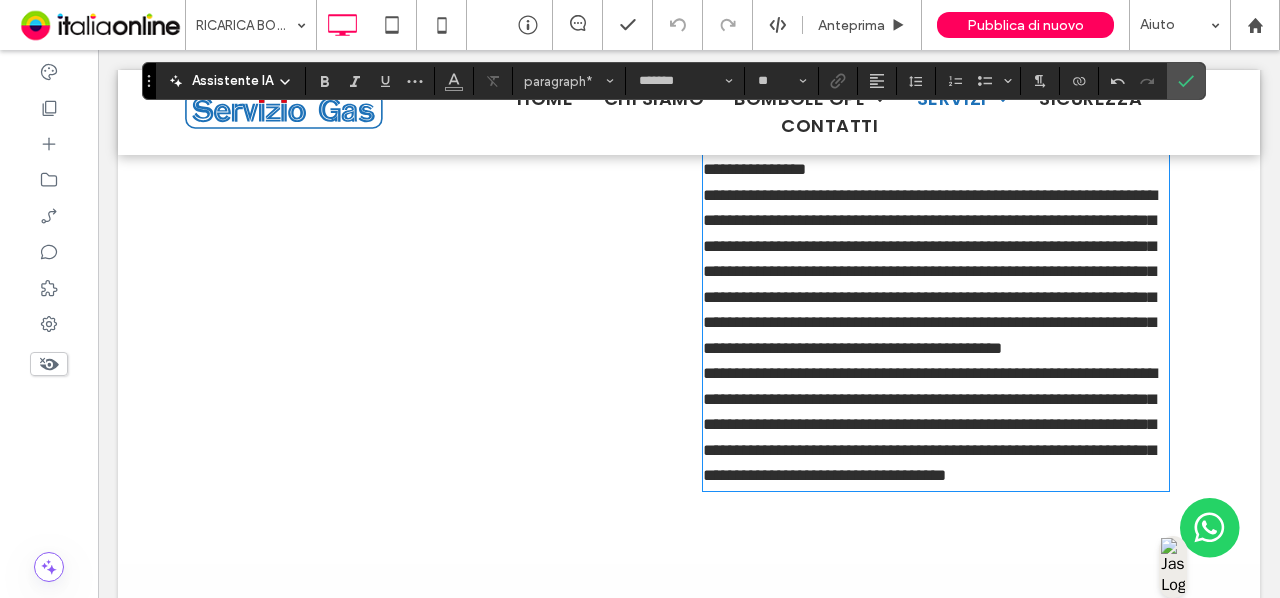 scroll, scrollTop: 993, scrollLeft: 0, axis: vertical 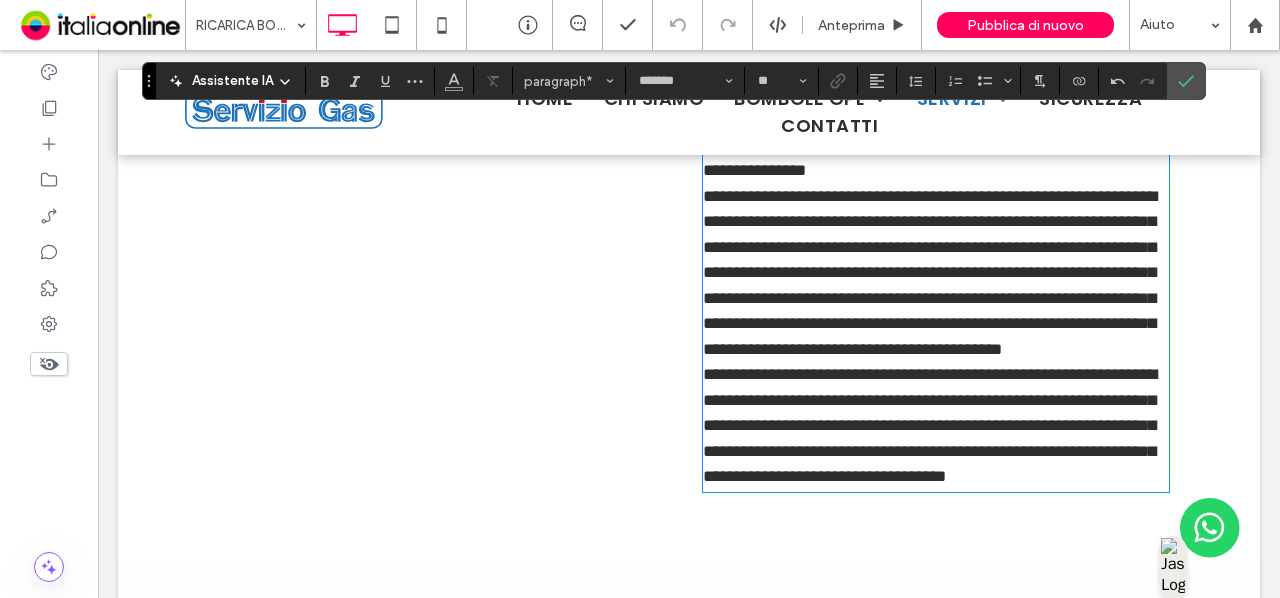 click on "**********" at bounding box center (930, 273) 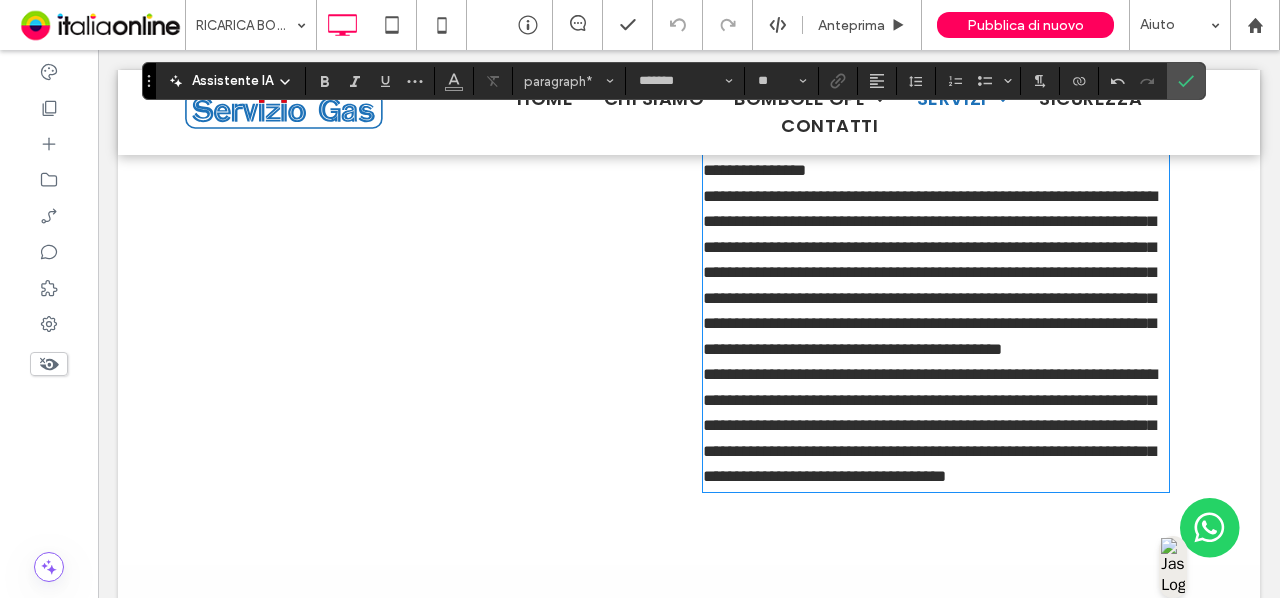 type 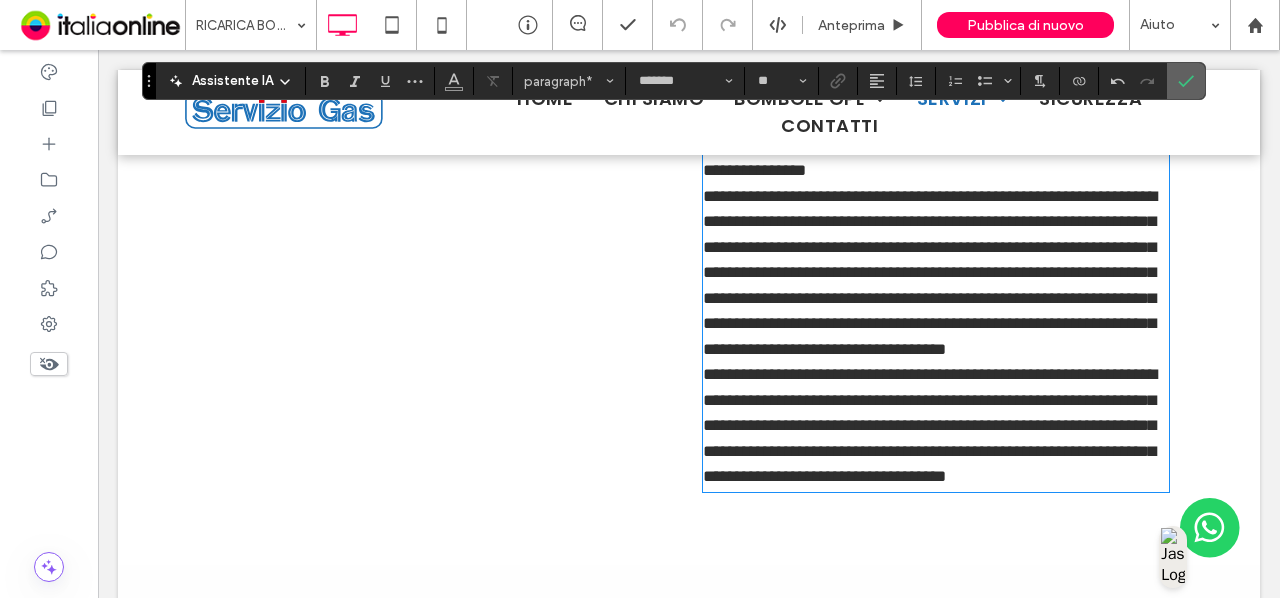 click 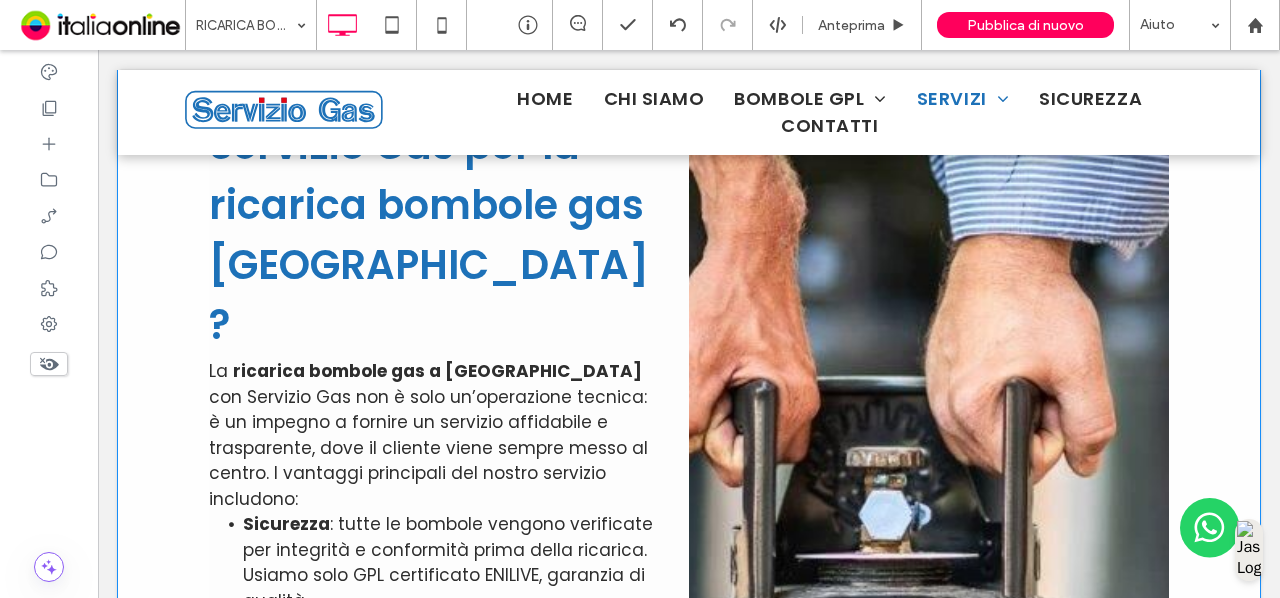 scroll, scrollTop: 1731, scrollLeft: 0, axis: vertical 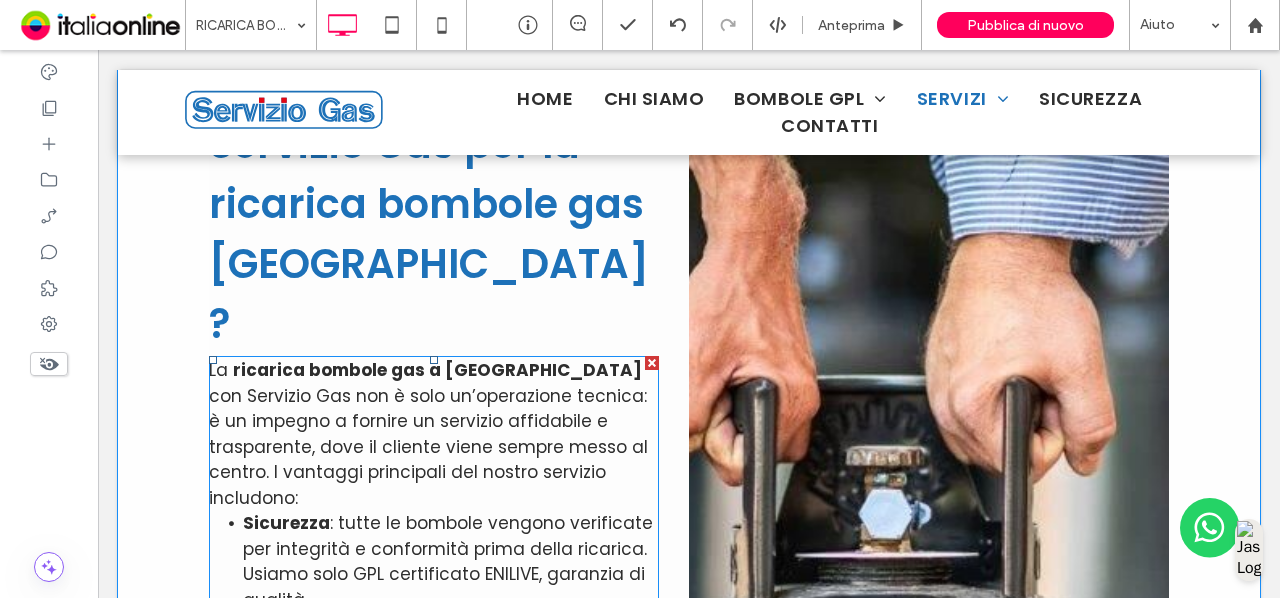 click on "con Servizio Gas non è solo un’operazione tecnica: è un impegno a fornire un servizio affidabile e trasparente, dove il cliente viene sempre messo al centro. I vantaggi principali del nostro servizio includono:" at bounding box center (428, 447) 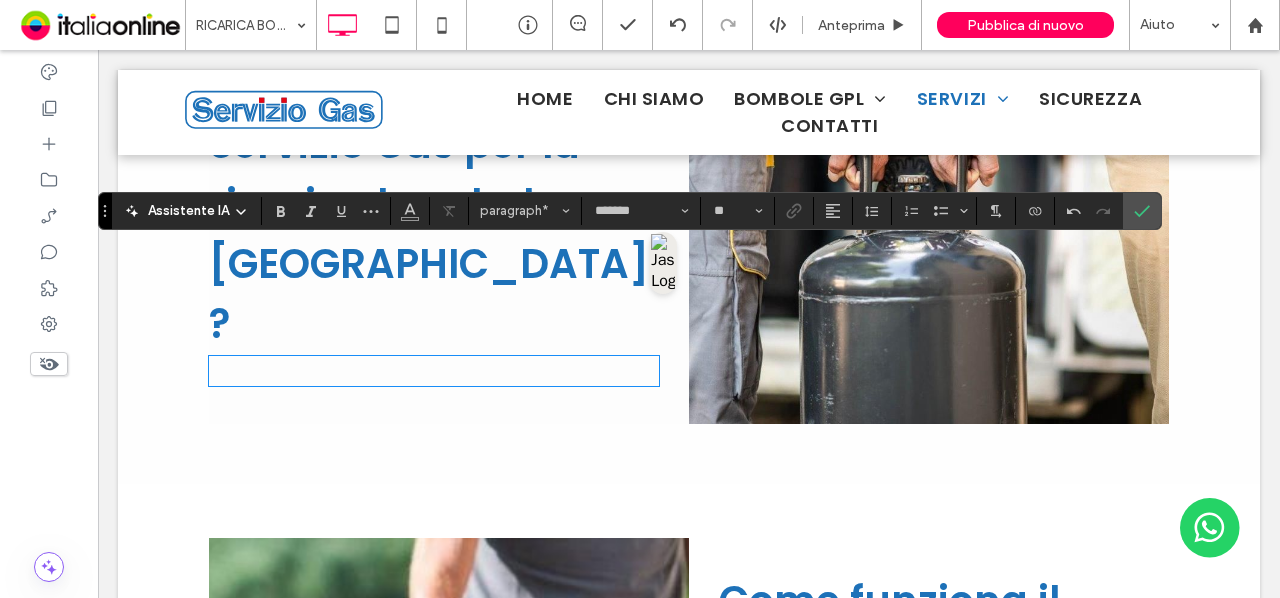 scroll, scrollTop: 0, scrollLeft: 0, axis: both 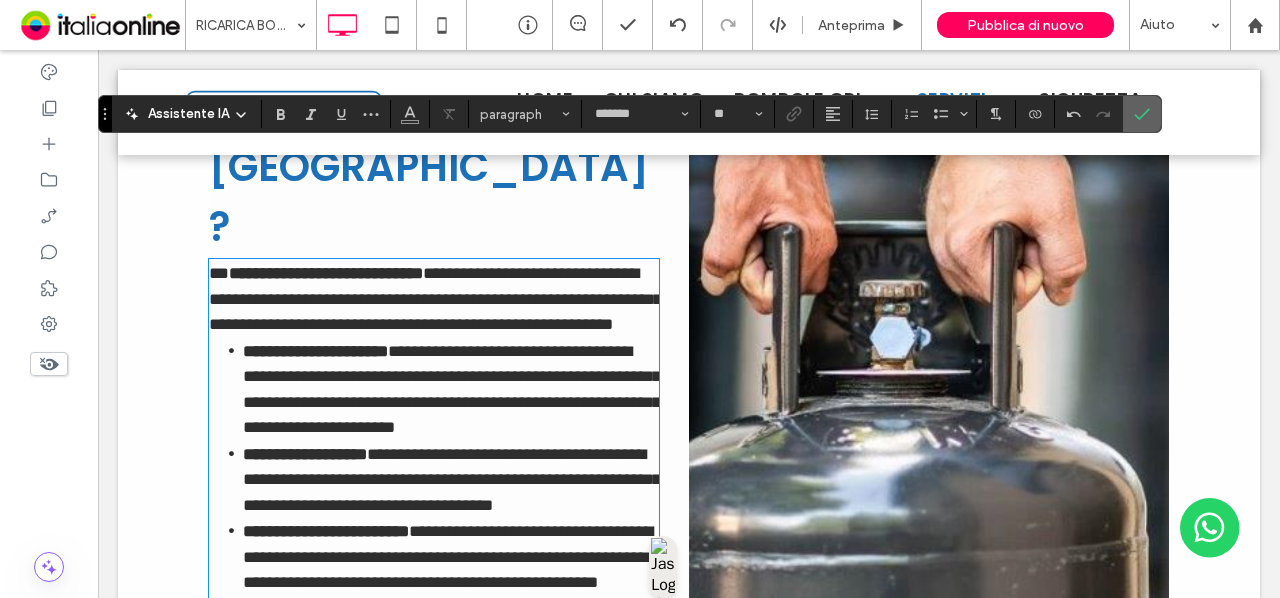 click 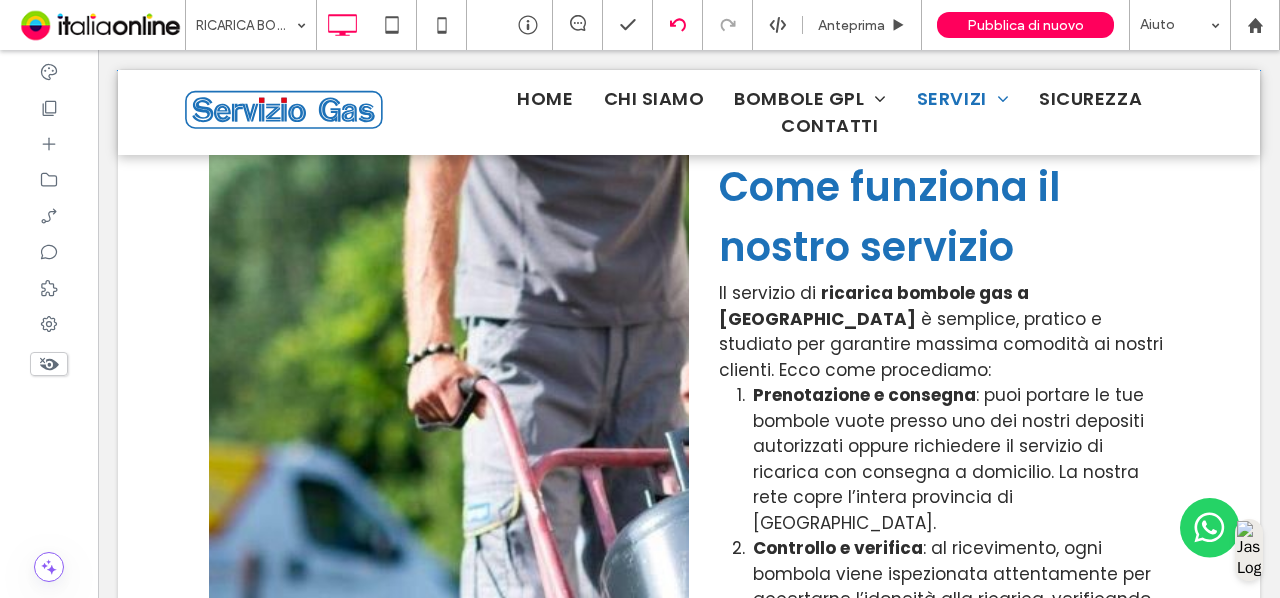 scroll, scrollTop: 2808, scrollLeft: 0, axis: vertical 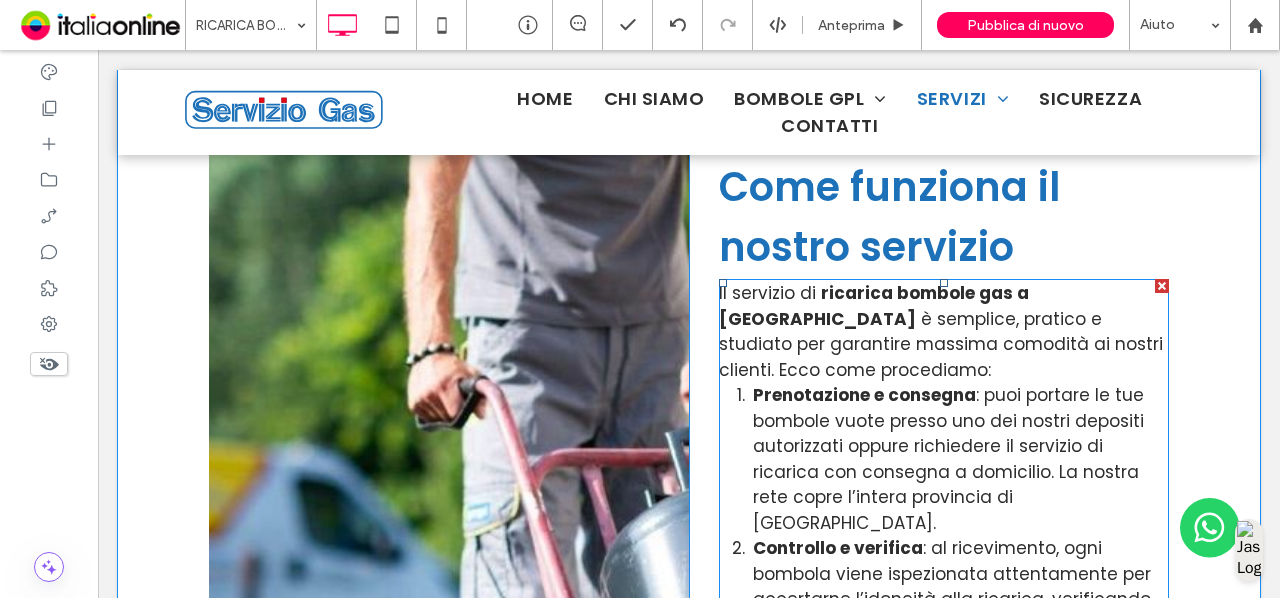 click on ": puoi portare le tue bombole vuote presso uno dei nostri depositi autorizzati oppure richiedere il servizio di ricarica con consegna a domicilio. La nostra rete copre l’intera provincia di Udine." at bounding box center [948, 459] 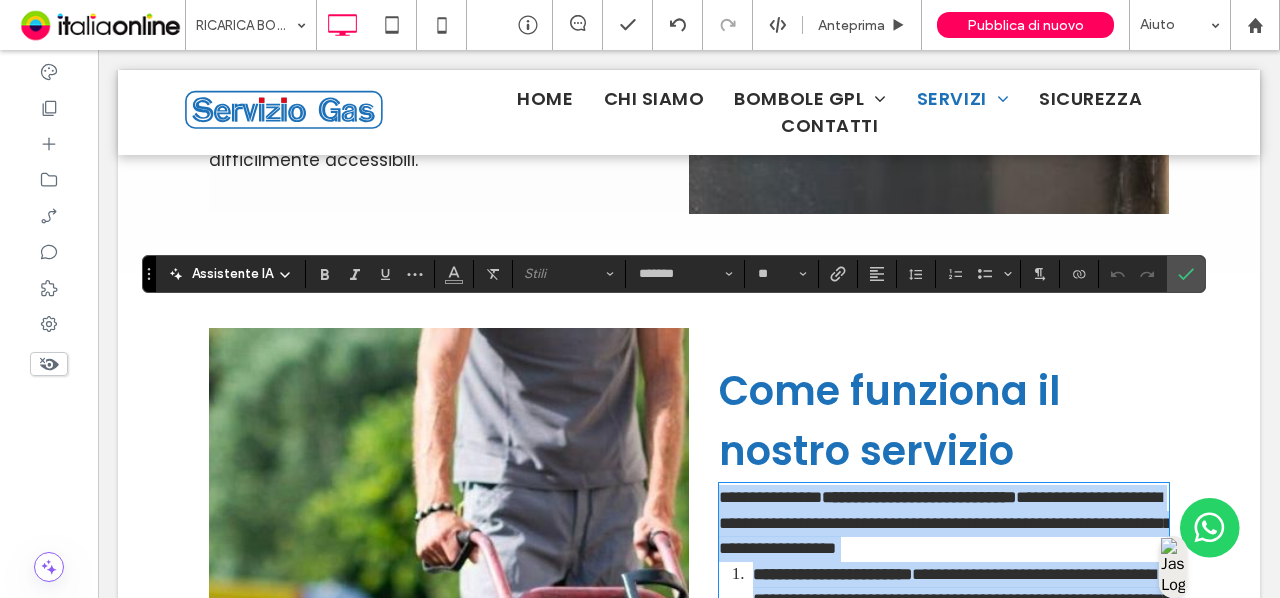 scroll, scrollTop: 2602, scrollLeft: 0, axis: vertical 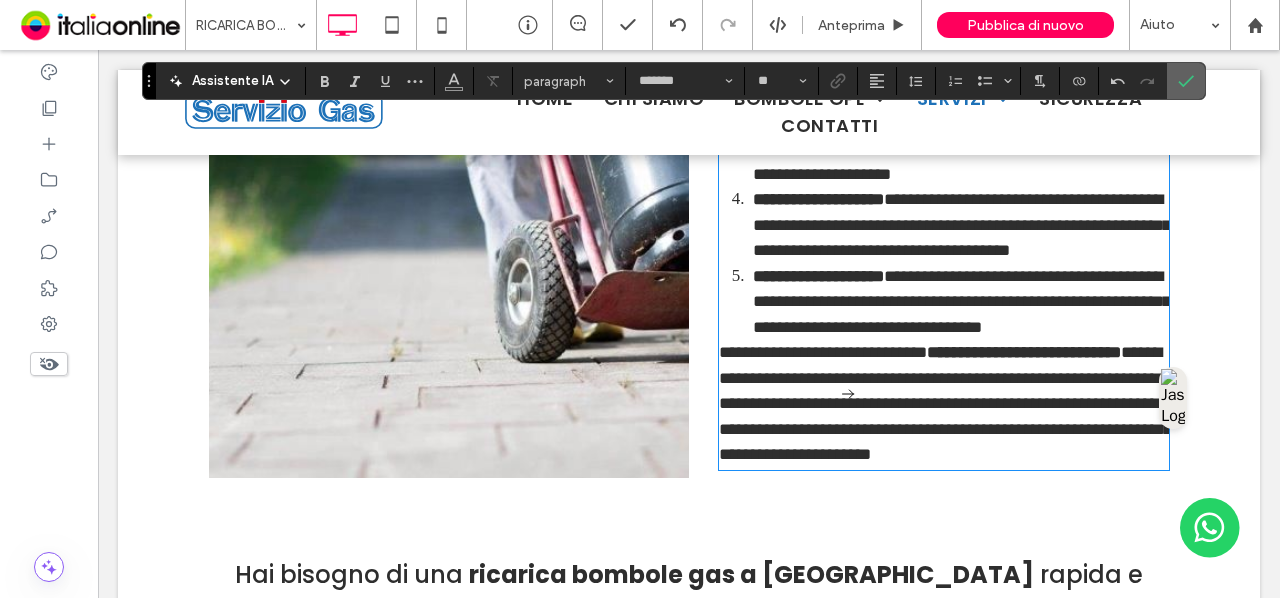 click 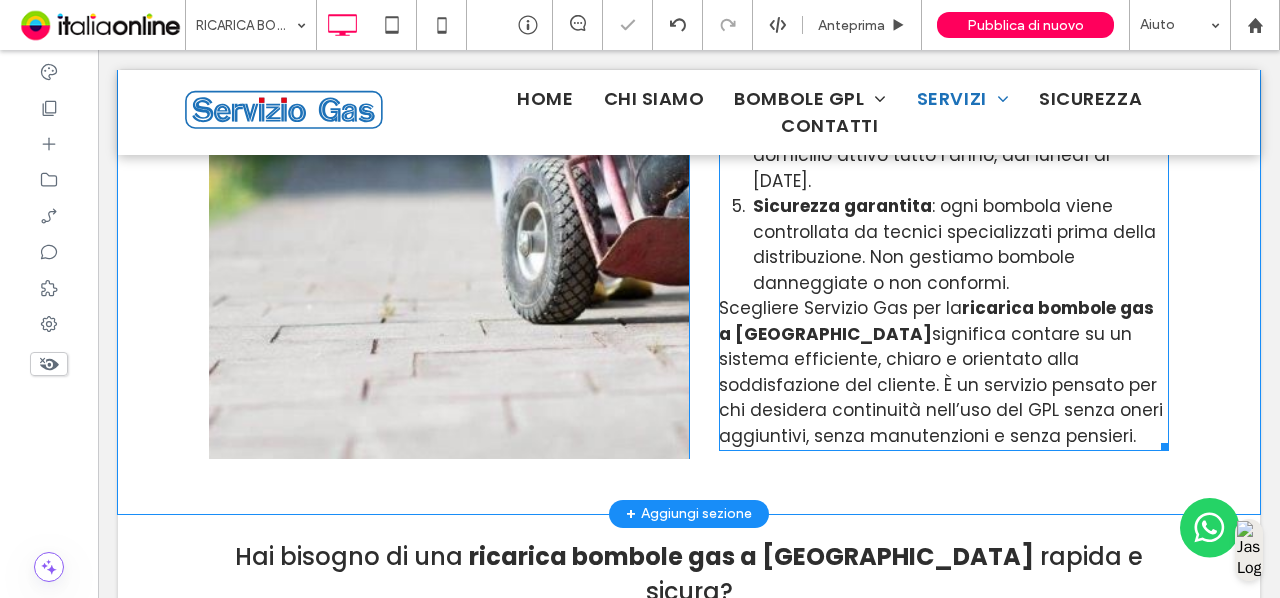 scroll, scrollTop: 3354, scrollLeft: 0, axis: vertical 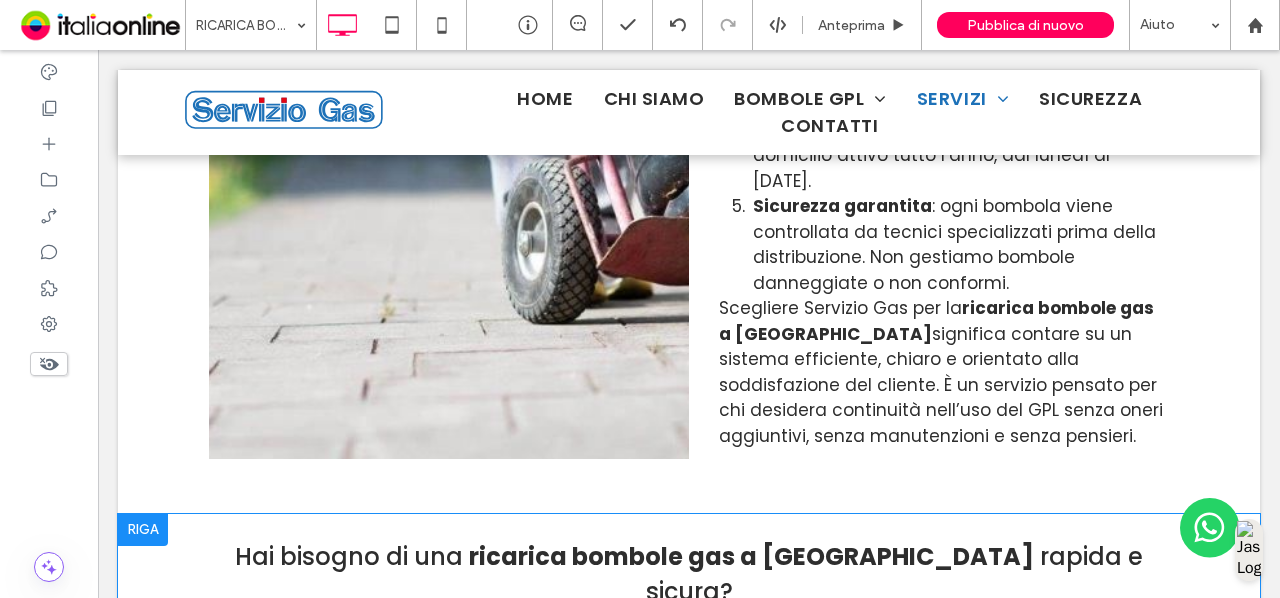 click on "Hai bisogno di una
ricarica bombole gas a Udine   rapida e sicura?
Affidati a Servizio Gas per un servizio professionale, certificato e puntuale.  Ricarichiamo le tue bombole con GPL di alta qualità e ti assistiamo in ogni fase.
Click To Paste" at bounding box center (689, 599) 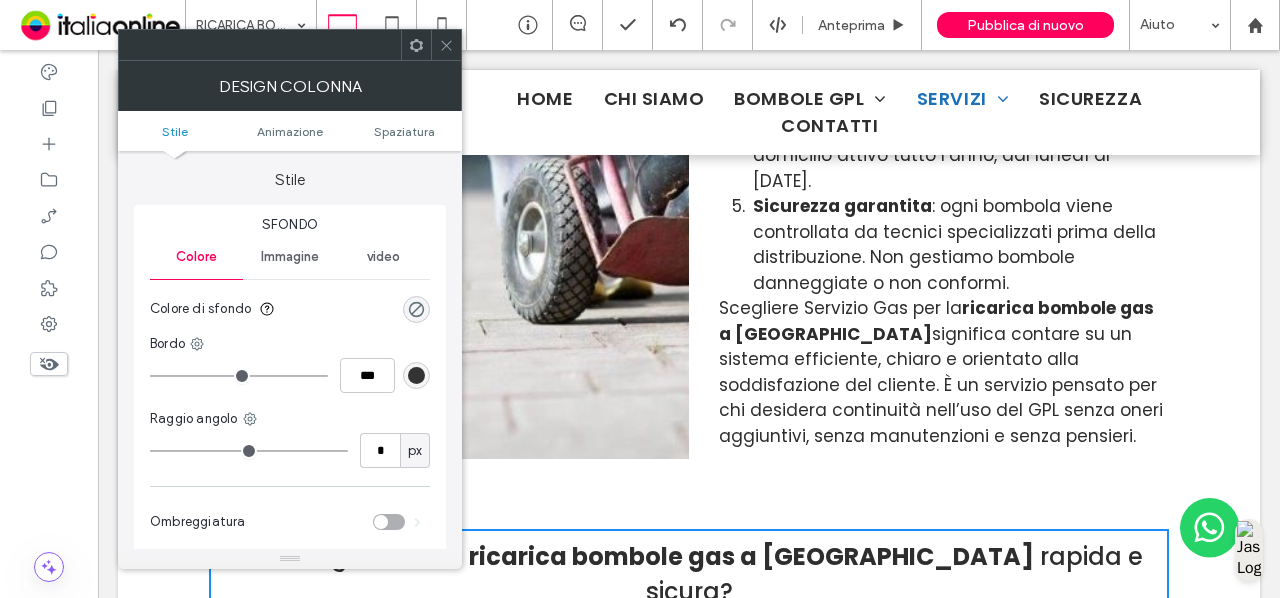 click 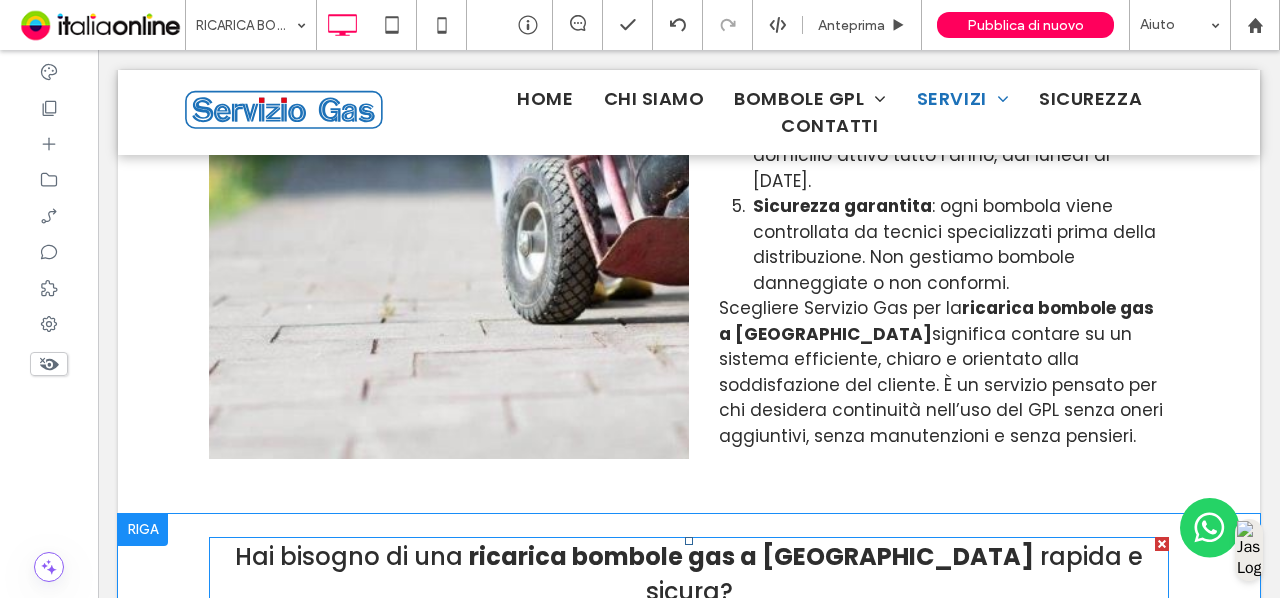 click on "Affidati a Servizio Gas per un servizio professionale, certificato e puntuale.  Ricarichiamo le tue bombole con GPL di alta qualità e ti assistiamo in ogni fase." at bounding box center (689, 634) 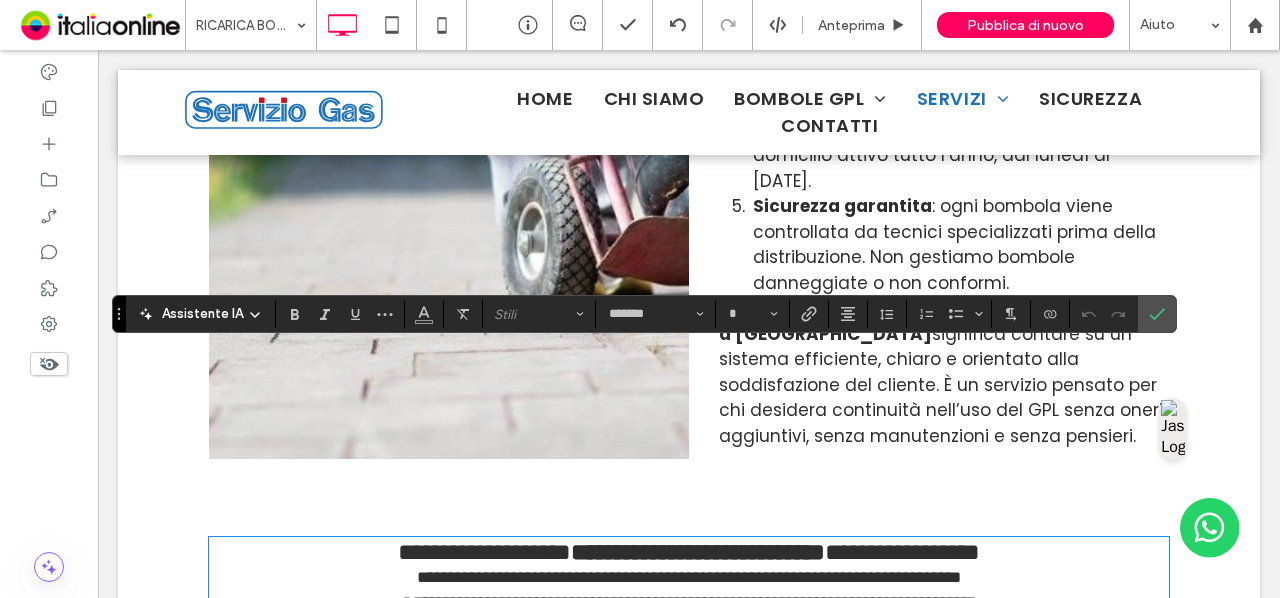 click on "**********" at bounding box center [689, 590] 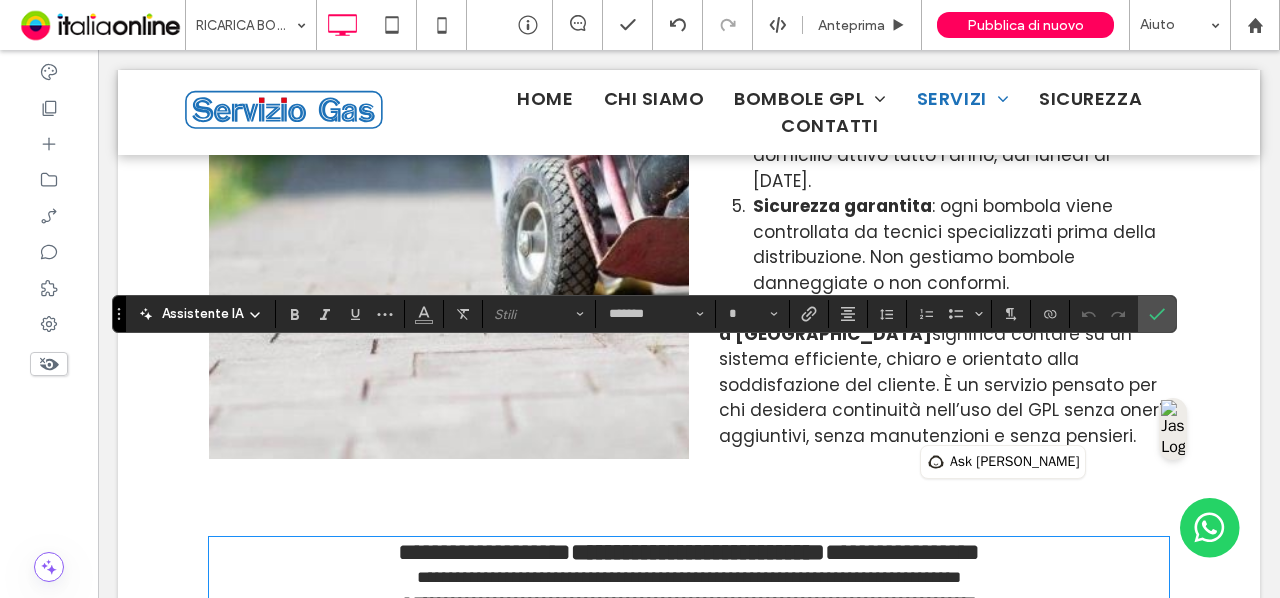 click on "**********" at bounding box center (689, 590) 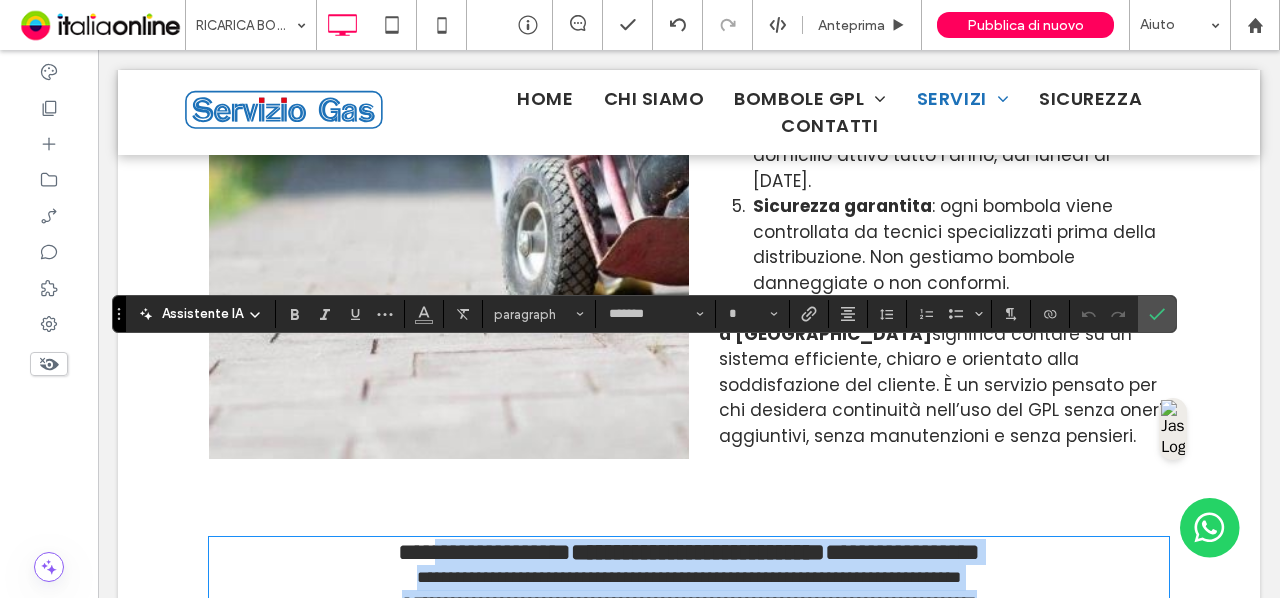 type on "**" 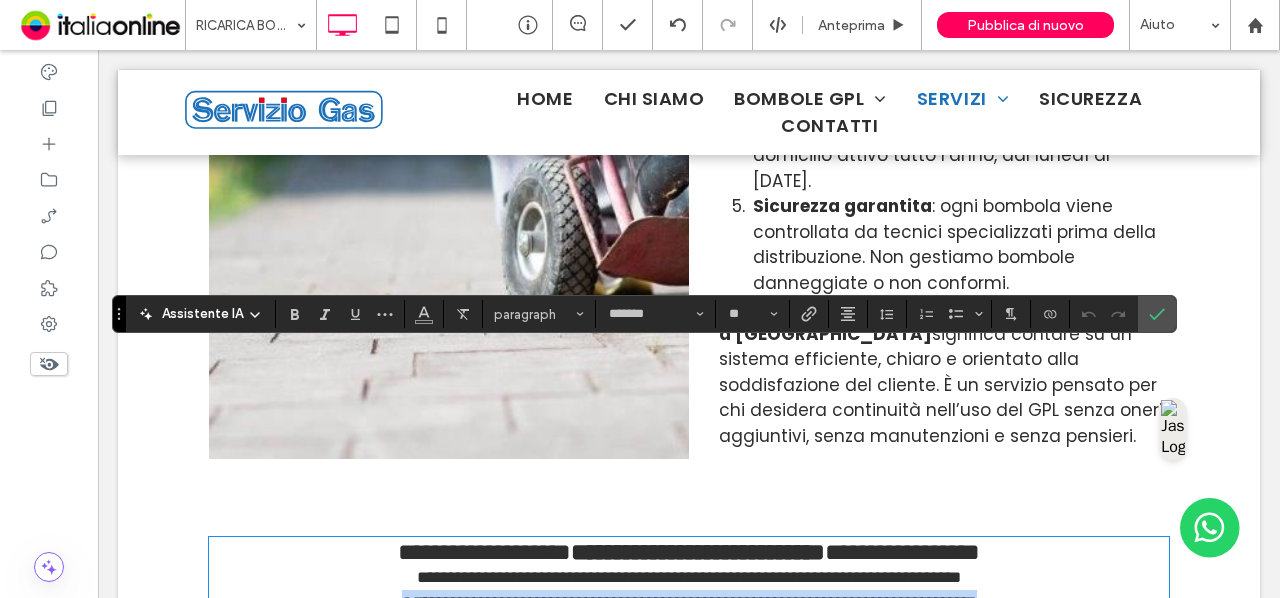drag, startPoint x: 1061, startPoint y: 428, endPoint x: 294, endPoint y: 454, distance: 767.44055 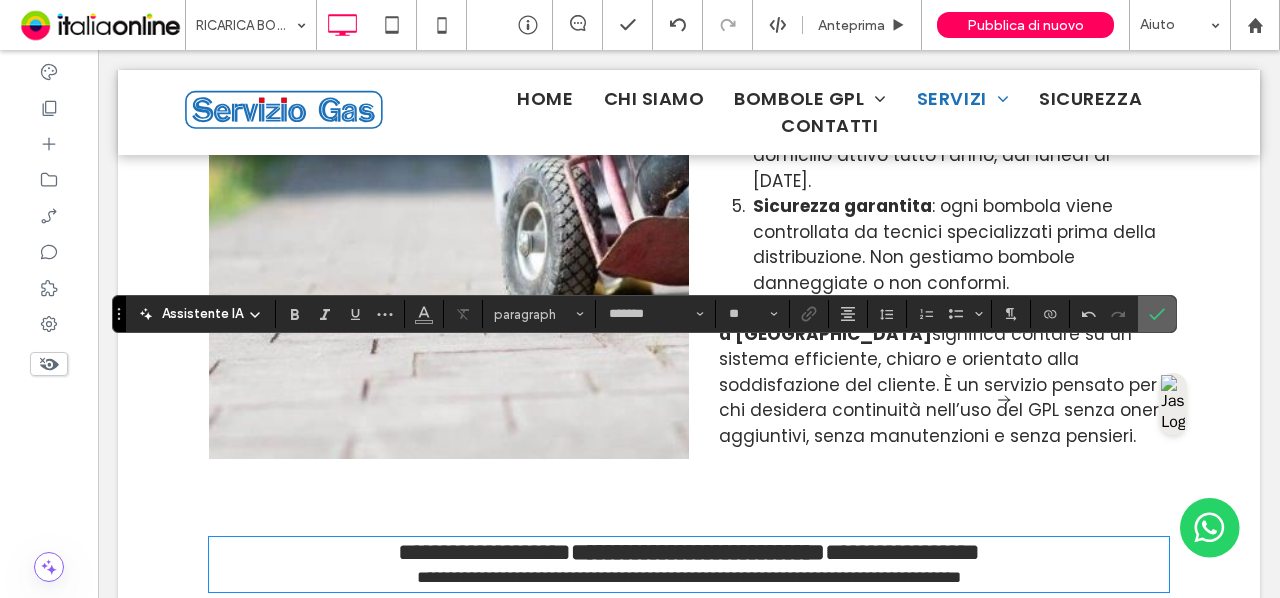 click 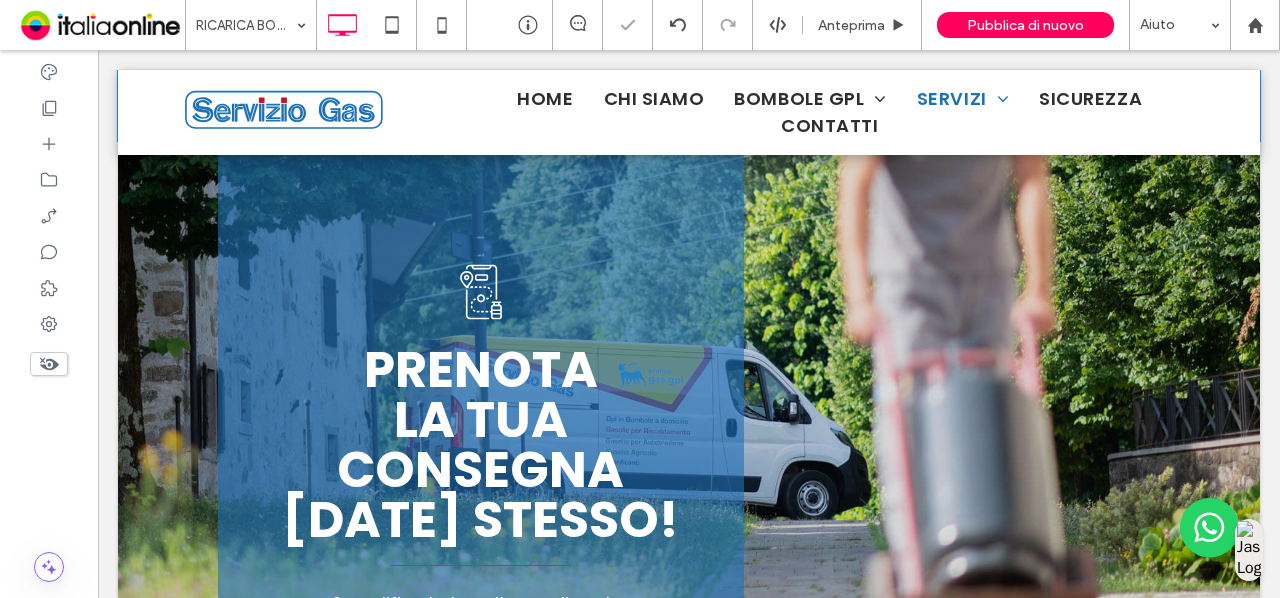 scroll, scrollTop: 3954, scrollLeft: 0, axis: vertical 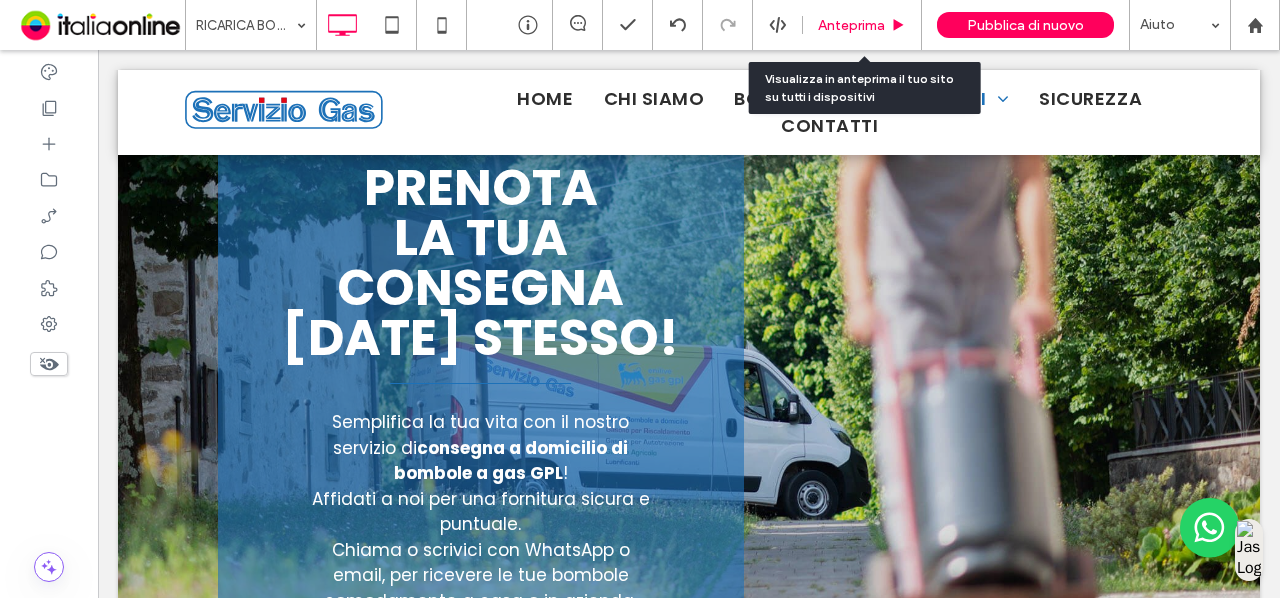 drag, startPoint x: 884, startPoint y: 27, endPoint x: 734, endPoint y: 55, distance: 152.59096 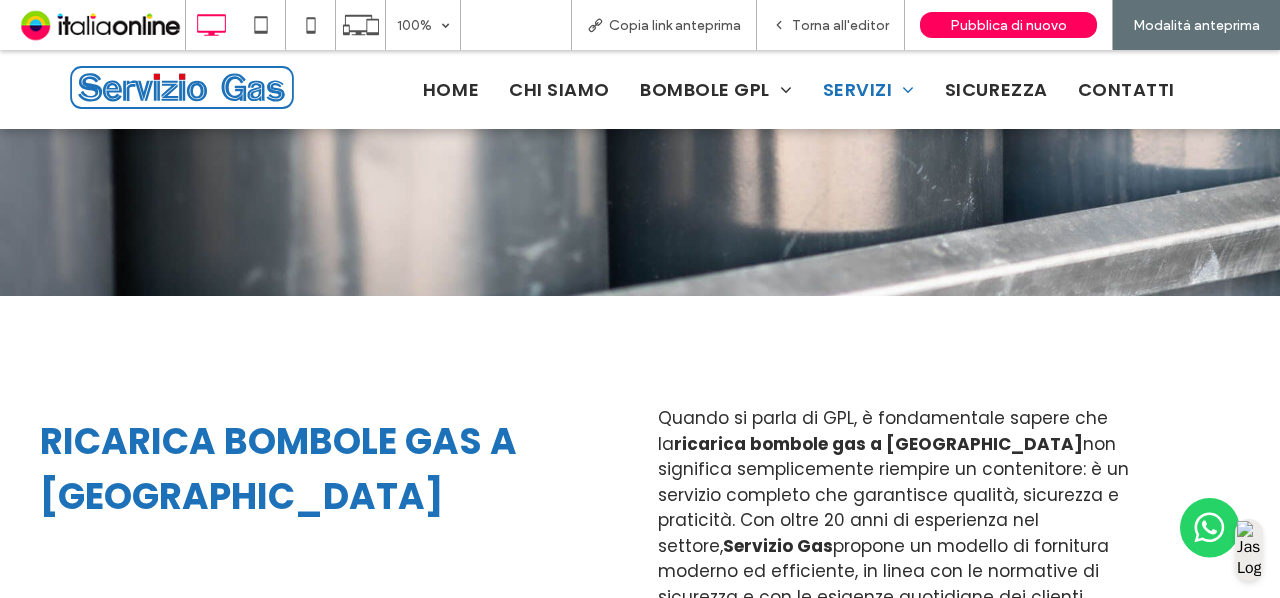 scroll, scrollTop: 514, scrollLeft: 0, axis: vertical 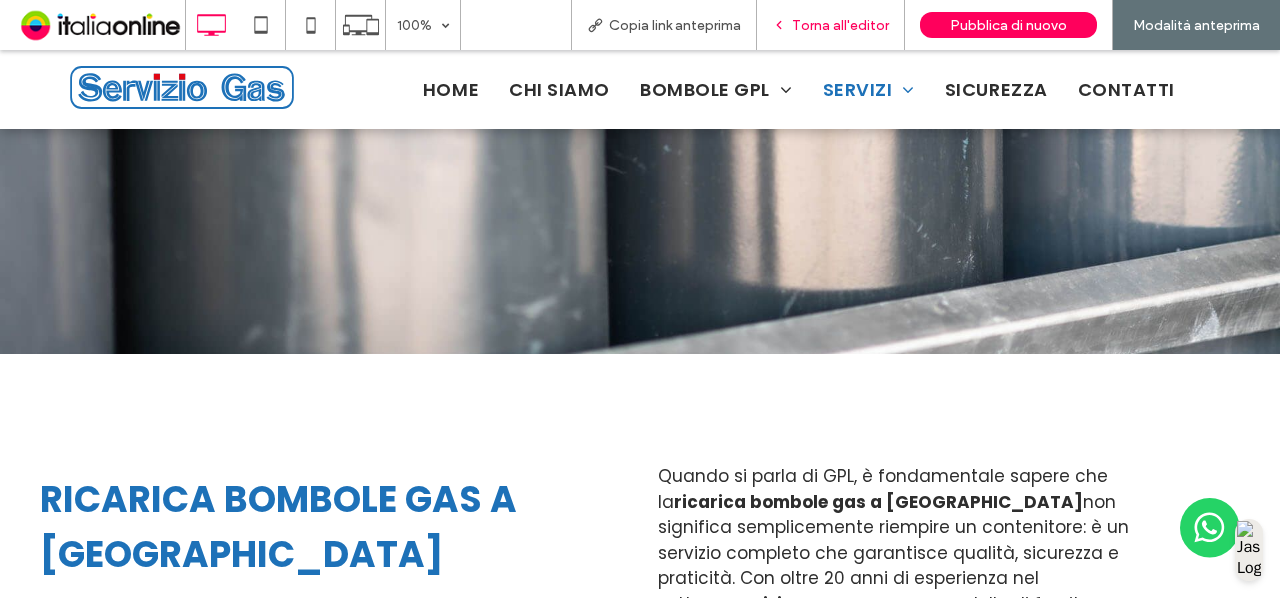 click on "Torna all'editor" at bounding box center (831, 25) 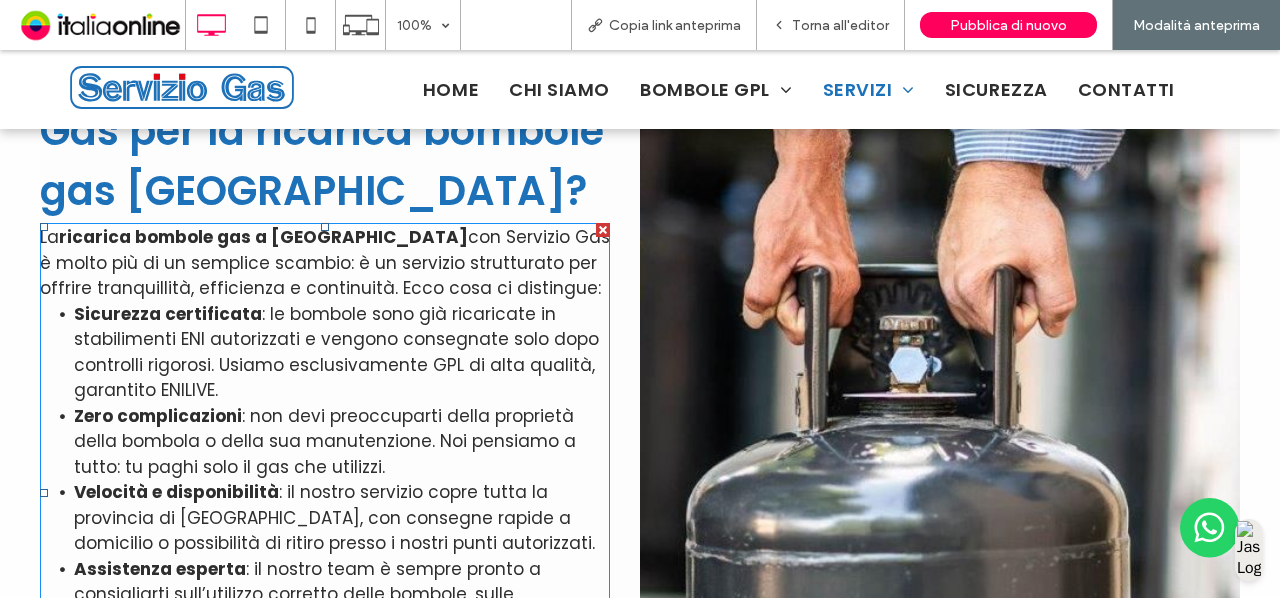 scroll, scrollTop: 1714, scrollLeft: 0, axis: vertical 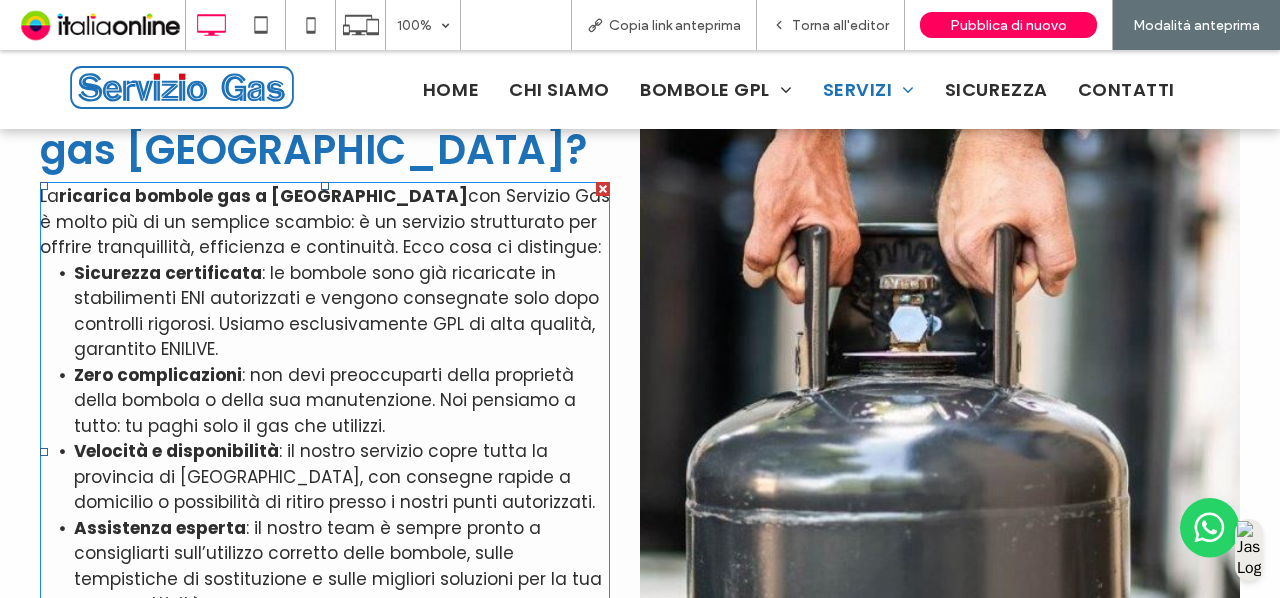 click on ": le bombole sono già ricaricate in stabilimenti ENI autorizzati e vengono consegnate solo dopo controlli rigorosi. Usiamo esclusivamente GPL di alta qualità, garantito ENILIVE." at bounding box center (336, 311) 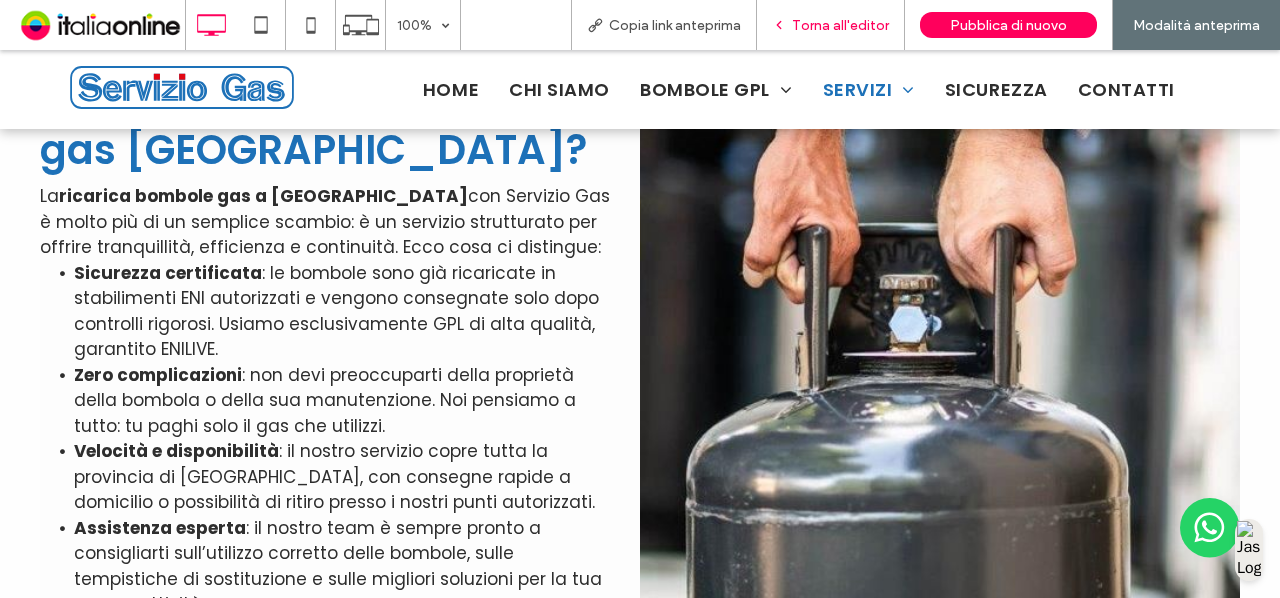 click on "Torna all'editor" at bounding box center [831, 25] 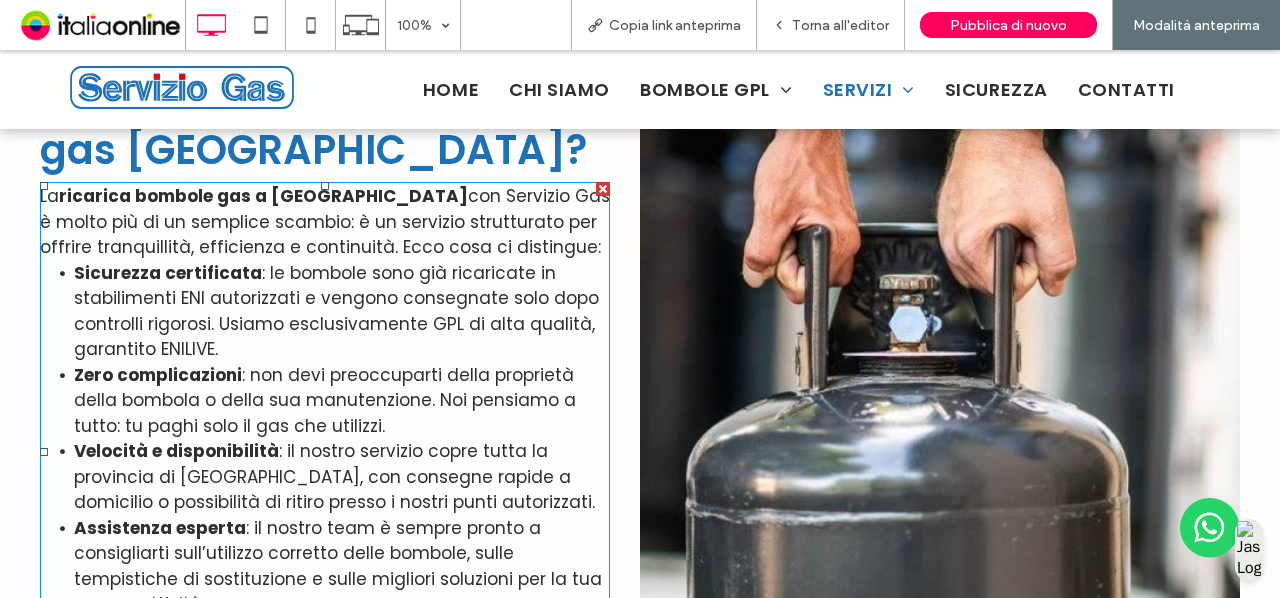 click on ": le bombole sono già ricaricate in stabilimenti ENI autorizzati e vengono consegnate solo dopo controlli rigorosi. Usiamo esclusivamente GPL di alta qualità, garantito ENILIVE." at bounding box center [336, 311] 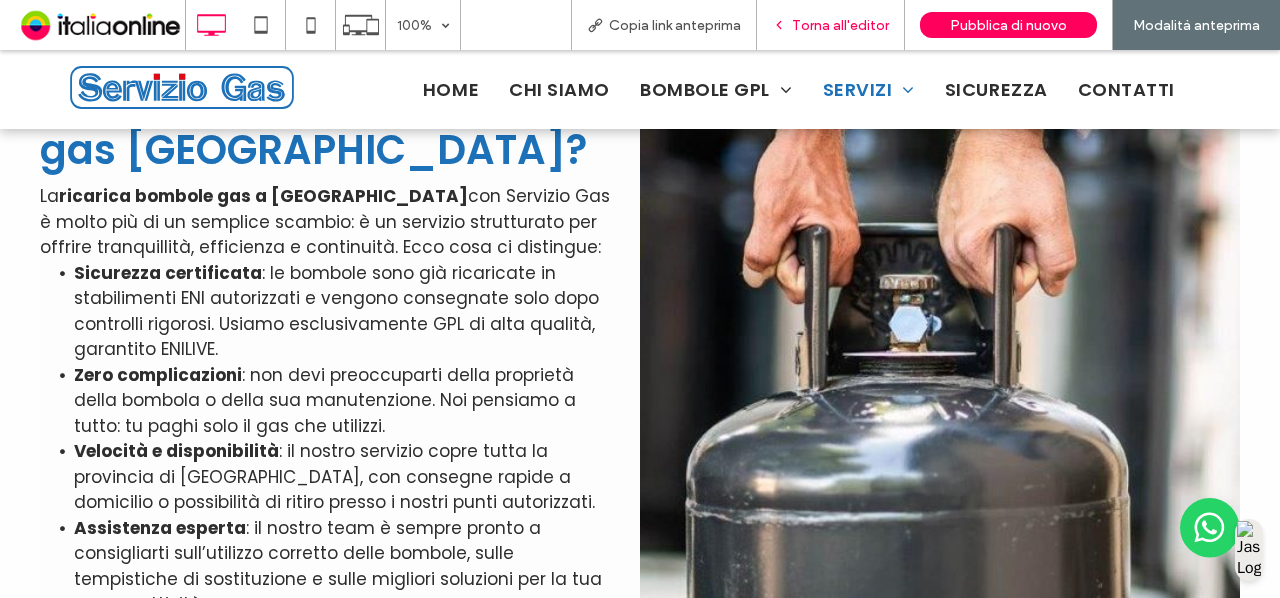 click on "Torna all'editor" at bounding box center [831, 25] 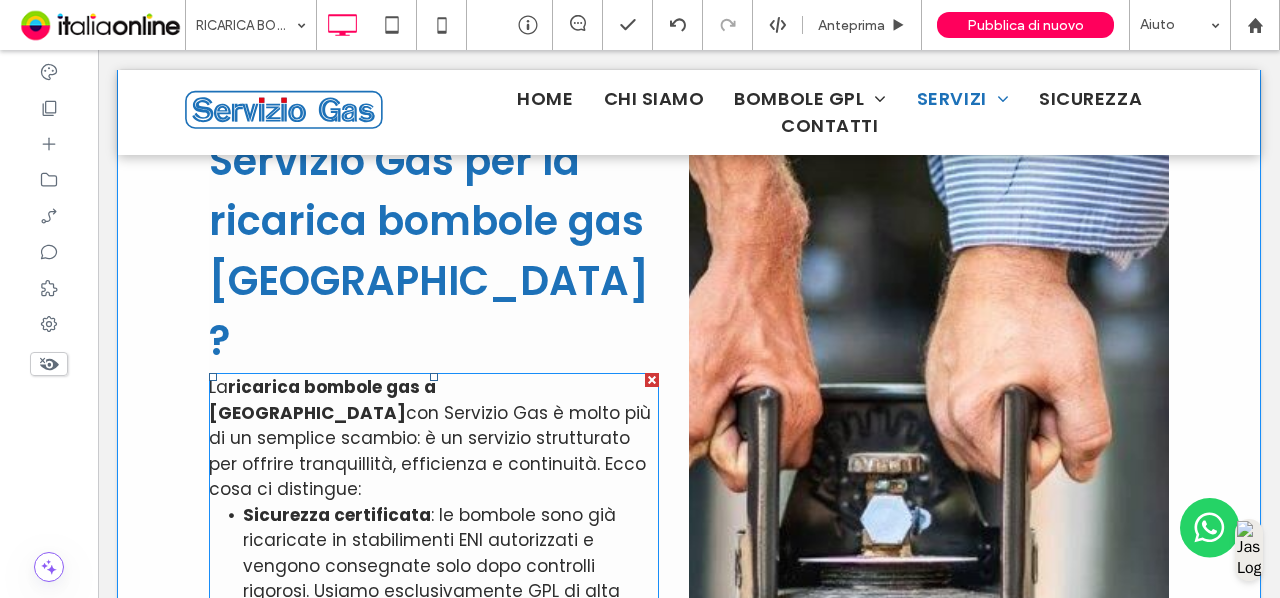 click on ": le bombole sono già ricaricate in stabilimenti ENI autorizzati e vengono consegnate solo dopo controlli rigorosi. Usiamo esclusivamente GPL di alta qualità, garantito ENILIVE." at bounding box center (431, 566) 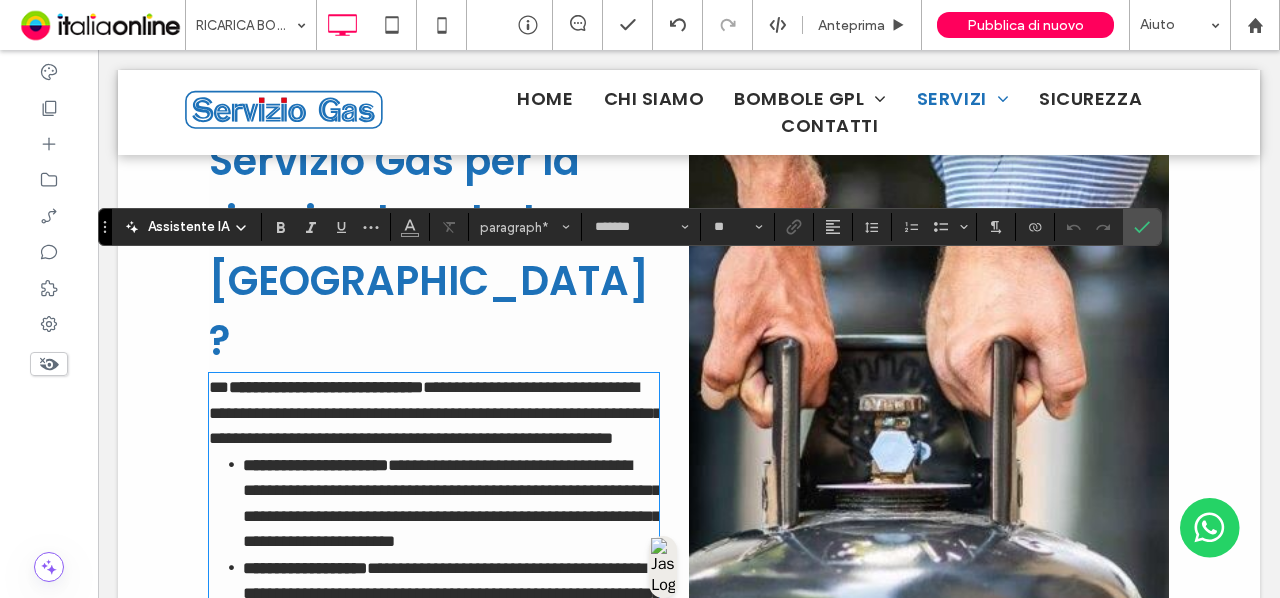 click on "**********" at bounding box center (434, 413) 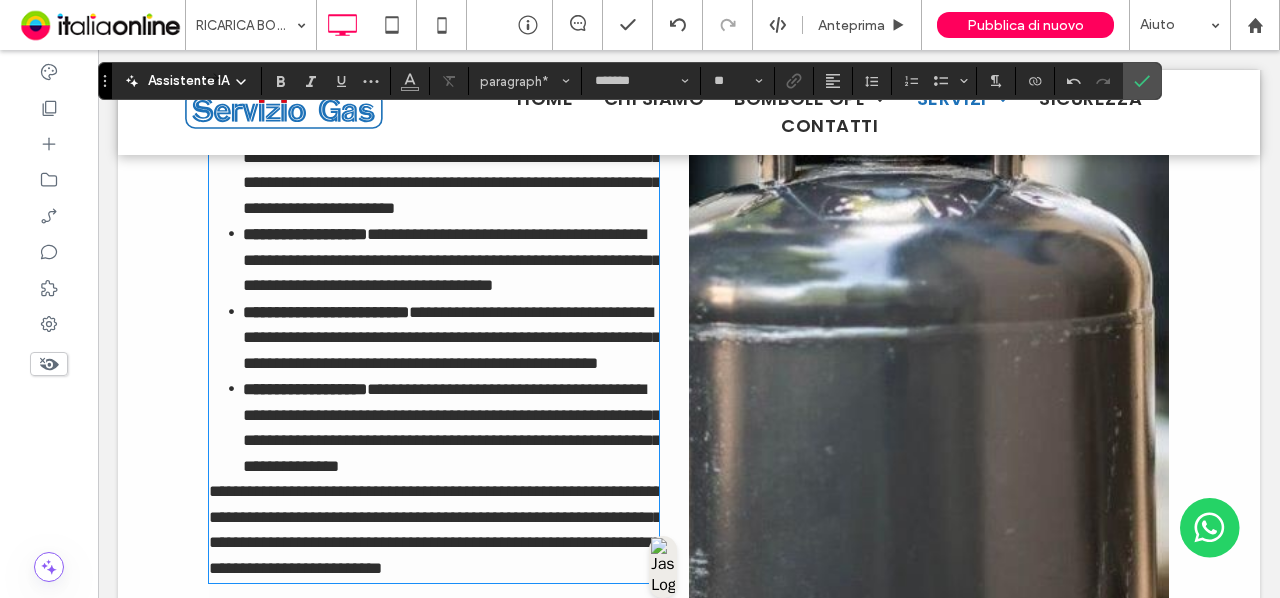 scroll, scrollTop: 2114, scrollLeft: 0, axis: vertical 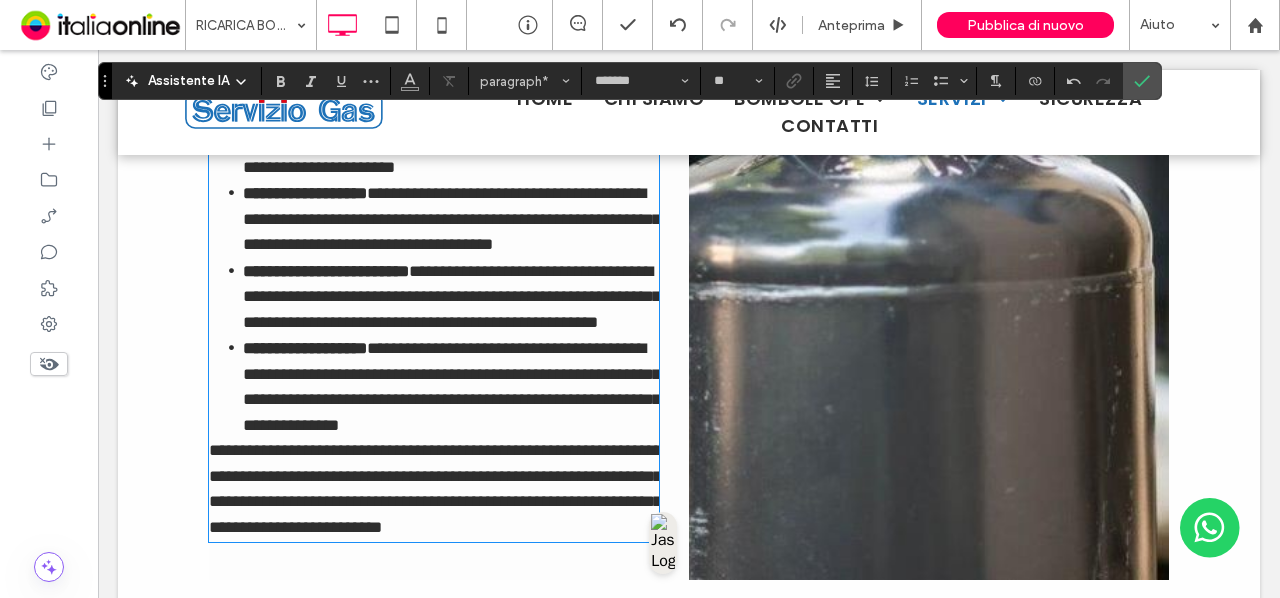 click on "**********" at bounding box center [451, 386] 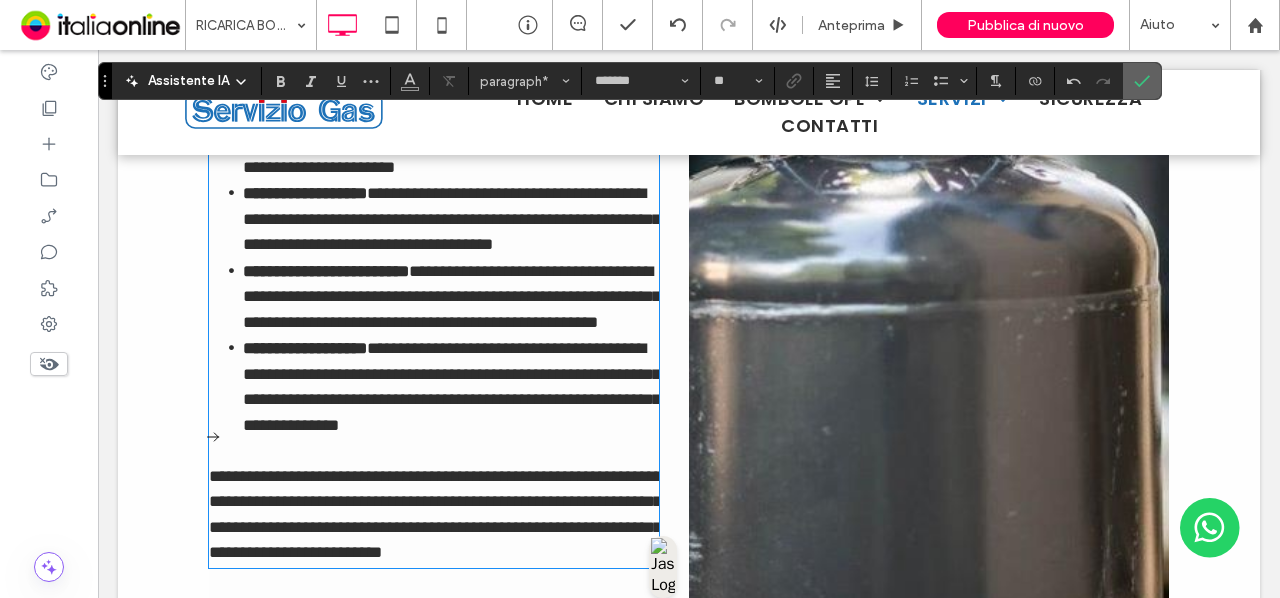 click 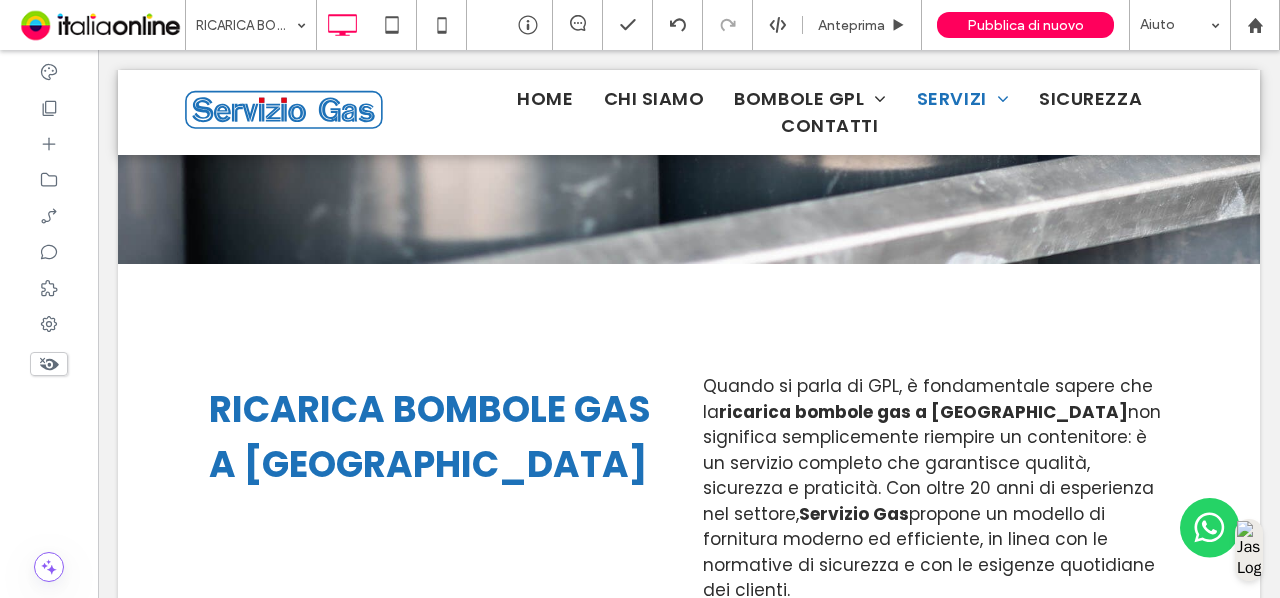 scroll, scrollTop: 714, scrollLeft: 0, axis: vertical 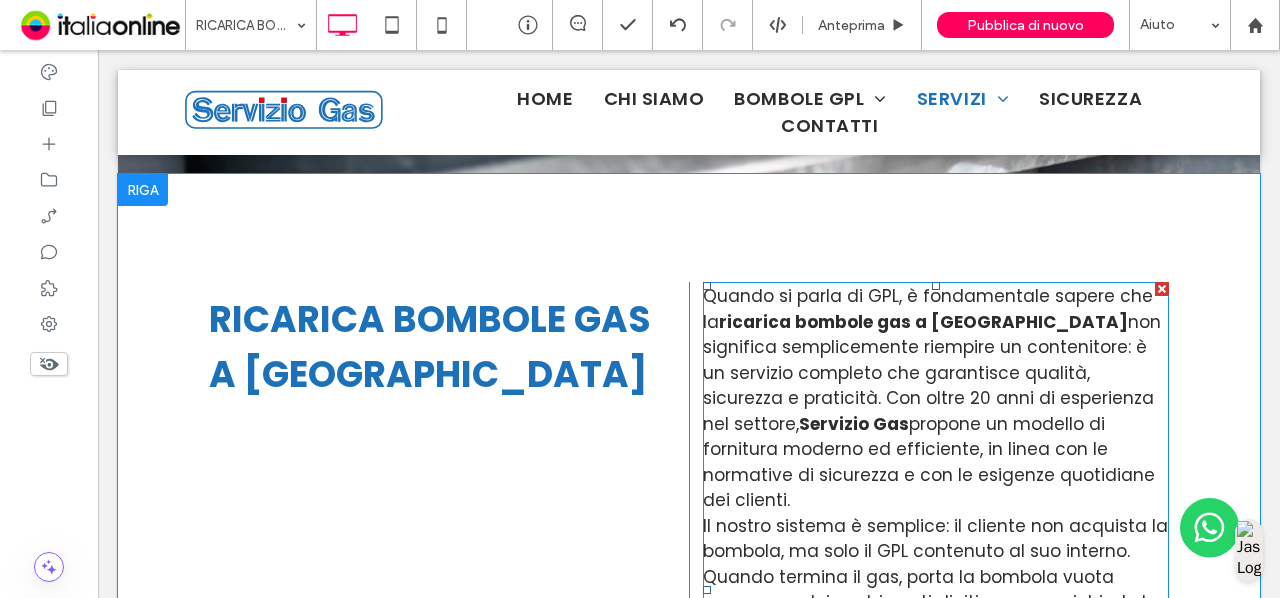 click on "non significa semplicemente riempire un contenitore: è un servizio completo che garantisce qualità, sicurezza e praticità. Con oltre 20 anni di esperienza nel settore," at bounding box center [932, 373] 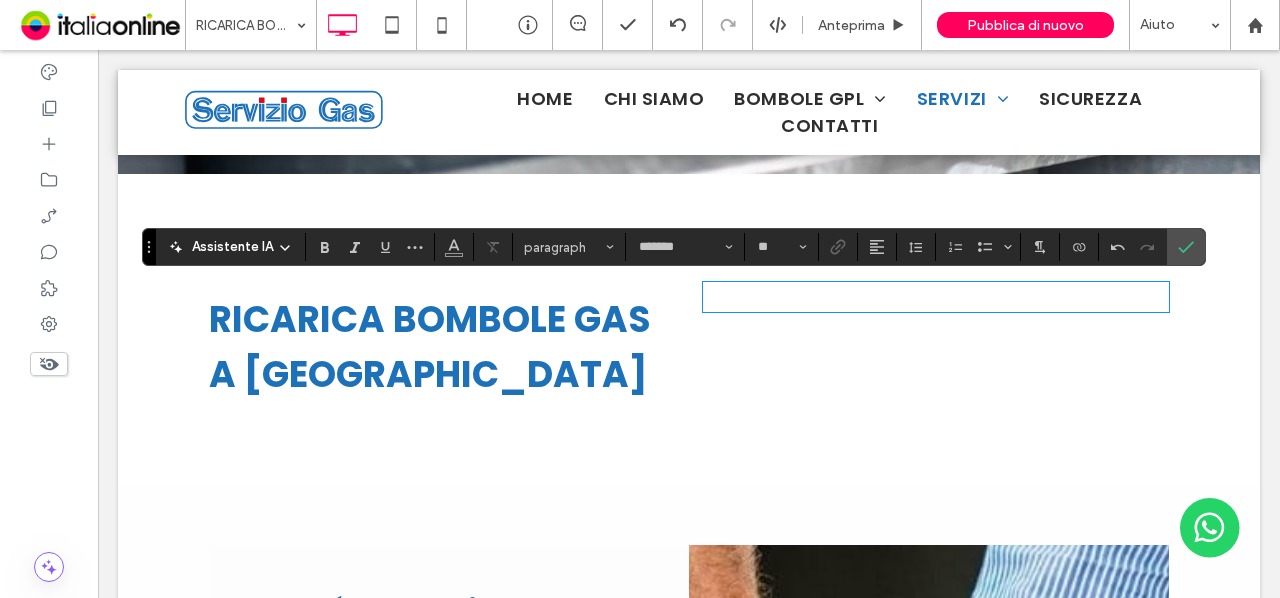 scroll, scrollTop: 0, scrollLeft: 0, axis: both 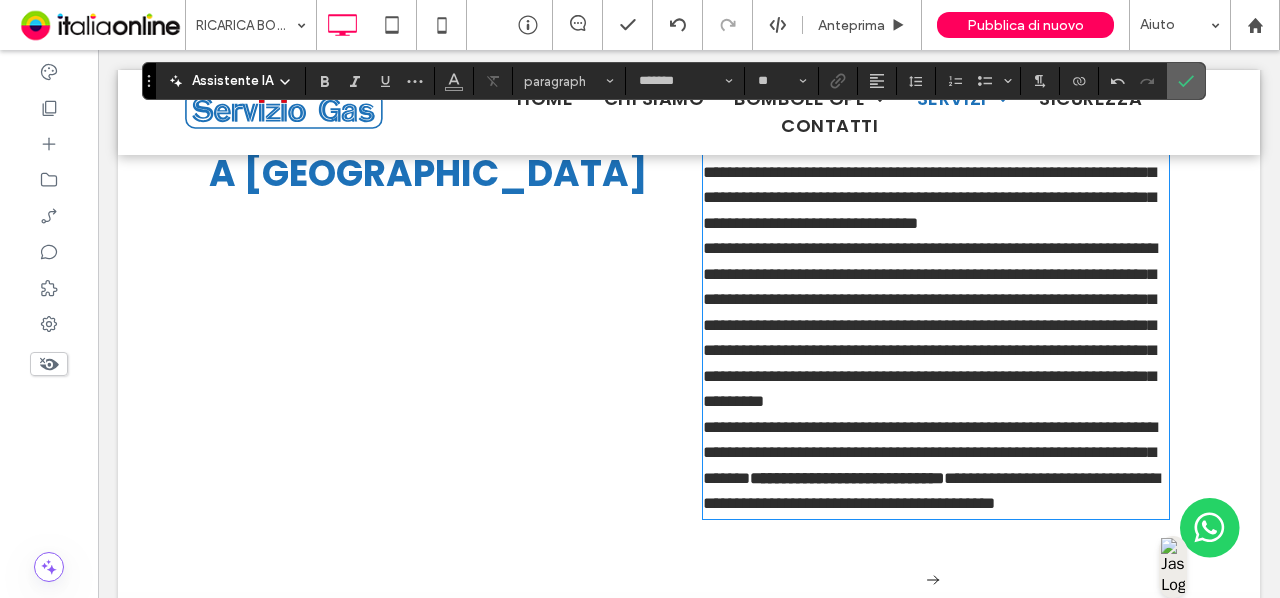 click 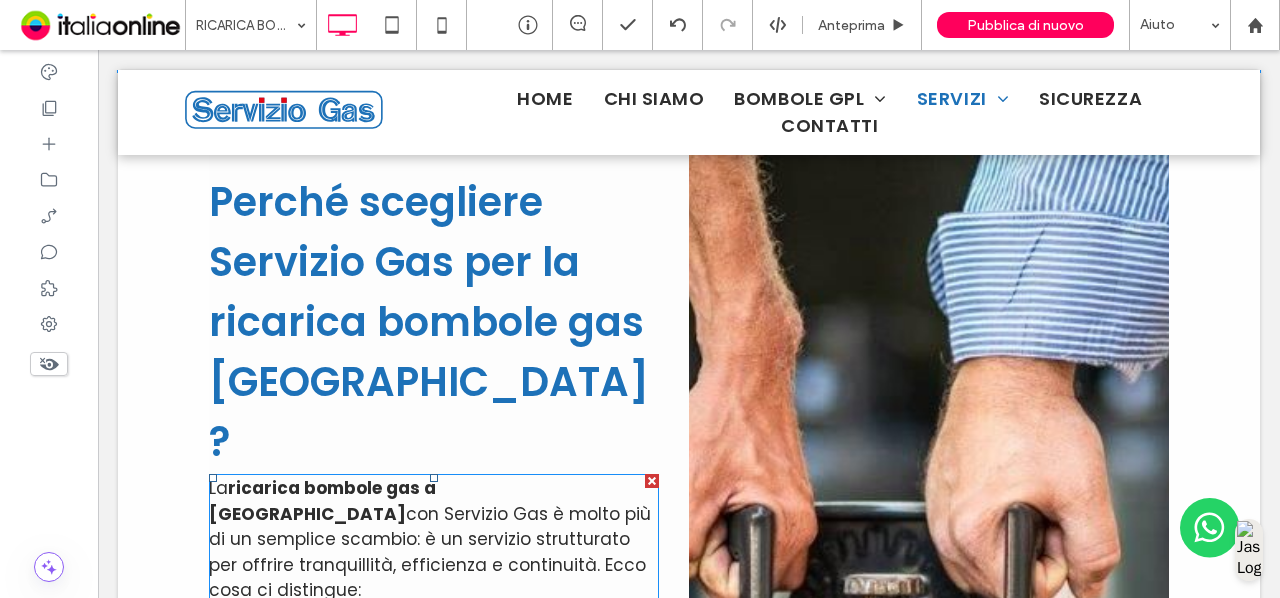 scroll, scrollTop: 1587, scrollLeft: 0, axis: vertical 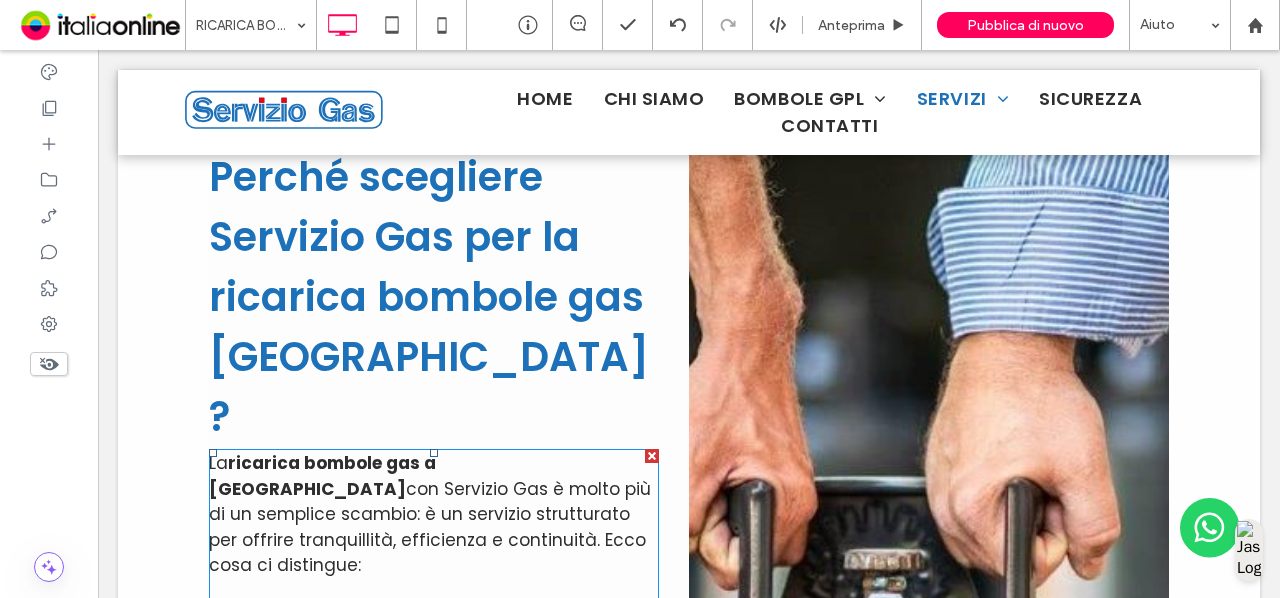click on "con Servizio Gas è molto più di un semplice scambio: è un servizio strutturato per offrire tranquillità, efficienza e continuità. Ecco cosa ci distingue:" at bounding box center (430, 527) 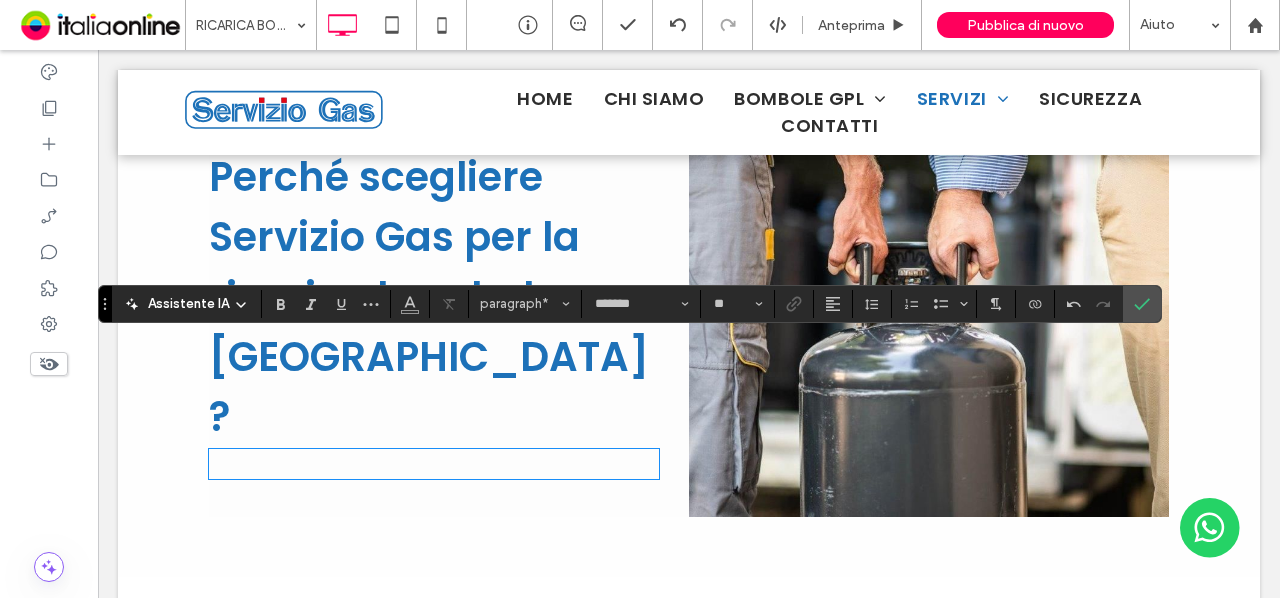 scroll, scrollTop: 0, scrollLeft: 0, axis: both 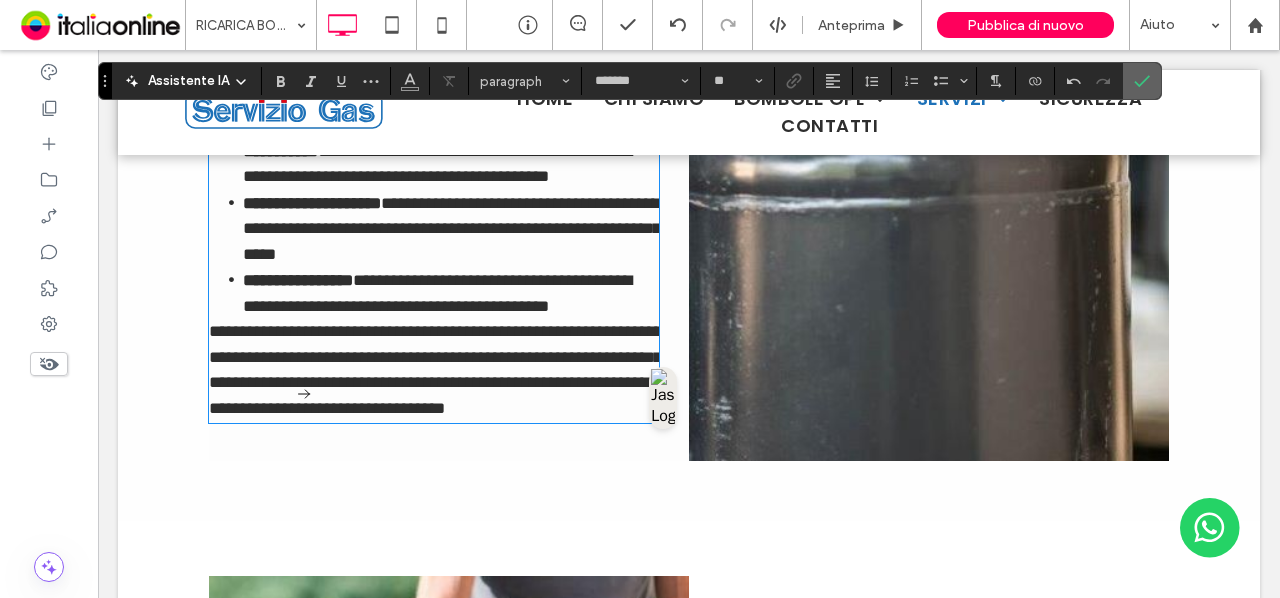 click at bounding box center [1142, 81] 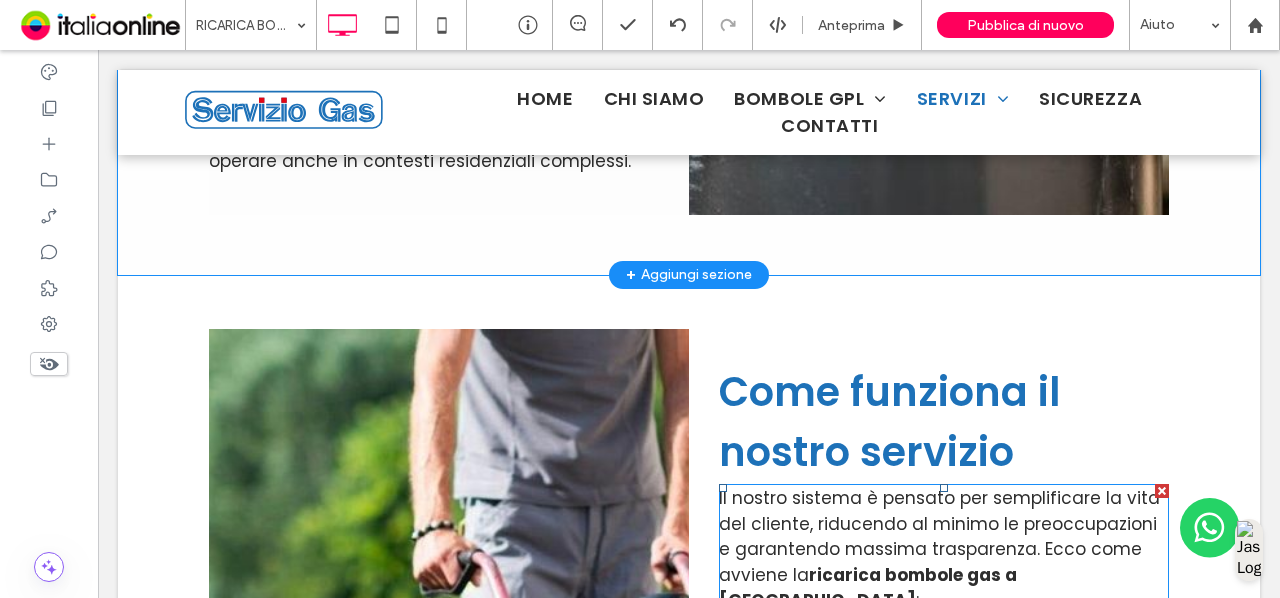 scroll, scrollTop: 2451, scrollLeft: 0, axis: vertical 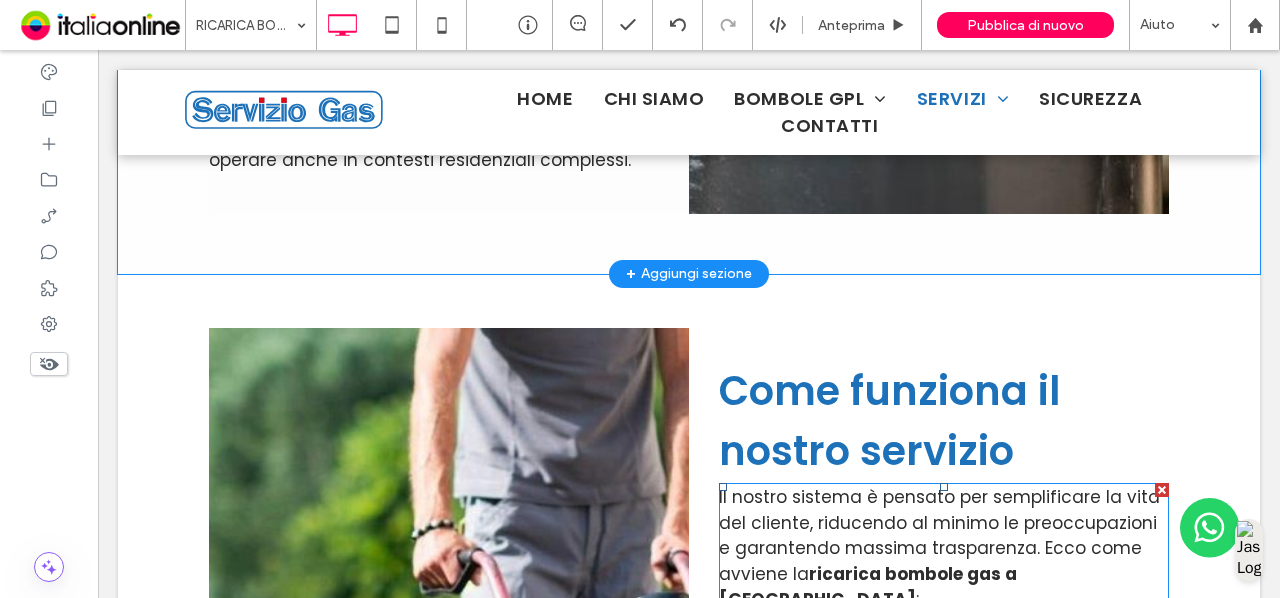 click on "Restituzione della bombola vuota" at bounding box center (903, 625) 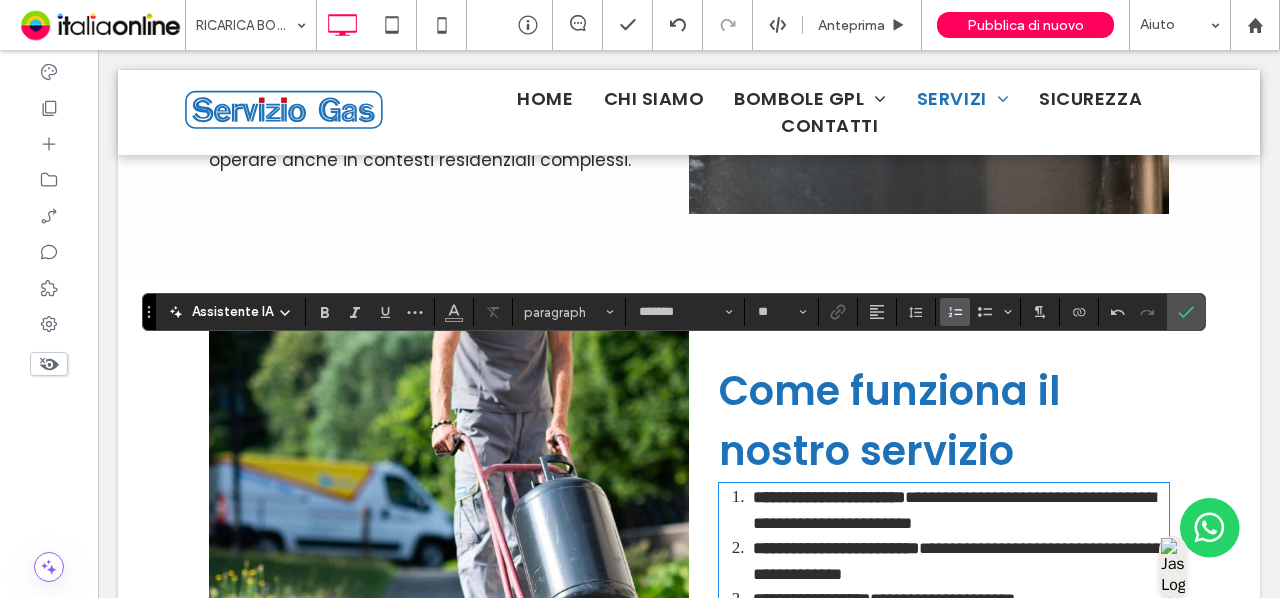 scroll, scrollTop: 0, scrollLeft: 0, axis: both 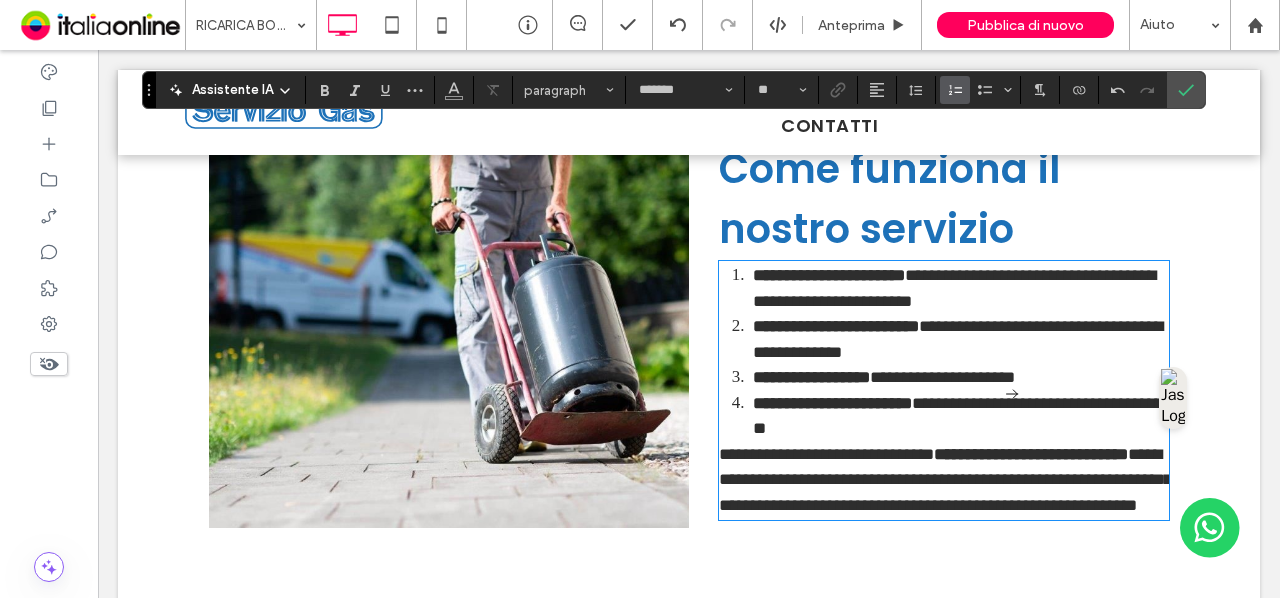 click on "**********" at bounding box center (961, 416) 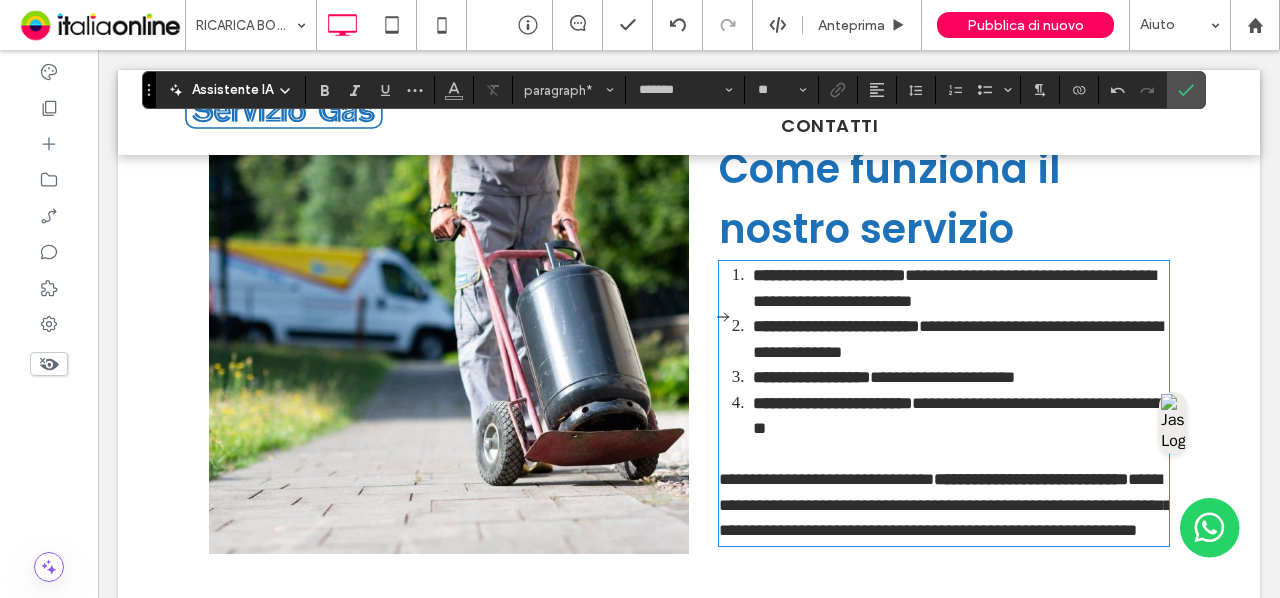 scroll, scrollTop: 2473, scrollLeft: 0, axis: vertical 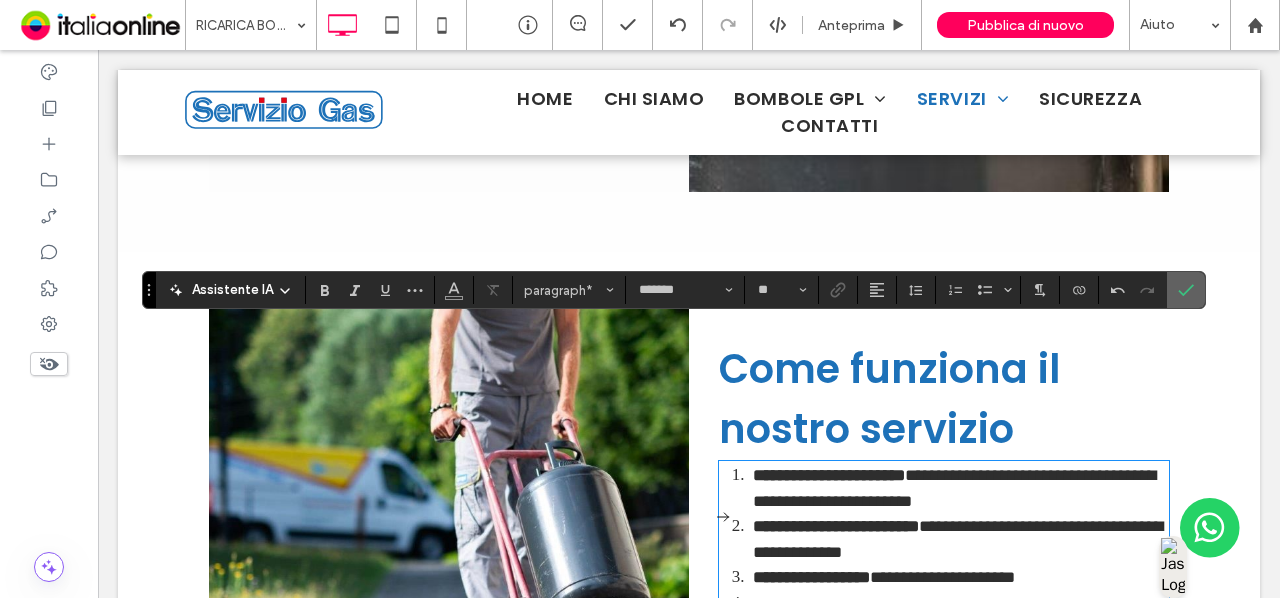 click 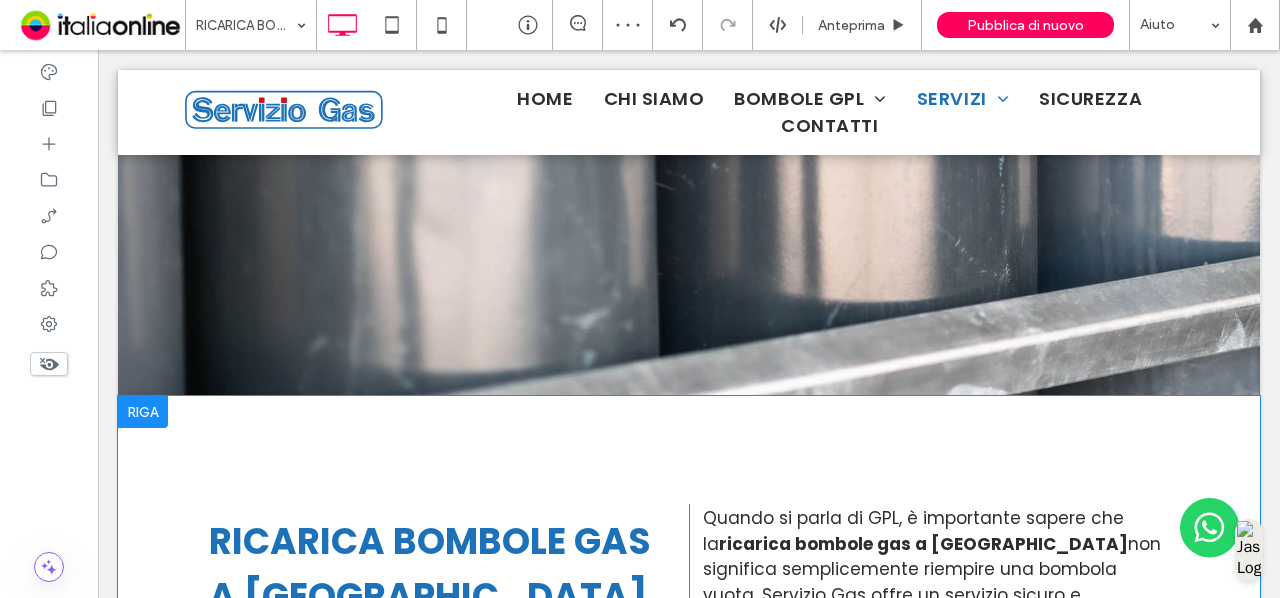 scroll, scrollTop: 473, scrollLeft: 0, axis: vertical 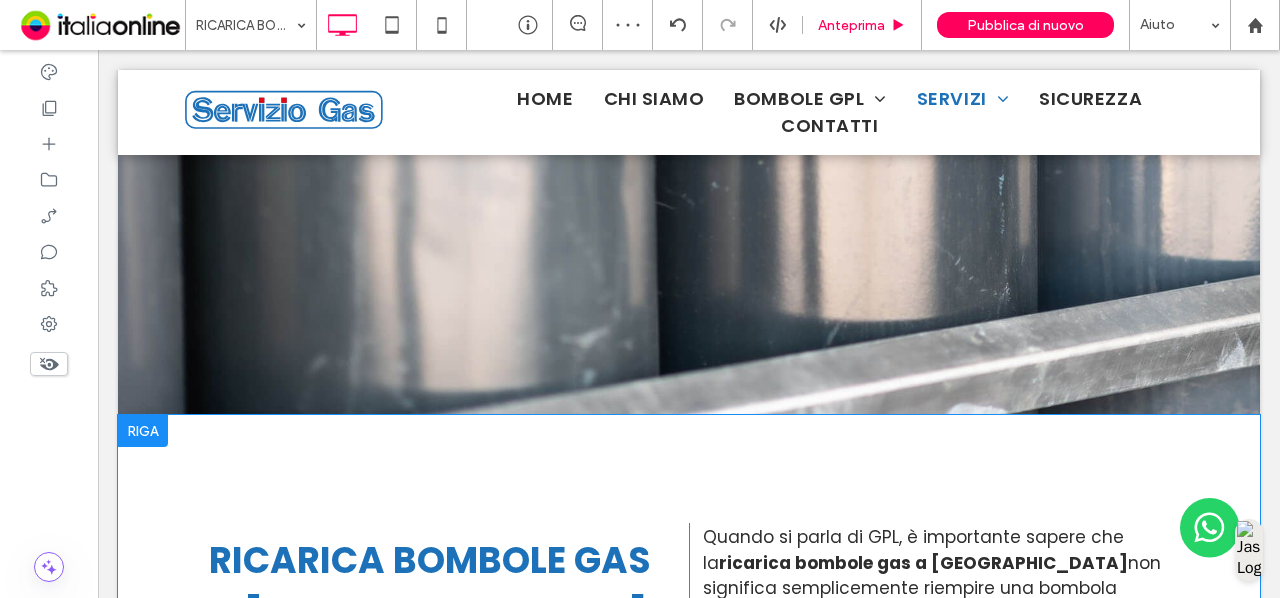 click on "Anteprima" at bounding box center [862, 25] 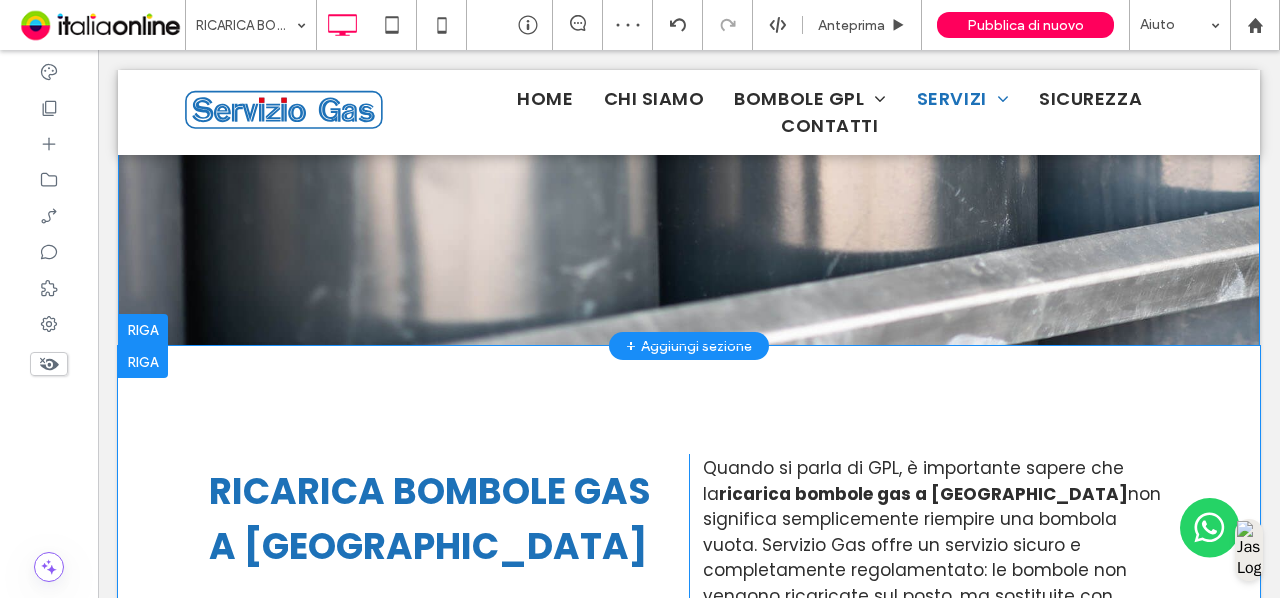 scroll, scrollTop: 773, scrollLeft: 0, axis: vertical 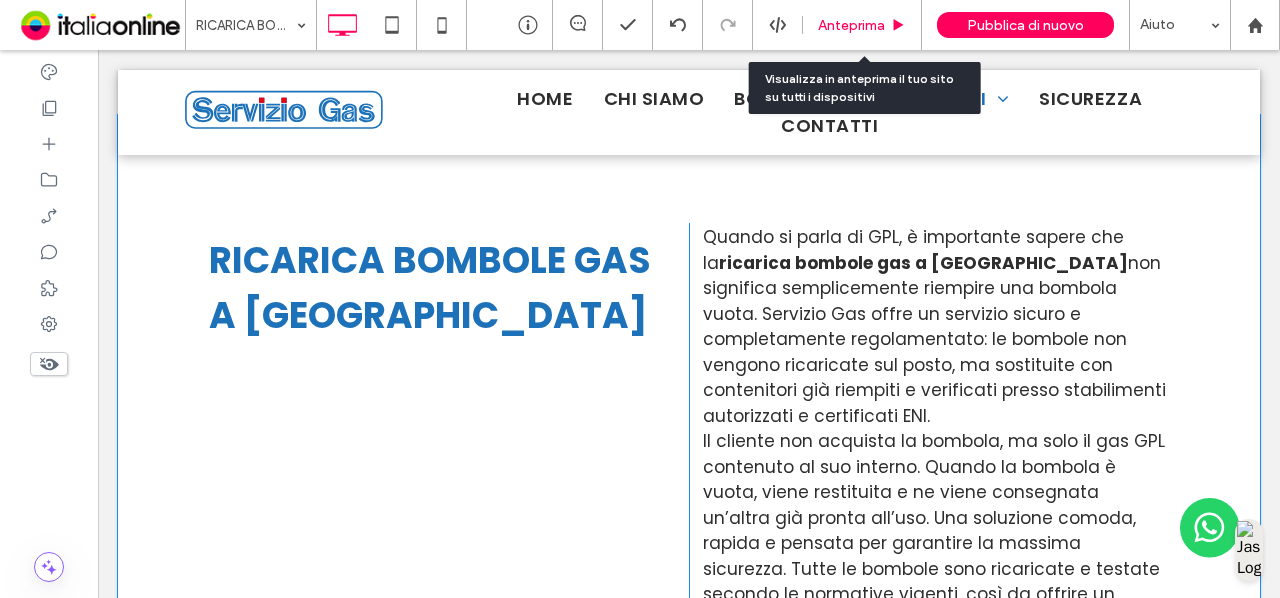 click on "Anteprima" at bounding box center [851, 25] 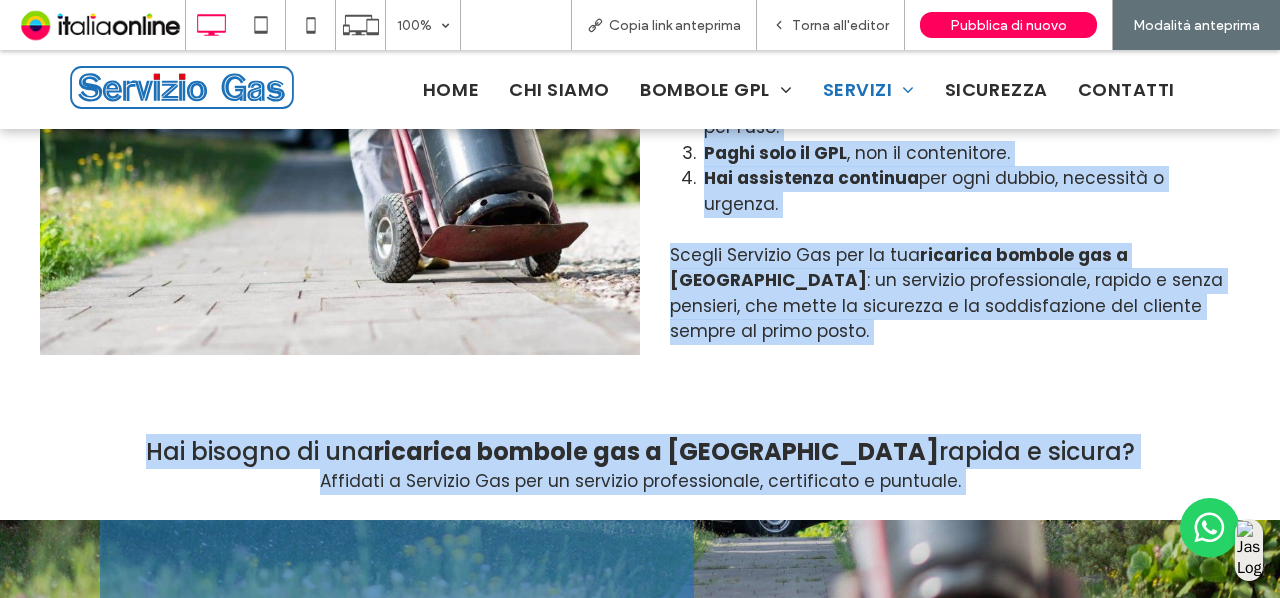 scroll, scrollTop: 2573, scrollLeft: 0, axis: vertical 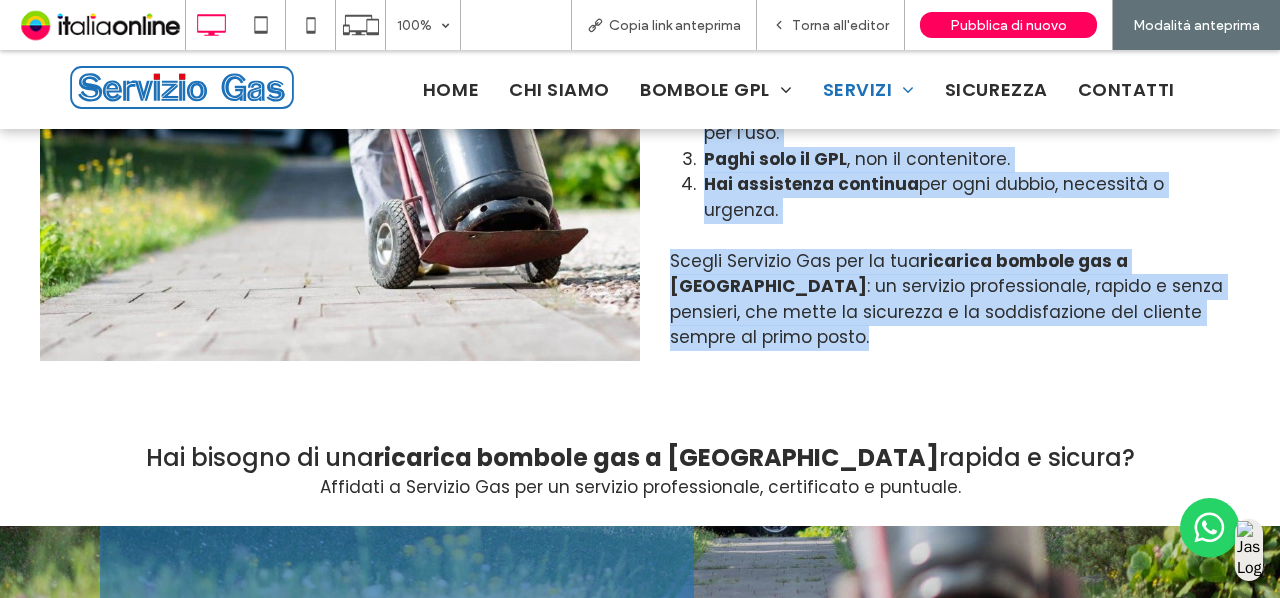 drag, startPoint x: 638, startPoint y: 197, endPoint x: 1203, endPoint y: 247, distance: 567.20807 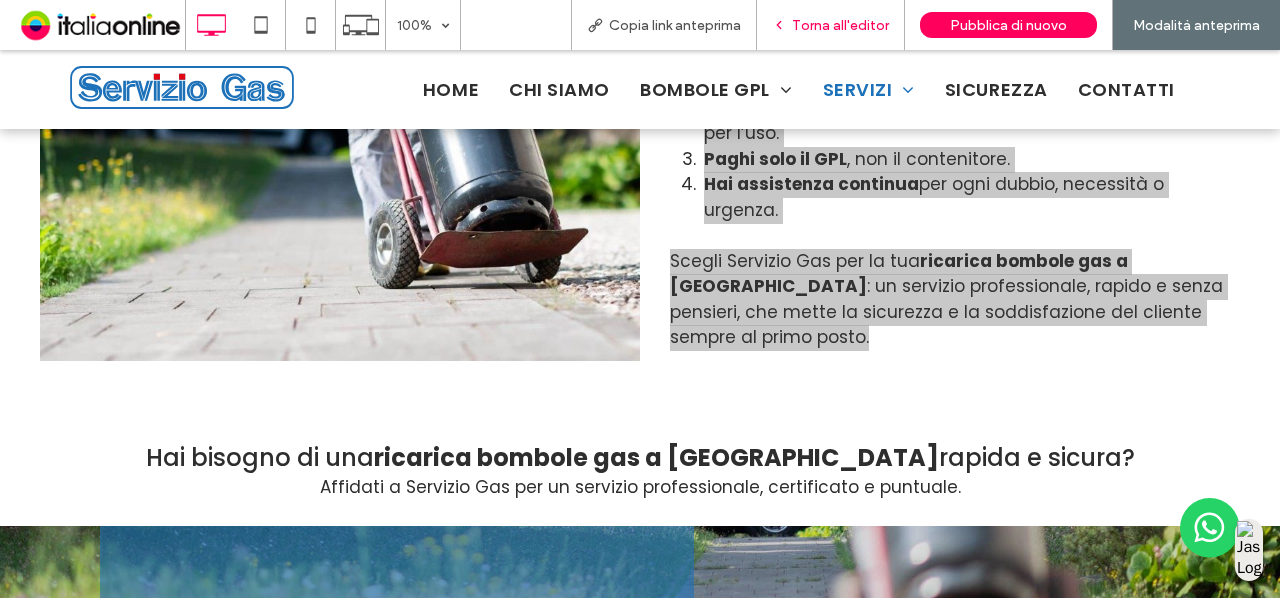drag, startPoint x: 859, startPoint y: 26, endPoint x: 839, endPoint y: 65, distance: 43.829212 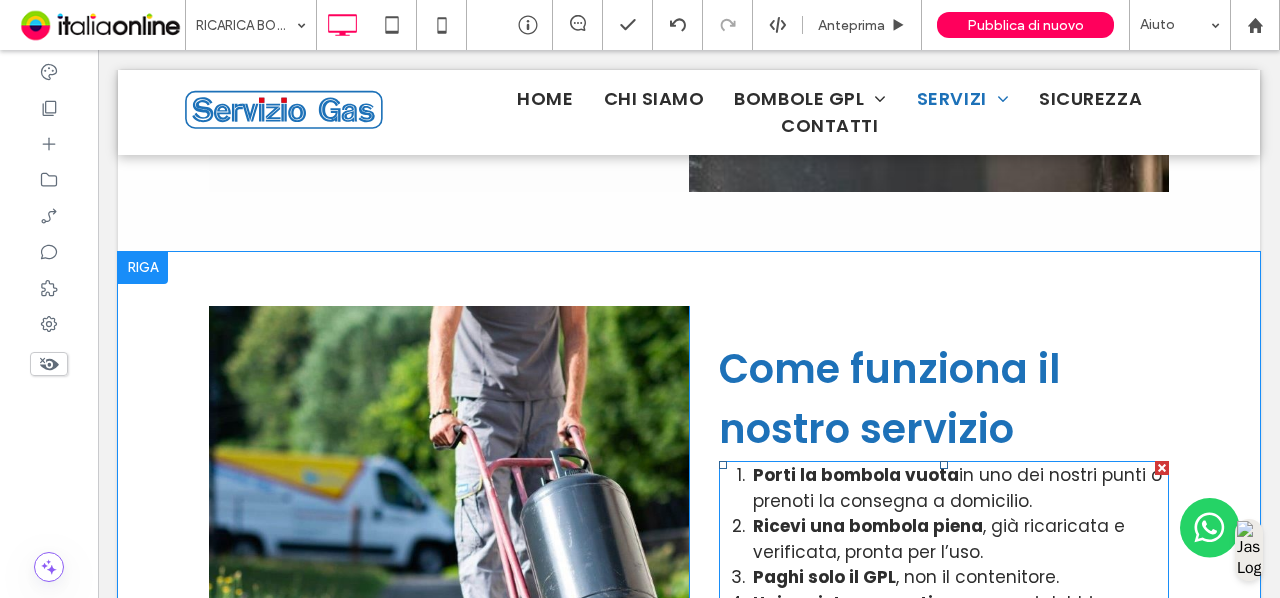 click on "Ricevi una bombola piena" at bounding box center (868, 526) 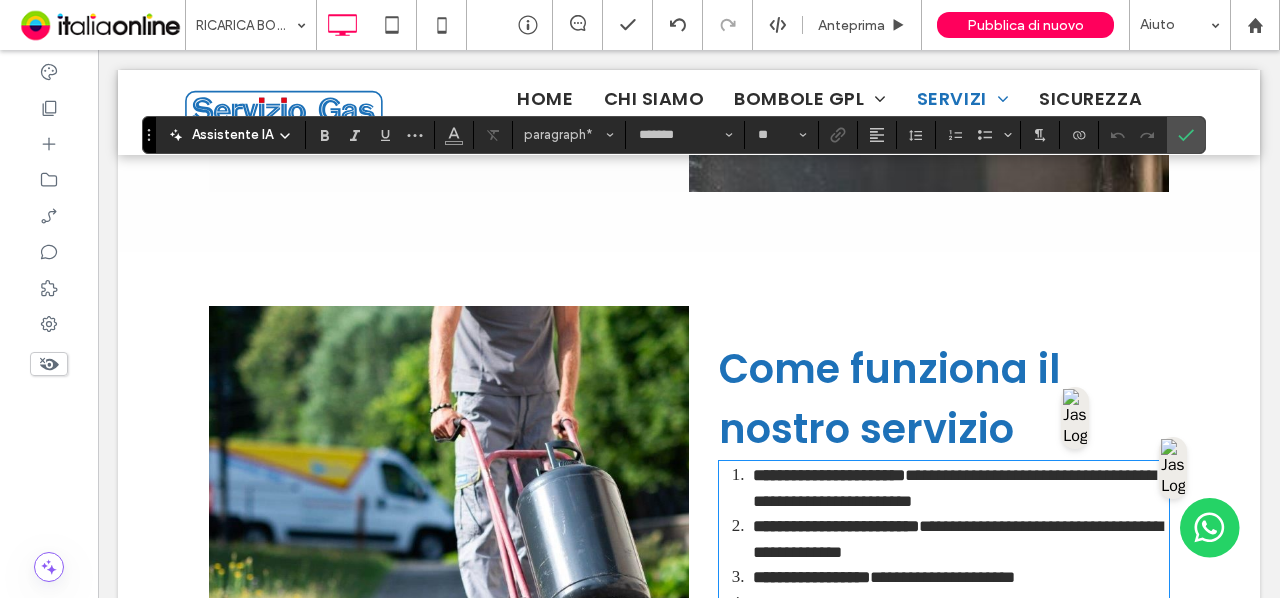 scroll, scrollTop: 2628, scrollLeft: 0, axis: vertical 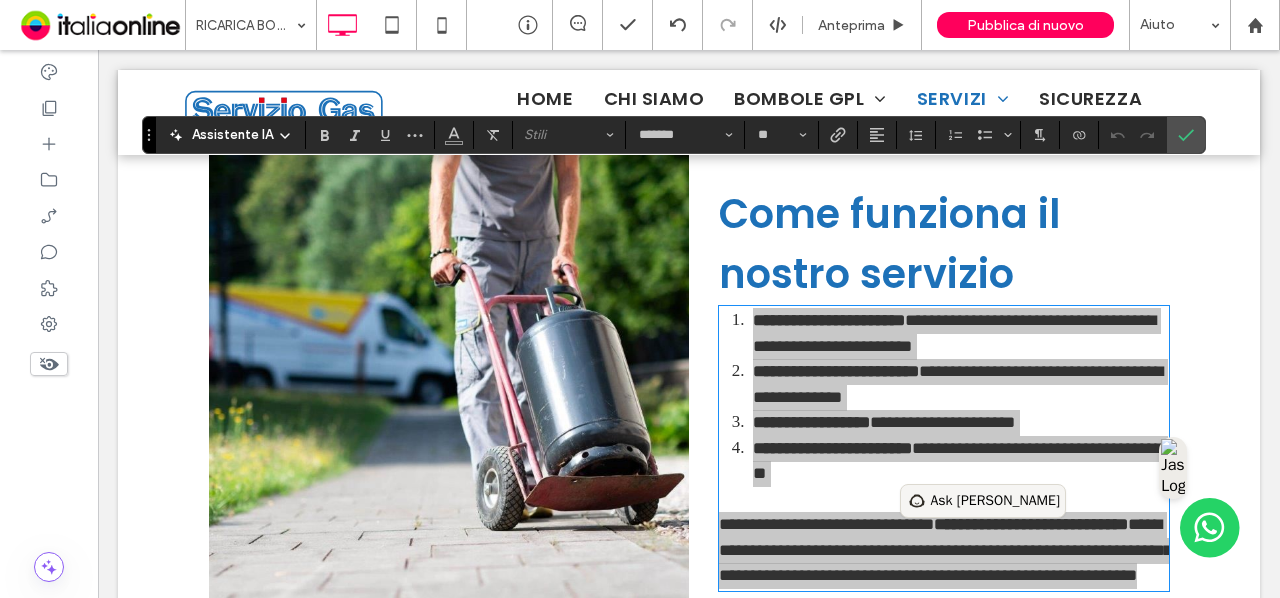 click on "Ask [PERSON_NAME]" at bounding box center [996, 501] 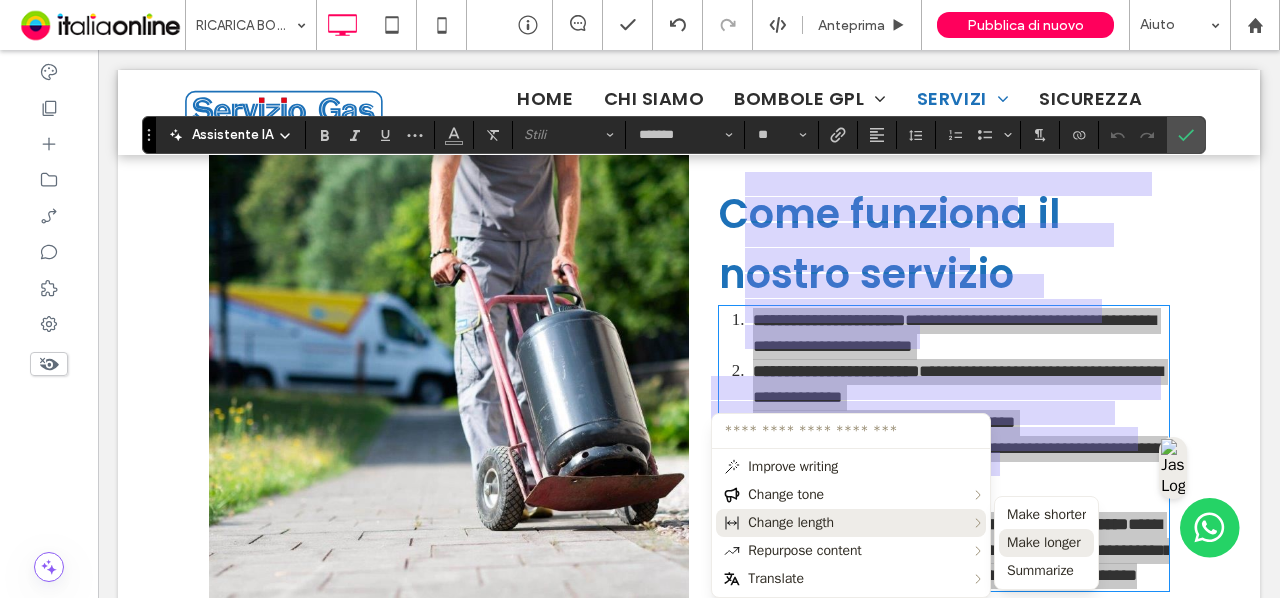 click on "Make longer" at bounding box center (1044, 543) 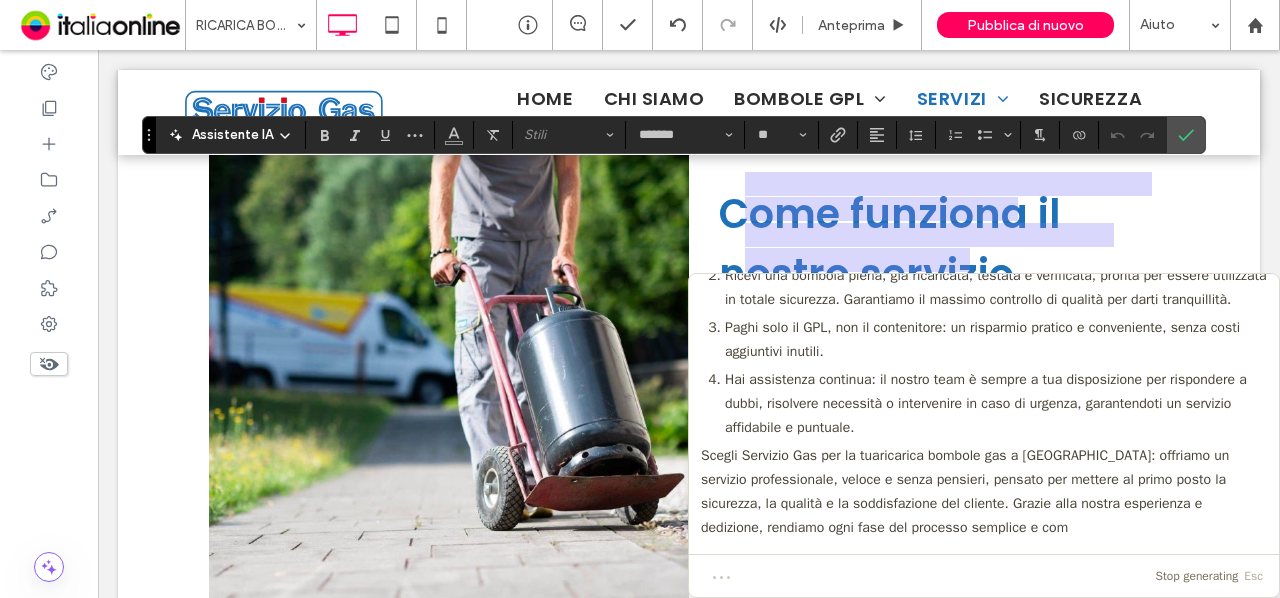 scroll, scrollTop: 128, scrollLeft: 0, axis: vertical 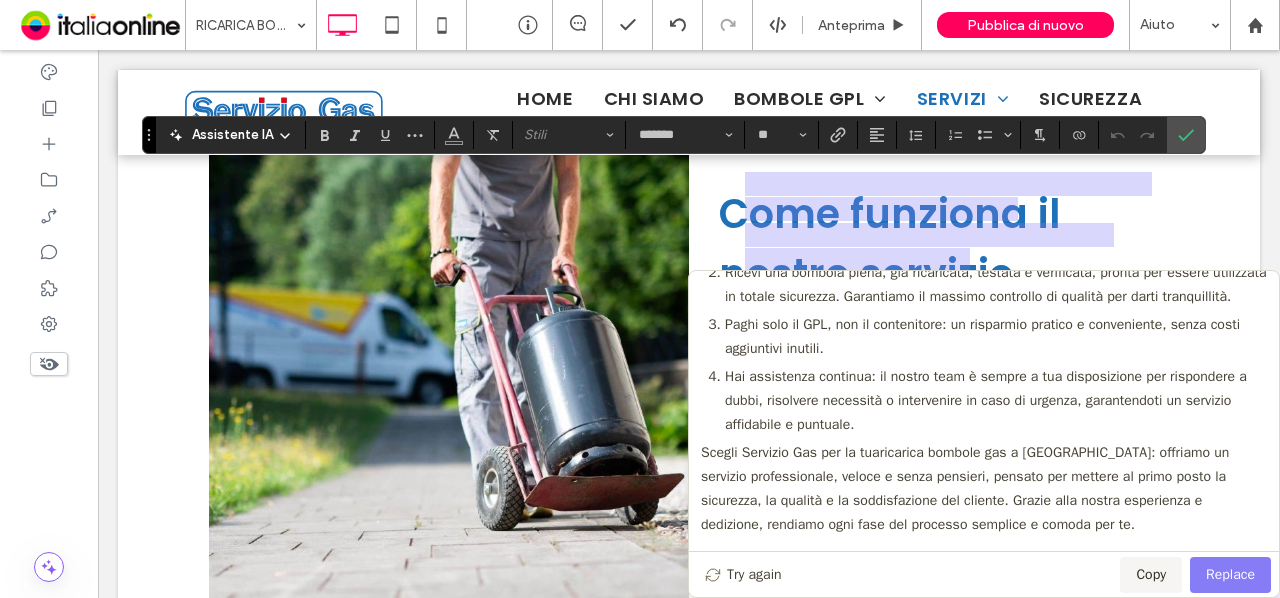 click on "Replace" at bounding box center [1230, 575] 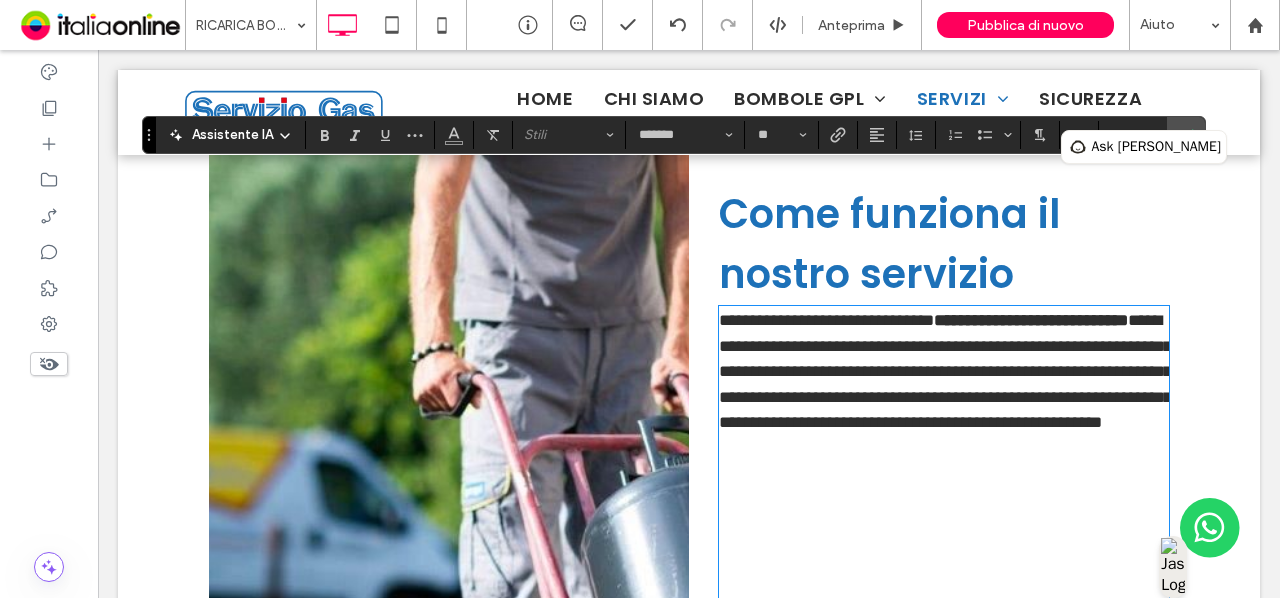 click at bounding box center [944, 551] 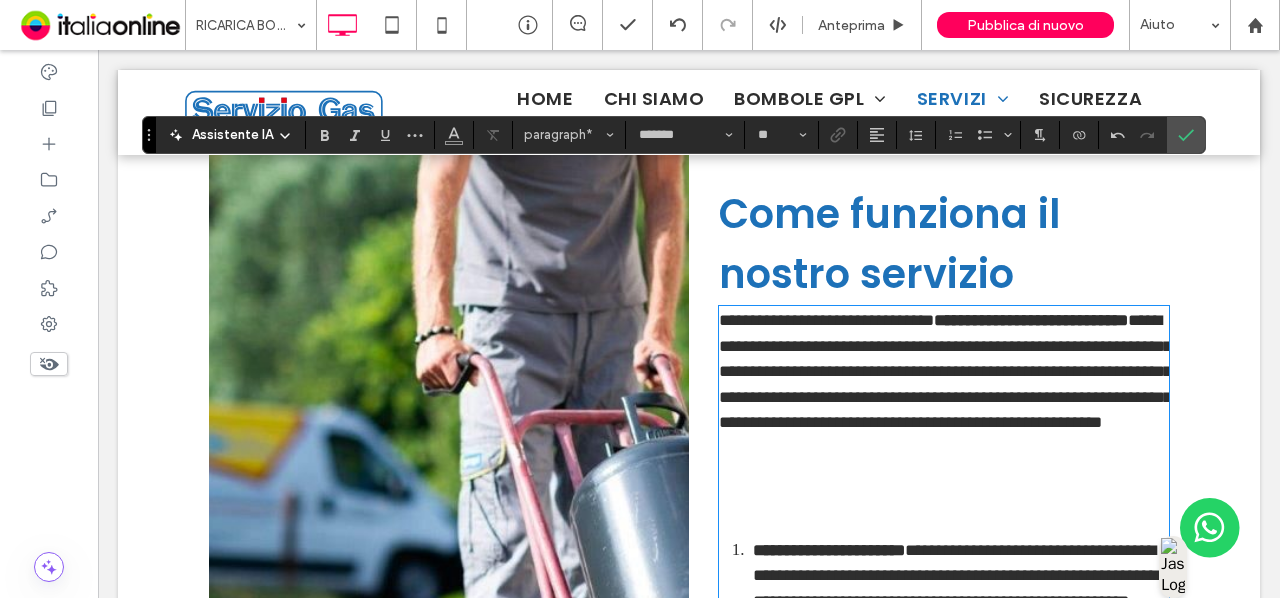 click at bounding box center [944, 525] 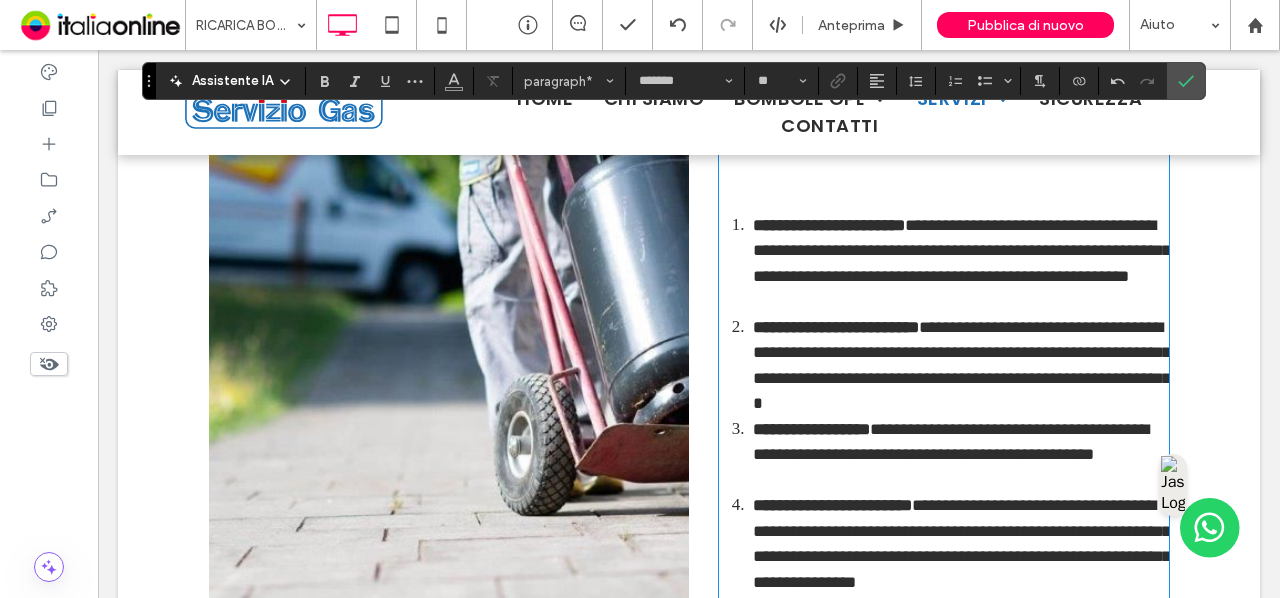 scroll, scrollTop: 2906, scrollLeft: 0, axis: vertical 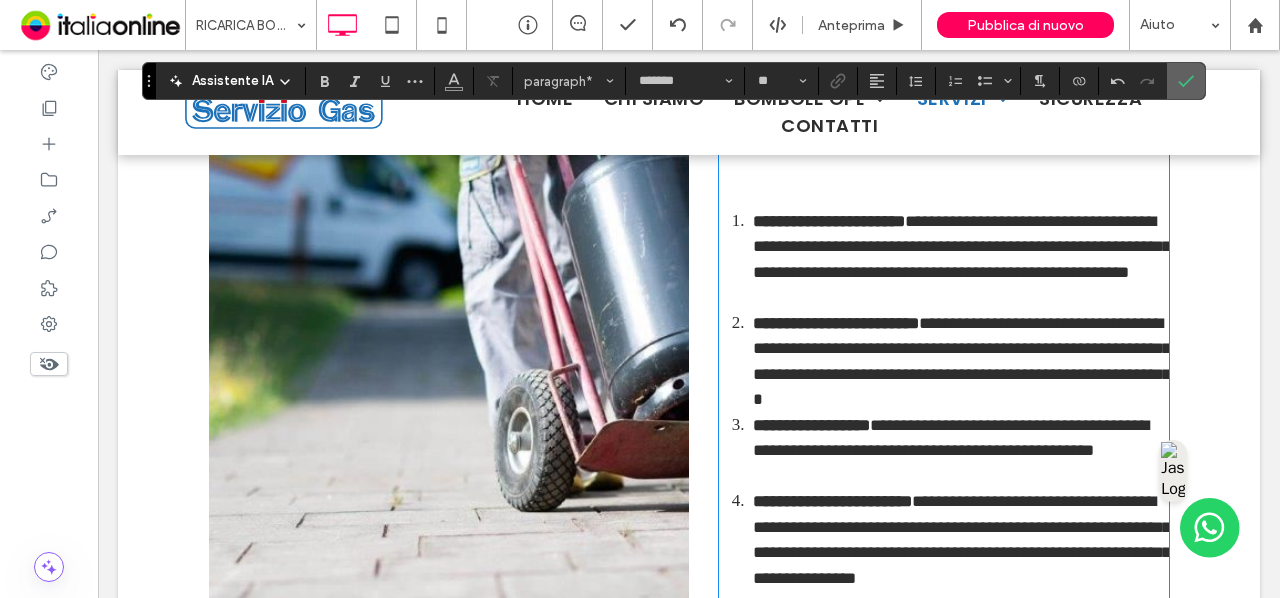 click at bounding box center [1186, 81] 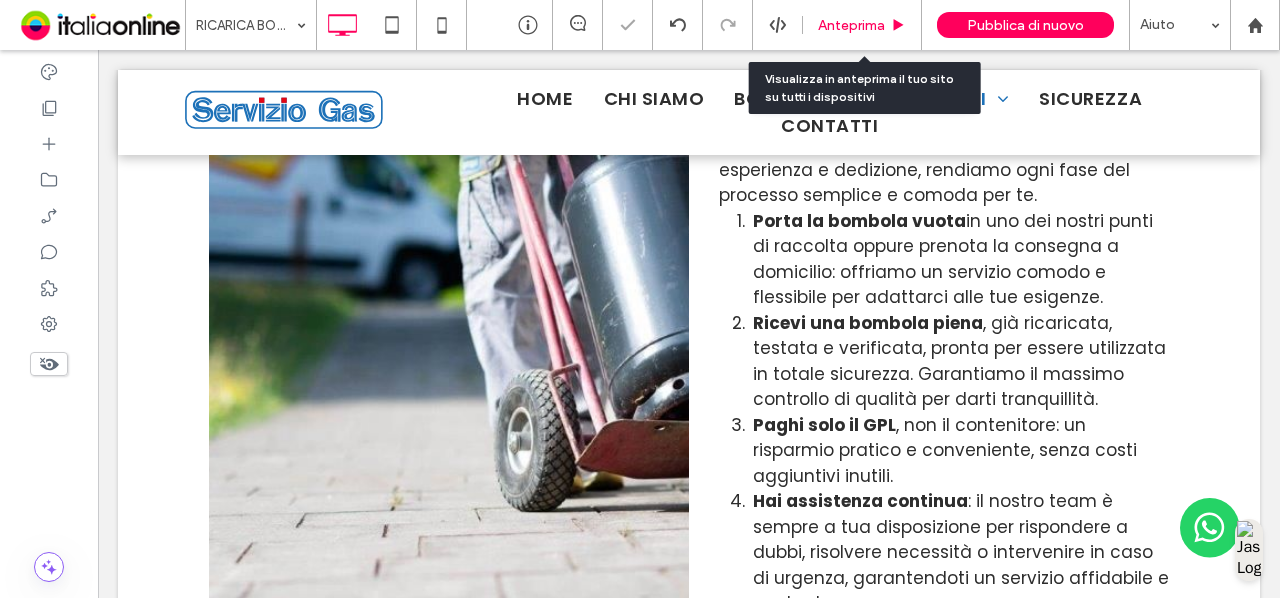 click on "Anteprima" at bounding box center [851, 25] 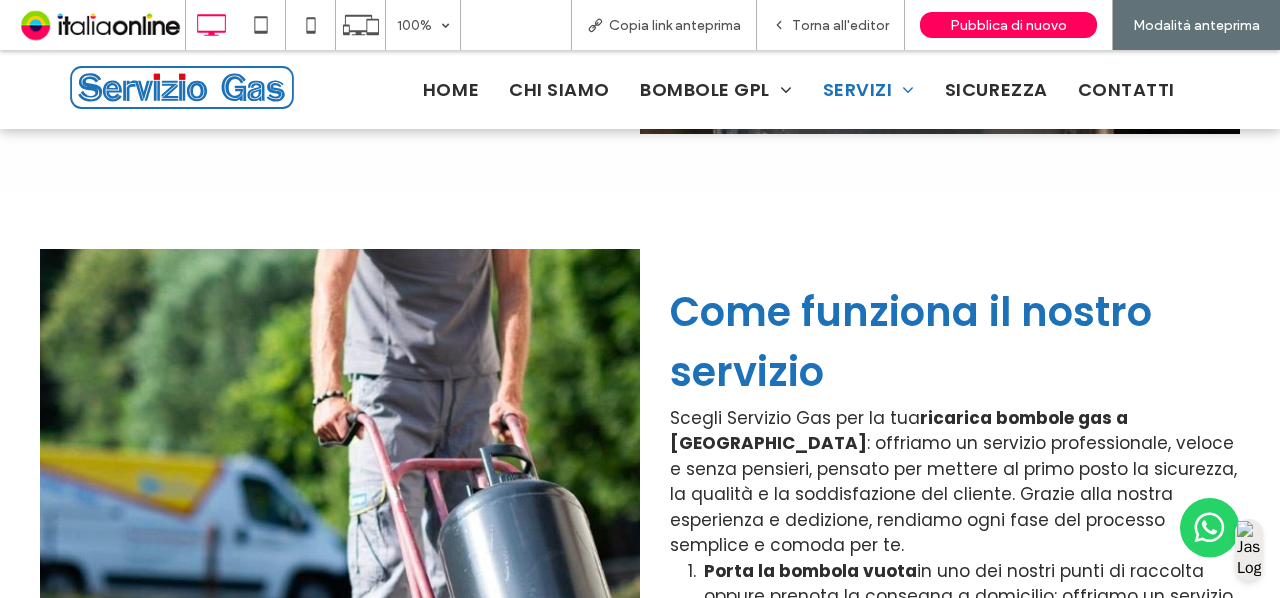 scroll, scrollTop: 2210, scrollLeft: 0, axis: vertical 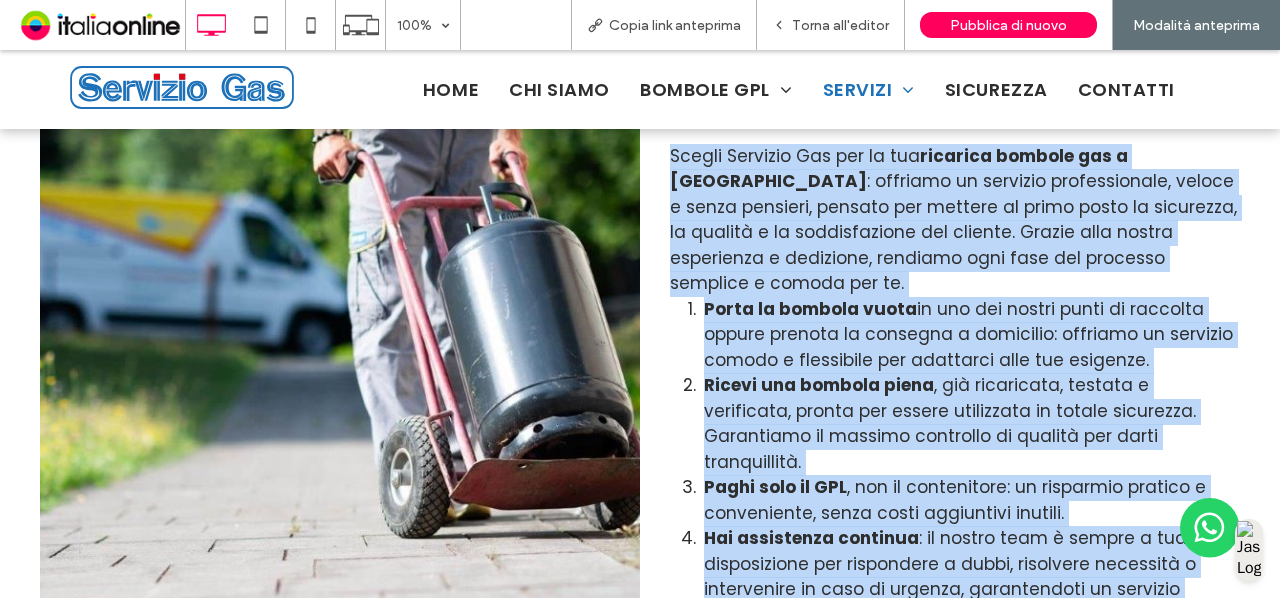 drag, startPoint x: 661, startPoint y: 338, endPoint x: 929, endPoint y: 529, distance: 329.09726 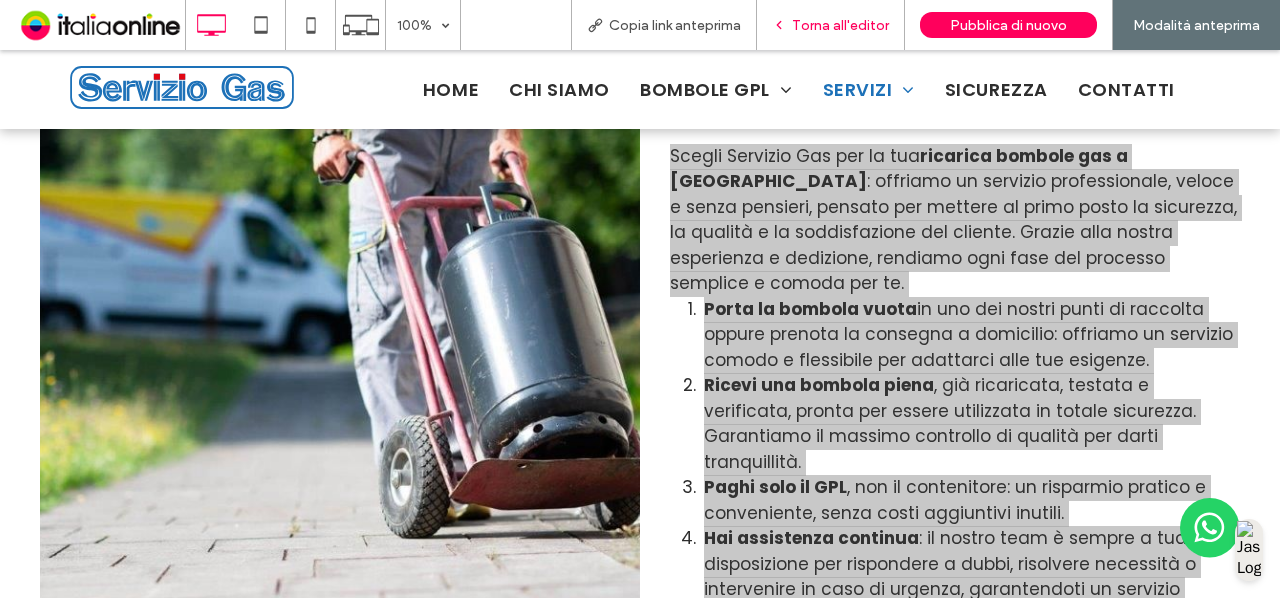 drag, startPoint x: 843, startPoint y: 27, endPoint x: 722, endPoint y: 172, distance: 188.85445 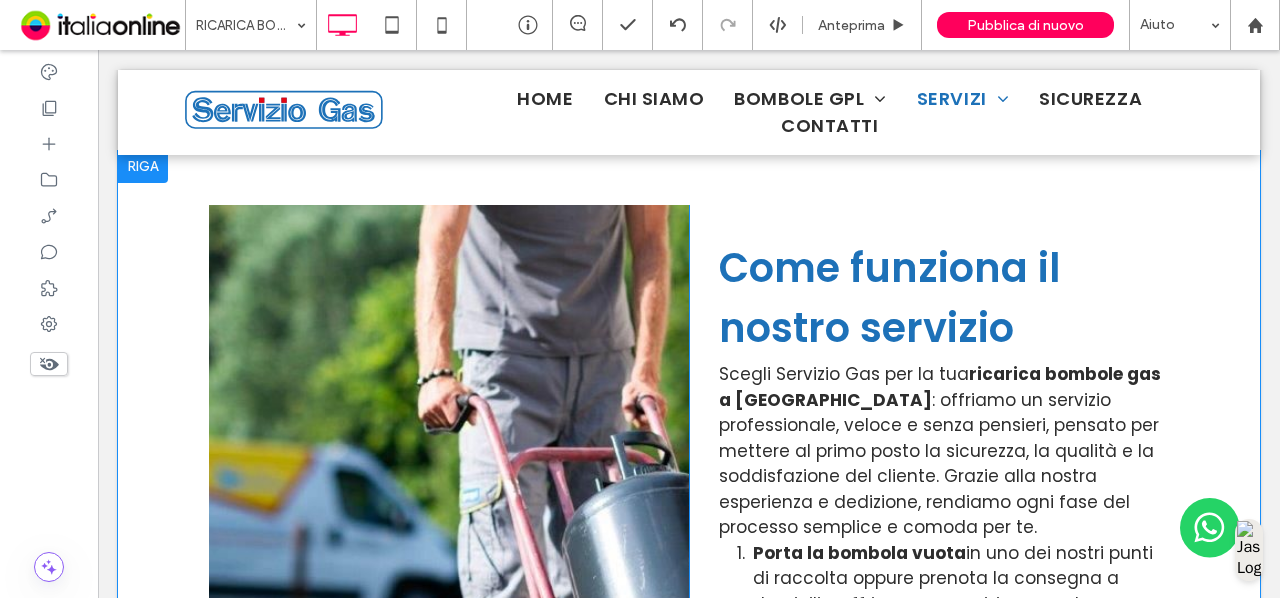 scroll, scrollTop: 2674, scrollLeft: 0, axis: vertical 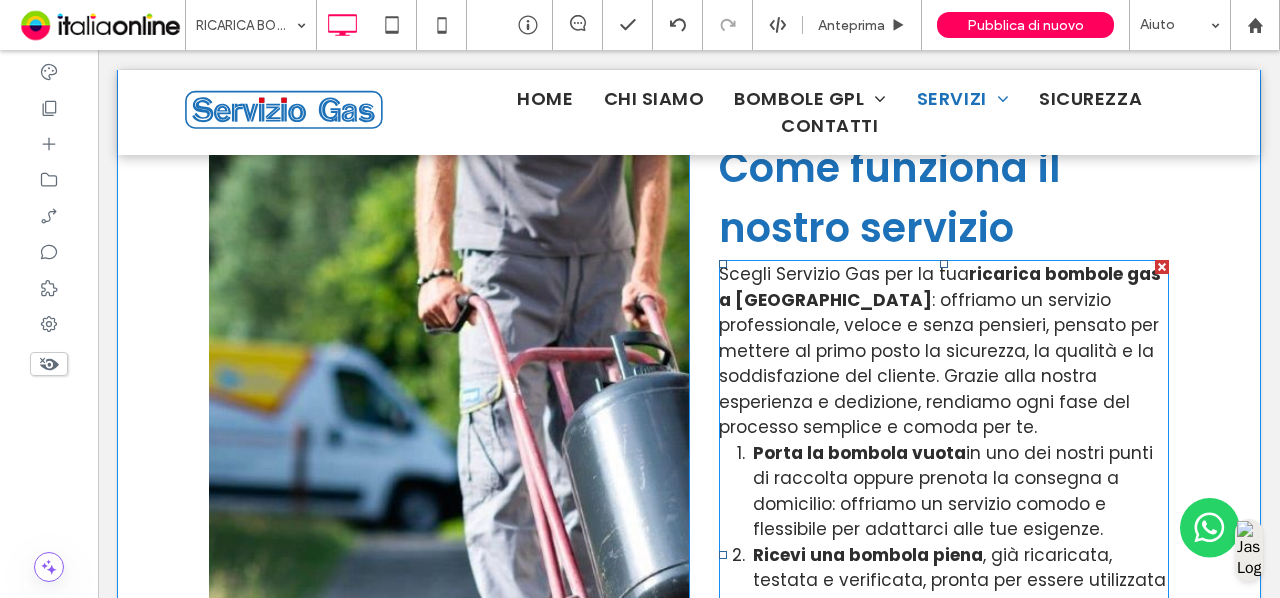 click on ": offriamo un servizio professionale, veloce e senza pensieri, pensato per mettere al primo posto la sicurezza, la qualità e la soddisfazione del cliente. Grazie alla nostra esperienza e dedizione, rendiamo ogni fase del processo semplice e comoda per te." at bounding box center [939, 364] 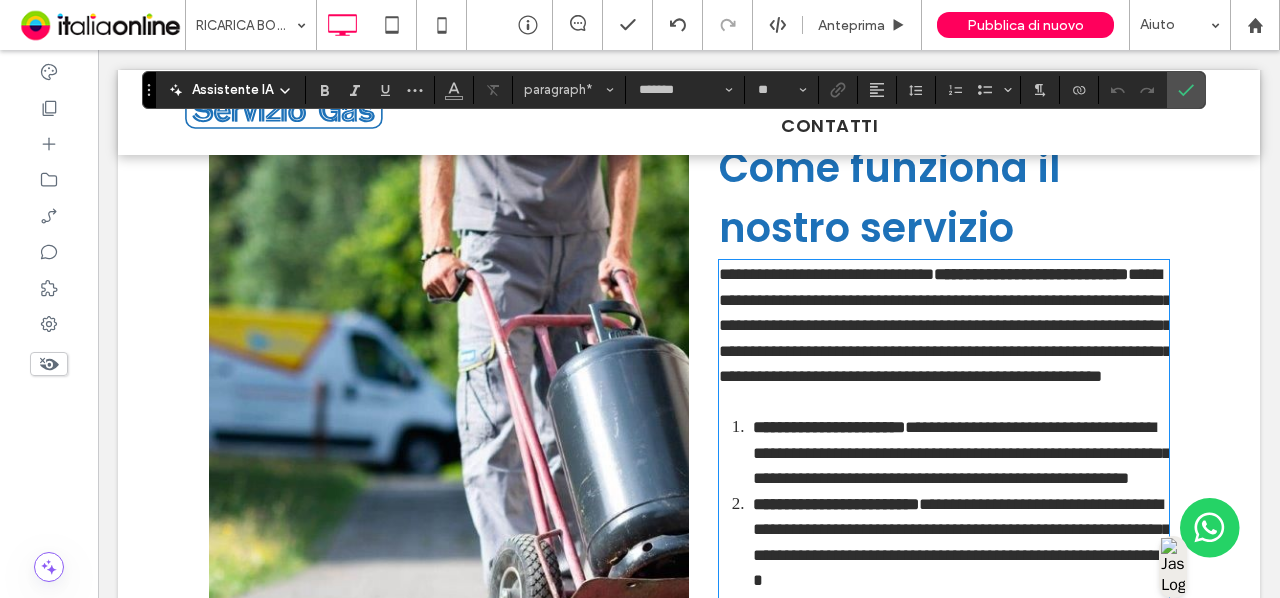 click on "**********" at bounding box center [944, 326] 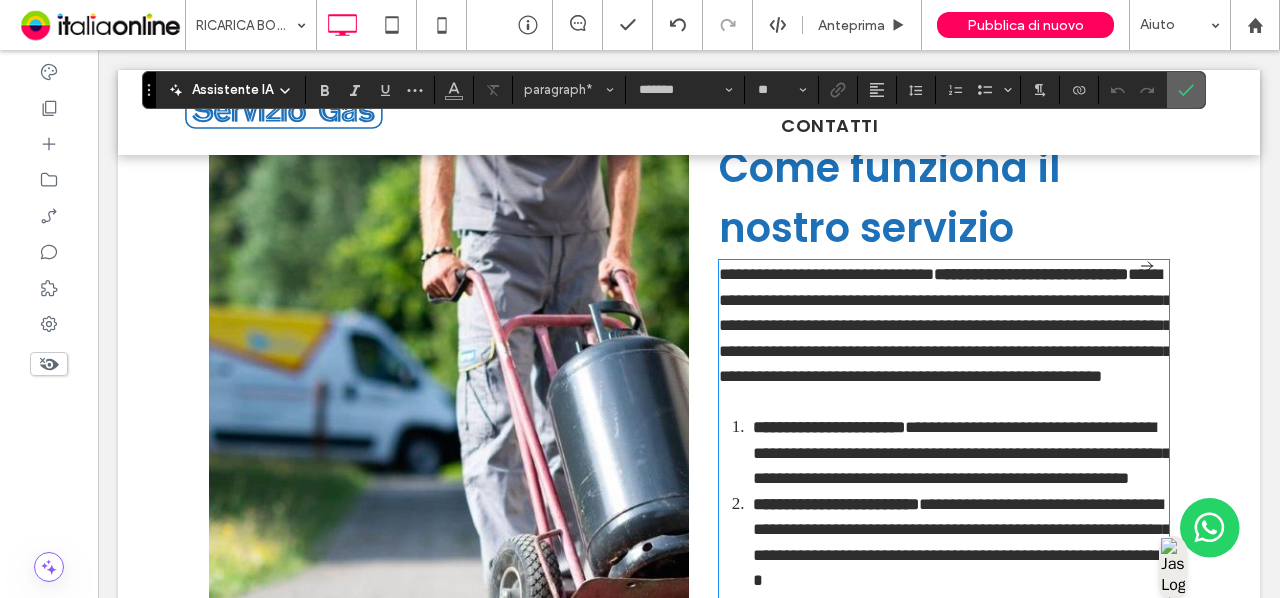click at bounding box center [1182, 90] 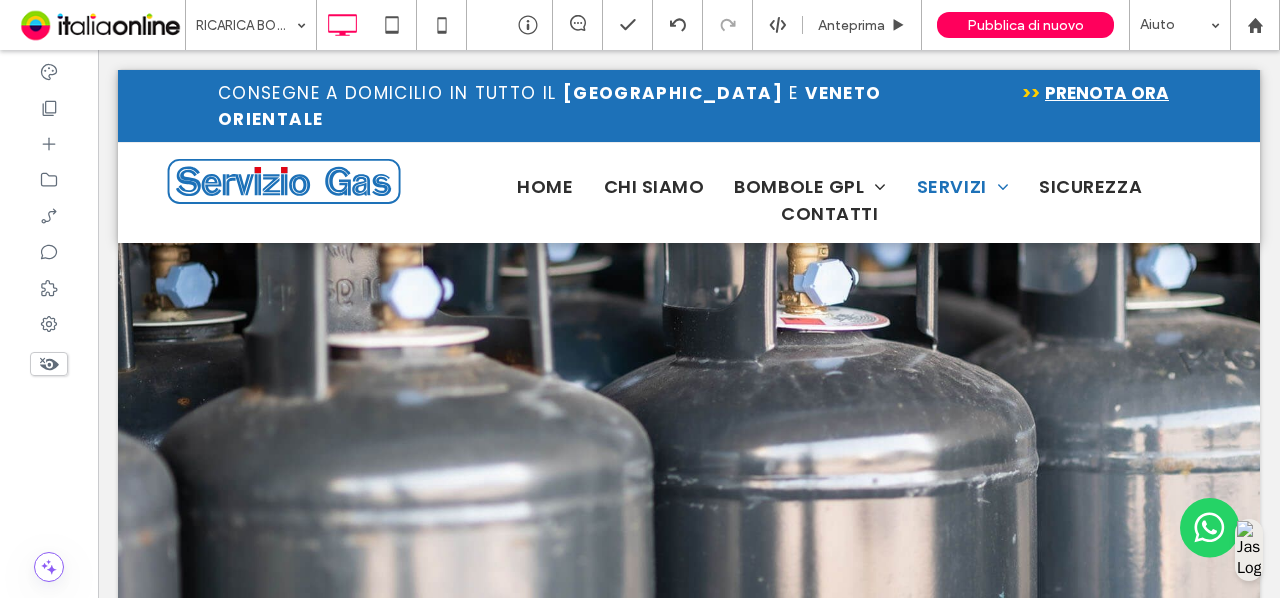 scroll, scrollTop: 0, scrollLeft: 0, axis: both 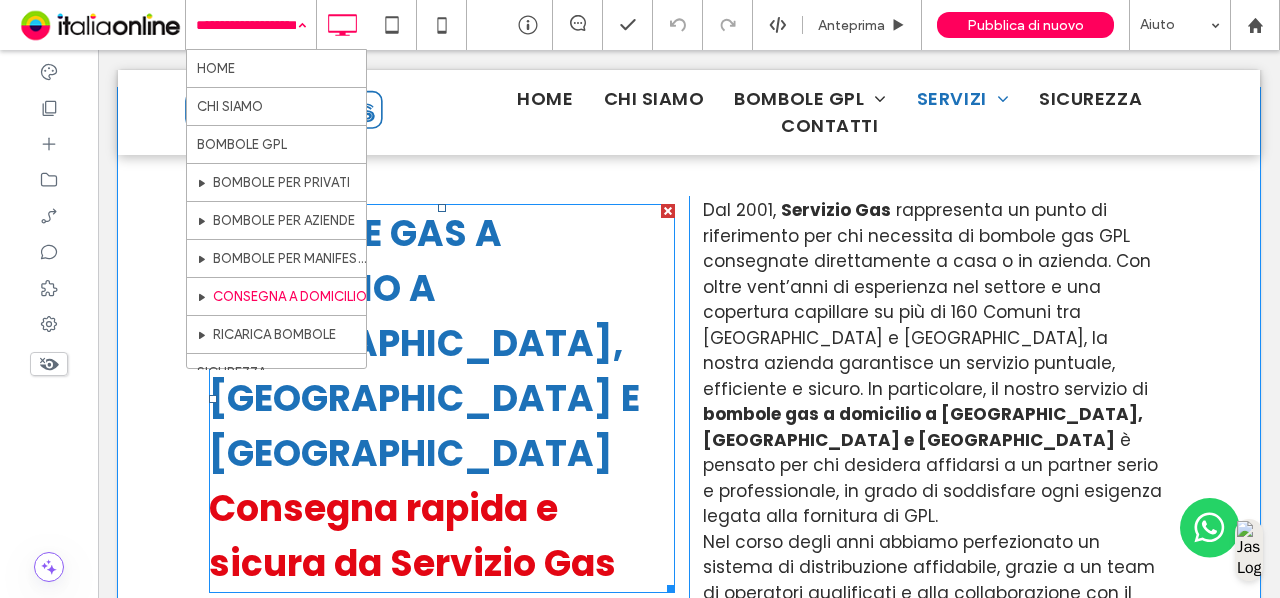 click on "Consegna rapida e sicura da Servizio Gas" at bounding box center (412, 536) 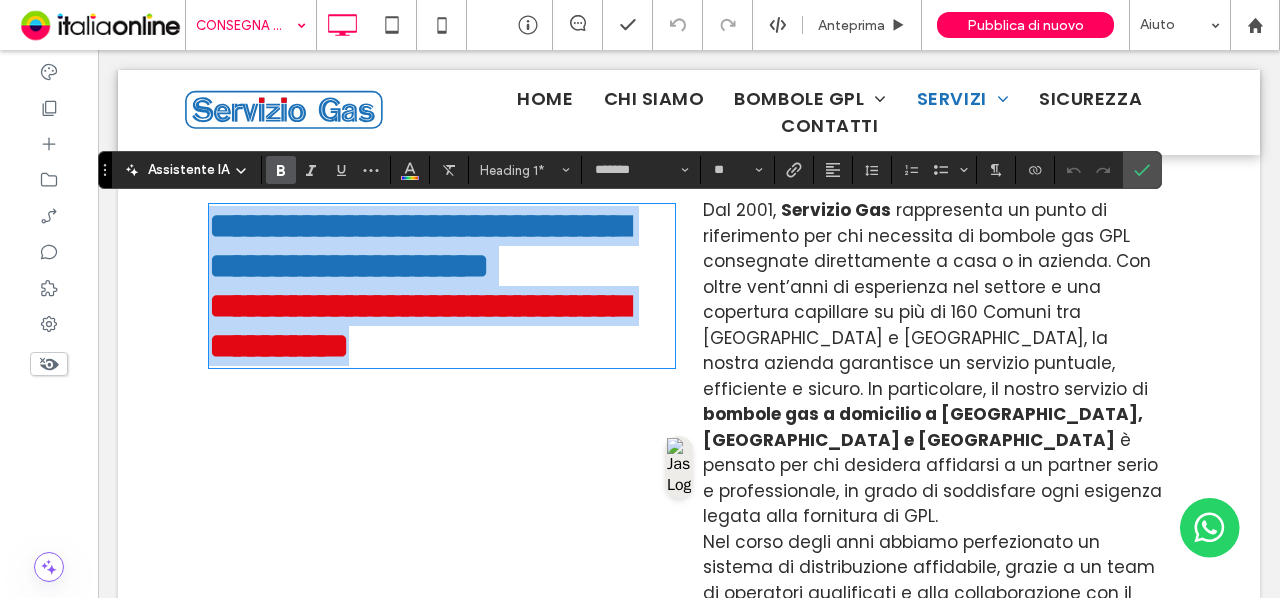 click on "**********" at bounding box center [419, 326] 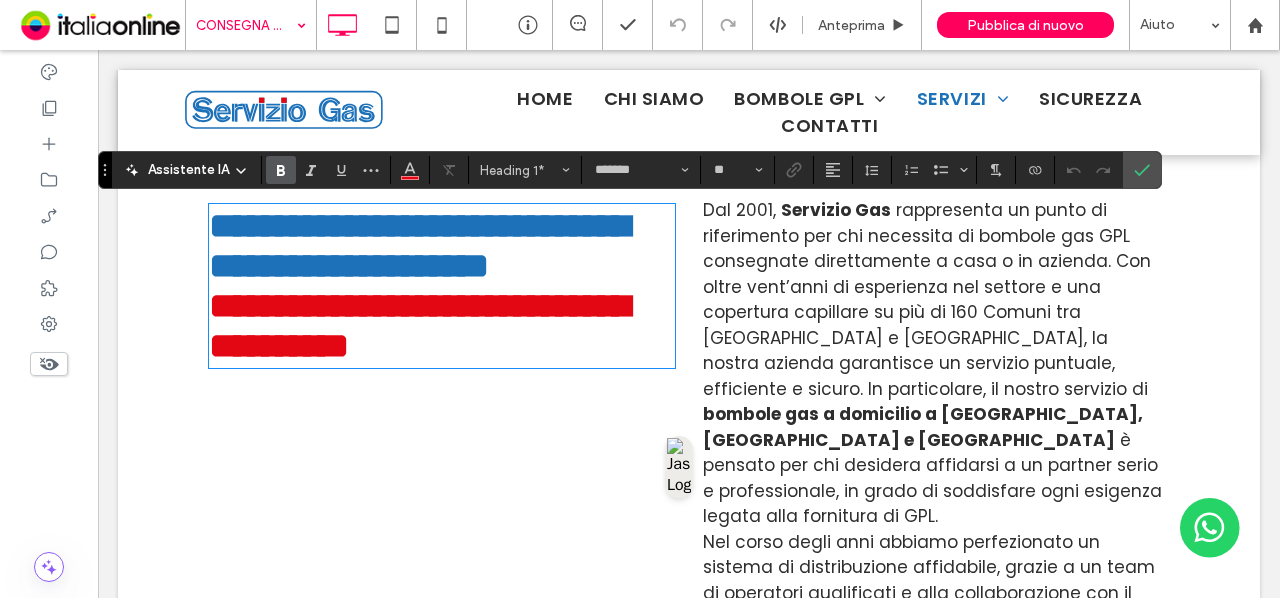 click on "**********" at bounding box center (419, 246) 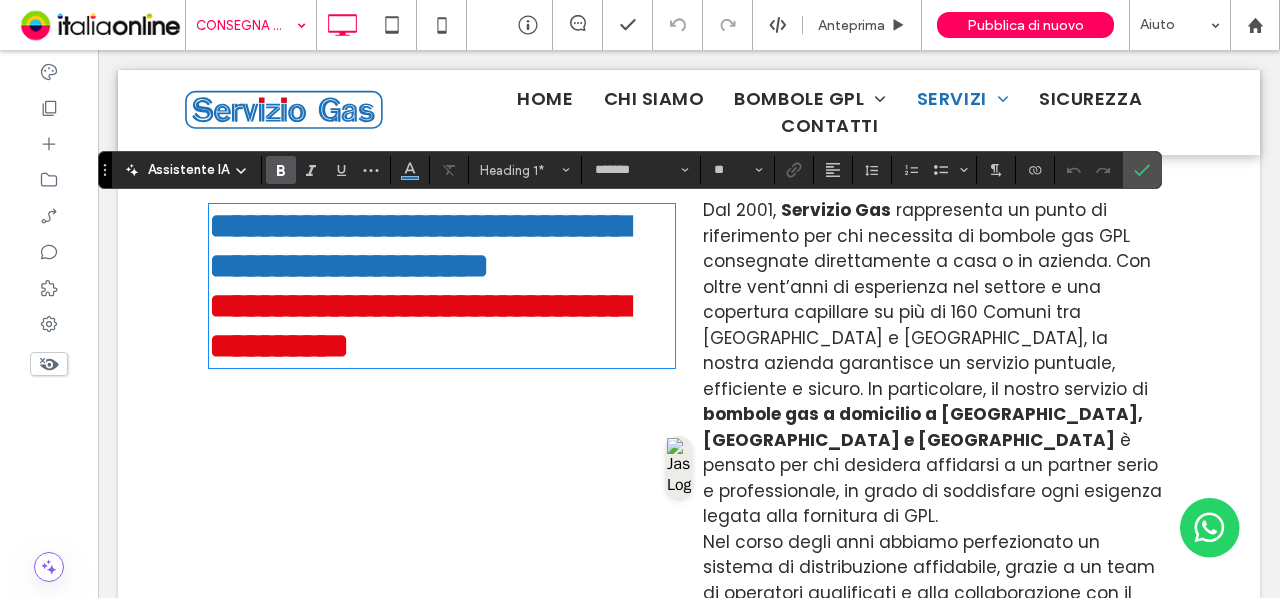 click on "**********" at bounding box center (419, 246) 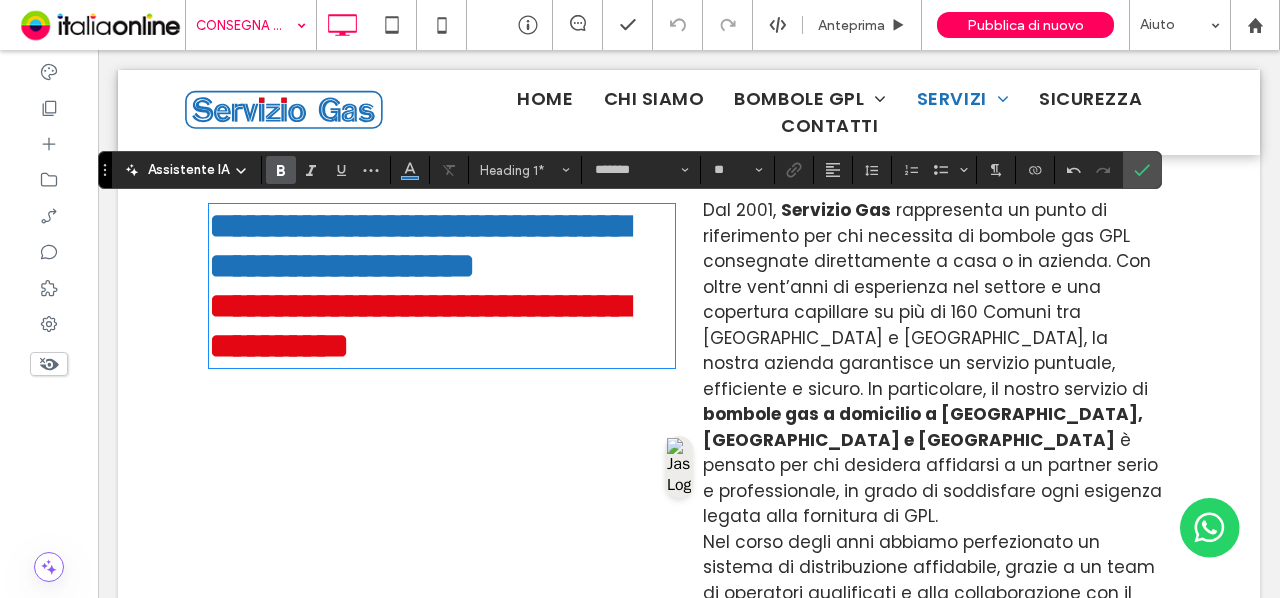 click on "**********" at bounding box center (442, 286) 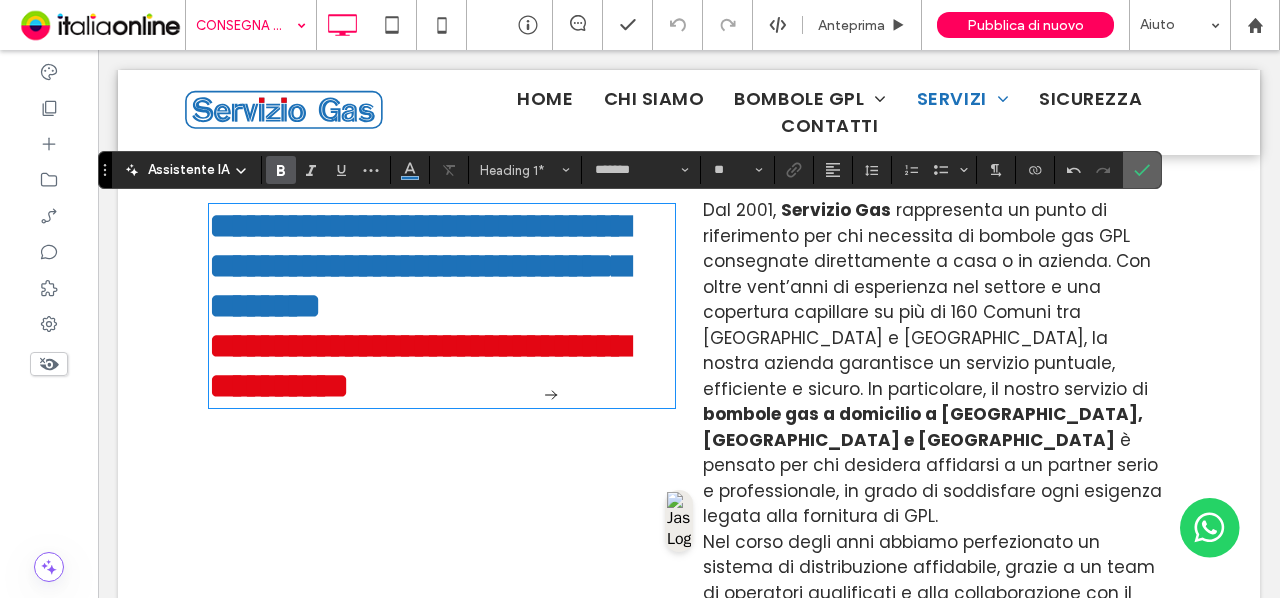 click 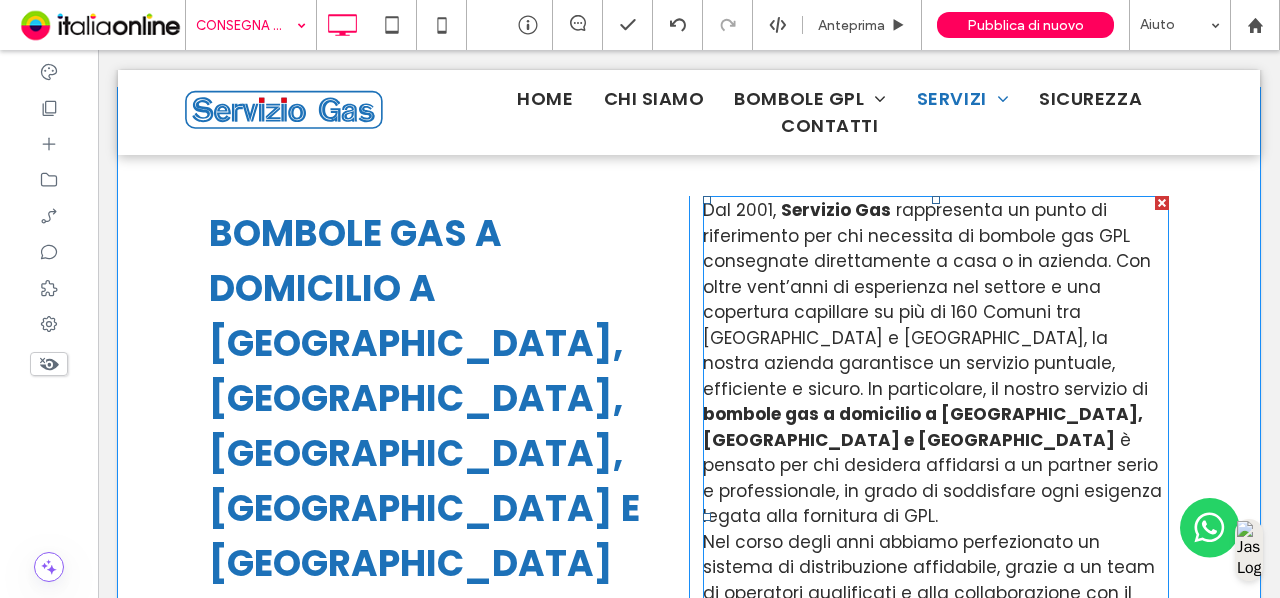 click on "Dal 2001,
Servizio Gas   rappresenta un punto di riferimento per chi necessita di bombole gas GPL consegnate direttamente a casa o in azienda. Con oltre vent’anni di esperienza nel settore e una copertura capillare su più di 160 Comuni tra Friuli Venezia Giulia e Veneto, la nostra azienda garantisce un servizio puntuale, efficiente e sicuro. In particolare, il nostro servizio di
bombole gas a domicilio a Udine, Gorizia e Trieste   è pensato per chi desidera affidarsi a un partner serio e professionale, in grado di soddisfare ogni esigenza legata alla fornitura di GPL." at bounding box center (936, 364) 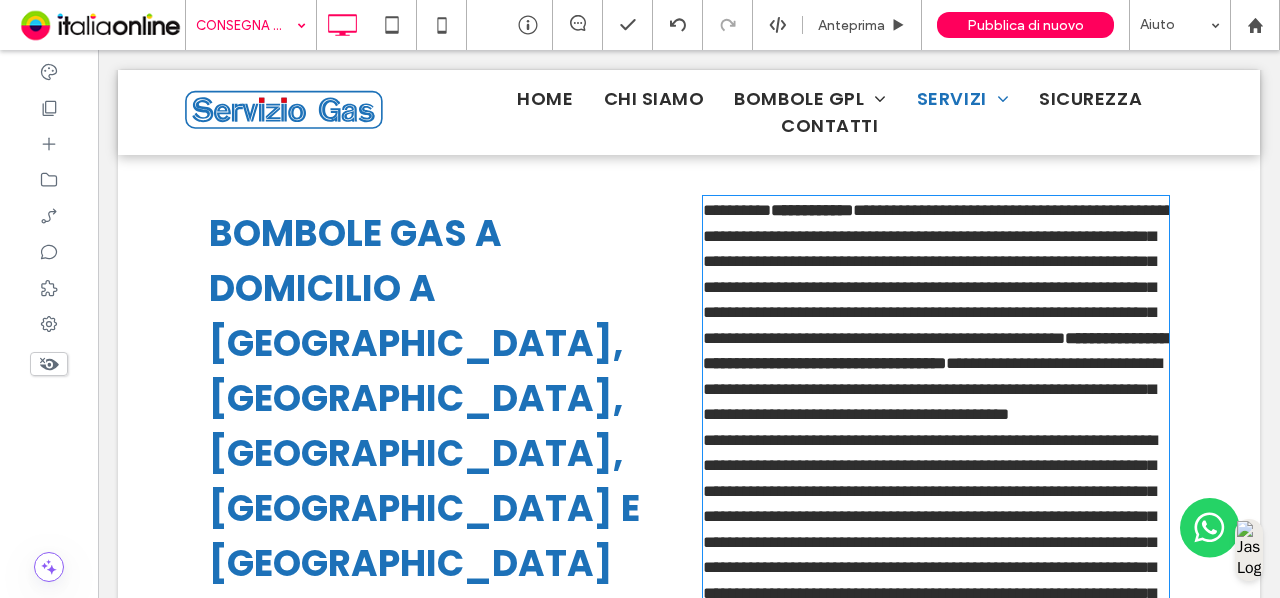 type on "*******" 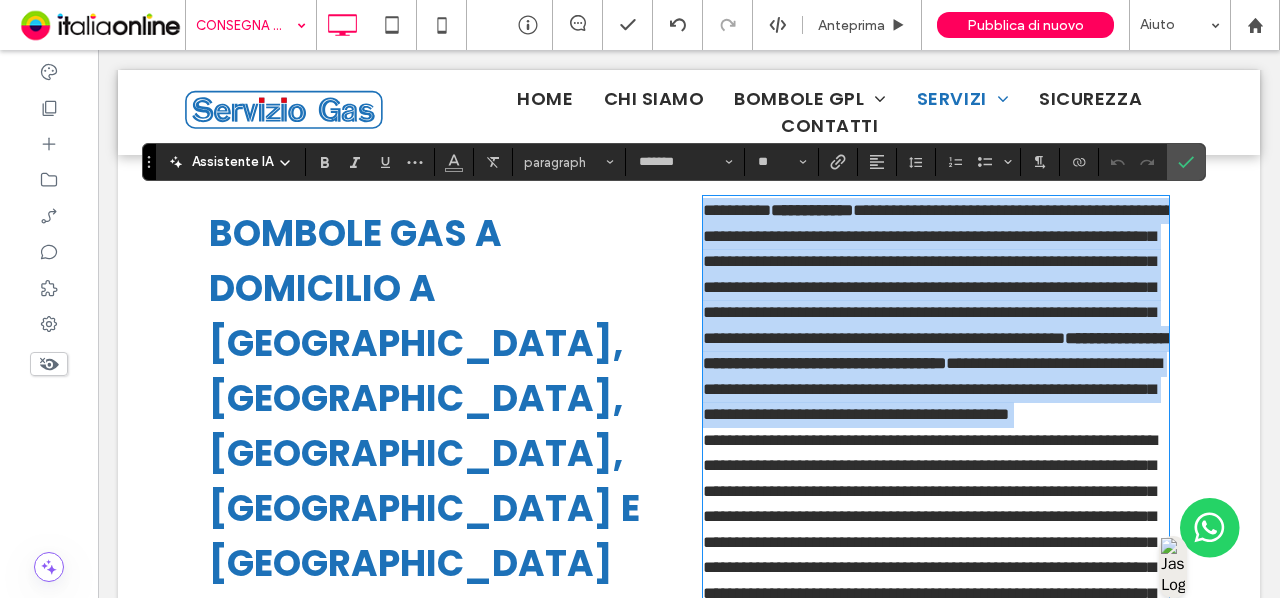click on "**********" at bounding box center (936, 313) 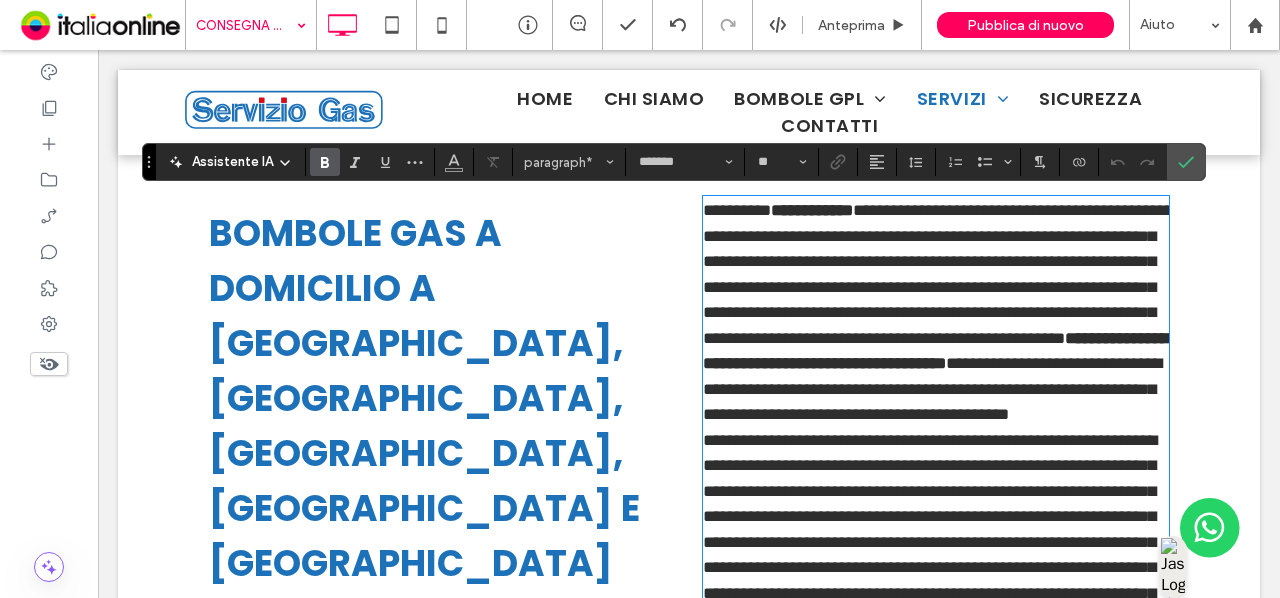 click on "**********" at bounding box center (936, 351) 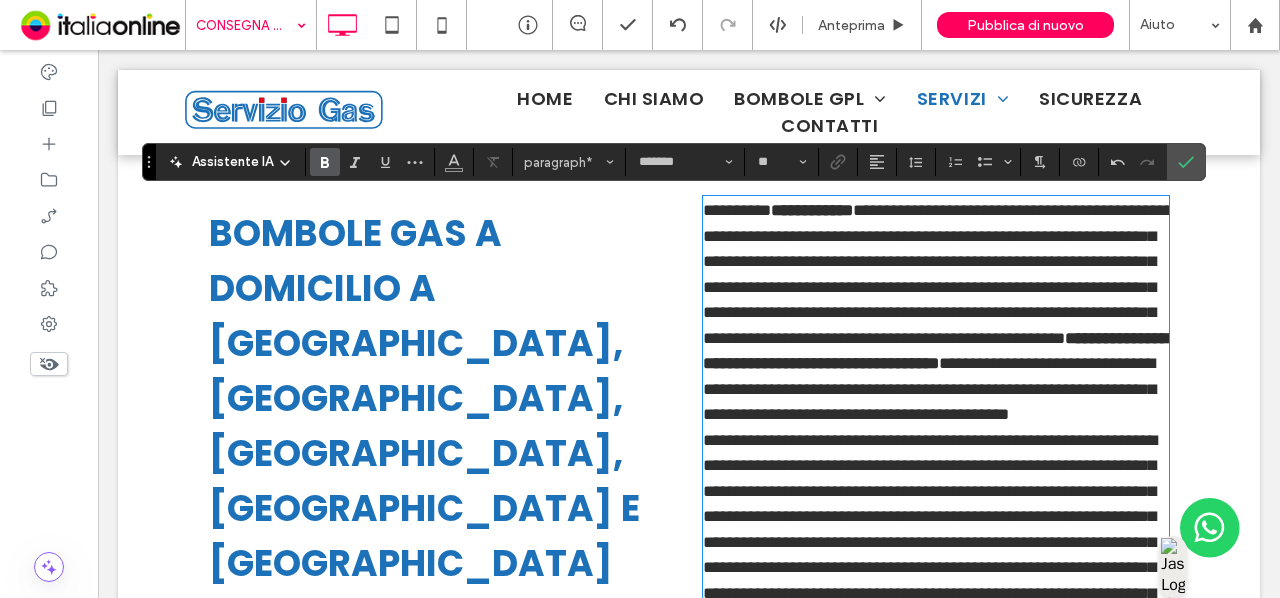 click on "**********" at bounding box center (929, 389) 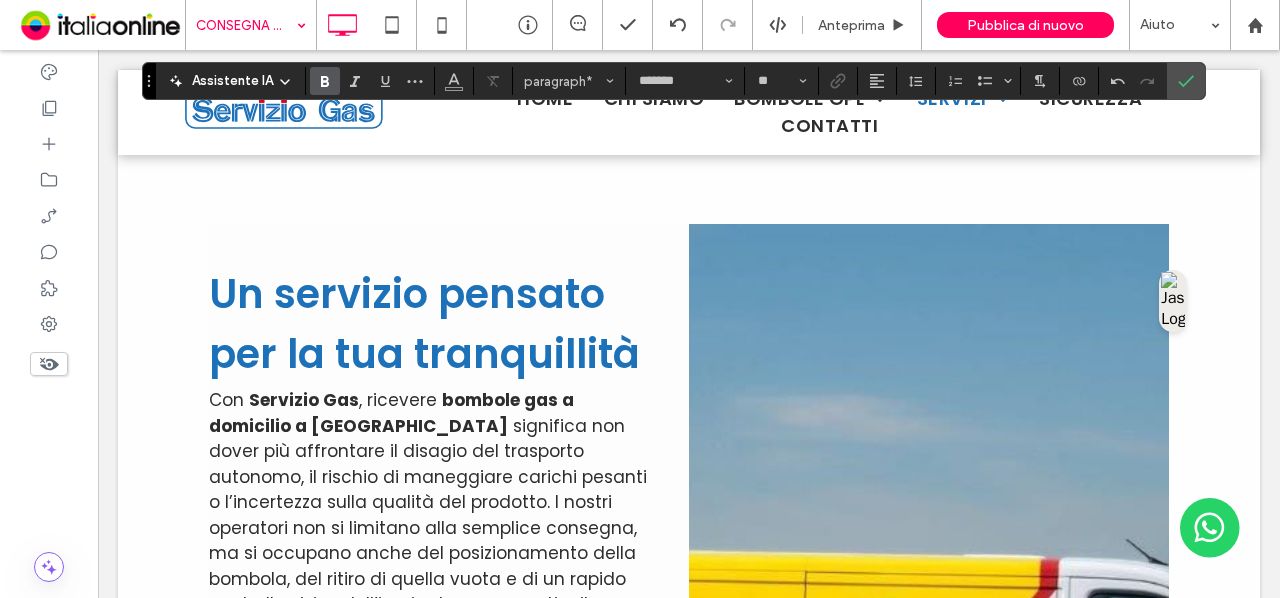 scroll, scrollTop: 1700, scrollLeft: 0, axis: vertical 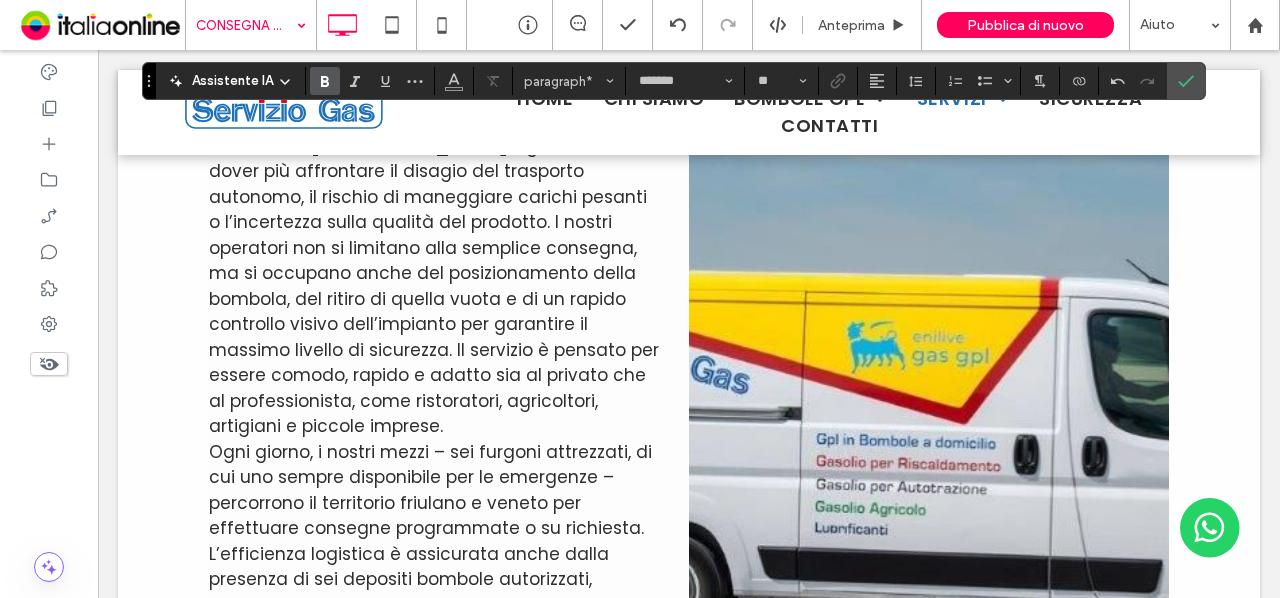 click on "significa non dover più affrontare il disagio del trasporto autonomo, il rischio di maneggiare carichi pesanti o l’incertezza sulla qualità del prodotto. I nostri operatori non si limitano alla semplice consegna, ma si occupano anche del posizionamento della bombola, del ritiro di quella vuota e di un rapido controllo visivo dell’impianto per garantire il massimo livello di sicurezza. Il servizio è pensato per essere comodo, rapido e adatto sia al privato che al professionista, come ristoratori, agricoltori, artigiani e piccole imprese." at bounding box center (434, 286) 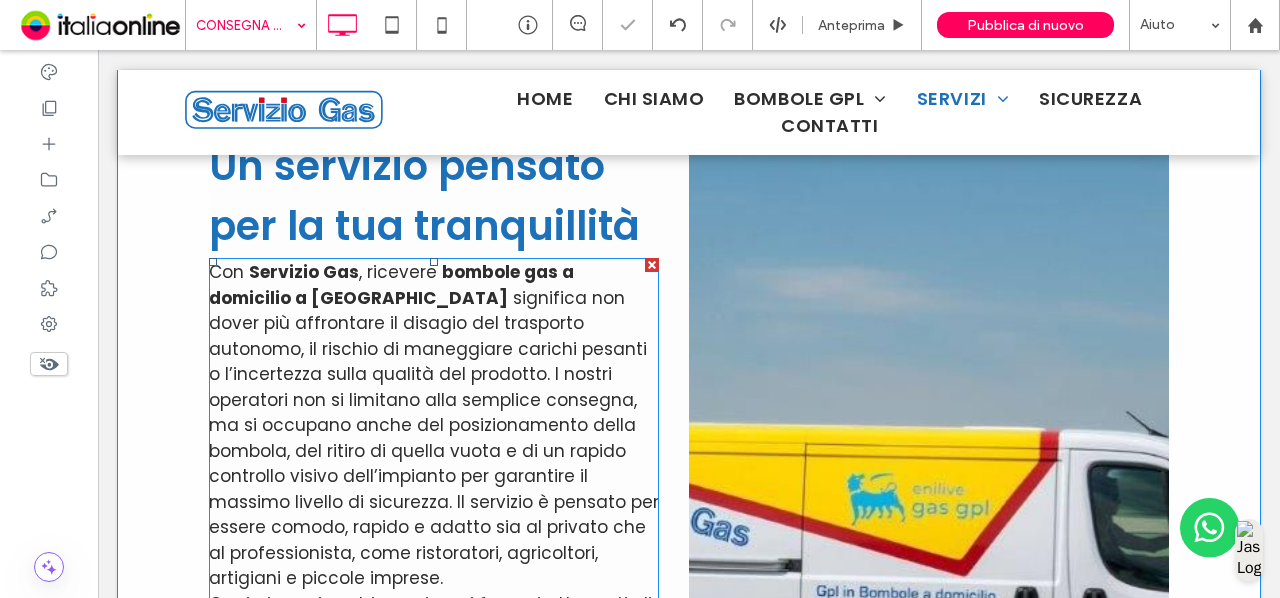 click on "Servizio Gas" at bounding box center [304, 272] 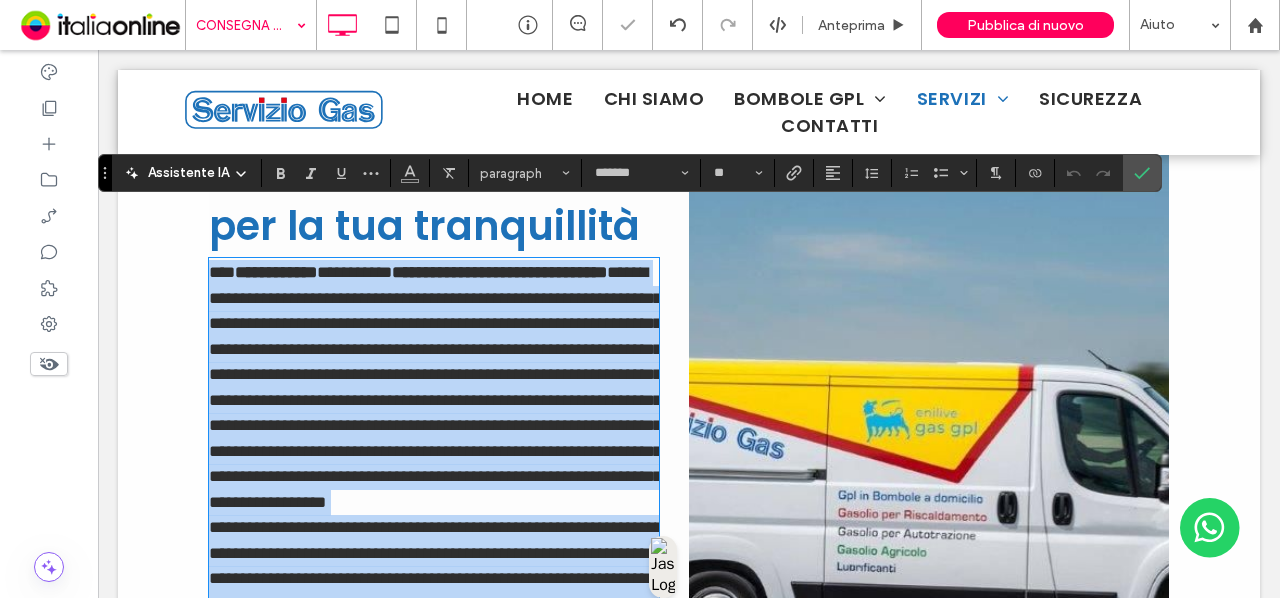 click on "**********" at bounding box center (435, 387) 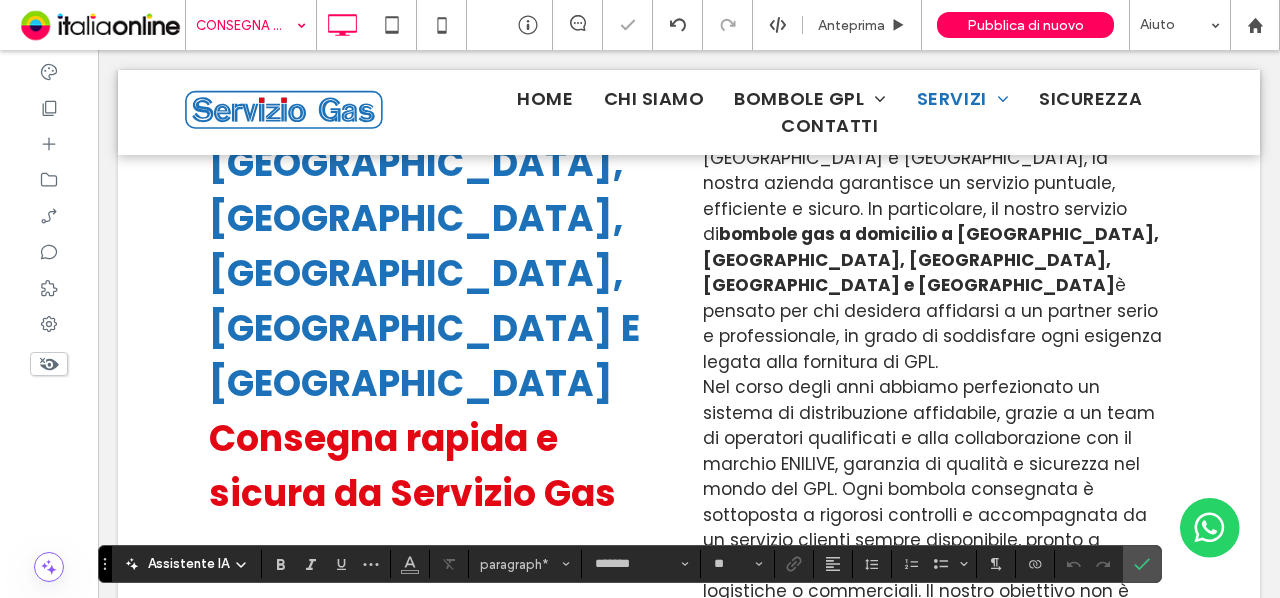 scroll, scrollTop: 900, scrollLeft: 0, axis: vertical 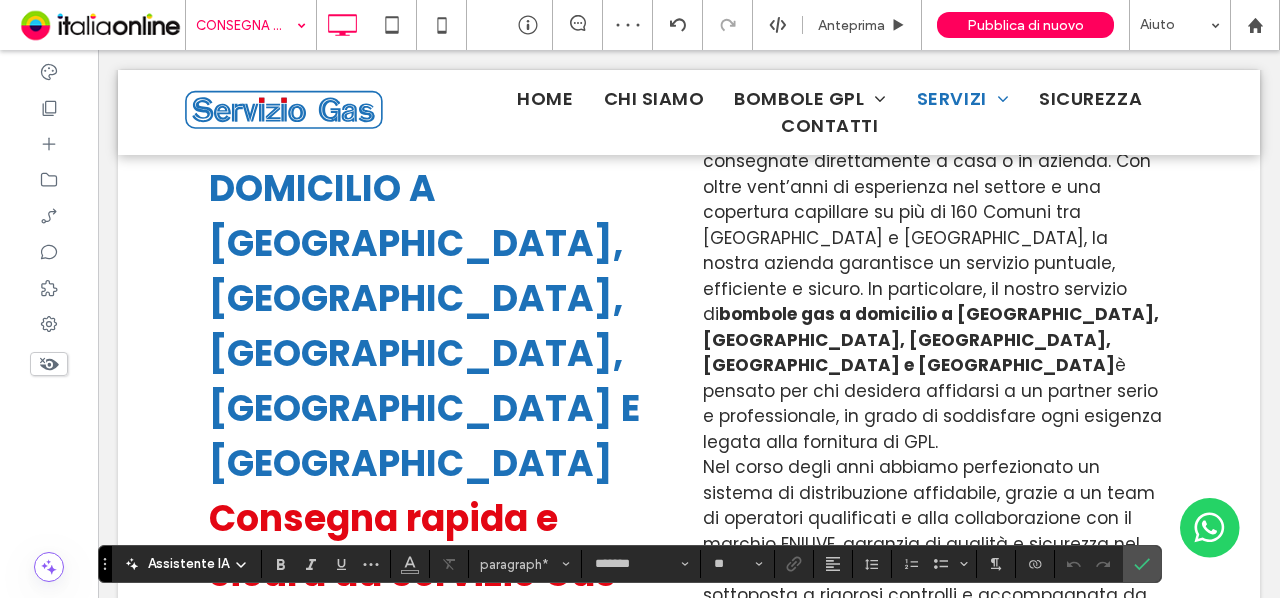click on "bombole gas a domicilio a Udine, Gorizia, Trieste, Venezia e Treviso" at bounding box center (931, 339) 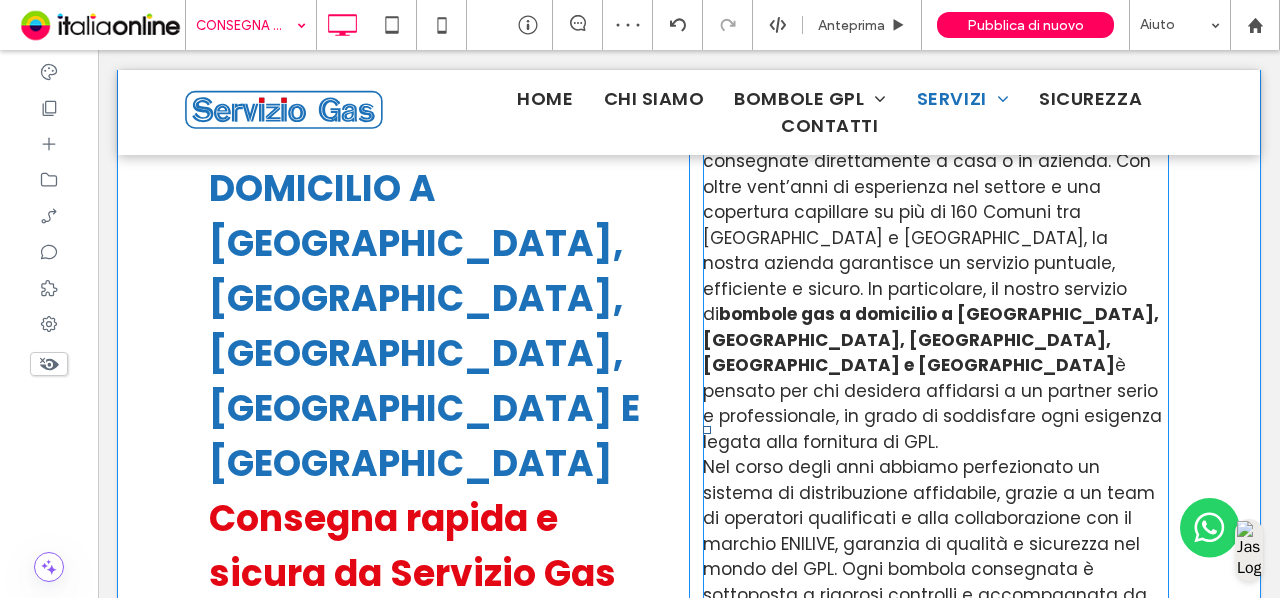 click on "bombole gas a domicilio a Udine, Gorizia, Trieste, Venezia e Treviso" at bounding box center (931, 339) 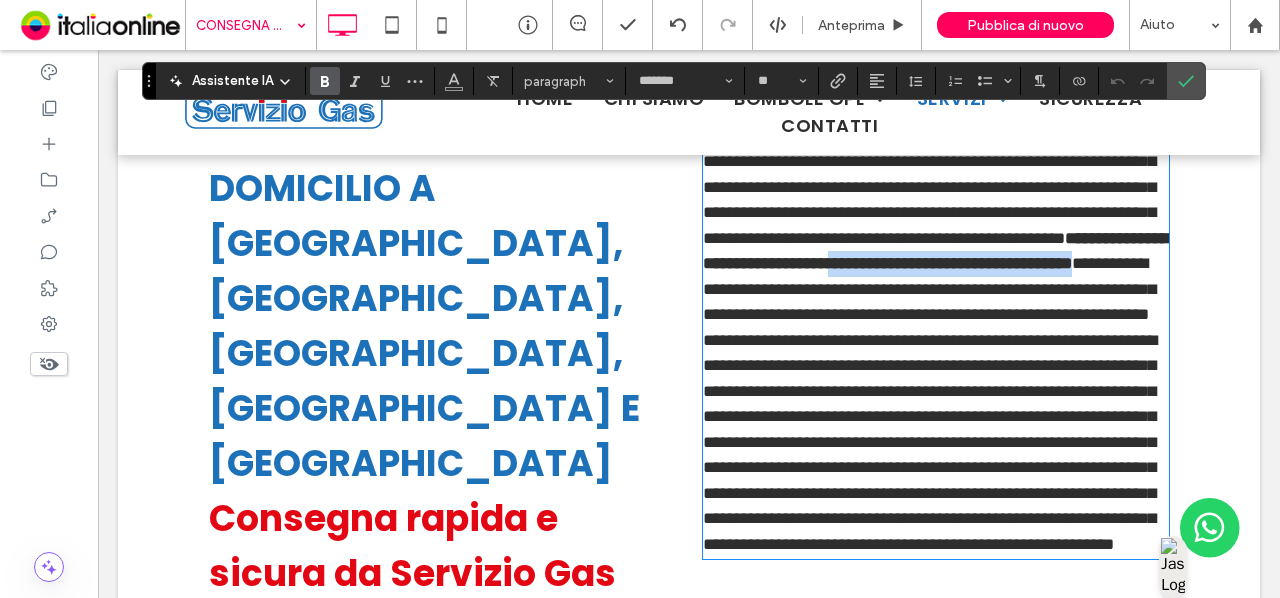 drag, startPoint x: 986, startPoint y: 317, endPoint x: 702, endPoint y: 320, distance: 284.01584 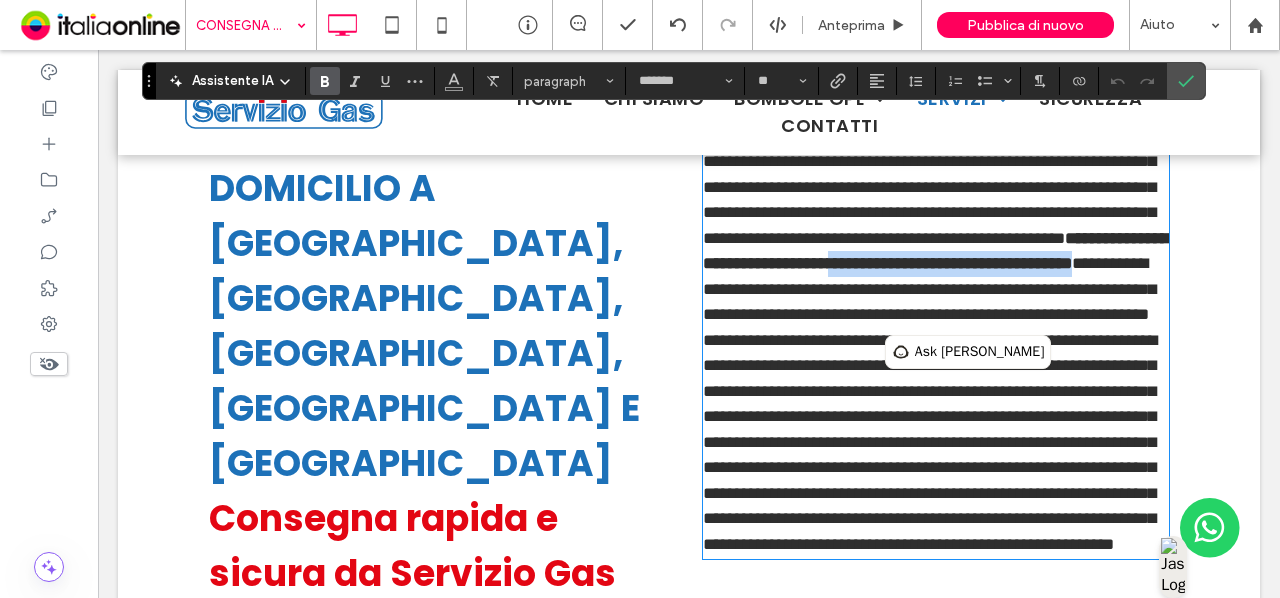 copy on "**********" 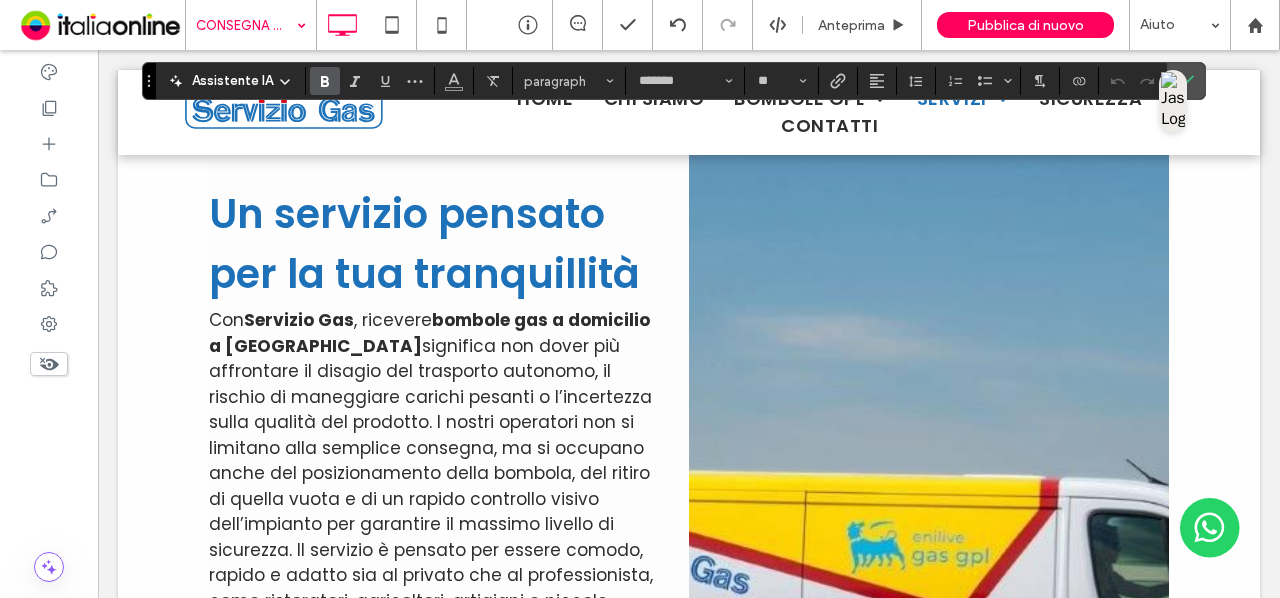 scroll, scrollTop: 1600, scrollLeft: 0, axis: vertical 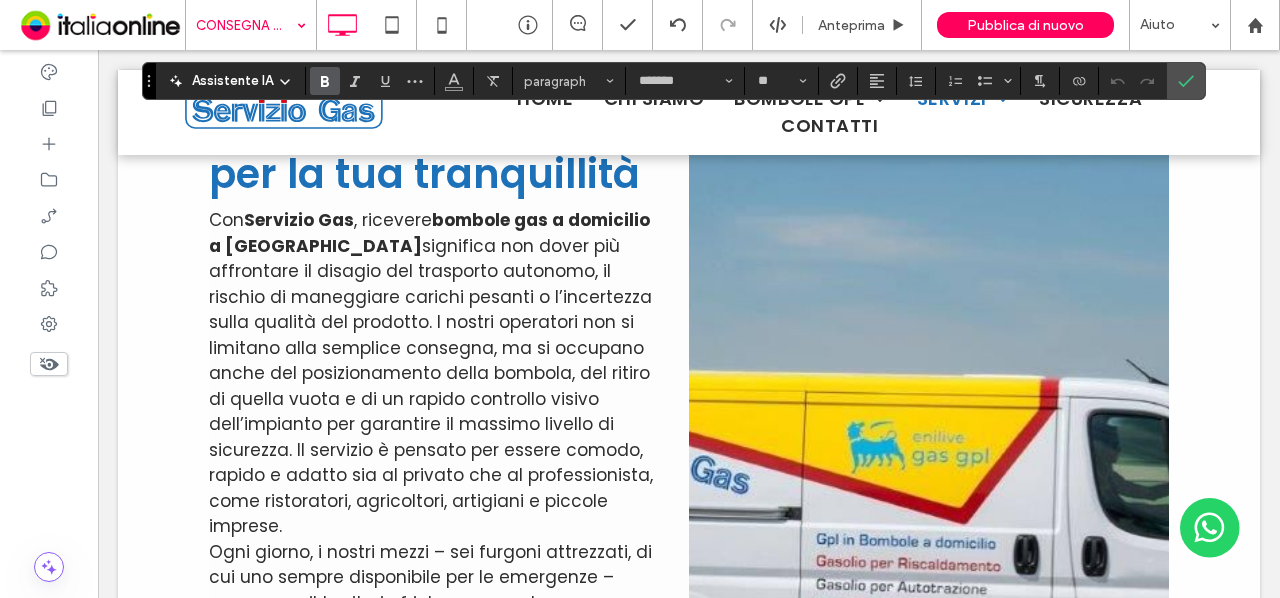click on "significa non dover più affrontare il disagio del trasporto autonomo, il rischio di maneggiare carichi pesanti o l’incertezza sulla qualità del prodotto. I nostri operatori non si limitano alla semplice consegna, ma si occupano anche del posizionamento della bombola, del ritiro di quella vuota e di un rapido controllo visivo dell’impianto per garantire il massimo livello di sicurezza. Il servizio è pensato per essere comodo, rapido e adatto sia al privato che al professionista, come ristoratori, agricoltori, artigiani e piccole imprese." at bounding box center [431, 386] 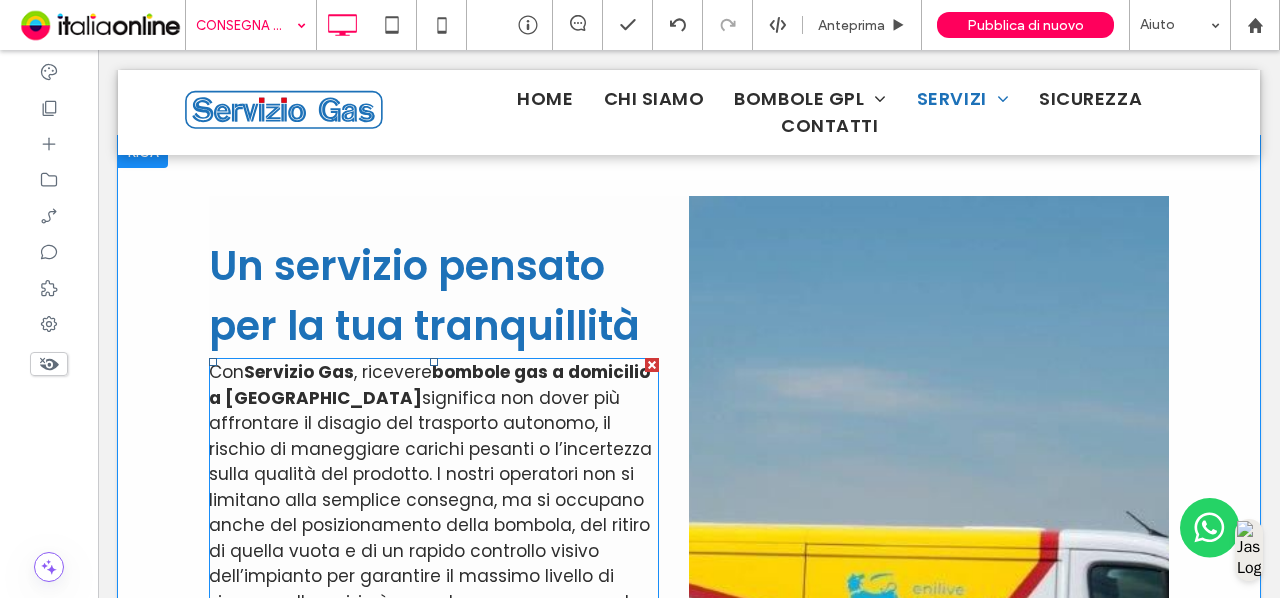 click on "bombole gas a domicilio a Udine" at bounding box center [429, 385] 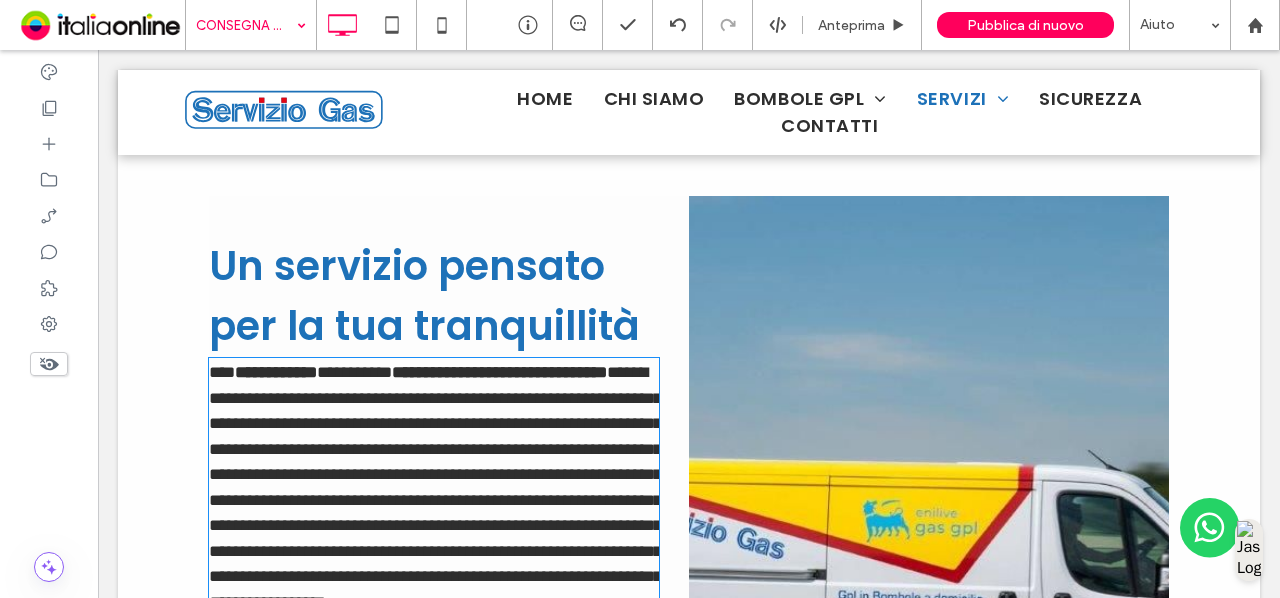 type on "*******" 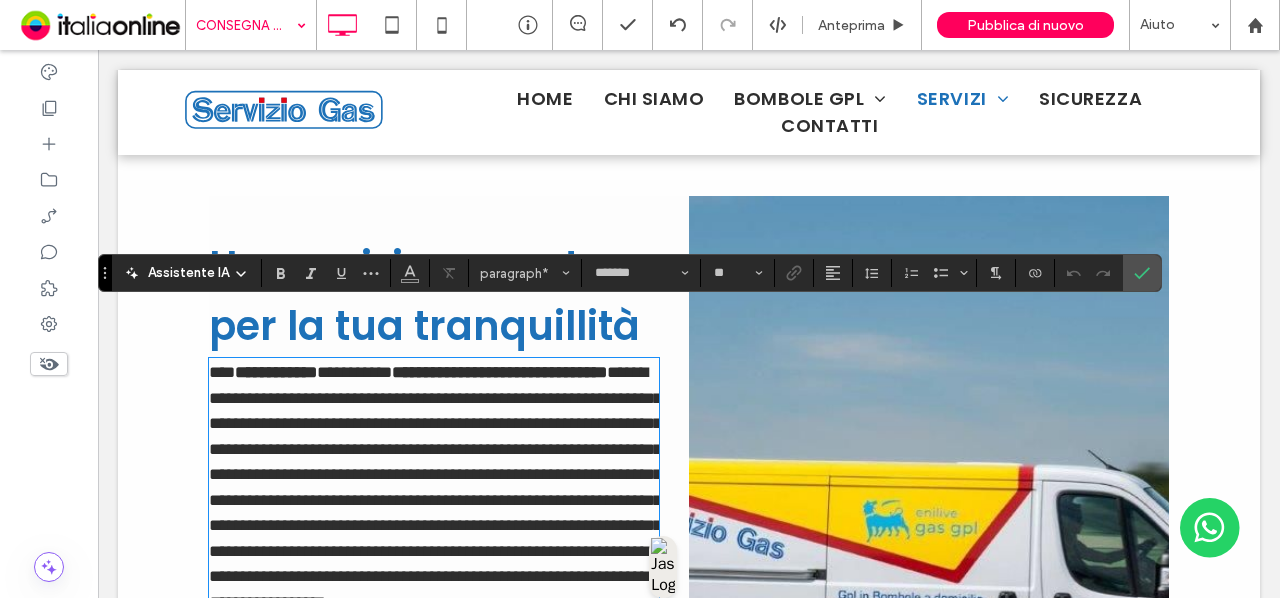click on "**********" at bounding box center [499, 372] 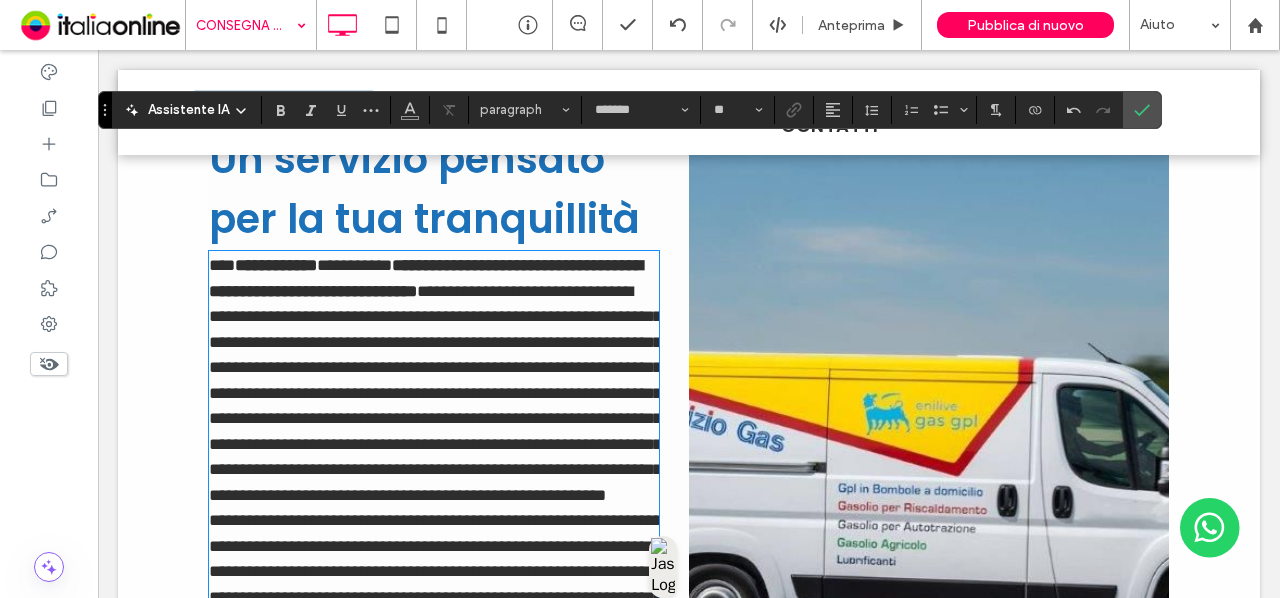 scroll, scrollTop: 1663, scrollLeft: 0, axis: vertical 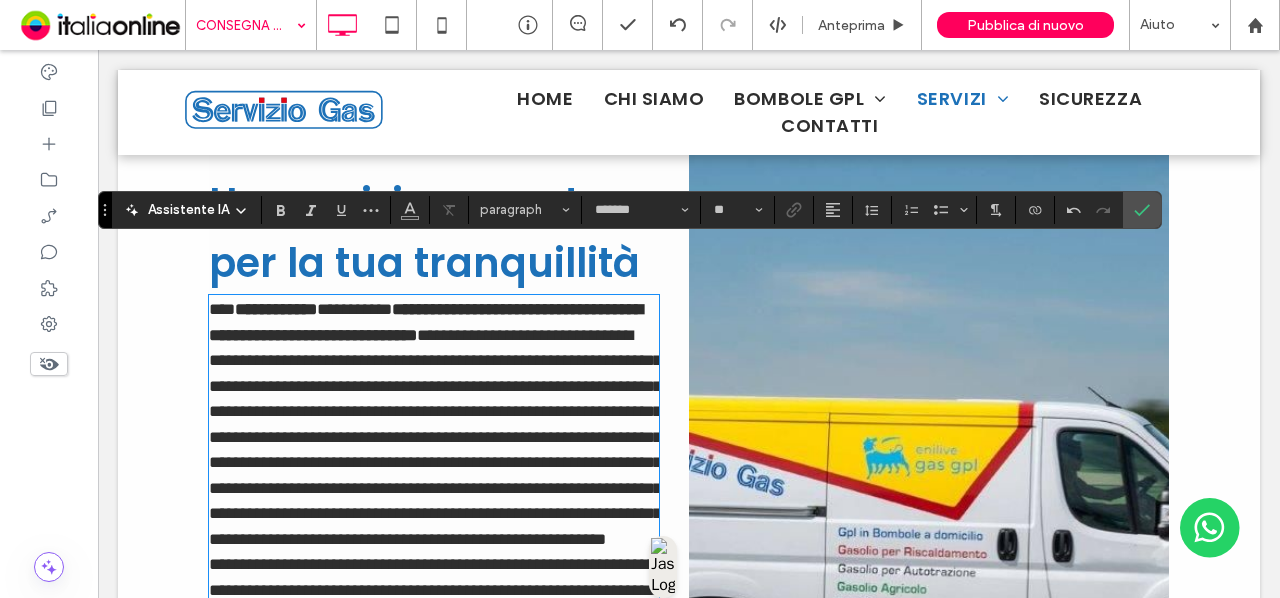 click on "**********" at bounding box center [426, 322] 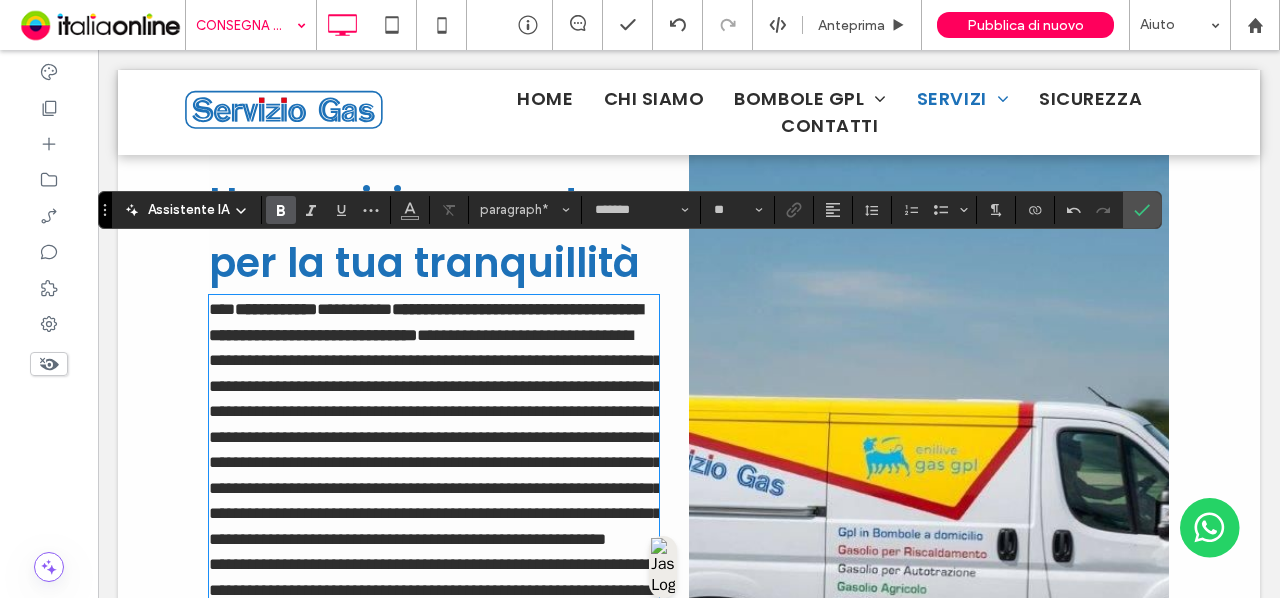 type 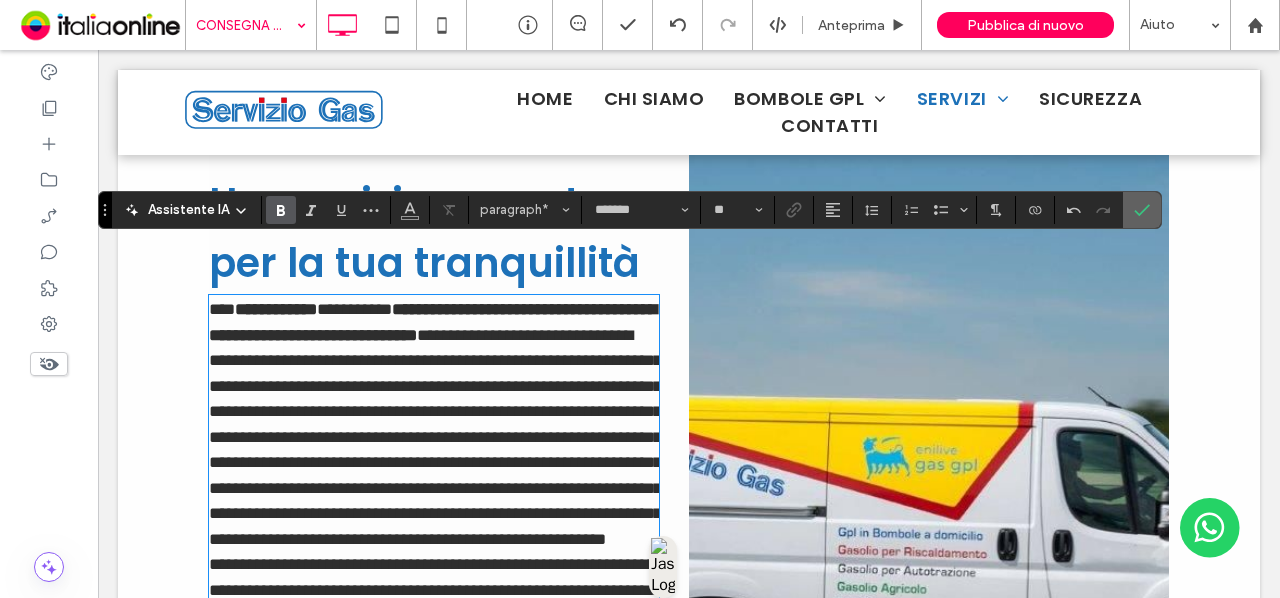 click 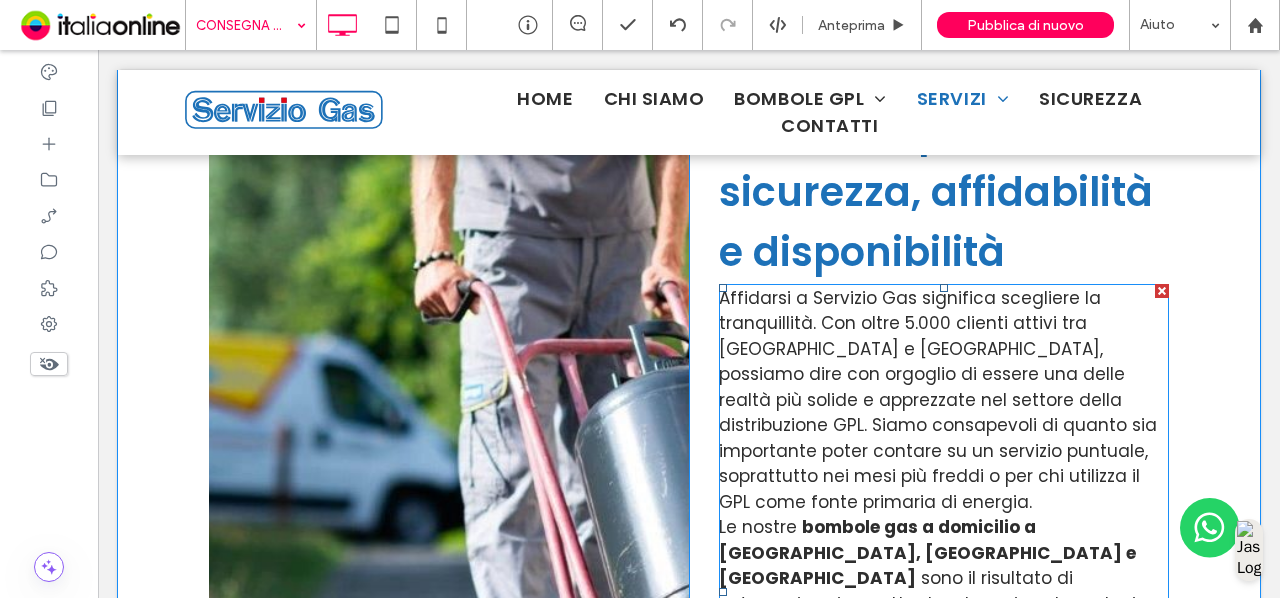 scroll, scrollTop: 2812, scrollLeft: 0, axis: vertical 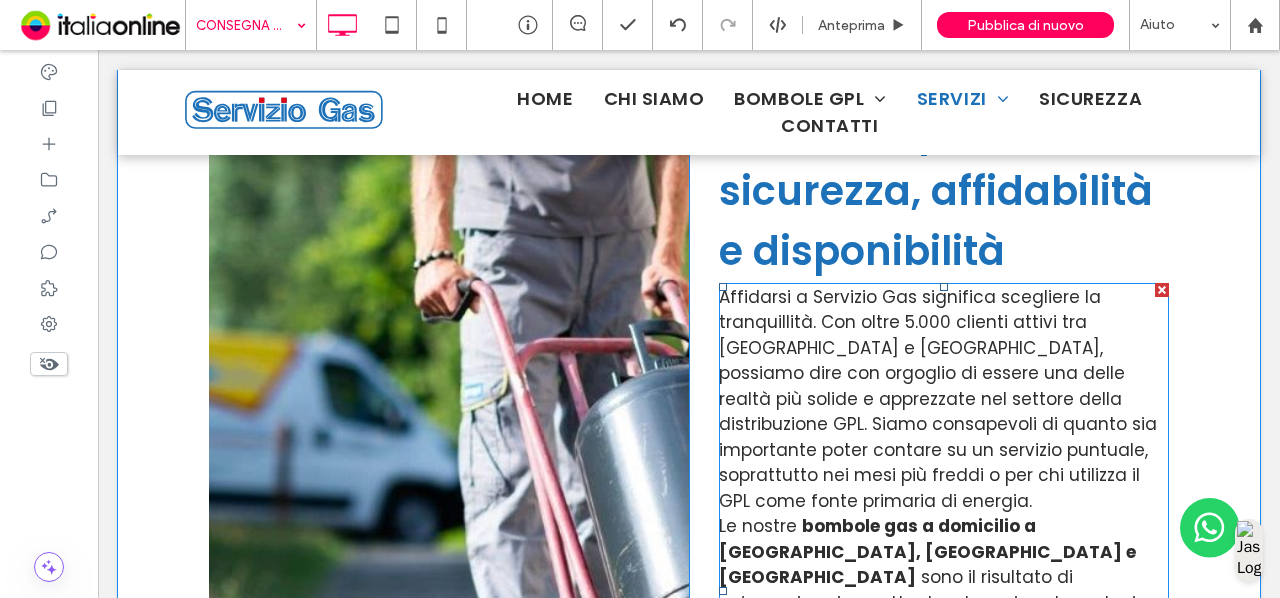 click on "sono il risultato di un’organizzazione attenta, che unisce tecnologia, esperienza e cura per i dettagli. Offriamo piani di fornitura flessibili, consegne regolari o su chiamata, e tutta l’assistenza necessaria per gestire al meglio ogni esigenza, sia per l’uso domestico che per quello professionale." at bounding box center [944, 653] 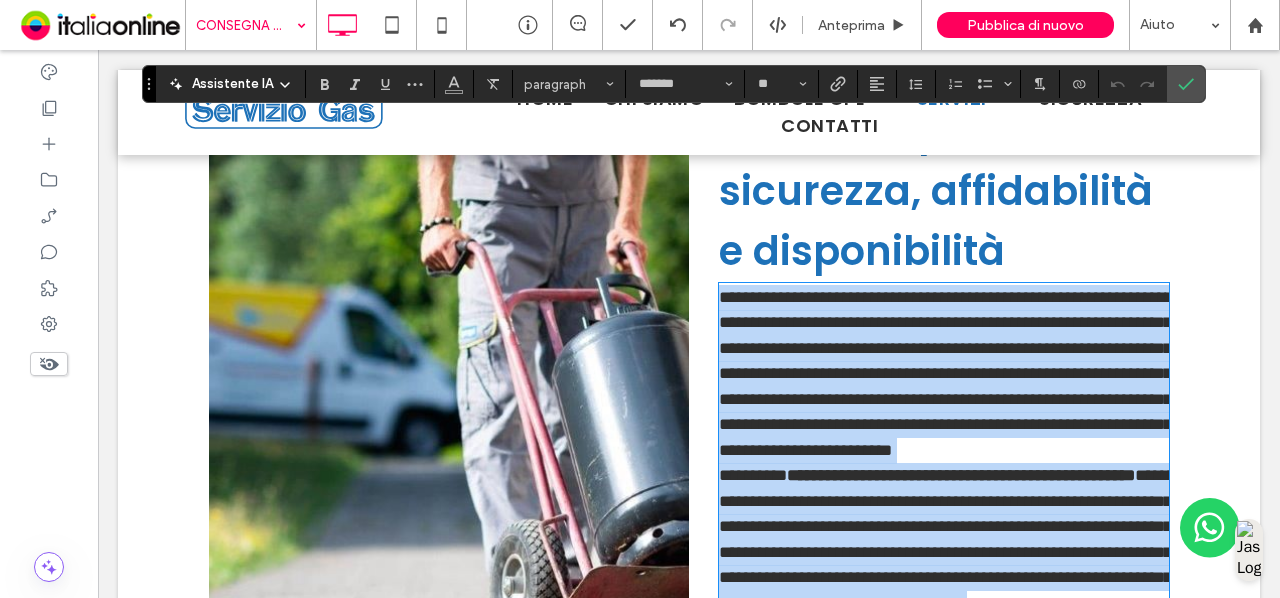 scroll, scrollTop: 2912, scrollLeft: 0, axis: vertical 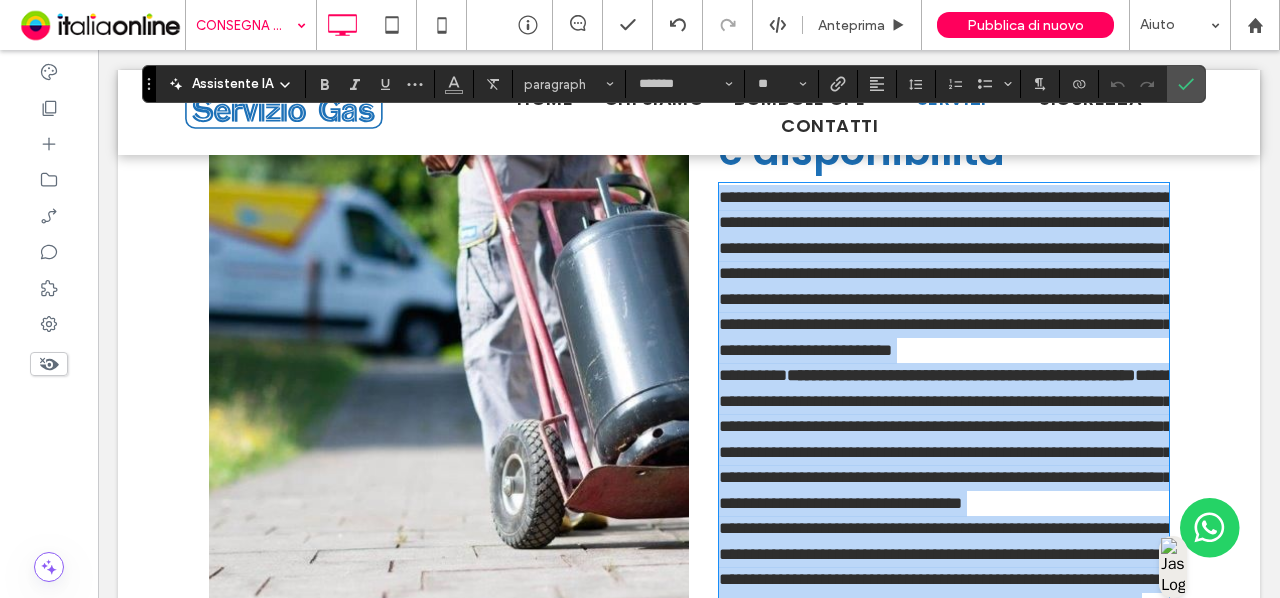 click on "**********" at bounding box center [947, 439] 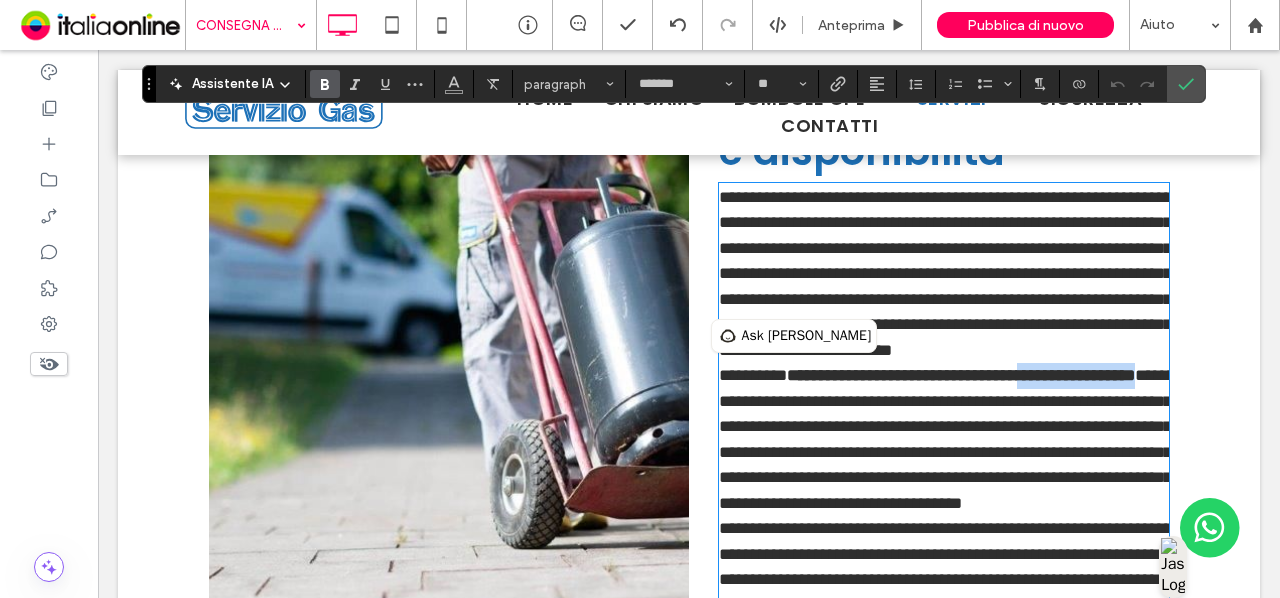 drag, startPoint x: 767, startPoint y: 306, endPoint x: 1088, endPoint y: 272, distance: 322.7956 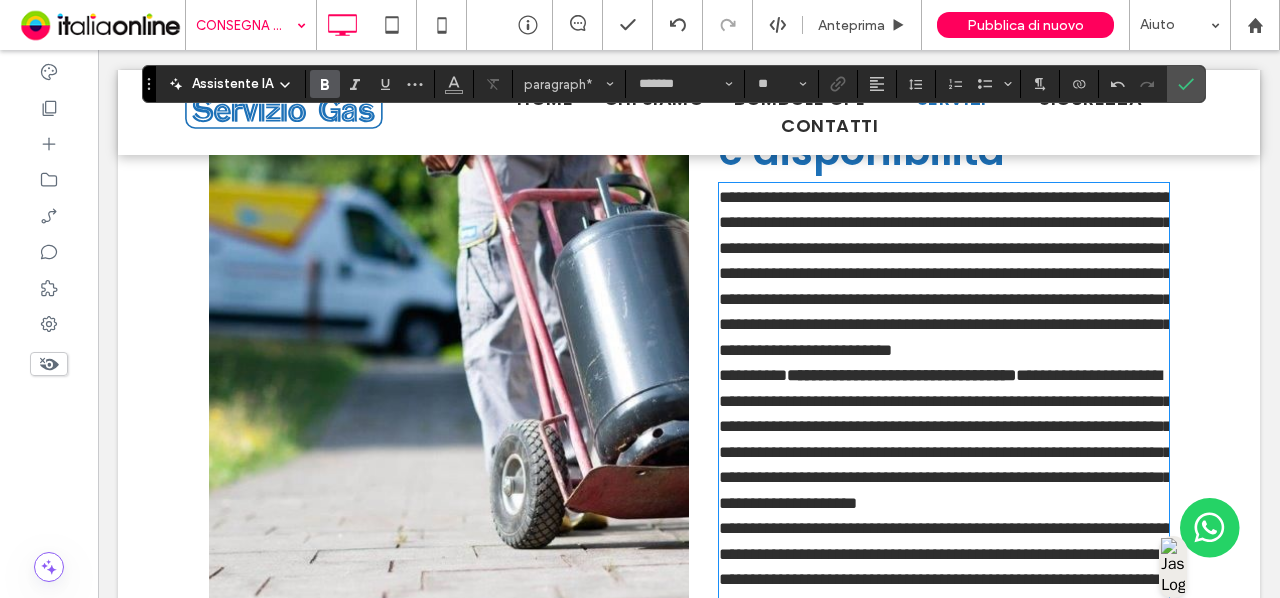 scroll, scrollTop: 0, scrollLeft: 0, axis: both 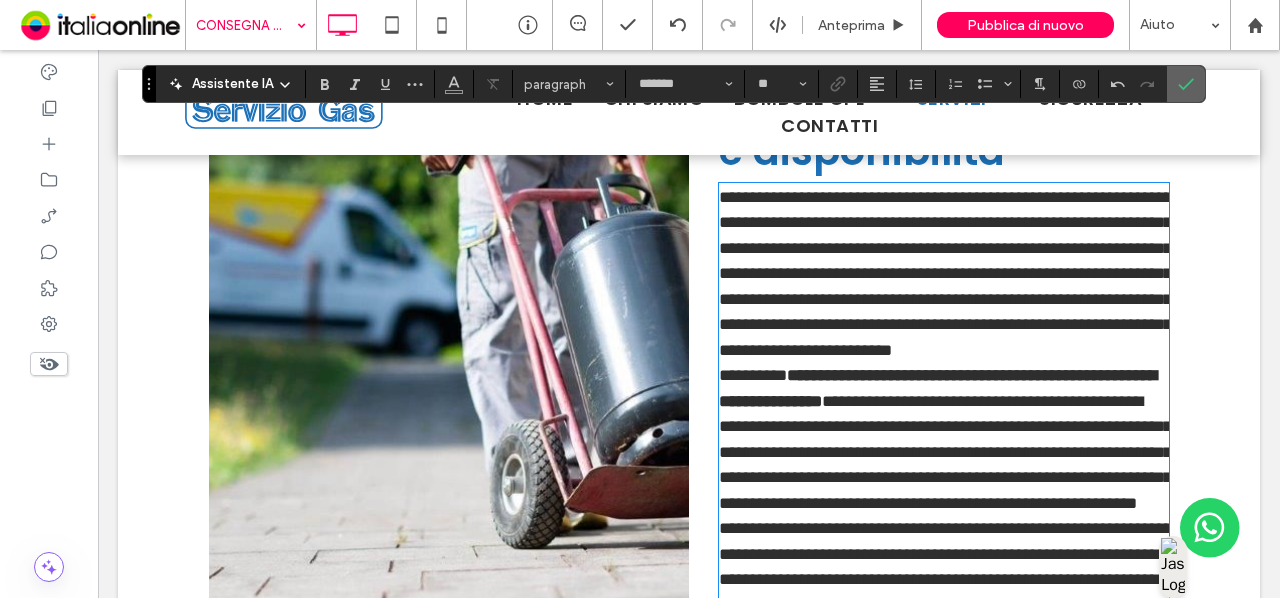click 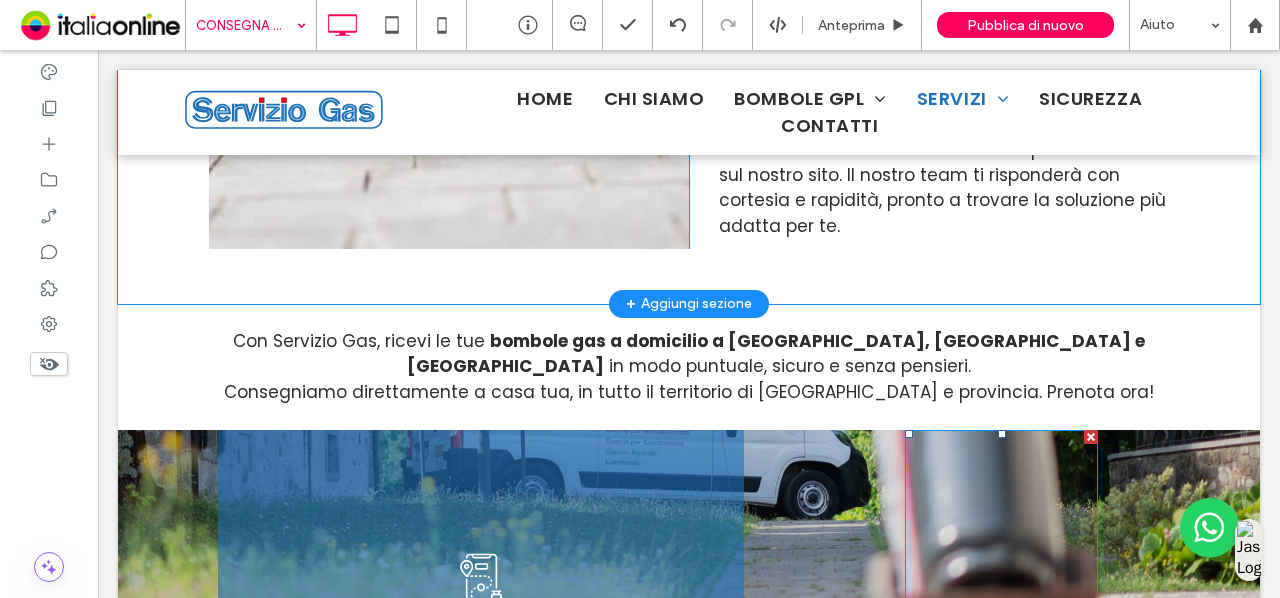 scroll, scrollTop: 3357, scrollLeft: 0, axis: vertical 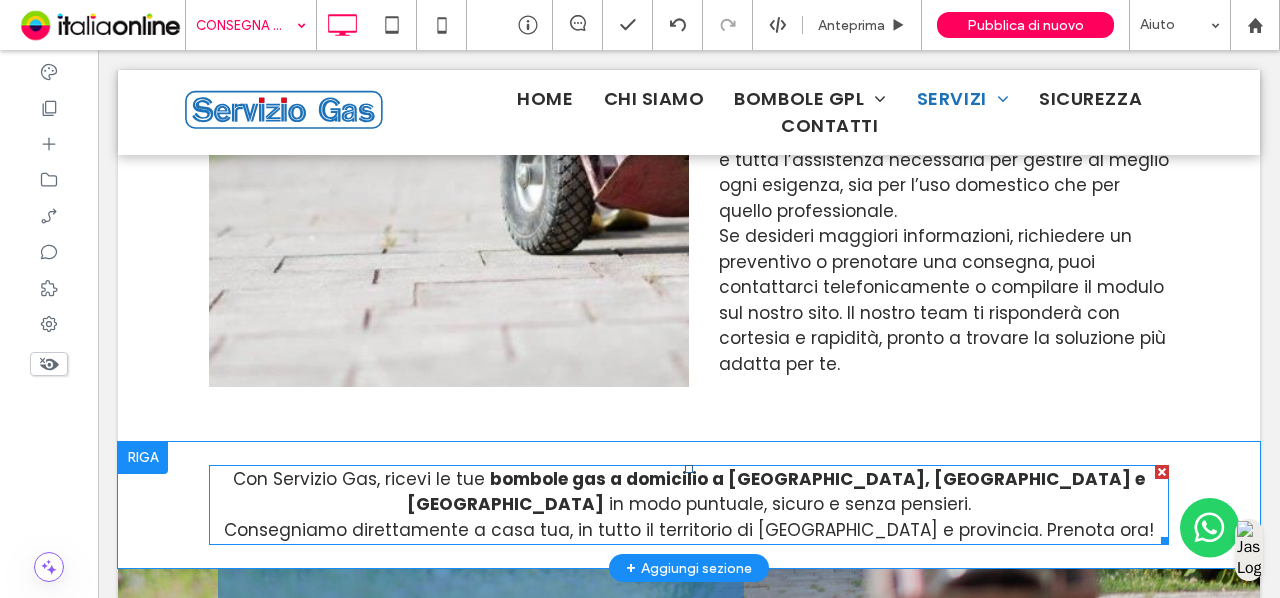 click on "bombole gas a domicilio a Udine, Gorizia e Trieste" at bounding box center (776, 492) 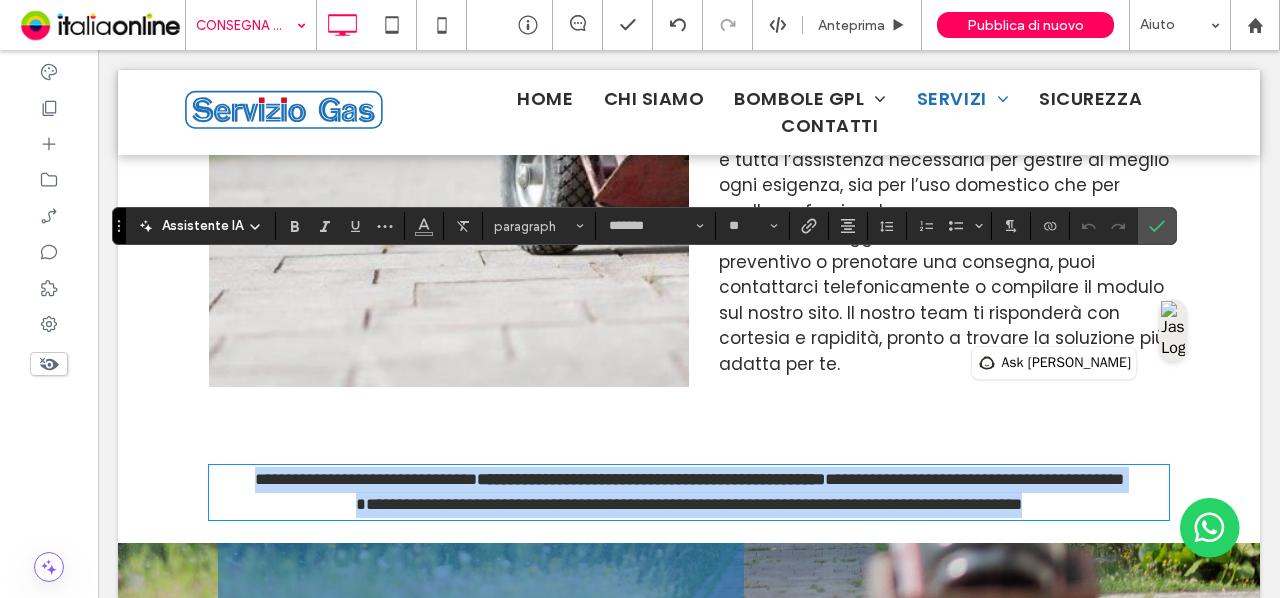 click on "**********" at bounding box center (651, 479) 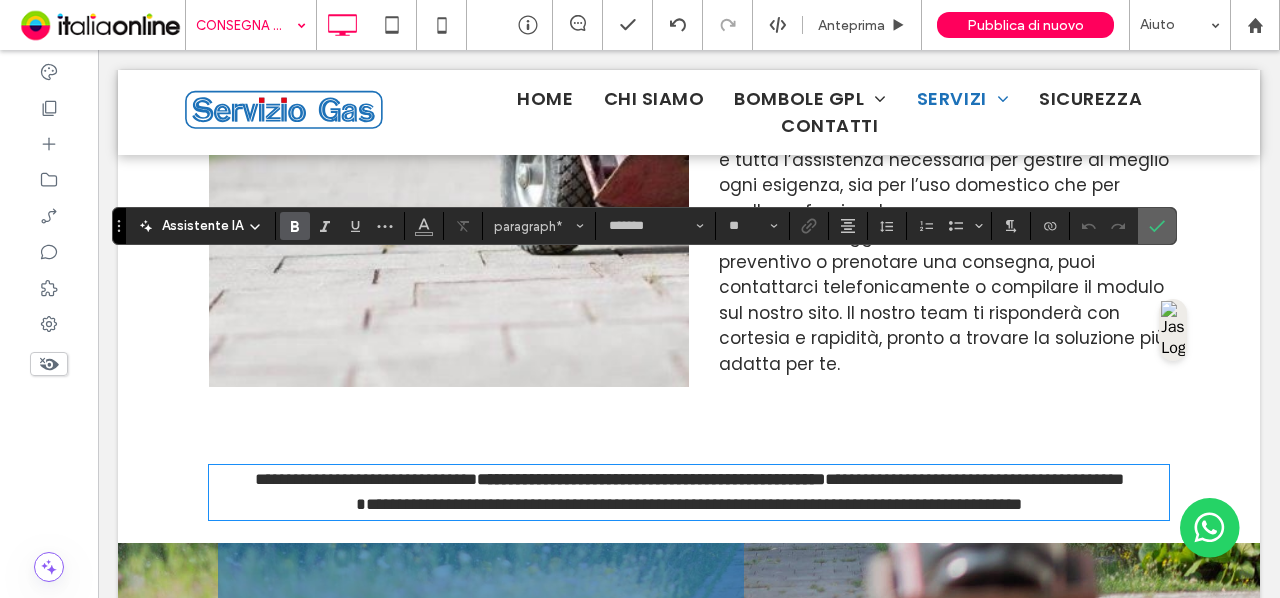 click at bounding box center (1157, 226) 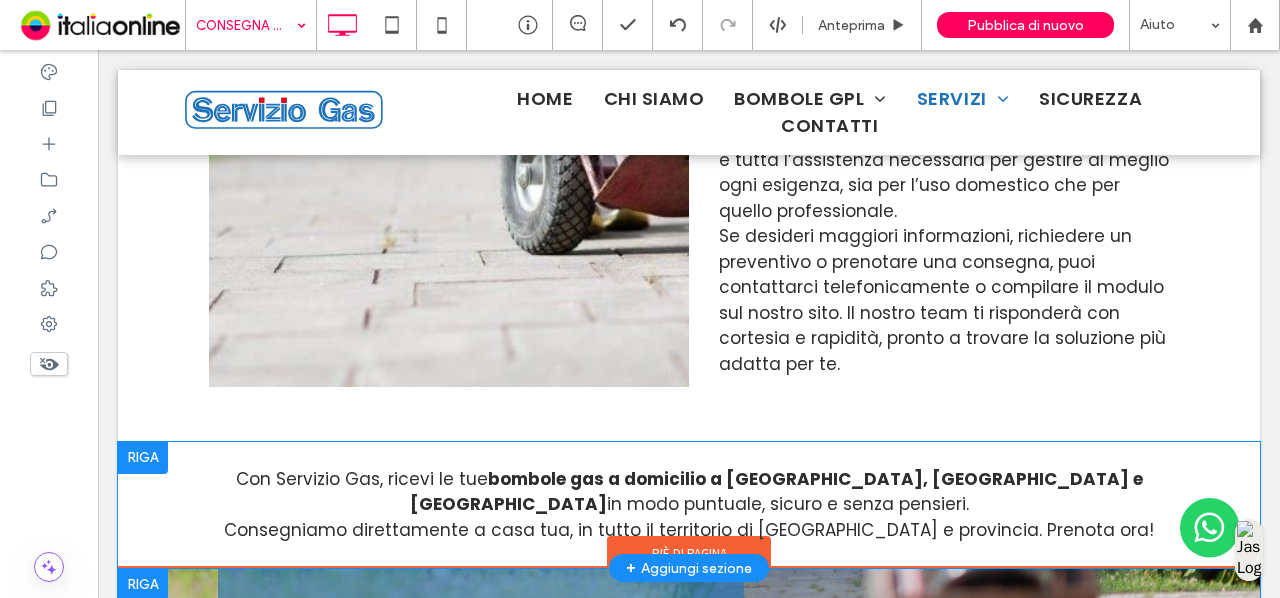 scroll, scrollTop: 2757, scrollLeft: 0, axis: vertical 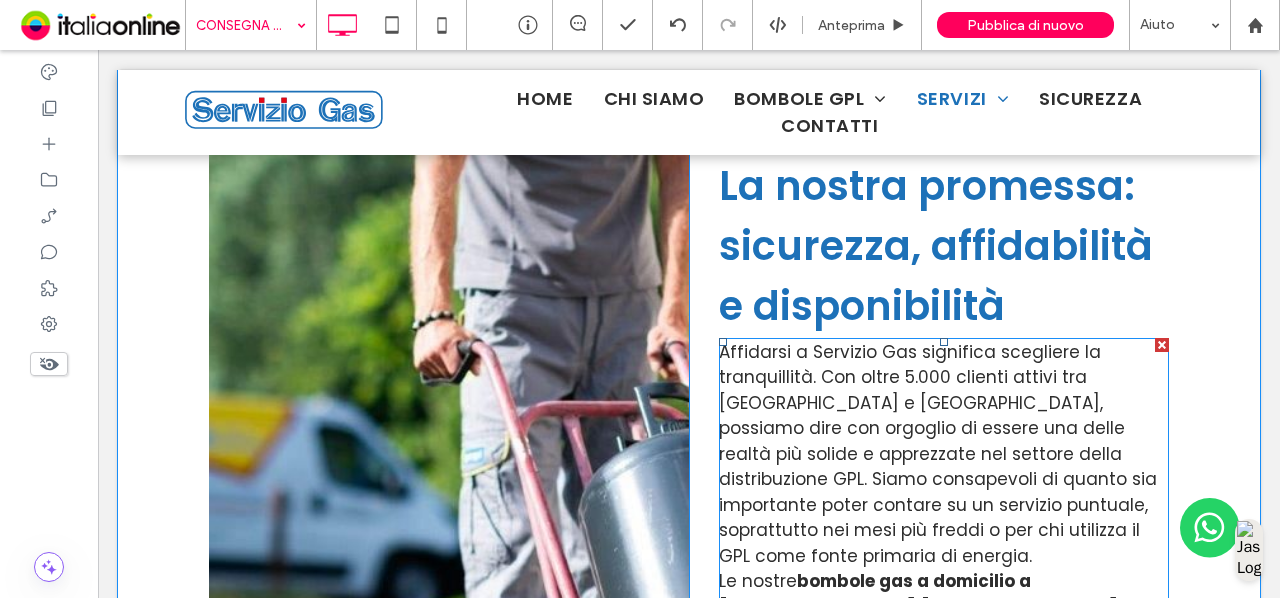 click on "Gorizia, Trieste, Venezia e Treviso" at bounding box center [927, 632] 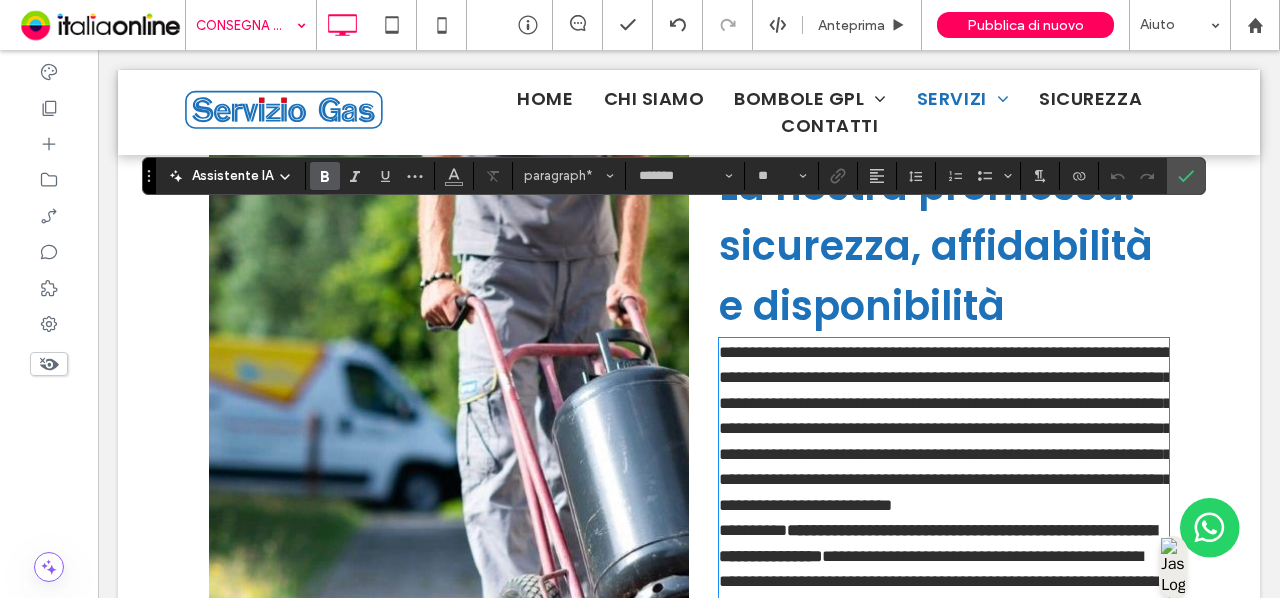click on "**********" at bounding box center (938, 543) 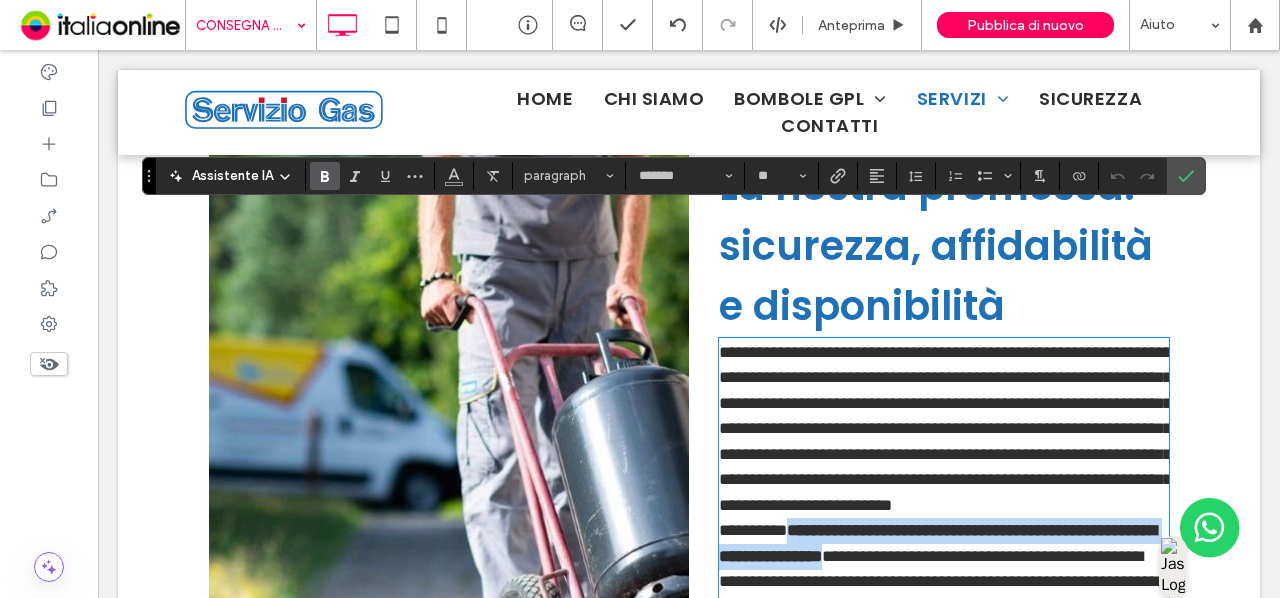 drag, startPoint x: 930, startPoint y: 455, endPoint x: 792, endPoint y: 424, distance: 141.43903 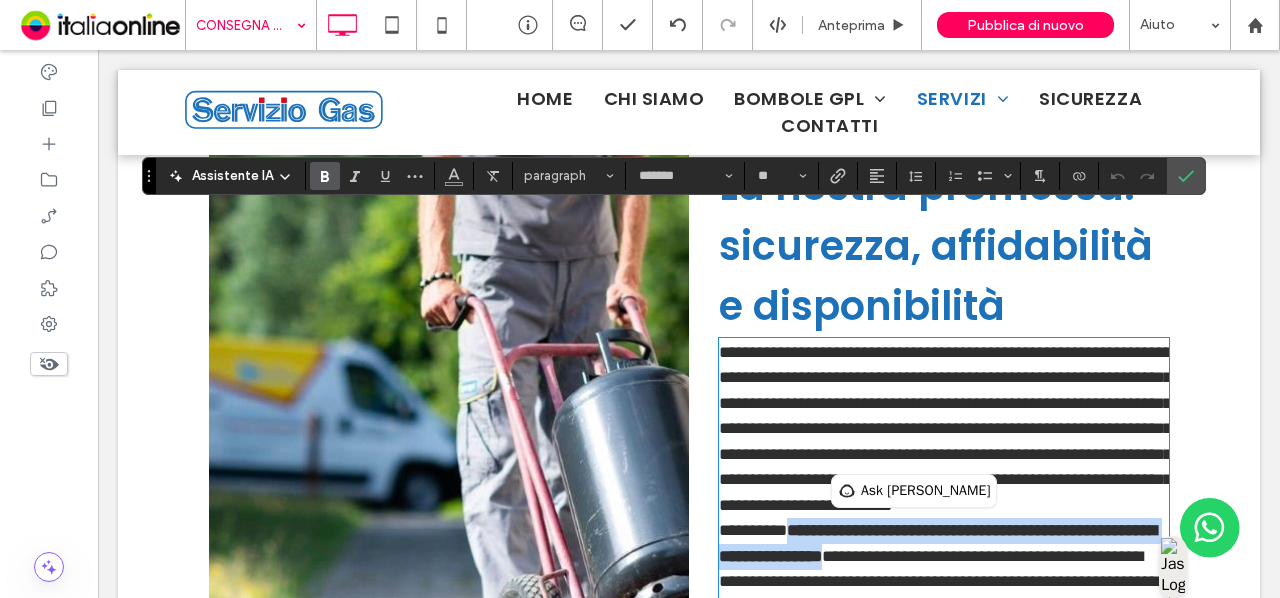 copy on "**********" 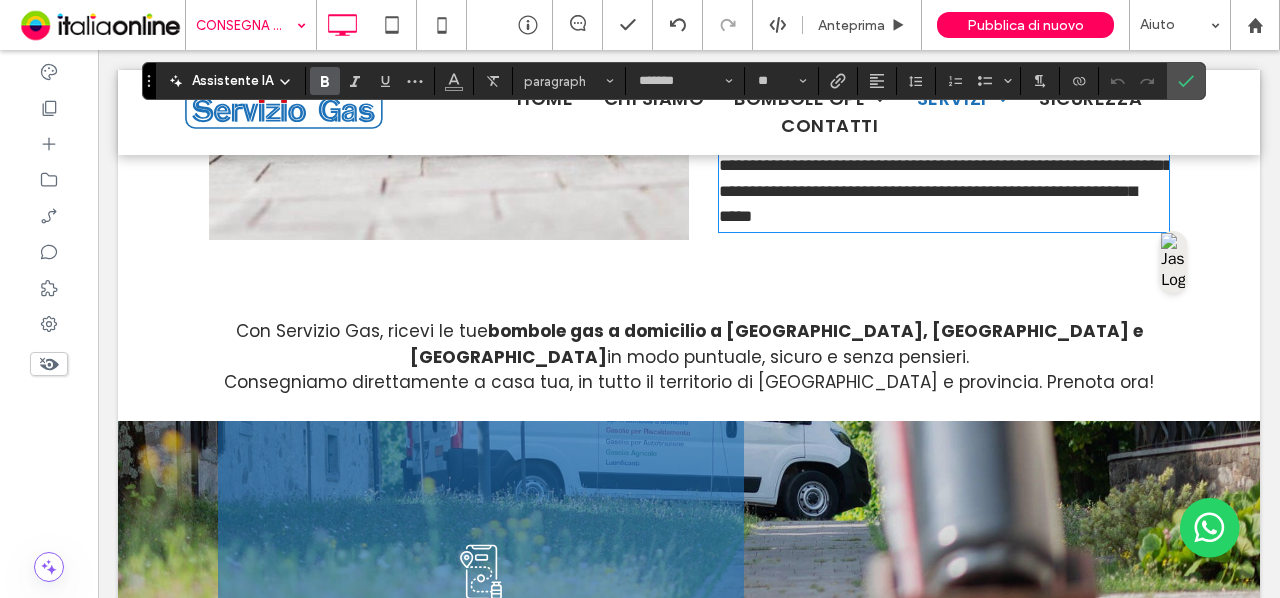 scroll, scrollTop: 3357, scrollLeft: 0, axis: vertical 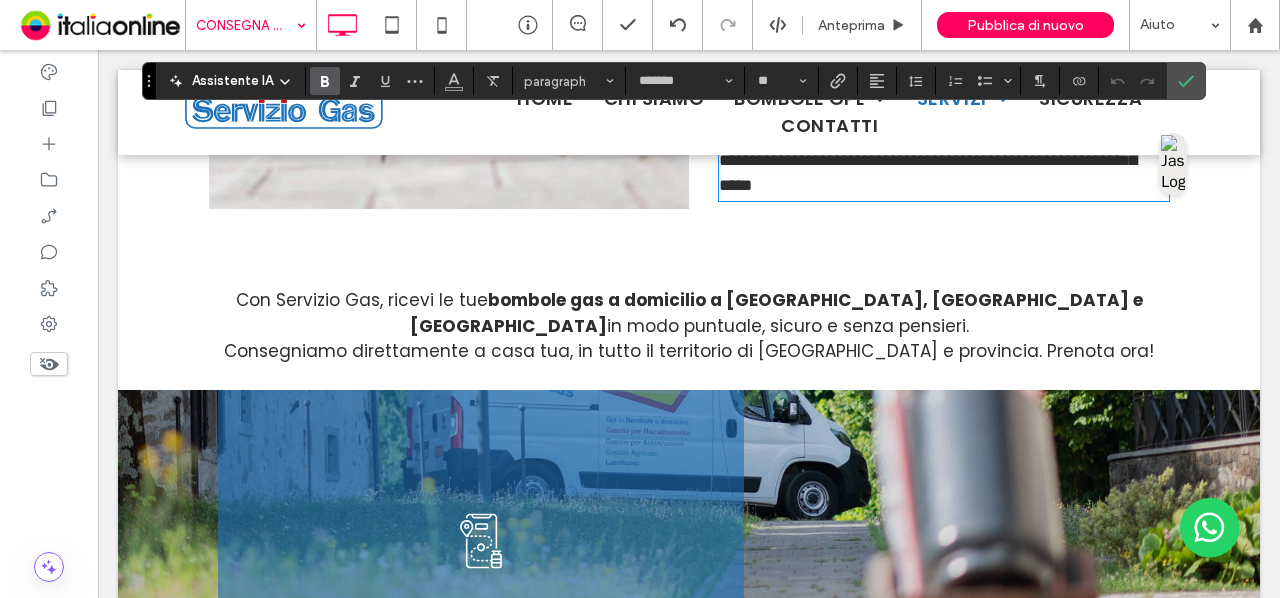 click on "bombole gas a domicilio a Udine, Gorizia e Trieste" at bounding box center [776, 313] 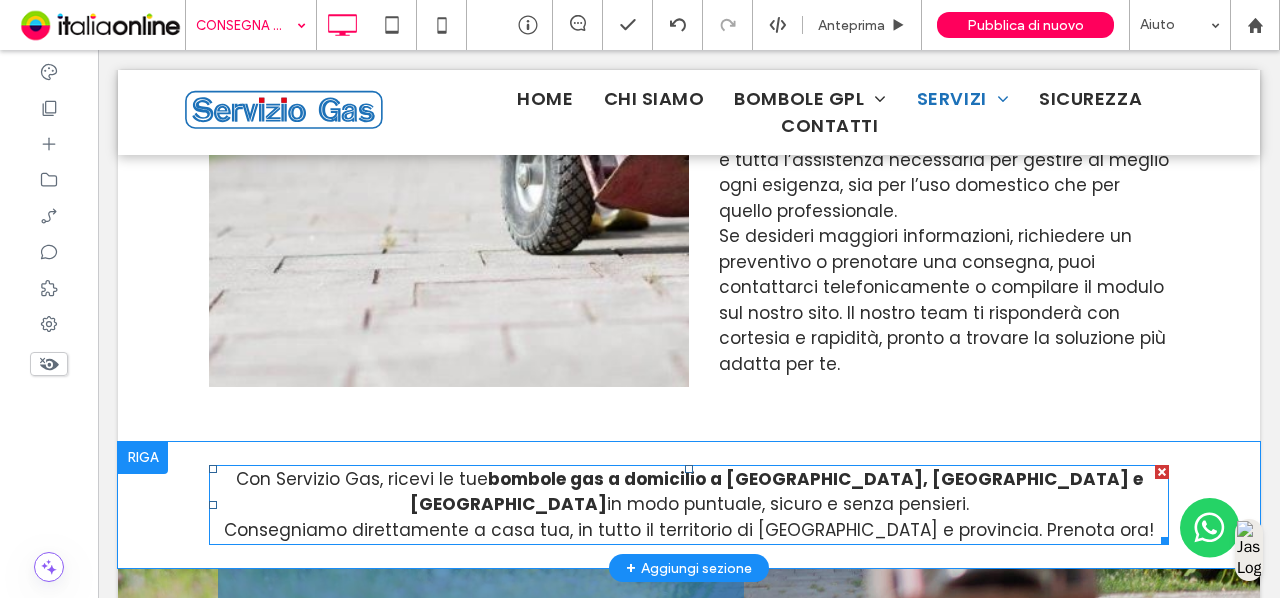 click on "bombole gas a domicilio a Udine, Gorizia e Trieste" at bounding box center (776, 492) 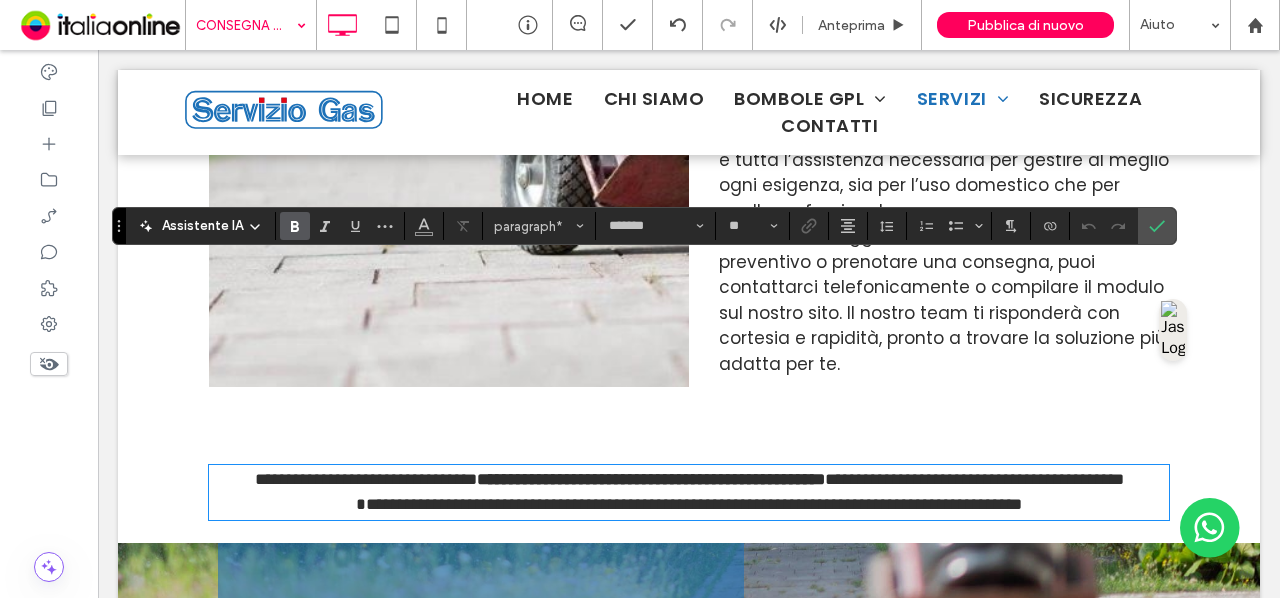 click on "**********" at bounding box center (651, 479) 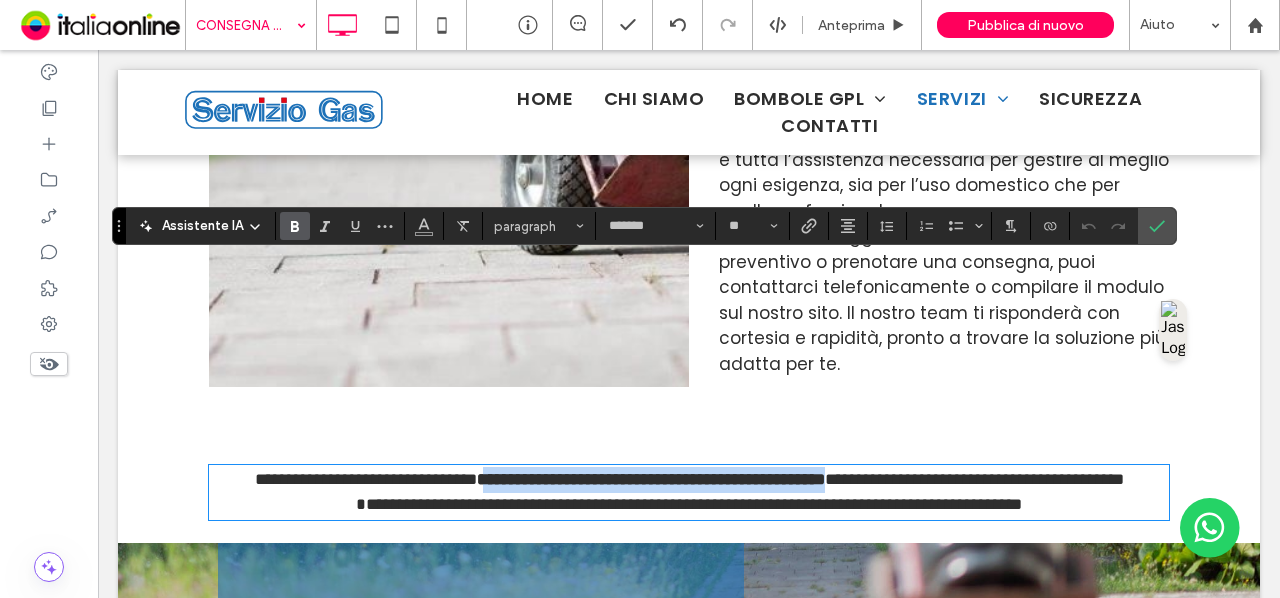 drag, startPoint x: 904, startPoint y: 273, endPoint x: 482, endPoint y: 279, distance: 422.04266 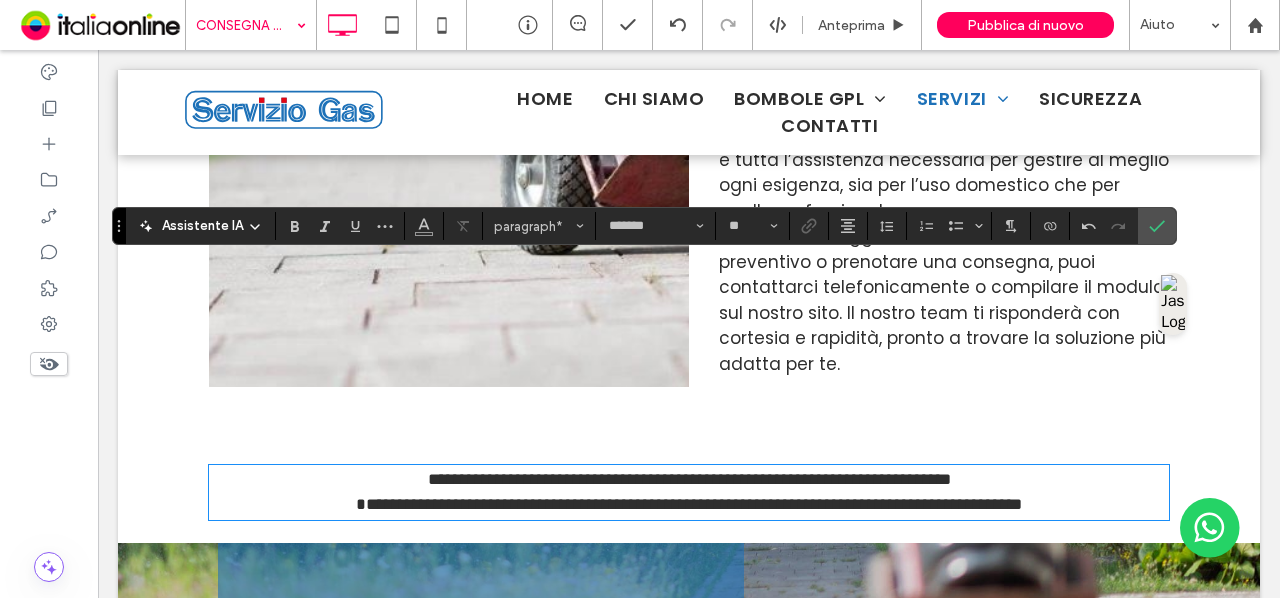 scroll, scrollTop: 0, scrollLeft: 0, axis: both 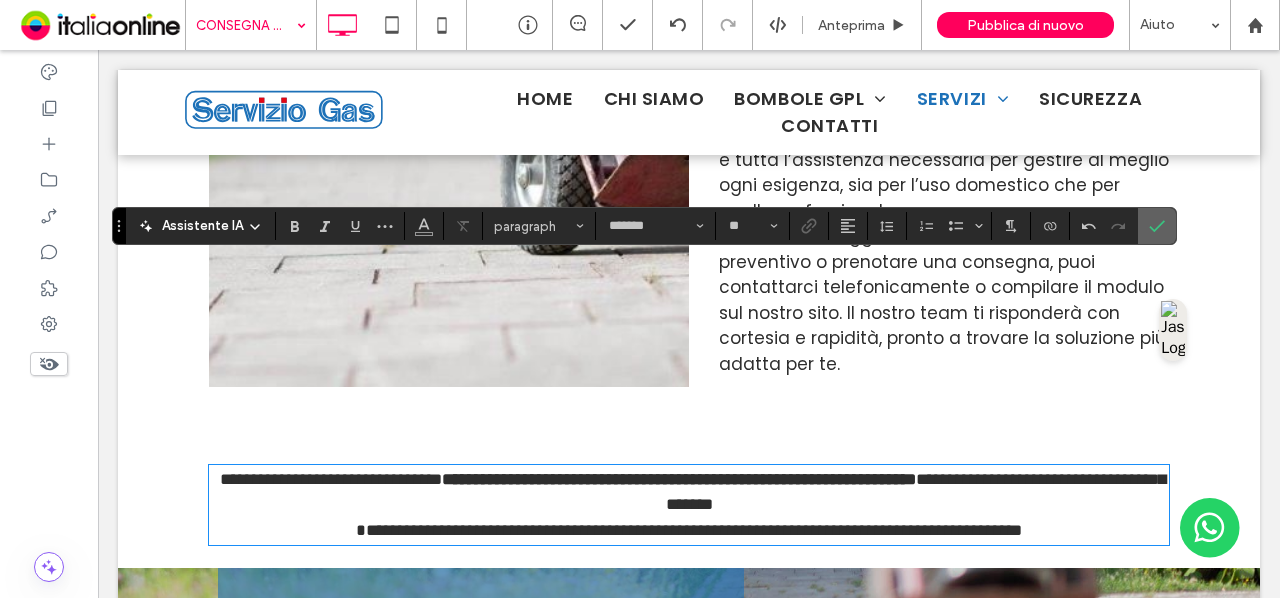 click 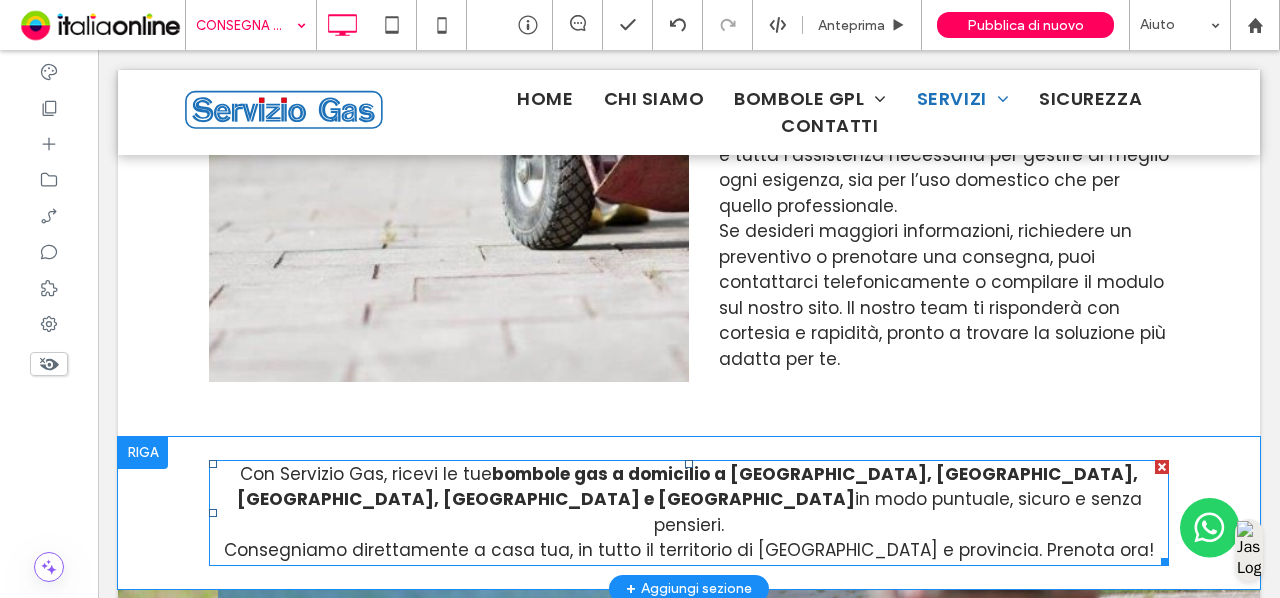 scroll, scrollTop: 3374, scrollLeft: 0, axis: vertical 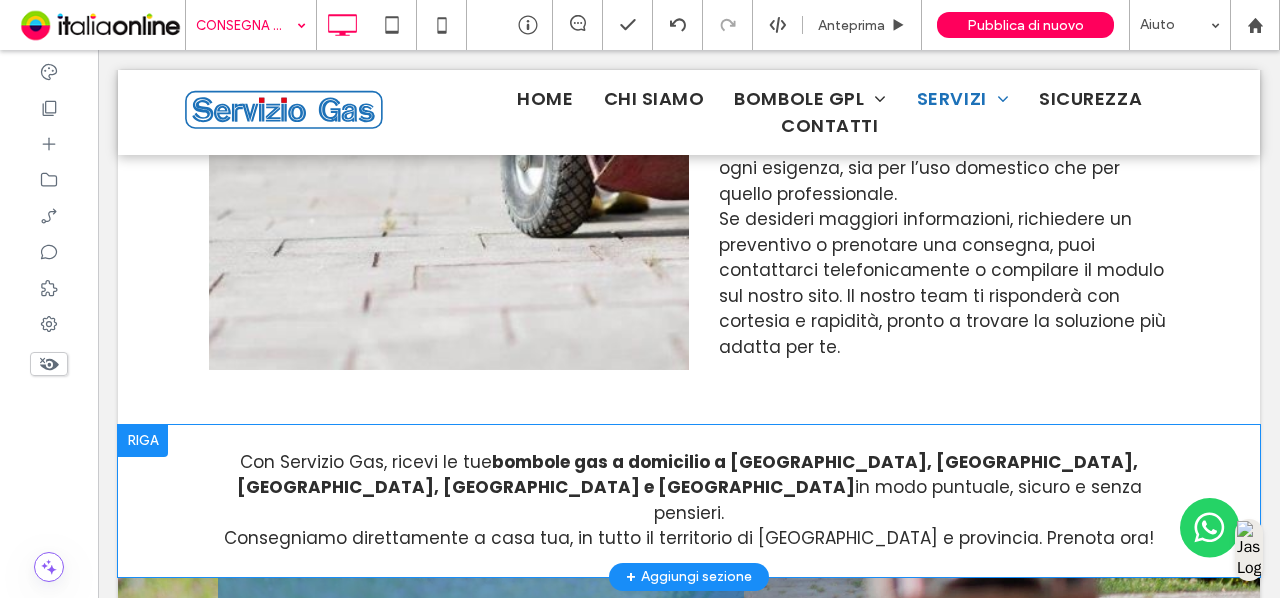 click on "Con Servizio Gas, ricevi le tue  bombole gas a domicilio a Udine, Gorizia, Trieste, Venezia e Treviso  in modo puntuale, sicuro e senza pensieri.  Consegniamo direttamente a casa tua, in tutto il territorio di Udine e provincia. Prenota ora!
Click To Paste
Riga + Aggiungi sezione" at bounding box center (689, 501) 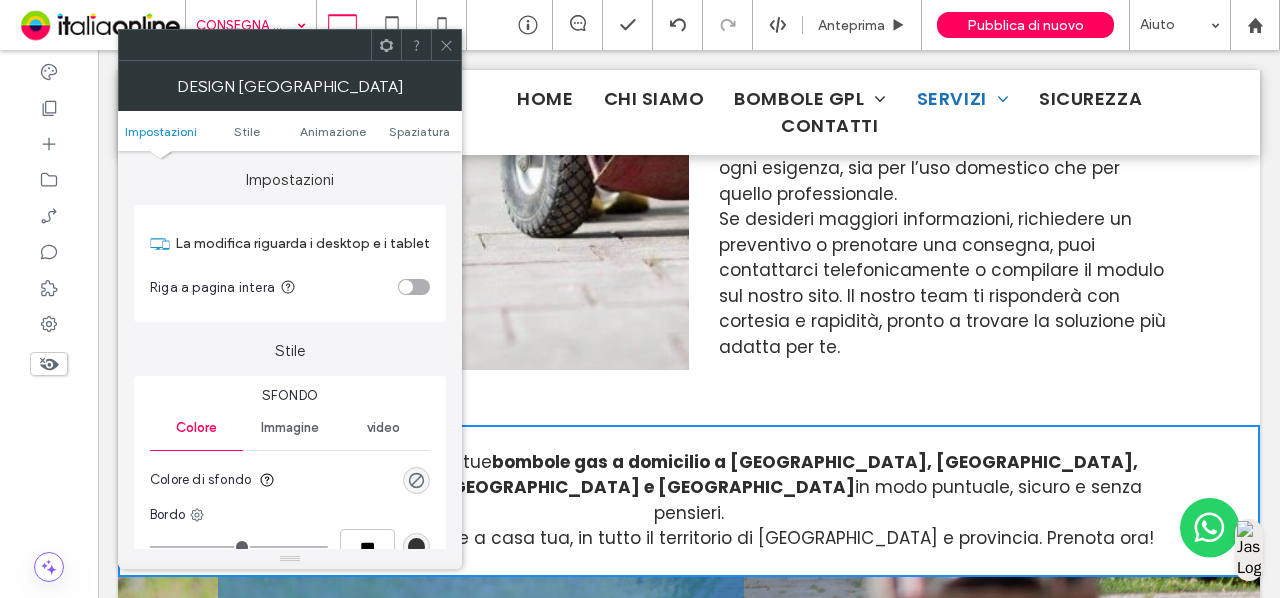 click on "Click To Paste
Riga
HOME
CHI SIAMO
BOMBOLE GPL
BOMBOLE PER PRIVATI
BOMBOLE PER AZIENDE
BOMBOLE PER MANIFESTAZIONI ED EVENTI
SERVIZI
CONSEGNA A DOMICILIO
RICARICA BOMBOLE
SICUREZZA
CONTATTI
Click To Paste
Riga
Prenota la tua Consegna!
PRENOTA CONSEGNA
PRENOTA WHATSAPP
PRENOTA E-MAIL
Click To Paste
Riga
Menu
Click To Paste
Click To Paste
PRENOTA CONSEGNA
Click To Paste
Testata" at bounding box center [689, -524] 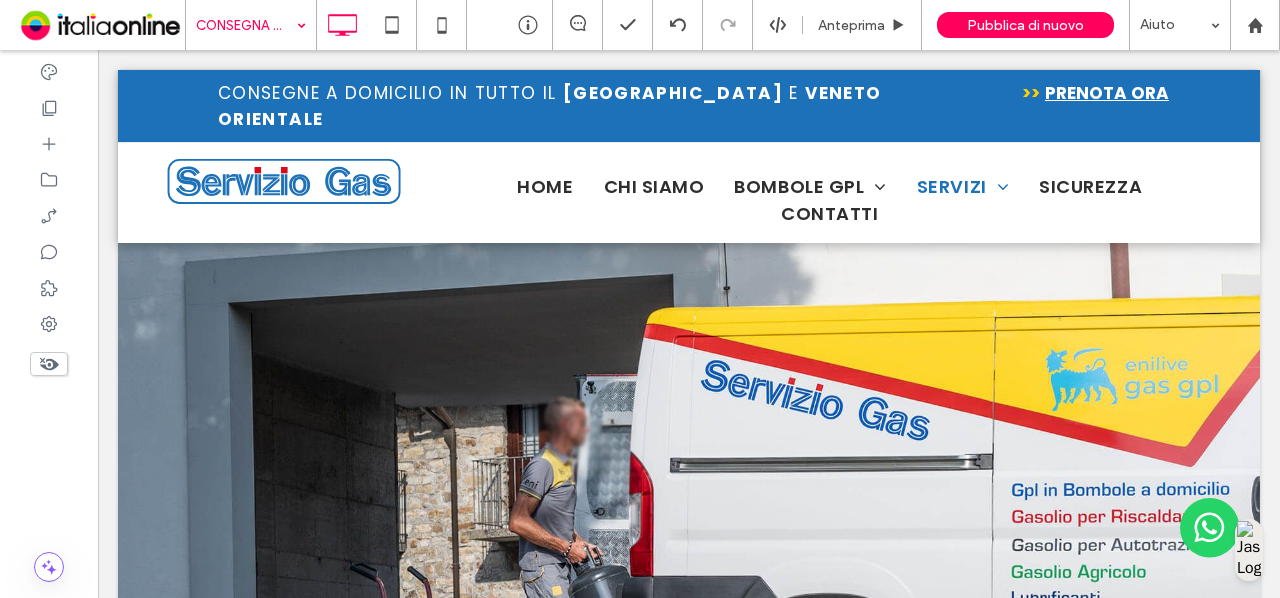 scroll, scrollTop: 0, scrollLeft: 0, axis: both 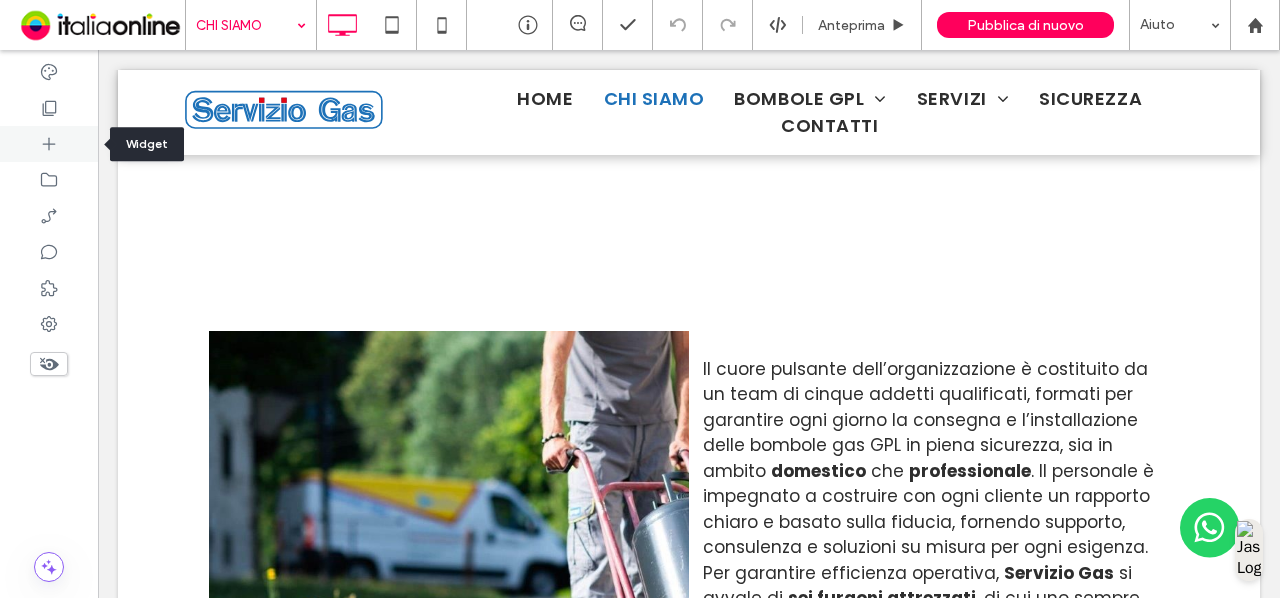 click 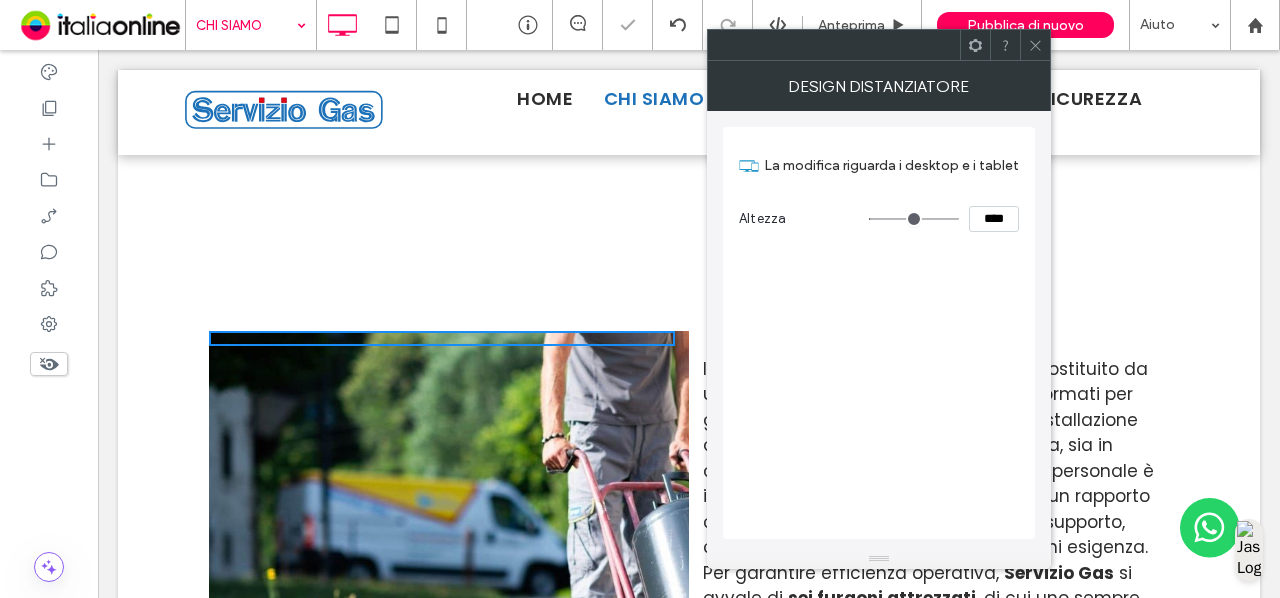 type on "**" 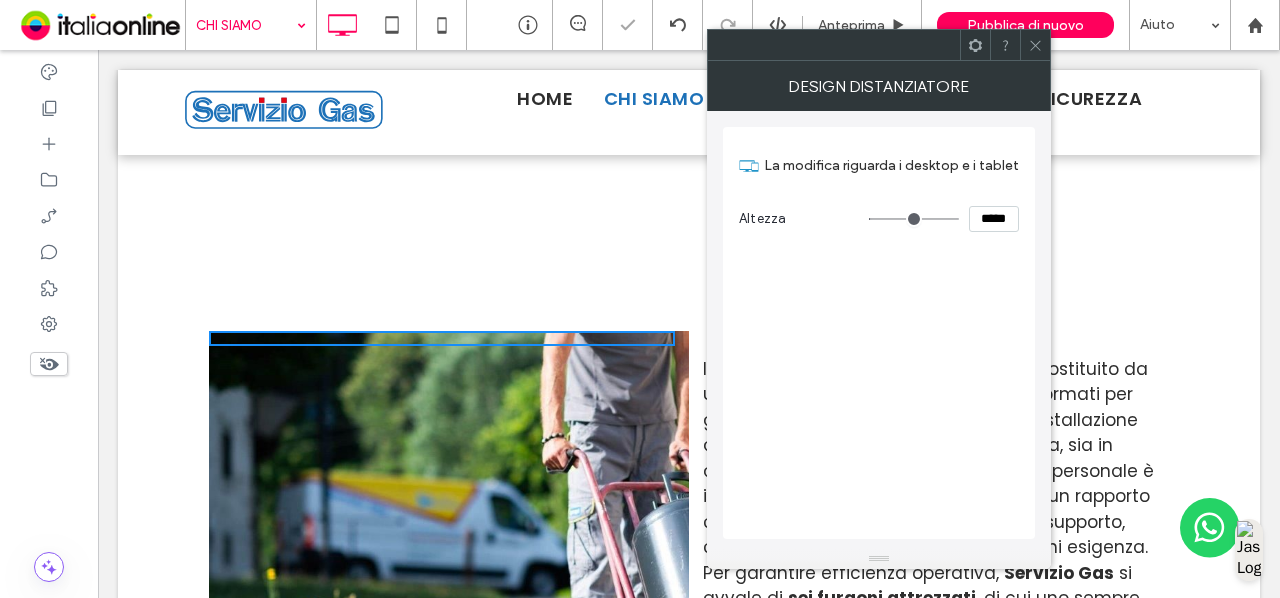 type on "***" 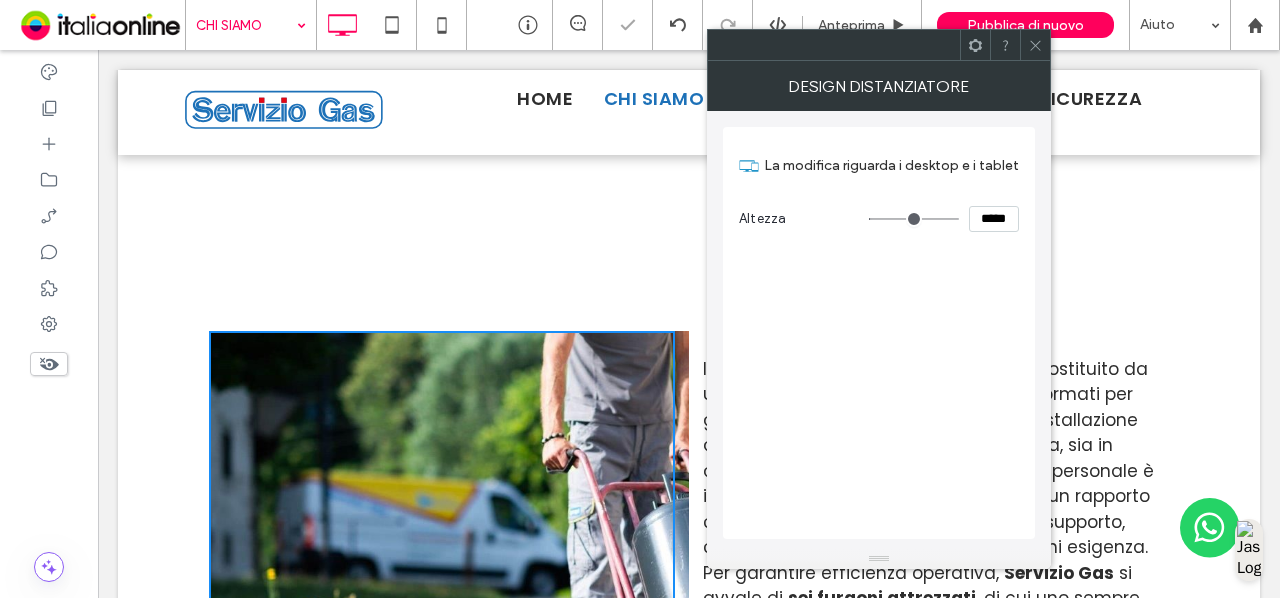 type on "***" 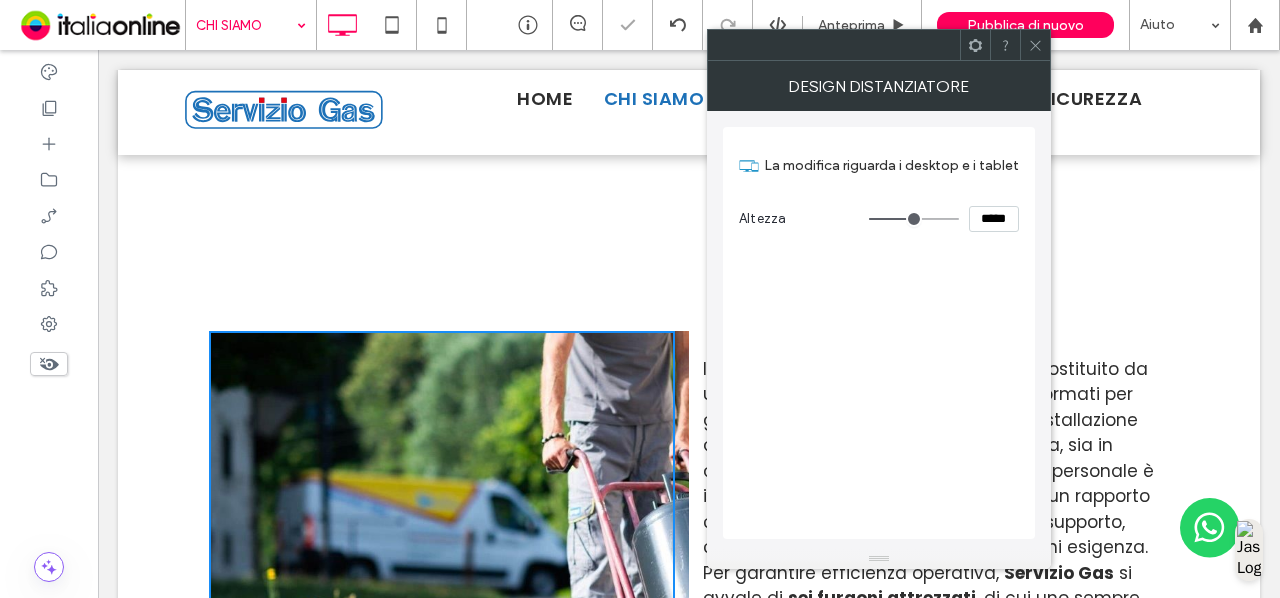 type on "***" 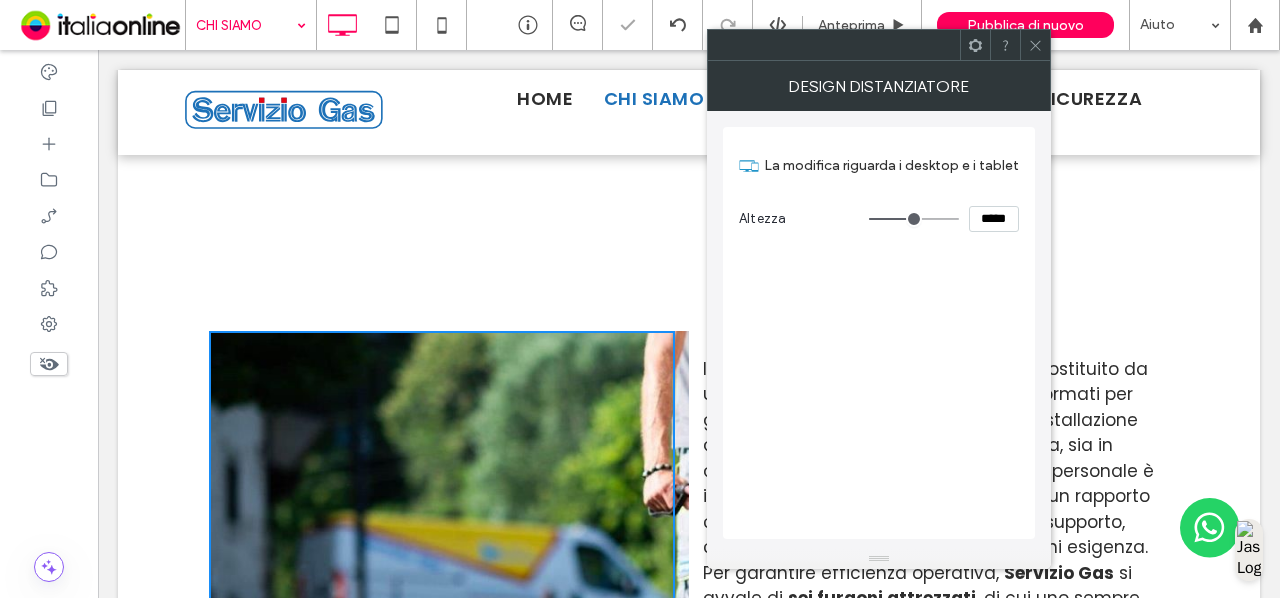 type on "***" 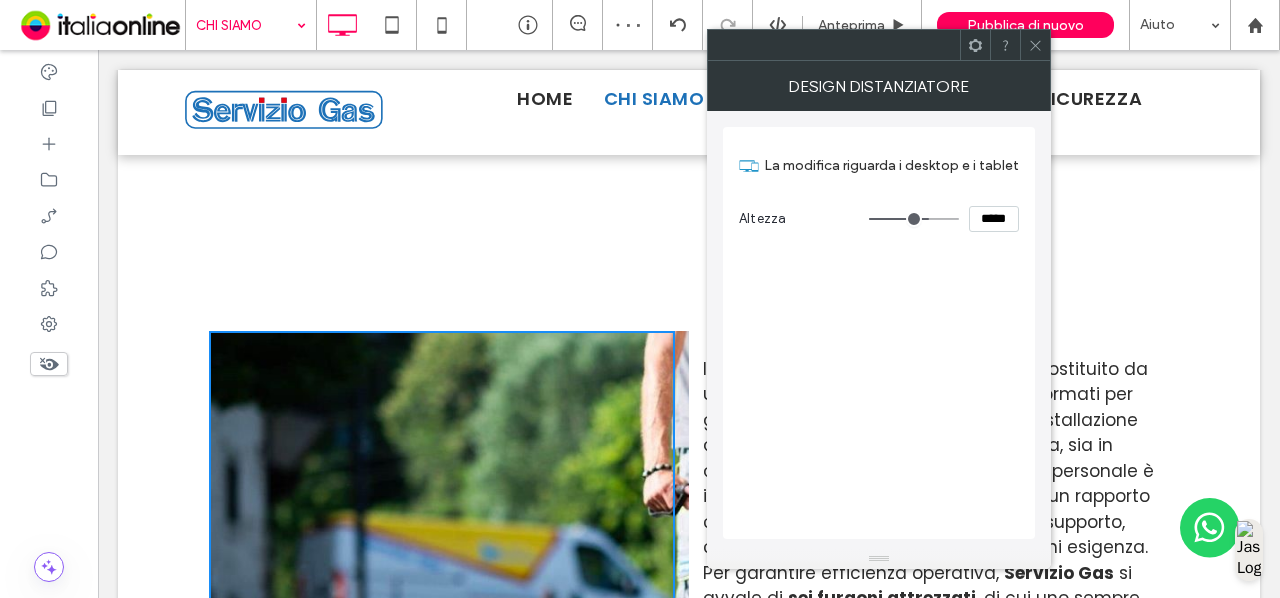 type on "***" 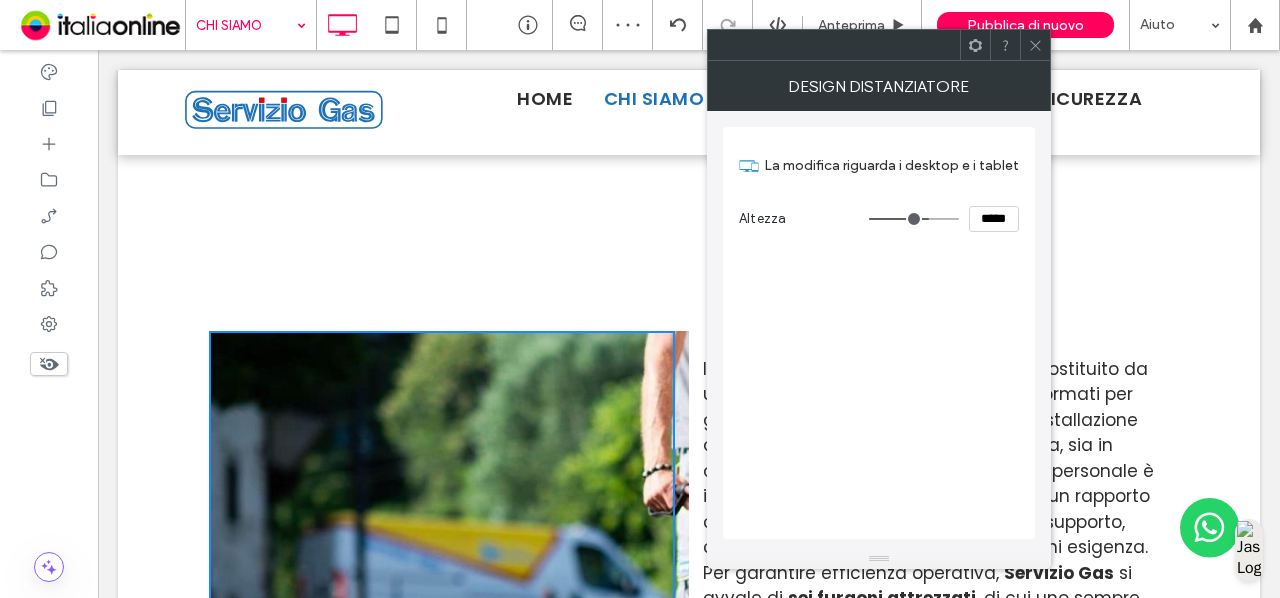 type on "*****" 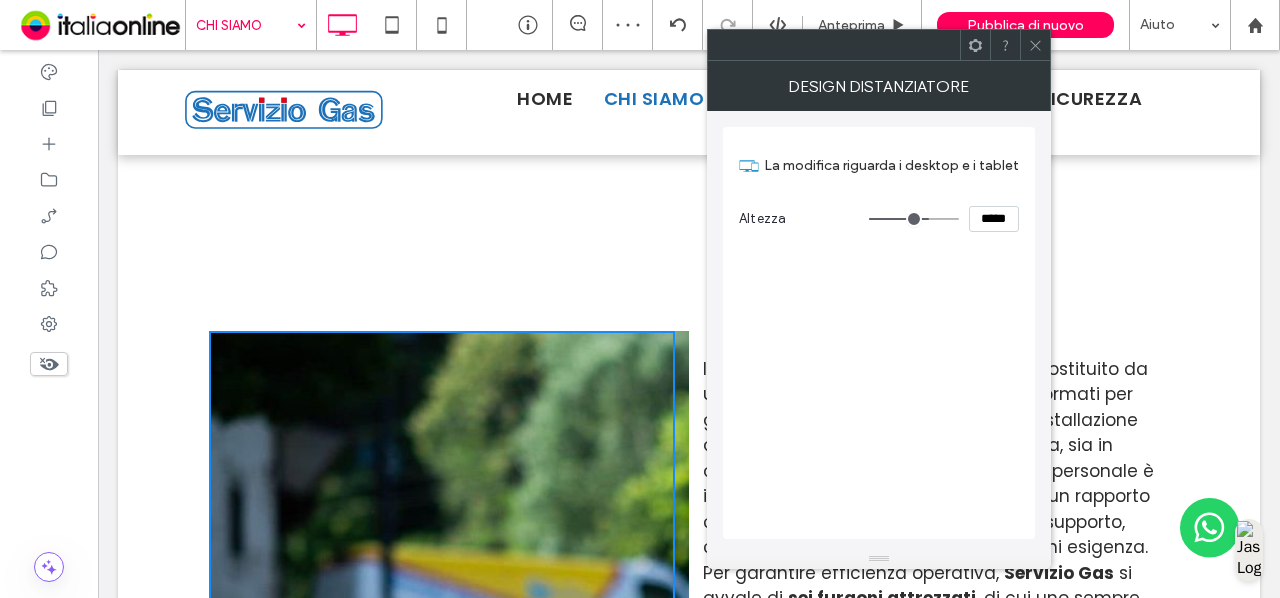 type on "***" 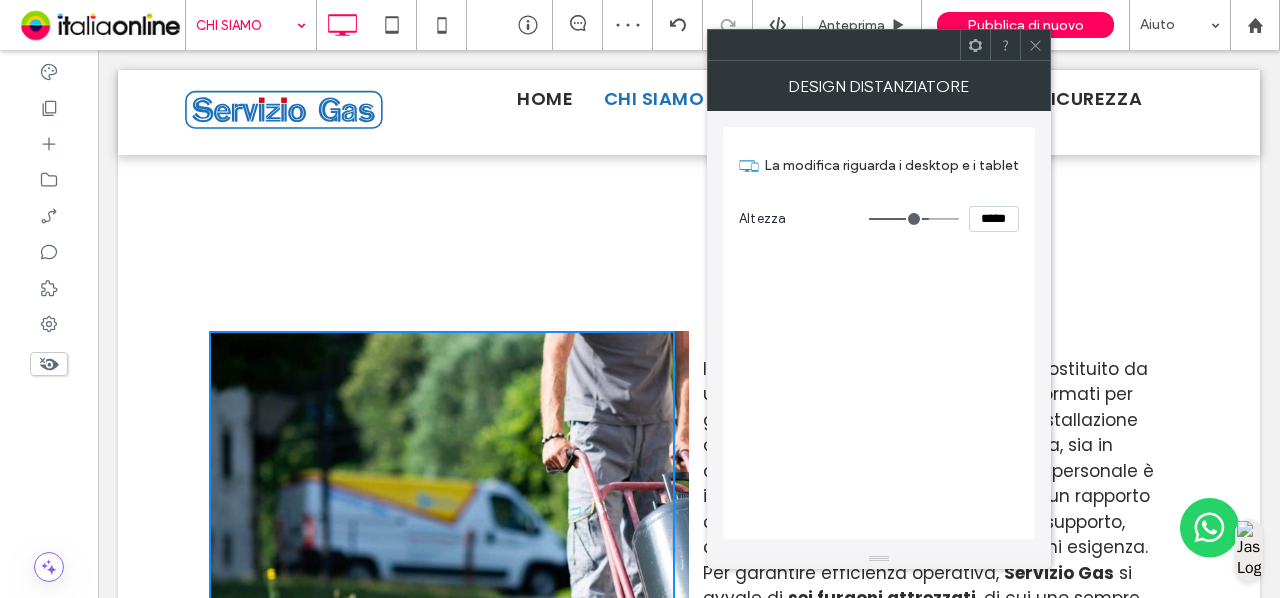 type on "***" 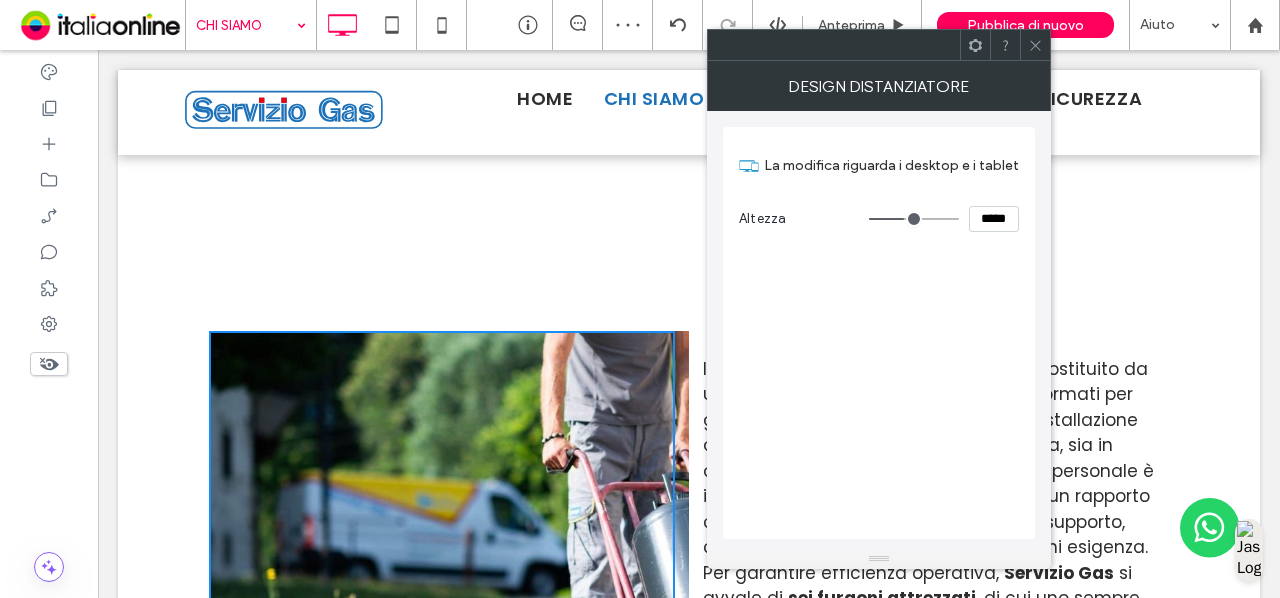 type on "***" 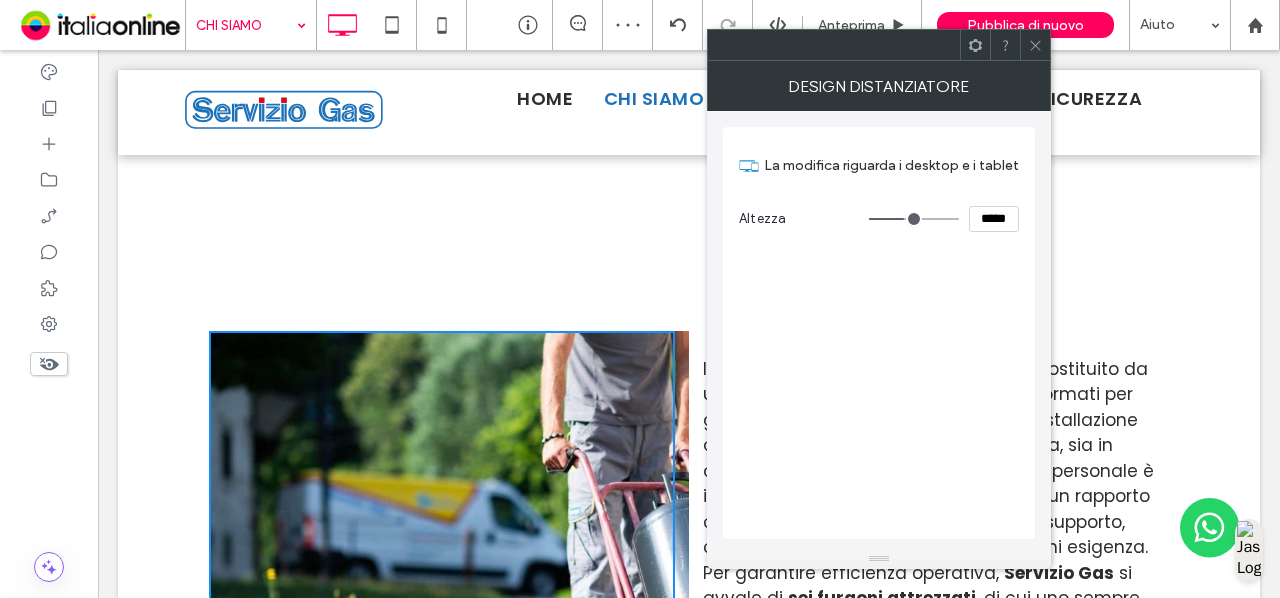 type on "***" 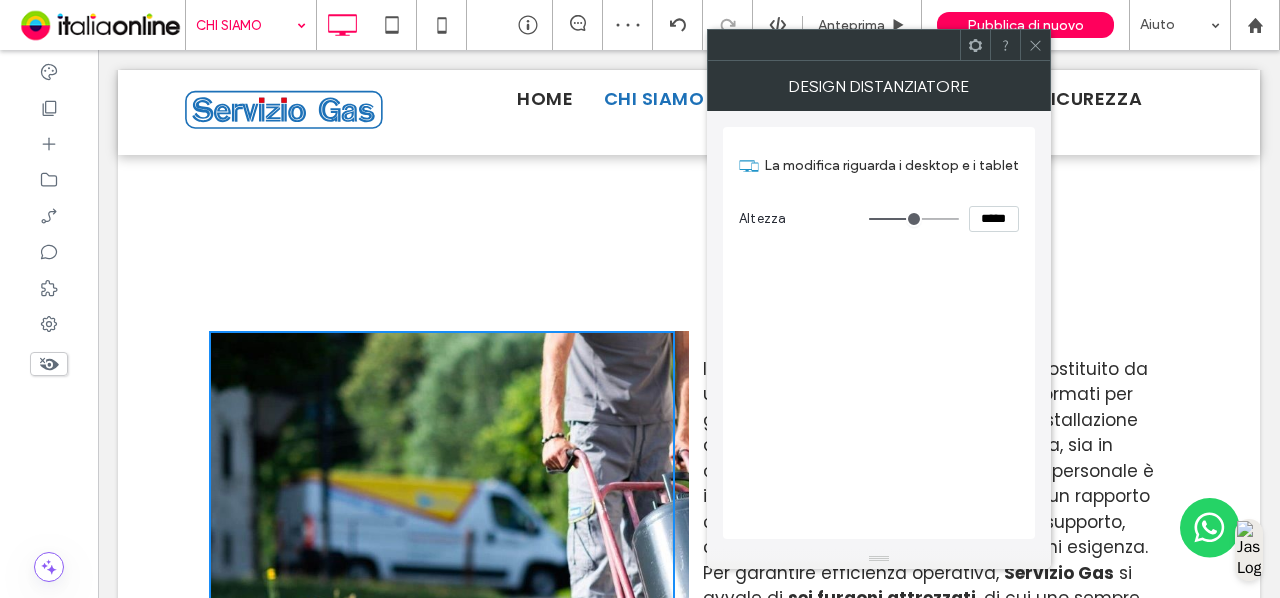 type on "***" 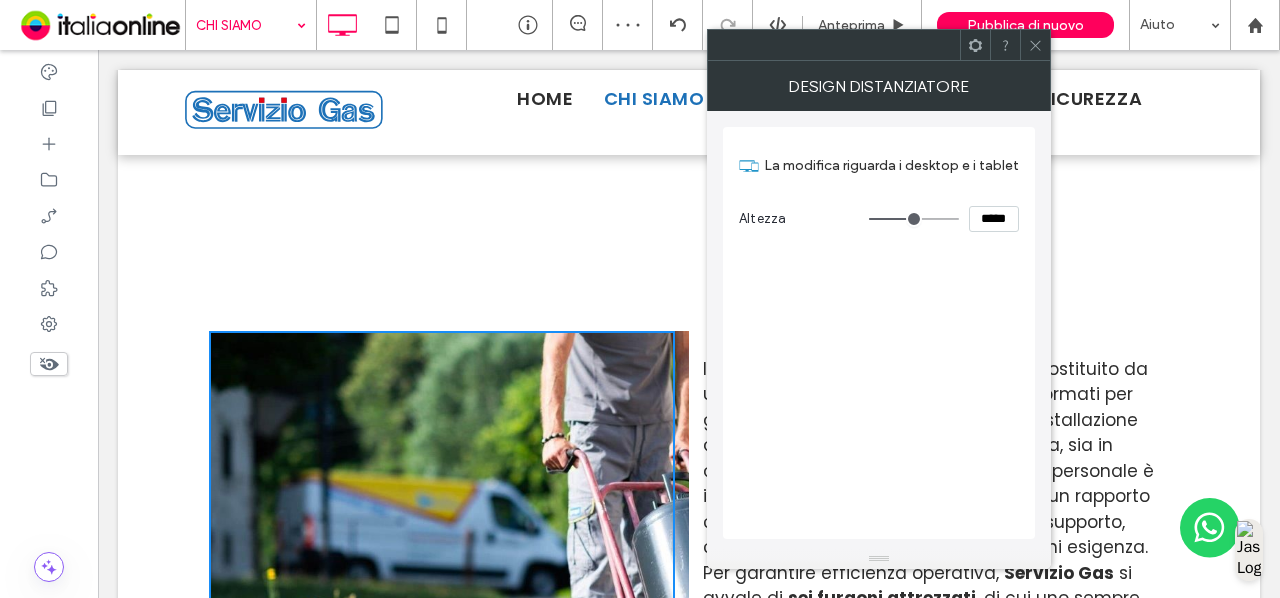 type on "*****" 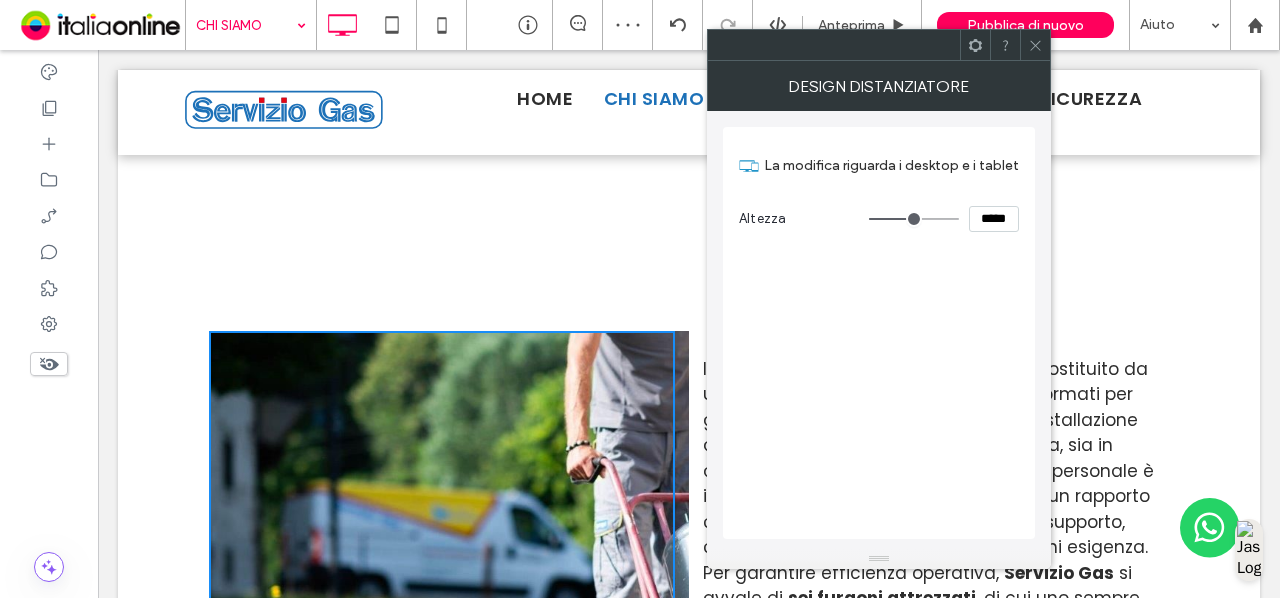 drag, startPoint x: 880, startPoint y: 217, endPoint x: 914, endPoint y: 220, distance: 34.132095 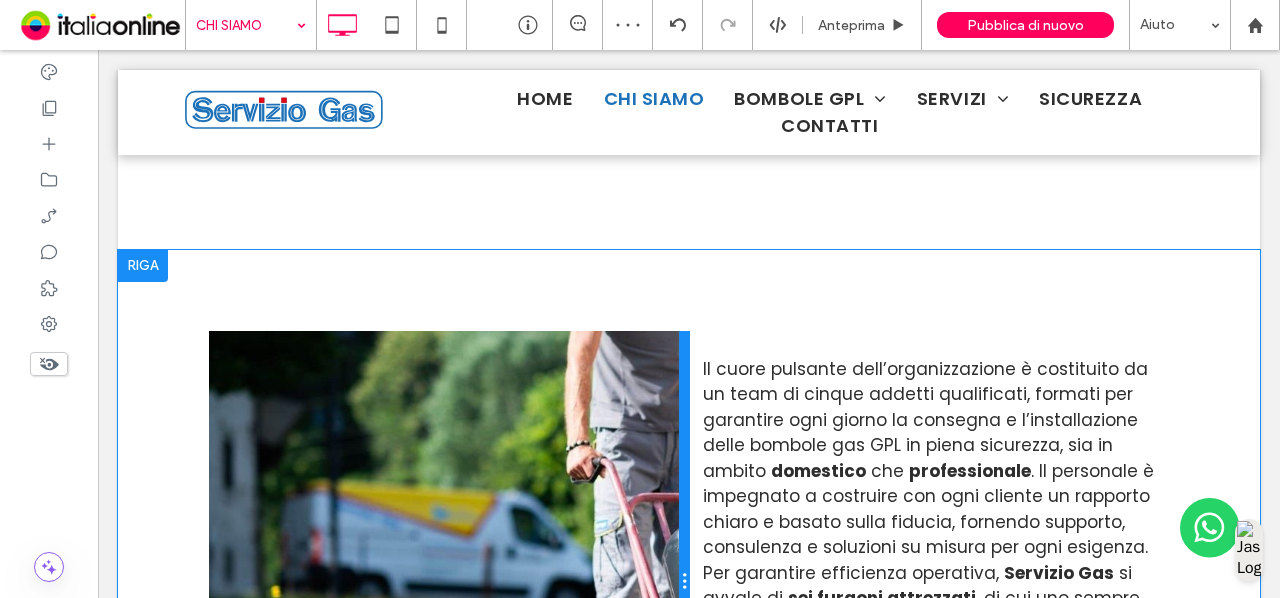 click at bounding box center (684, 582) 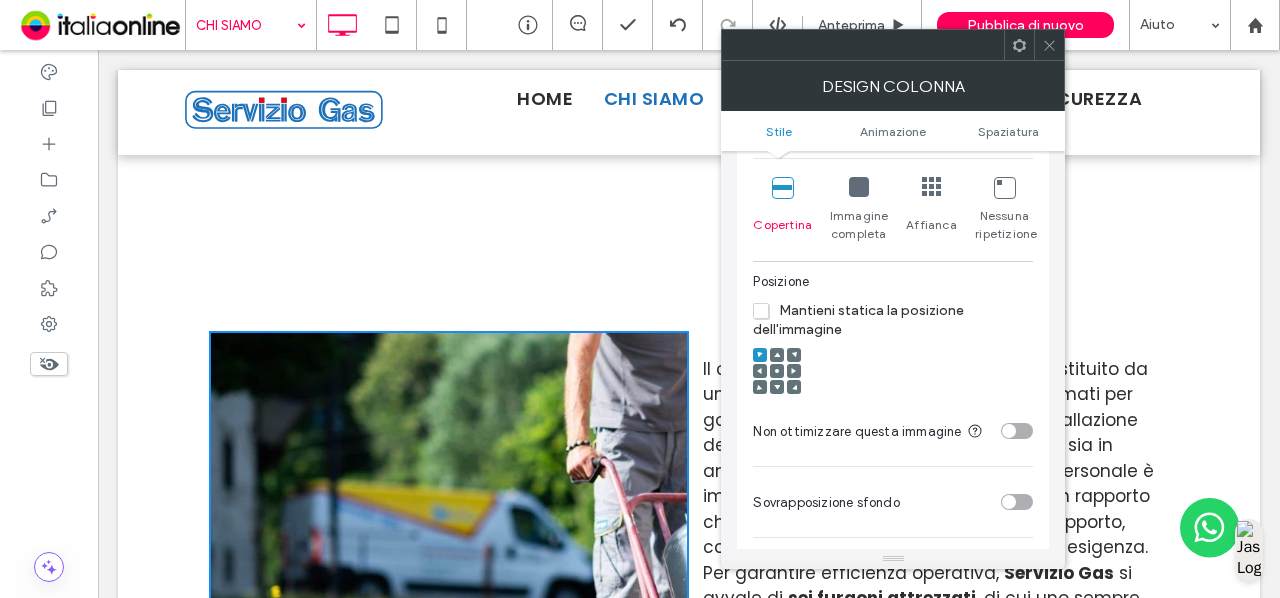 scroll, scrollTop: 430, scrollLeft: 0, axis: vertical 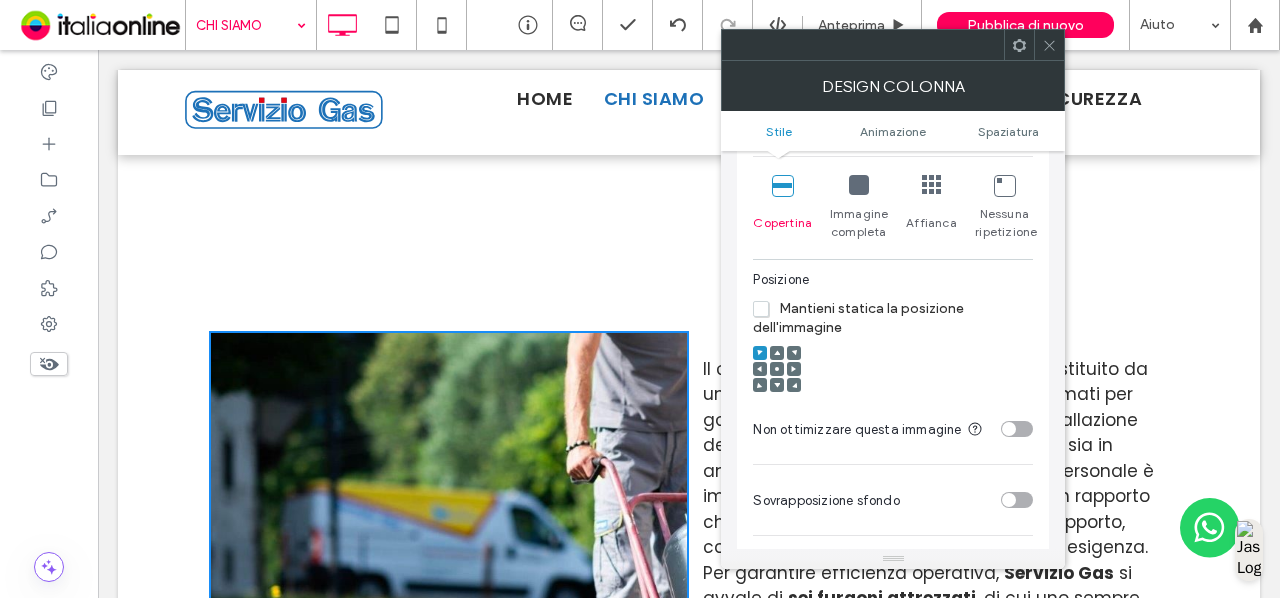 click 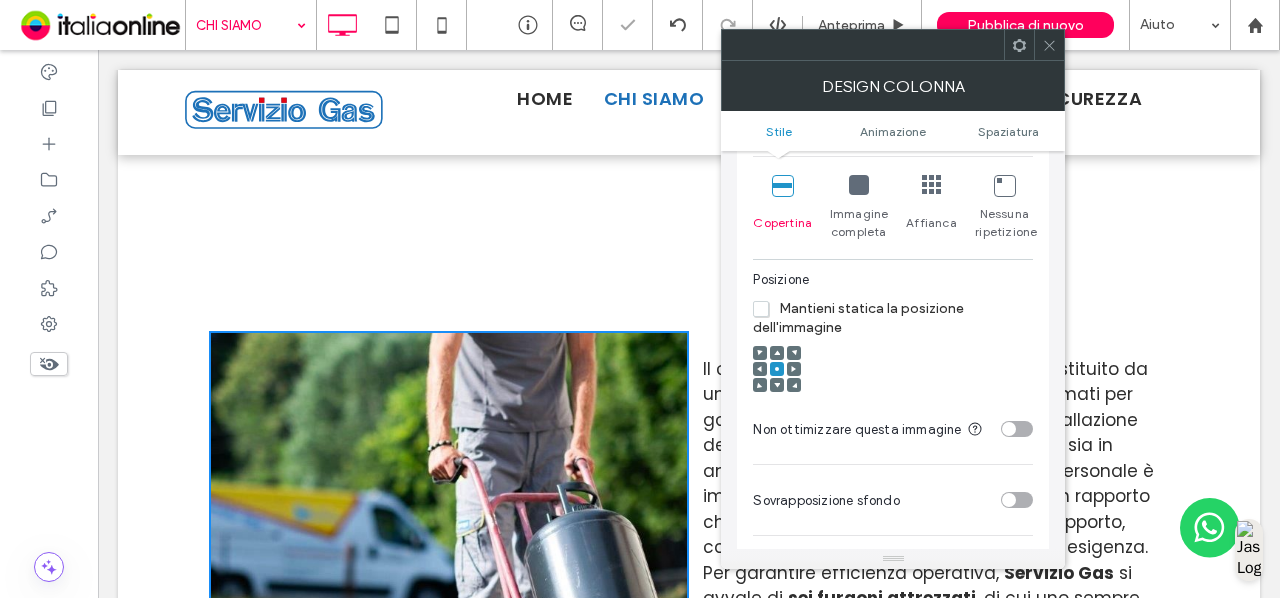 click 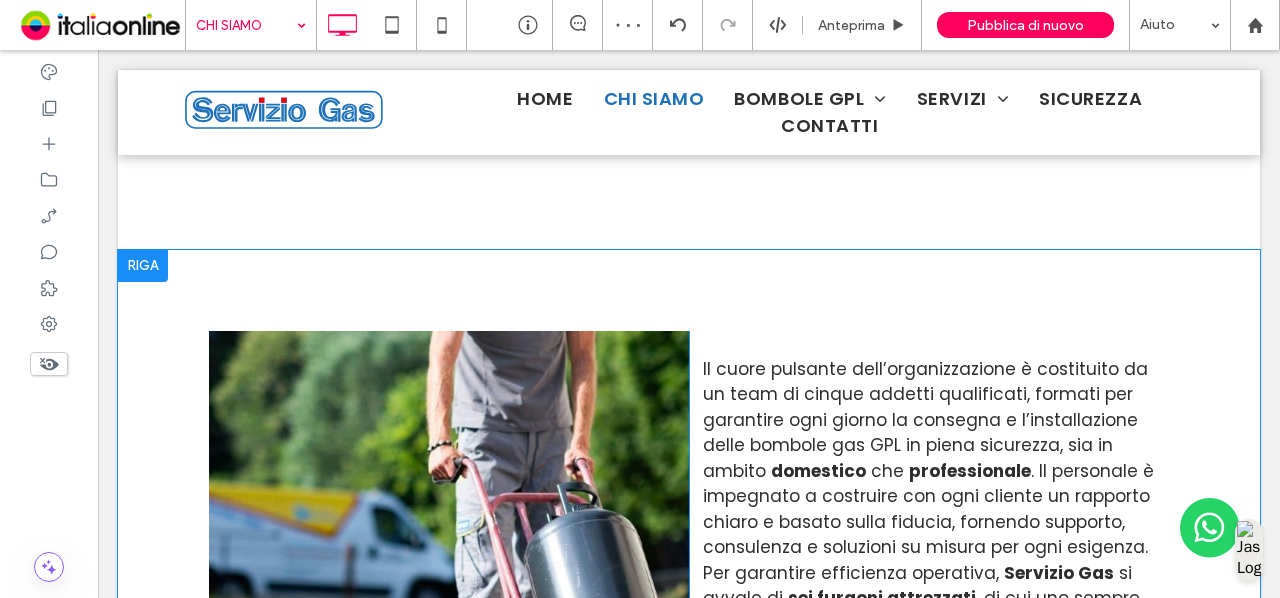 click on "Il cuore pulsante dell’organizzazione è costituito da un team di cinque addetti qualificati, formati per garantire ogni giorno la consegna e l’installazione delle bombole gas GPL in piena sicurezza, sia in ambito
domestico   che
professionale . Il personale è impegnato a costruire con ogni cliente un rapporto chiaro e basato sulla fiducia, fornendo supporto, consulenza e soluzioni su misura per ogni esigenza. Per garantire efficienza operativa,
Servizio Gas   si avvale di
sei furgoni attrezzati , di cui uno sempre disponibile per le emergenze, e di
sei depositi bombole autorizzati , posizionati strategicamente al centro delle aree servite. Questo assetto logistico consente una gestione rapida ed efficace delle richieste, assicurando la puntualità delle consegne e la disponibilità dei prodotti anche nei periodi di maggiore domanda. Click To Paste" at bounding box center [929, 582] 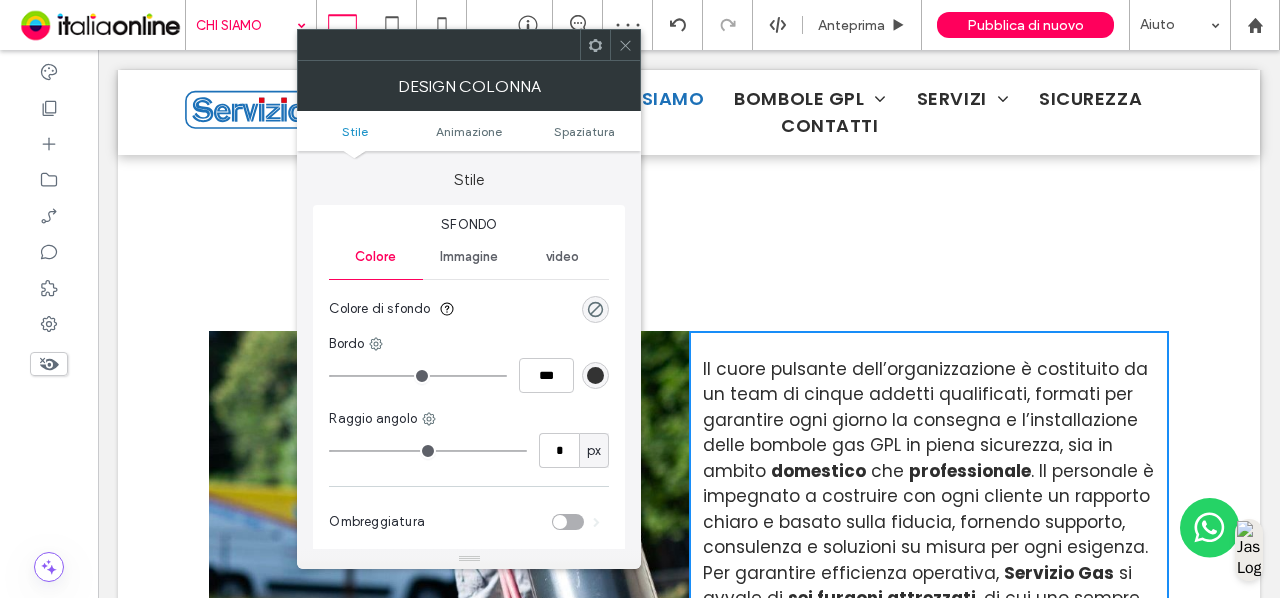scroll, scrollTop: 468, scrollLeft: 0, axis: vertical 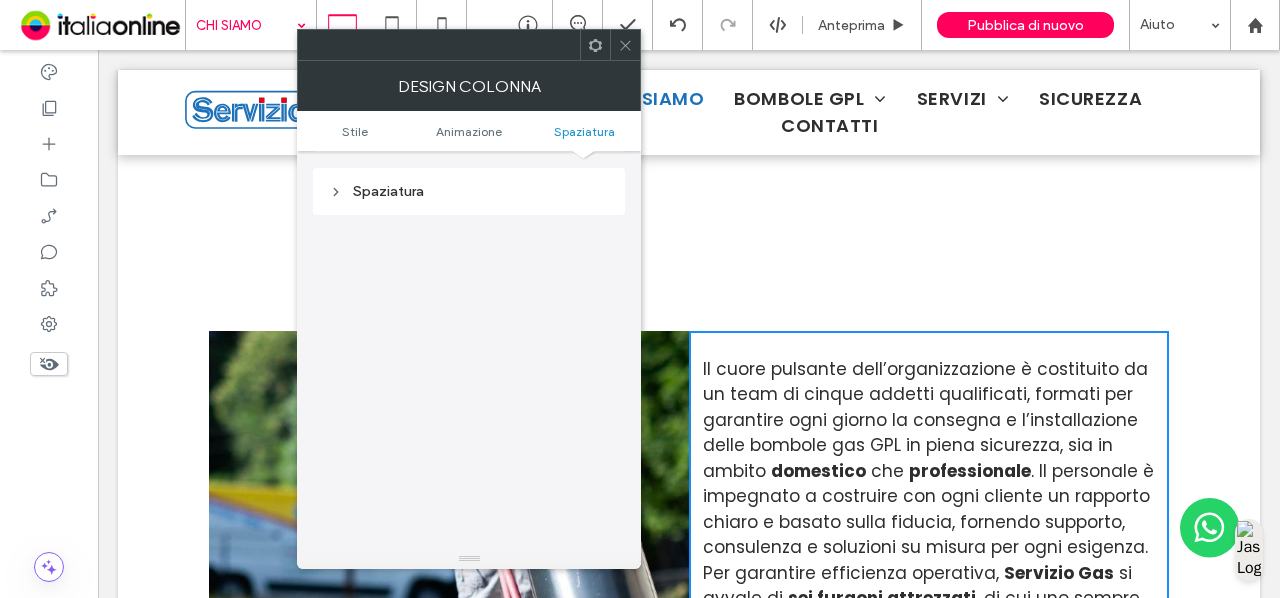 click on "Spaziatura" at bounding box center [469, 191] 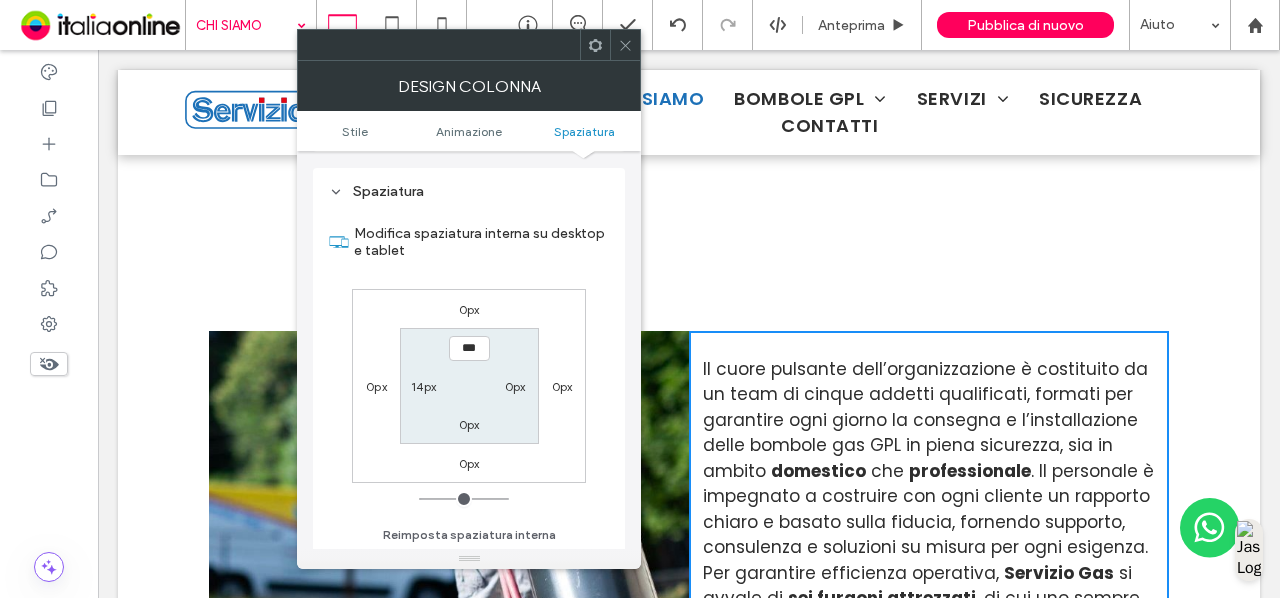 click on "14px" at bounding box center (423, 386) 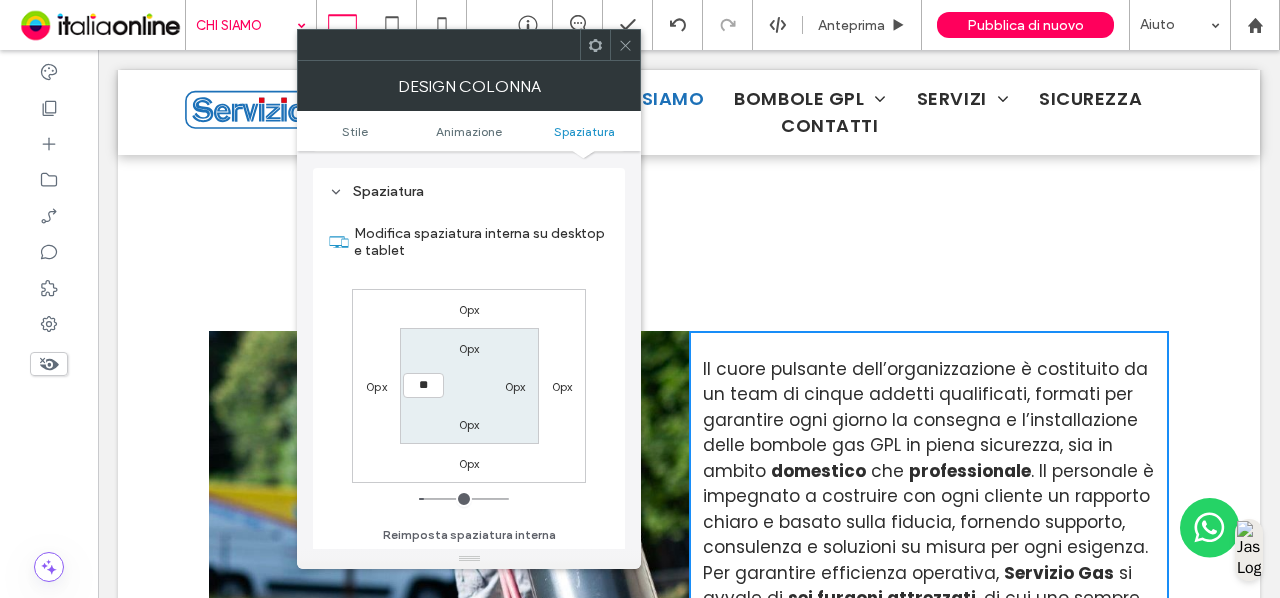 type on "**" 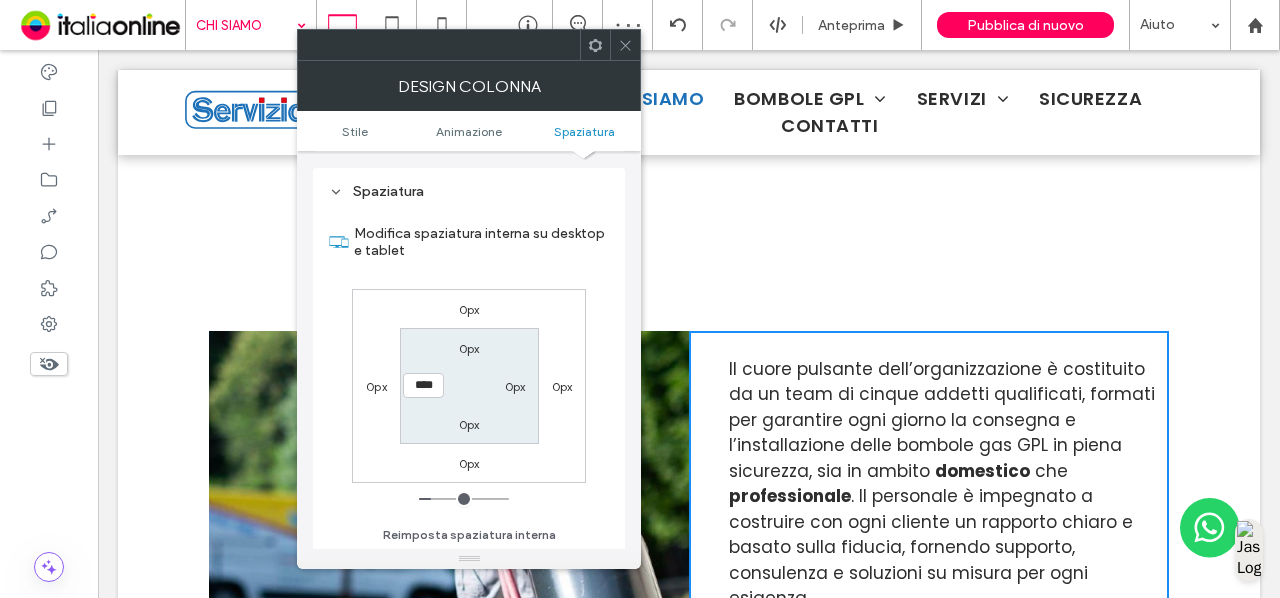 click 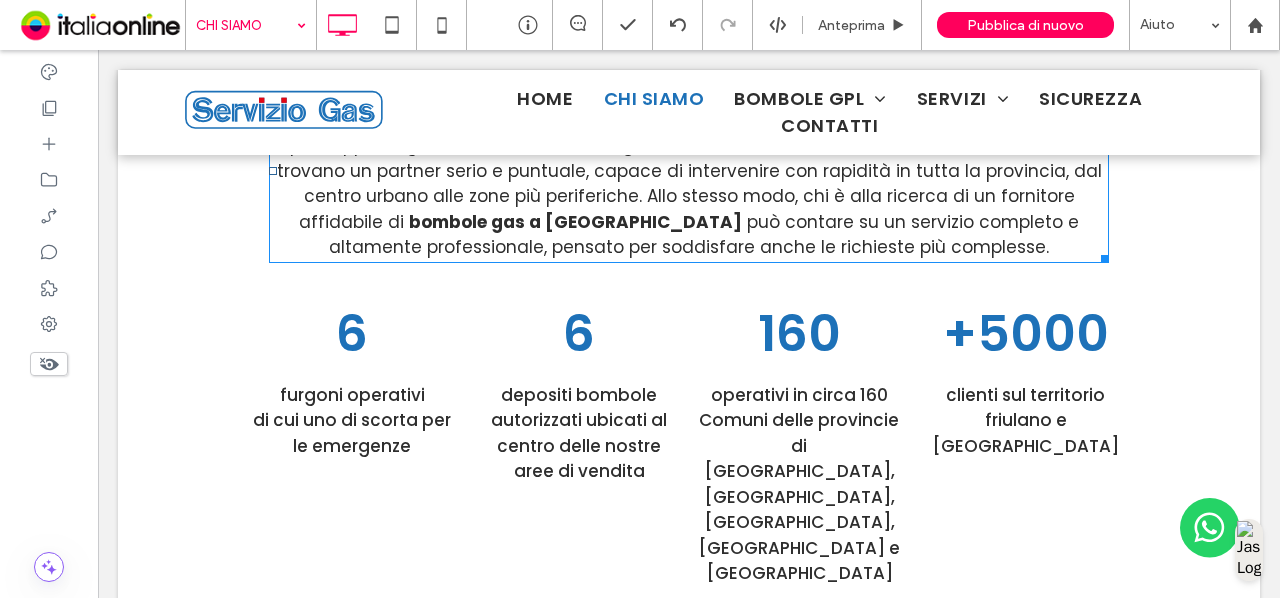 scroll, scrollTop: 2842, scrollLeft: 0, axis: vertical 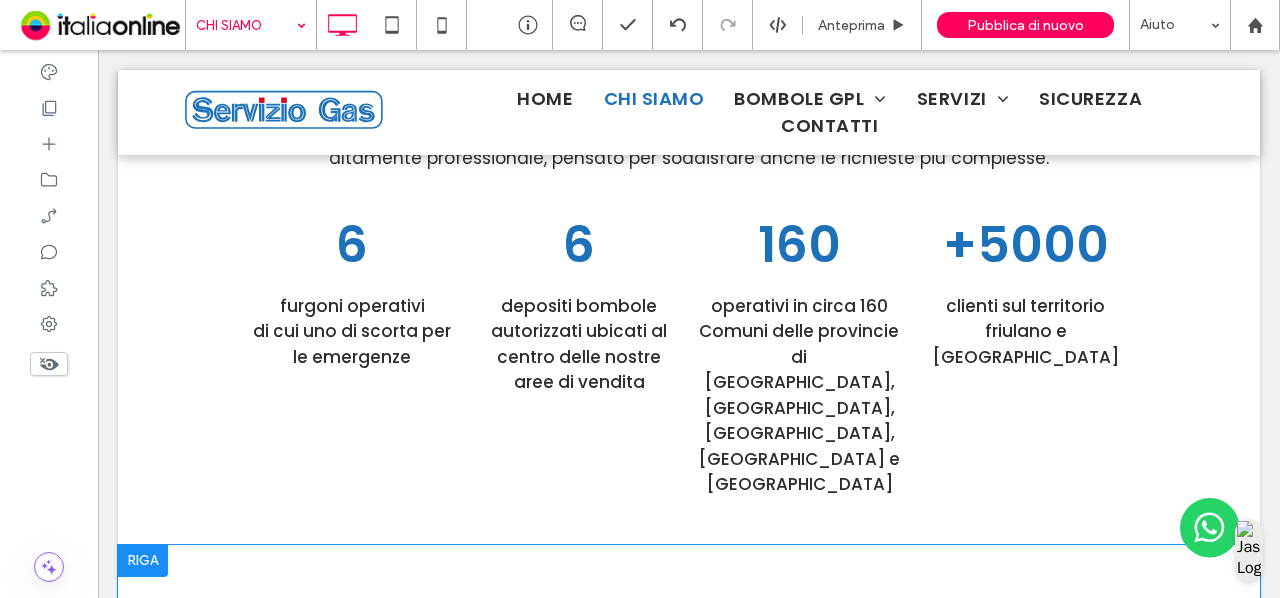 click on "Ogni bombola viene sottoposta a rigorosi controlli di qualità e sicurezza, nel pieno rispetto delle normative vigenti. La tracciabilità del prodotto, unita alla competenza del personale, rende il servizio non solo efficiente ma anche trasparente. Che si tratti di riscaldare un’abitazione, alimentare un’attività artigianale o supportare processi produttivi,
Servizio Gas   è in grado di fornire la giusta soluzione con rapidità e competenza. In un settore dove la fiducia e la continuità sono elementi fondamentali,
Servizio Gas   rappresenta una scelta di qualità per chi vive o lavora in Friuli e Veneto. Le
bombole gas a Udine e Gorizia   distribuite dall’azienda sono sinonimo di affidabilità per famiglie, ristoratori, agriturismi, officine e molte altre attività. Allo stesso modo, le
bombole gas a Venezia   garantiscono agli utenti della provincia un supporto energetico costante, con consegne anche urgenti e un’assistenza post-vendita sempre disponibile. Click To Paste" at bounding box center (449, 912) 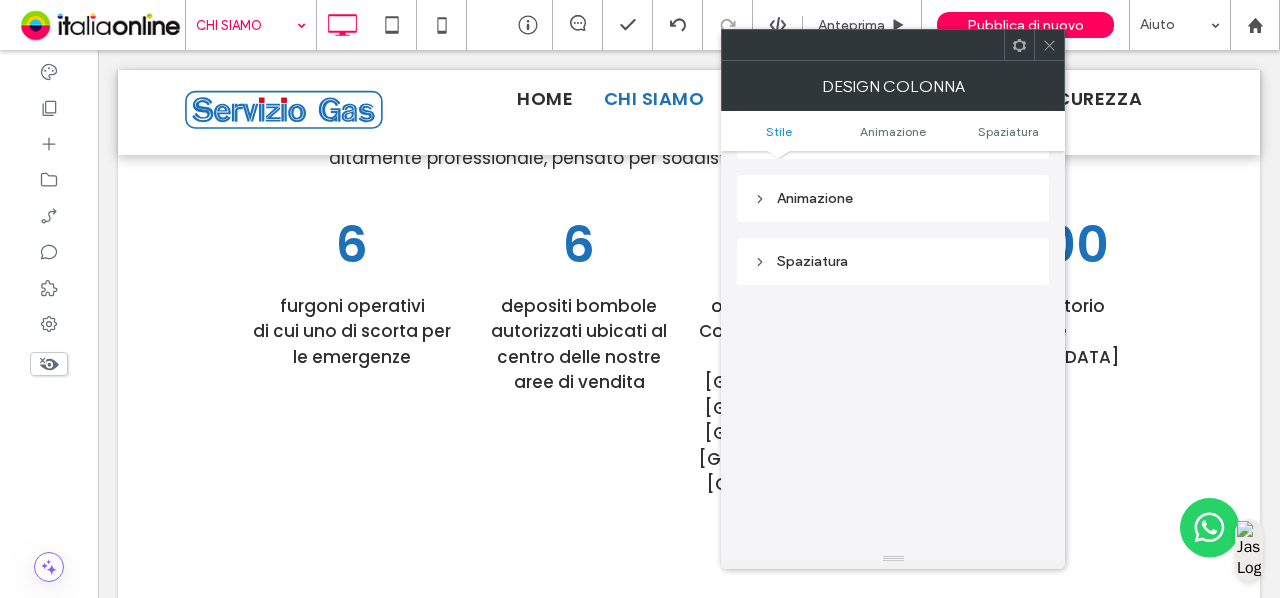 scroll, scrollTop: 468, scrollLeft: 0, axis: vertical 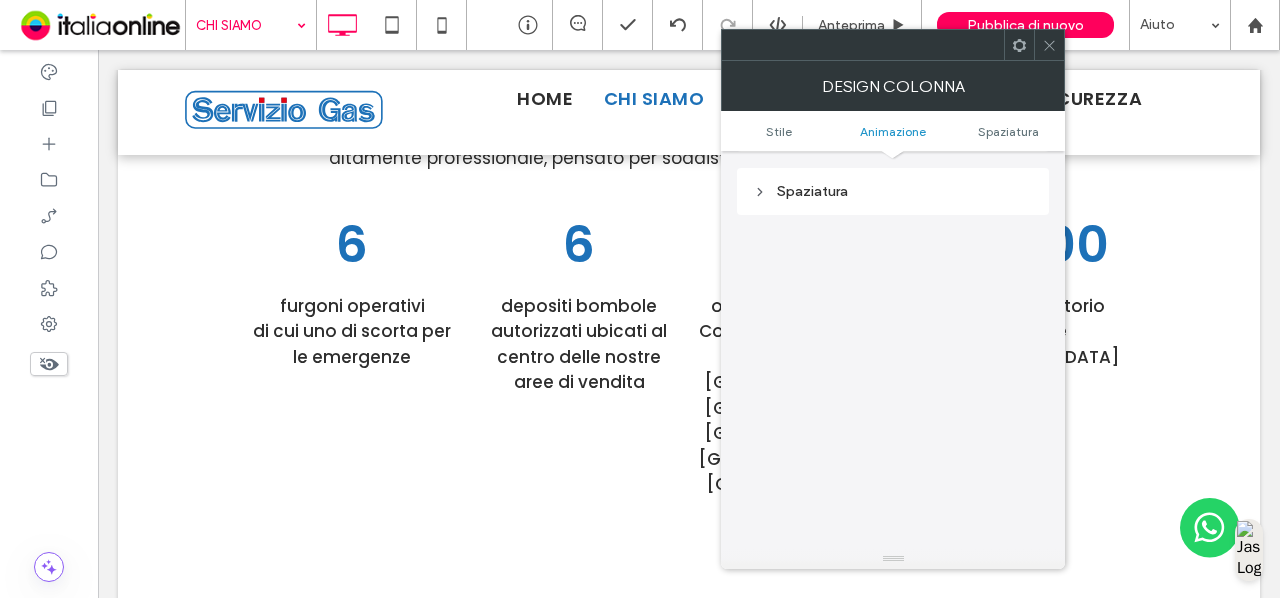 click on "Spaziatura" at bounding box center [893, 191] 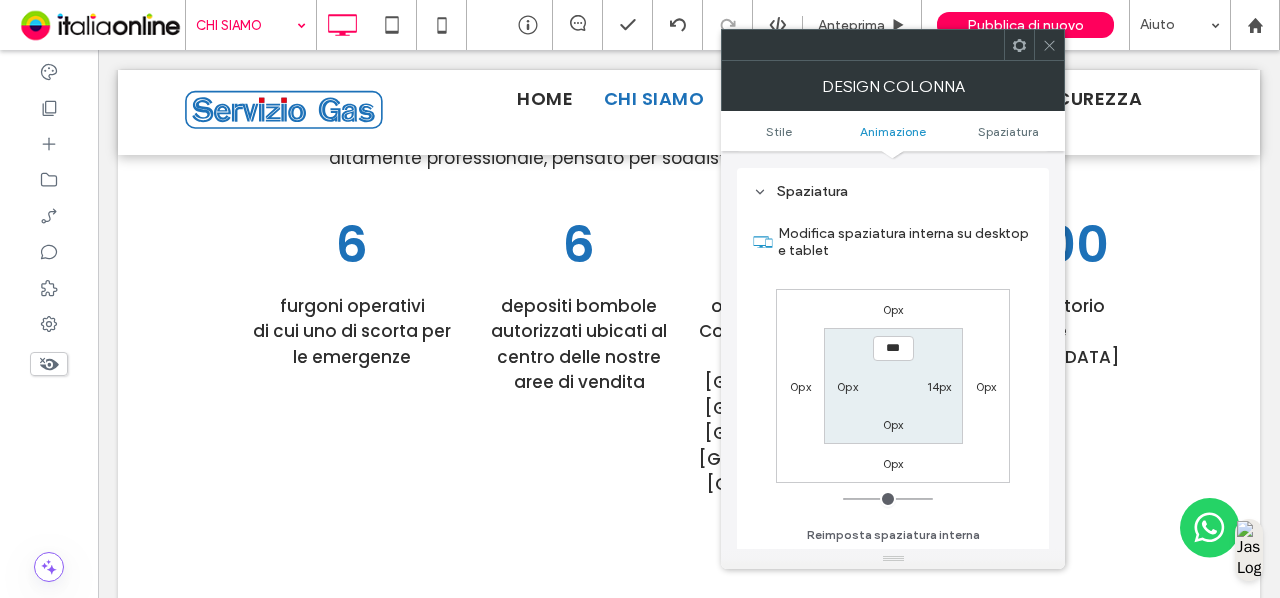 click at bounding box center (1049, 45) 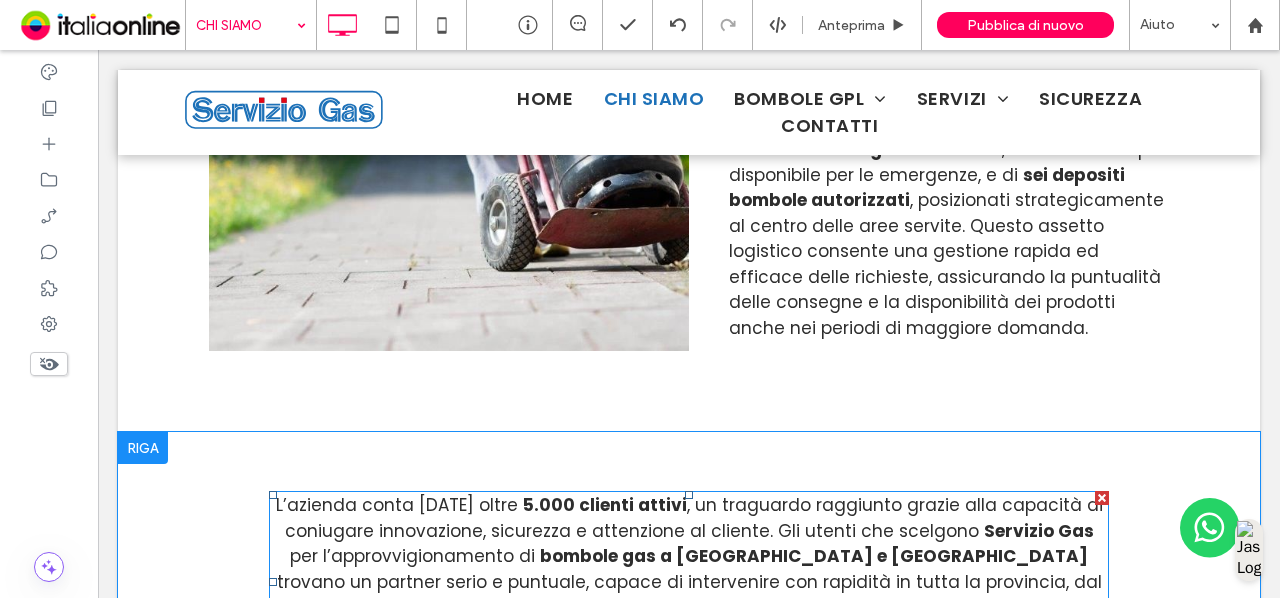 scroll, scrollTop: 1942, scrollLeft: 0, axis: vertical 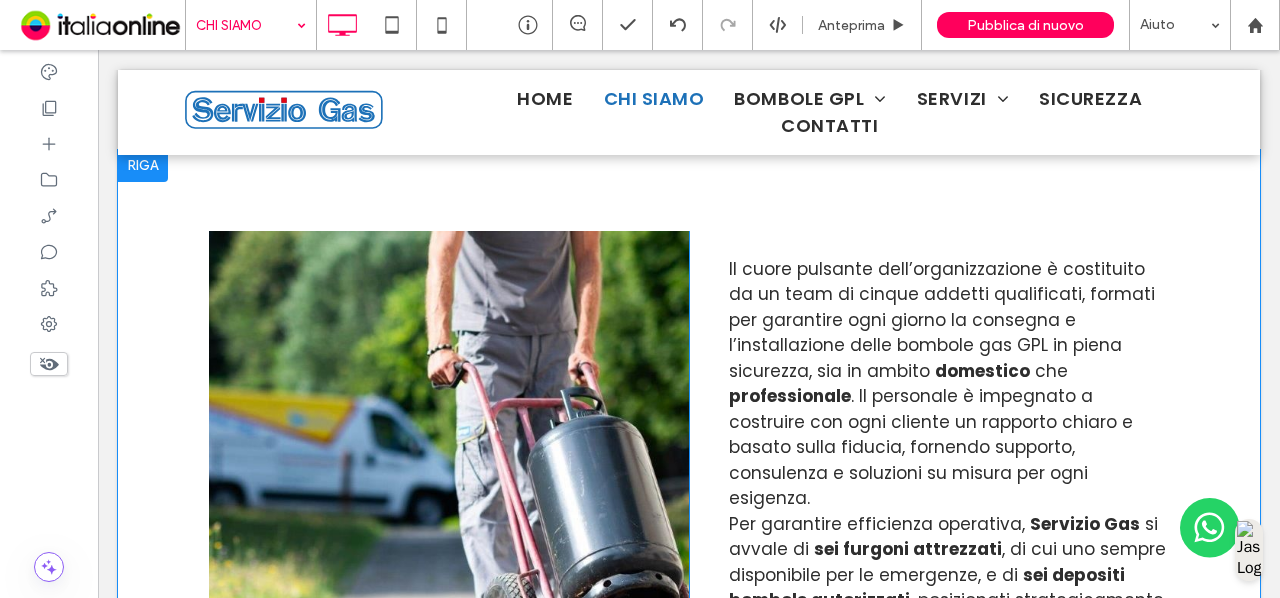 click on "Il cuore pulsante dell’organizzazione è costituito da un team di cinque addetti qualificati, formati per garantire ogni giorno la consegna e l’installazione delle bombole gas GPL in piena sicurezza, sia in ambito
domestico   che
professionale . Il personale è impegnato a costruire con ogni cliente un rapporto chiaro e basato sulla fiducia, fornendo supporto, consulenza e soluzioni su misura per ogni esigenza. Per garantire efficienza operativa,
Servizio Gas   si avvale di
sei furgoni attrezzati , di cui uno sempre disponibile per le emergenze, e di
sei depositi bombole autorizzati , posizionati strategicamente al centro delle aree servite. Questo assetto logistico consente una gestione rapida ed efficace delle richieste, assicurando la puntualità delle consegne e la disponibilità dei prodotti anche nei periodi di maggiore domanda. Click To Paste" at bounding box center [929, 491] 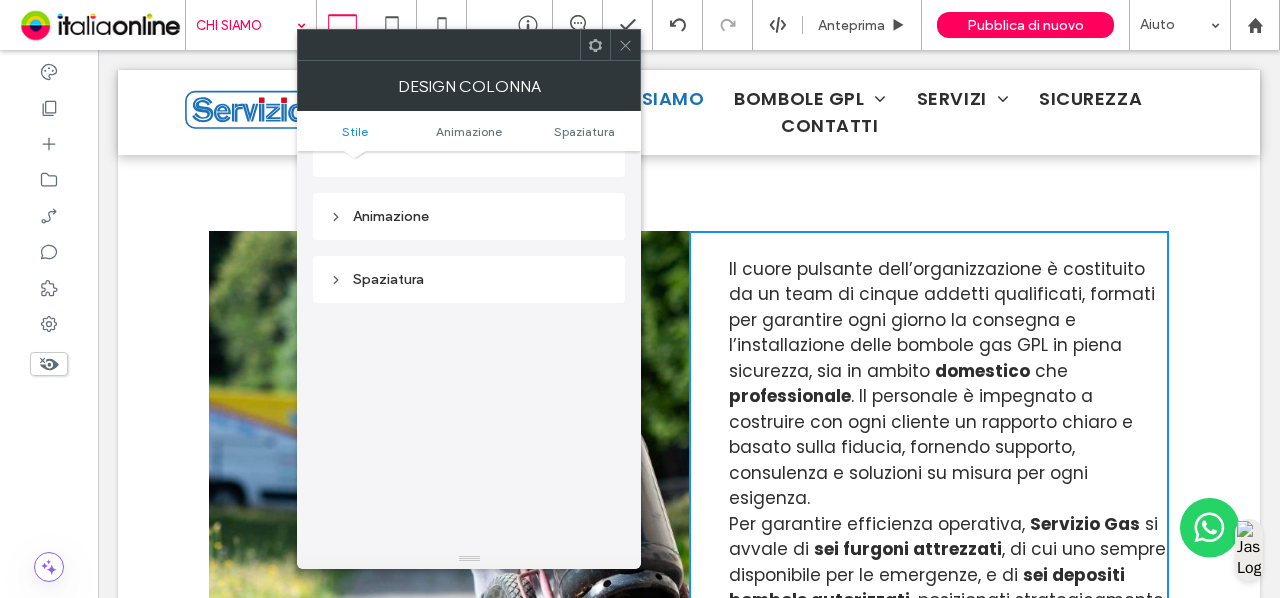 scroll, scrollTop: 468, scrollLeft: 0, axis: vertical 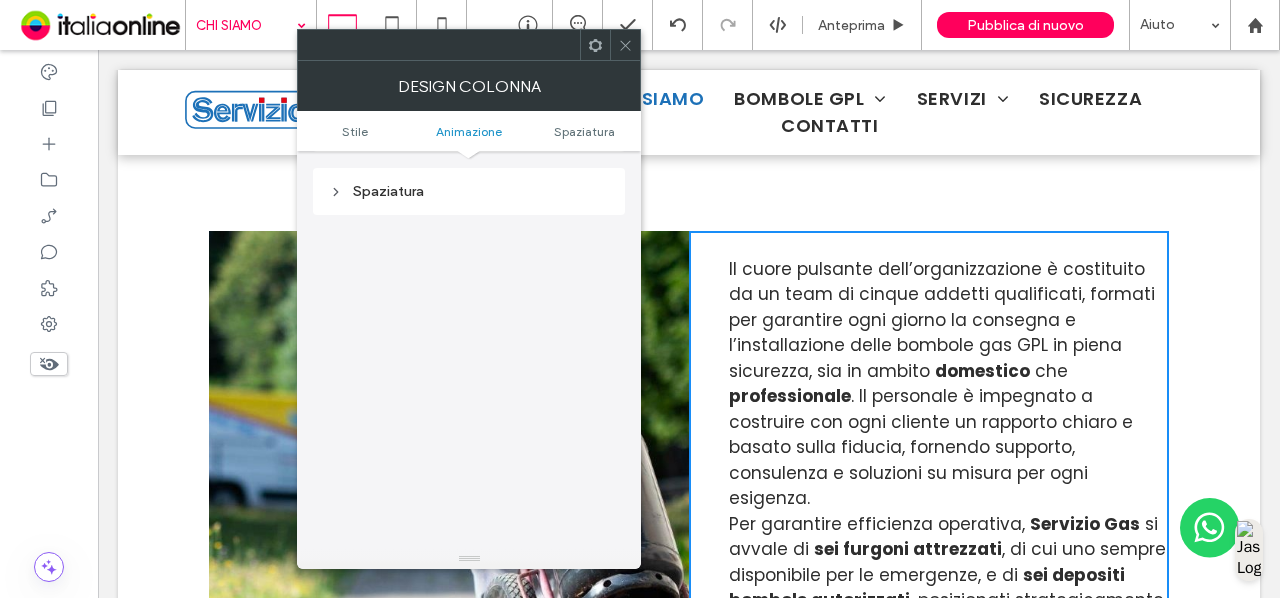 click on "Spaziatura" at bounding box center (469, 191) 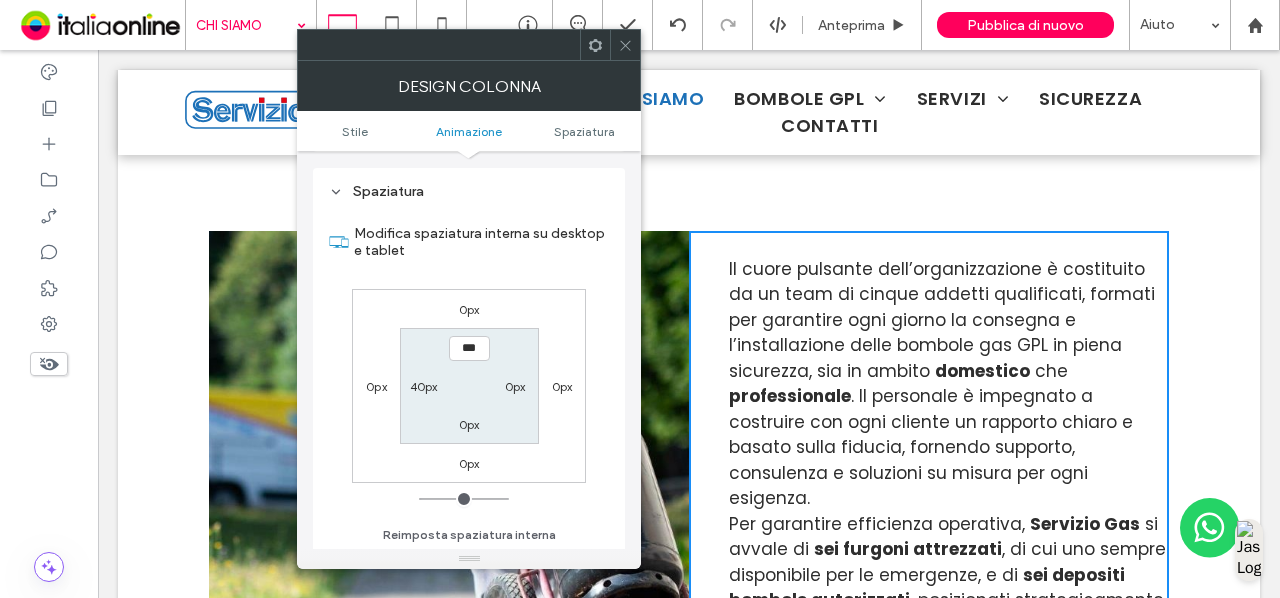 click on "40px" at bounding box center (424, 386) 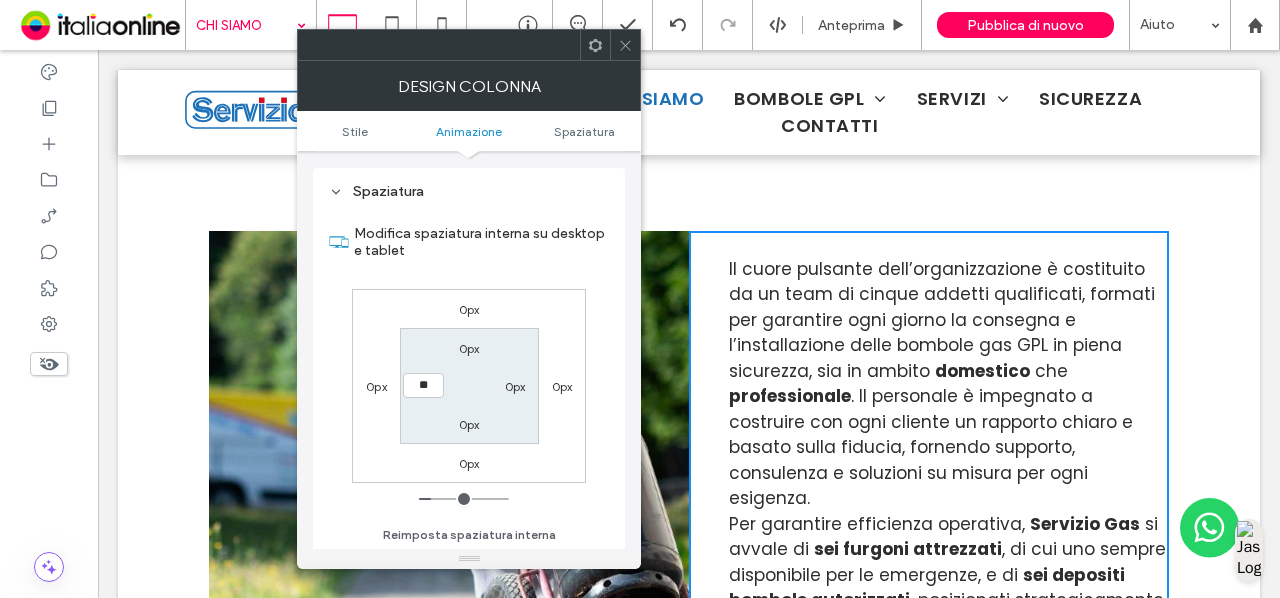 type on "**" 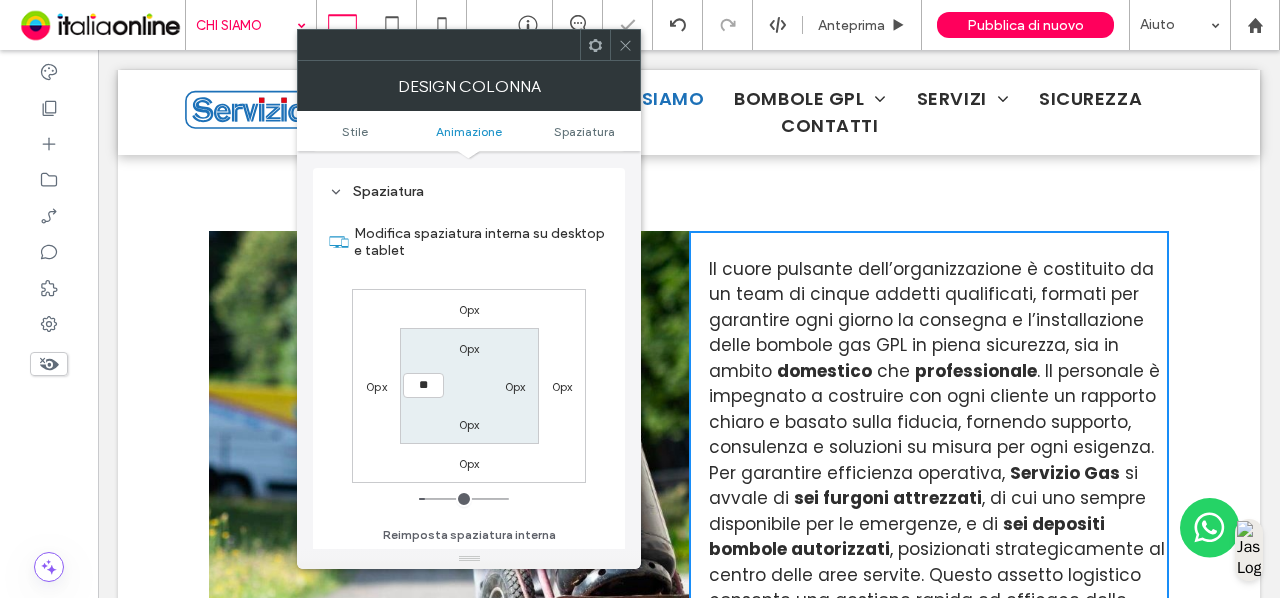 type on "*" 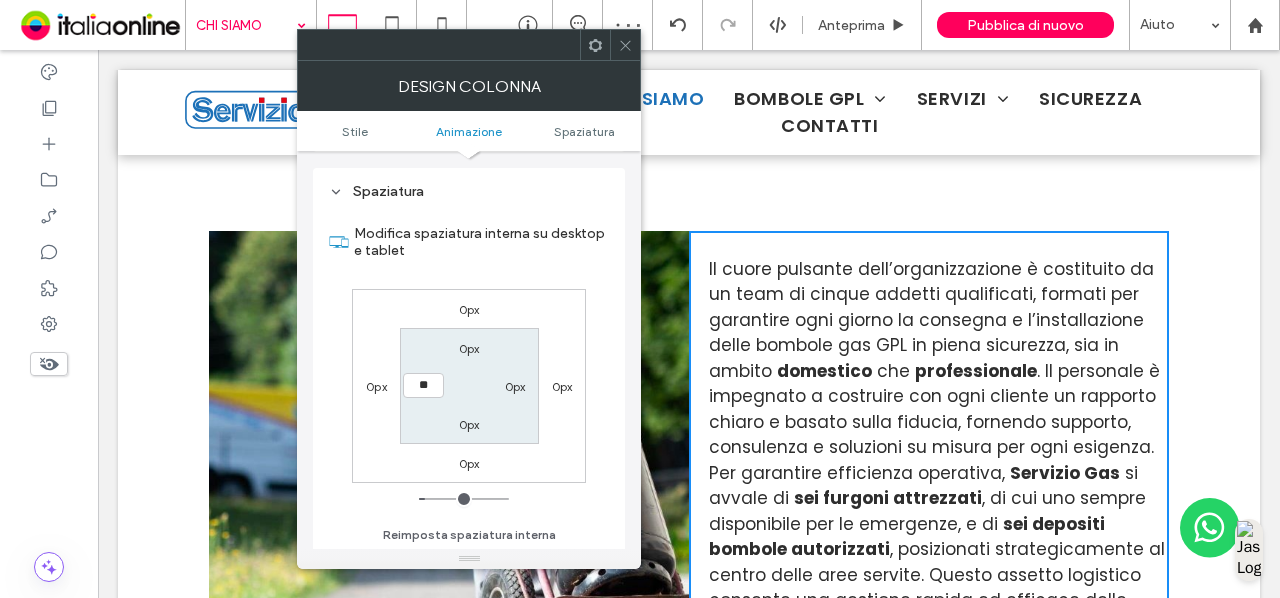 type on "**" 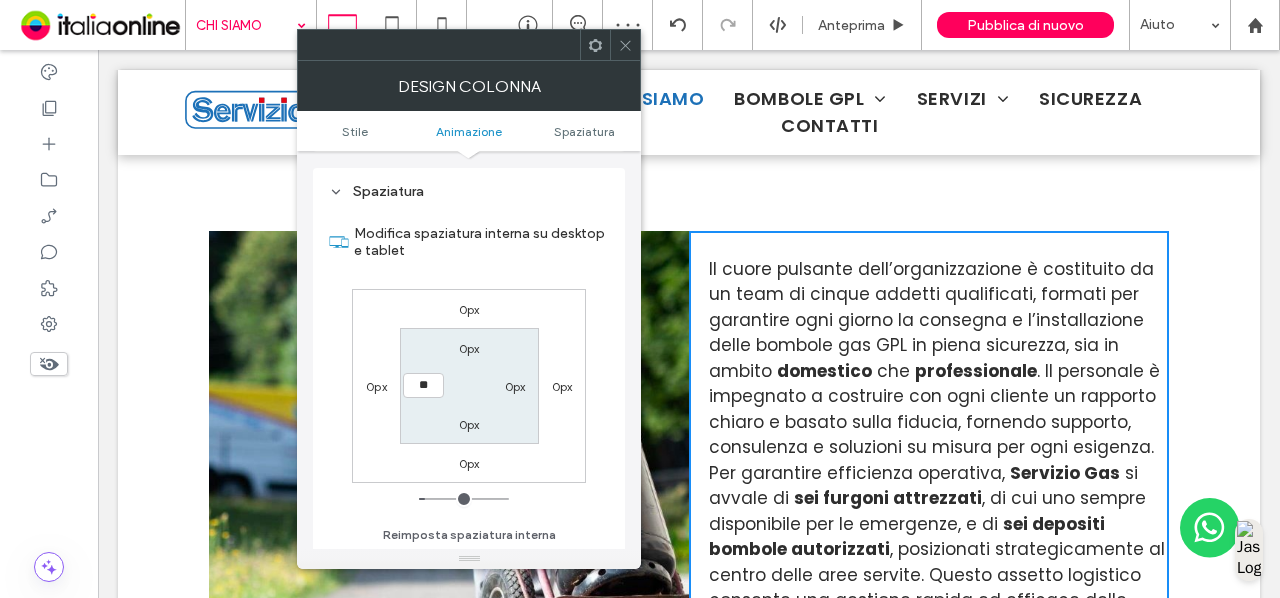 type on "**" 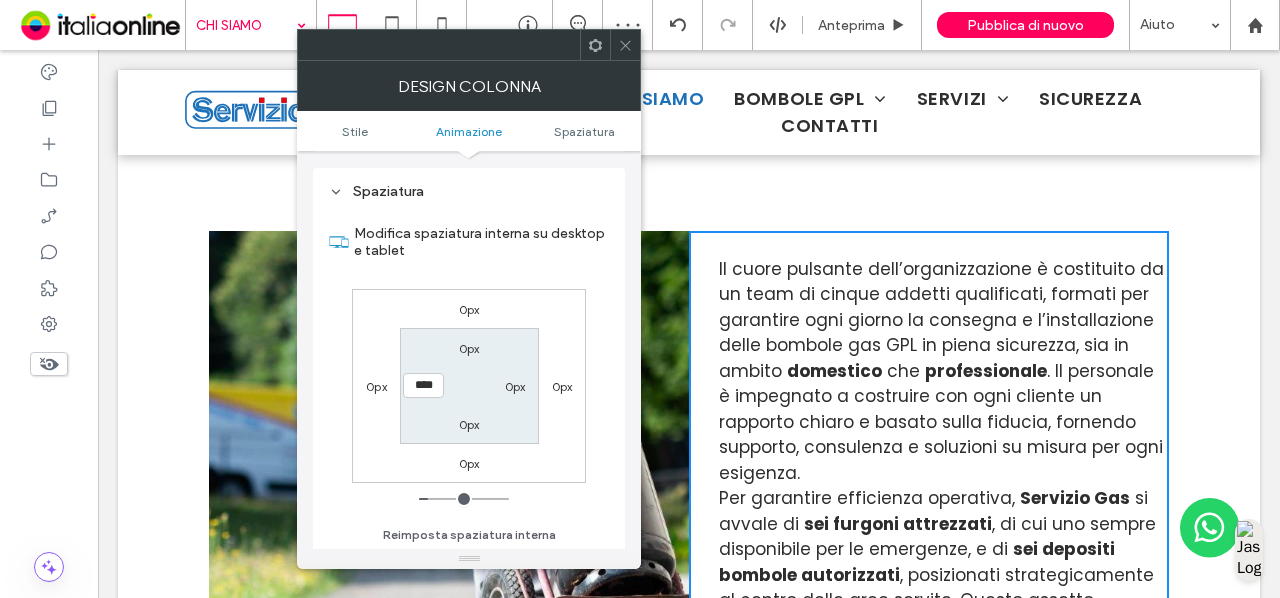 click 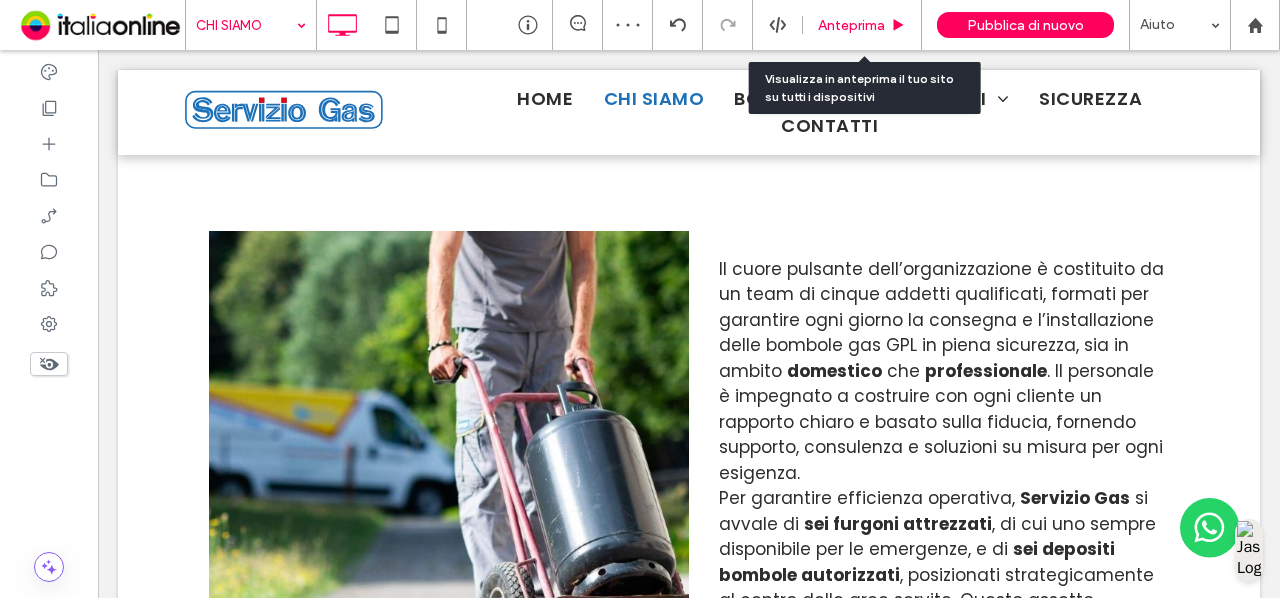 click on "Anteprima" at bounding box center (862, 25) 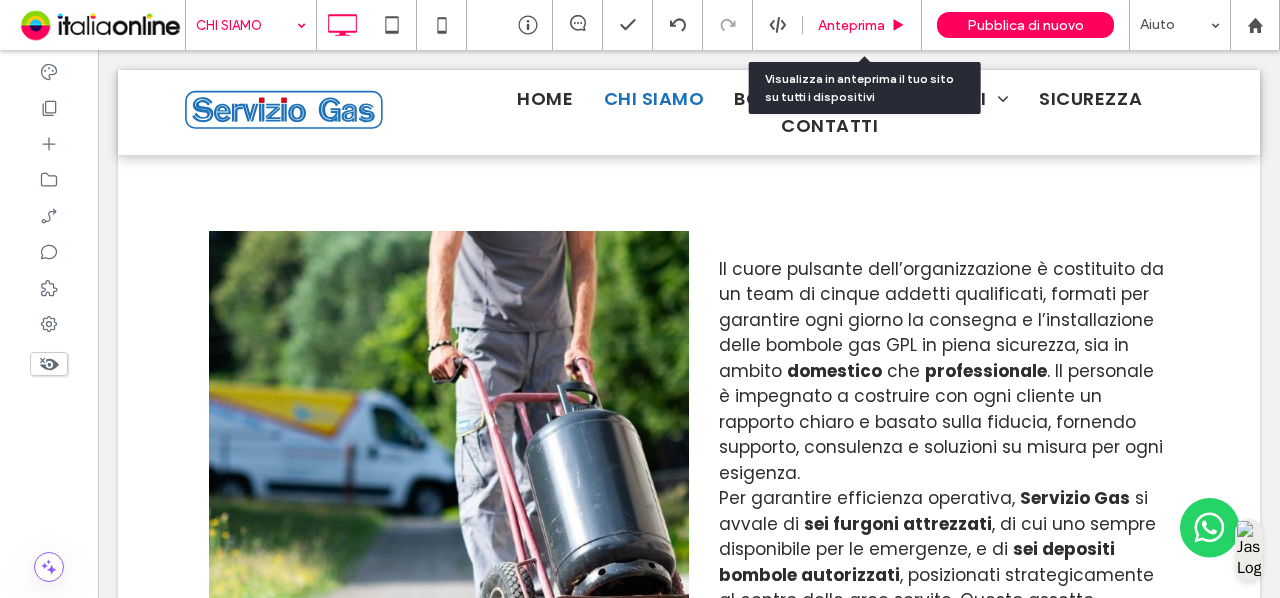 click on "Anteprima" at bounding box center (851, 25) 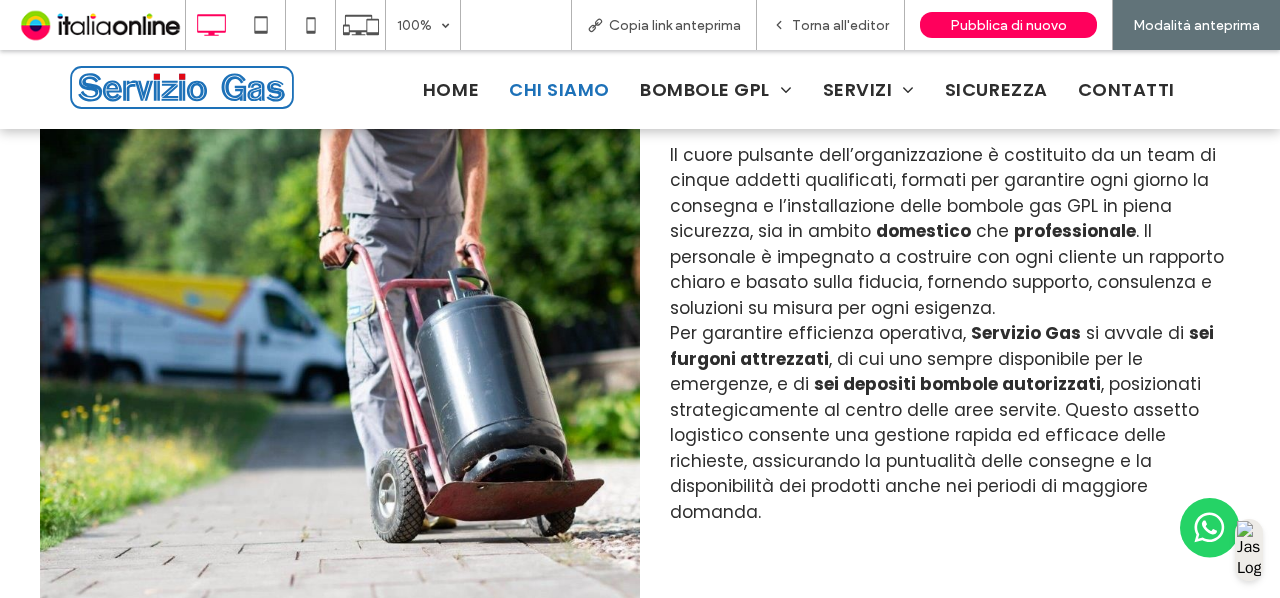scroll, scrollTop: 1628, scrollLeft: 0, axis: vertical 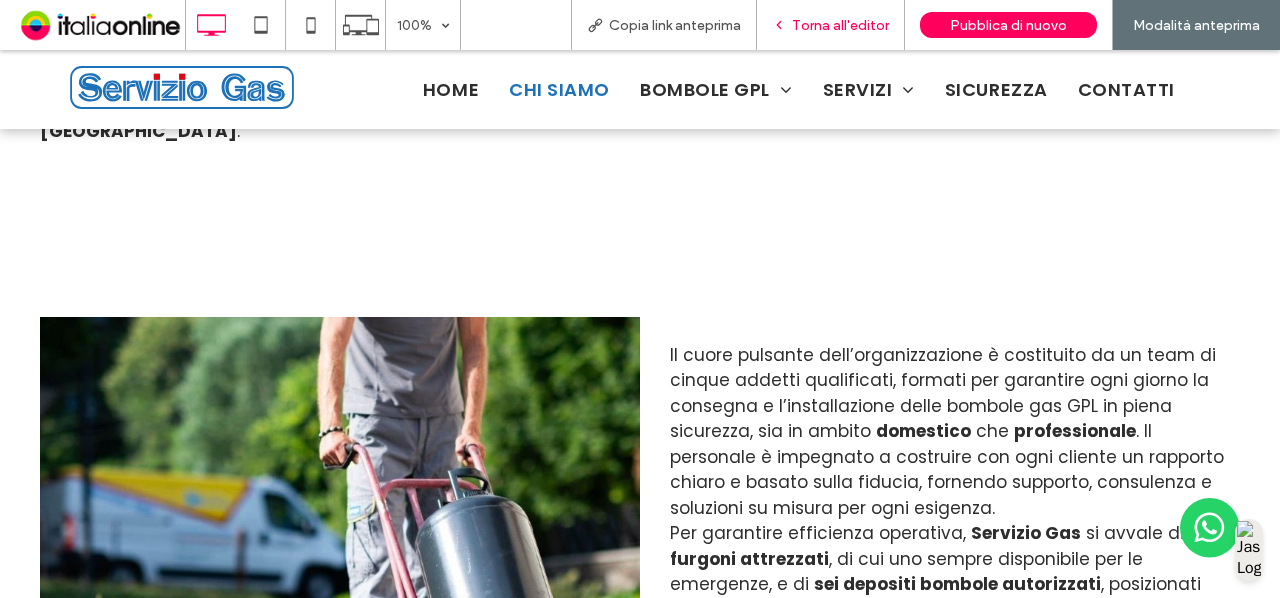 click on "Torna all'editor" at bounding box center (840, 25) 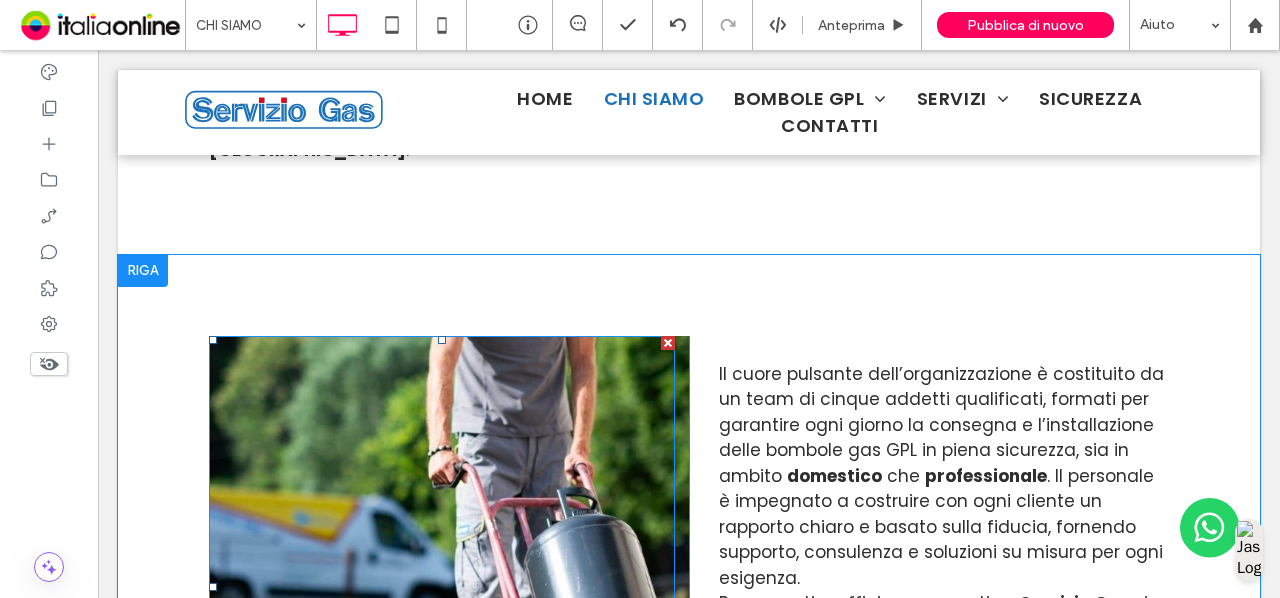 scroll, scrollTop: 1958, scrollLeft: 0, axis: vertical 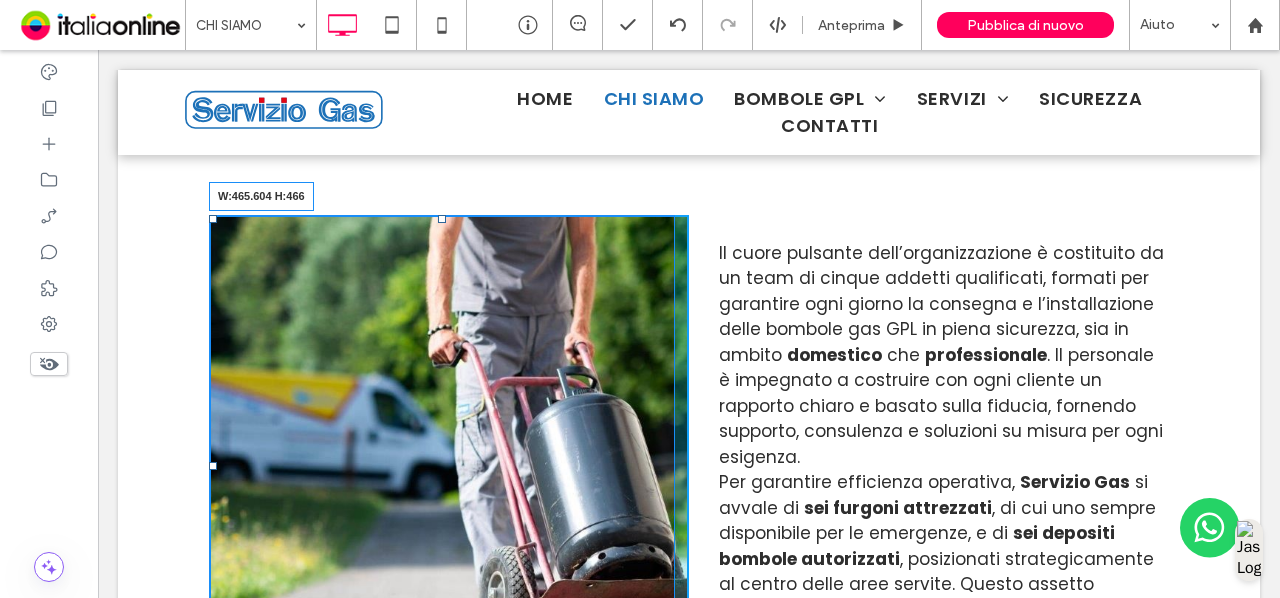 drag, startPoint x: 660, startPoint y: 491, endPoint x: 918, endPoint y: 165, distance: 415.7403 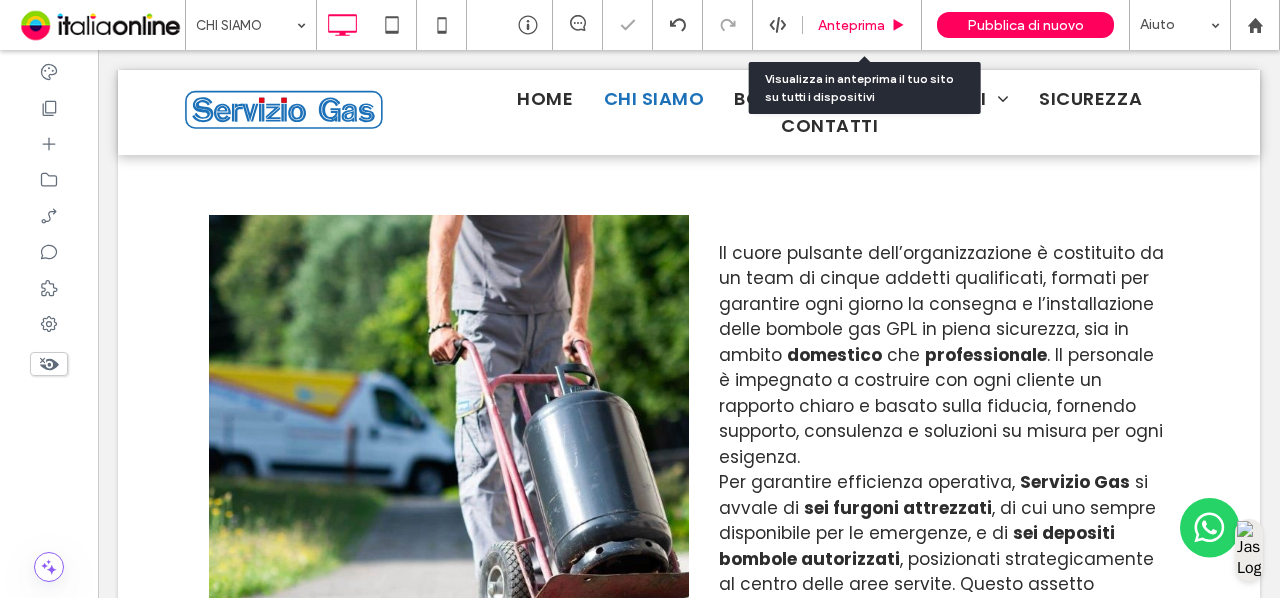 drag, startPoint x: 842, startPoint y: 39, endPoint x: 742, endPoint y: 109, distance: 122.06556 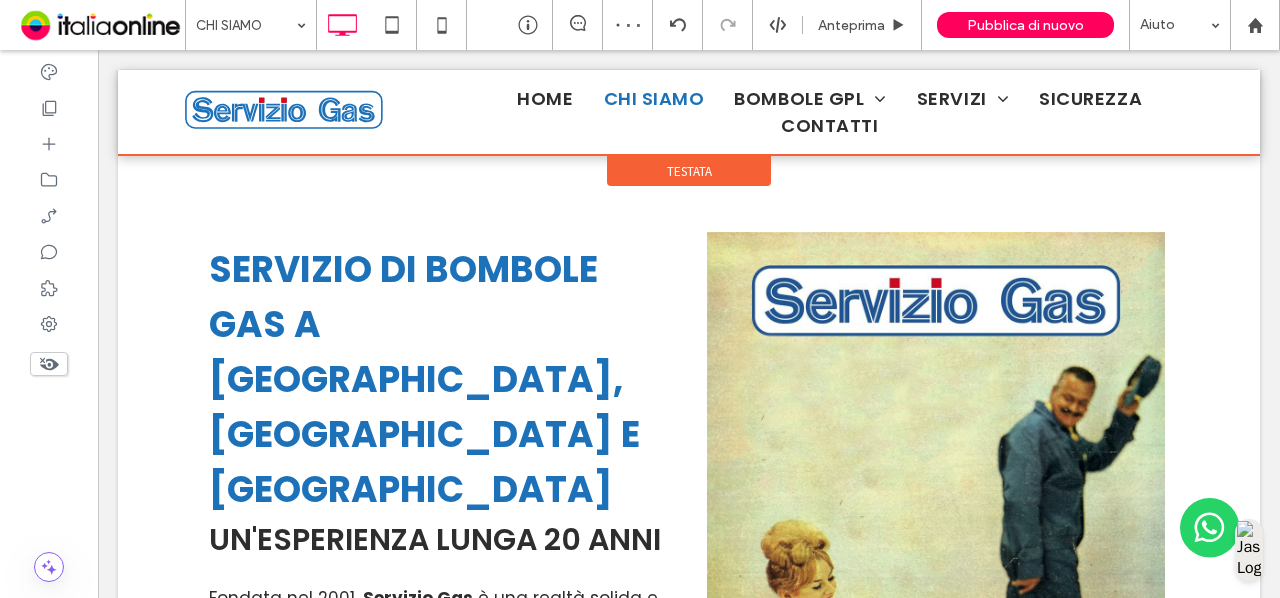 scroll, scrollTop: 758, scrollLeft: 0, axis: vertical 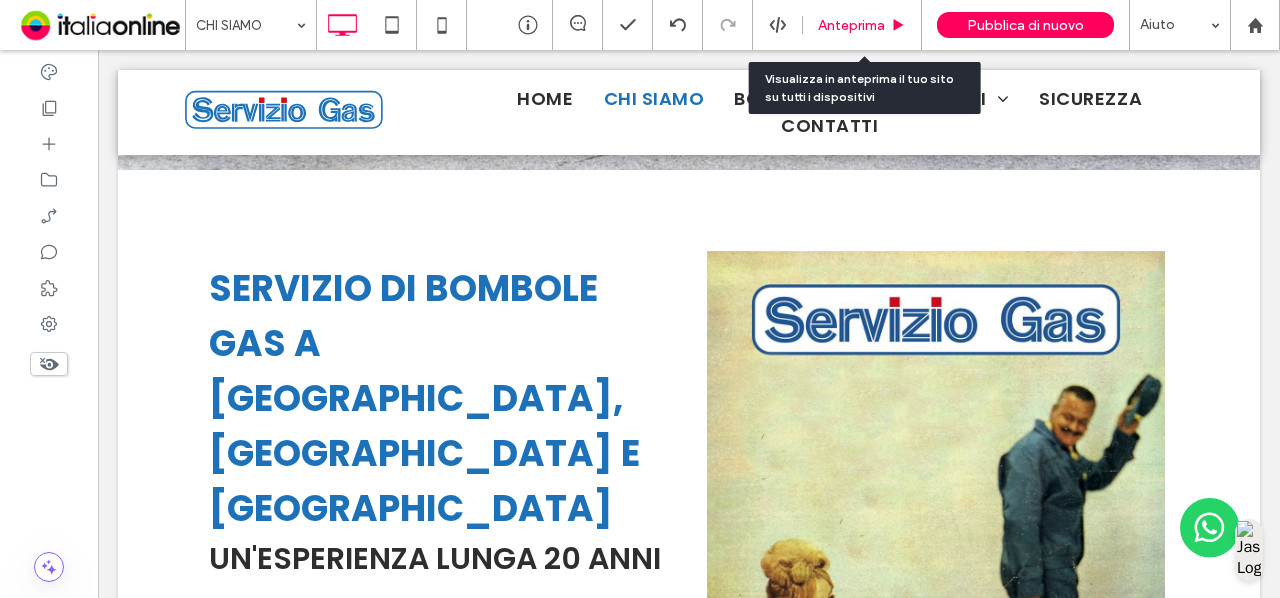 click on "Anteprima" at bounding box center (851, 25) 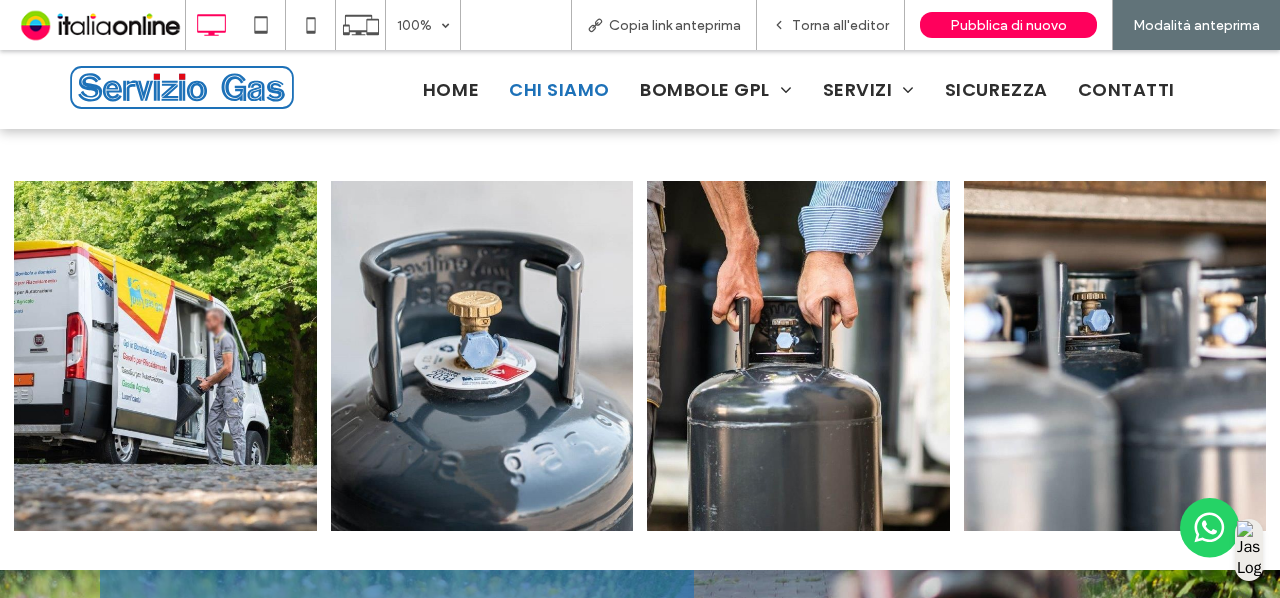 scroll, scrollTop: 3858, scrollLeft: 0, axis: vertical 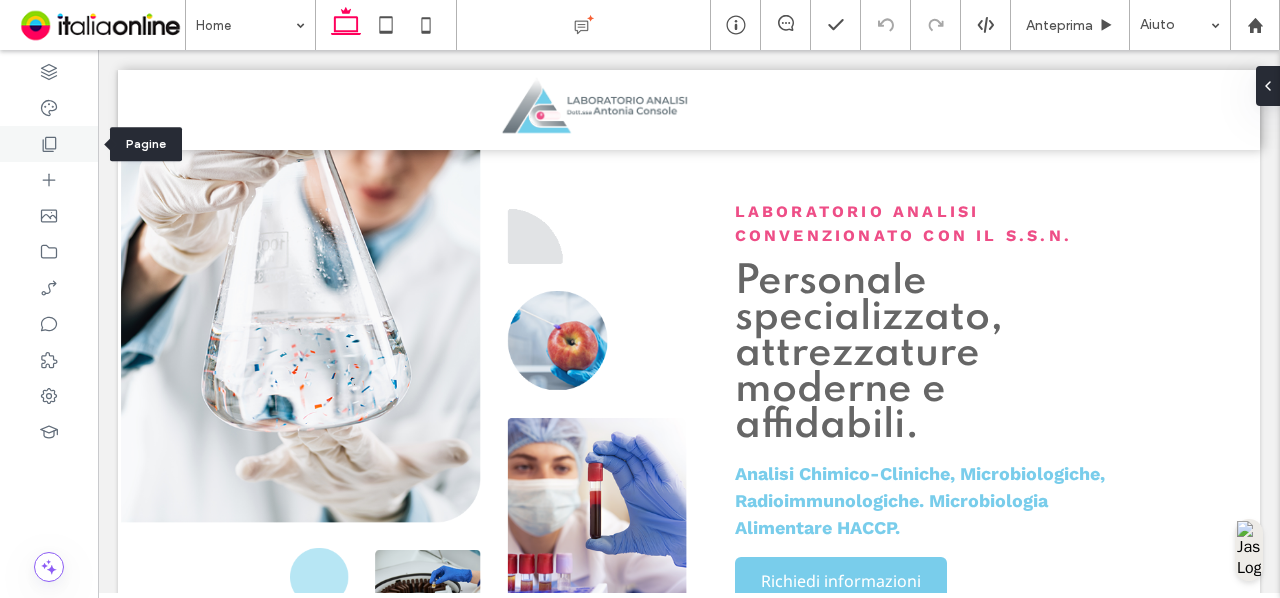 click at bounding box center (49, 144) 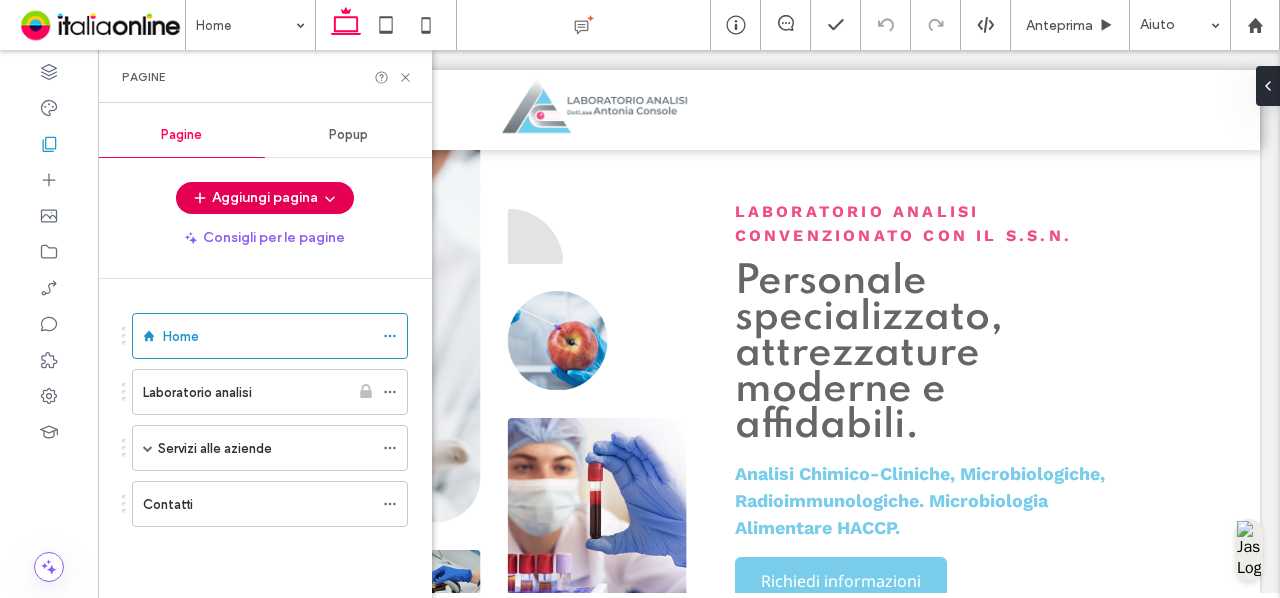 click on "Aggiungi pagina" at bounding box center [265, 198] 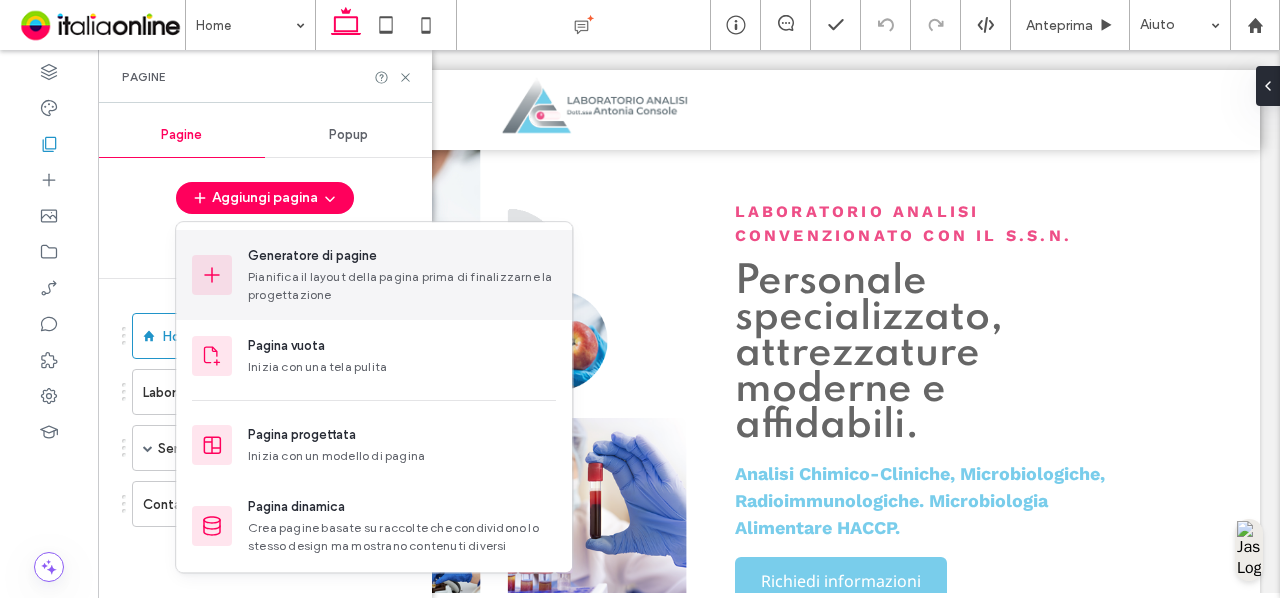 click on "Pianifica il layout della pagina prima di finalizzarne la progettazione" at bounding box center (402, 286) 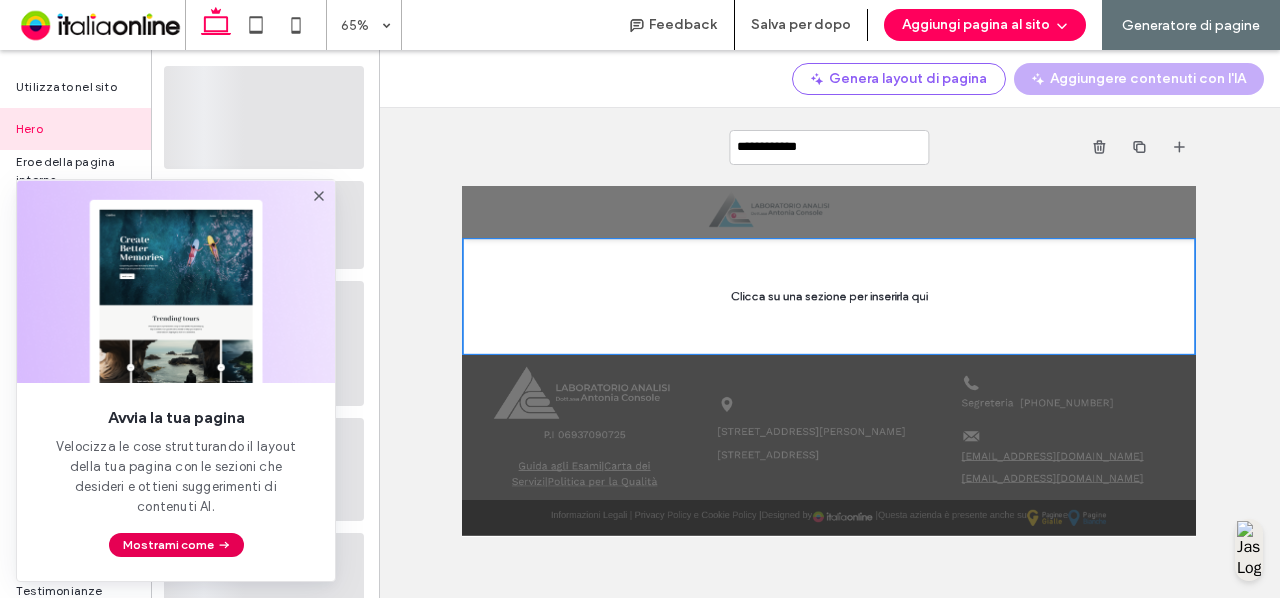 click on "Mostrami come" at bounding box center (176, 545) 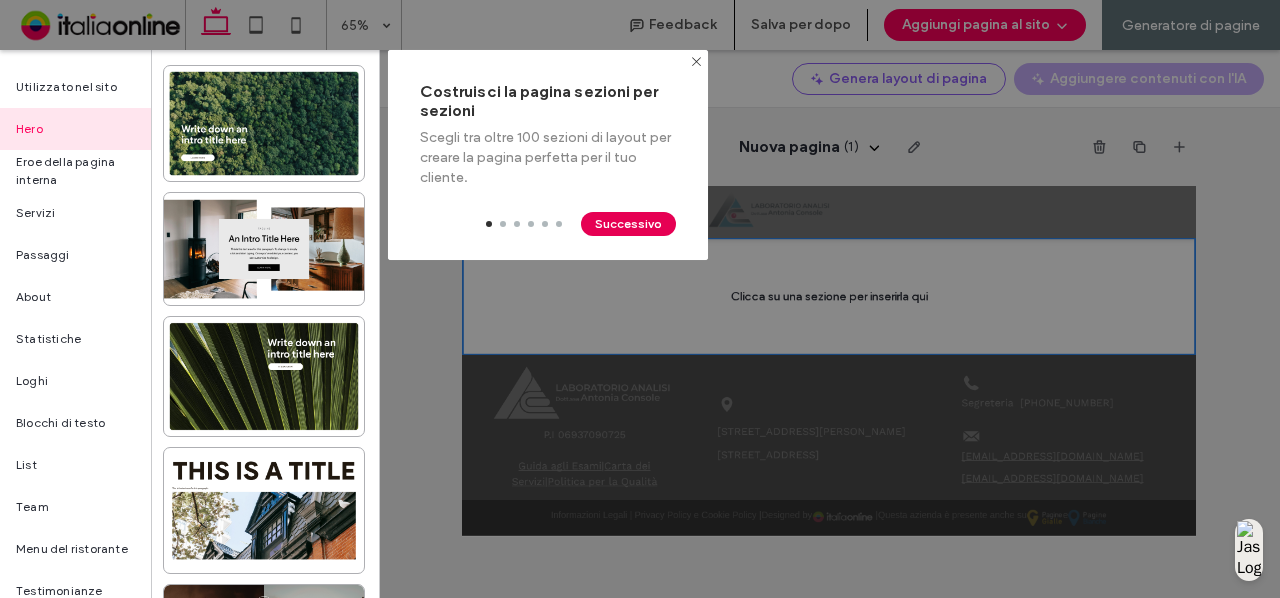 click on "Successivo" at bounding box center [628, 224] 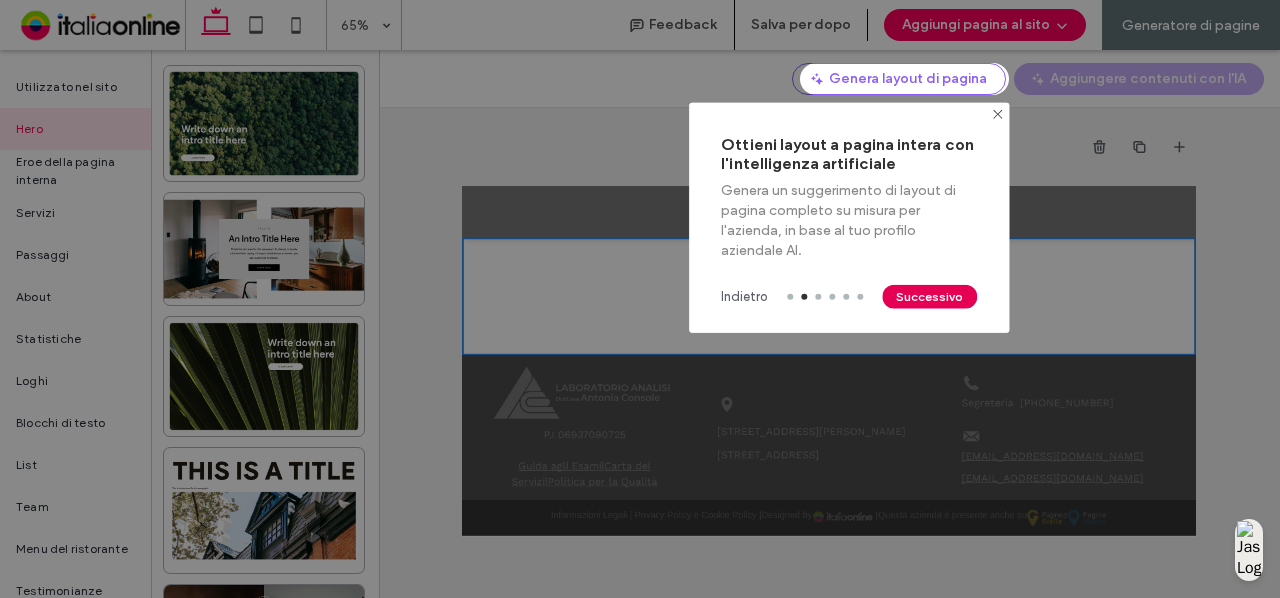 click on "Successivo" at bounding box center [929, 297] 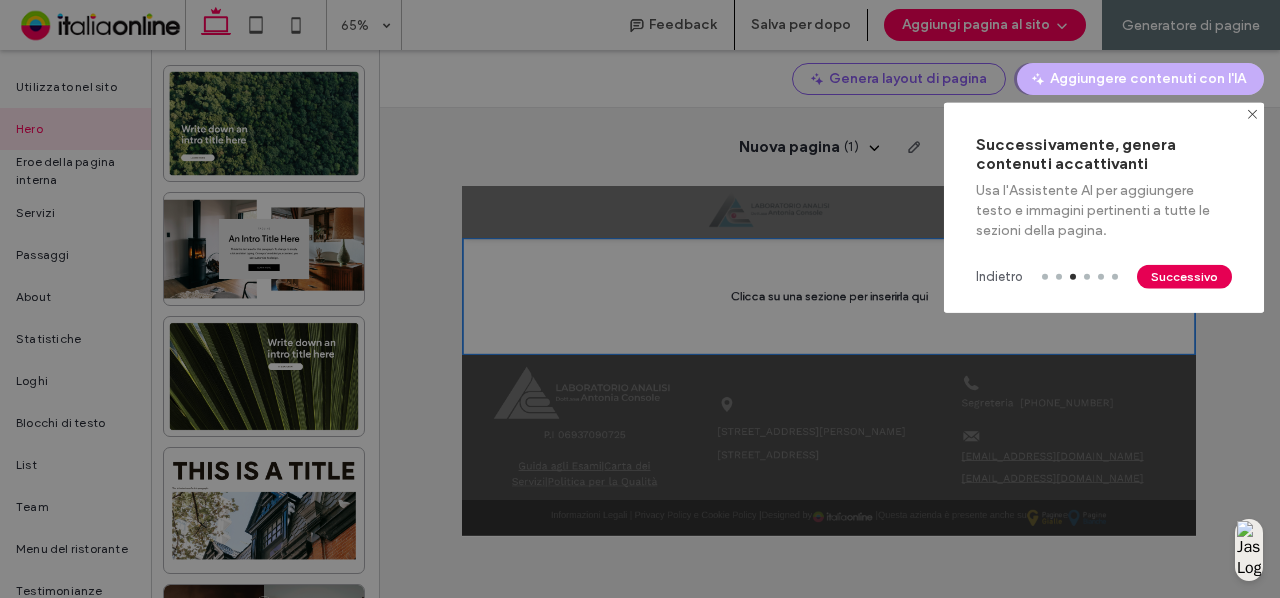 click on "Successivo" at bounding box center [1184, 277] 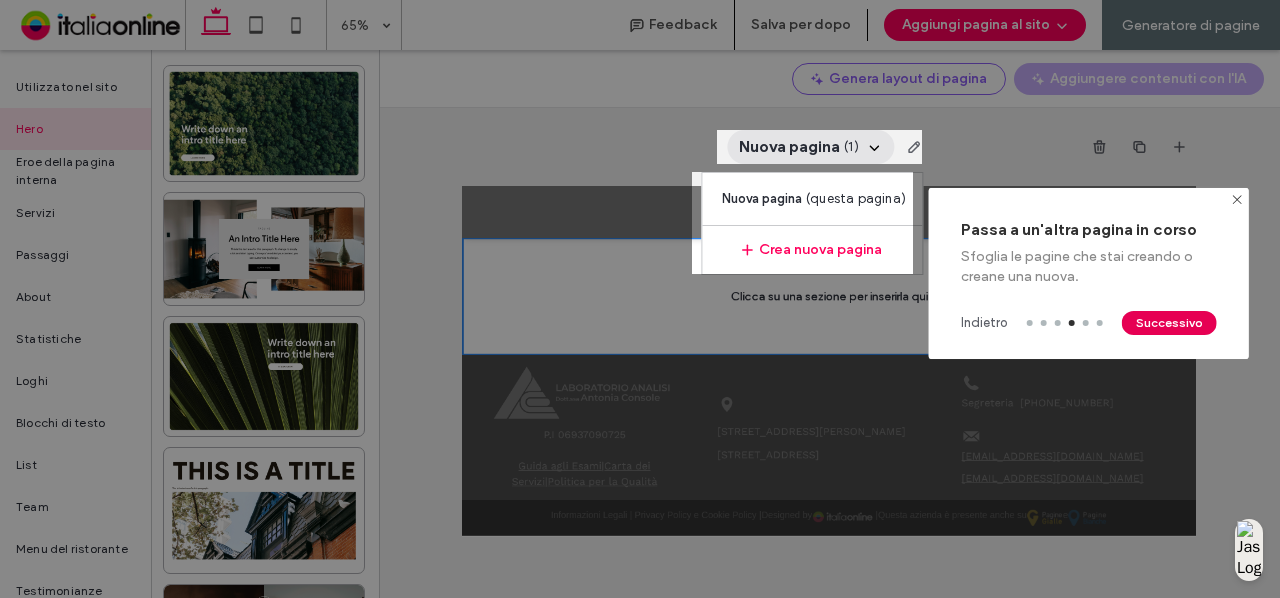 click on "Successivo" at bounding box center (1169, 323) 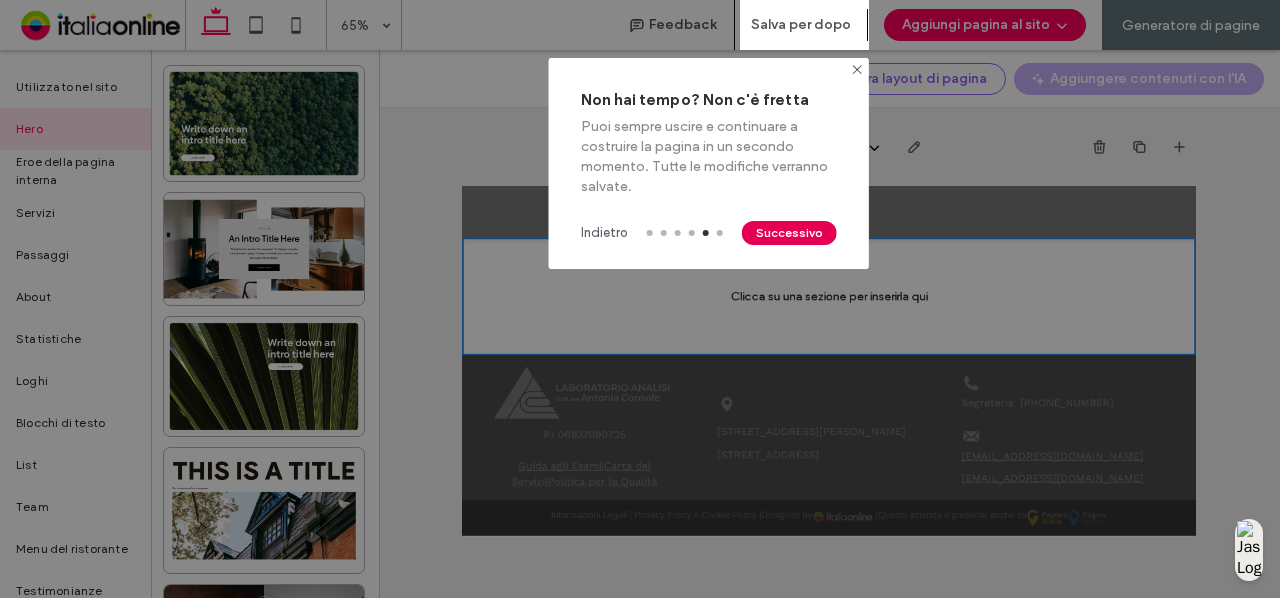 click on "Successivo" at bounding box center (789, 233) 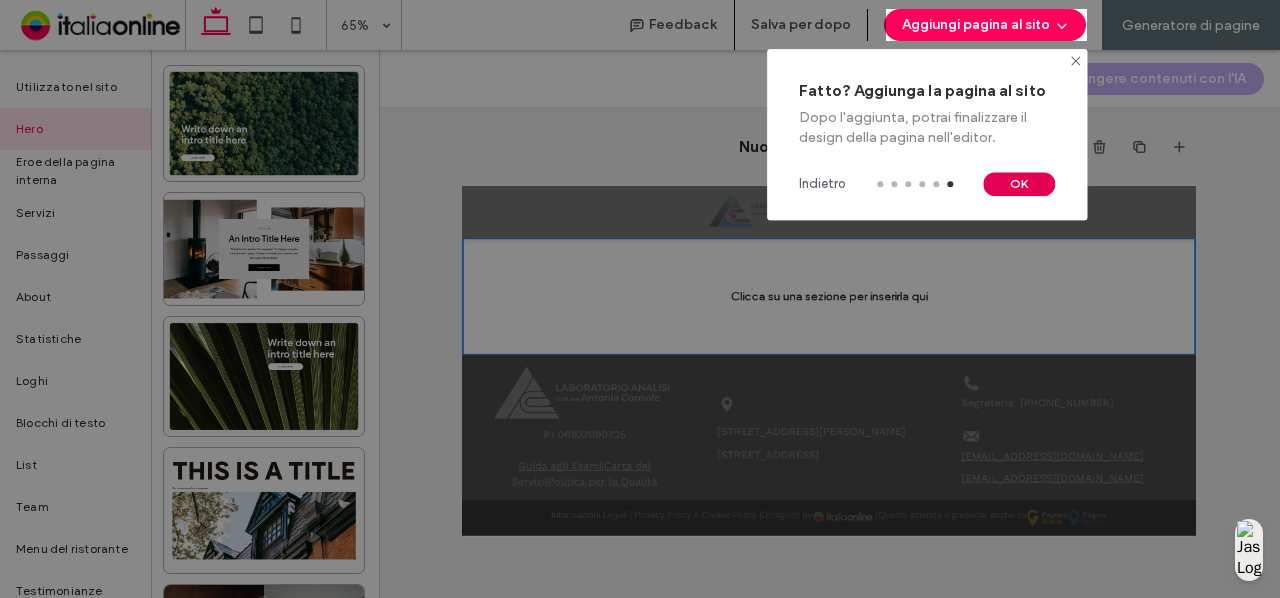 click on "OK" at bounding box center [1019, 184] 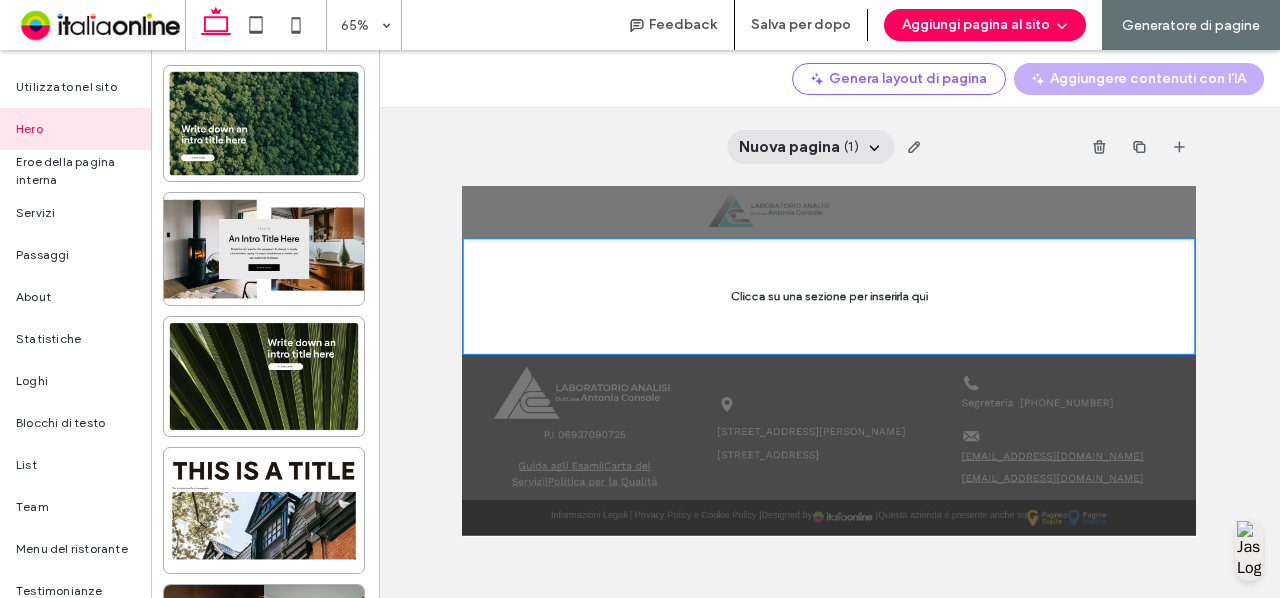 click on "( 1 )" at bounding box center (851, 147) 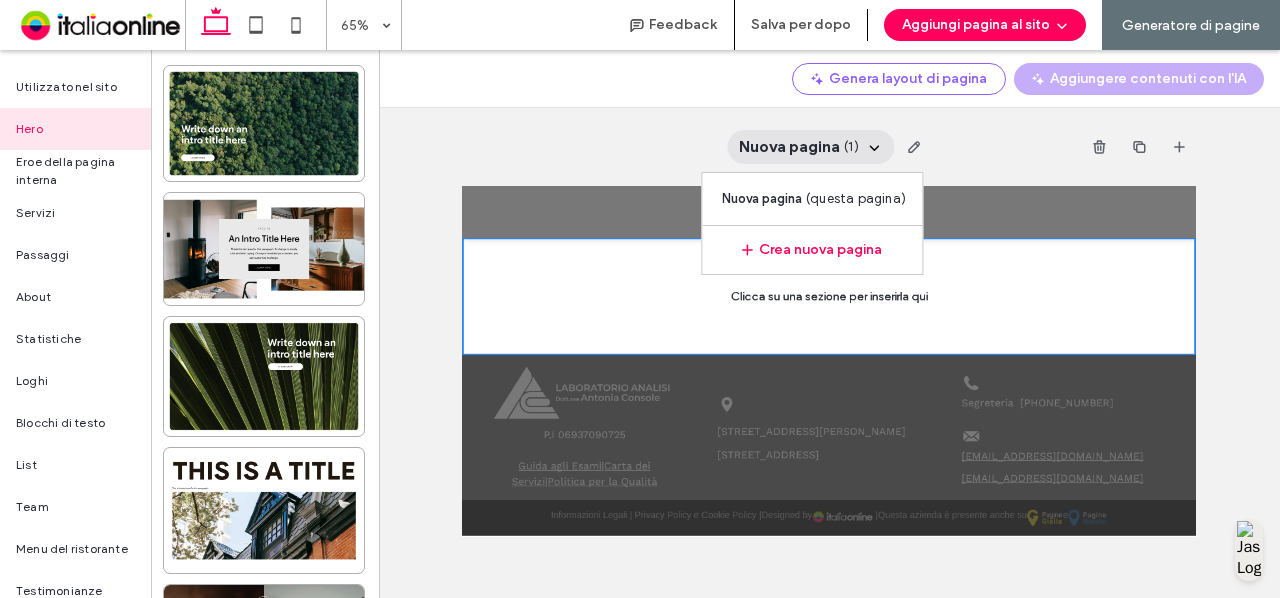 click on "Nuova pagina" at bounding box center [789, 147] 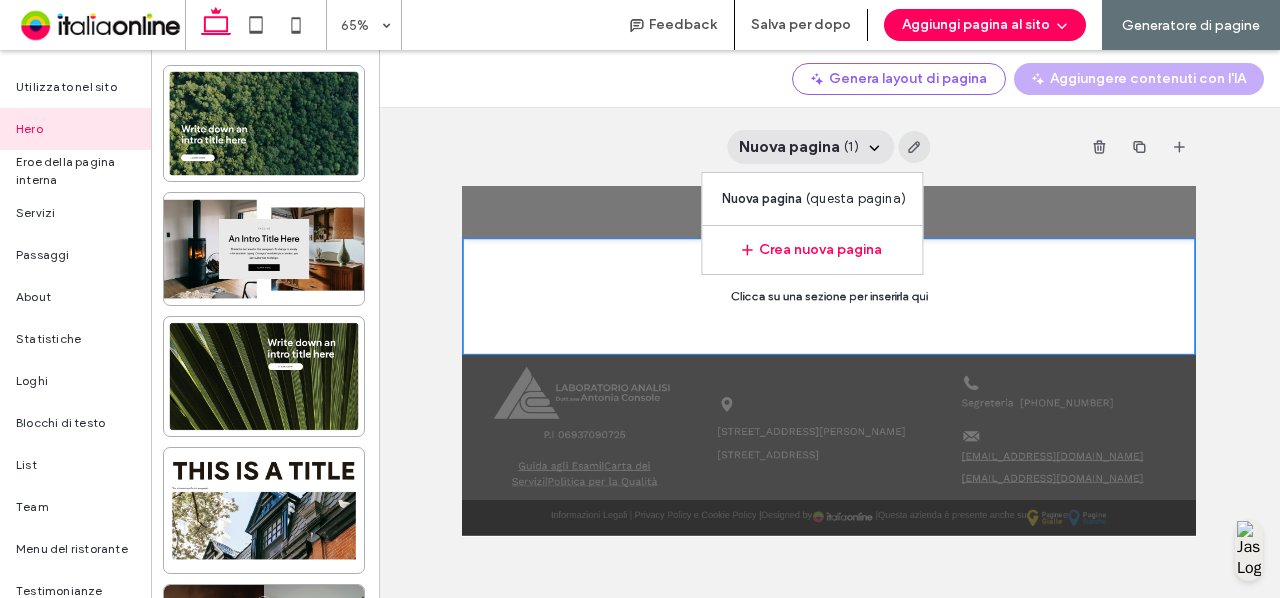 click 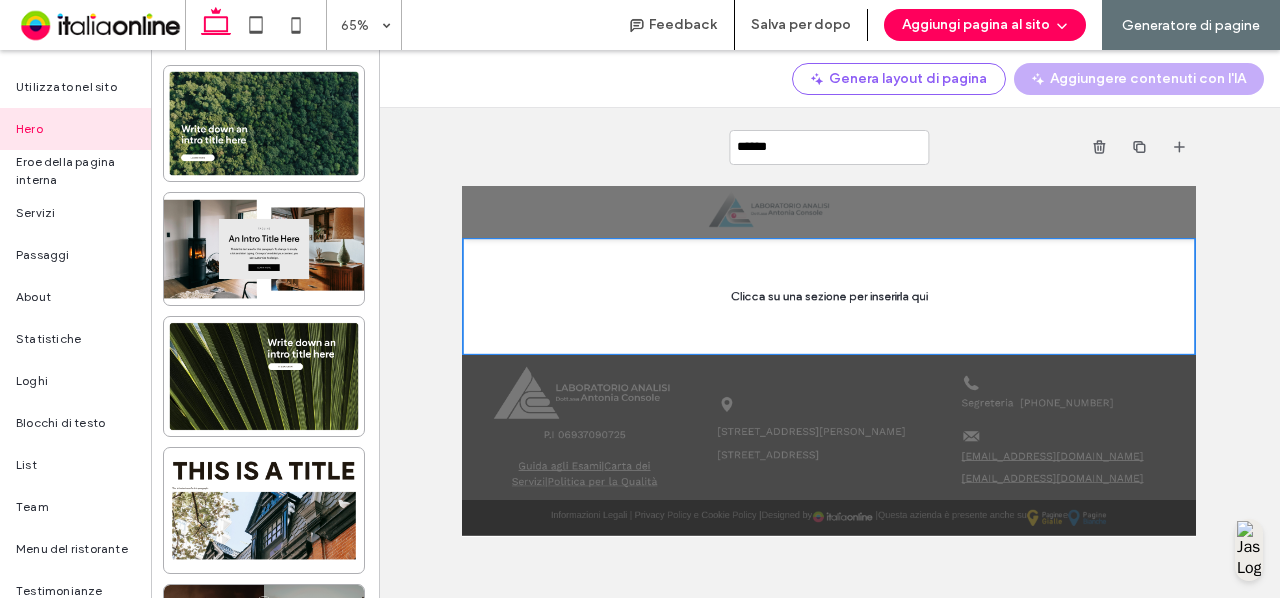 type on "*******" 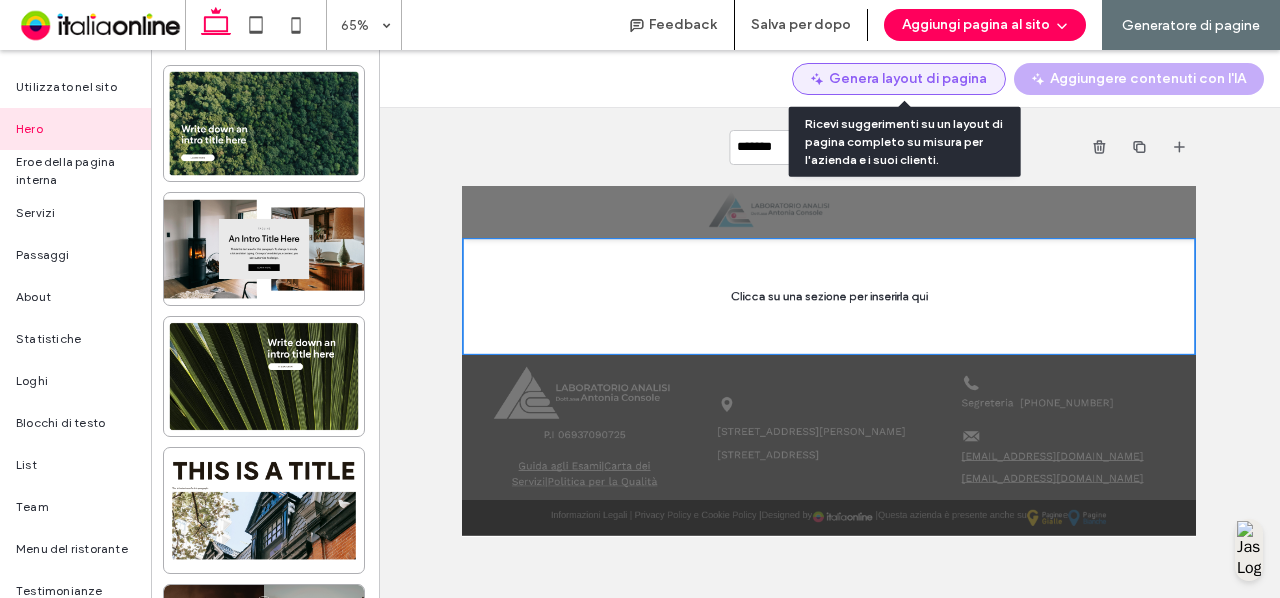 click on "Genera layout di pagina" at bounding box center (899, 79) 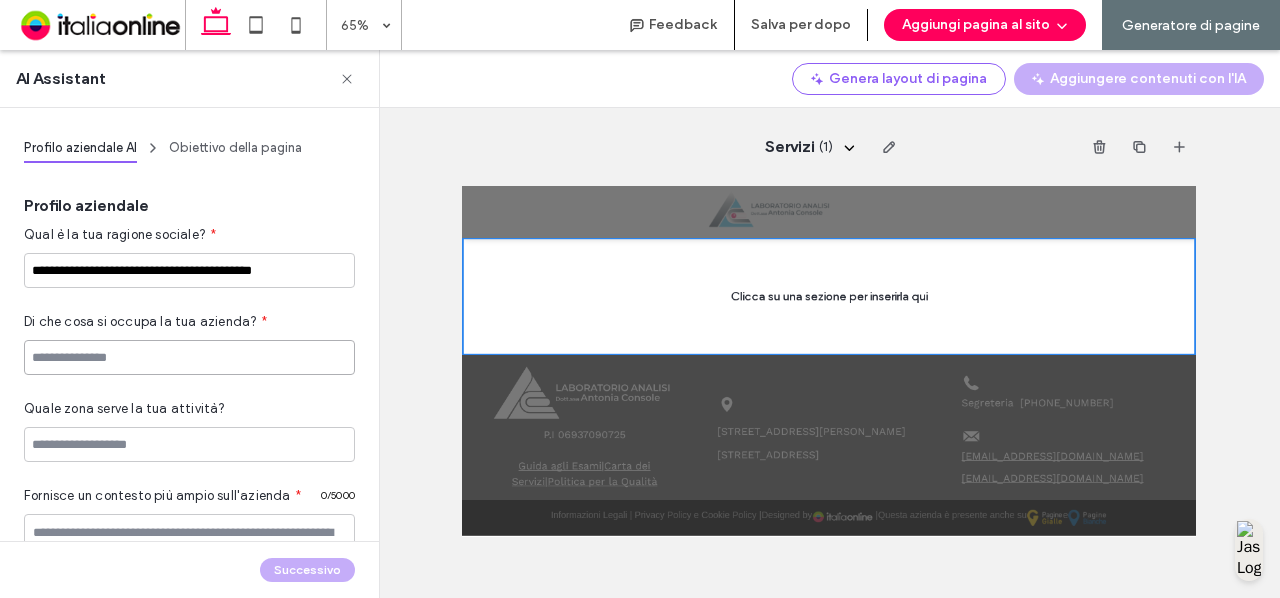 click at bounding box center [189, 357] 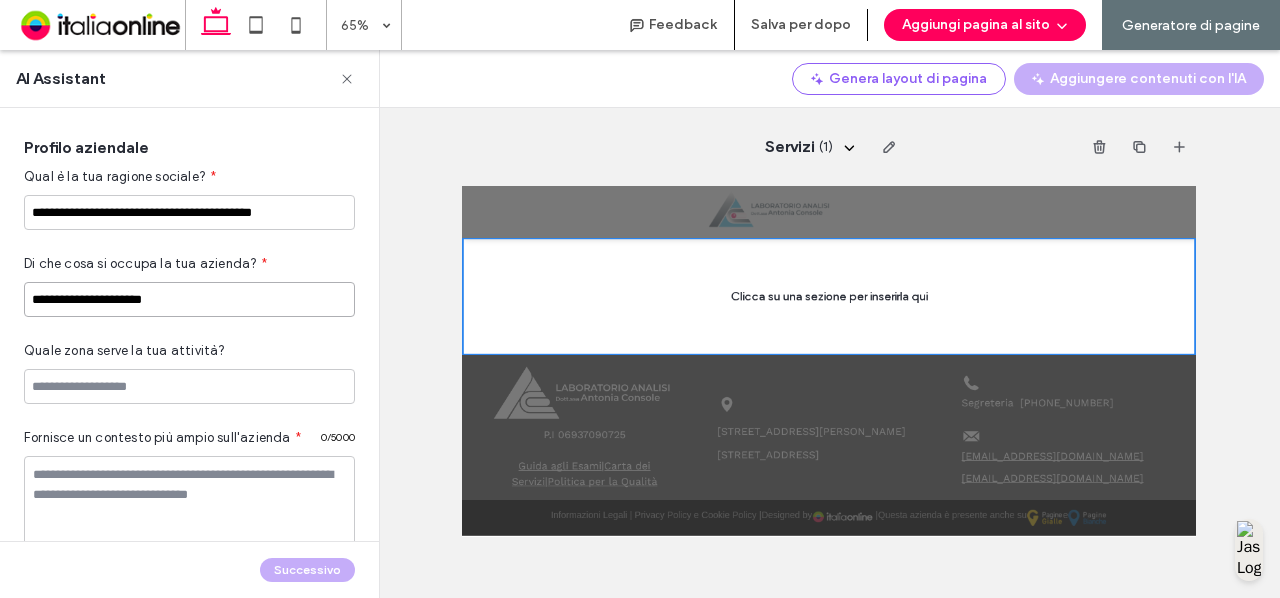 scroll, scrollTop: 59, scrollLeft: 0, axis: vertical 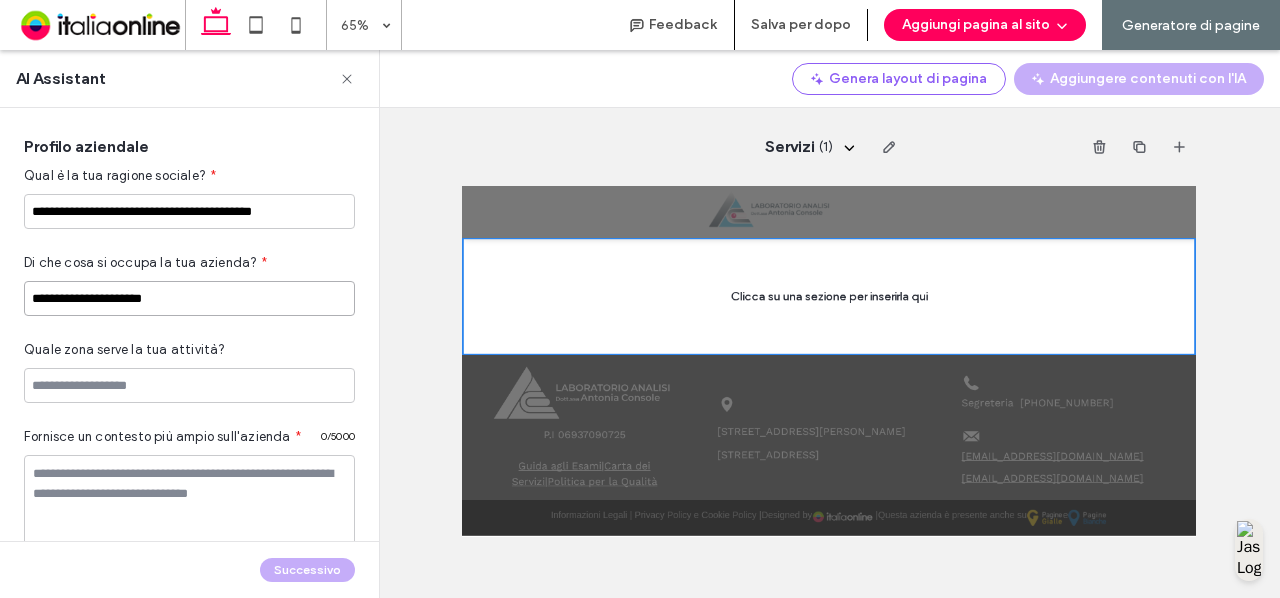 type on "**********" 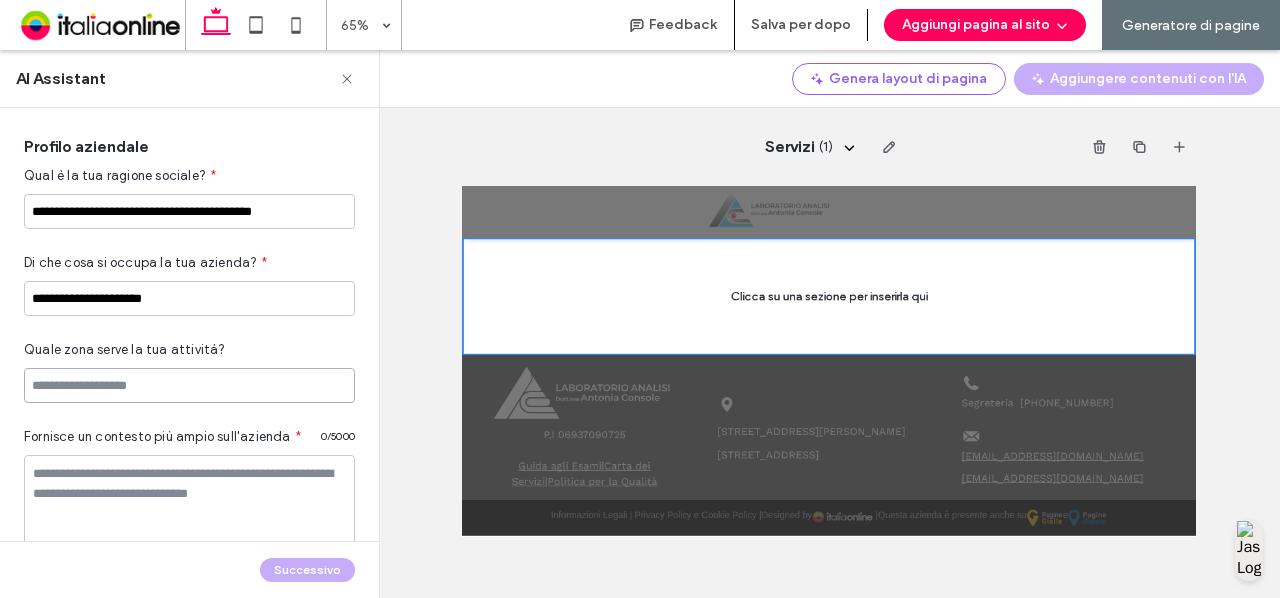 click at bounding box center (189, 385) 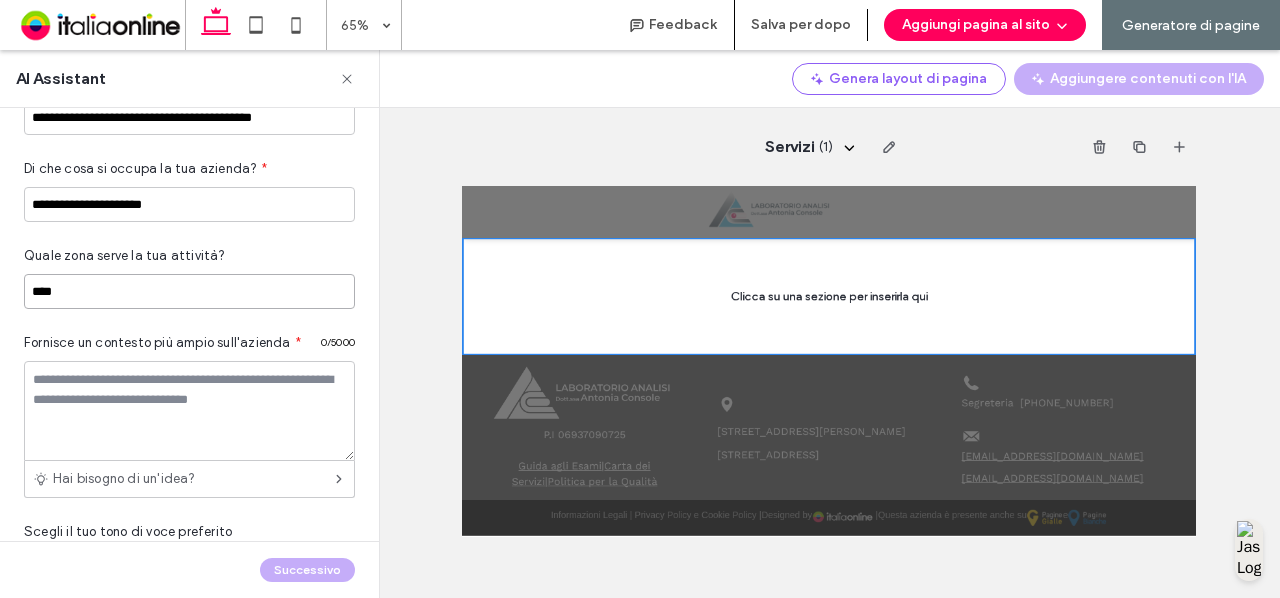 scroll, scrollTop: 155, scrollLeft: 0, axis: vertical 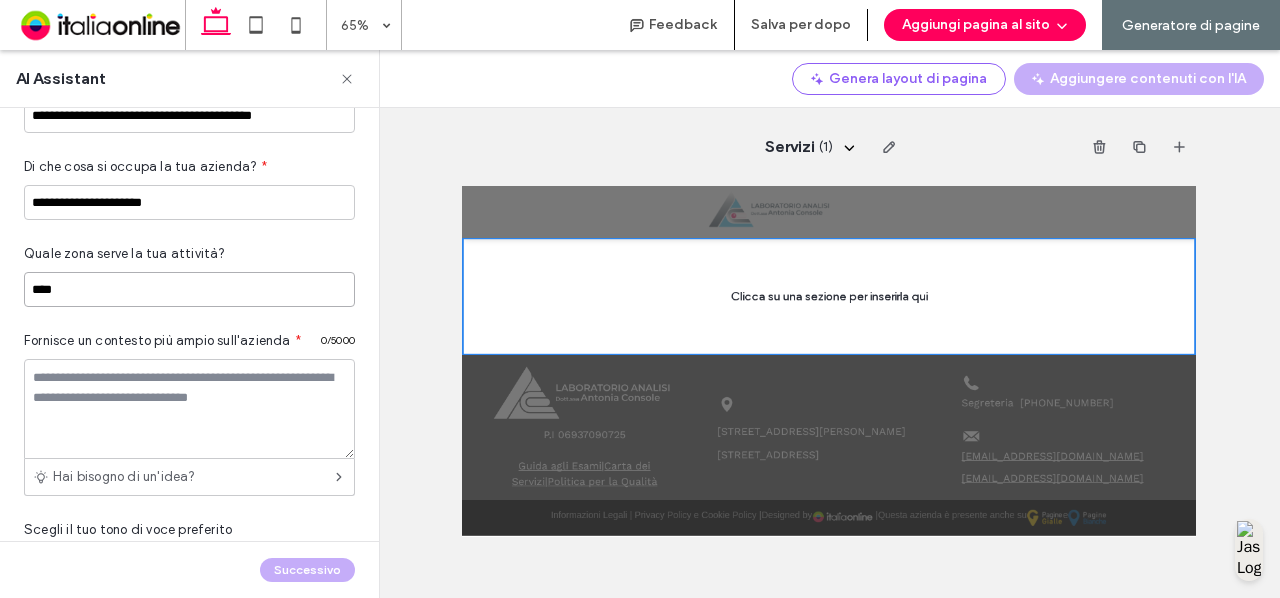 type on "****" 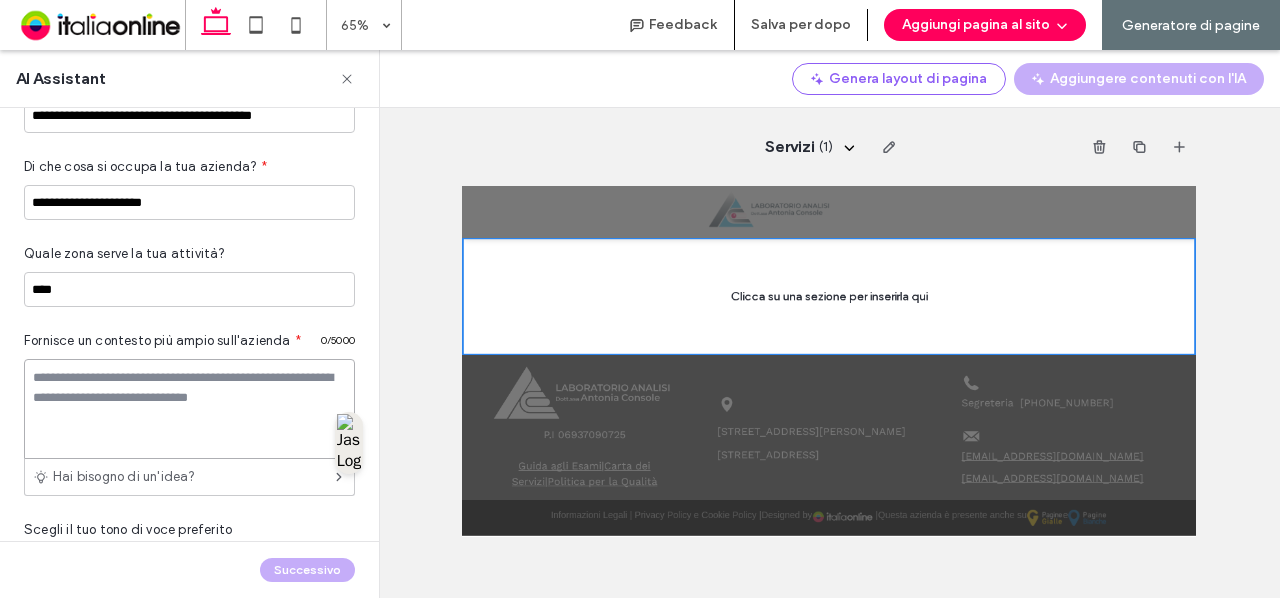 click at bounding box center (189, 409) 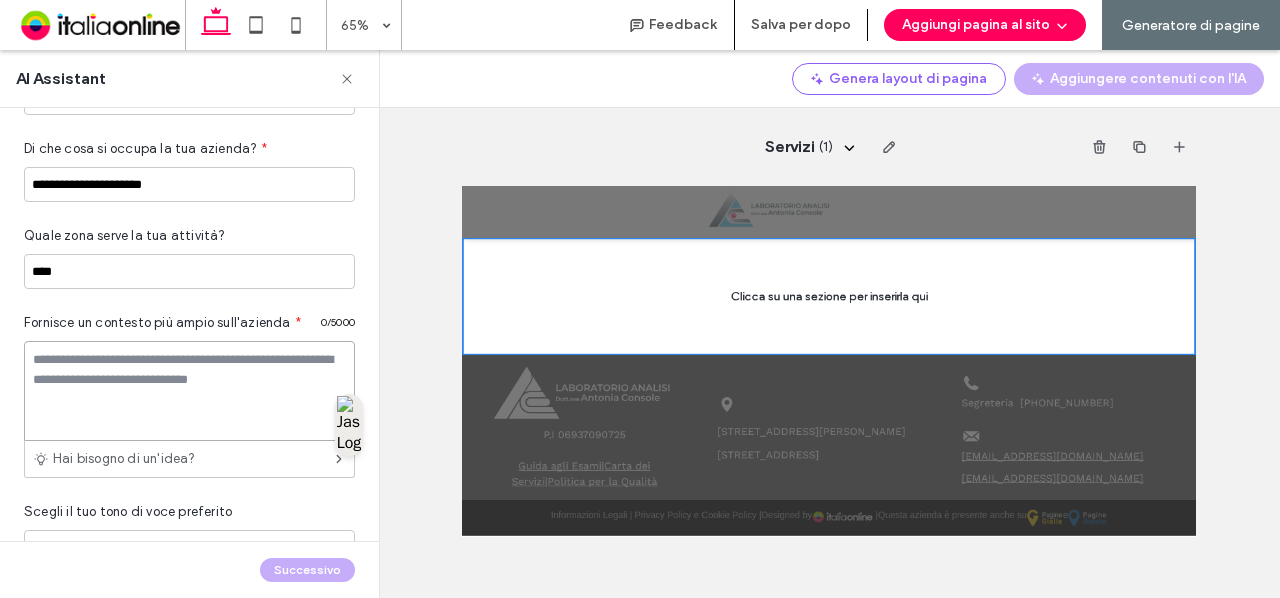 scroll, scrollTop: 174, scrollLeft: 0, axis: vertical 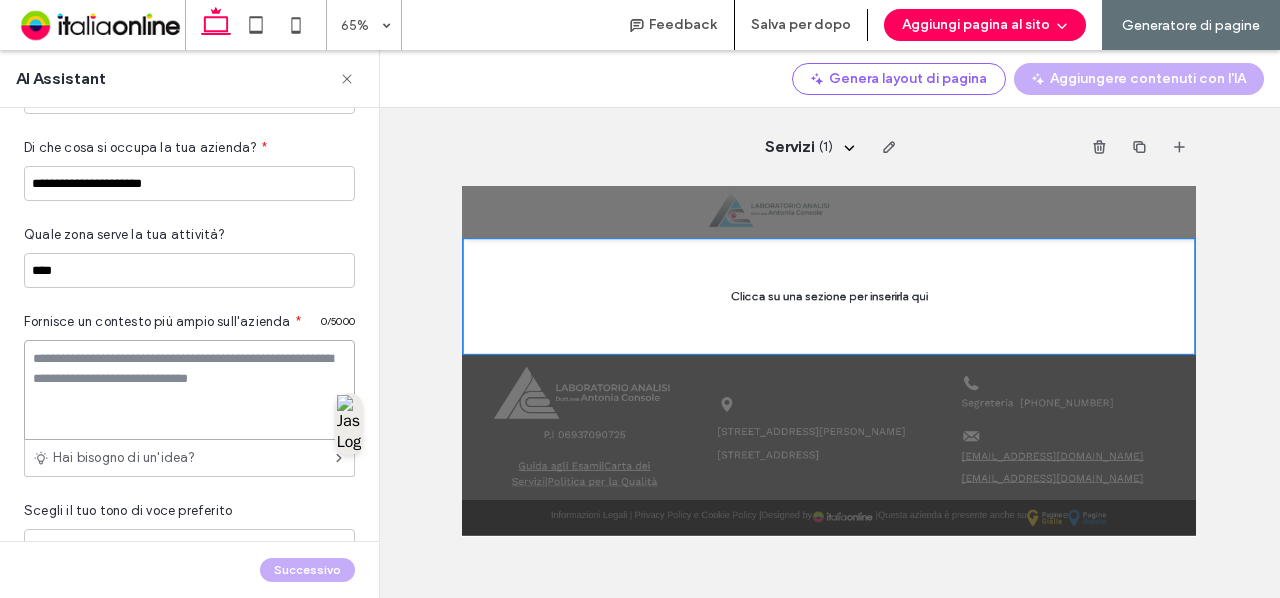 click at bounding box center [189, 390] 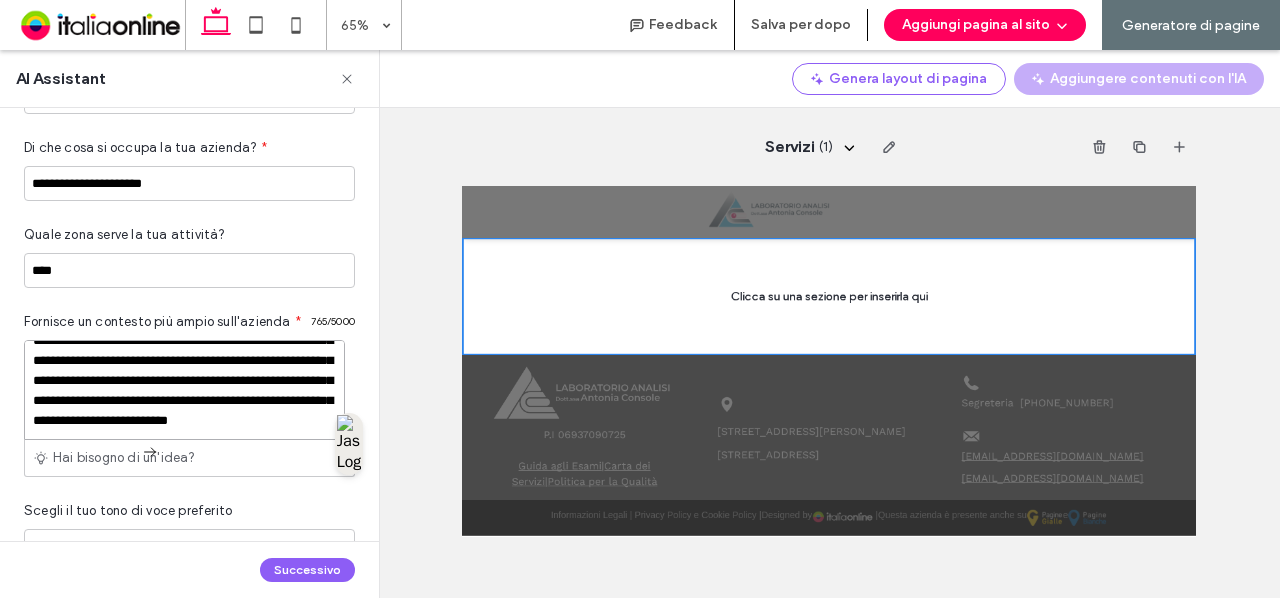 scroll, scrollTop: 297, scrollLeft: 0, axis: vertical 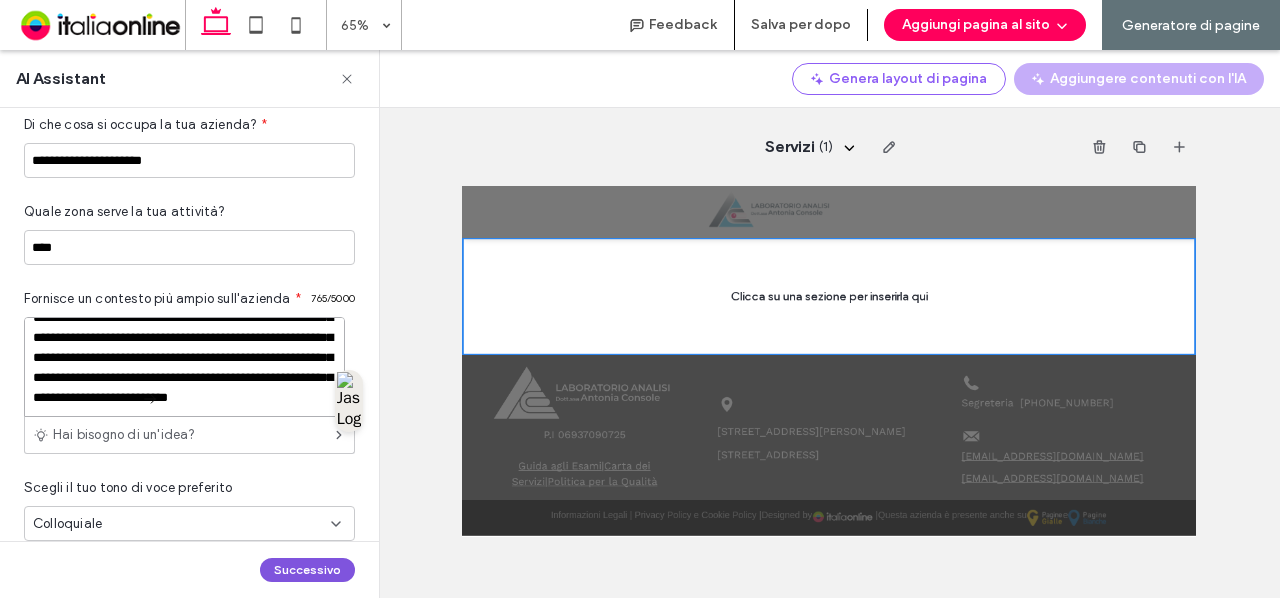 type on "**********" 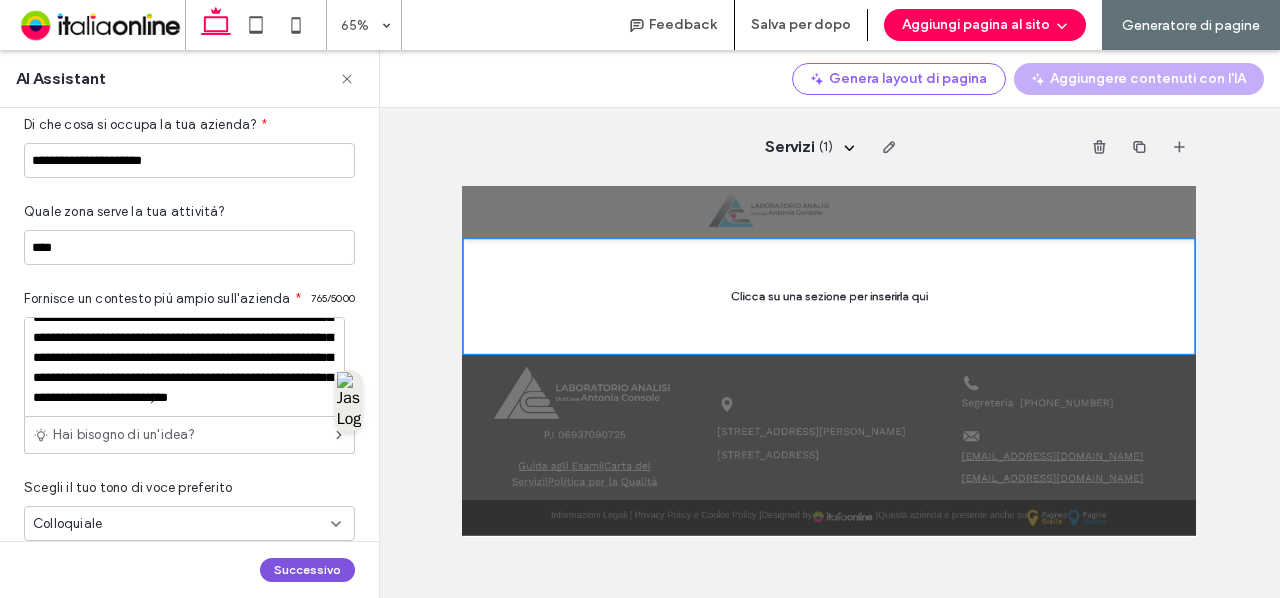 click on "Successivo" at bounding box center (307, 570) 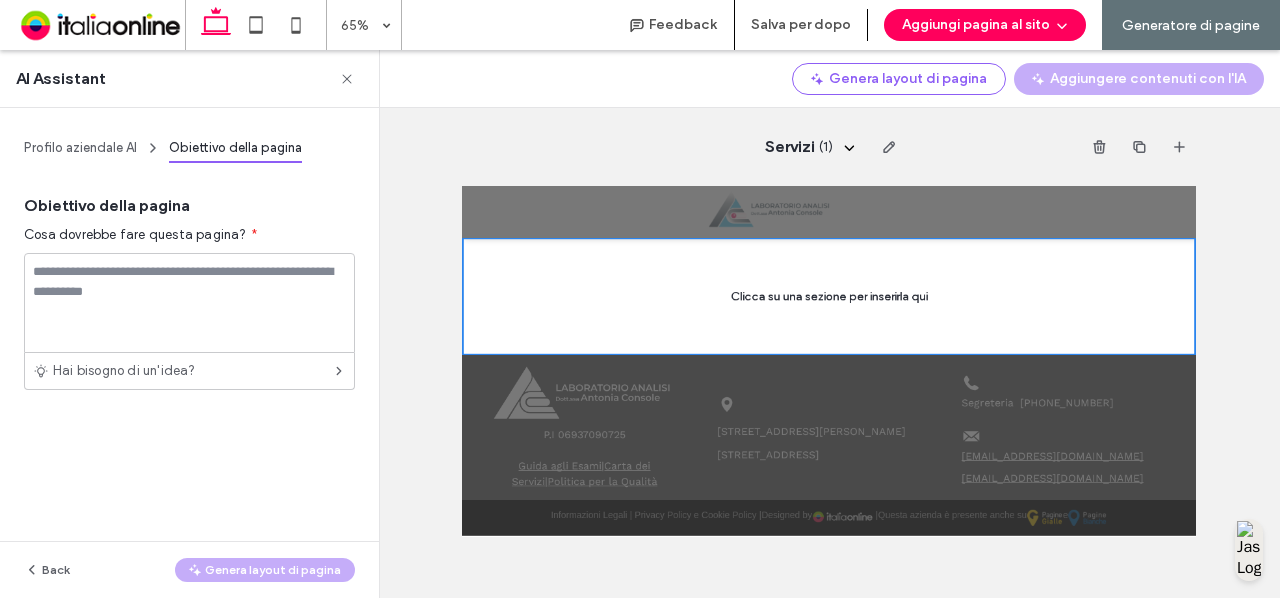 scroll, scrollTop: 0, scrollLeft: 0, axis: both 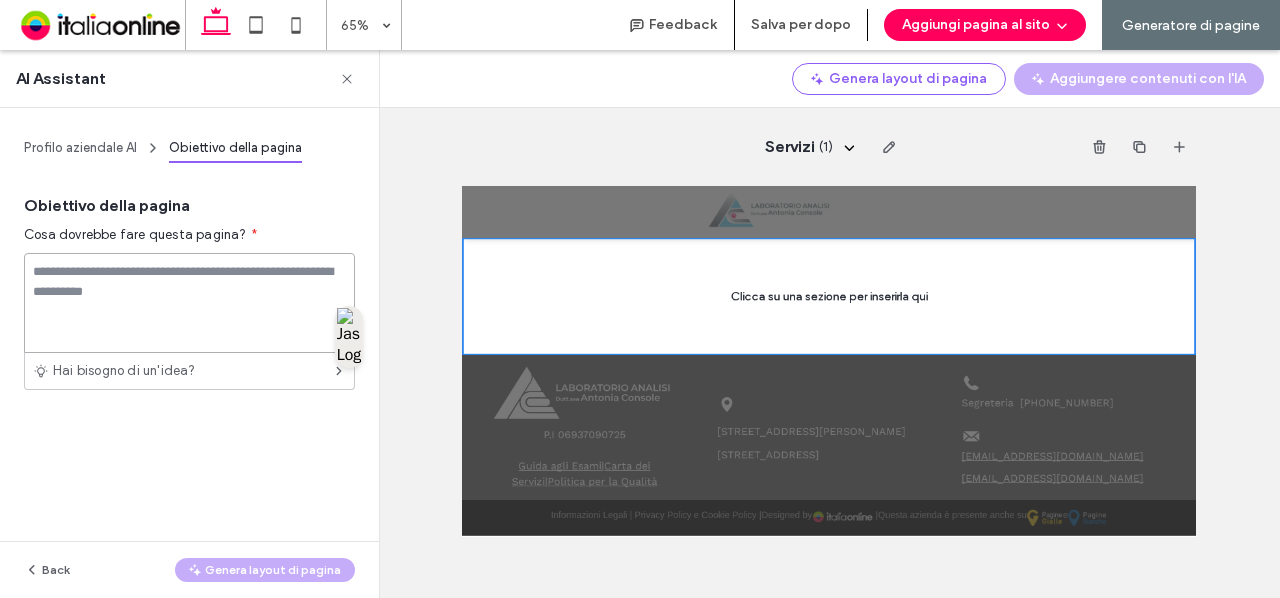 click at bounding box center (189, 303) 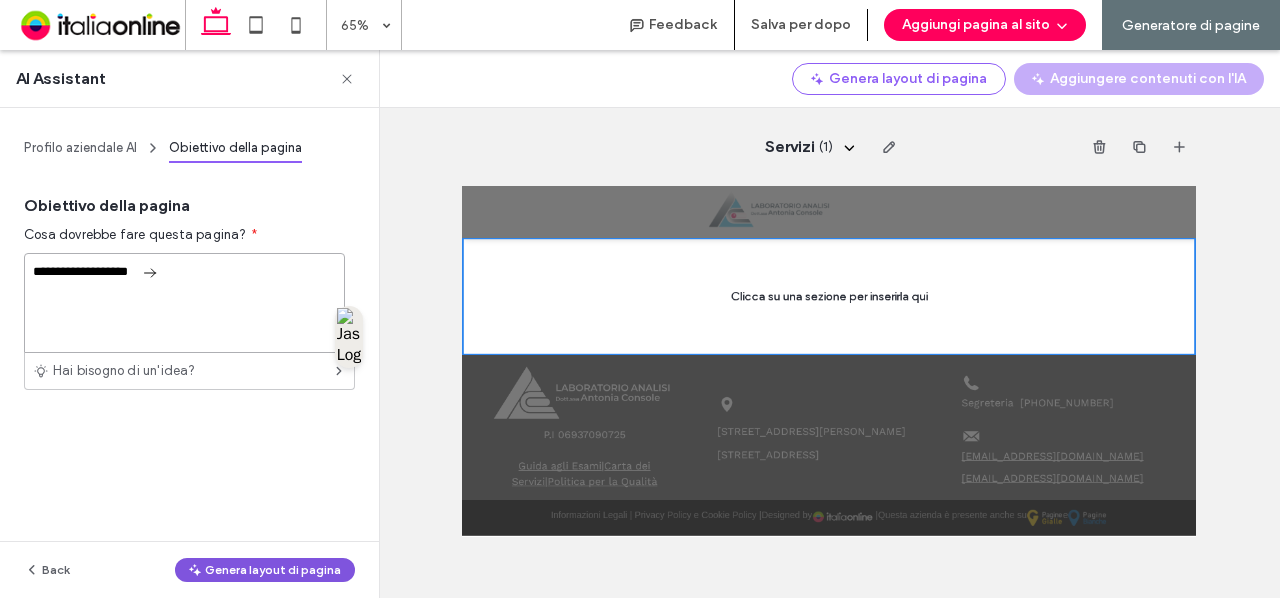 type on "**********" 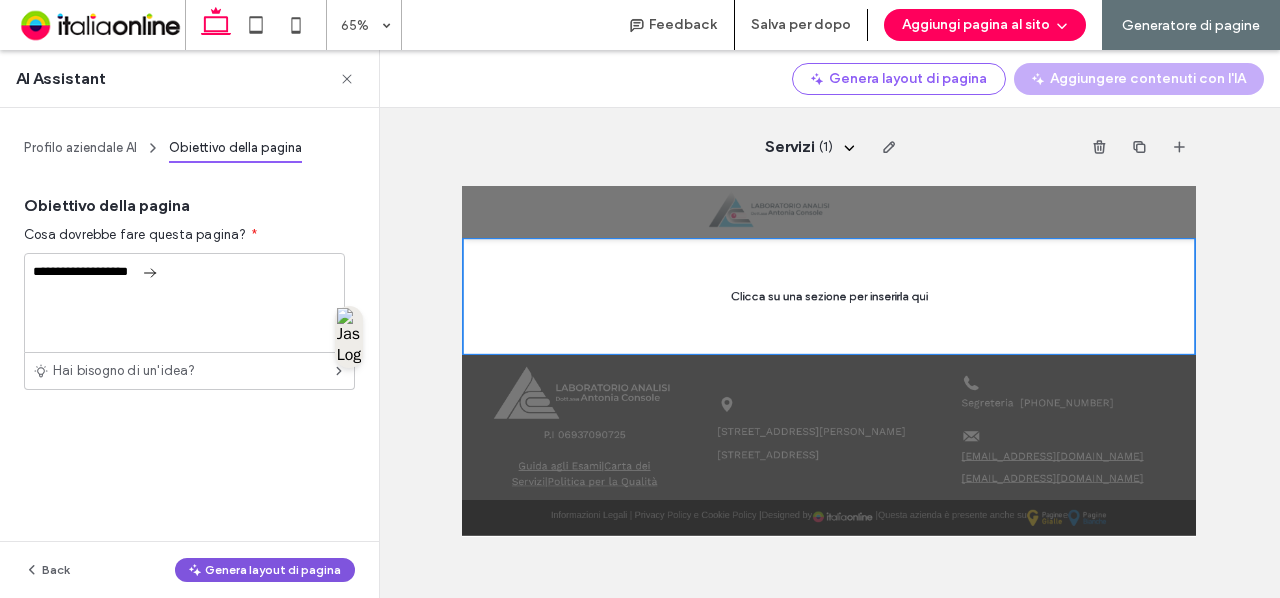 click on "Genera layout di pagina" at bounding box center [265, 570] 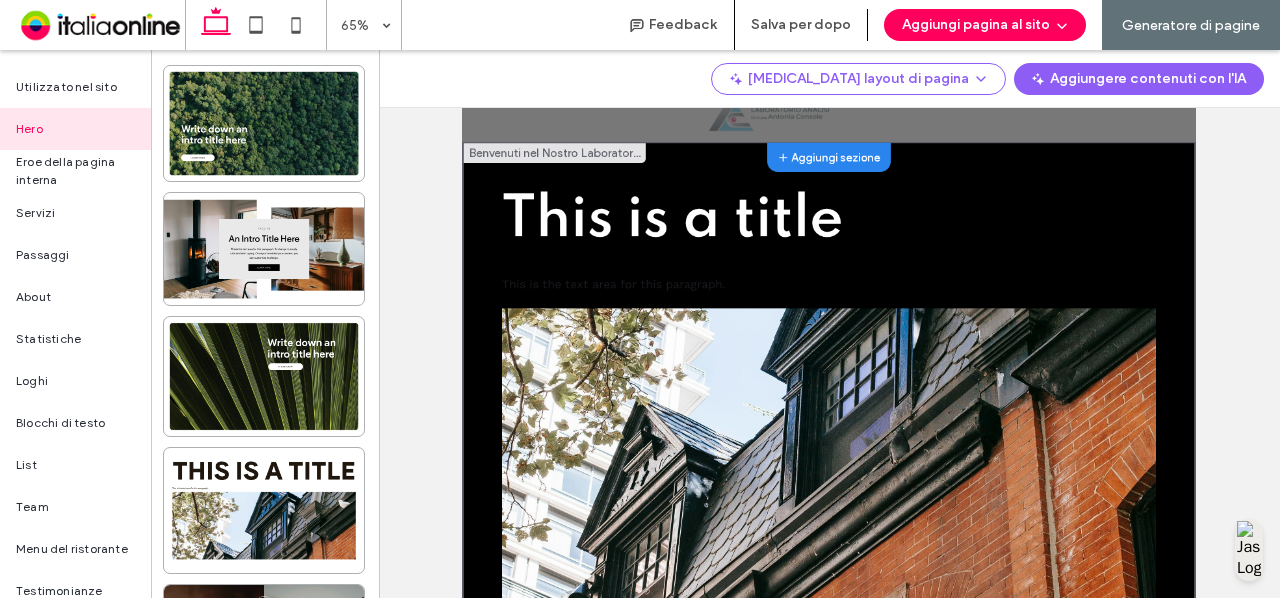 scroll, scrollTop: 0, scrollLeft: 0, axis: both 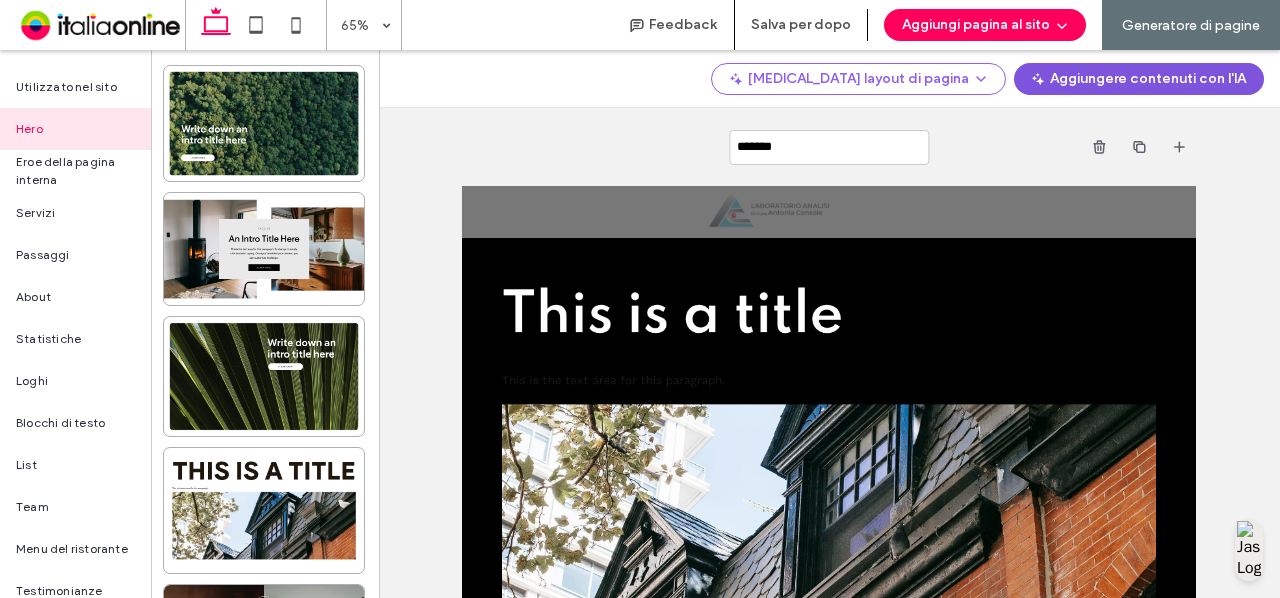 click on "Aggiungere contenuti con l'IA" at bounding box center (1139, 79) 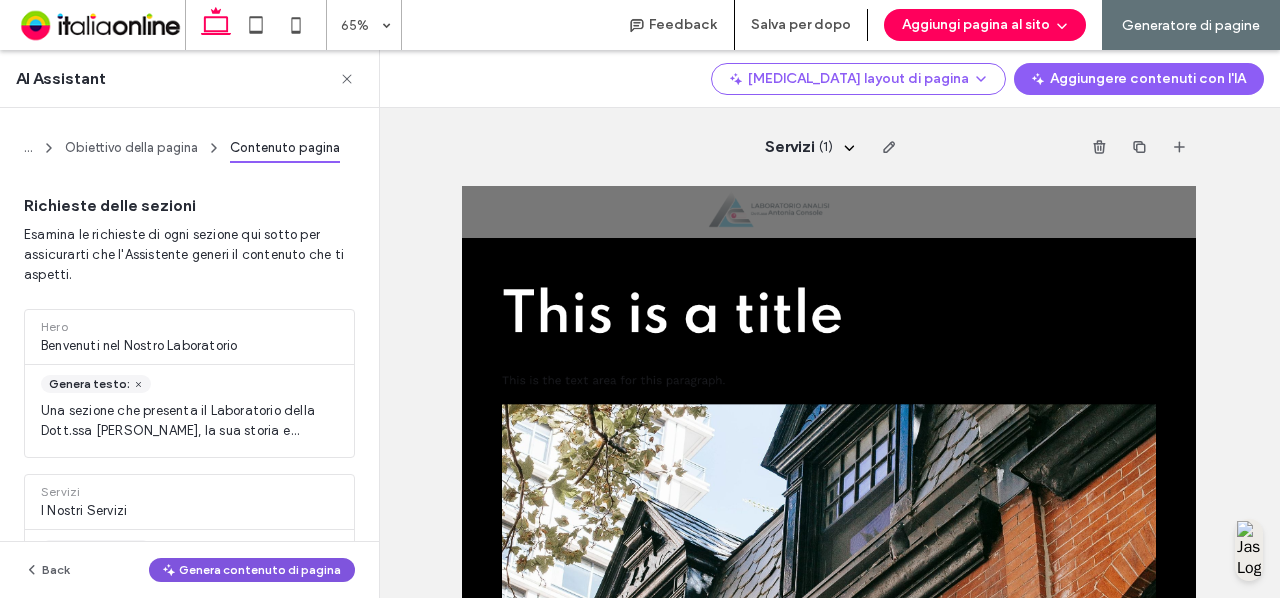 click on "Genera contenuto di pagina" at bounding box center (252, 570) 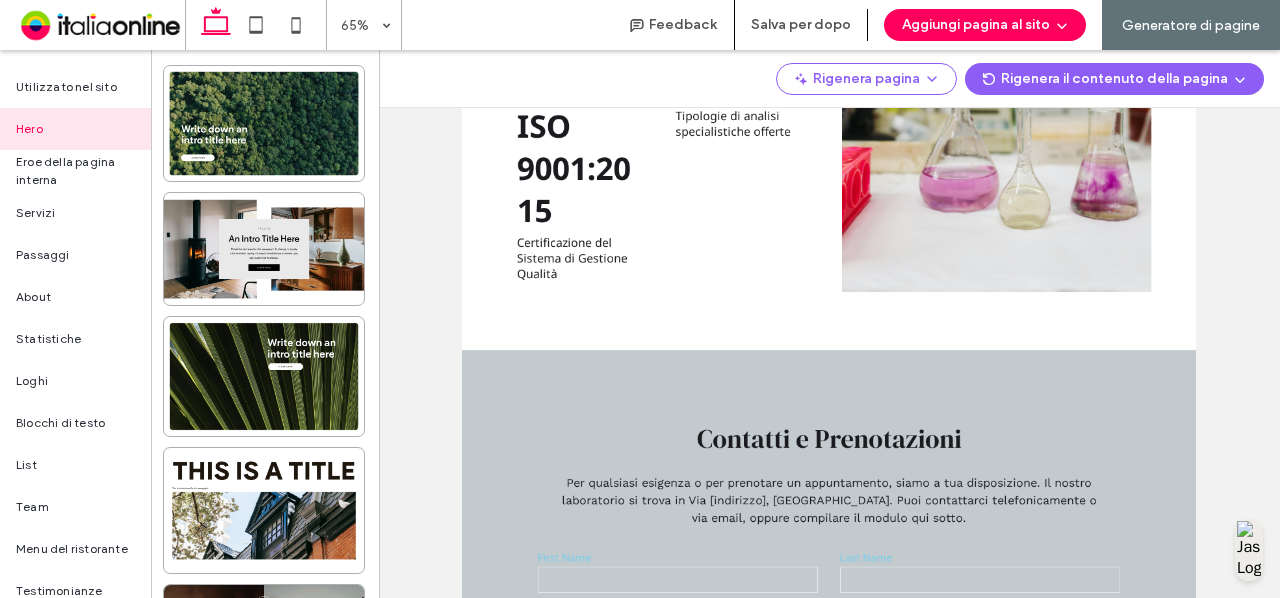 scroll, scrollTop: 3523, scrollLeft: 0, axis: vertical 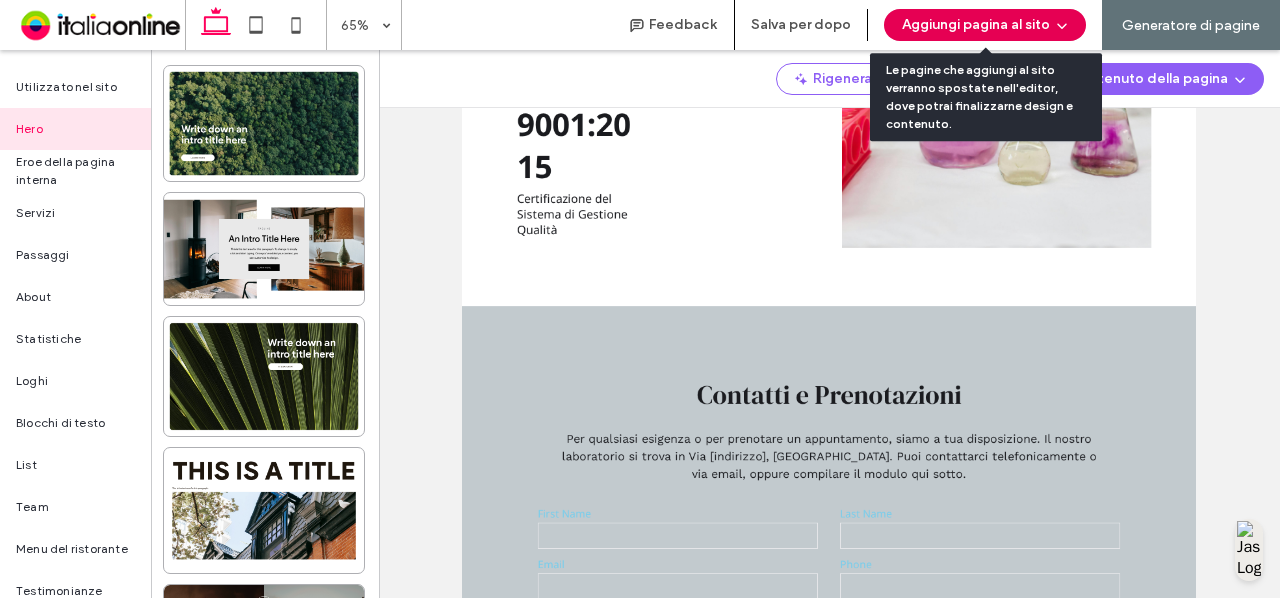 click on "Aggiungi pagina al sito" at bounding box center [985, 25] 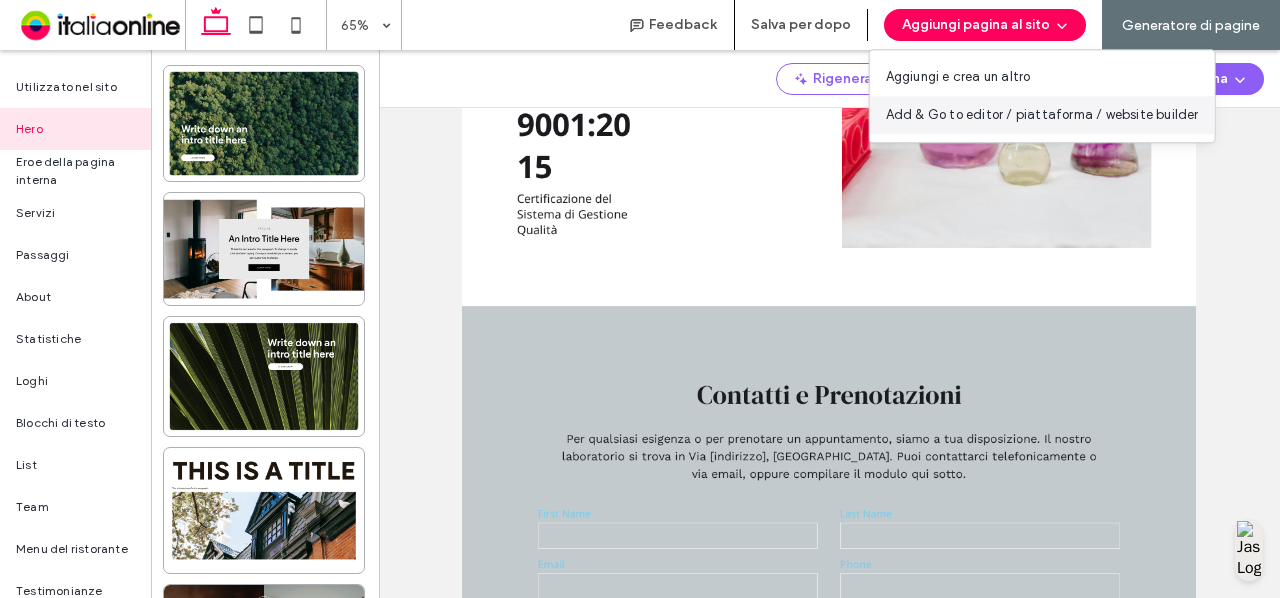 click on "Add & Go to editor / piattaforma / website builder" at bounding box center [1042, 115] 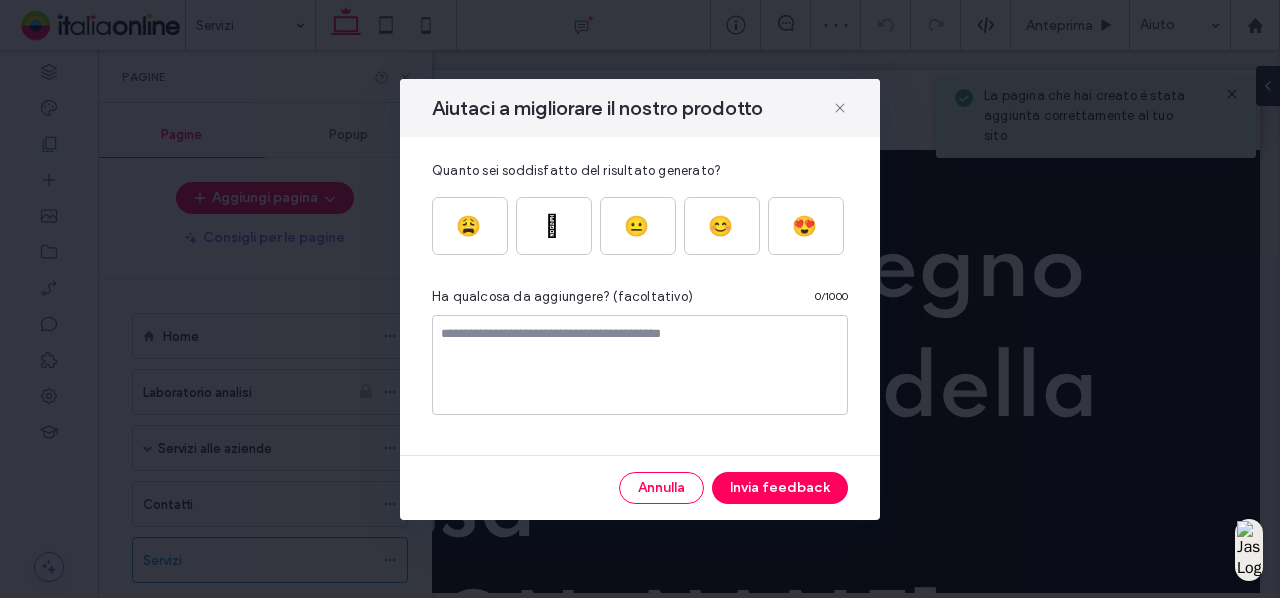 scroll, scrollTop: 0, scrollLeft: 0, axis: both 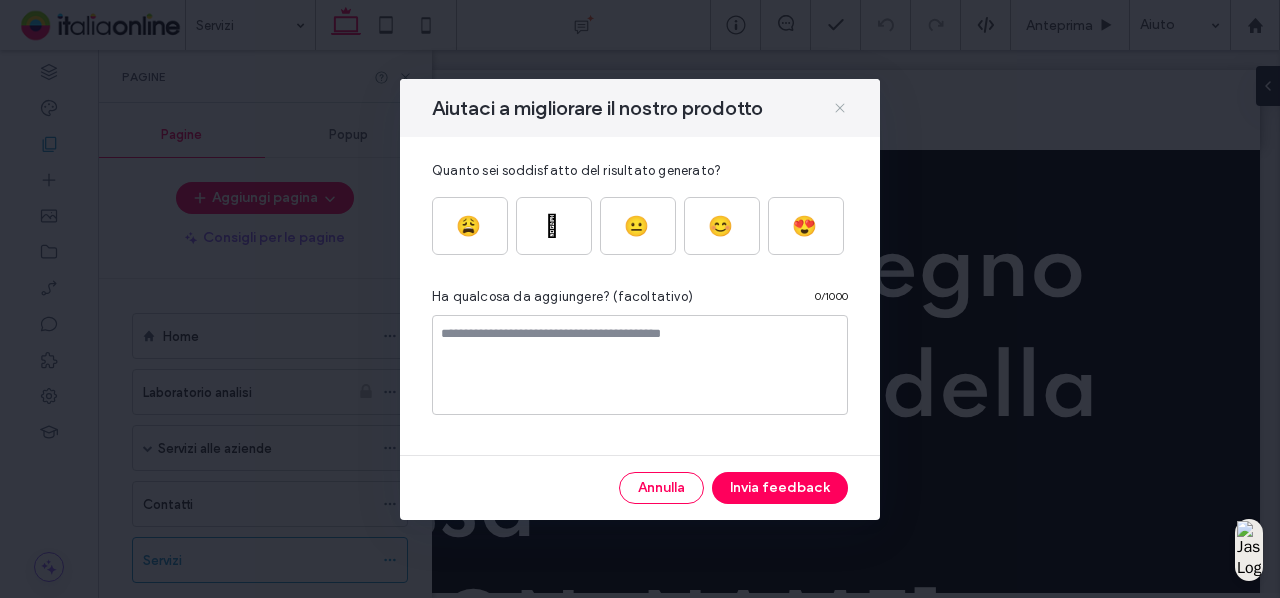 click 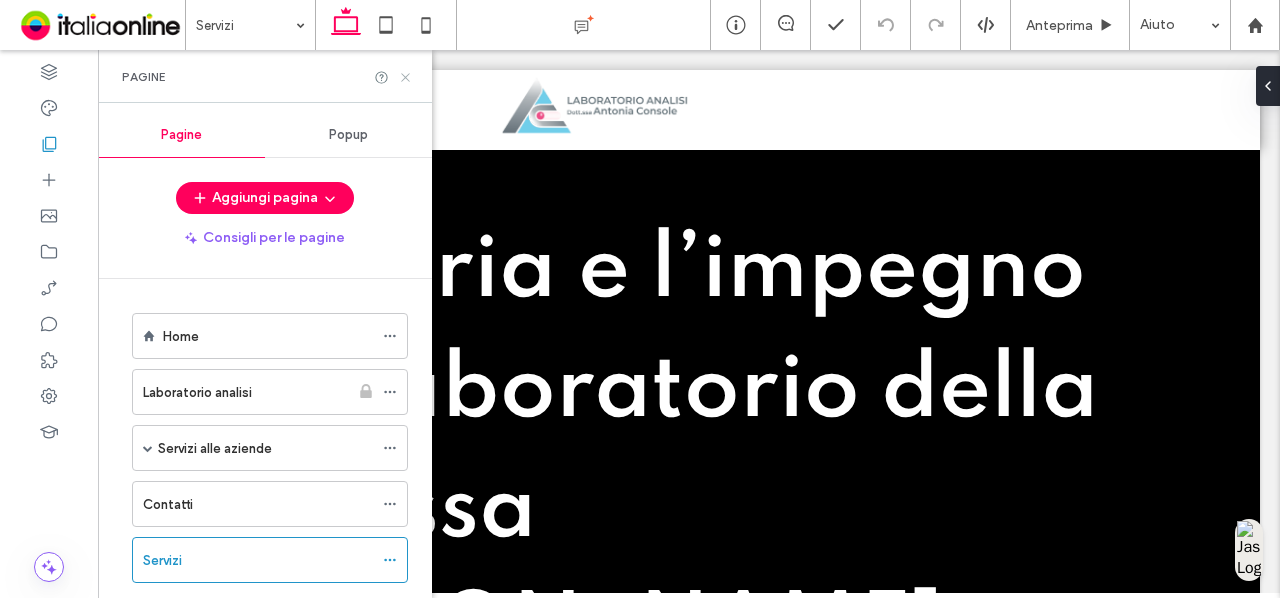 click 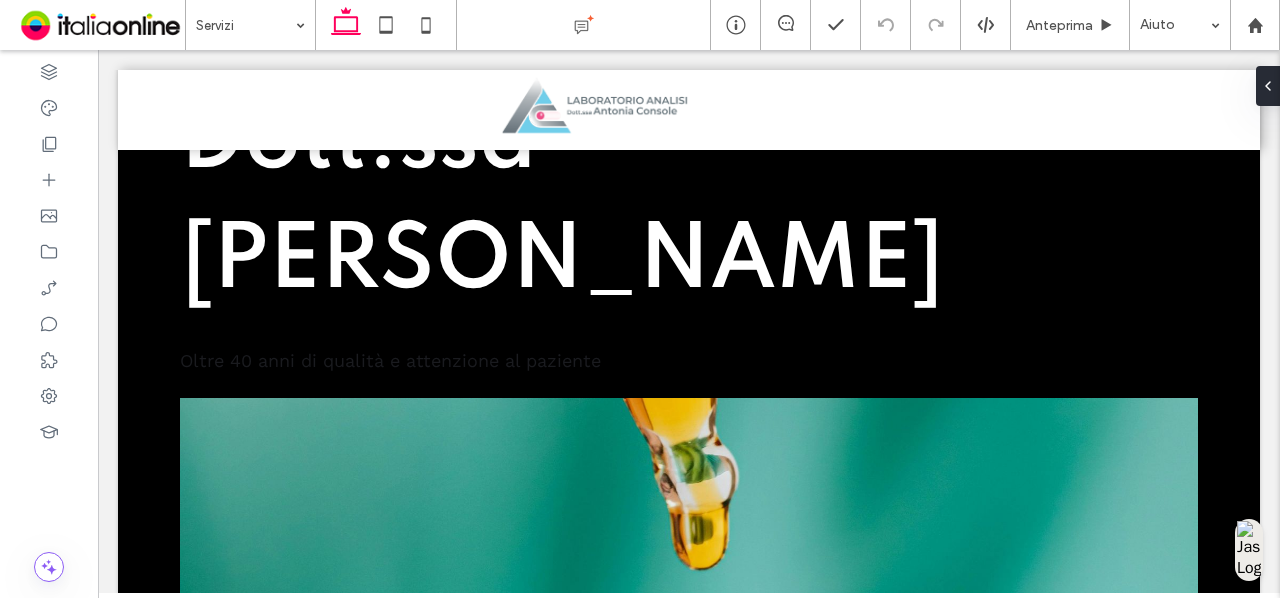 scroll, scrollTop: 0, scrollLeft: 0, axis: both 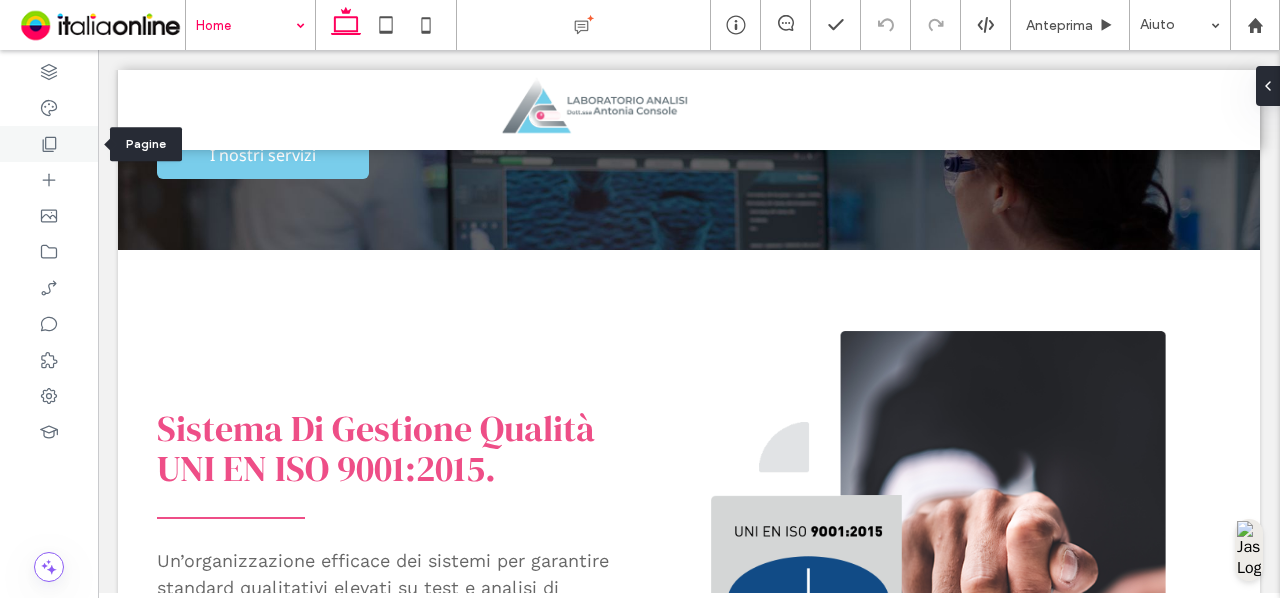 click 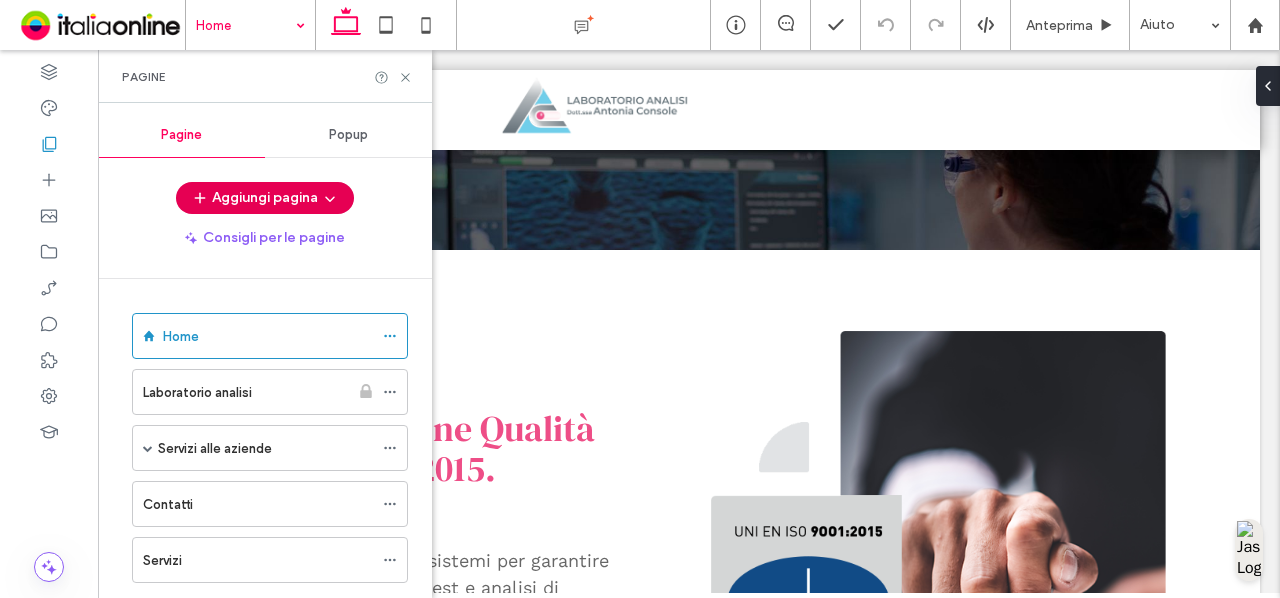 click on "Aggiungi pagina" at bounding box center (265, 198) 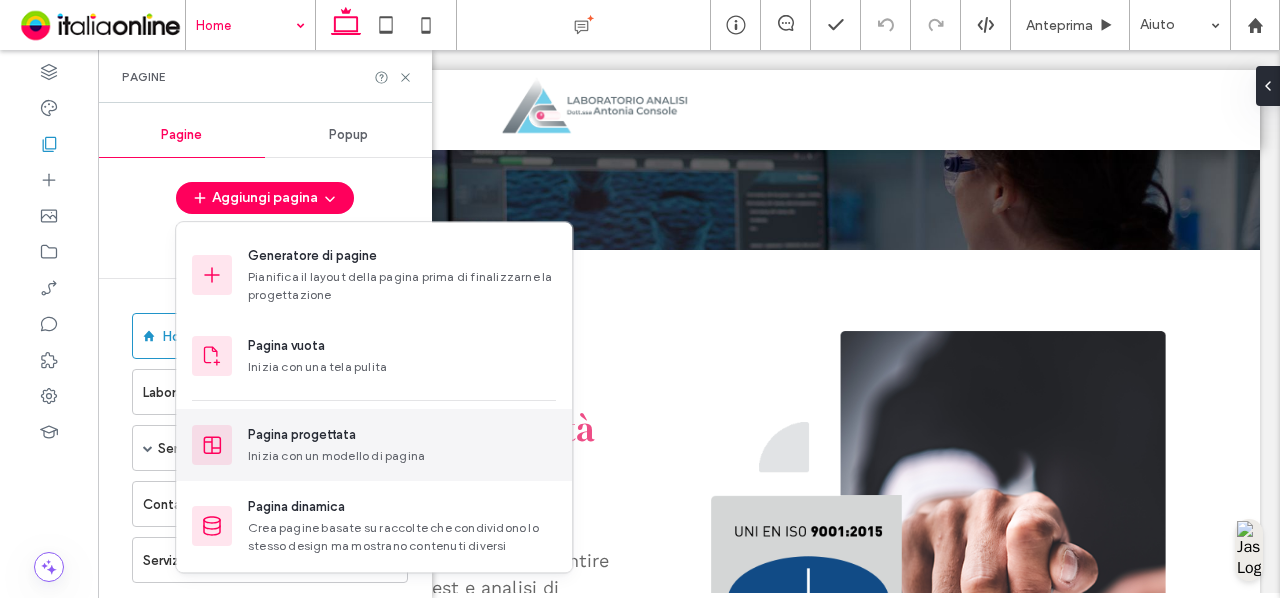 click on "Pagina progettata" at bounding box center [302, 435] 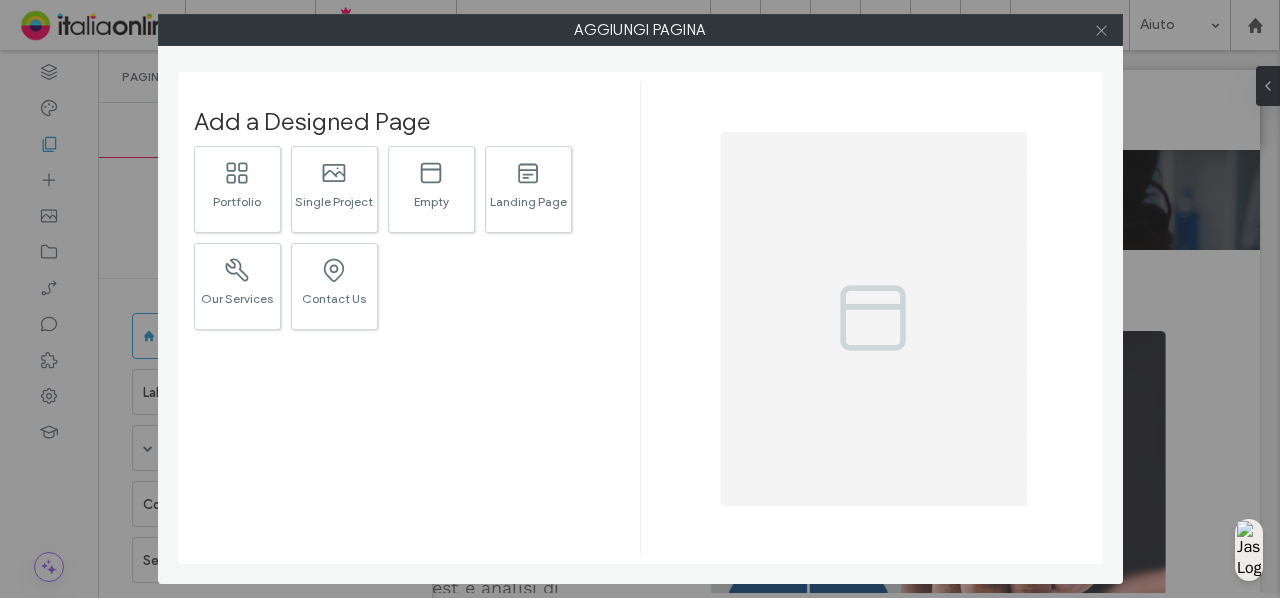 click 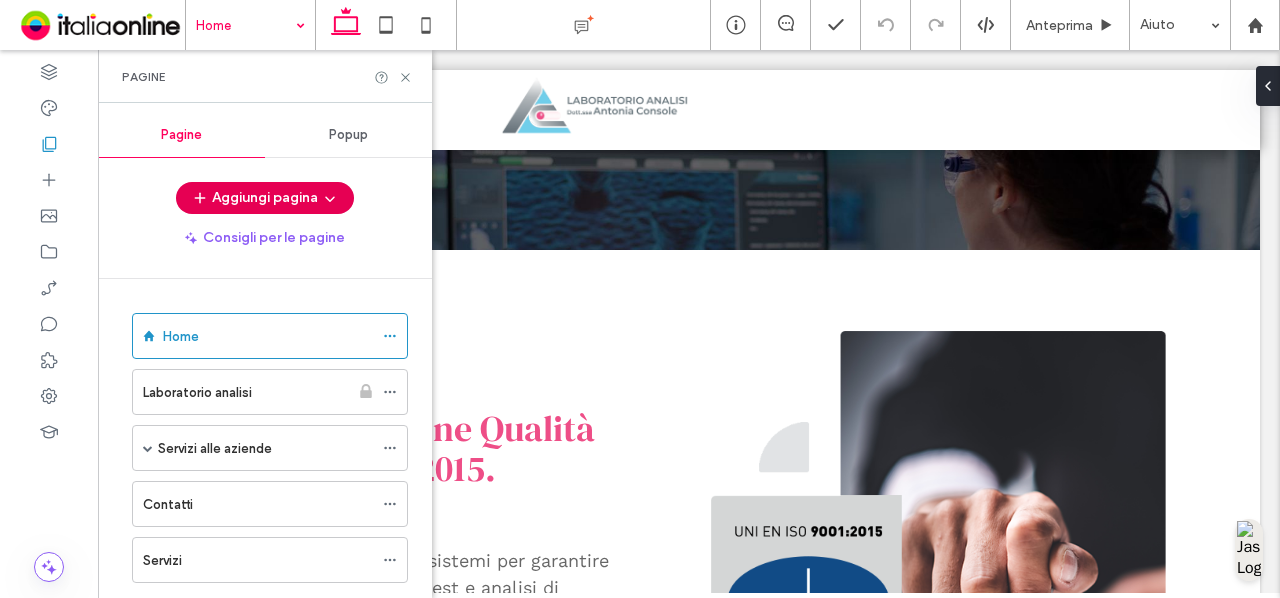 click on "Aggiungi pagina" at bounding box center (265, 198) 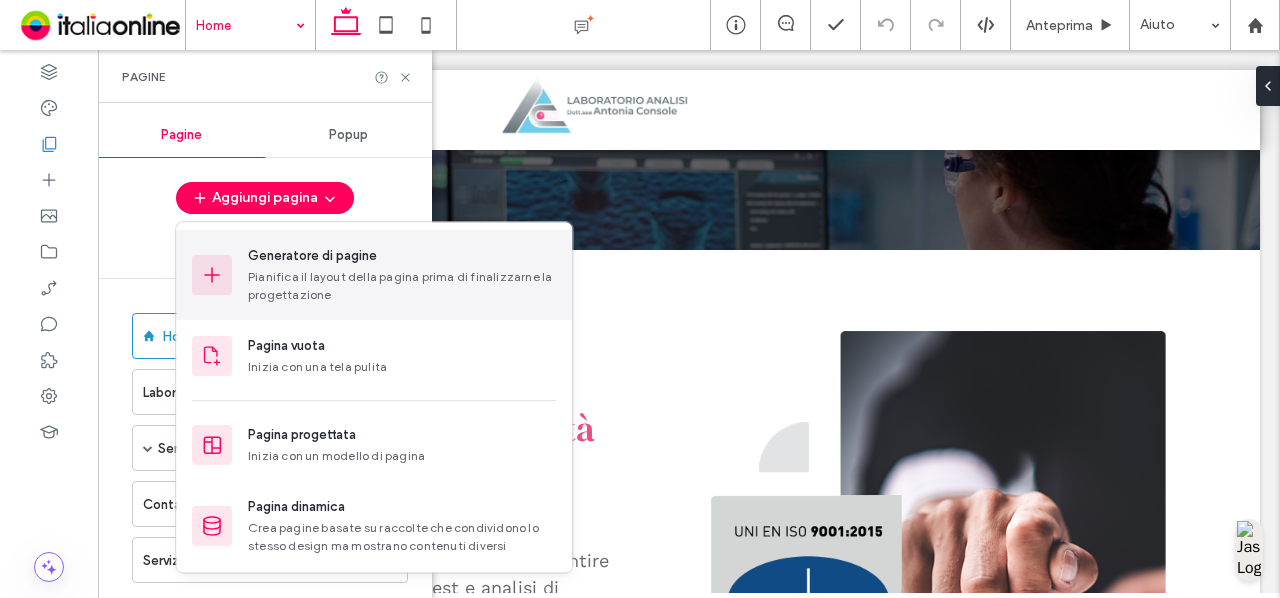 click on "Generatore di pagine" at bounding box center (312, 256) 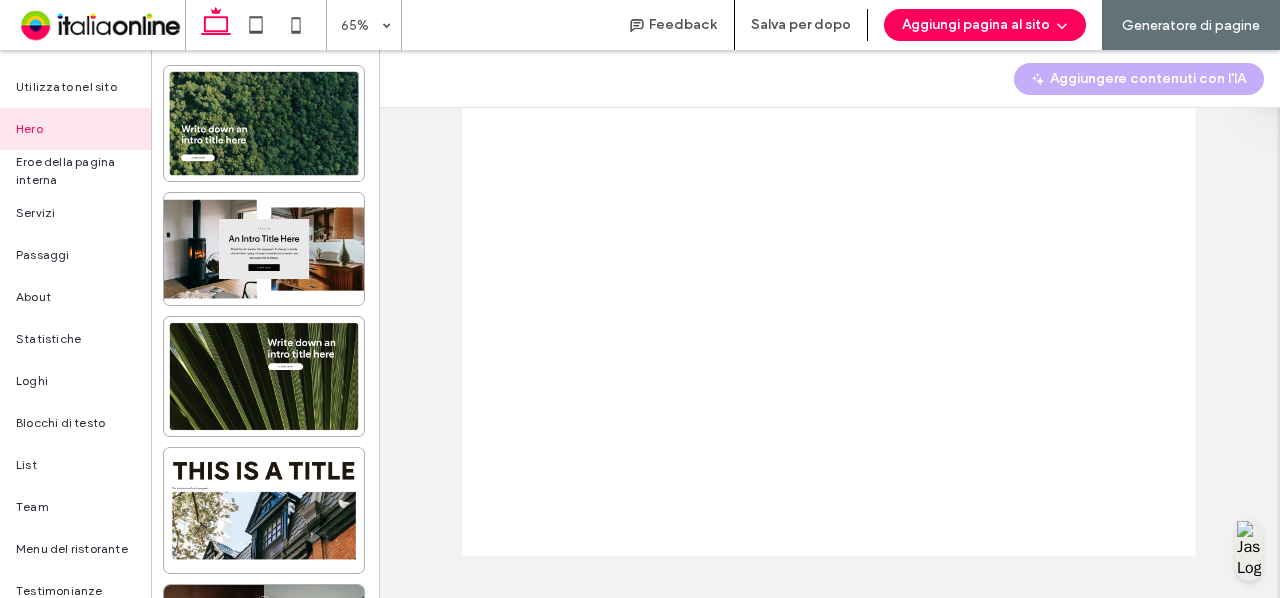 scroll, scrollTop: 0, scrollLeft: 0, axis: both 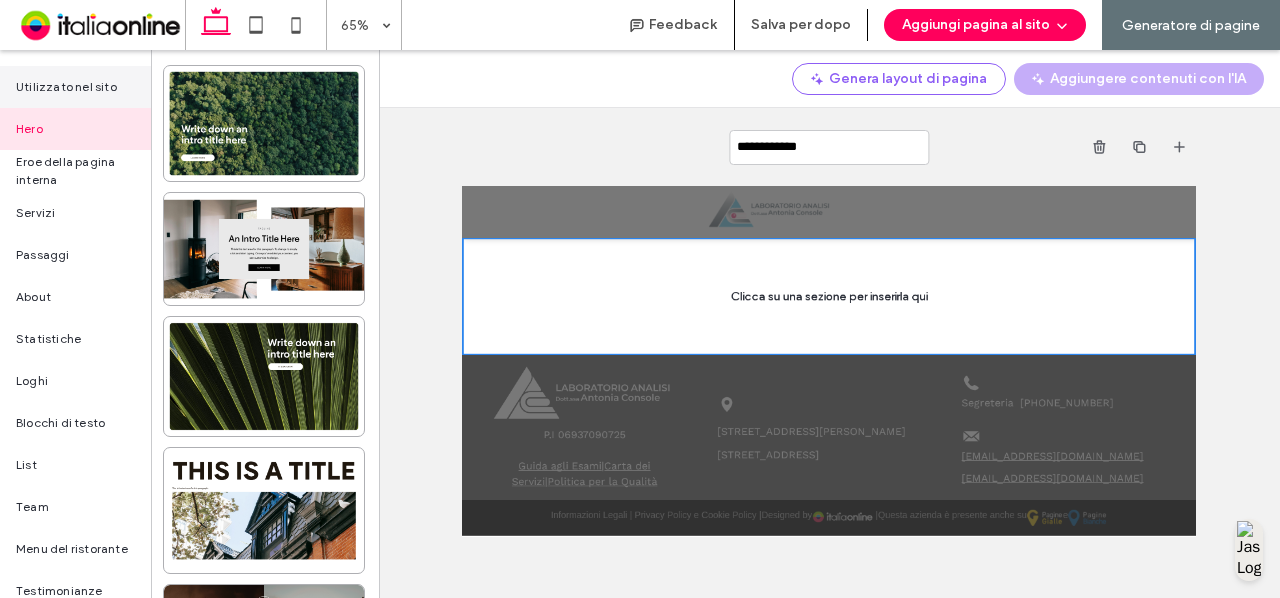 click on "Utilizzato nel sito" at bounding box center (75, 87) 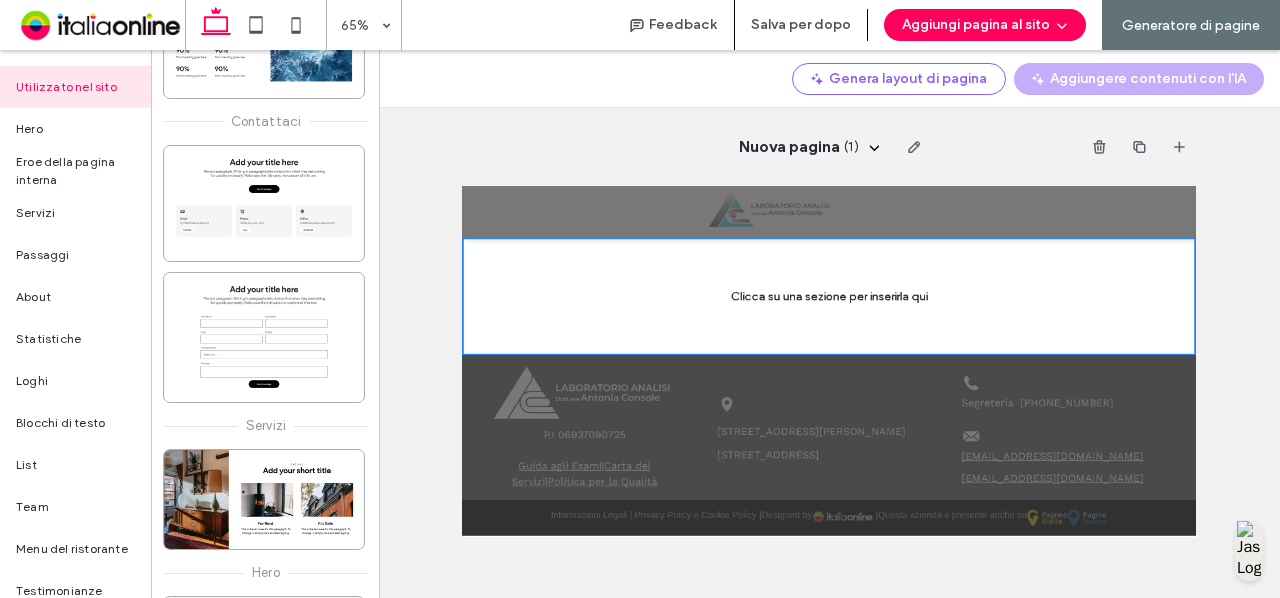 scroll, scrollTop: 0, scrollLeft: 0, axis: both 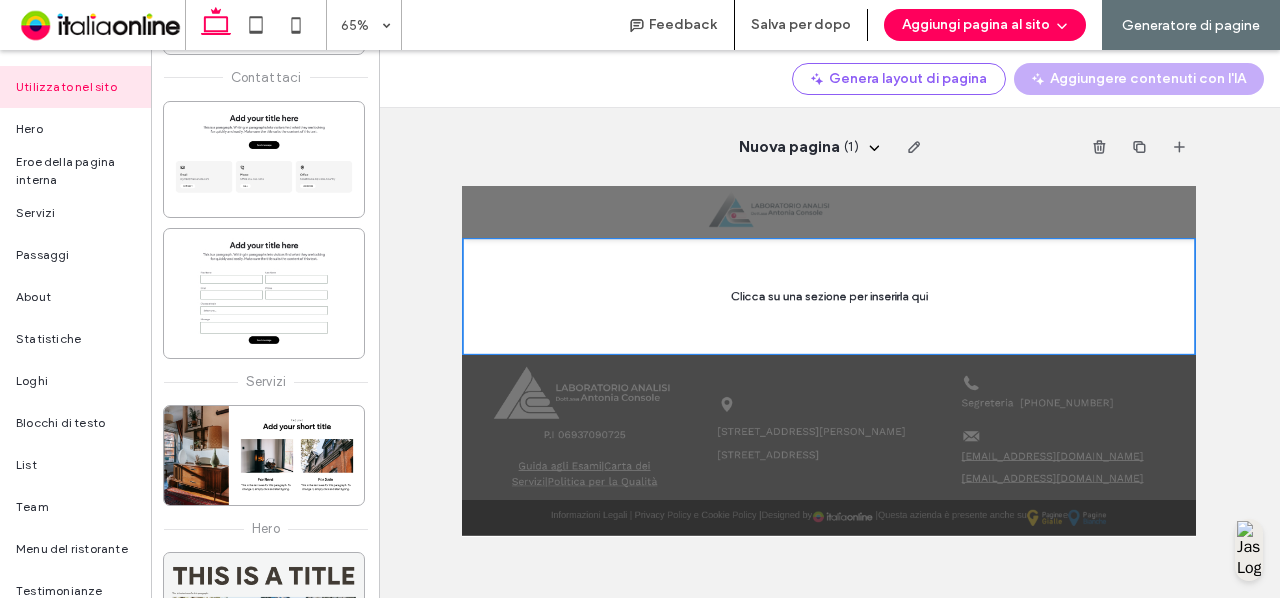 drag, startPoint x: 234, startPoint y: 207, endPoint x: 247, endPoint y: 209, distance: 13.152946 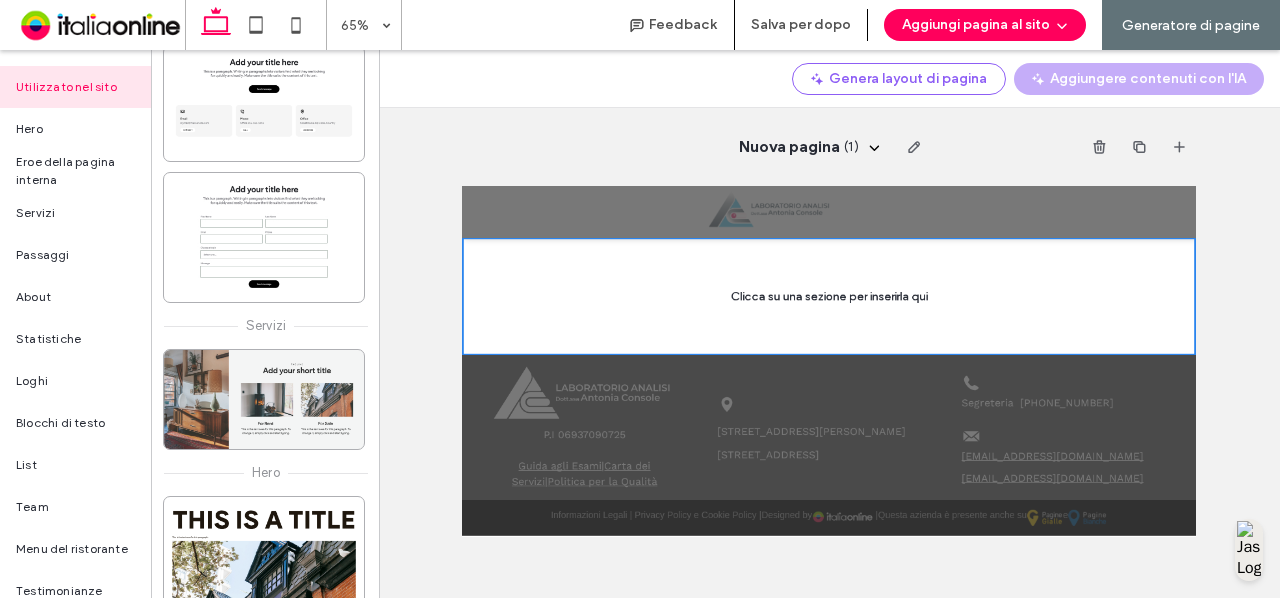scroll, scrollTop: 0, scrollLeft: 0, axis: both 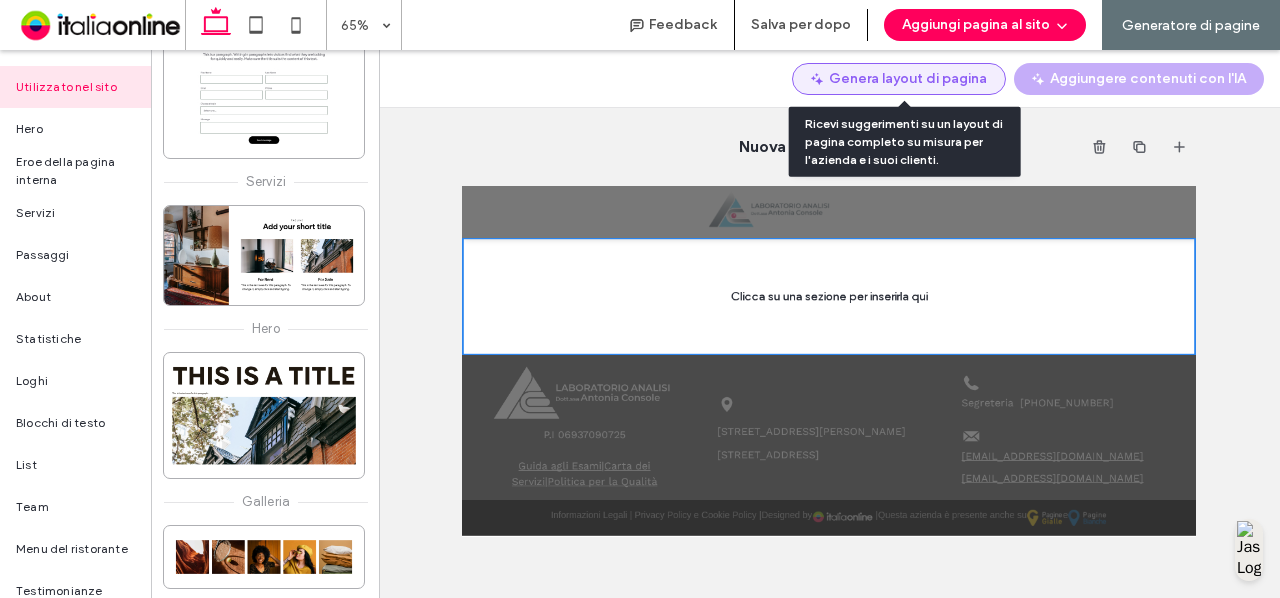 click on "Genera layout di pagina" at bounding box center [899, 79] 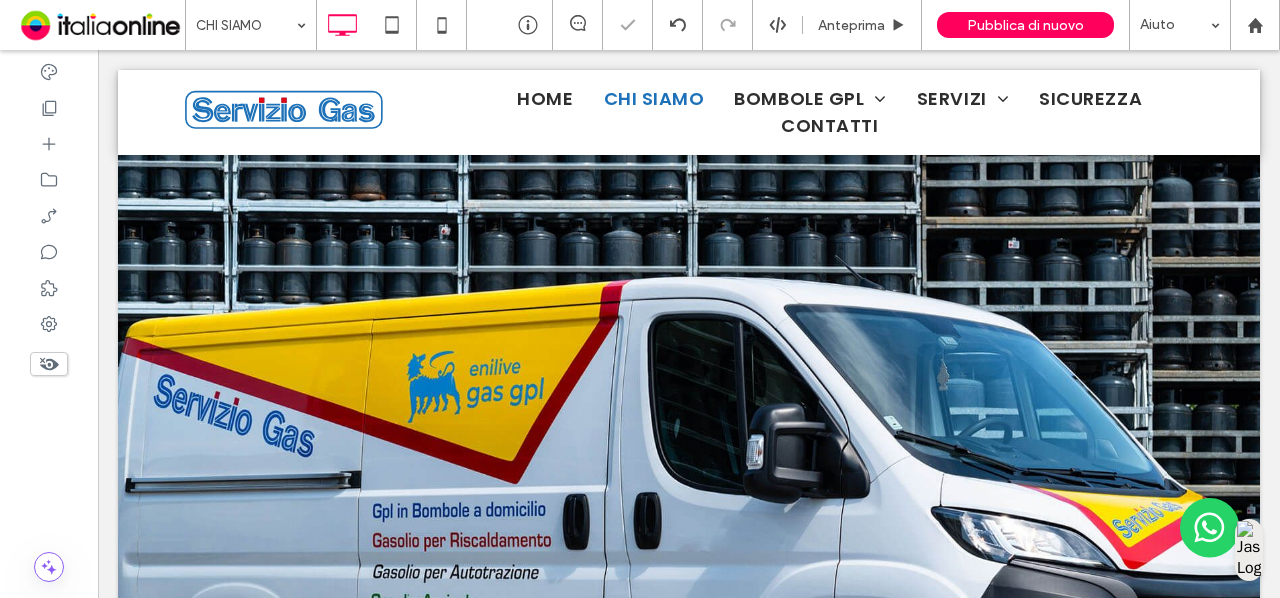 scroll, scrollTop: 2100, scrollLeft: 0, axis: vertical 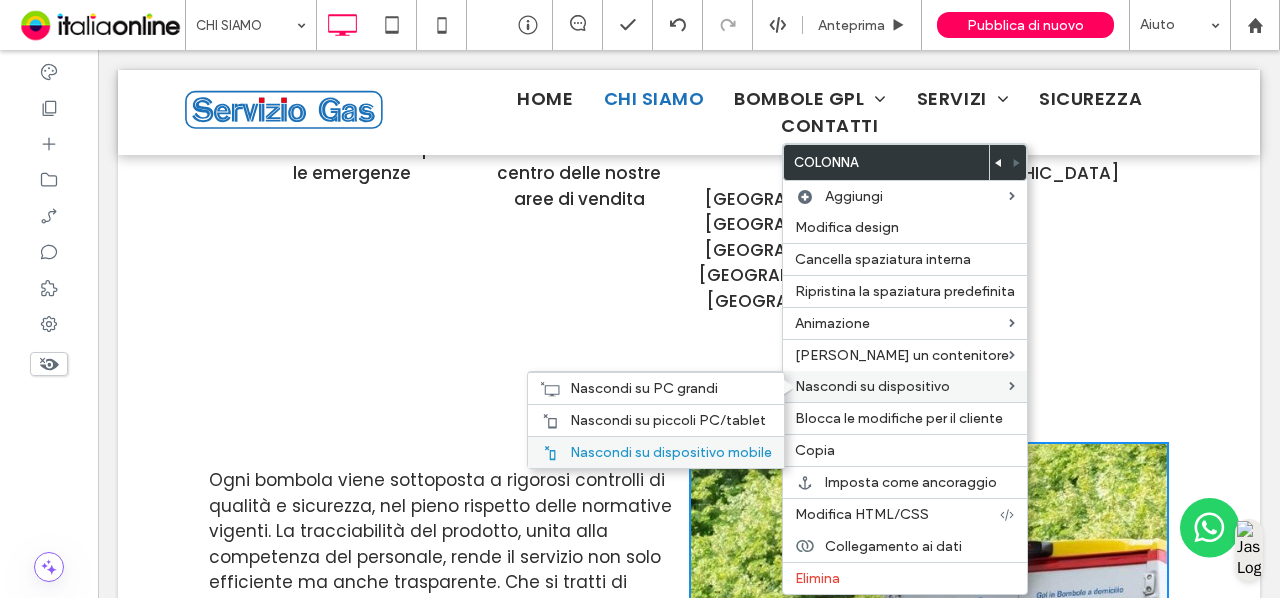 click on "Nascondi su dispositivo mobile" at bounding box center [671, 452] 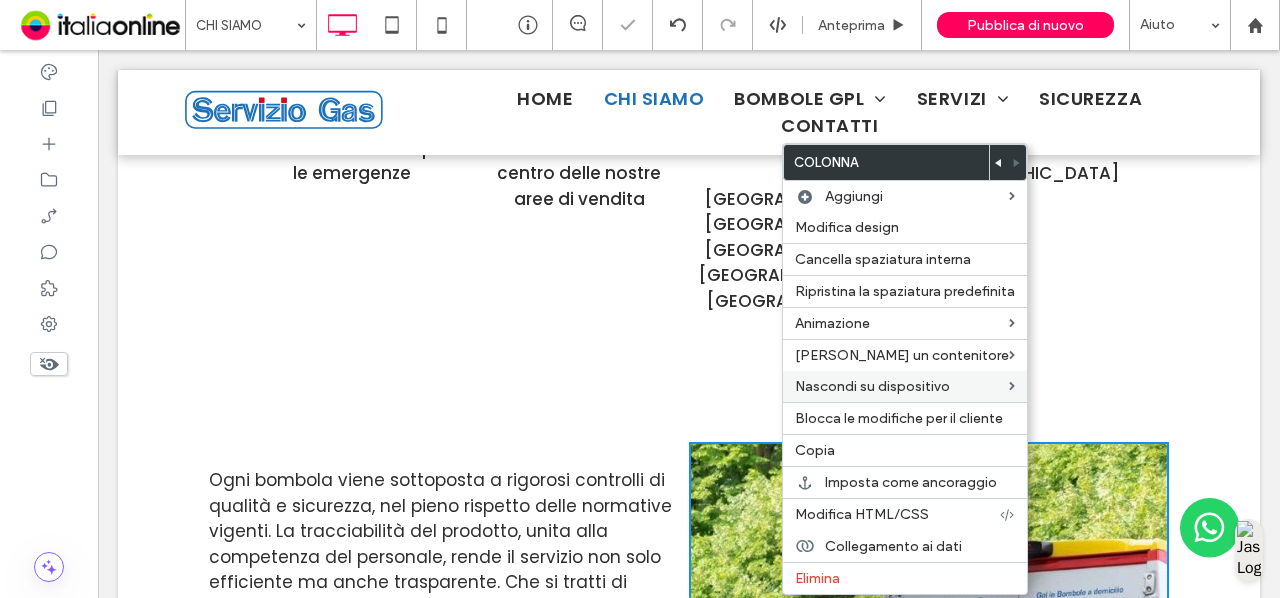 click on "Ogni bombola viene sottoposta a rigorosi controlli di qualità e sicurezza, nel pieno rispetto delle normative vigenti. La tracciabilità del prodotto, unita alla competenza del personale, rende il servizio non solo efficiente ma anche trasparente. Che si tratti di riscaldare un’abitazione, alimentare un’attività artigianale o supportare processi produttivi,
Servizio Gas   è in grado di fornire la giusta soluzione con rapidità e competenza." at bounding box center [442, 583] 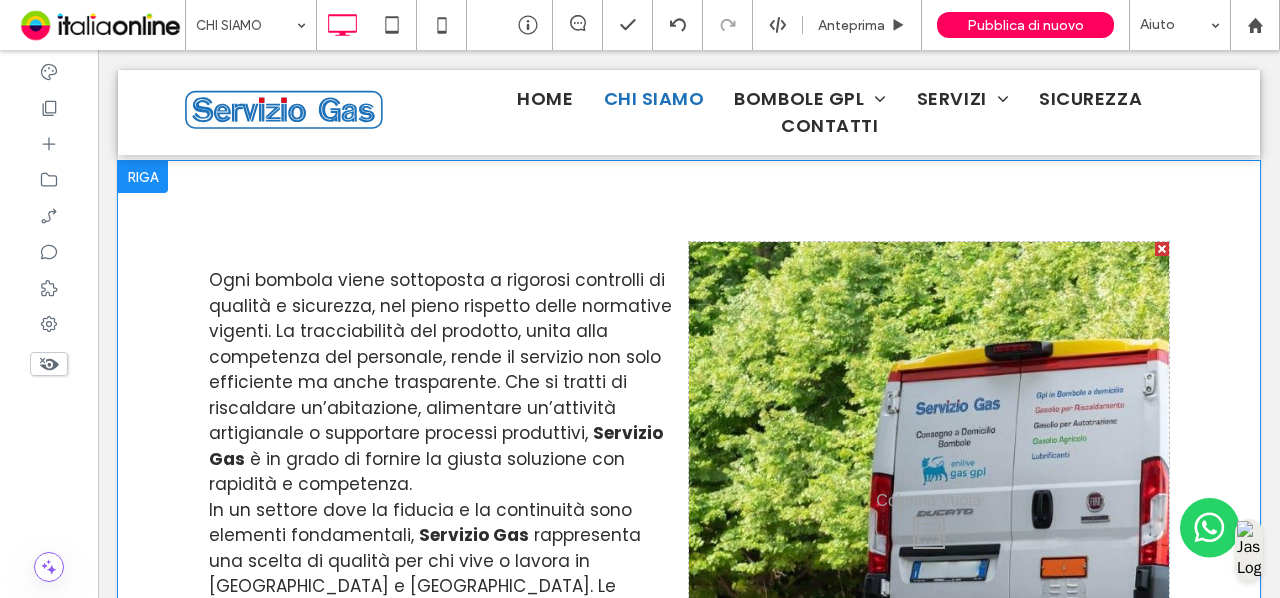 scroll, scrollTop: 3000, scrollLeft: 0, axis: vertical 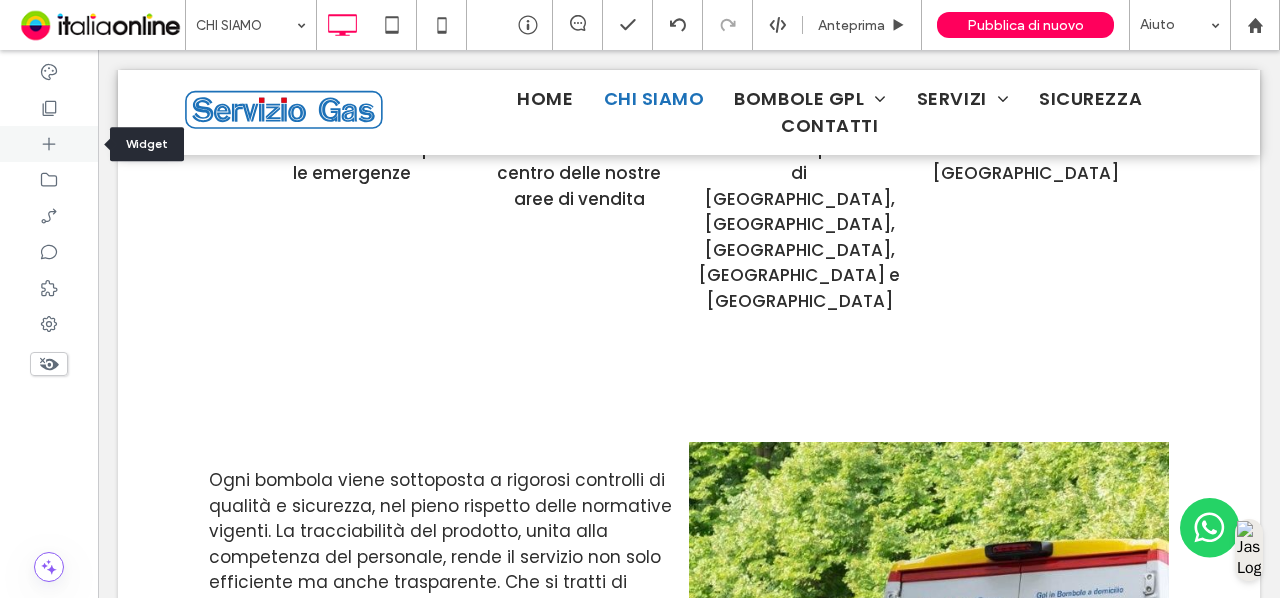 click at bounding box center [49, 144] 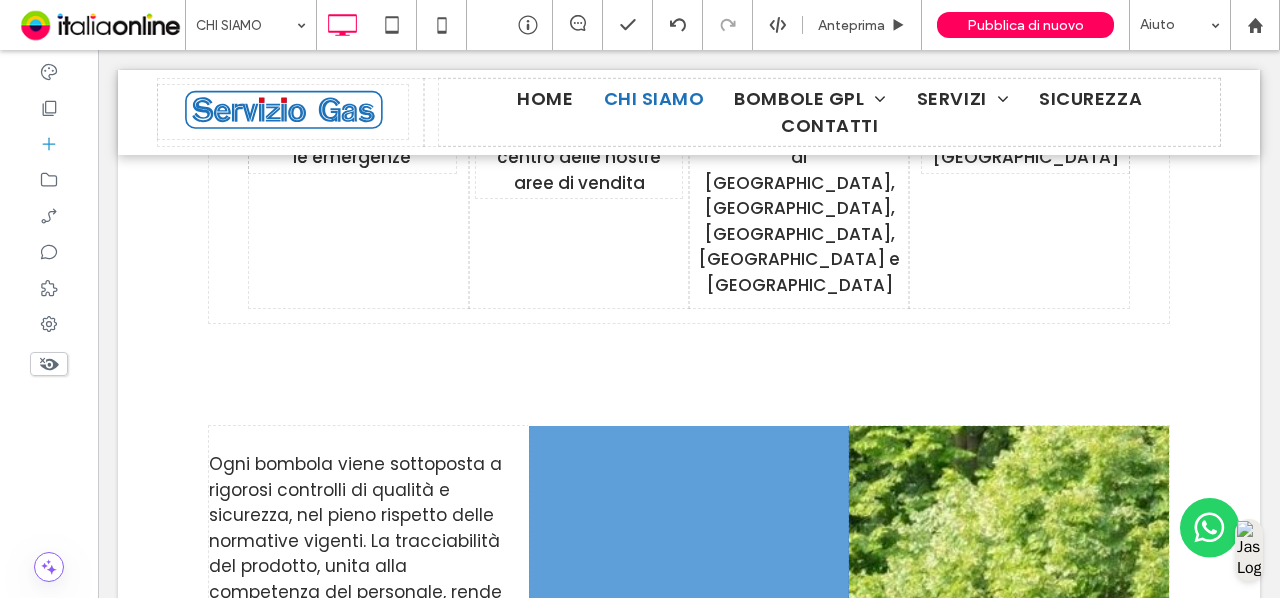 scroll, scrollTop: 3032, scrollLeft: 0, axis: vertical 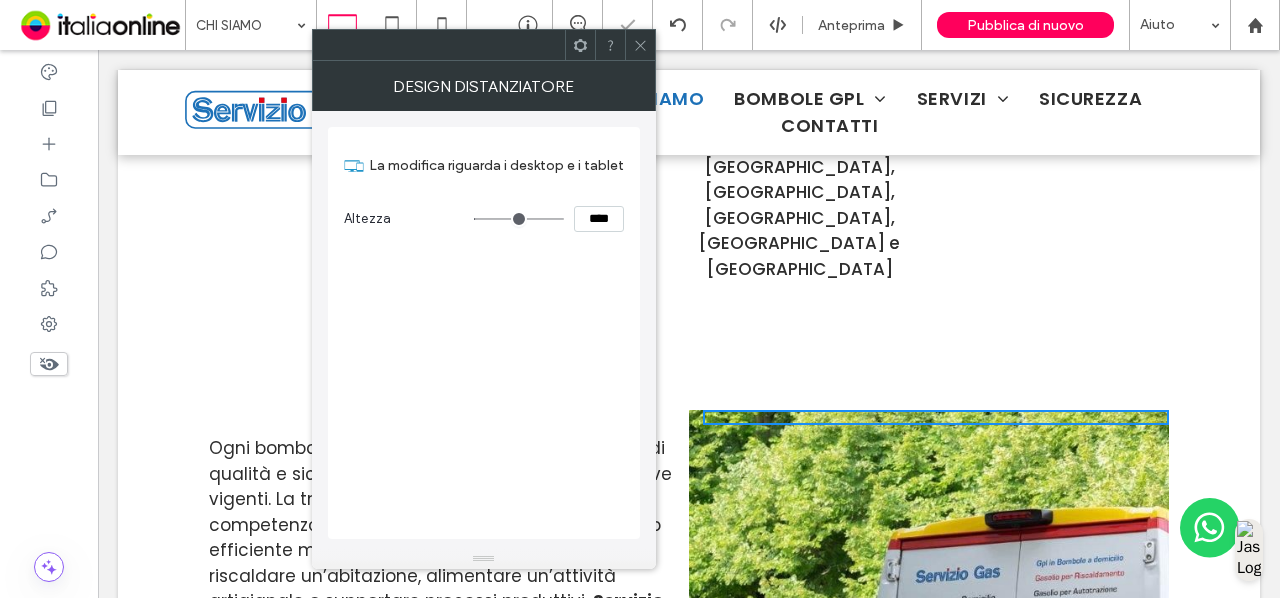 type on "**" 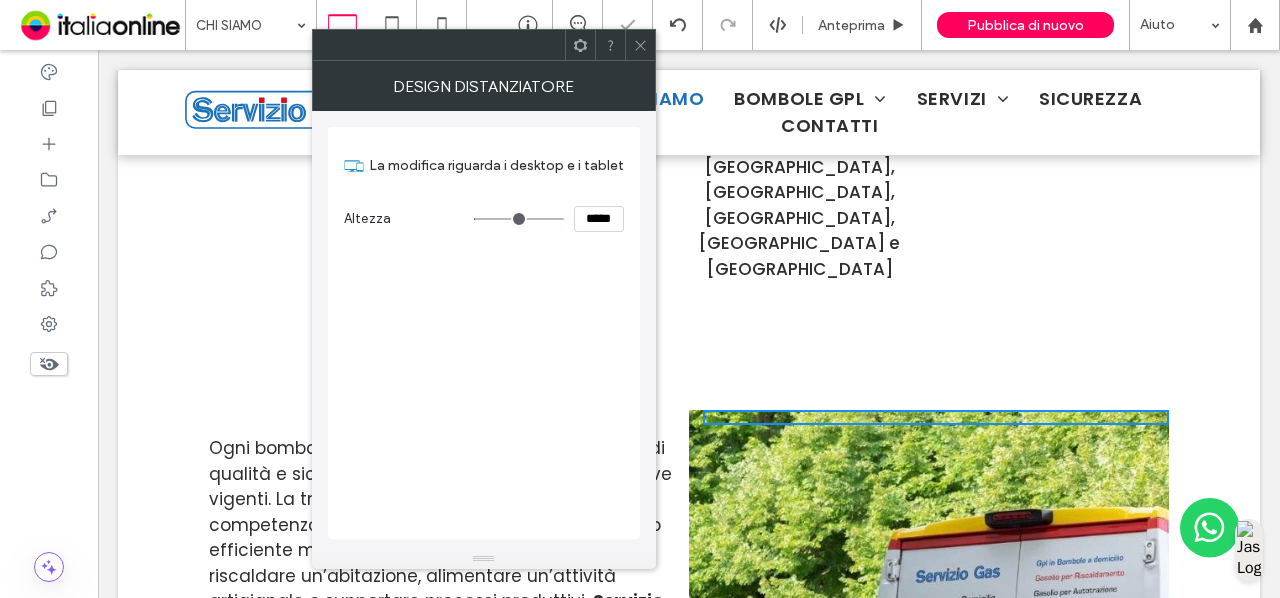 type on "***" 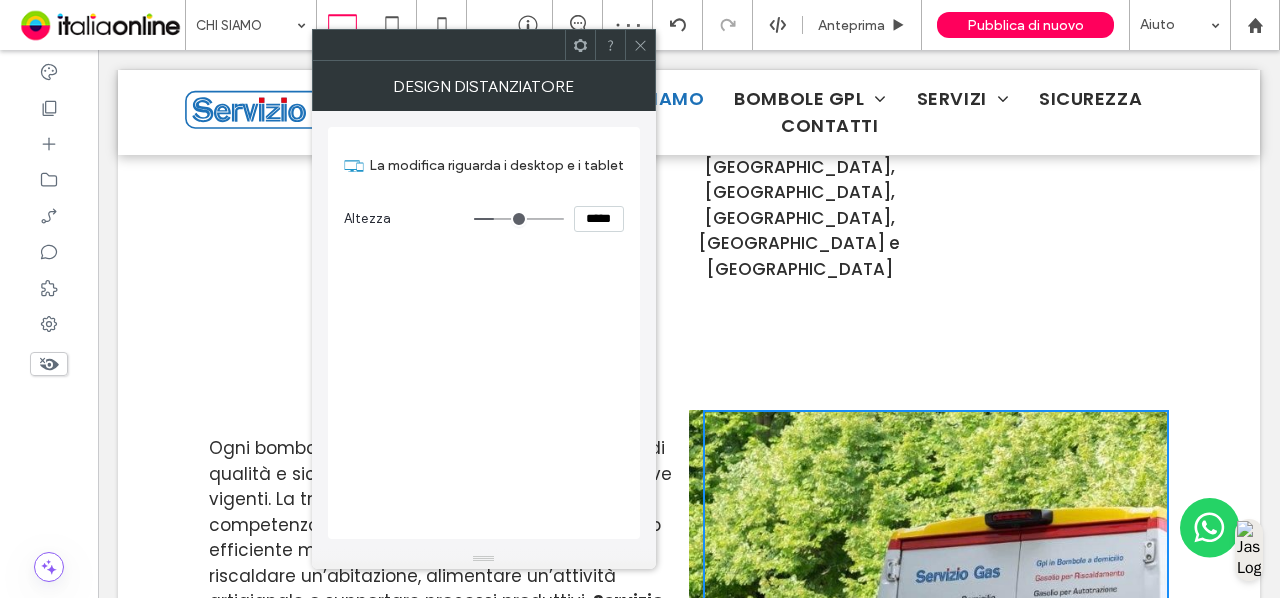 type on "***" 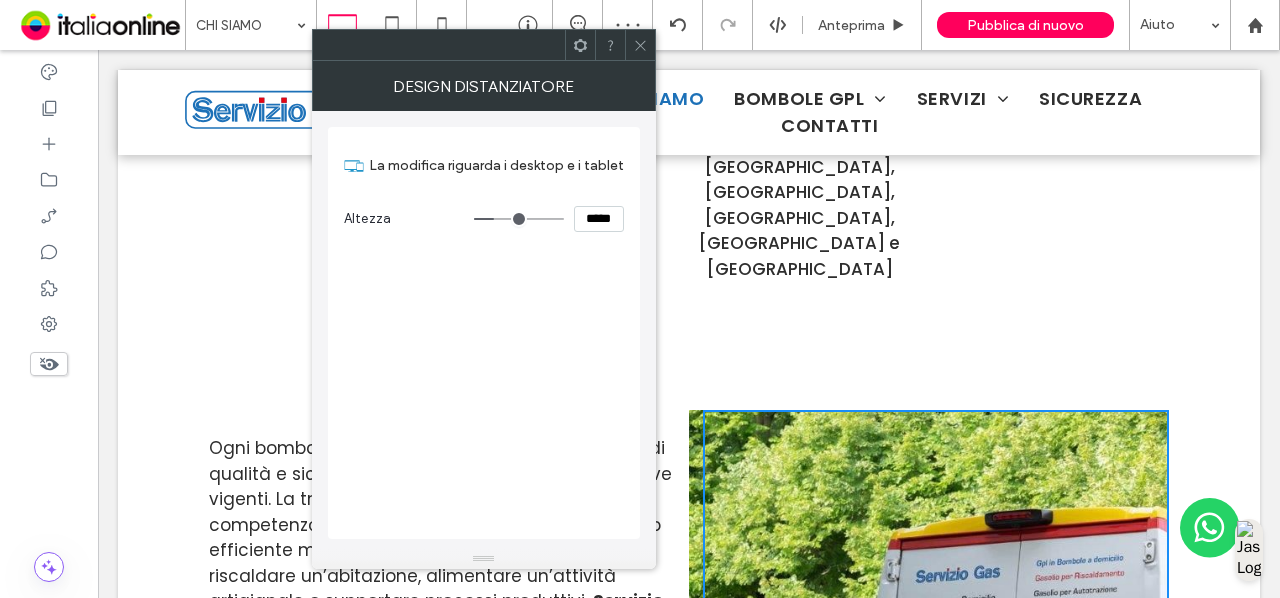 type on "*****" 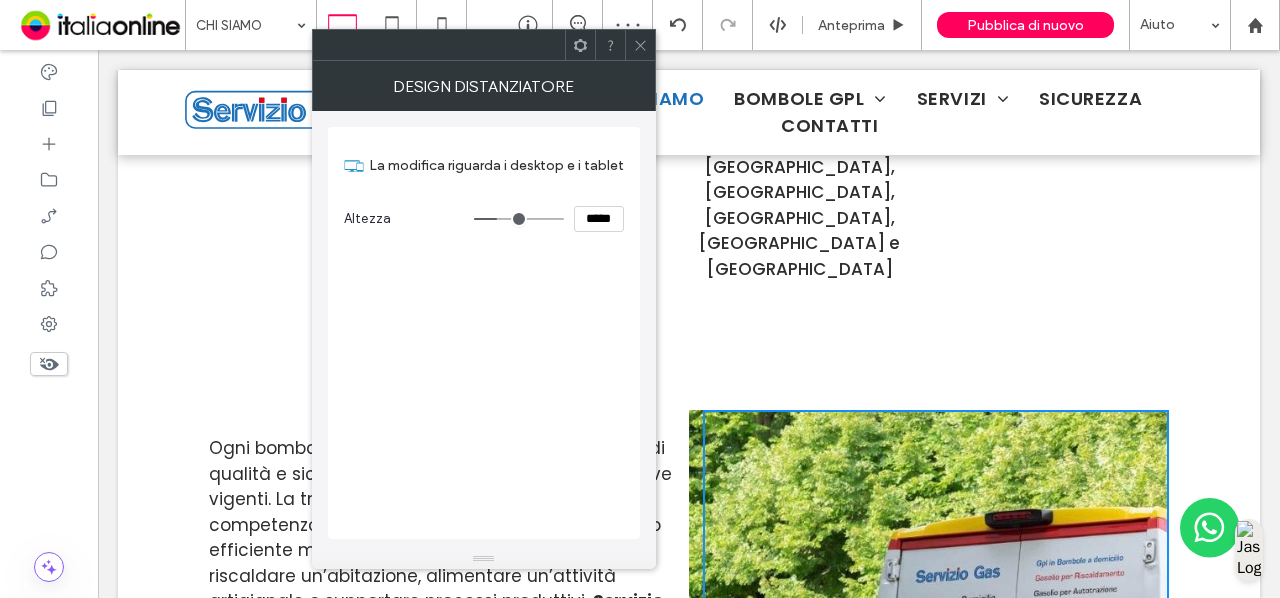 type on "***" 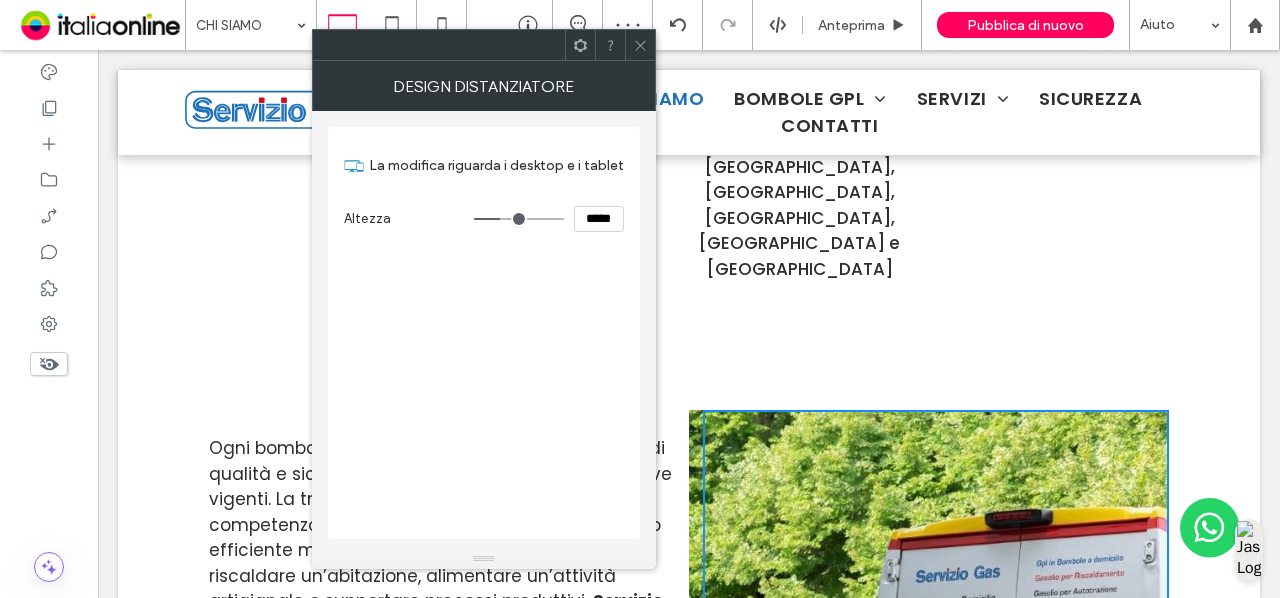 type on "***" 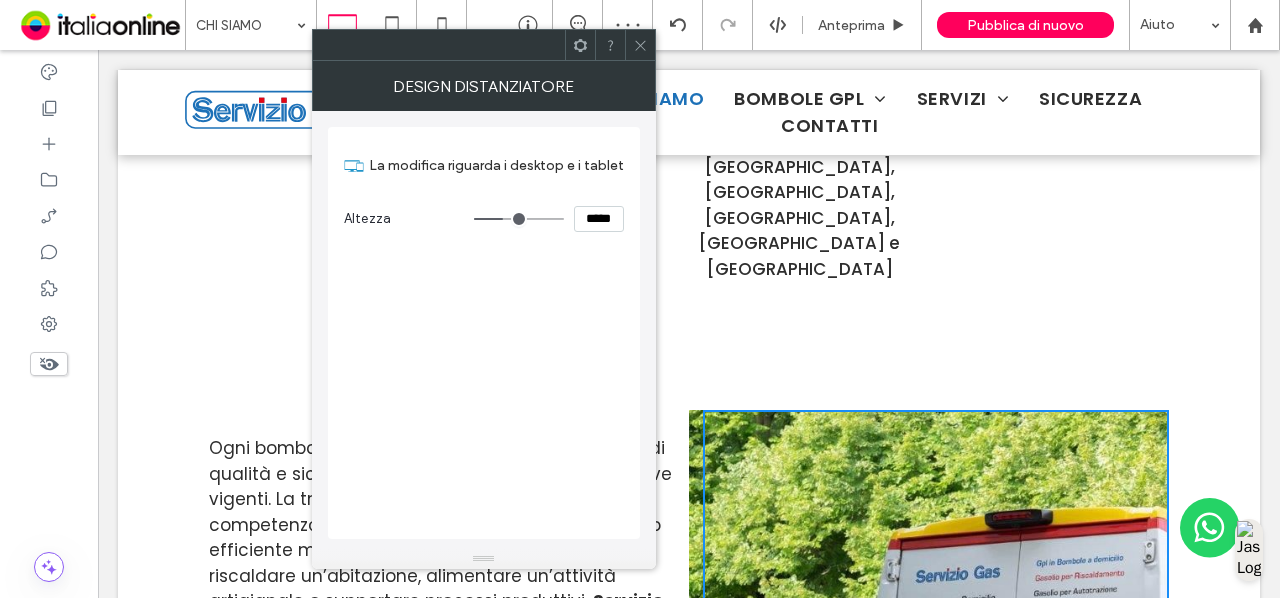 click 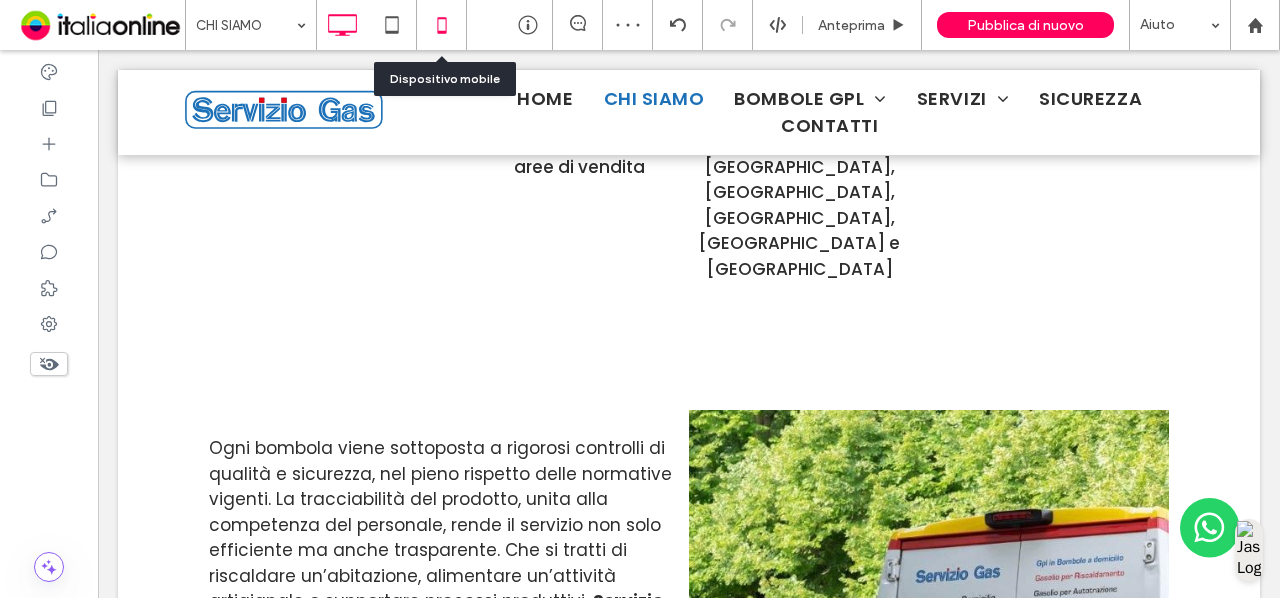 click 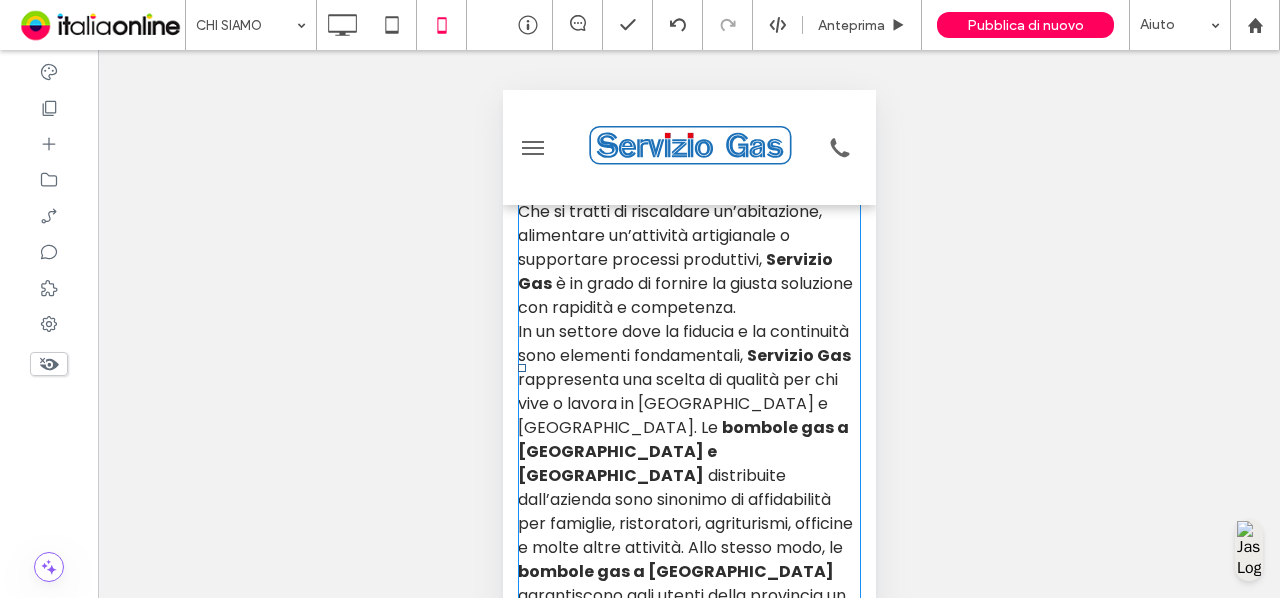 scroll, scrollTop: 3900, scrollLeft: 0, axis: vertical 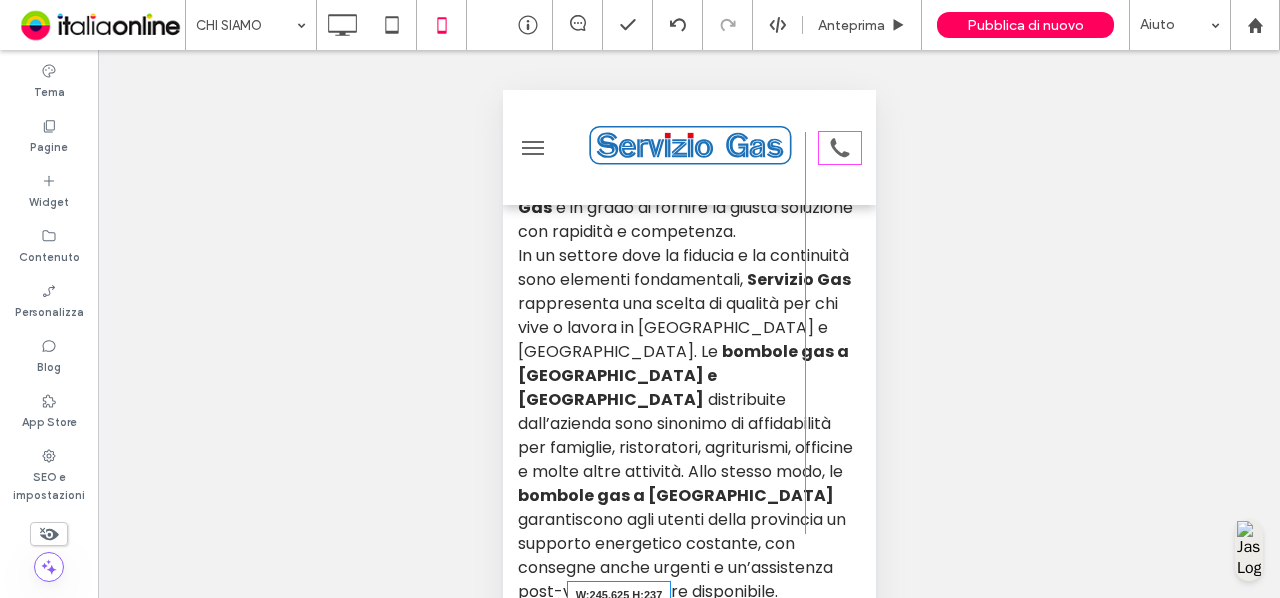 drag, startPoint x: 841, startPoint y: 309, endPoint x: 1296, endPoint y: 621, distance: 551.6965 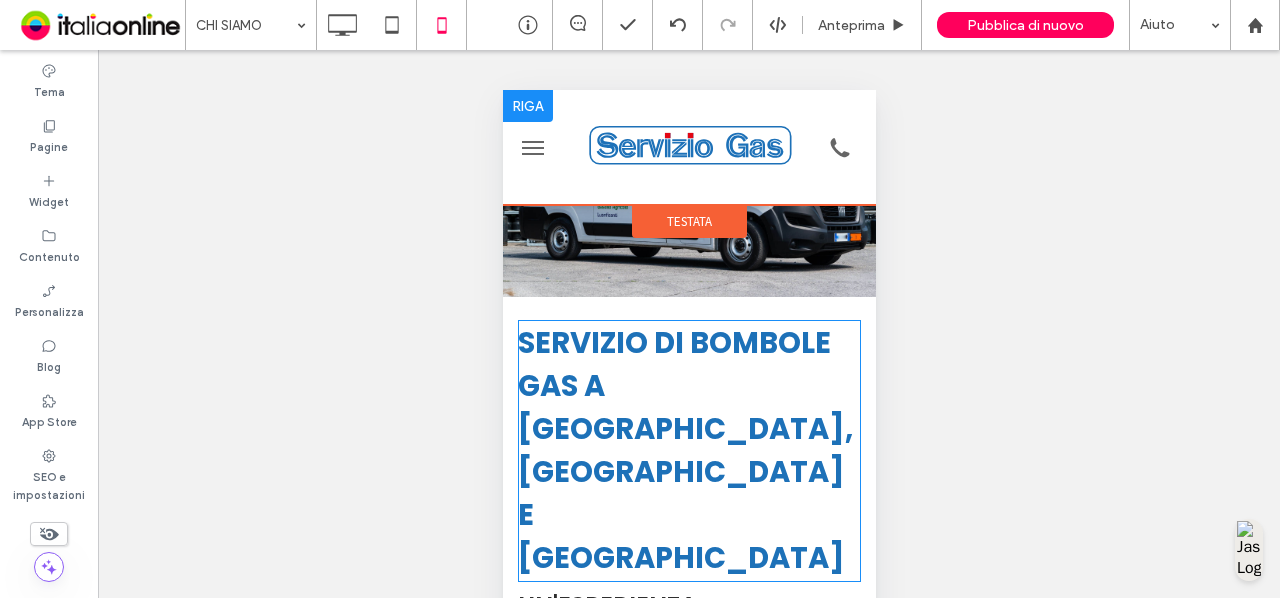 scroll, scrollTop: 0, scrollLeft: 0, axis: both 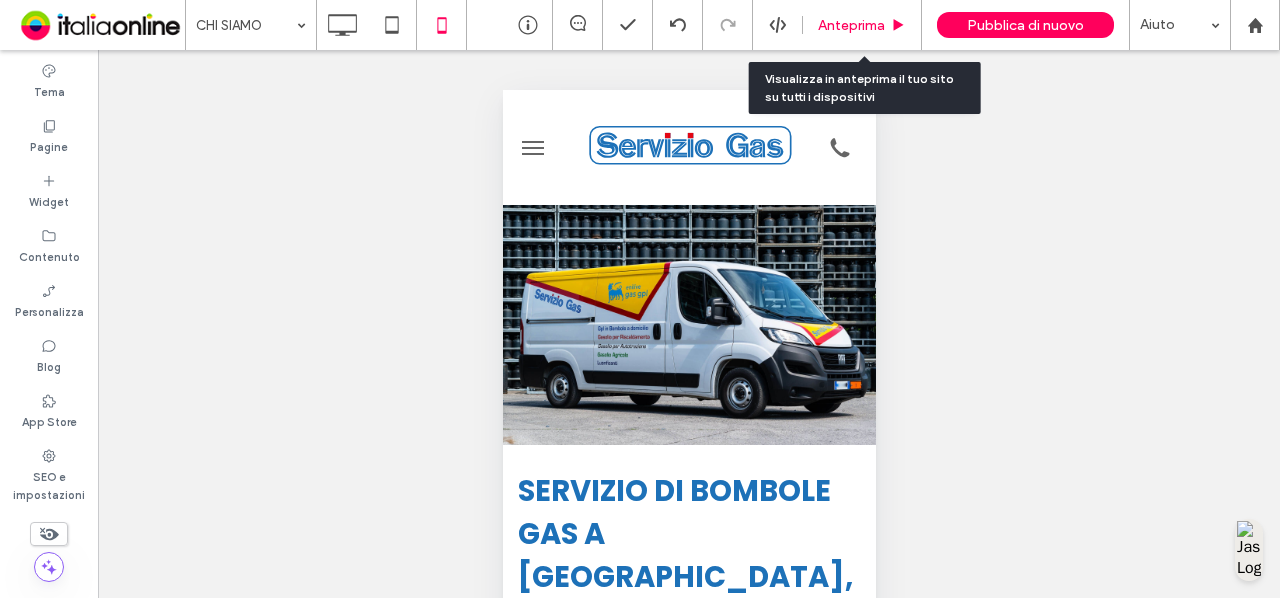 click on "Anteprima" at bounding box center [851, 25] 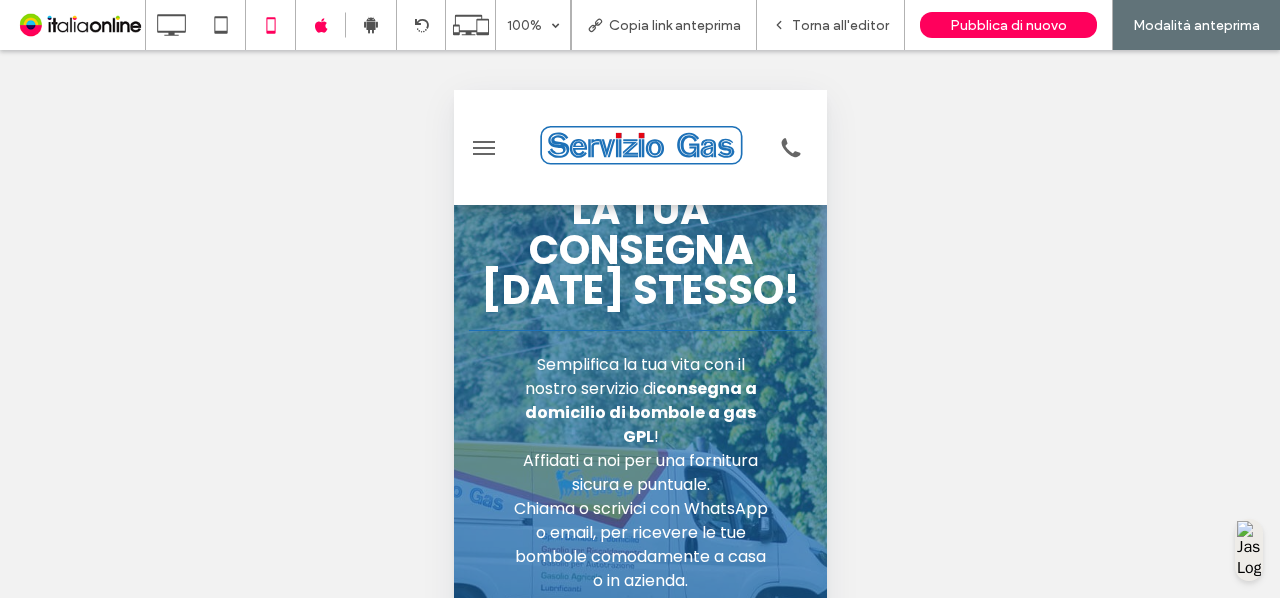 scroll, scrollTop: 5900, scrollLeft: 0, axis: vertical 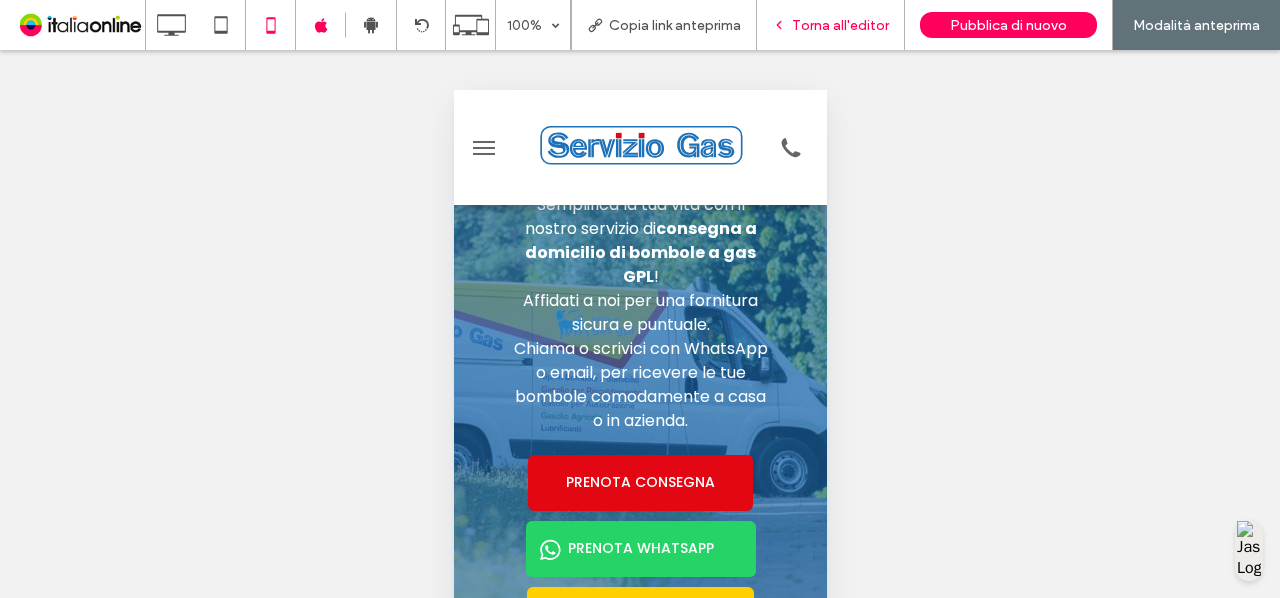 click on "Torna all'editor" at bounding box center [831, 25] 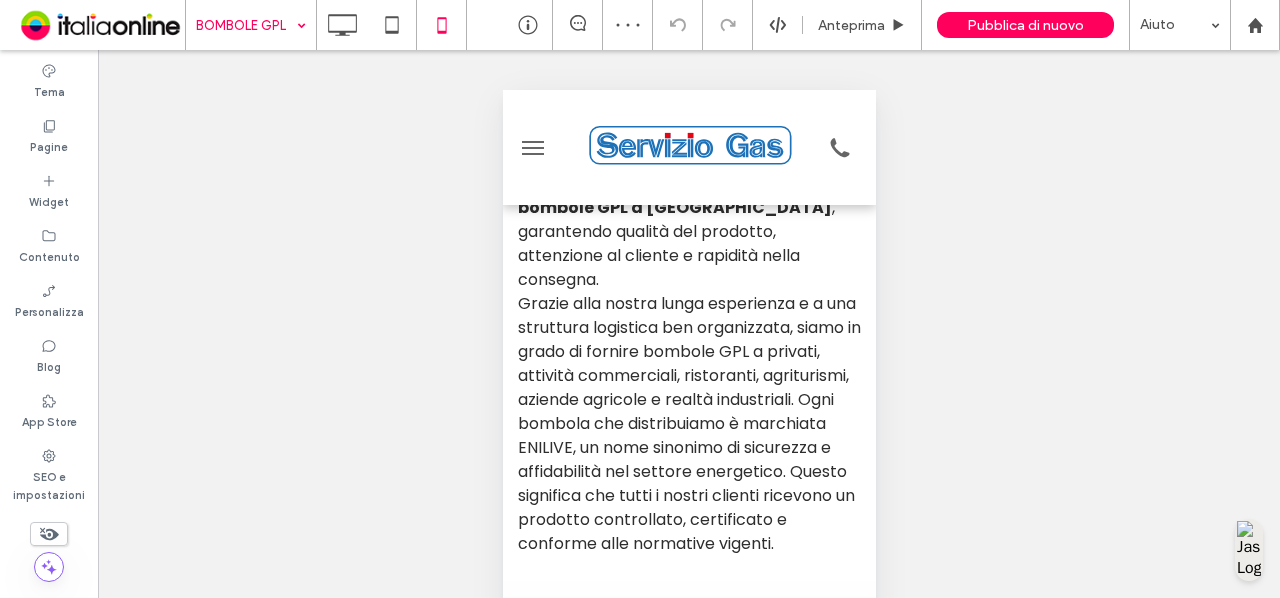 scroll, scrollTop: 700, scrollLeft: 0, axis: vertical 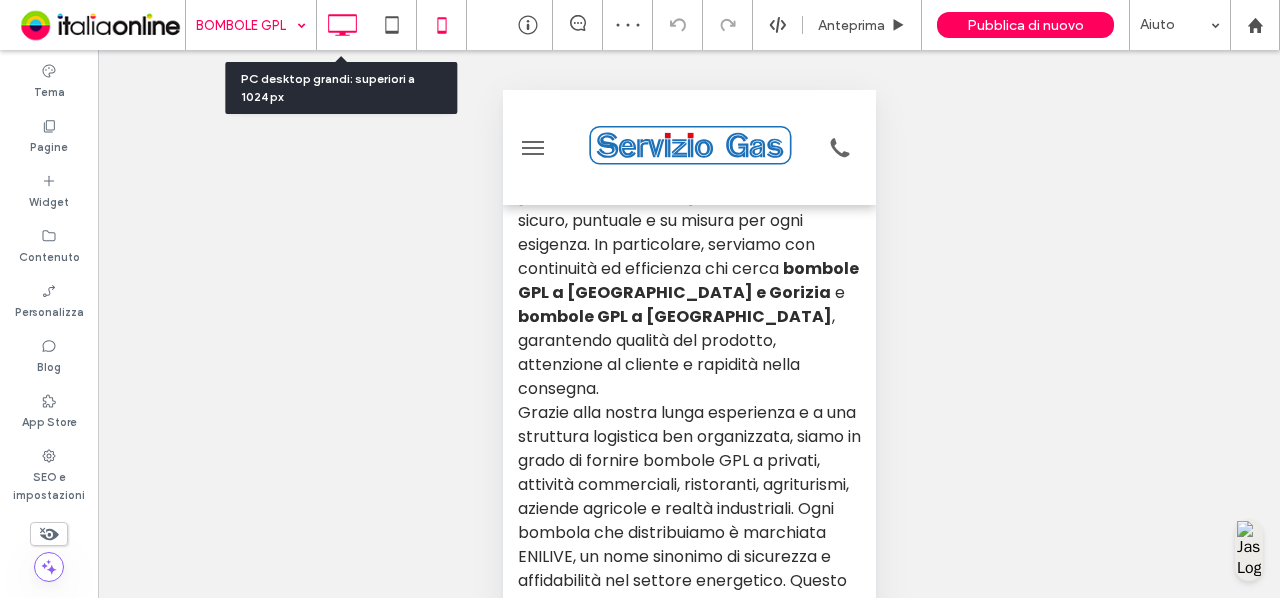 click 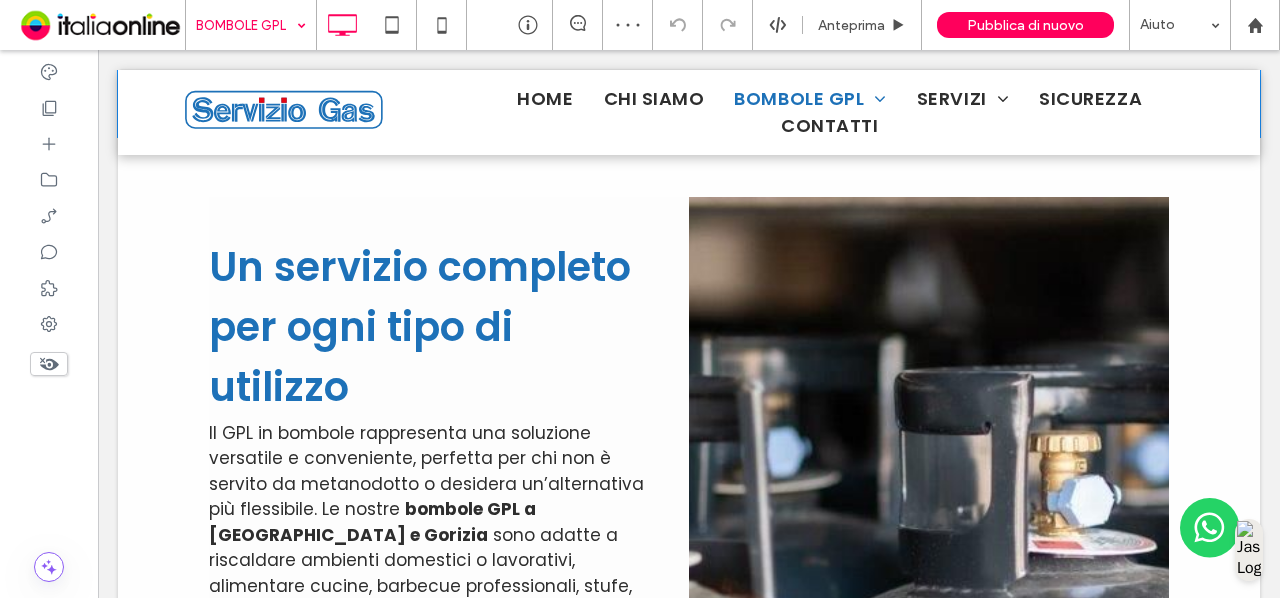 scroll, scrollTop: 1400, scrollLeft: 0, axis: vertical 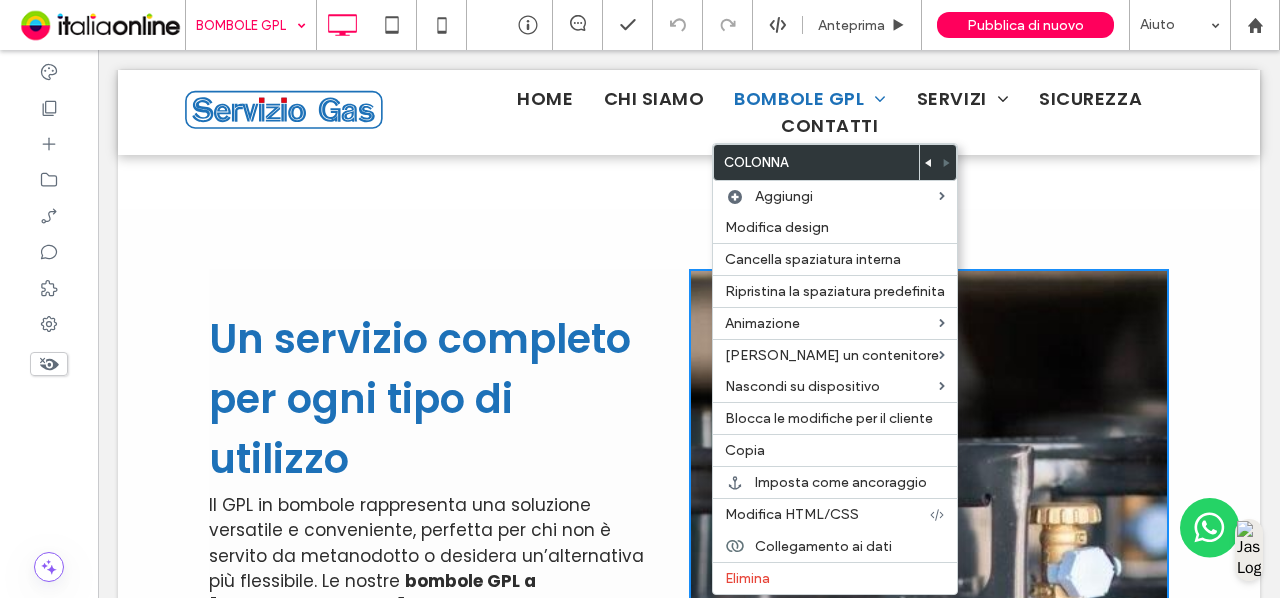 click on "Click To Paste" at bounding box center (929, 732) 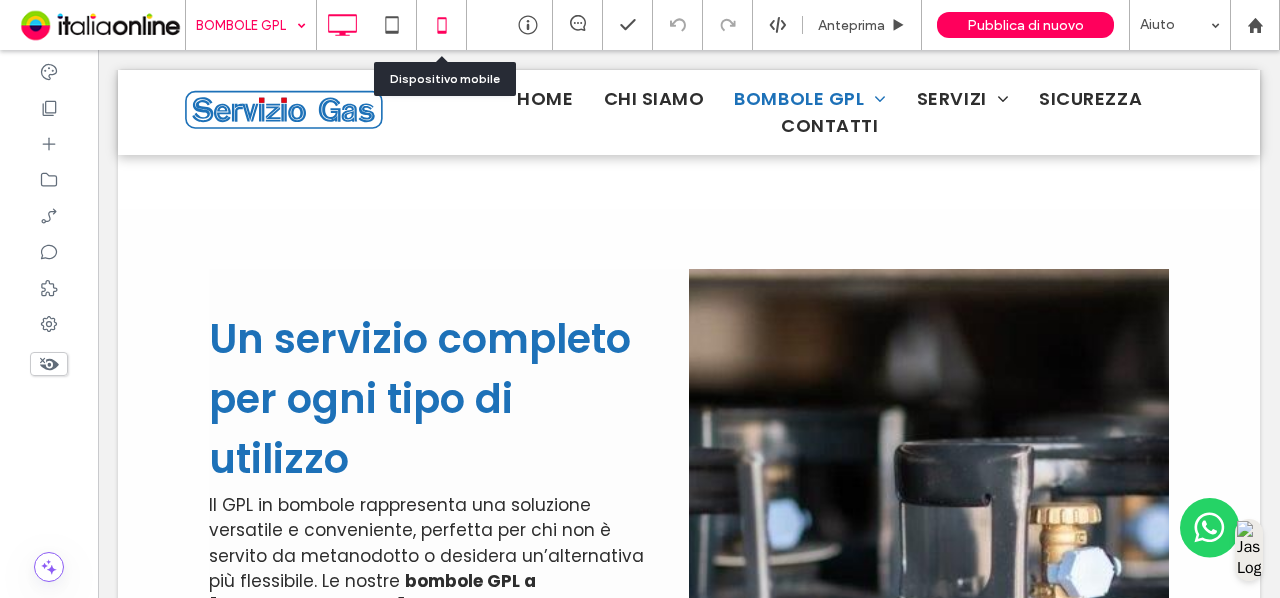 click 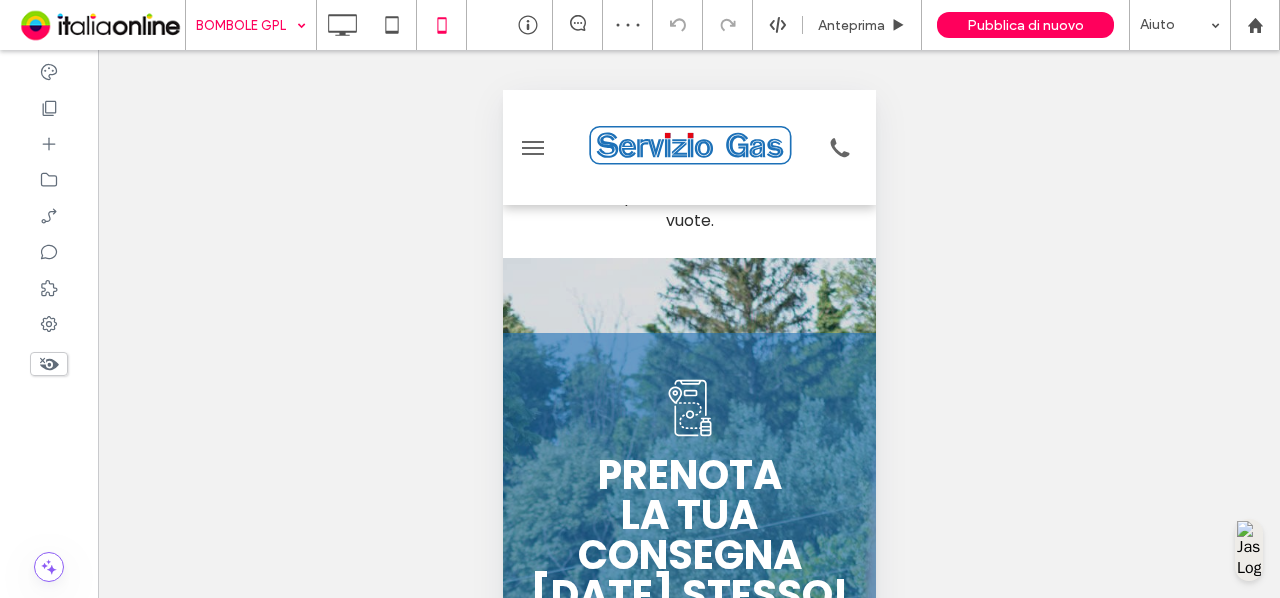scroll, scrollTop: 4100, scrollLeft: 0, axis: vertical 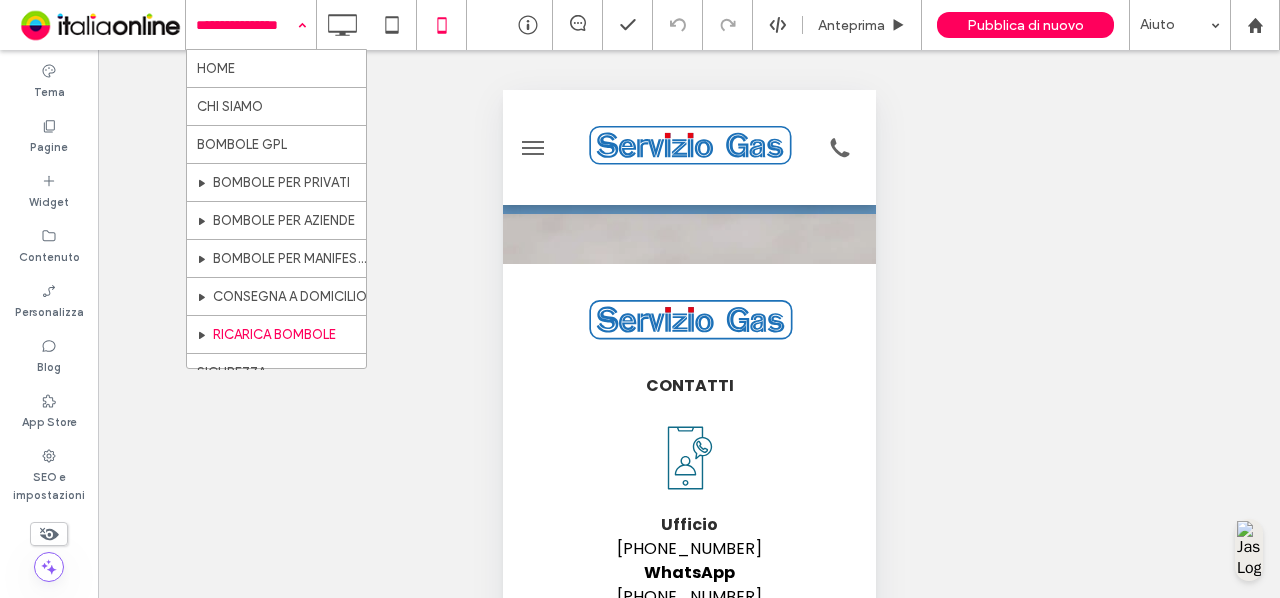 click at bounding box center [246, 25] 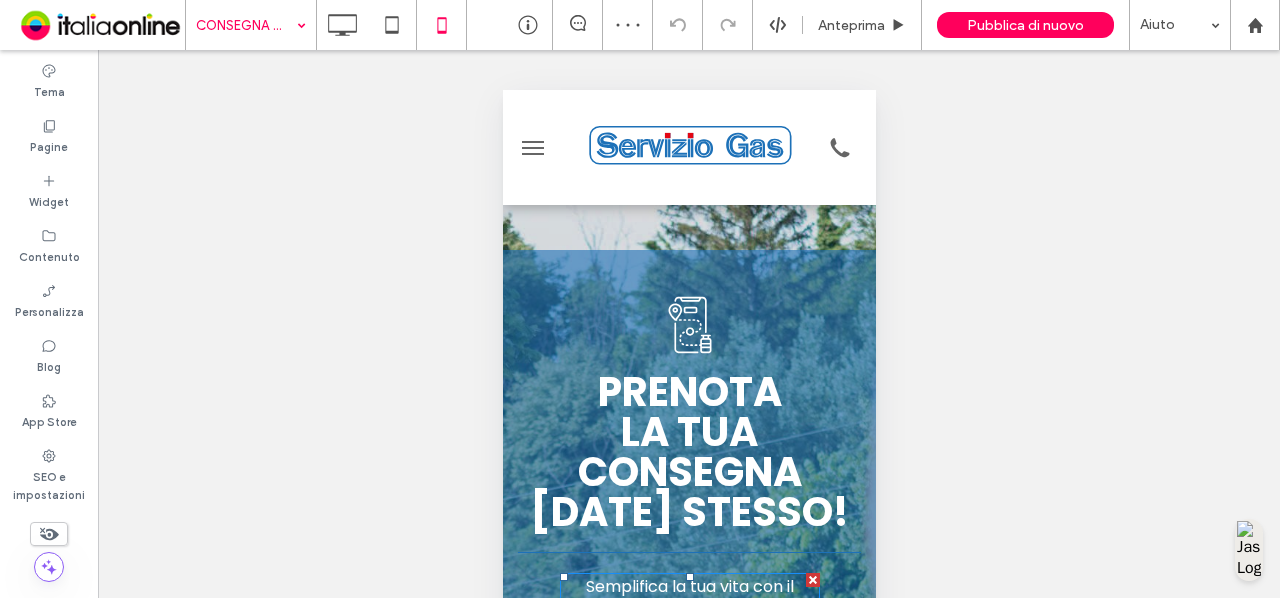 scroll, scrollTop: 4600, scrollLeft: 0, axis: vertical 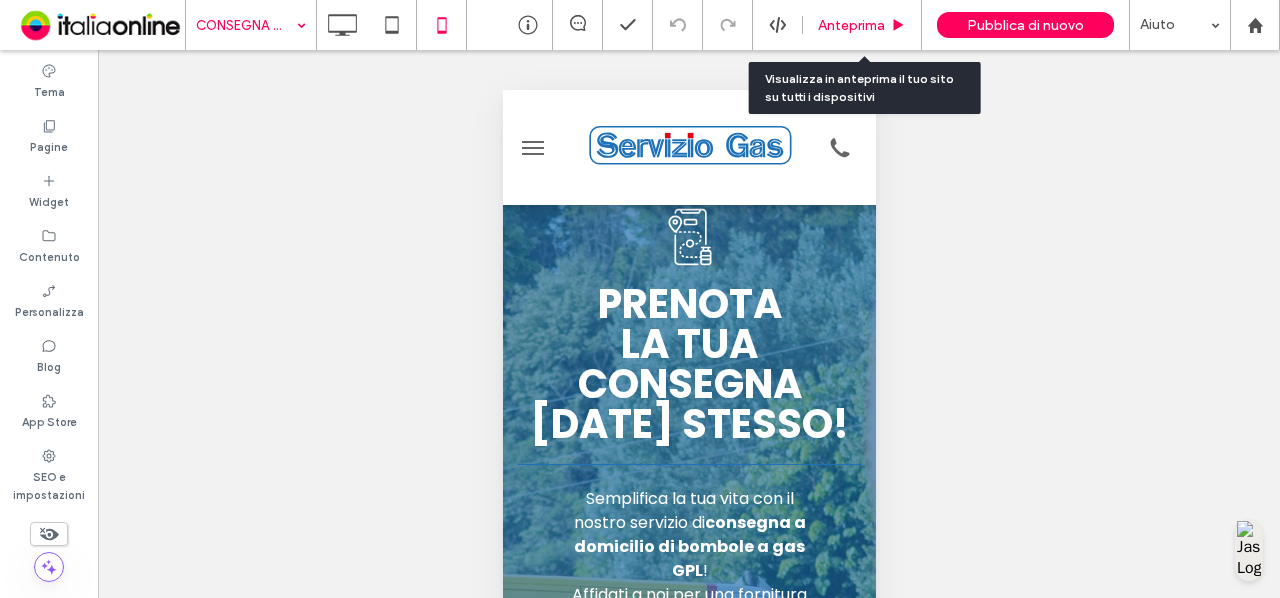 click on "Anteprima" at bounding box center [862, 25] 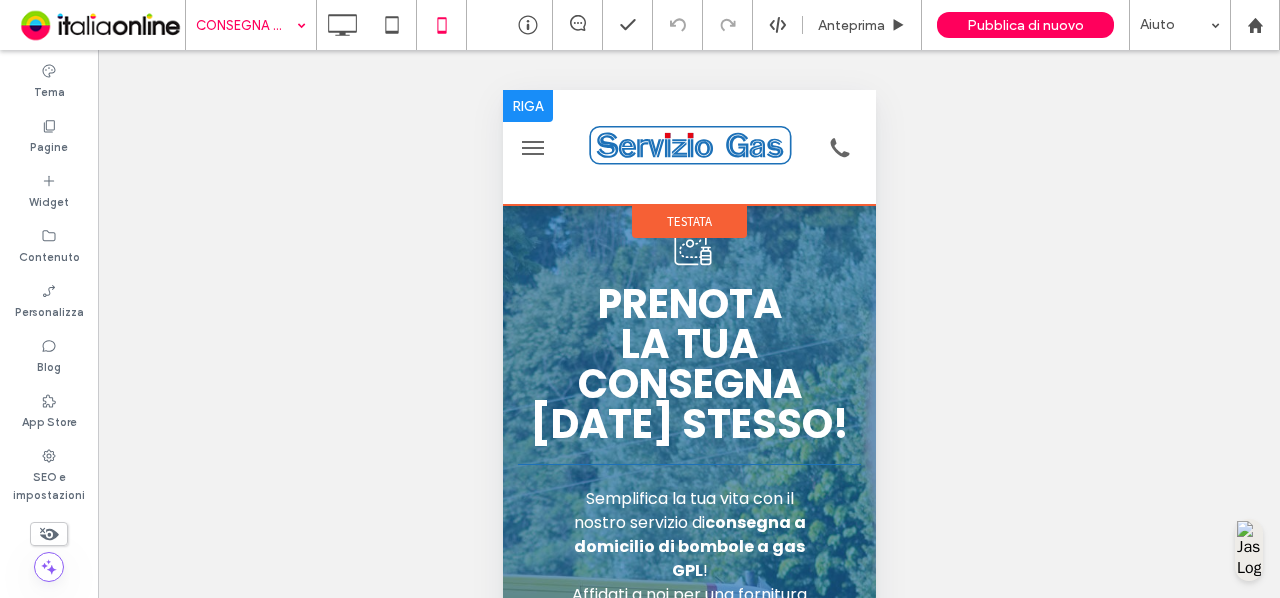 scroll, scrollTop: 4100, scrollLeft: 0, axis: vertical 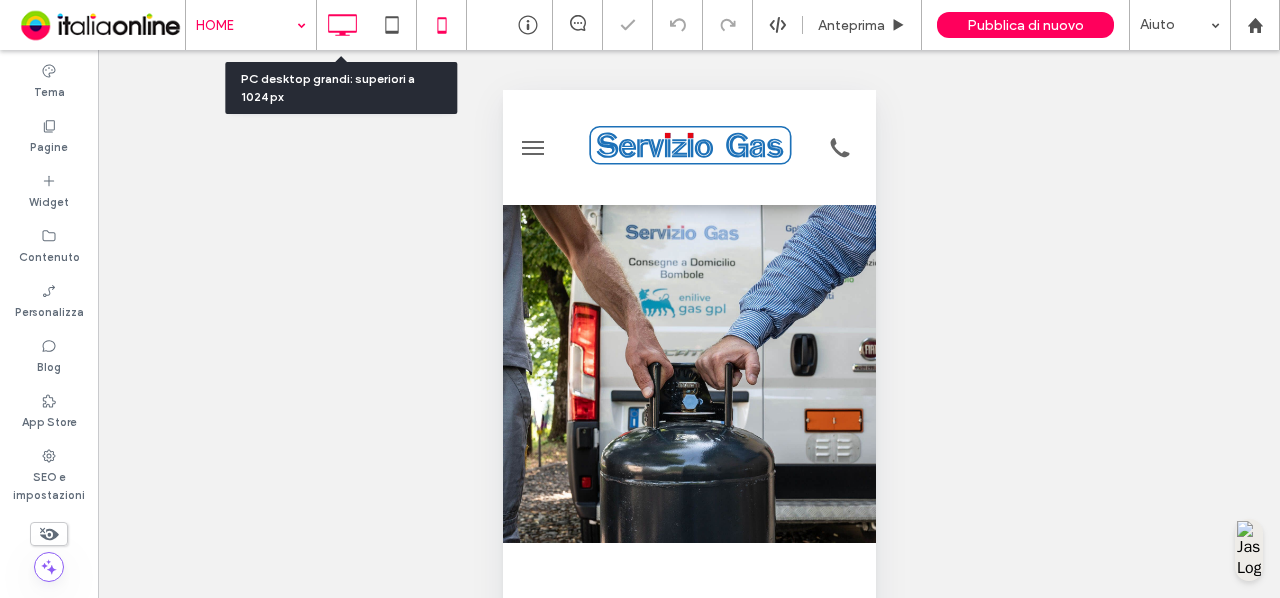 click 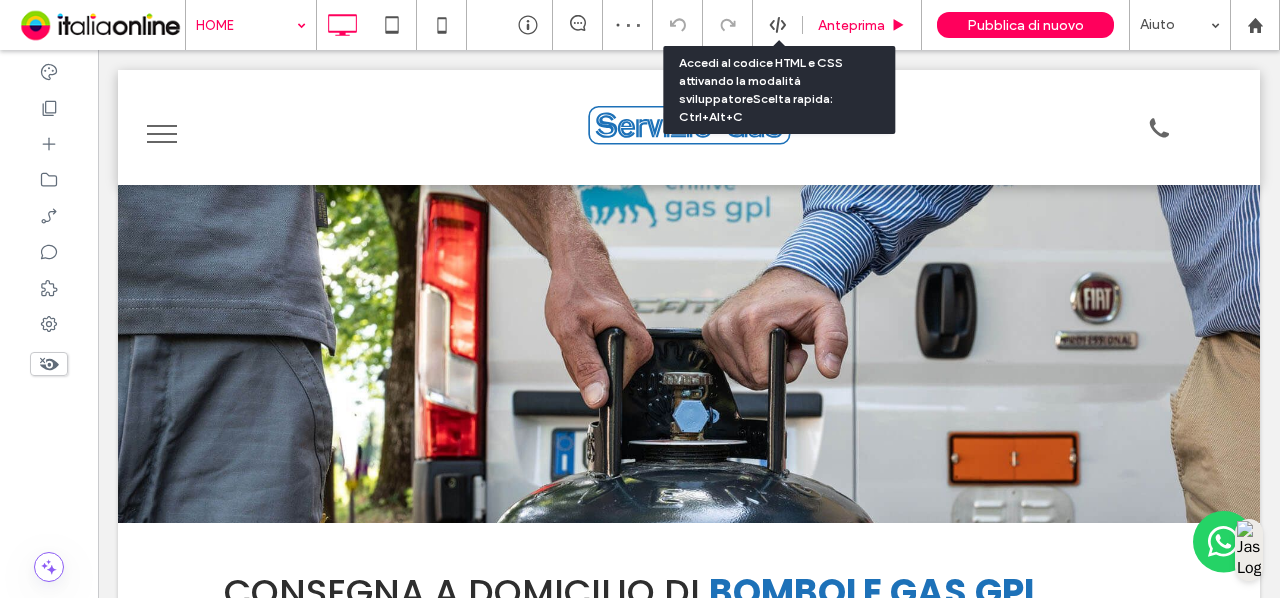 click on "Anteprima" at bounding box center [862, 25] 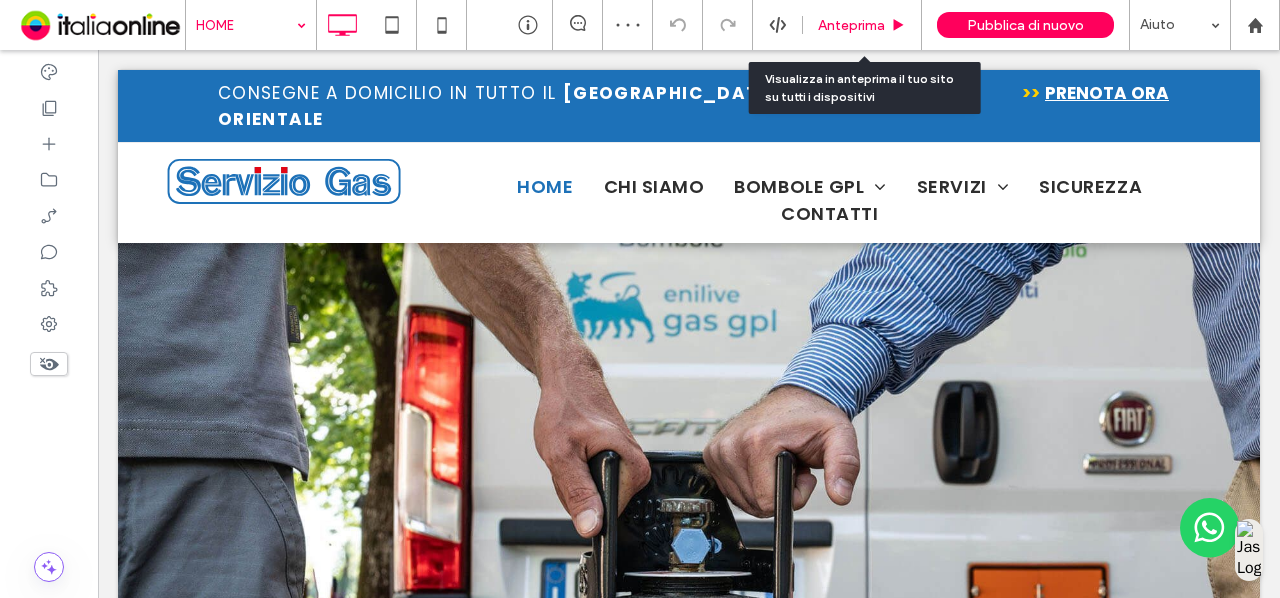 scroll, scrollTop: 0, scrollLeft: 0, axis: both 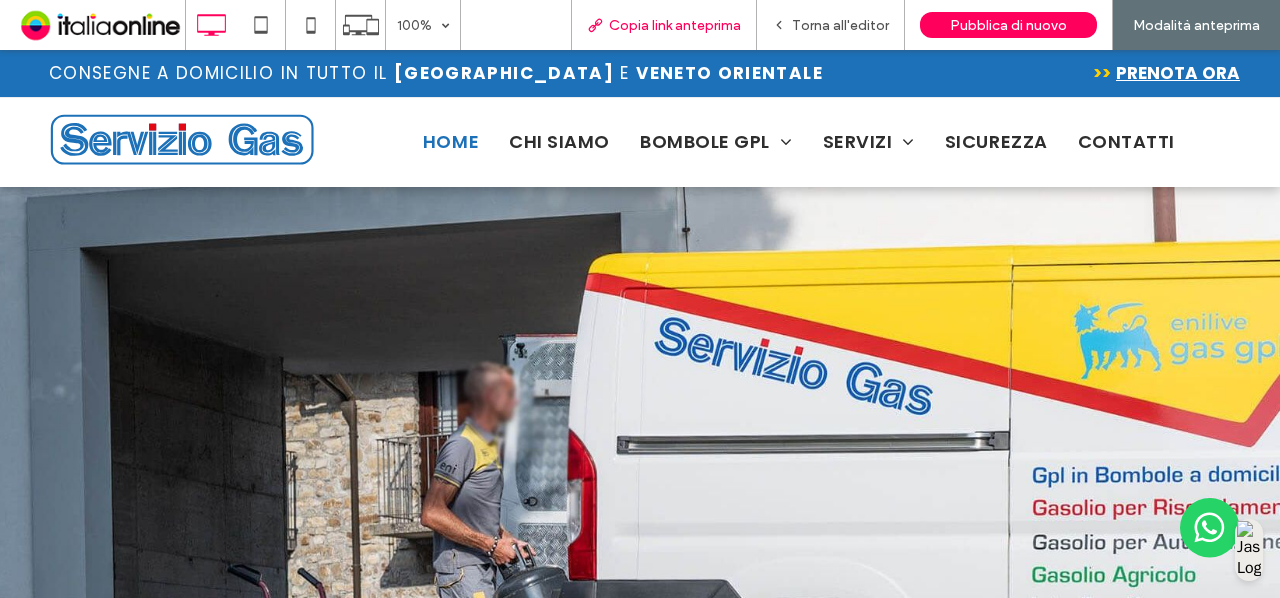 click on "Copia link anteprima" at bounding box center (675, 25) 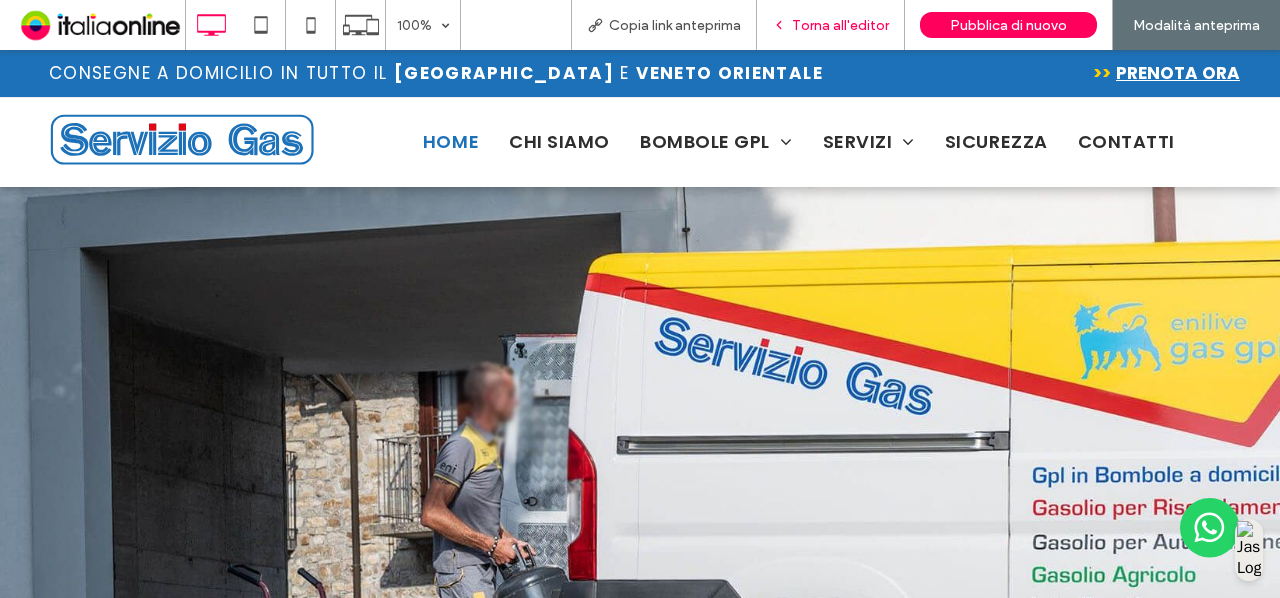 click on "Torna all'editor" at bounding box center [840, 25] 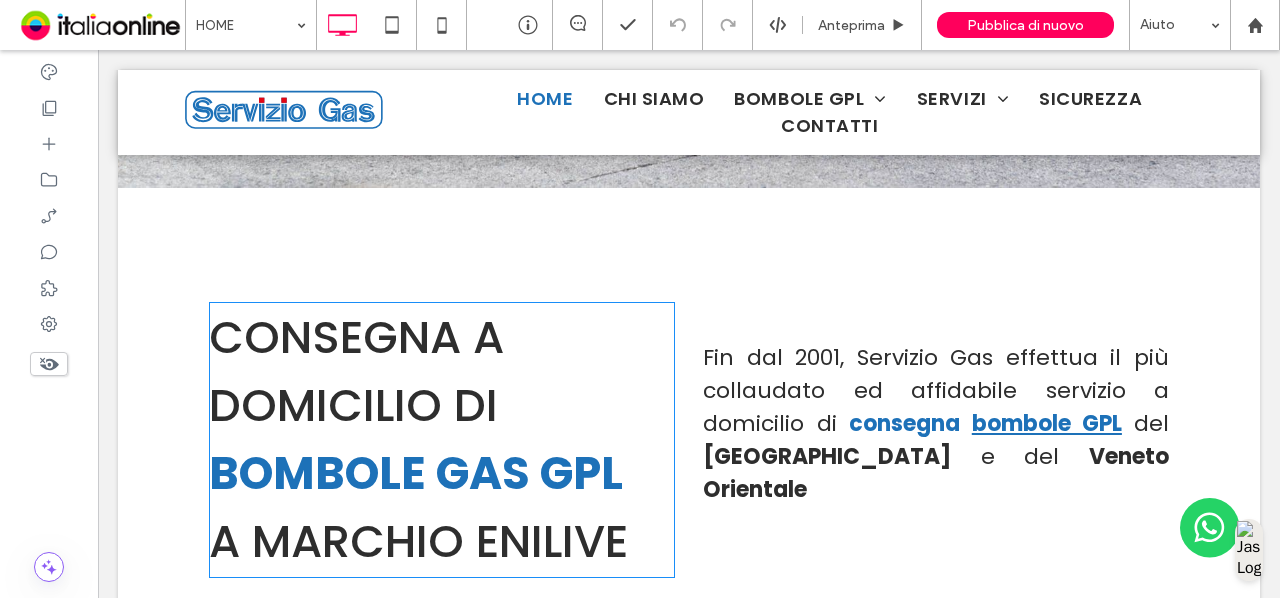 scroll, scrollTop: 1100, scrollLeft: 0, axis: vertical 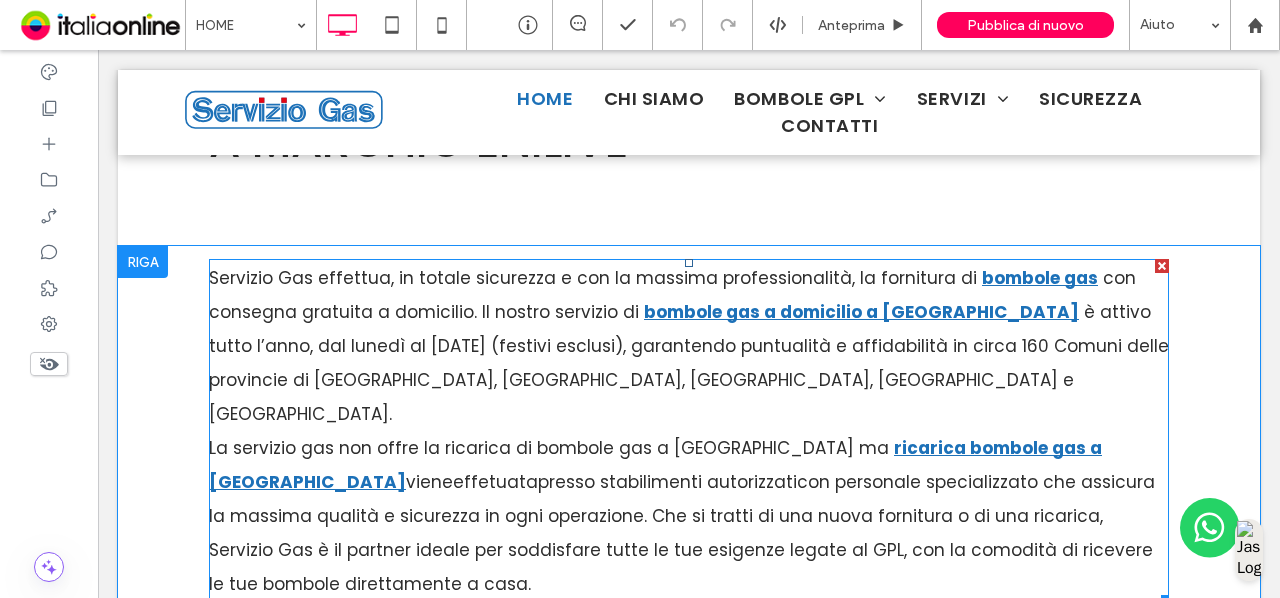click on "La servizio gas non offre la ricarica di bombole gas a Udine ma
ricarica bombole gas a Udine
viene  effetuata
presso stabilimenti autorizzati  con personale specializzato che assicura la massima qualità e sicurezza in ogni operazione. Che si tratti di una nuova fornitura o di una ricarica, Servizio Gas è il partner ideale per soddisfare tutte le tue esigenze legate al GPL, con la comodità di ricevere le tue bombole direttamente a casa." at bounding box center (689, 516) 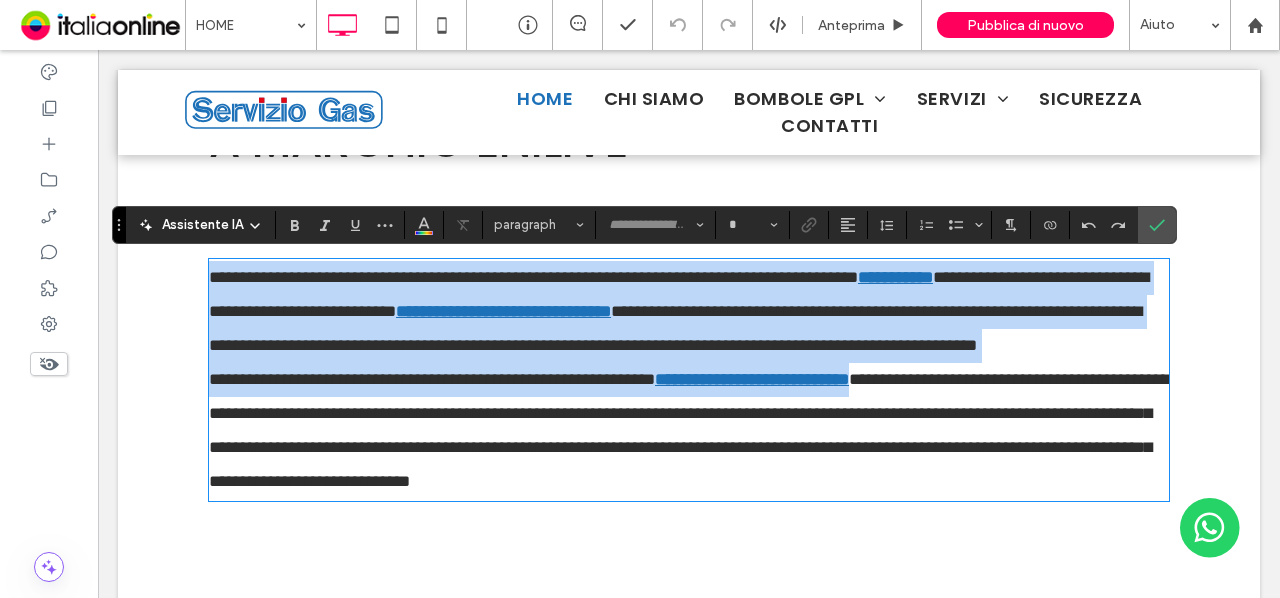 type on "*******" 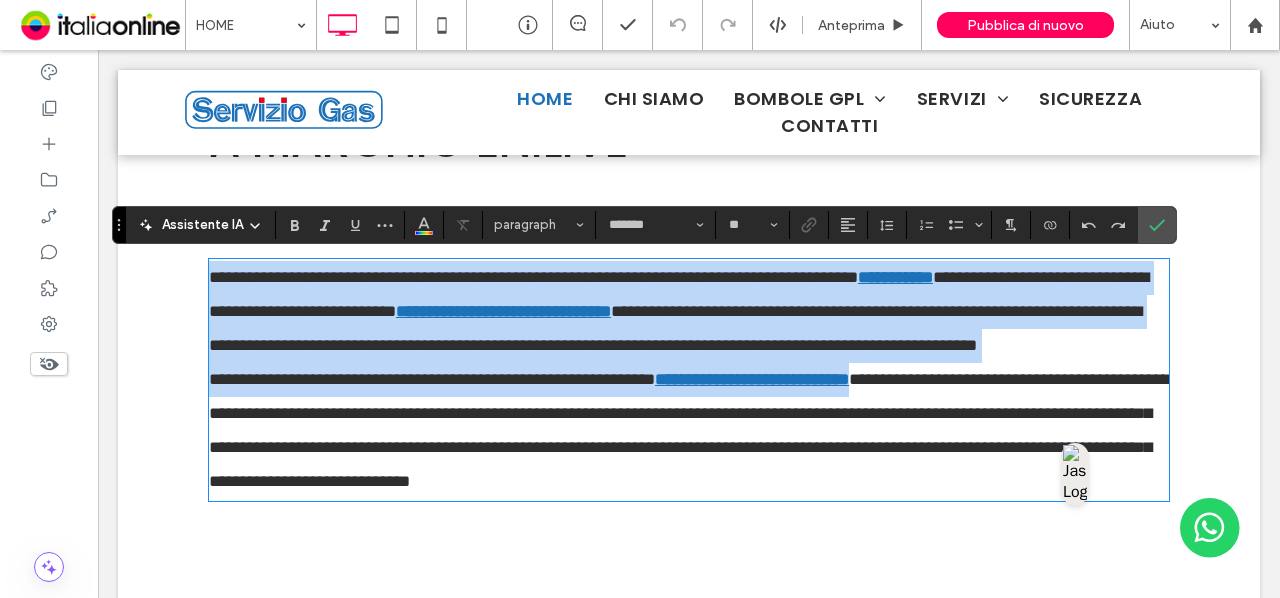 click on "**********" at bounding box center [689, 431] 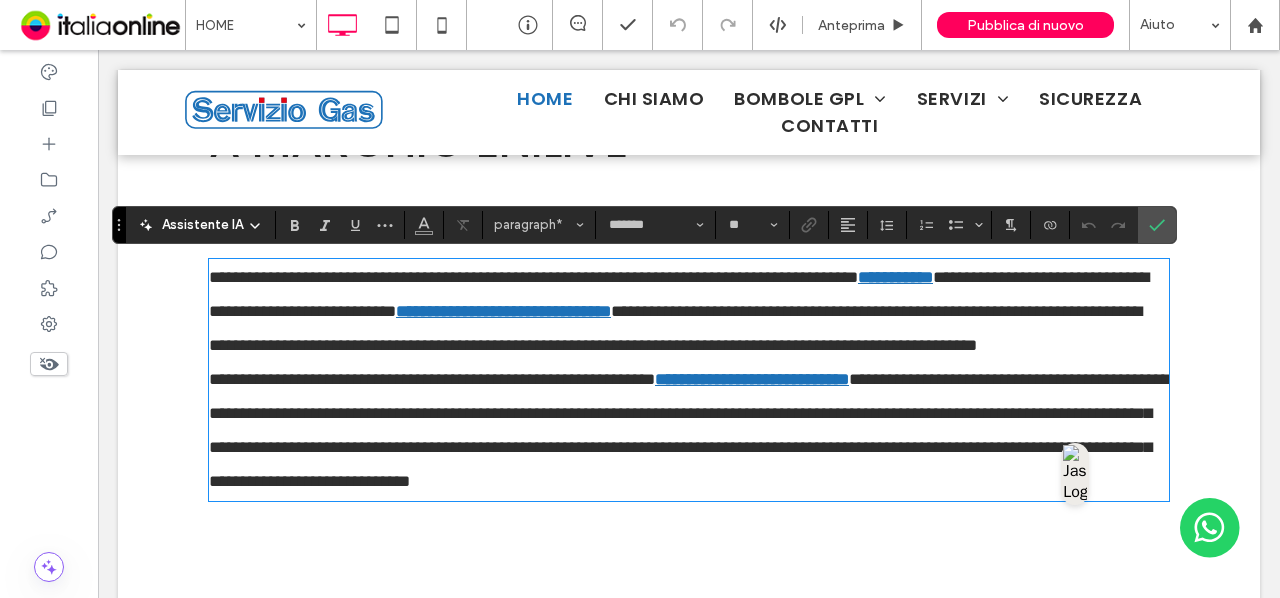 click on "**********" at bounding box center [432, 379] 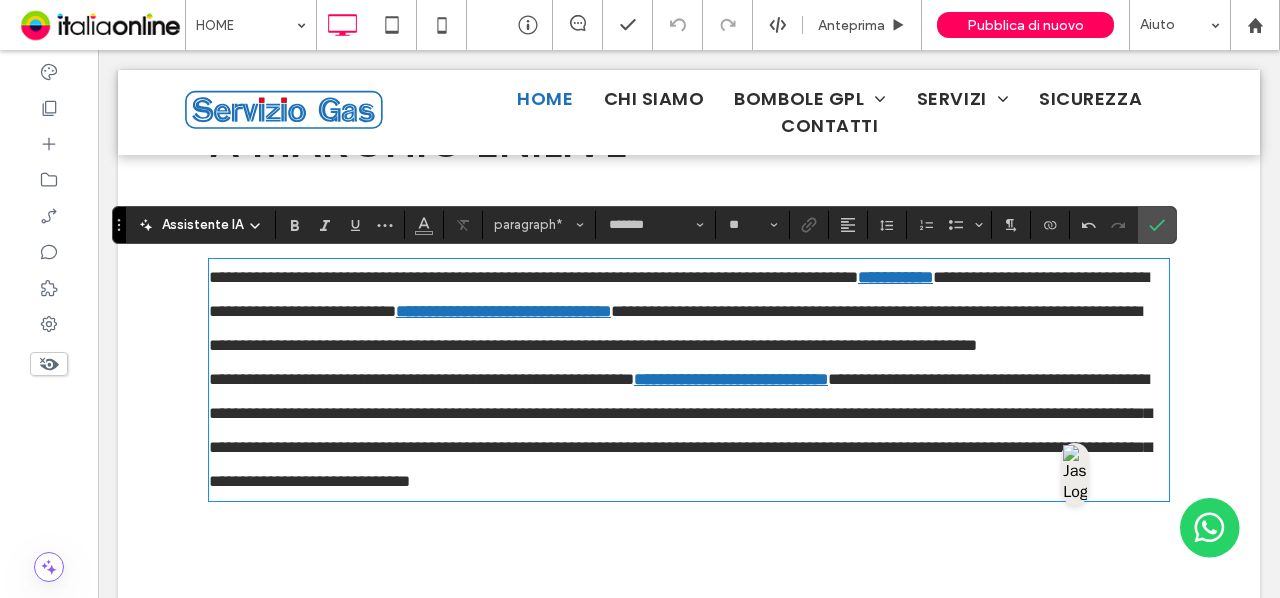 click on "**********" at bounding box center [421, 379] 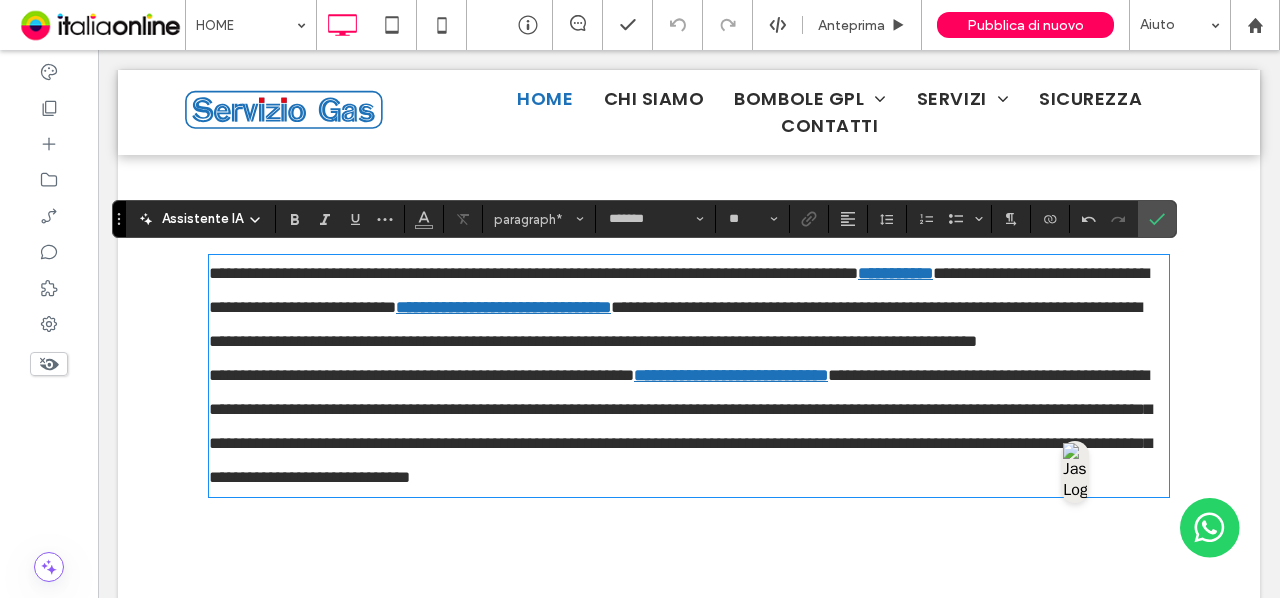 scroll, scrollTop: 1105, scrollLeft: 0, axis: vertical 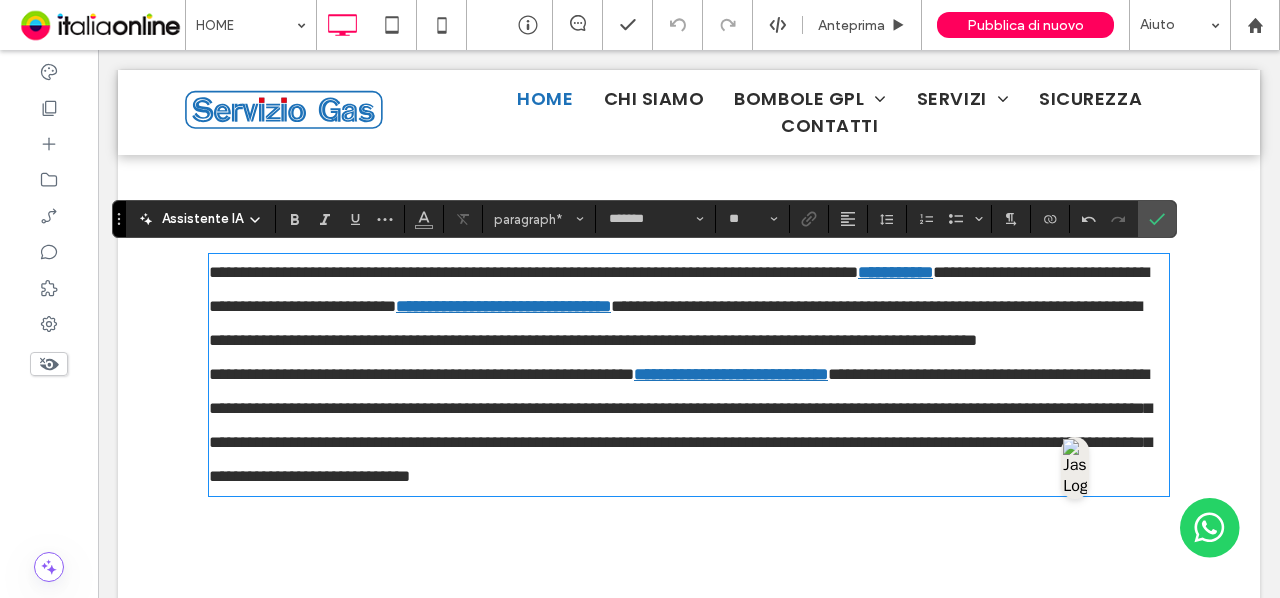 click on "**********" at bounding box center (680, 425) 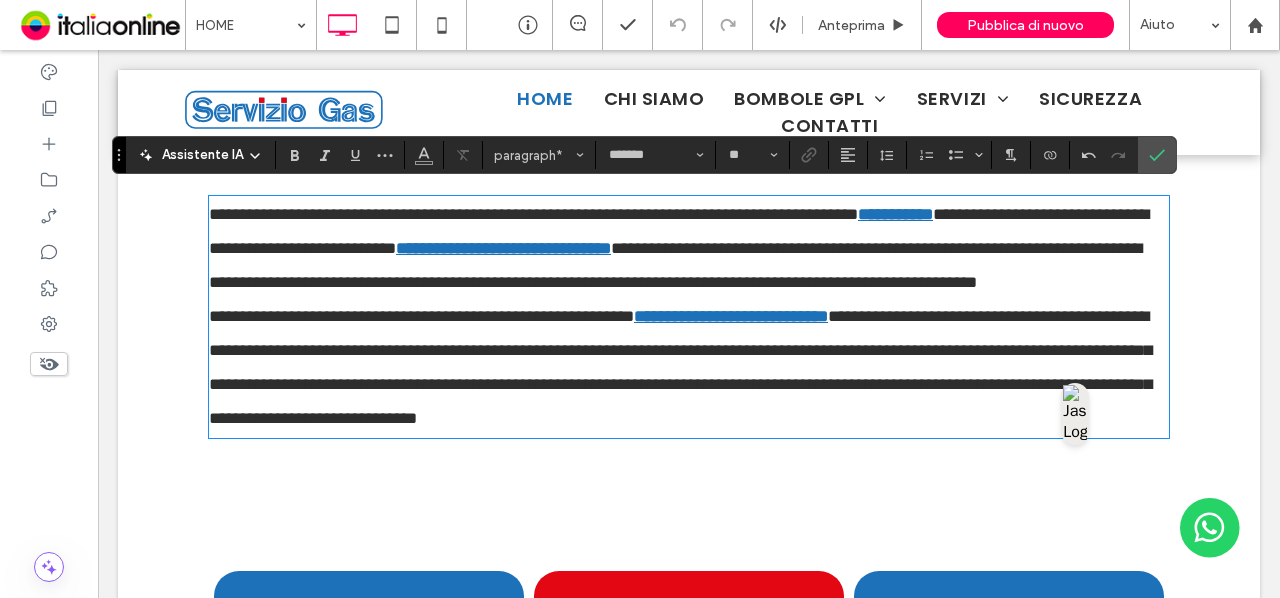 scroll, scrollTop: 1154, scrollLeft: 0, axis: vertical 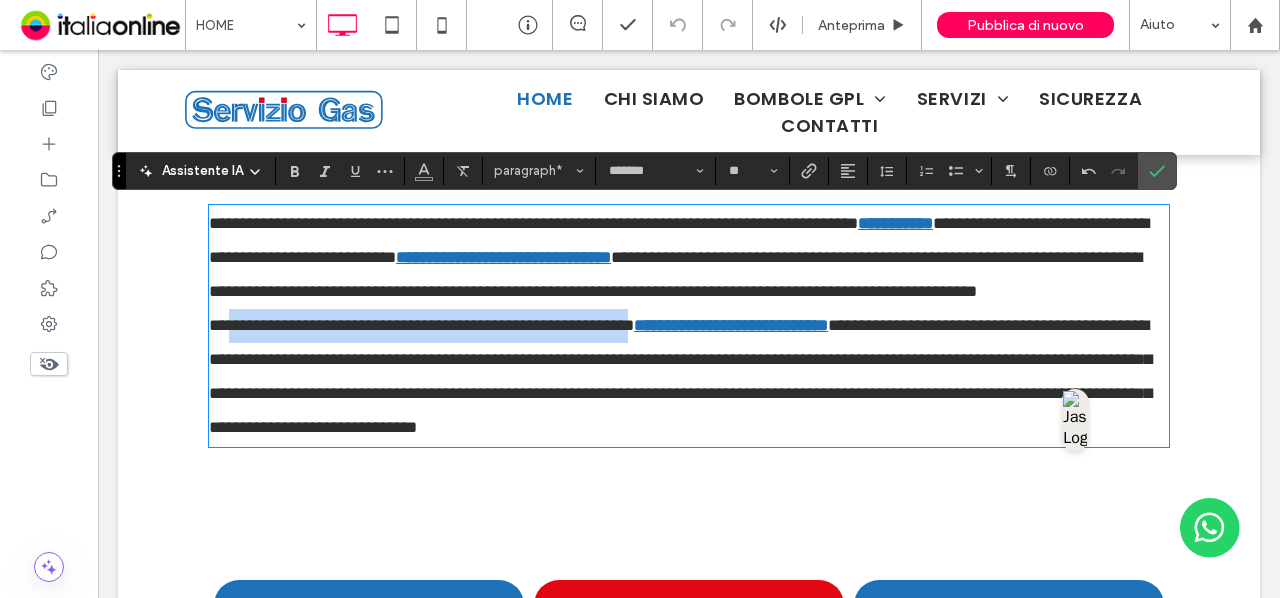 drag, startPoint x: 710, startPoint y: 361, endPoint x: 229, endPoint y: 369, distance: 481.06653 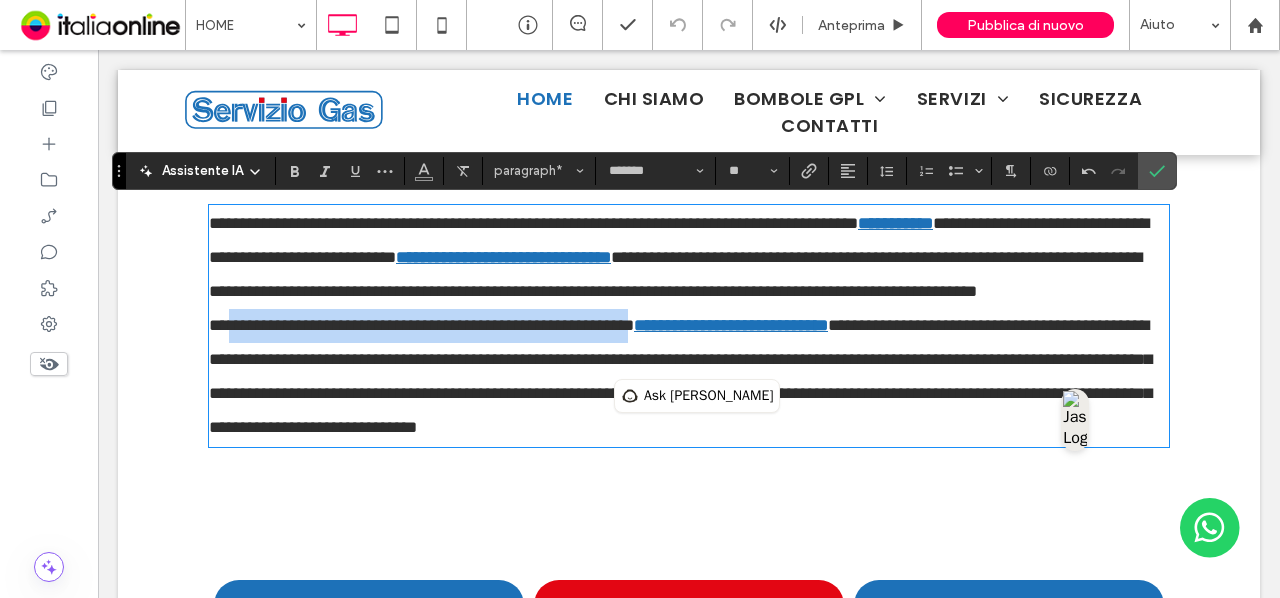 click on "**********" at bounding box center [421, 325] 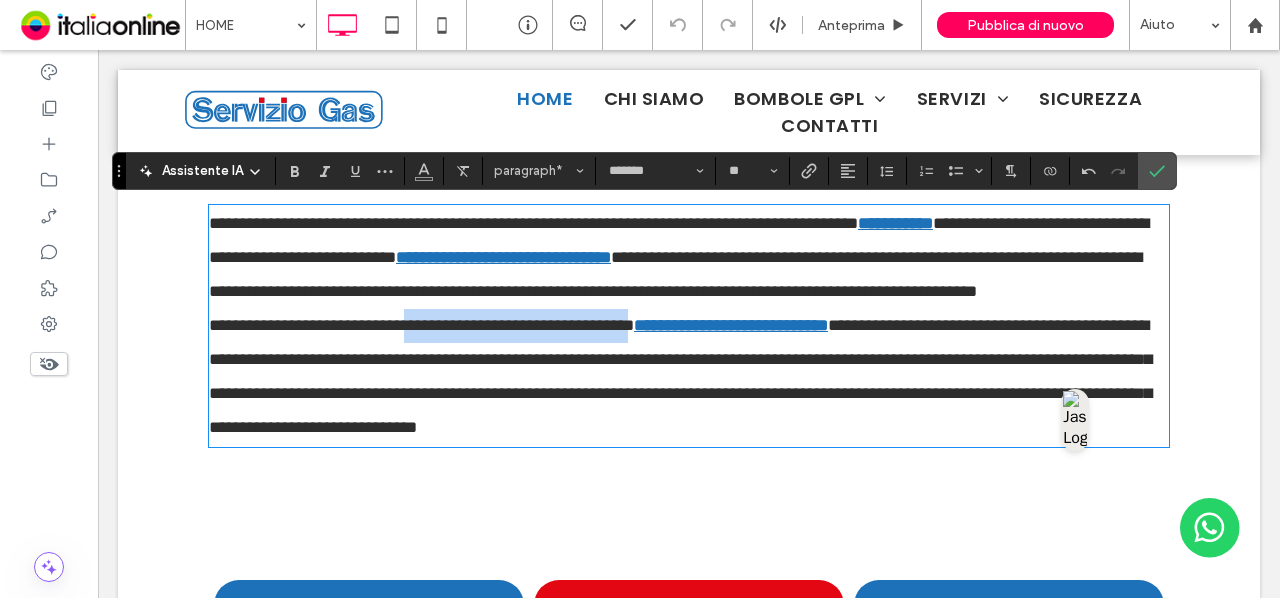 drag, startPoint x: 709, startPoint y: 357, endPoint x: 420, endPoint y: 361, distance: 289.02768 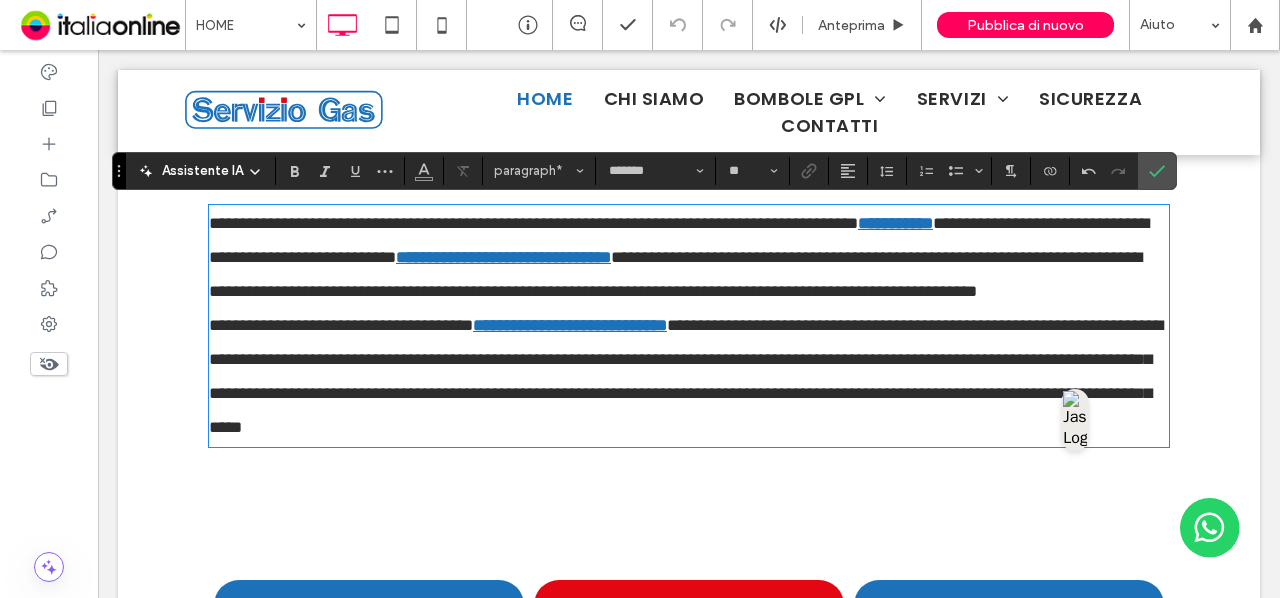 click on "**********" at bounding box center (686, 376) 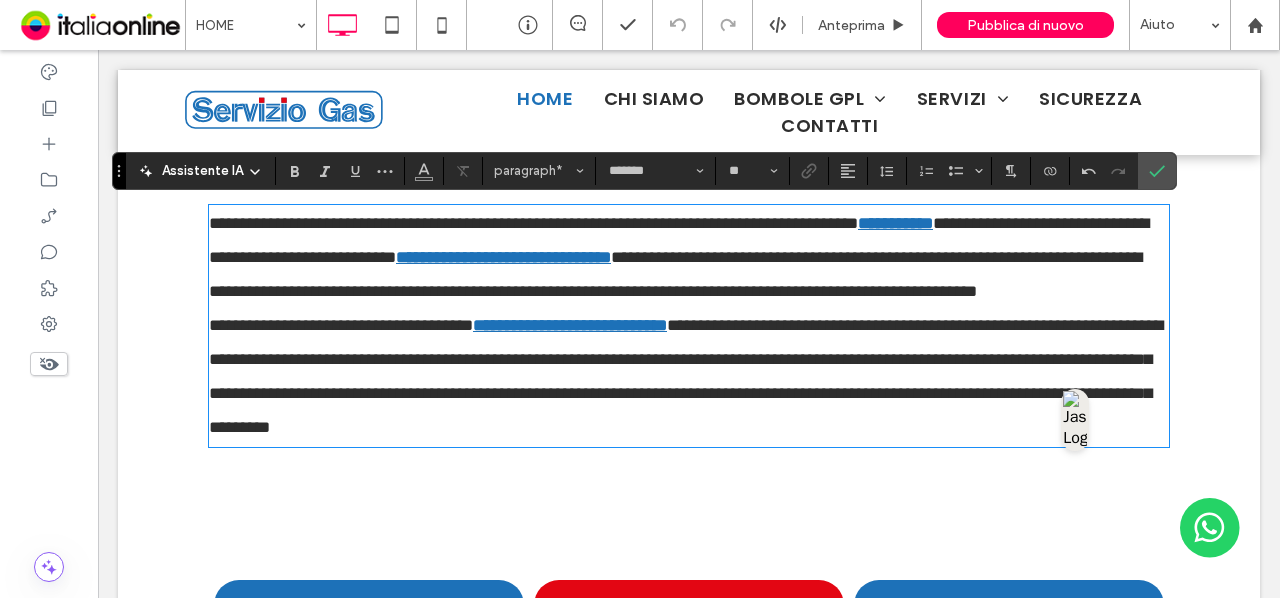 click on "**********" at bounding box center (689, 258) 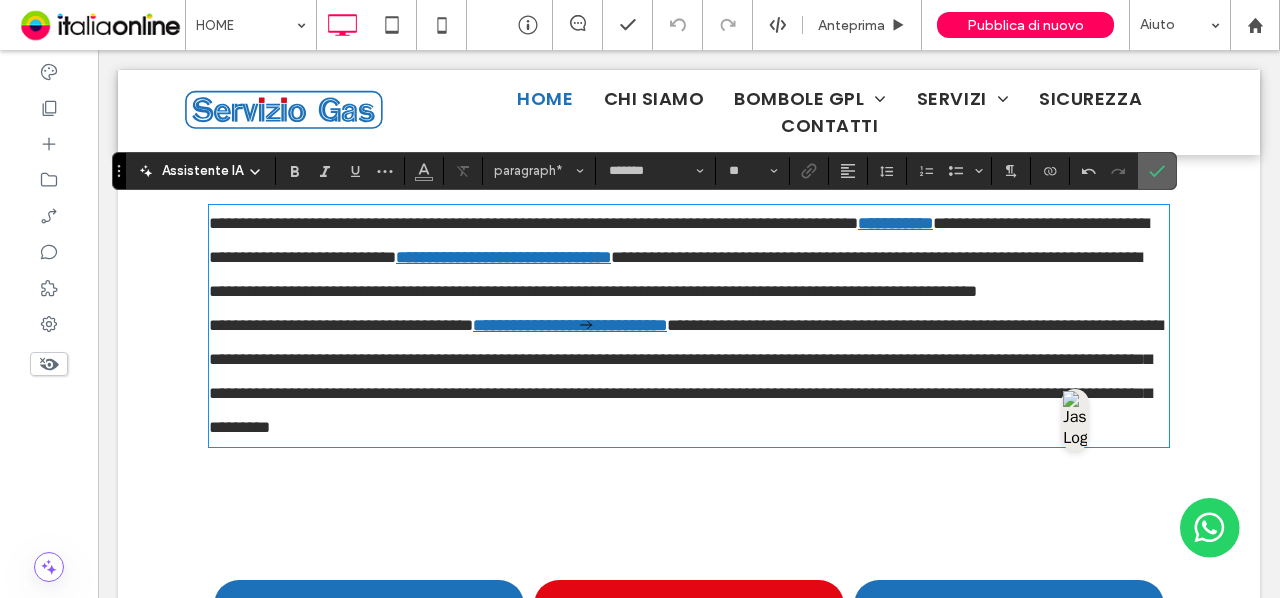 click 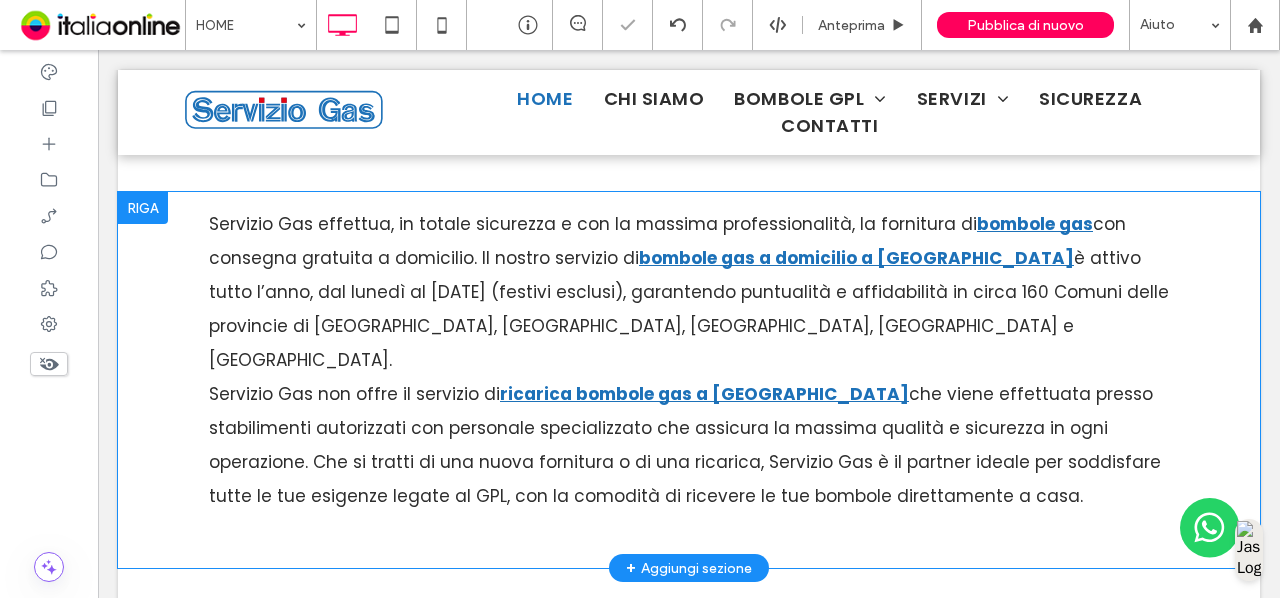 click on "Servizio Gas effettua, in totale sicurezza e con la massima professionalità, la fornitura di  bombole gas  con consegna gratuita a domicilio. Il nostro servizio di  bombole gas a domicilio a Udine  è attivo tutto l’anno, dal lunedì al venerdì (festivi esclusi), garantendo puntualità e affidabilità in circa 160 Comuni delle provincie di Udine, Gorizia, Pordenone, Venezia e Treviso. Servizio Gas non offre il servizio di  ricarica bombole gas a Udine  che viene effettuata presso stabilimenti autorizzati con personale specializzato che assicura la massima qualità e sicurezza in ogni operazione. Che si tratti di una nuova fornitura o di una ricarica, Servizio Gas è il partner ideale per soddisfare tutte le tue esigenze legate al GPL, con la comodità di ricevere le tue bombole direttamente a casa. Click To Paste
Riga + Aggiungi sezione" at bounding box center (689, 380) 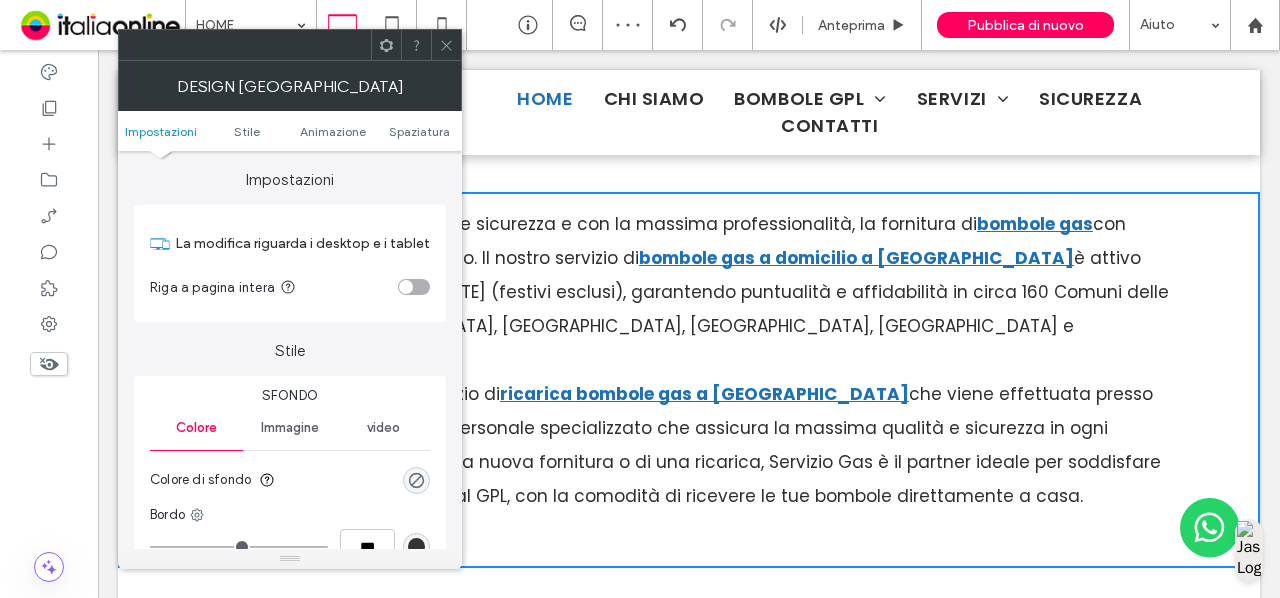 click on "che viene effettuata presso stabilimenti autorizzati con personale specializzato che assicura la massima qualità e sicurezza in ogni operazione. Che si tratti di una nuova fornitura o di una ricarica, Servizio Gas è il partner ideale per soddisfare tutte le tue esigenze legate al GPL, con la comodità di ricevere le tue bombole direttamente a casa." at bounding box center [685, 445] 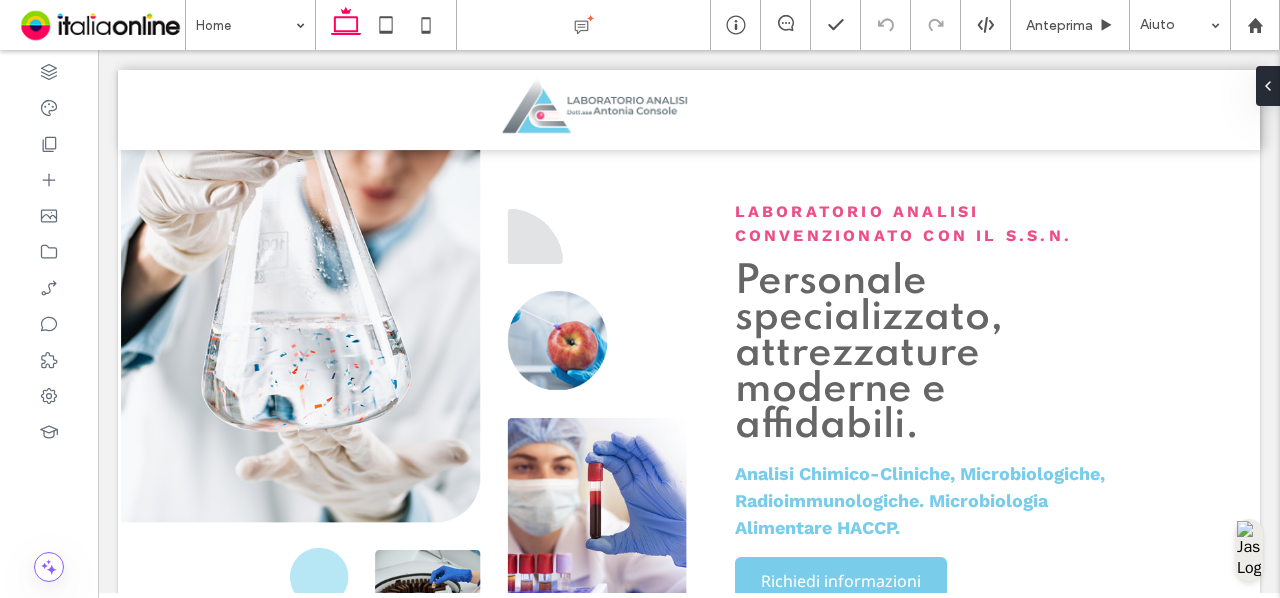 scroll, scrollTop: 0, scrollLeft: 0, axis: both 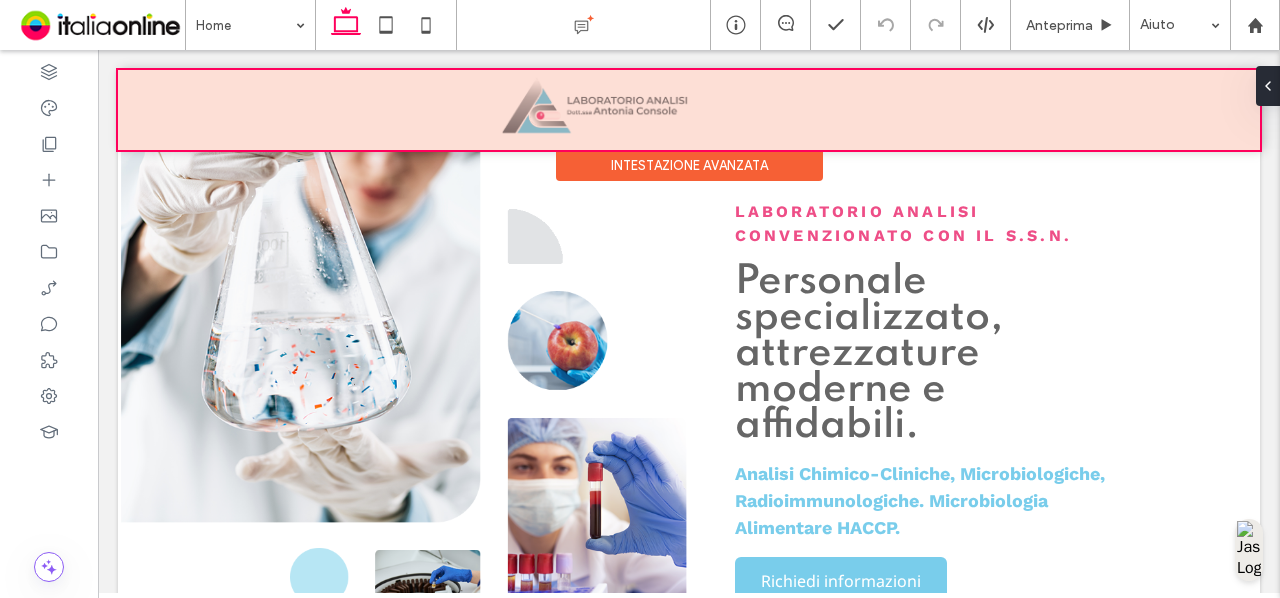 click at bounding box center [689, 110] 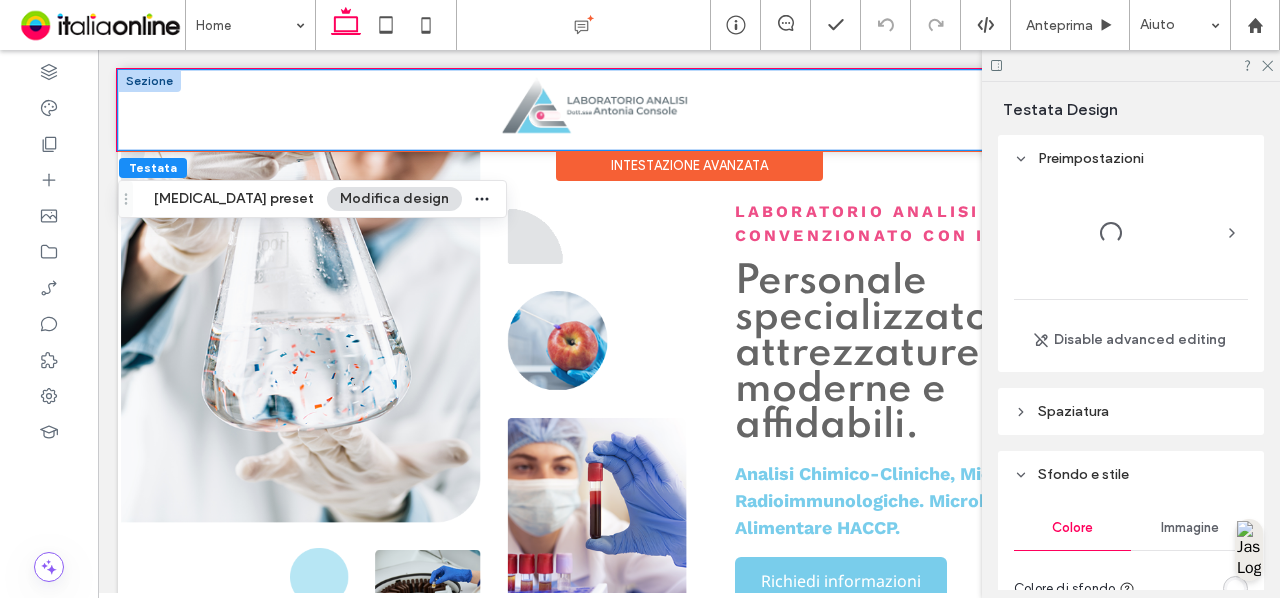 click at bounding box center [689, 110] 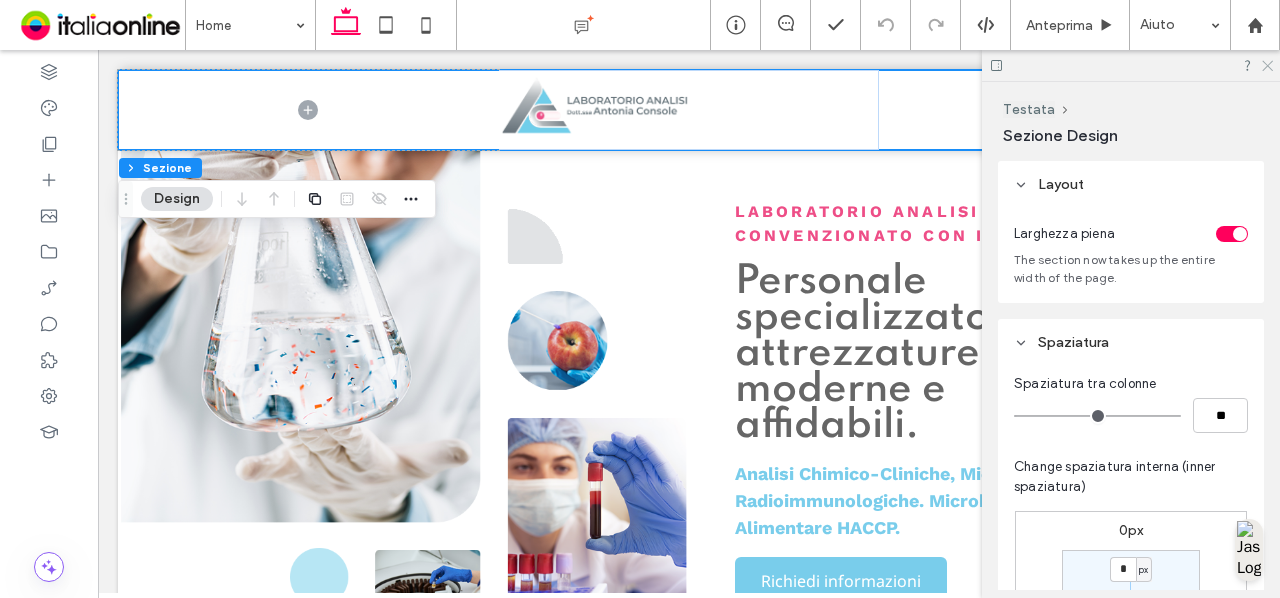 click 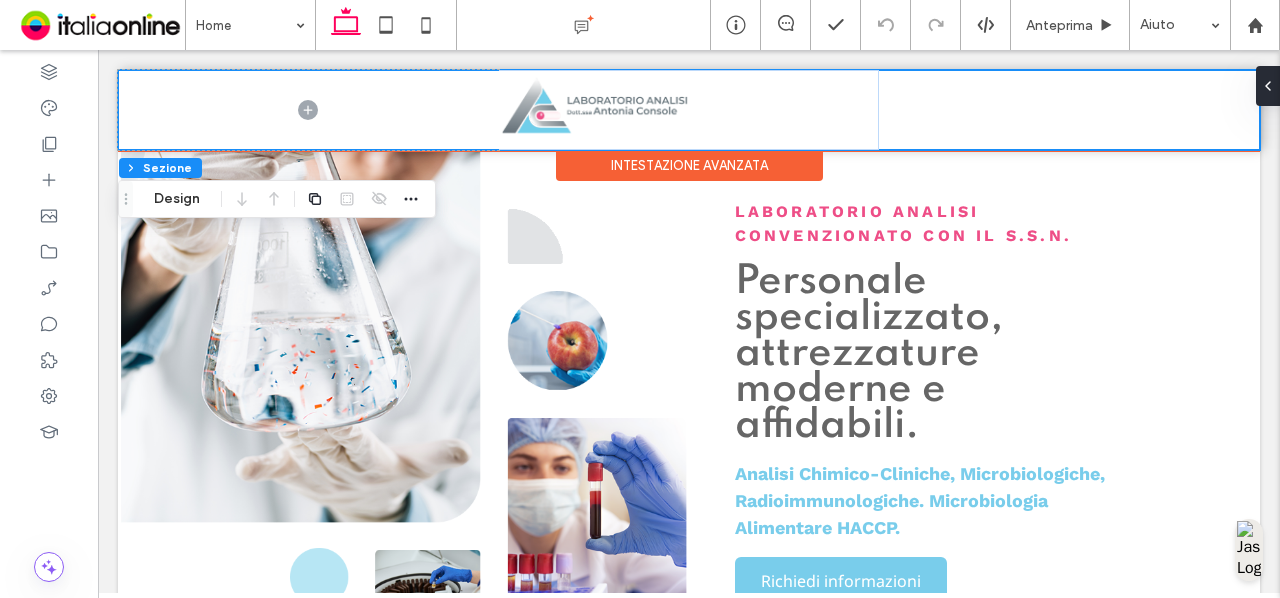click at bounding box center [689, 110] 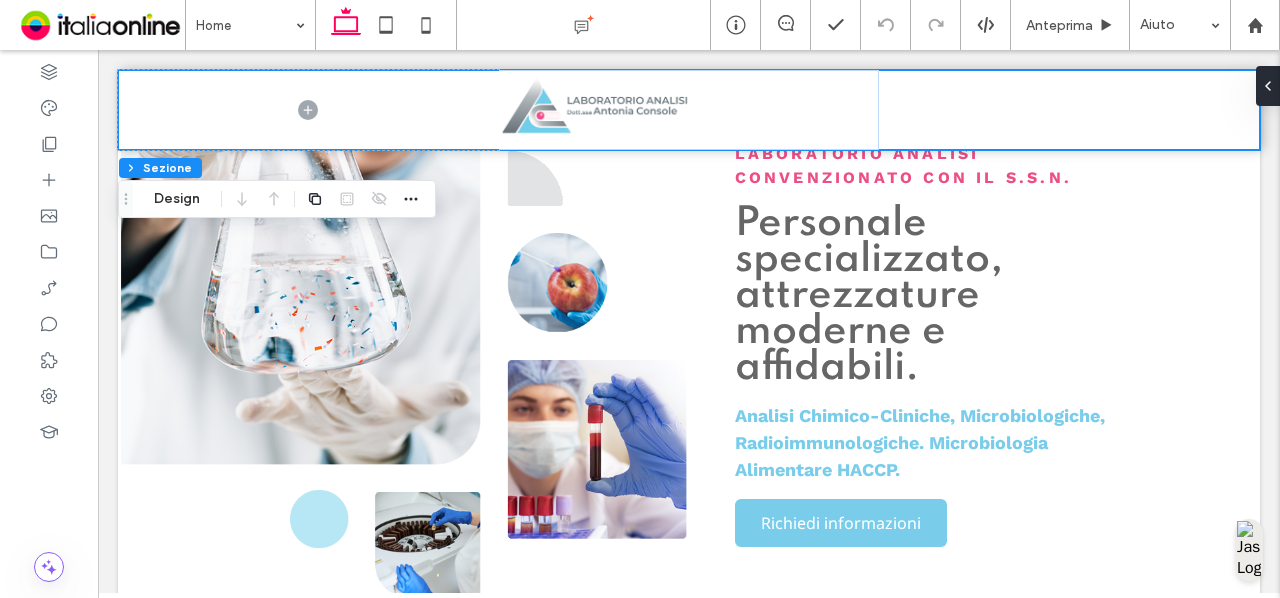 scroll, scrollTop: 0, scrollLeft: 0, axis: both 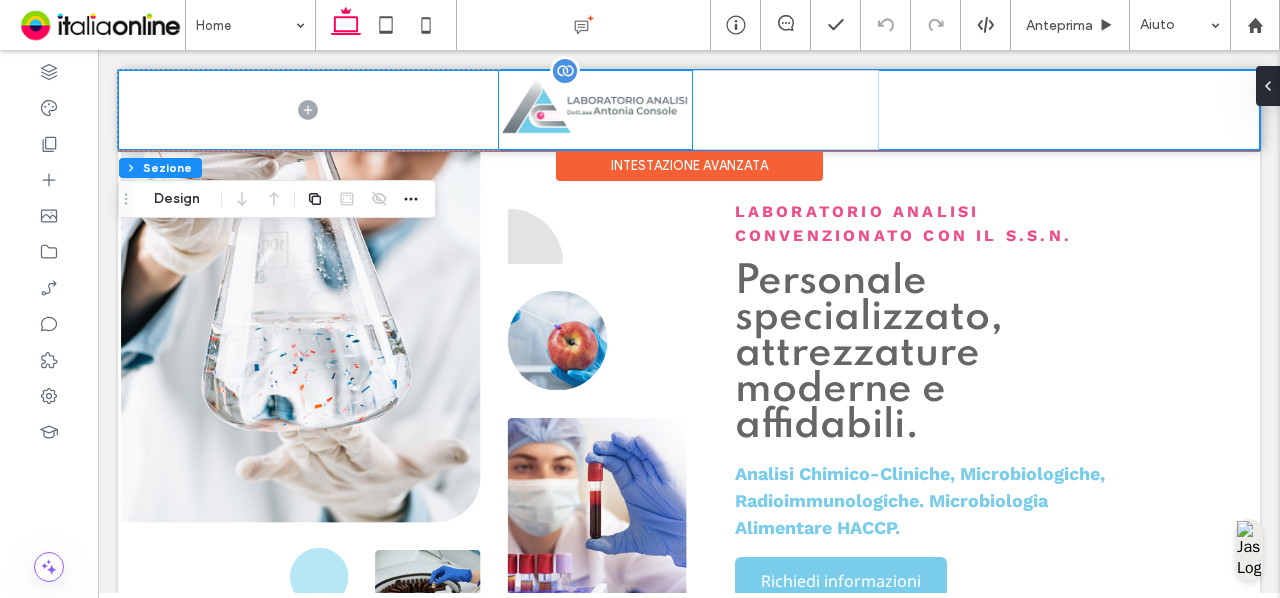 click at bounding box center [595, 110] 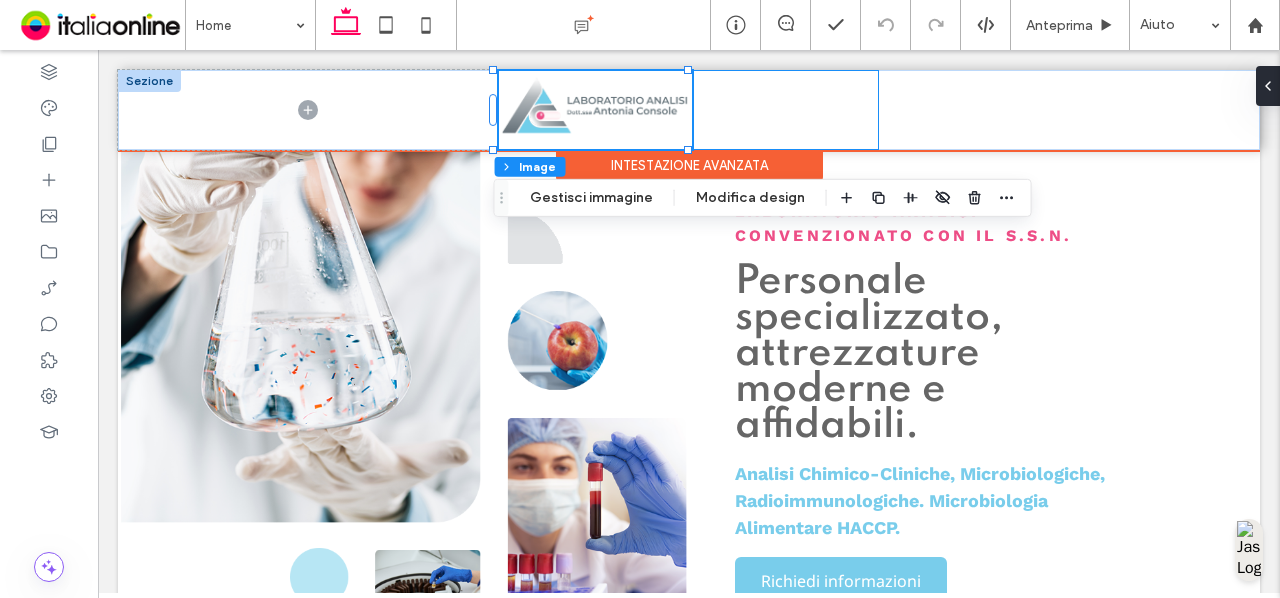 click at bounding box center [689, 110] 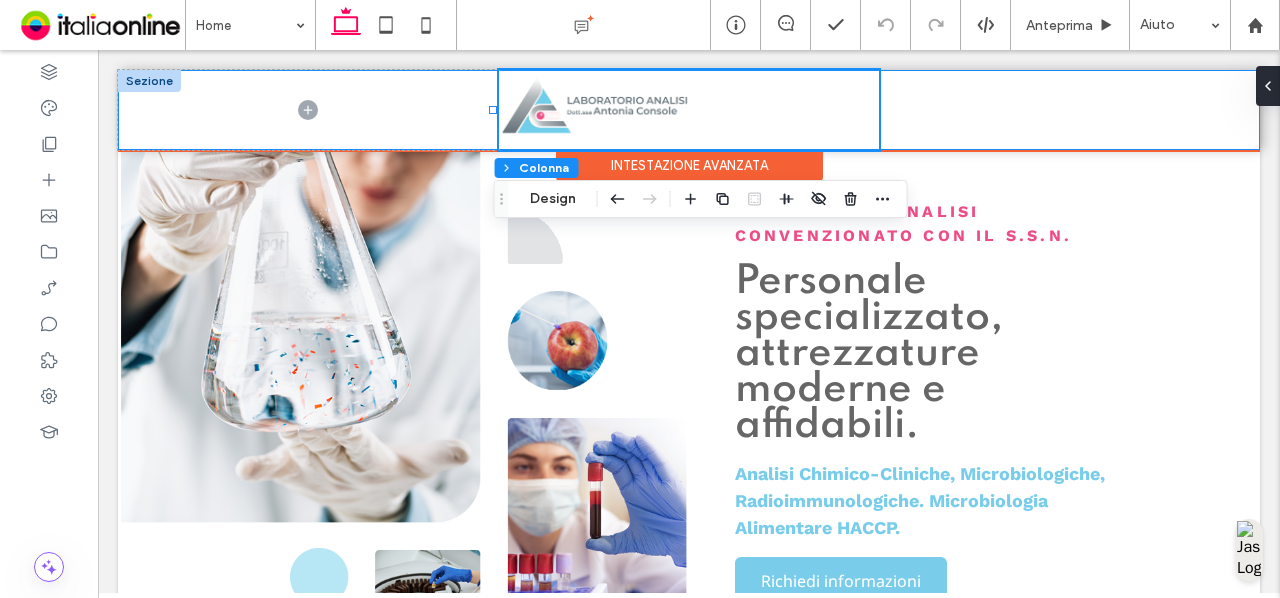 click at bounding box center [689, 110] 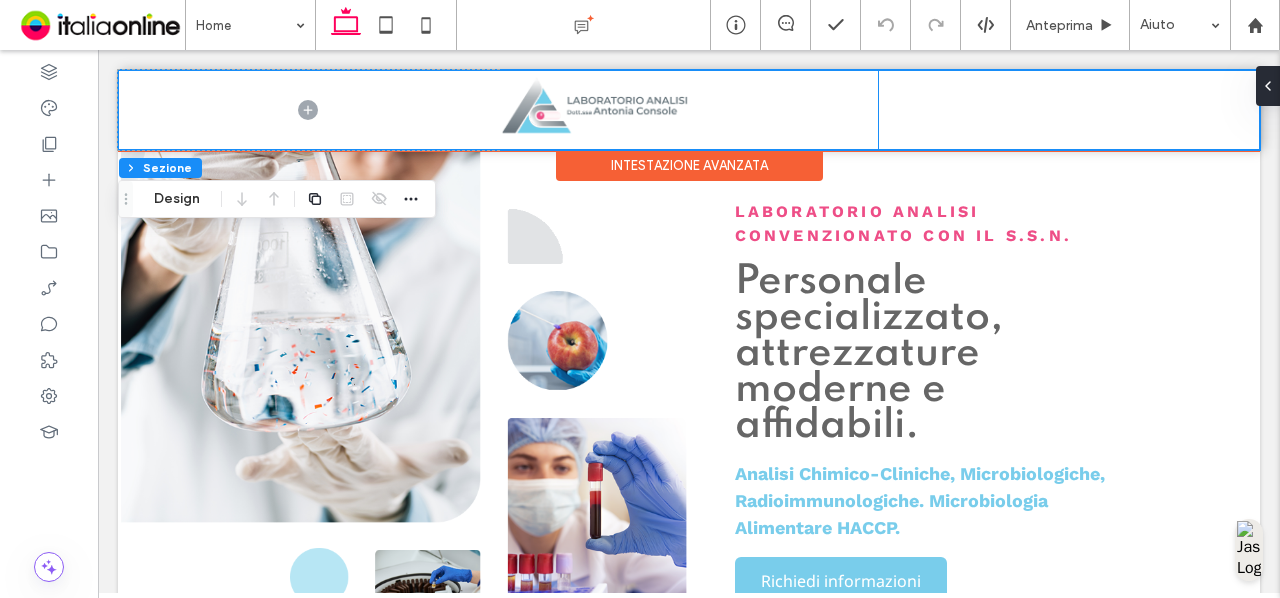 click at bounding box center (689, 110) 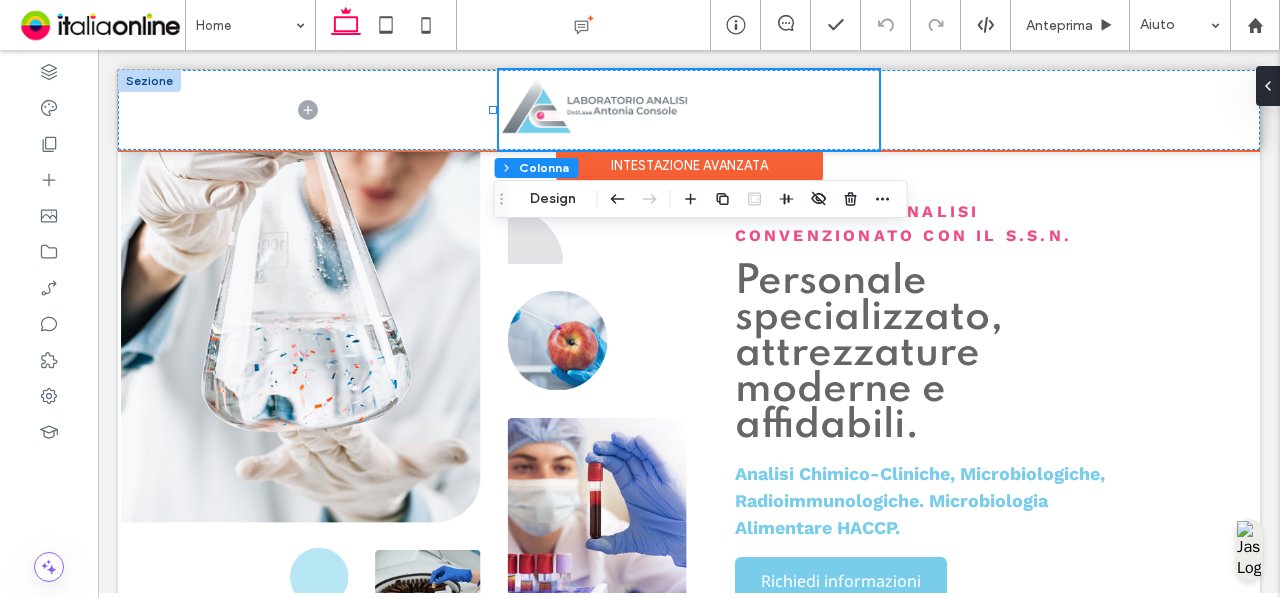 click at bounding box center [689, 110] 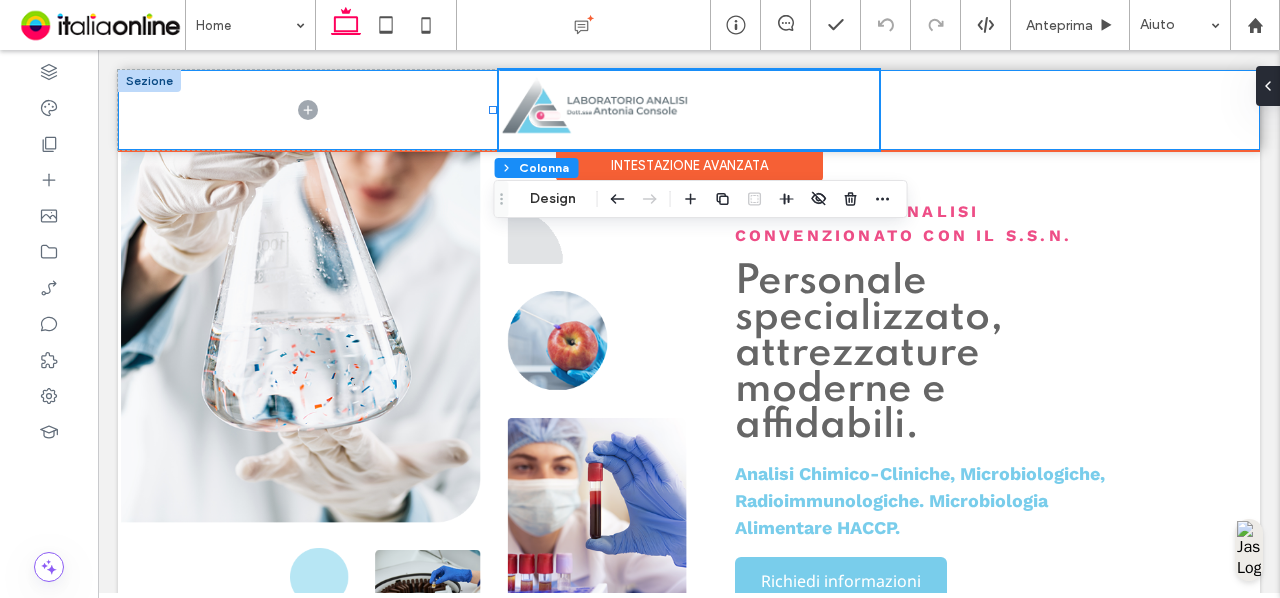 click at bounding box center (689, 110) 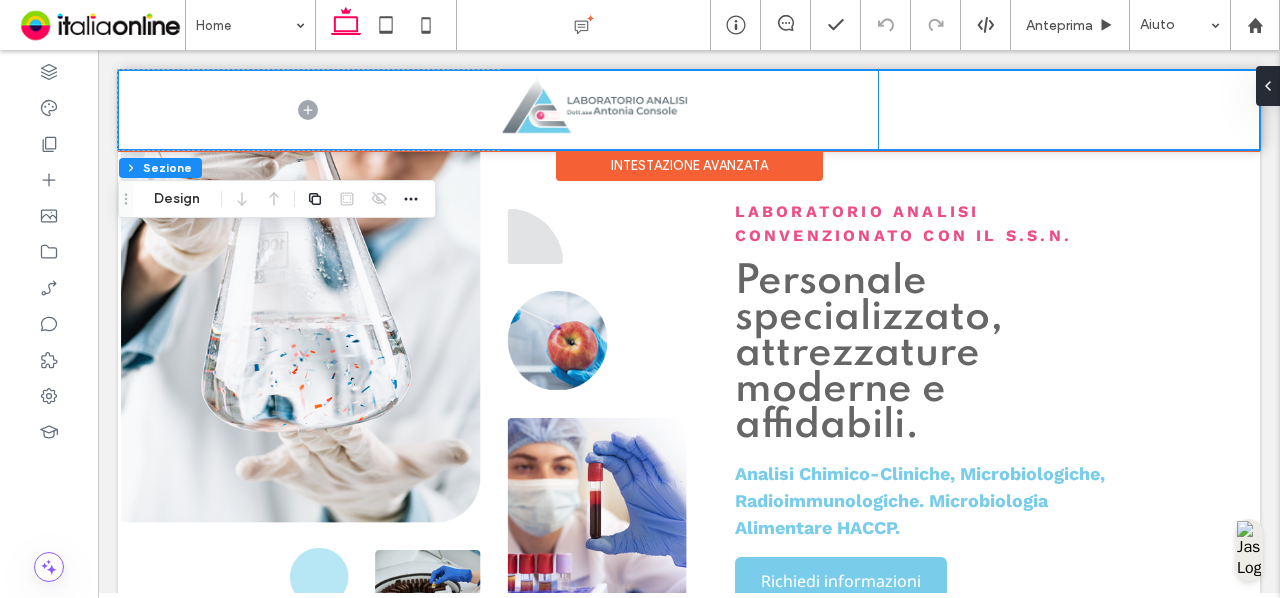 click at bounding box center [689, 110] 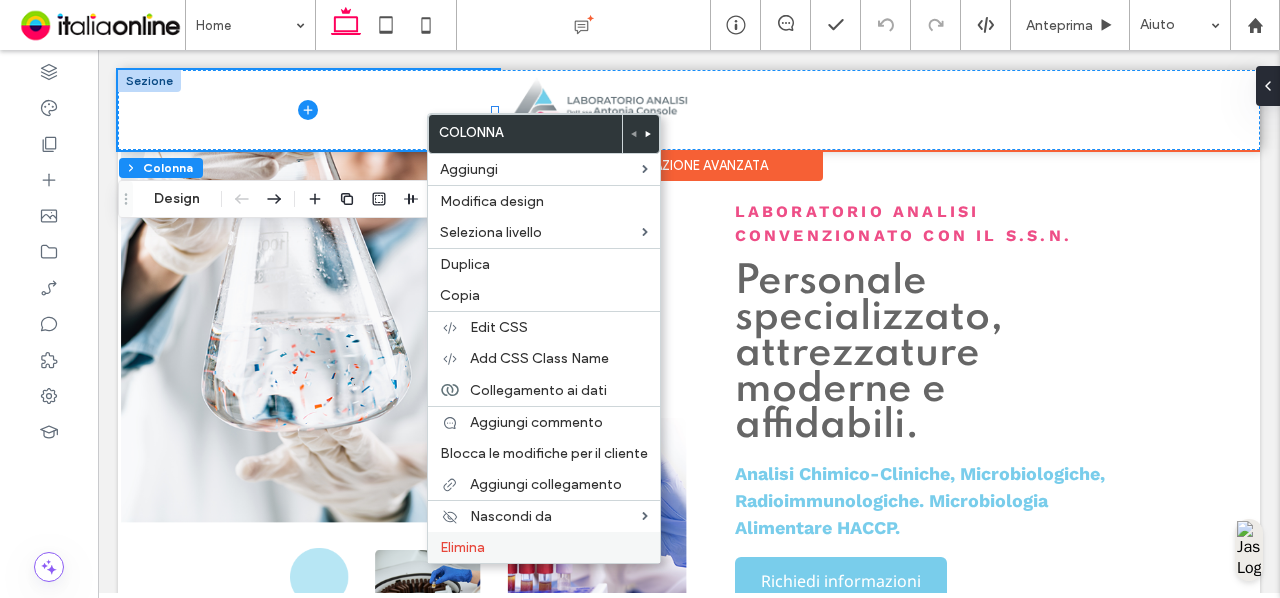 click on "Elimina" at bounding box center [544, 547] 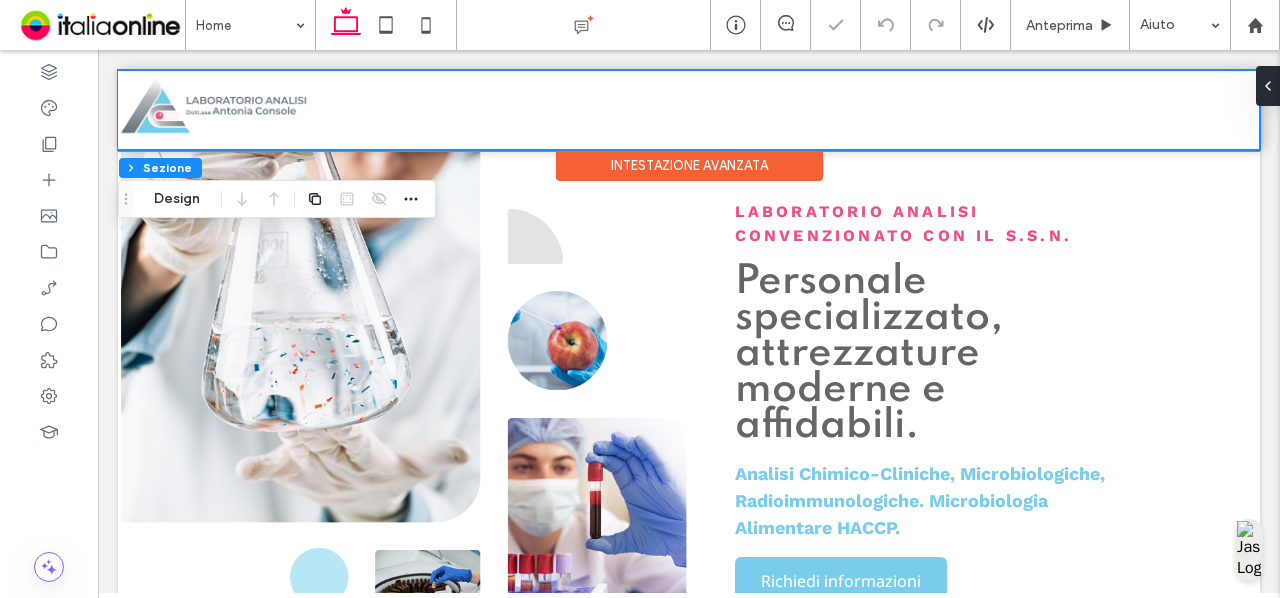 click at bounding box center (689, 110) 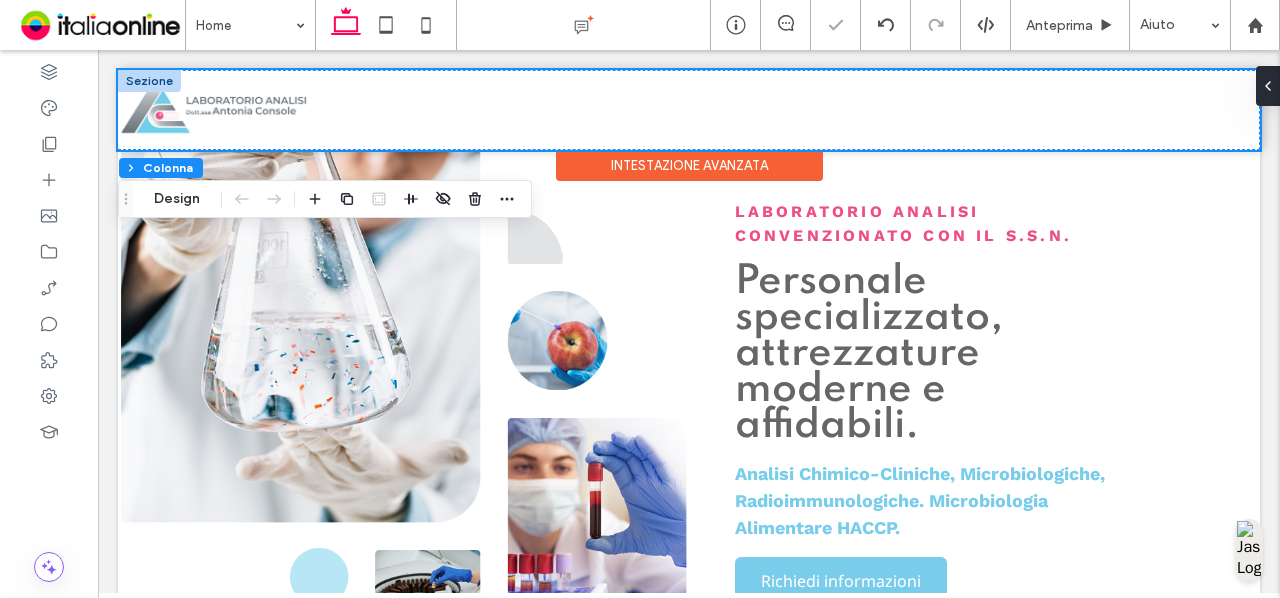 click at bounding box center [689, 110] 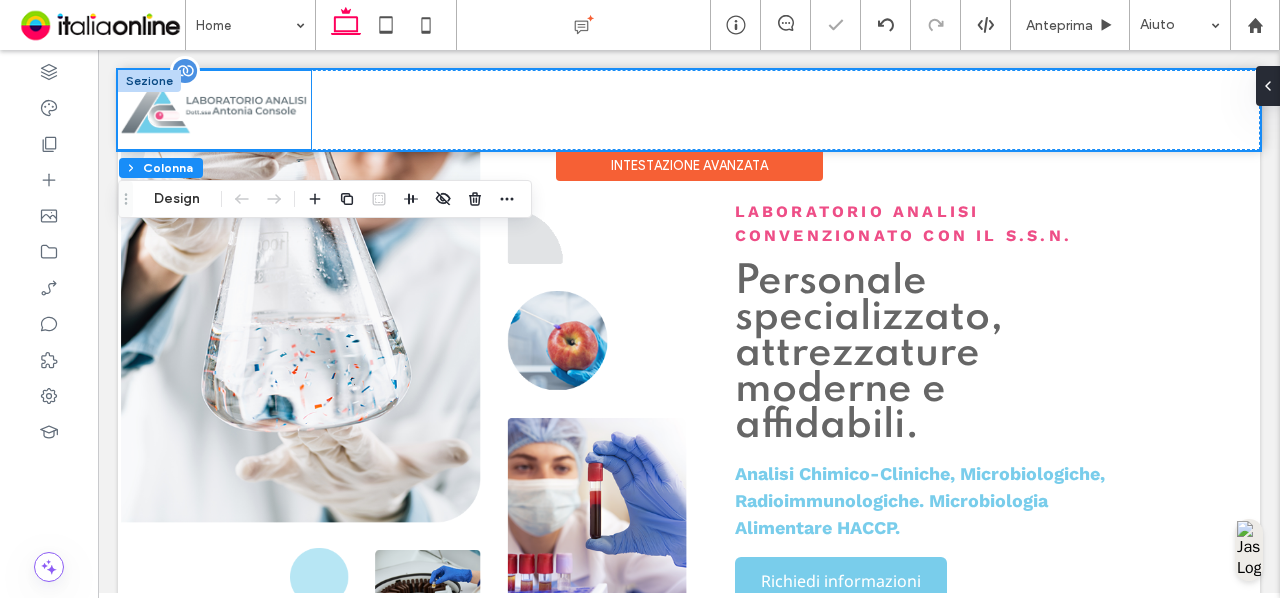 click at bounding box center [214, 110] 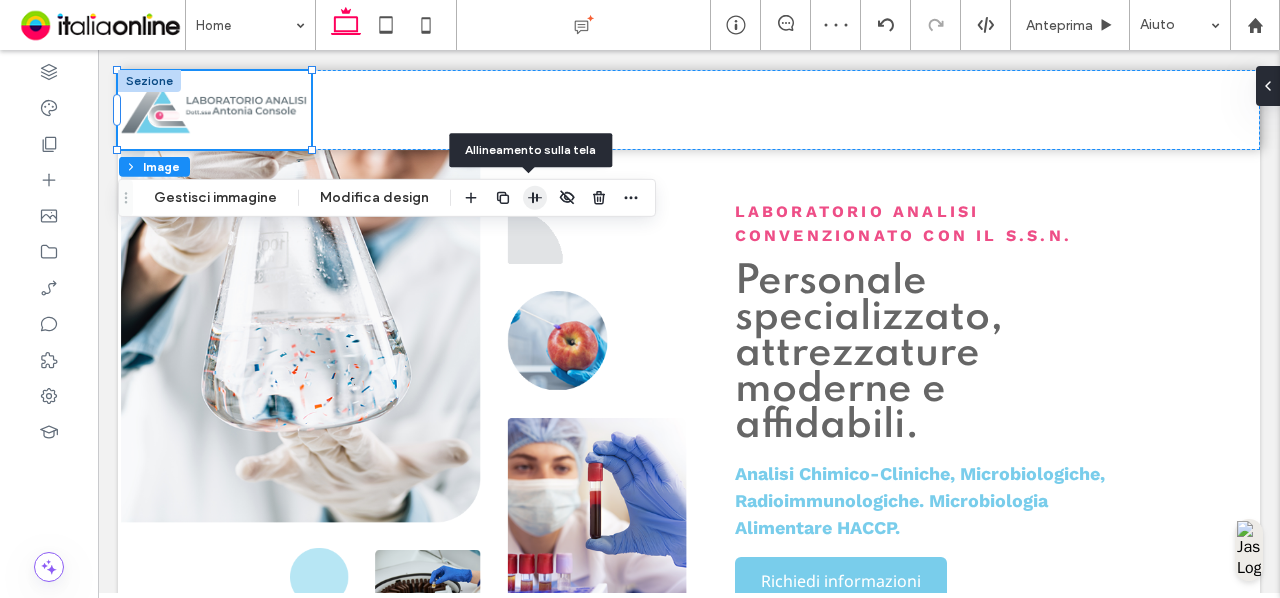 click 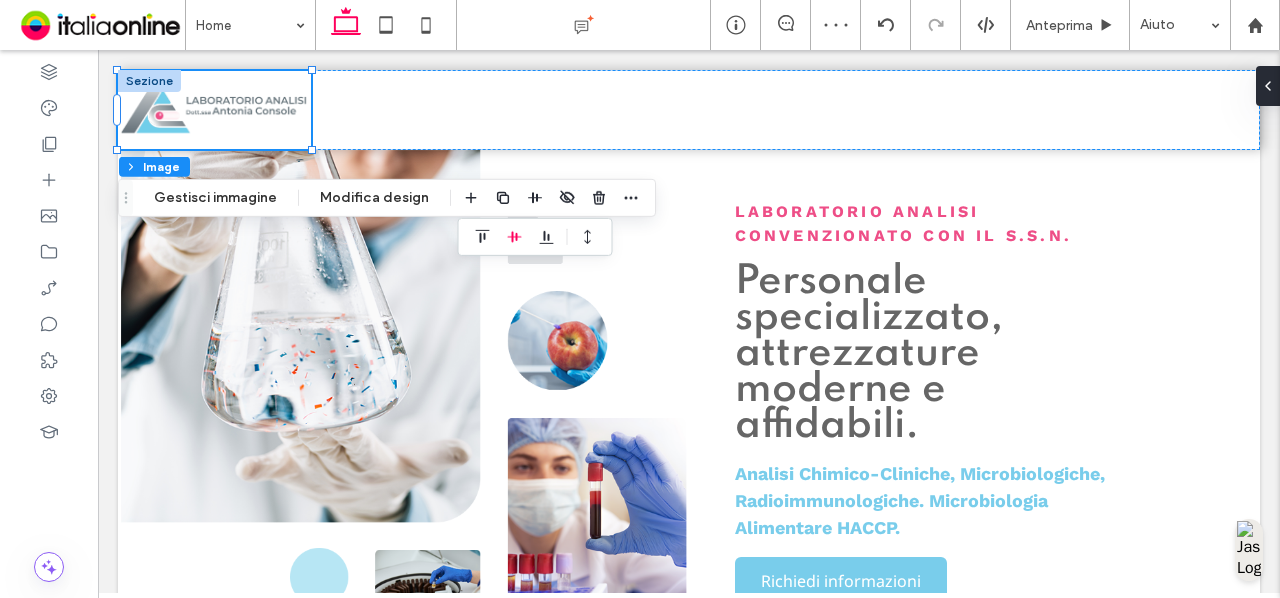 click at bounding box center (535, 237) 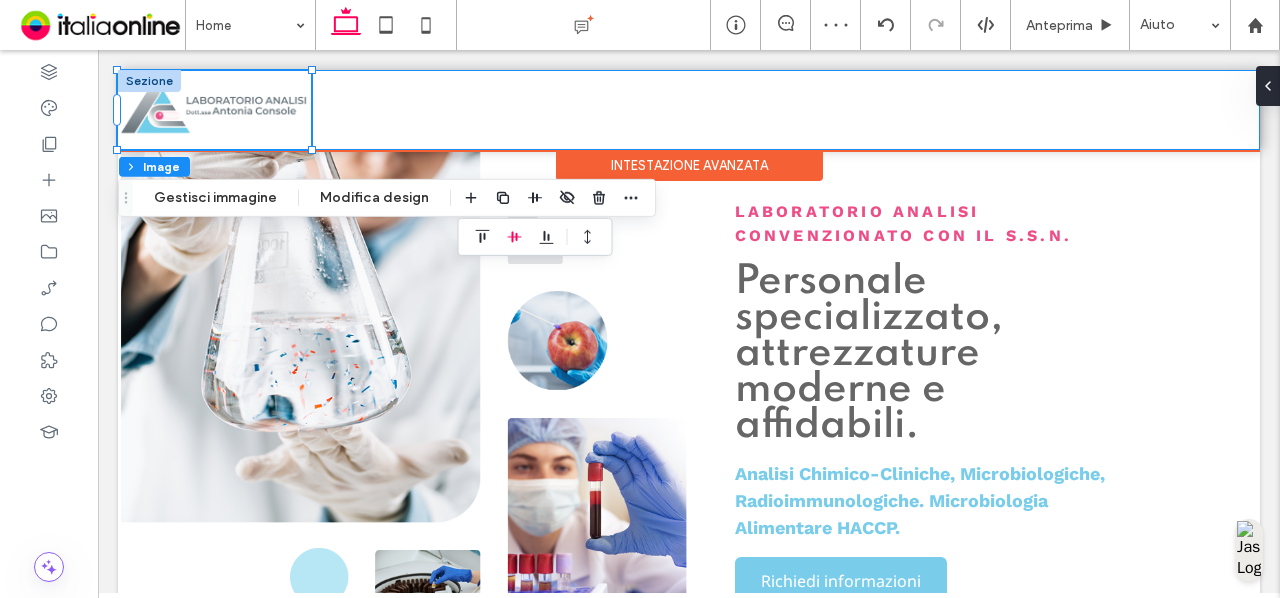 click at bounding box center [689, 110] 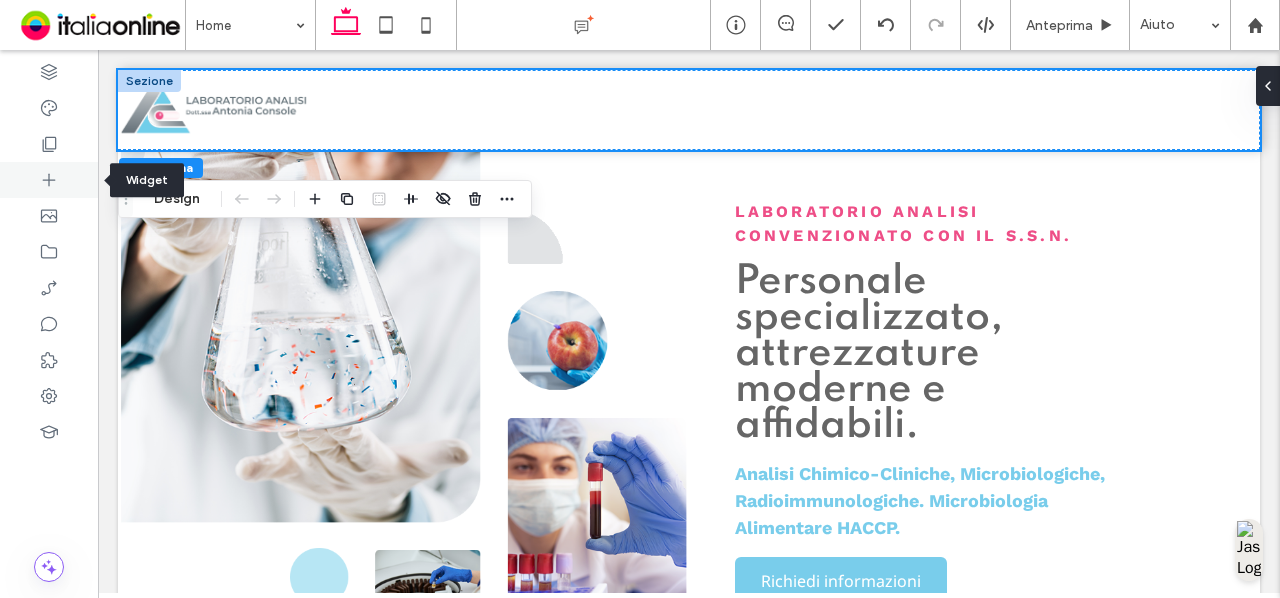 click at bounding box center (49, 180) 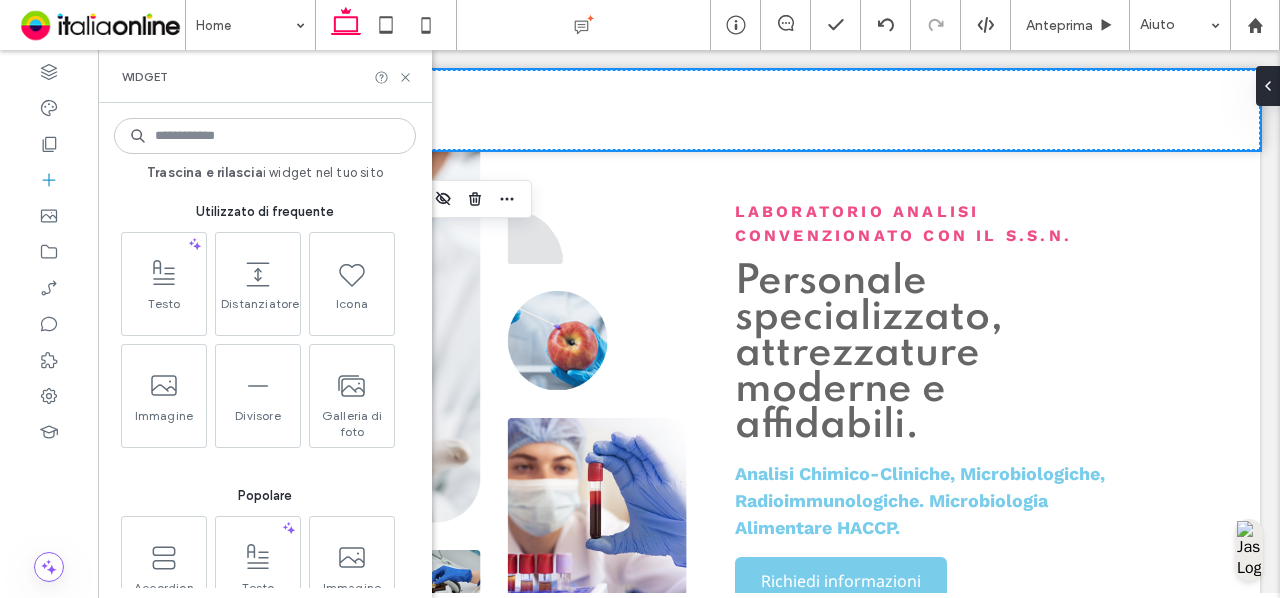 click at bounding box center (265, 136) 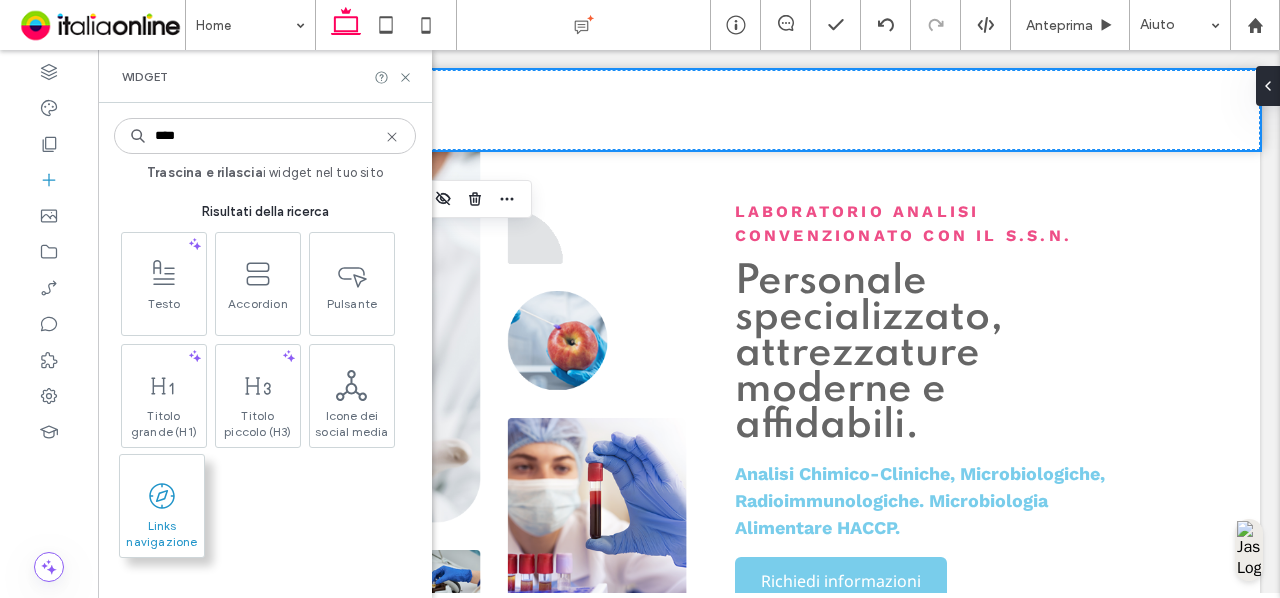 type on "****" 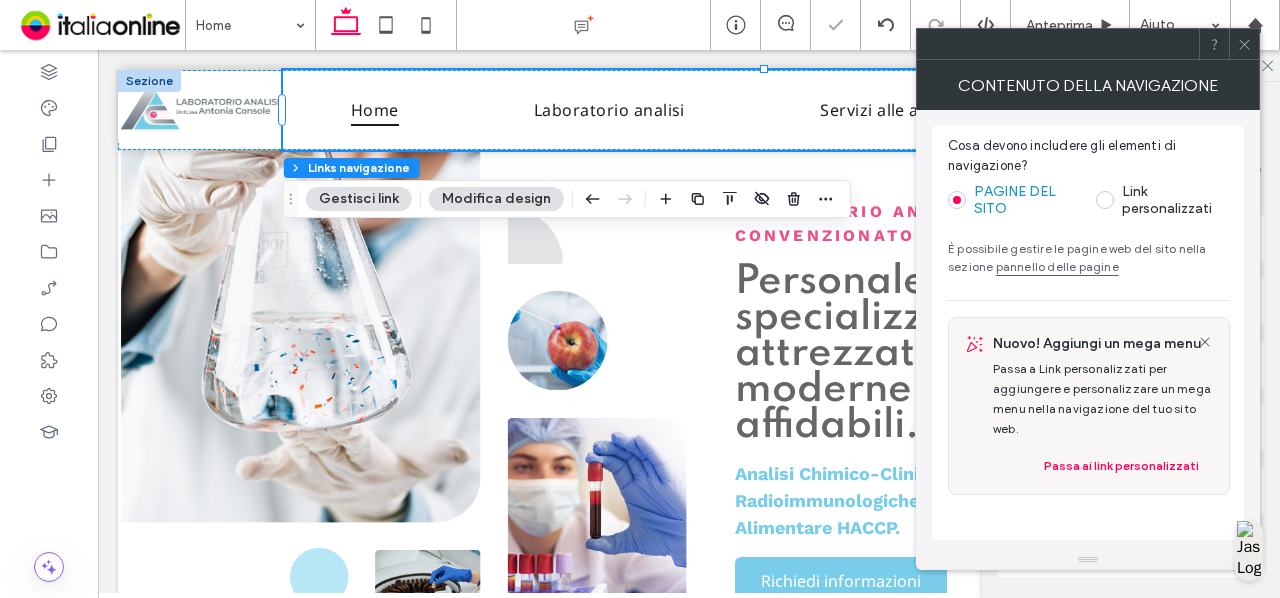 click 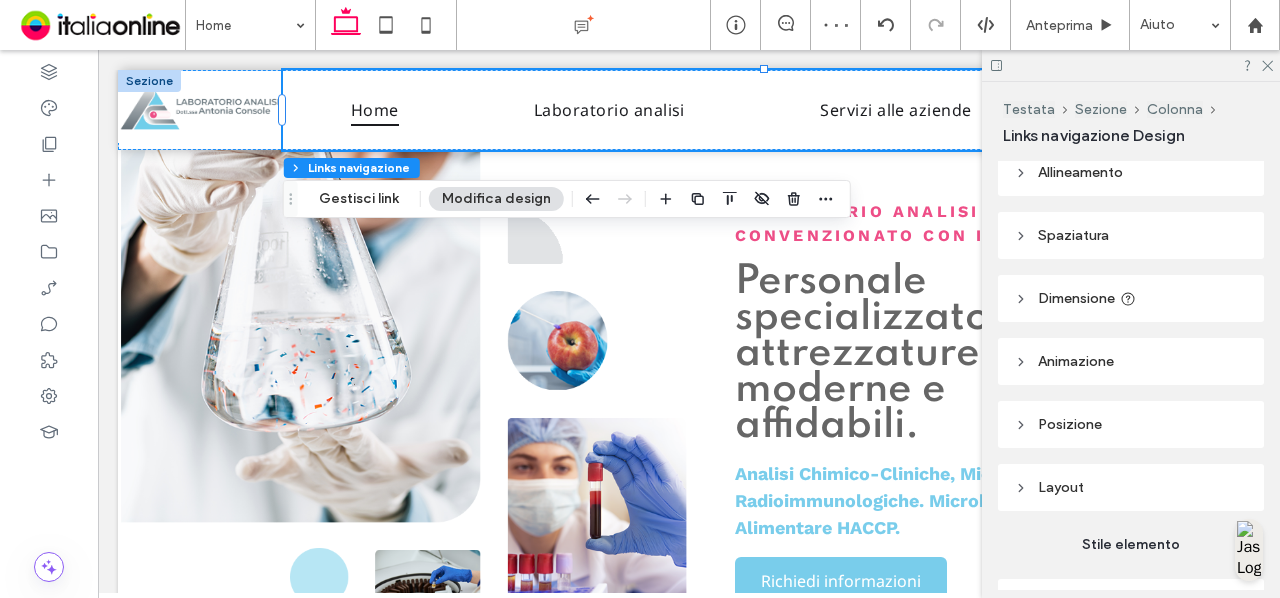scroll, scrollTop: 82, scrollLeft: 0, axis: vertical 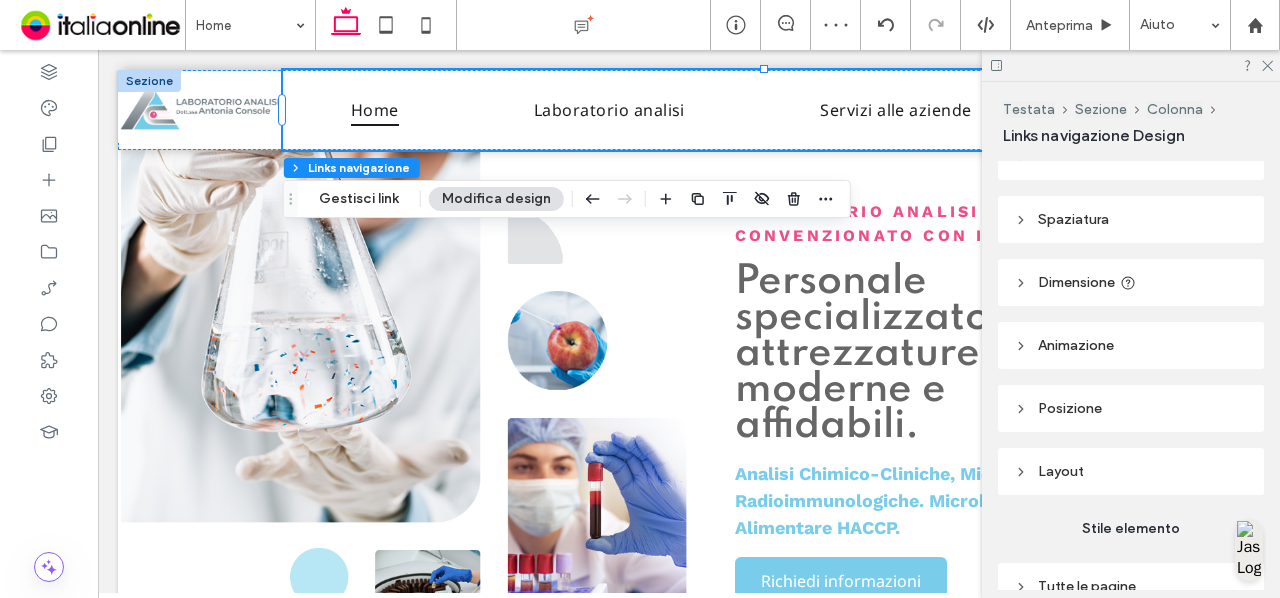 click on "Allineamento" at bounding box center (1080, 156) 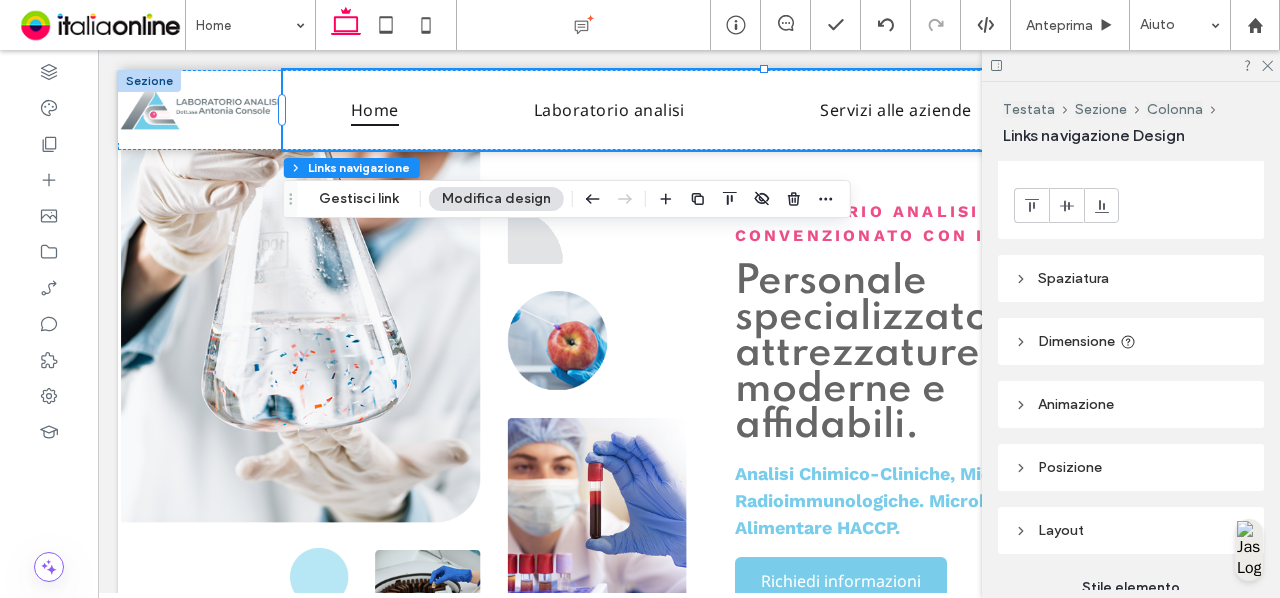 click 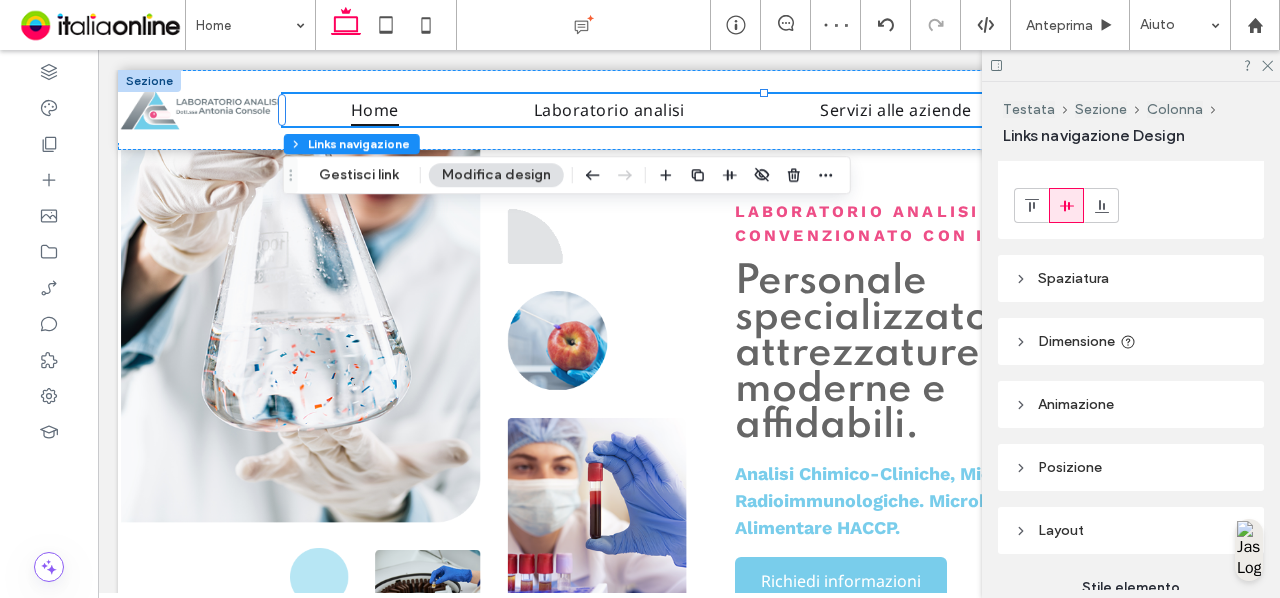 scroll, scrollTop: 109, scrollLeft: 0, axis: vertical 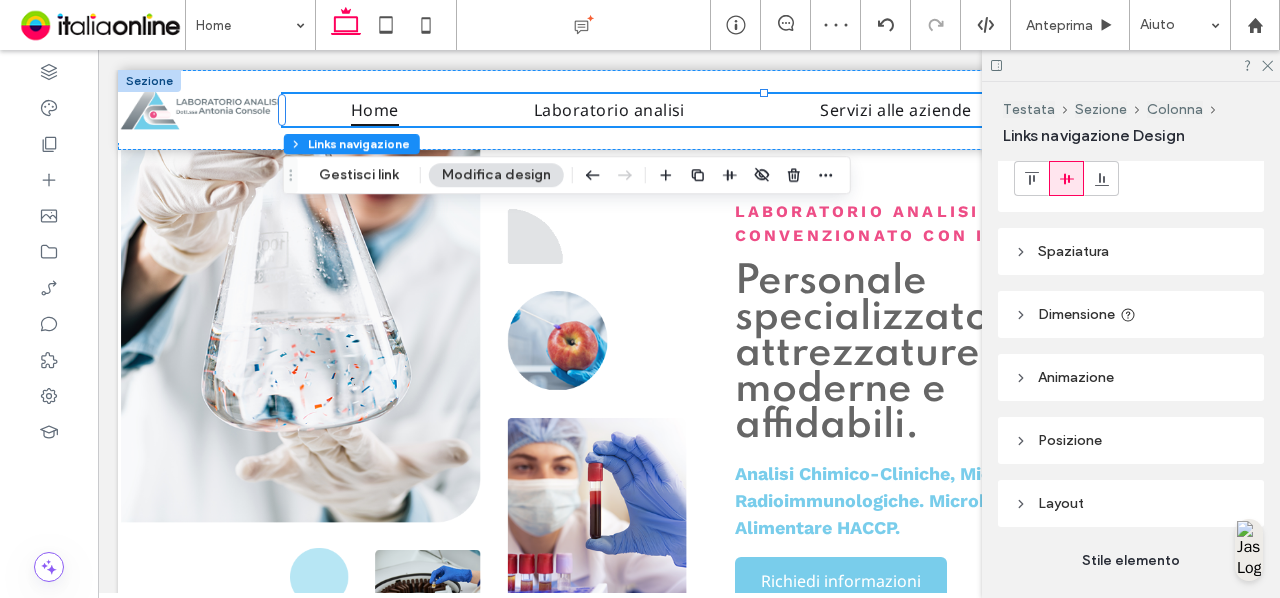 click on "Spaziatura" at bounding box center [1131, 251] 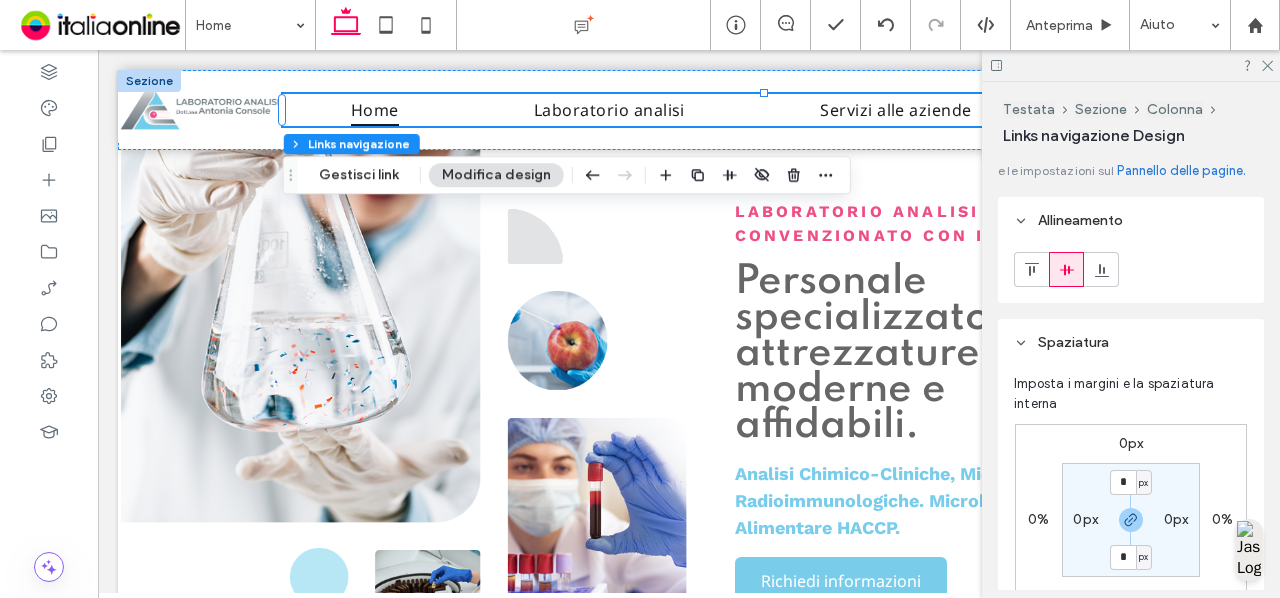scroll, scrollTop: 0, scrollLeft: 0, axis: both 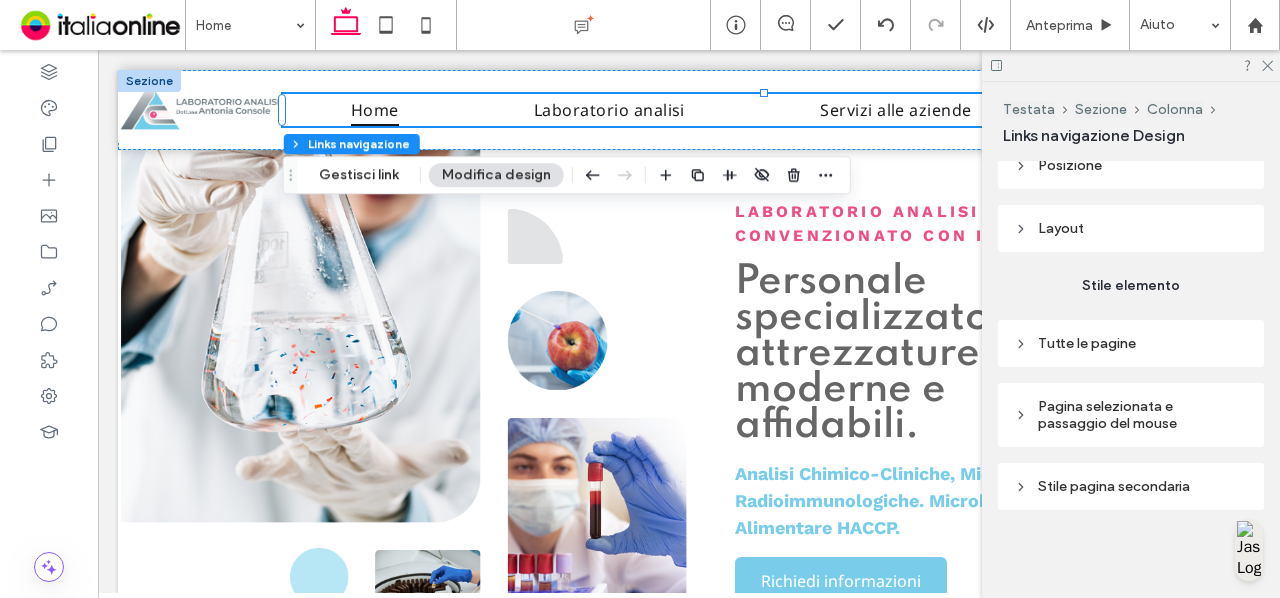 click on "Tutte le pagine" at bounding box center (1087, 343) 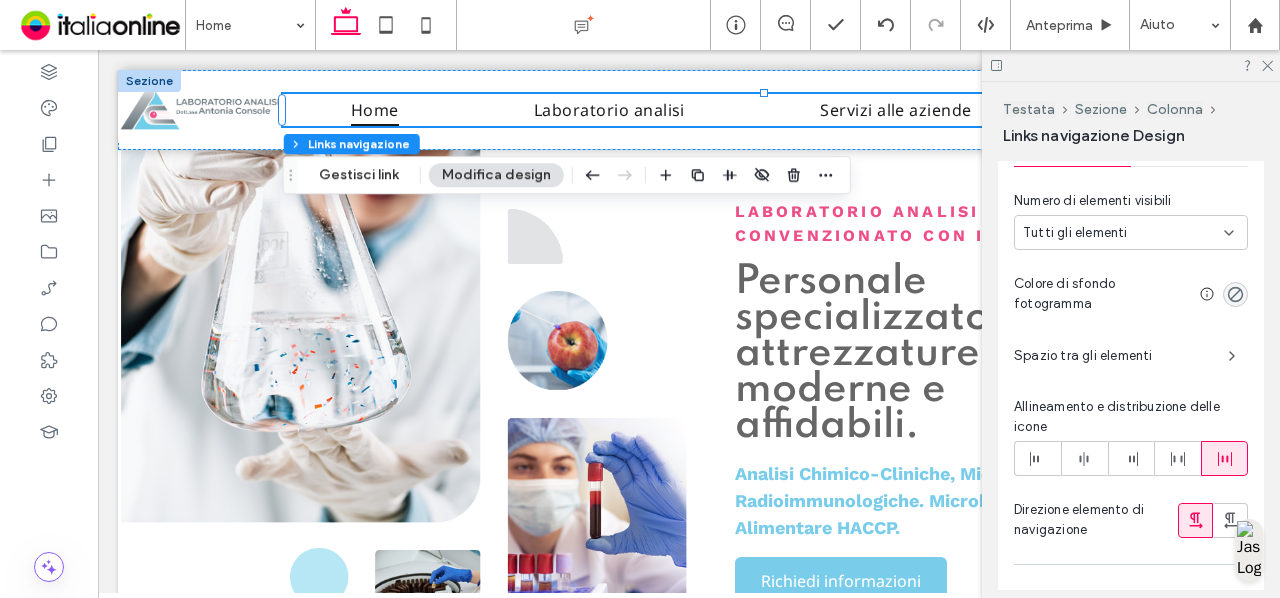 scroll, scrollTop: 965, scrollLeft: 0, axis: vertical 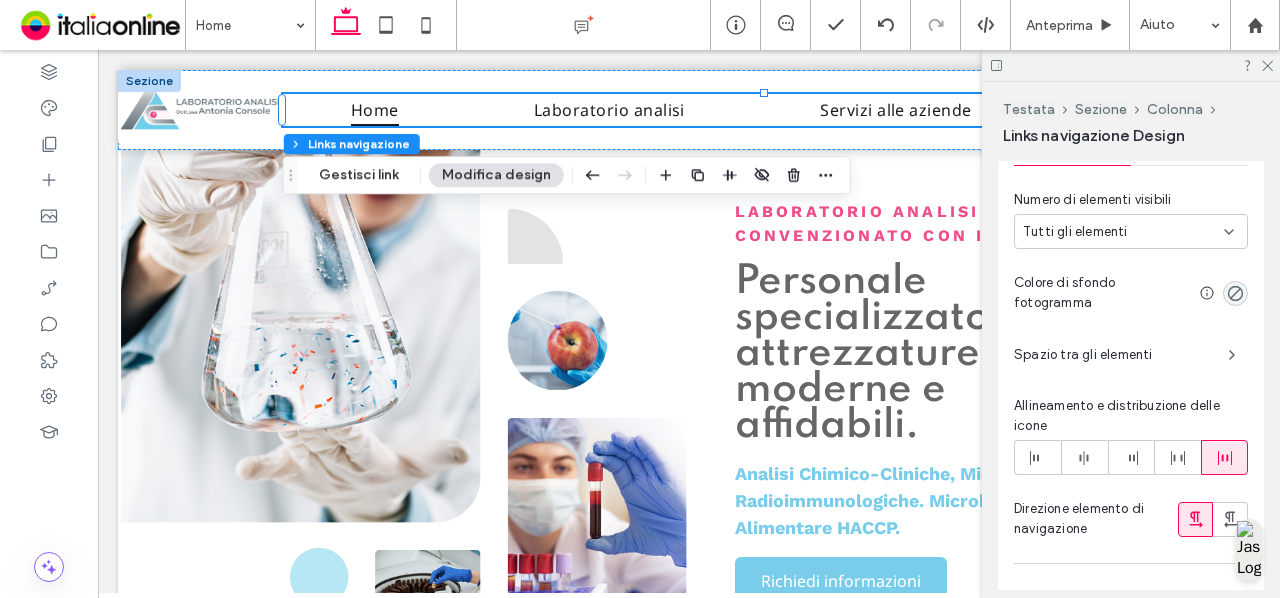 click on "Spazio tra gli elementi" at bounding box center [1113, 355] 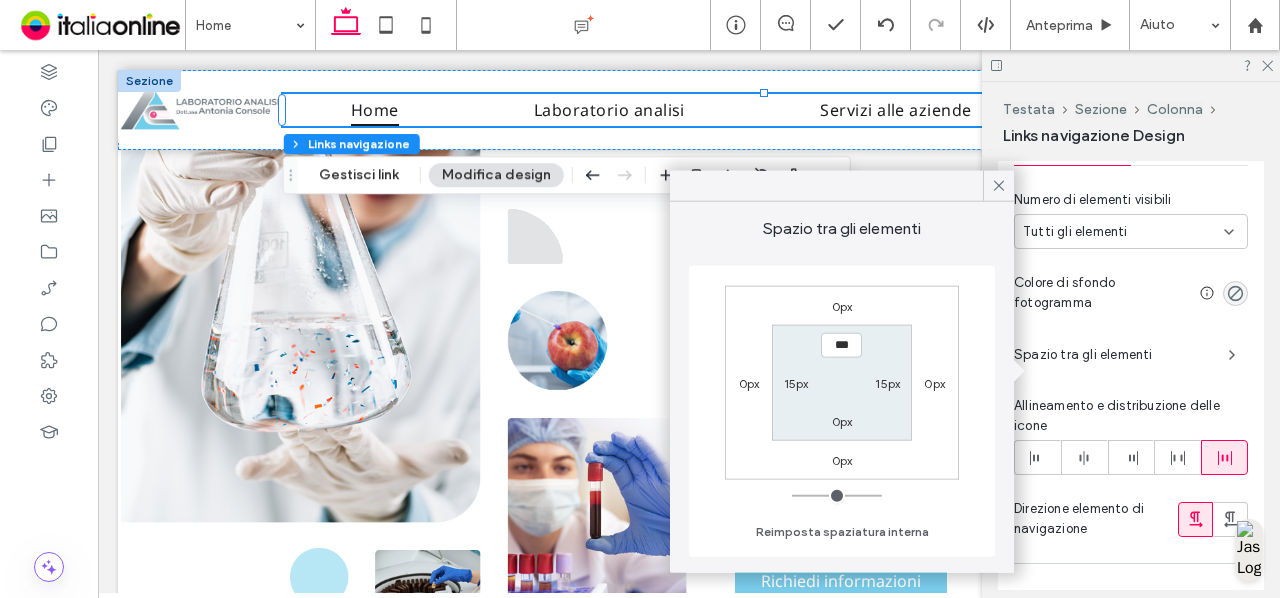 click on "15px" at bounding box center [796, 383] 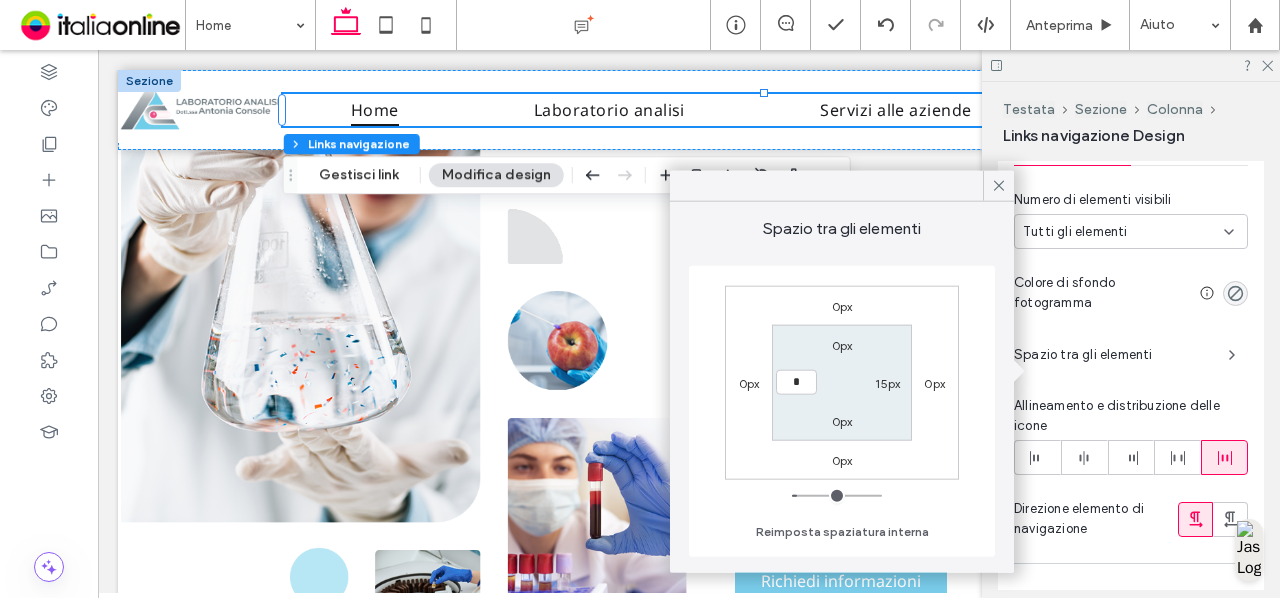 type on "***" 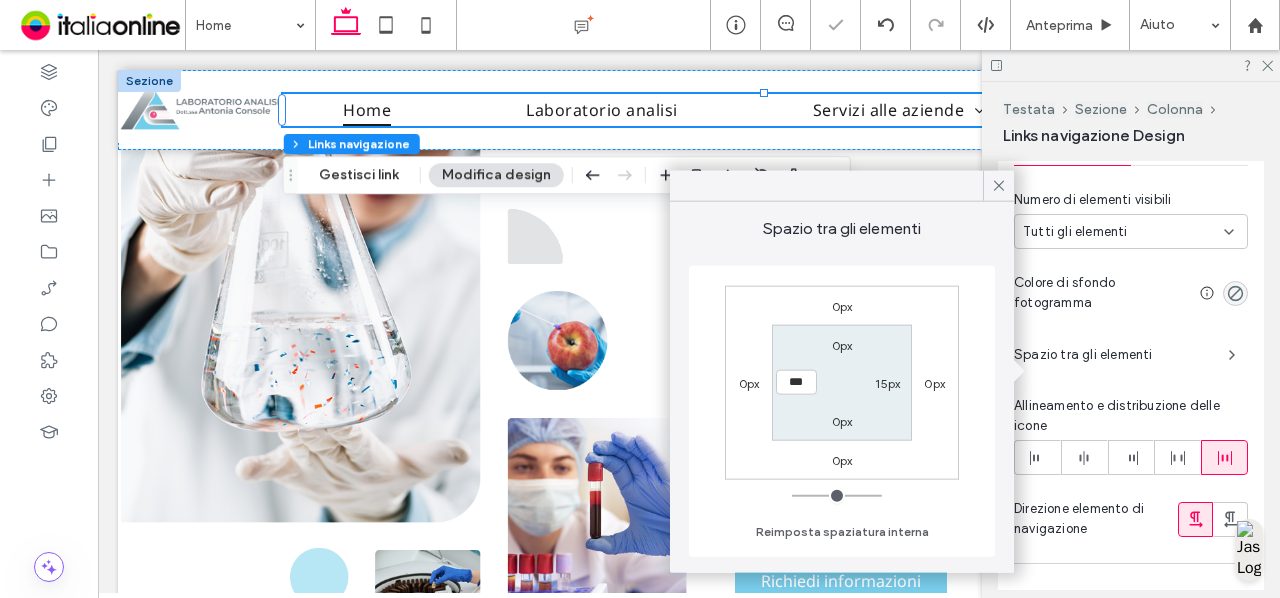 click on "15px" at bounding box center [888, 383] 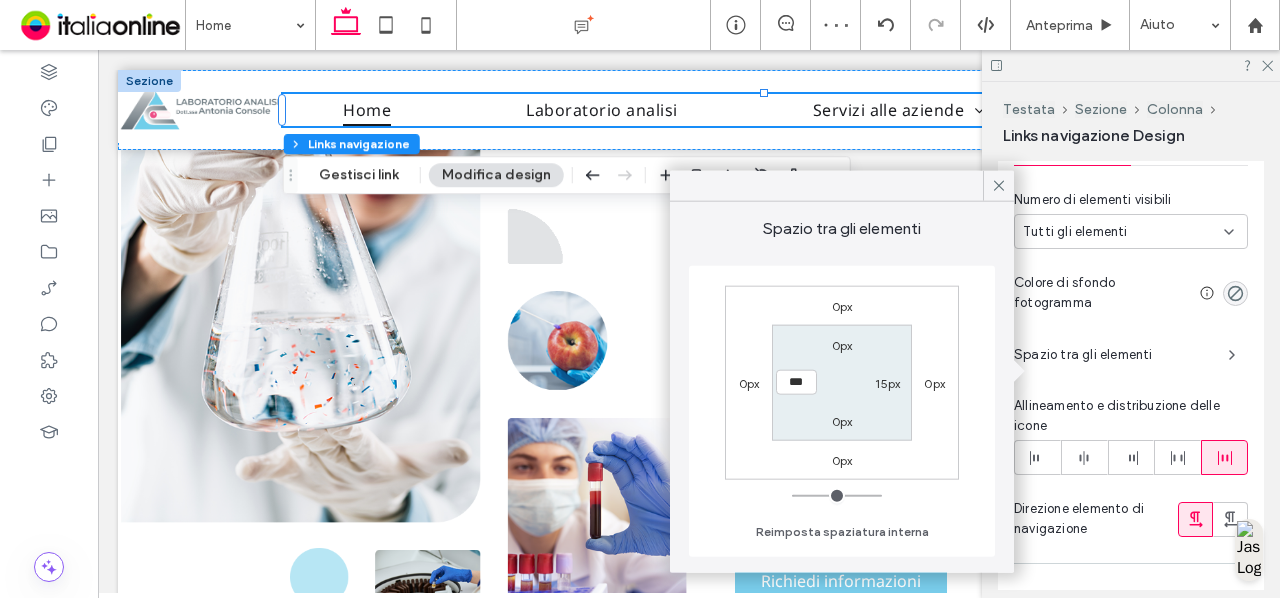 click on "15px" at bounding box center (887, 383) 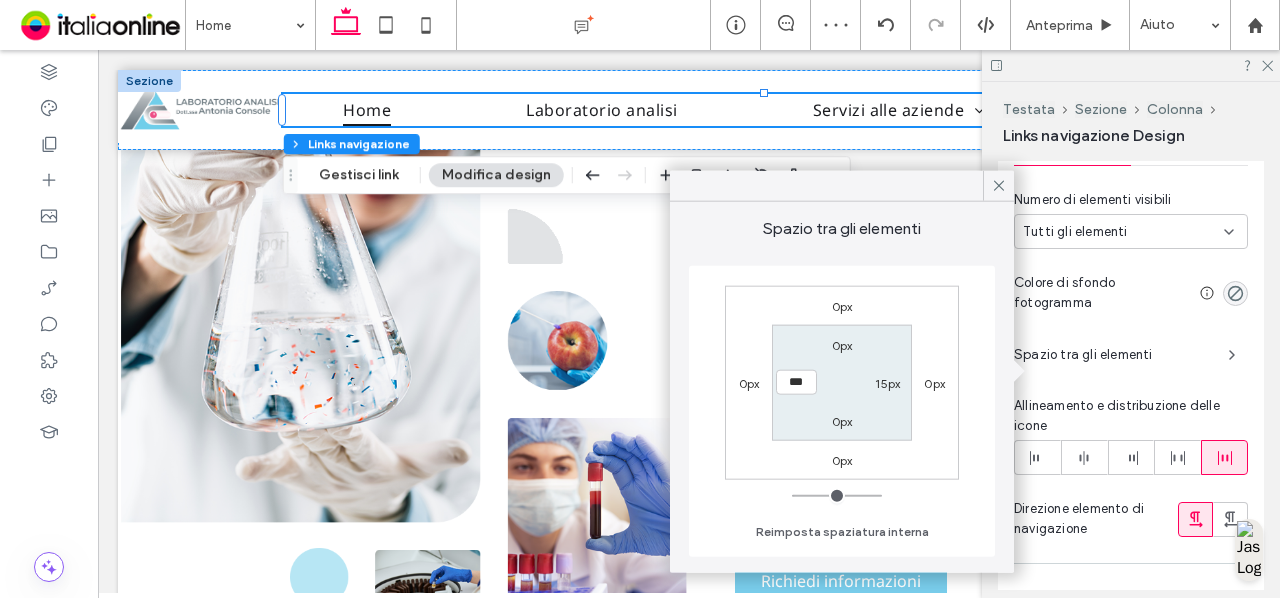 type on "**" 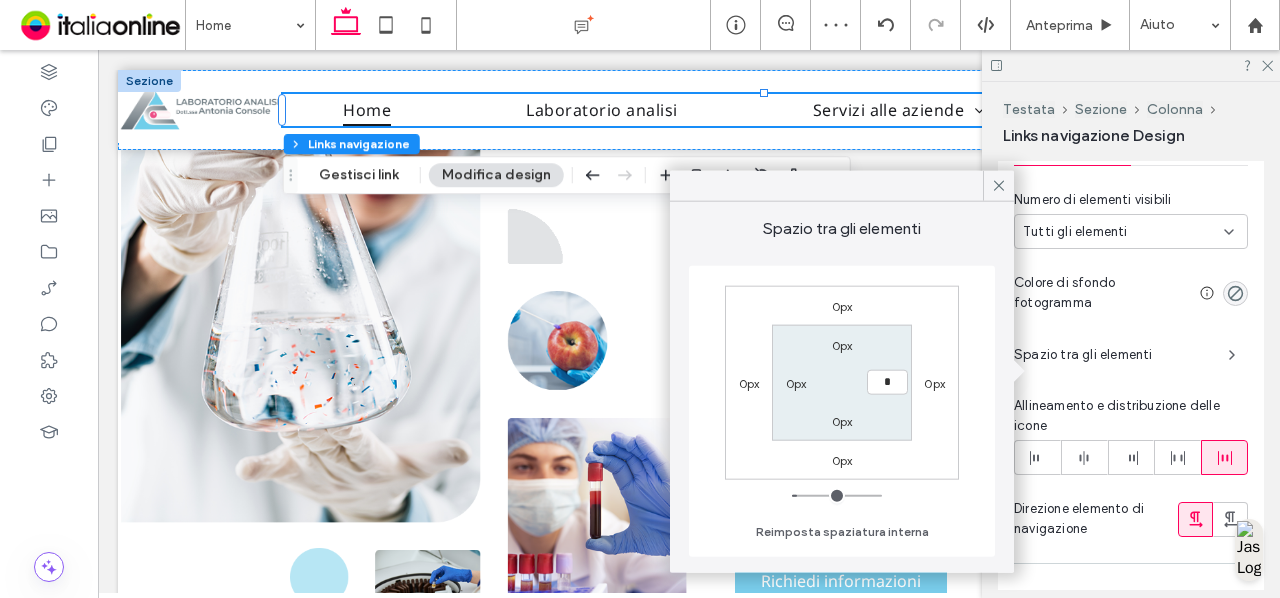type on "*" 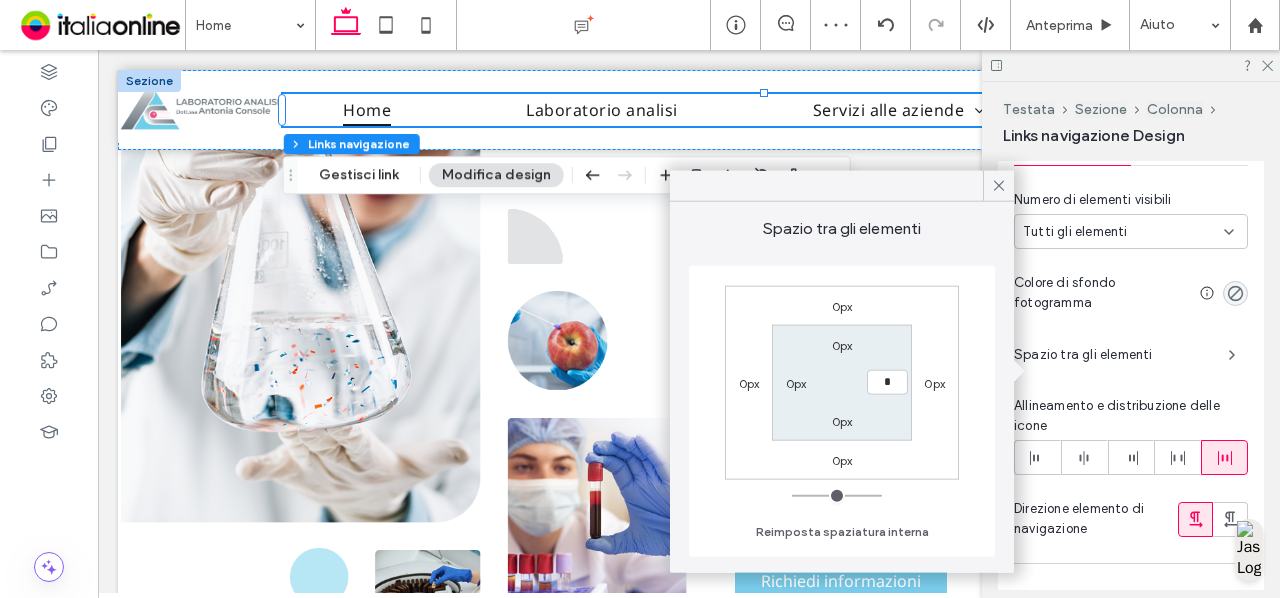 type on "*" 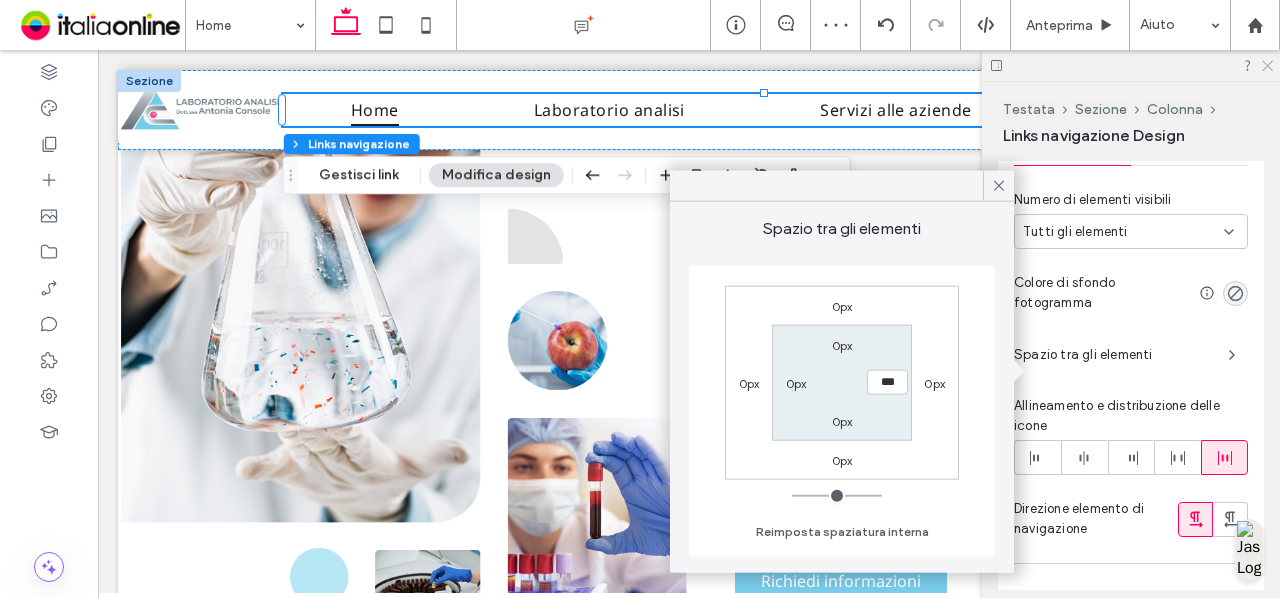 click 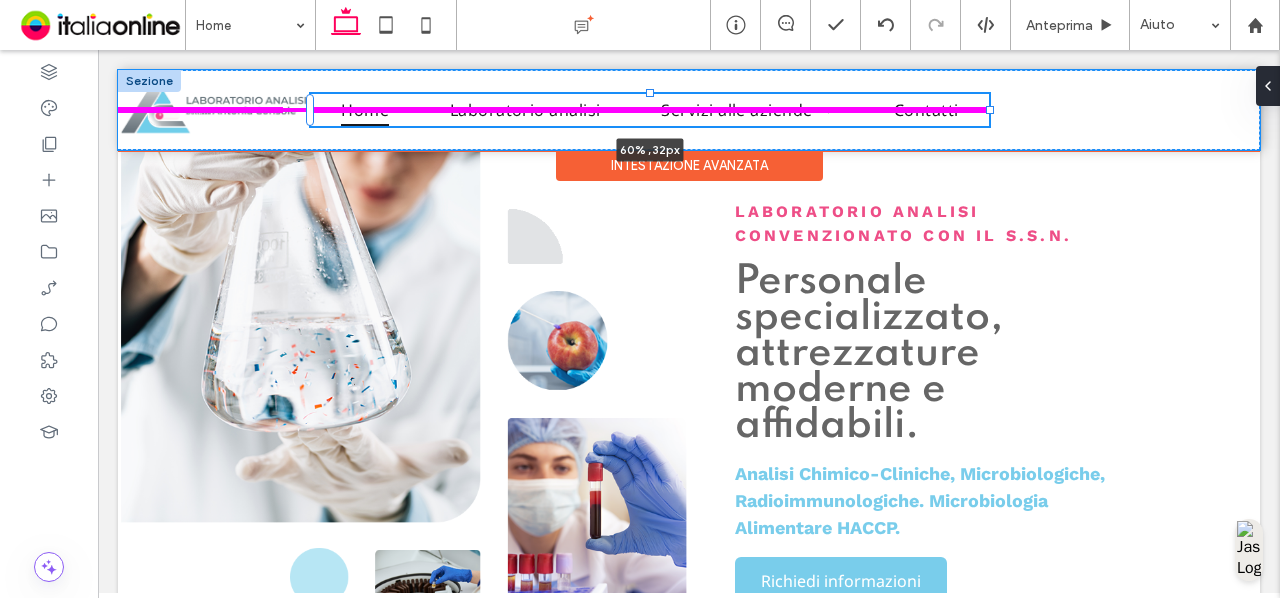 drag, startPoint x: 1245, startPoint y: 110, endPoint x: 961, endPoint y: 102, distance: 284.11264 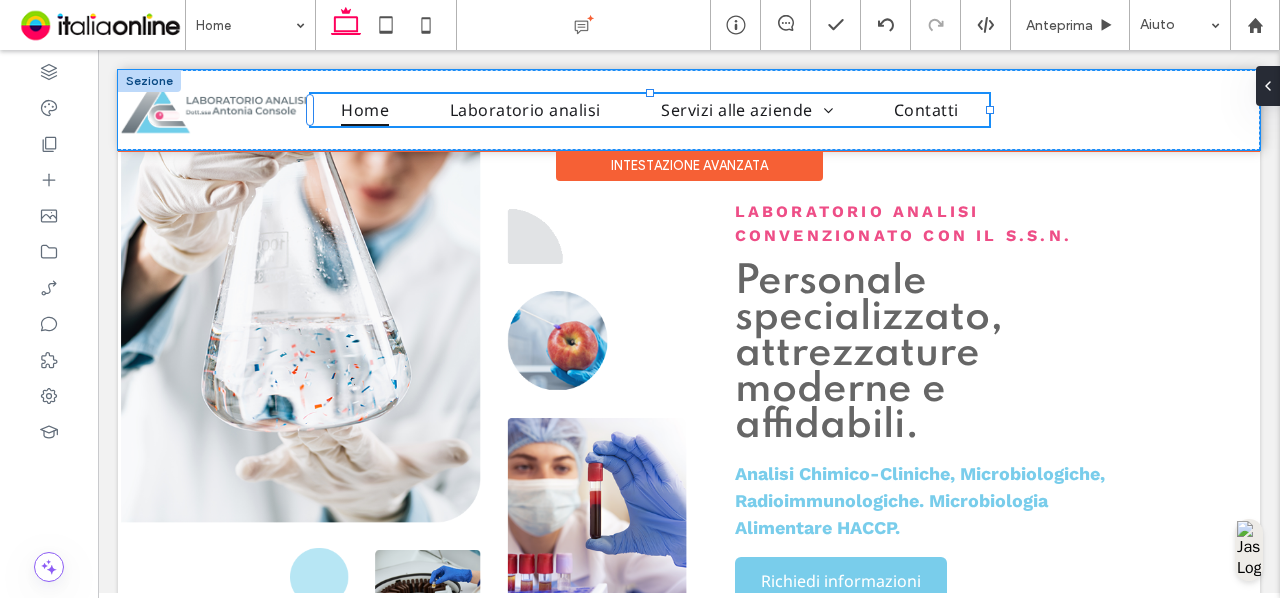 type on "**" 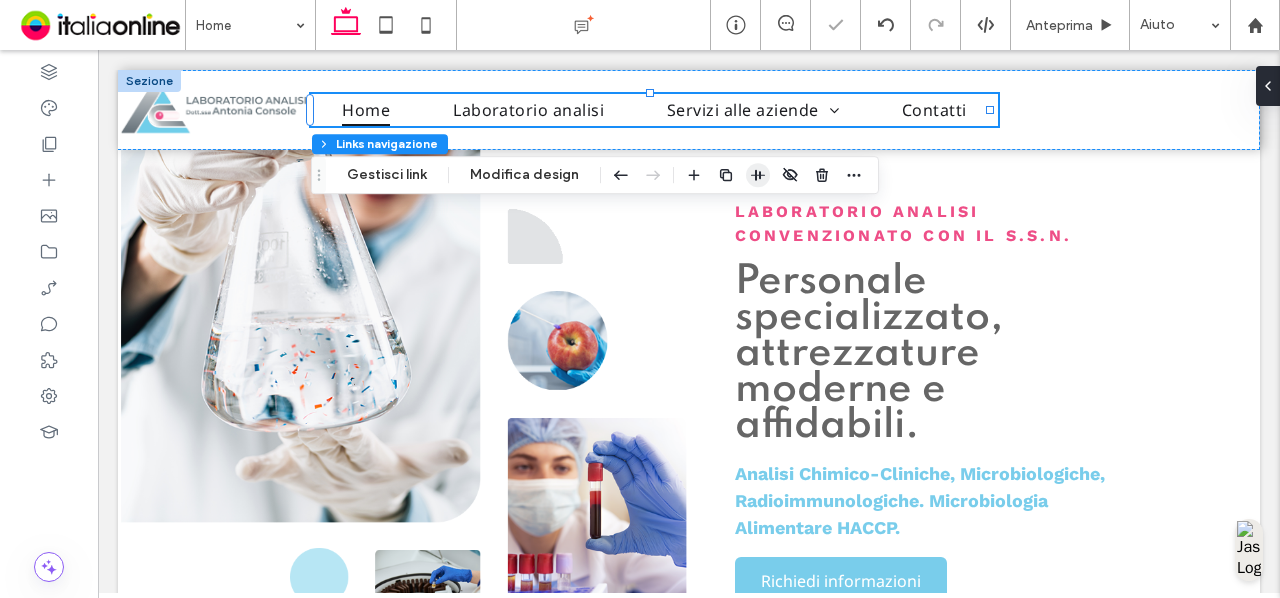 click 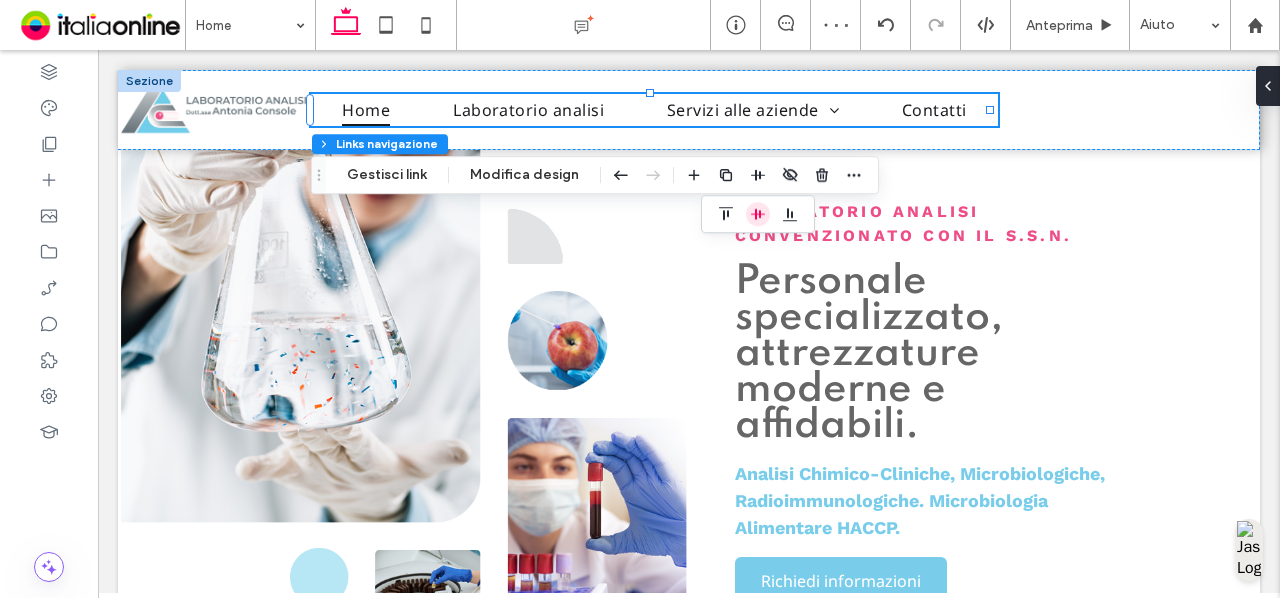 click 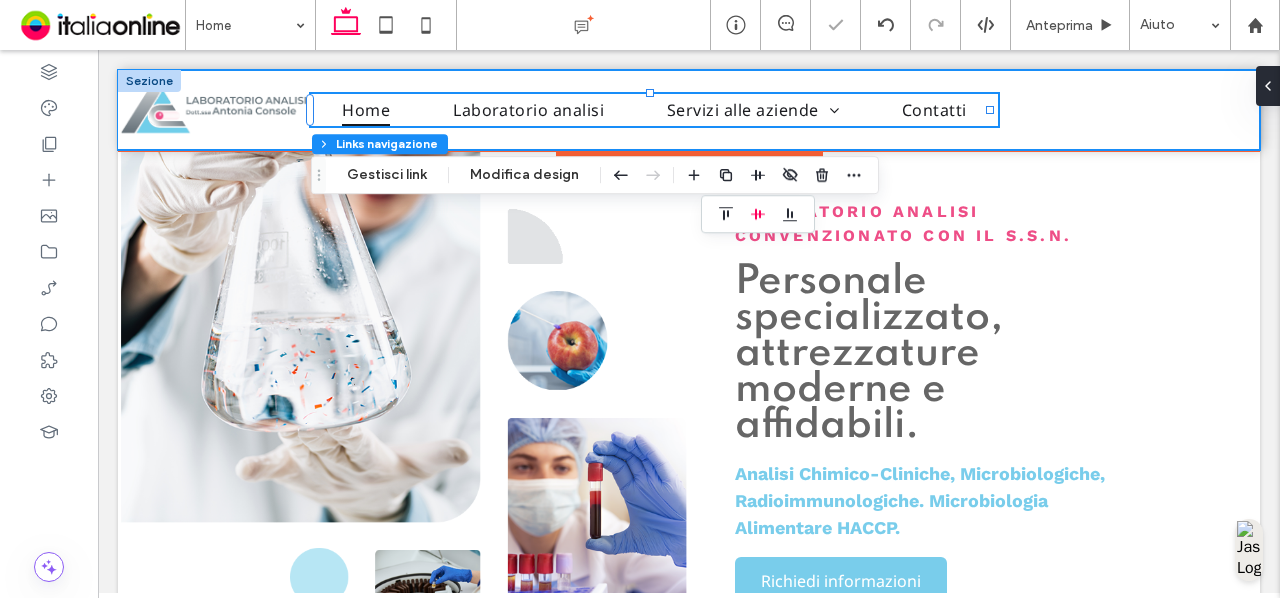 click on "Home
Laboratorio analisi
Servizi alle aziende
Microbiologia alimentare
Contatti
60% , 32px" at bounding box center (689, 110) 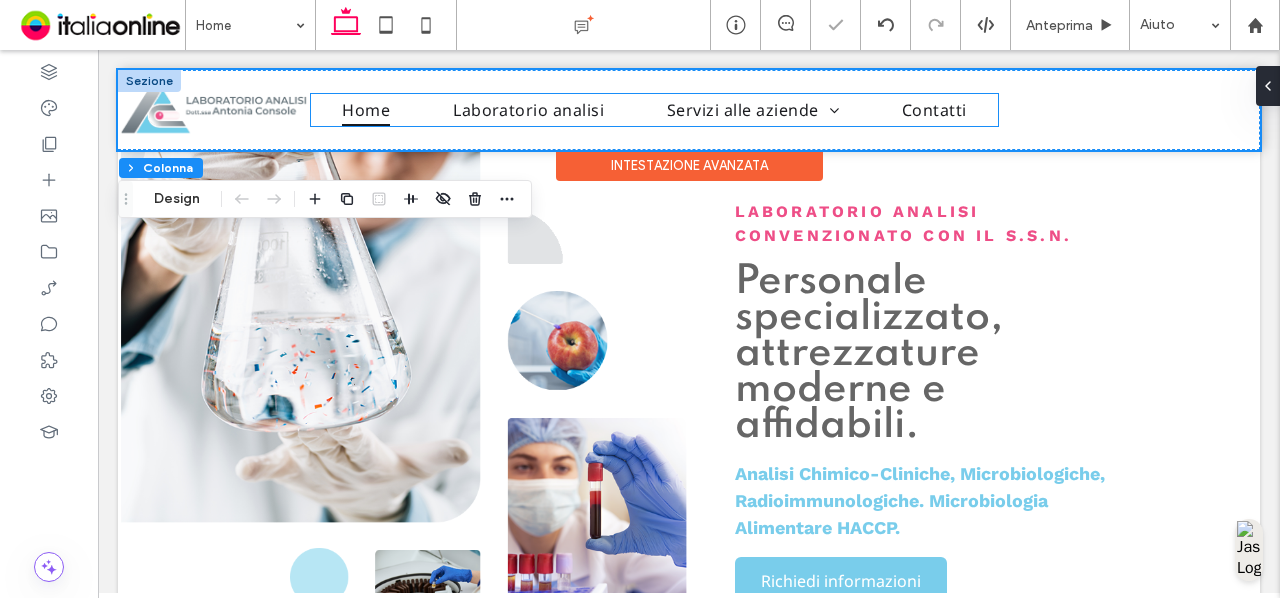 click on "Home" at bounding box center (366, 110) 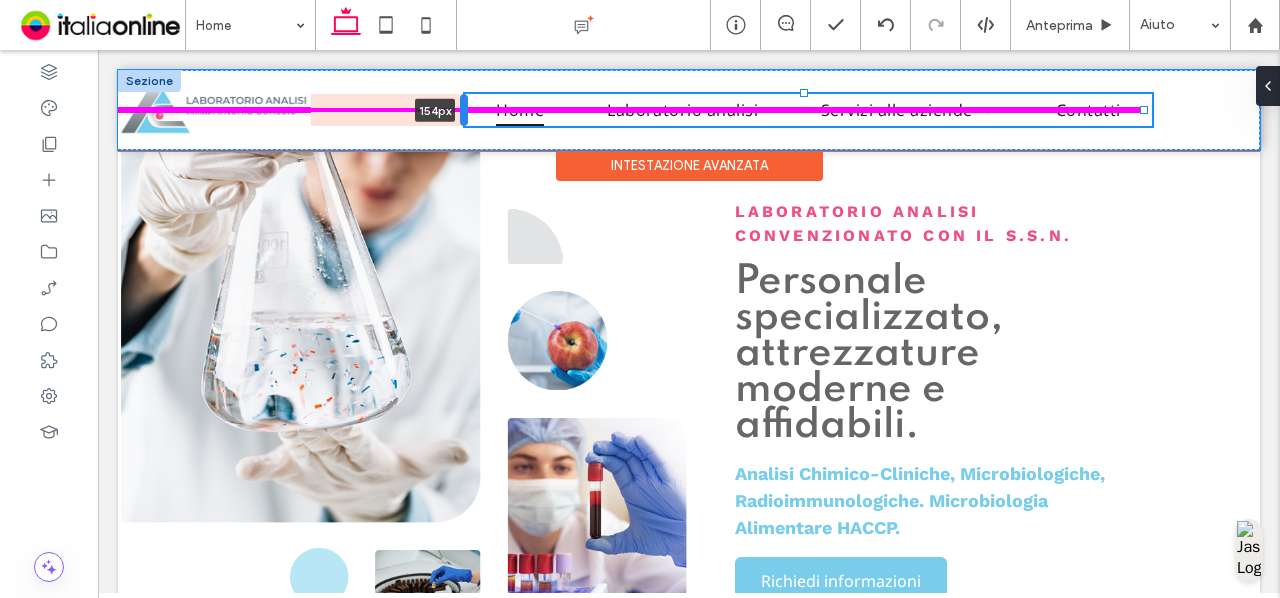 drag, startPoint x: 310, startPoint y: 111, endPoint x: 461, endPoint y: 117, distance: 151.11916 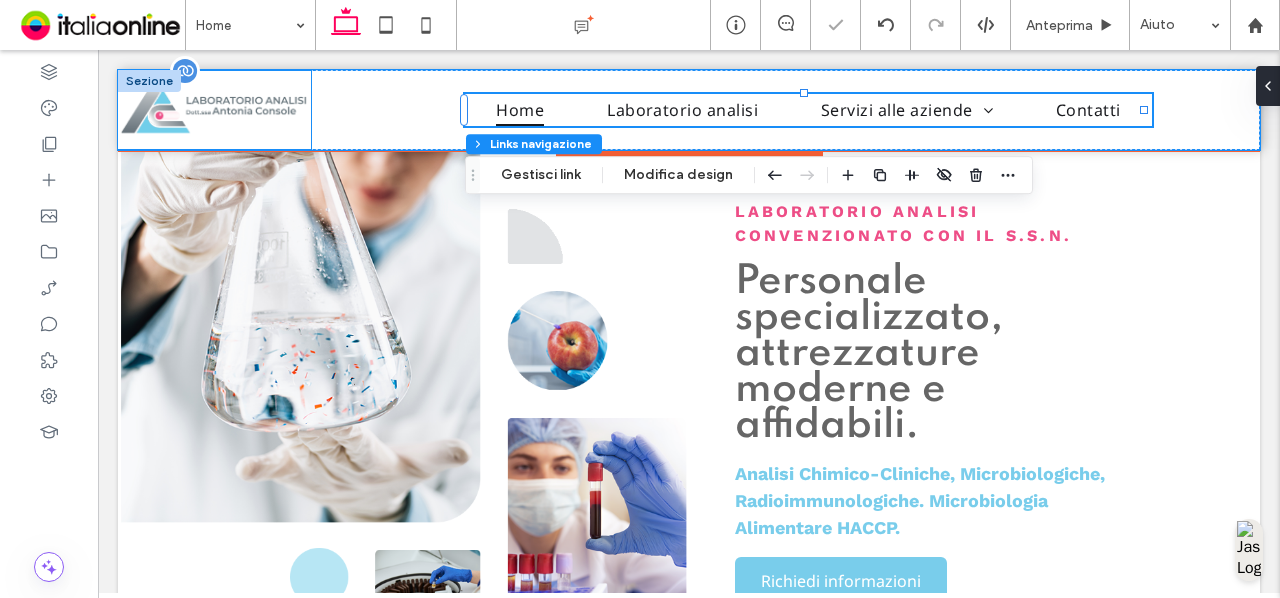 click at bounding box center (214, 110) 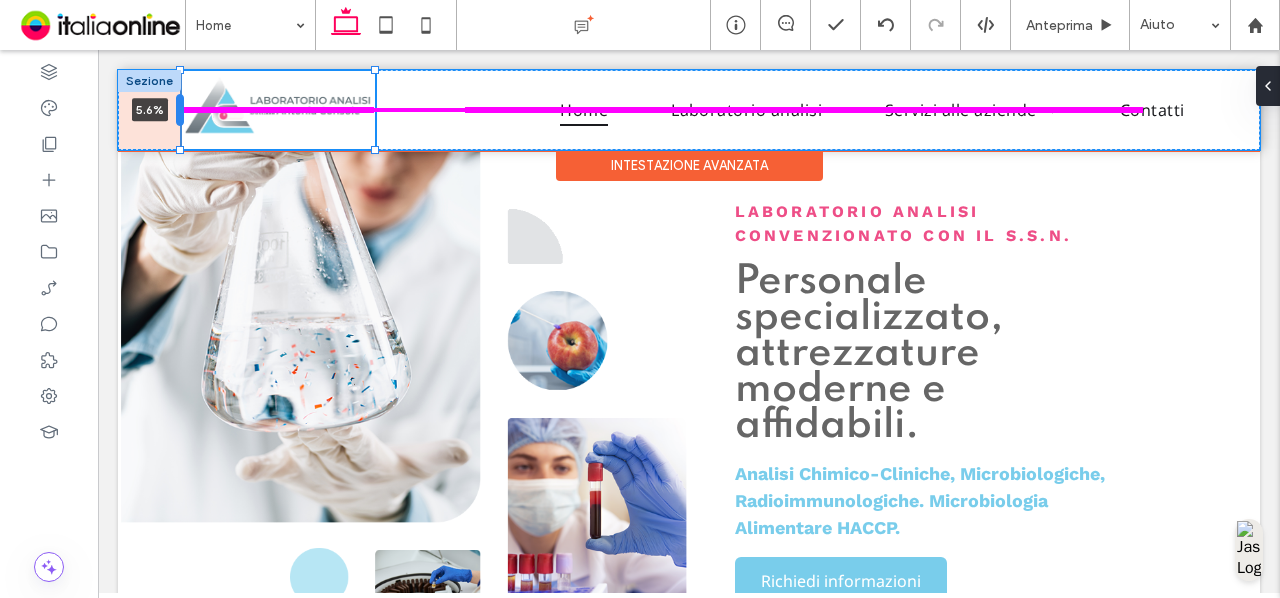 drag, startPoint x: 117, startPoint y: 108, endPoint x: 180, endPoint y: 109, distance: 63.007935 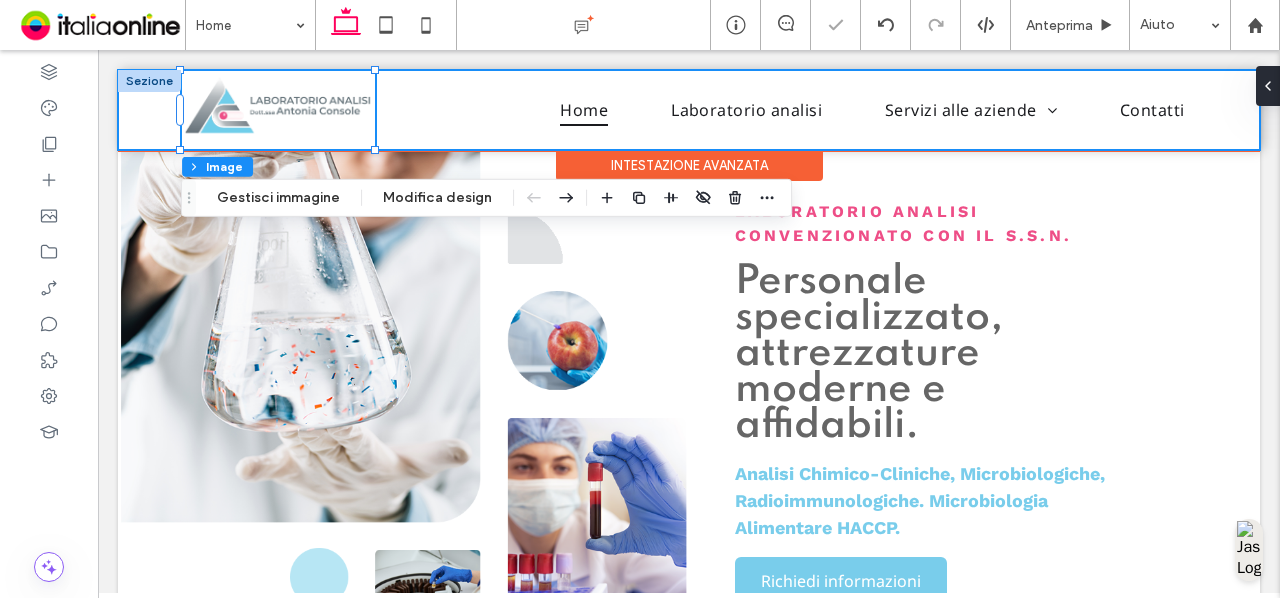 click on "5.6%
Home
Laboratorio analisi
Servizi alle aziende
Microbiologia alimentare
Contatti" at bounding box center [689, 110] 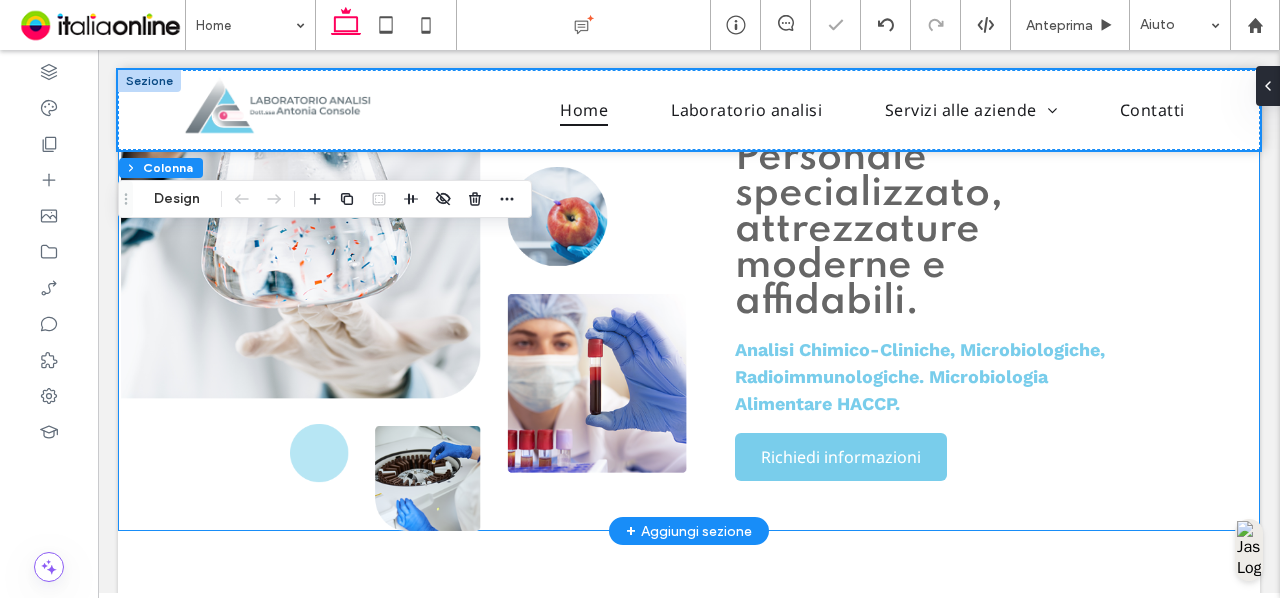 scroll, scrollTop: 0, scrollLeft: 0, axis: both 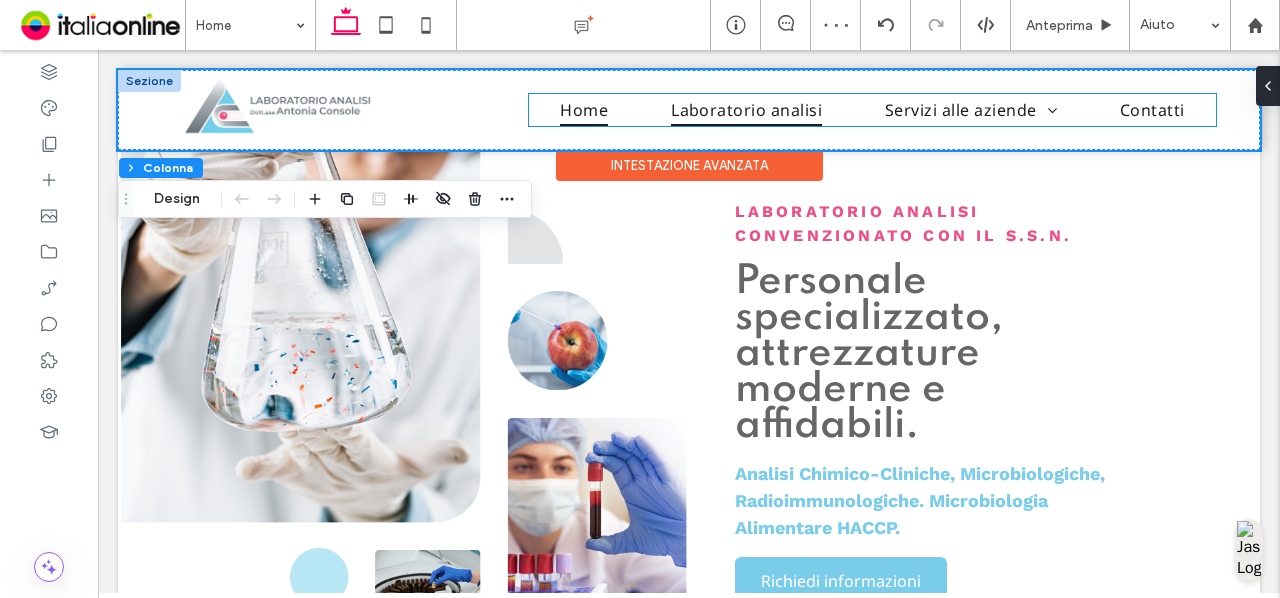 click on "Laboratorio analisi" at bounding box center (746, 110) 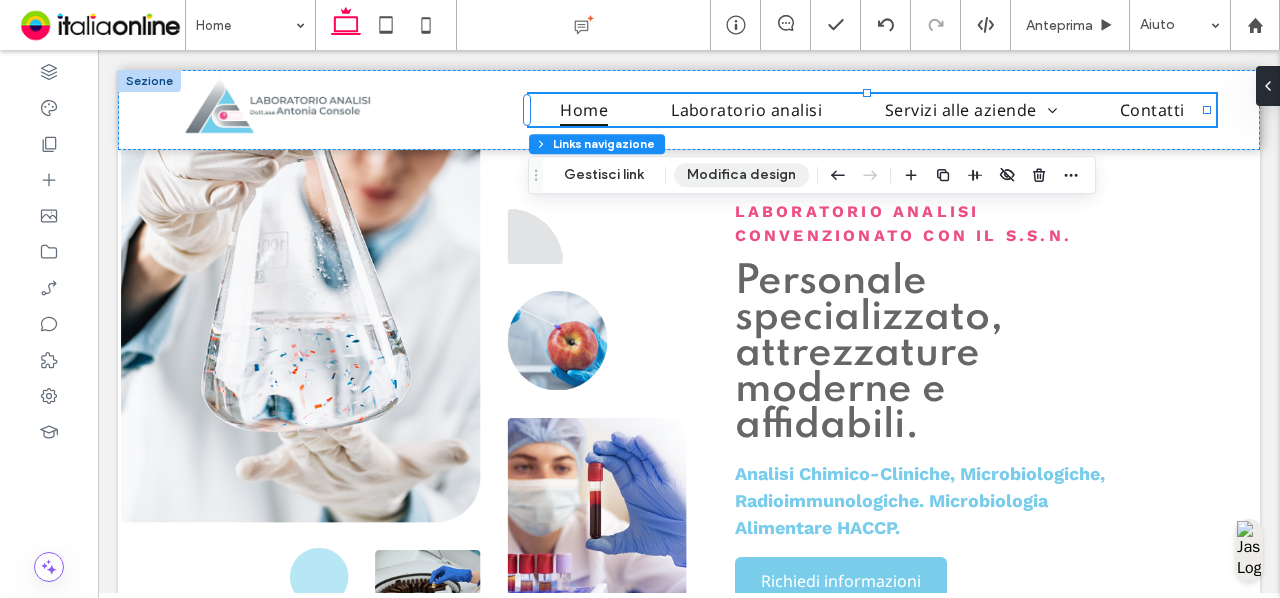 click on "Modifica design" at bounding box center [741, 175] 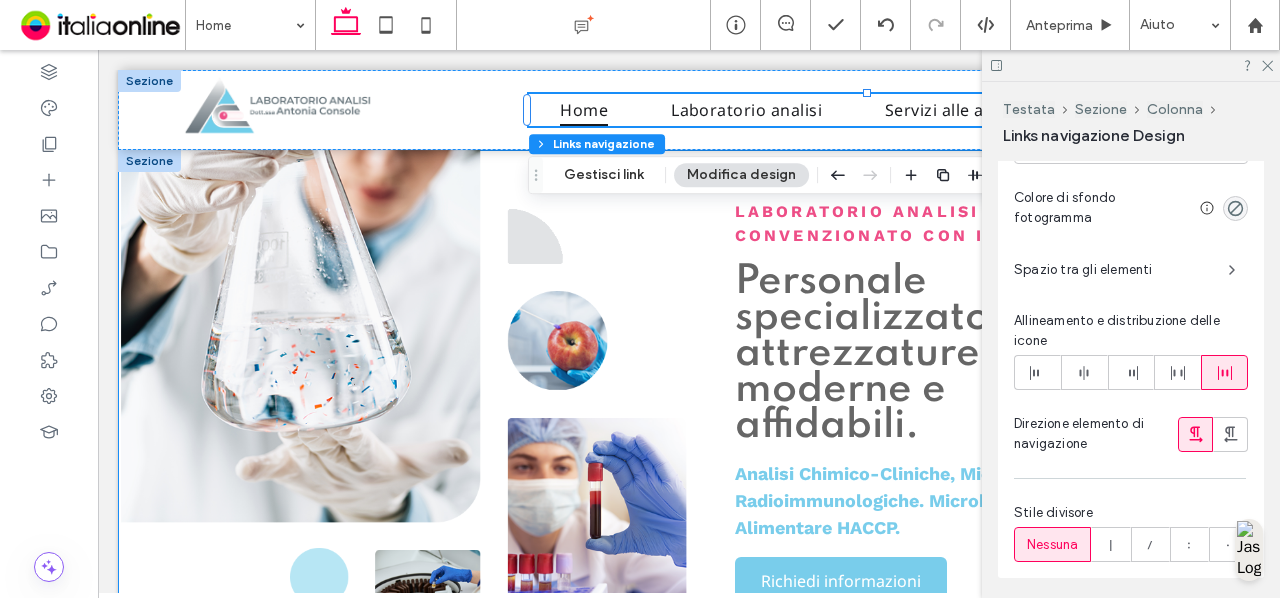 scroll, scrollTop: 1276, scrollLeft: 0, axis: vertical 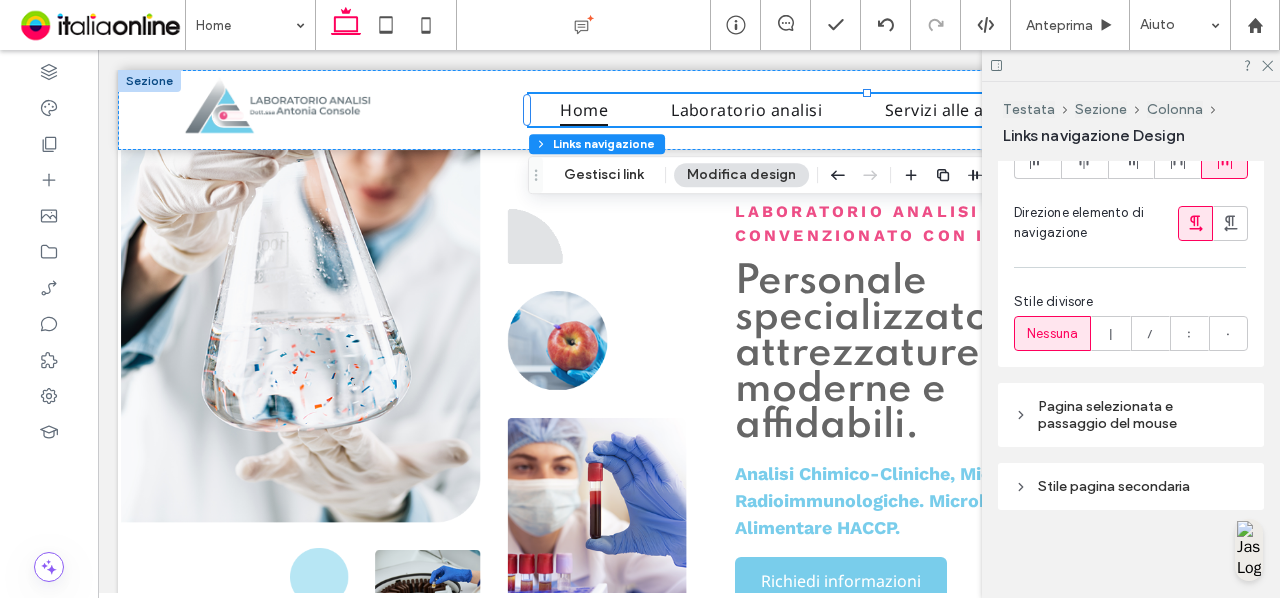 click on "Stile pagina secondaria" at bounding box center [1114, 486] 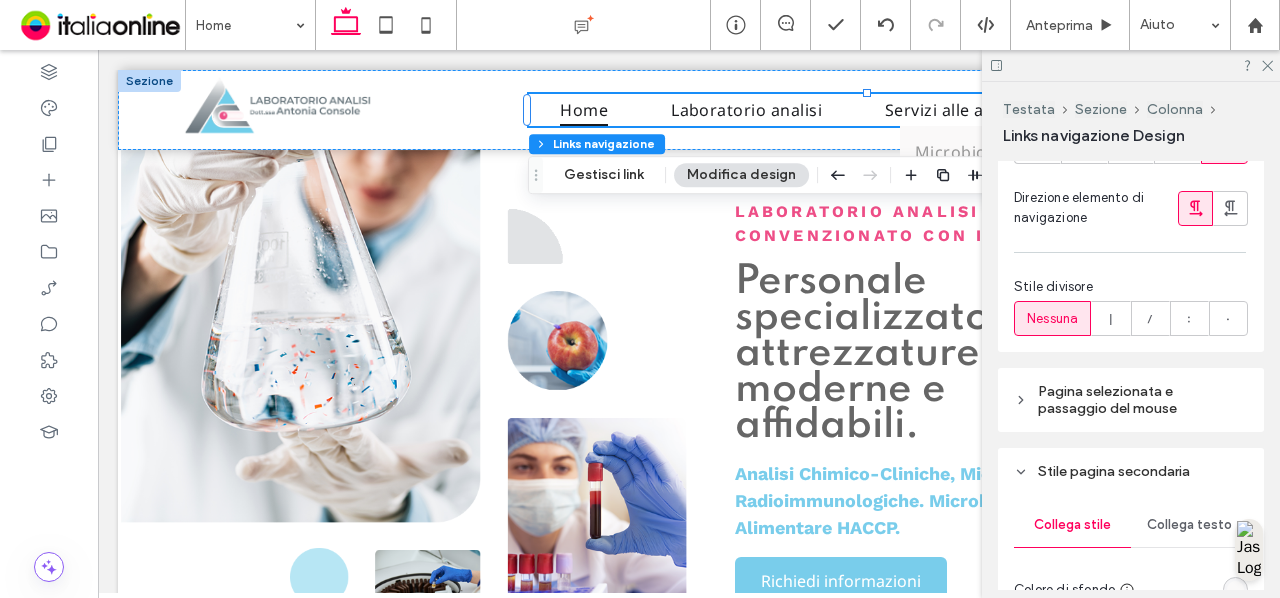 scroll, scrollTop: 1539, scrollLeft: 0, axis: vertical 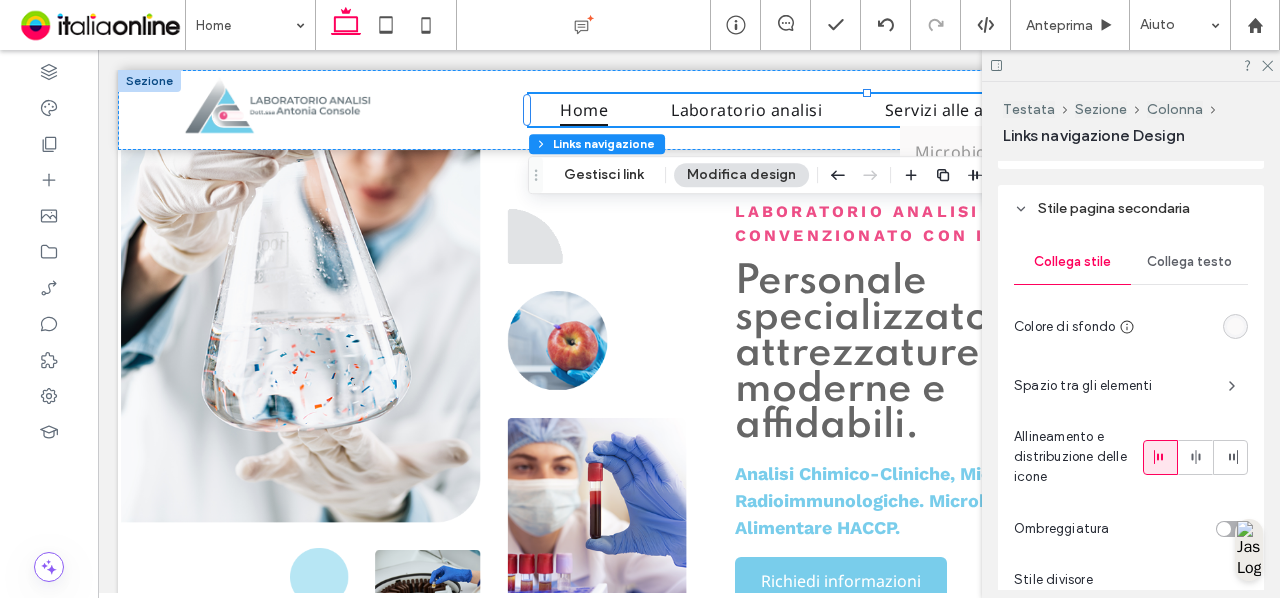 click on "Collega testo" at bounding box center [1189, 262] 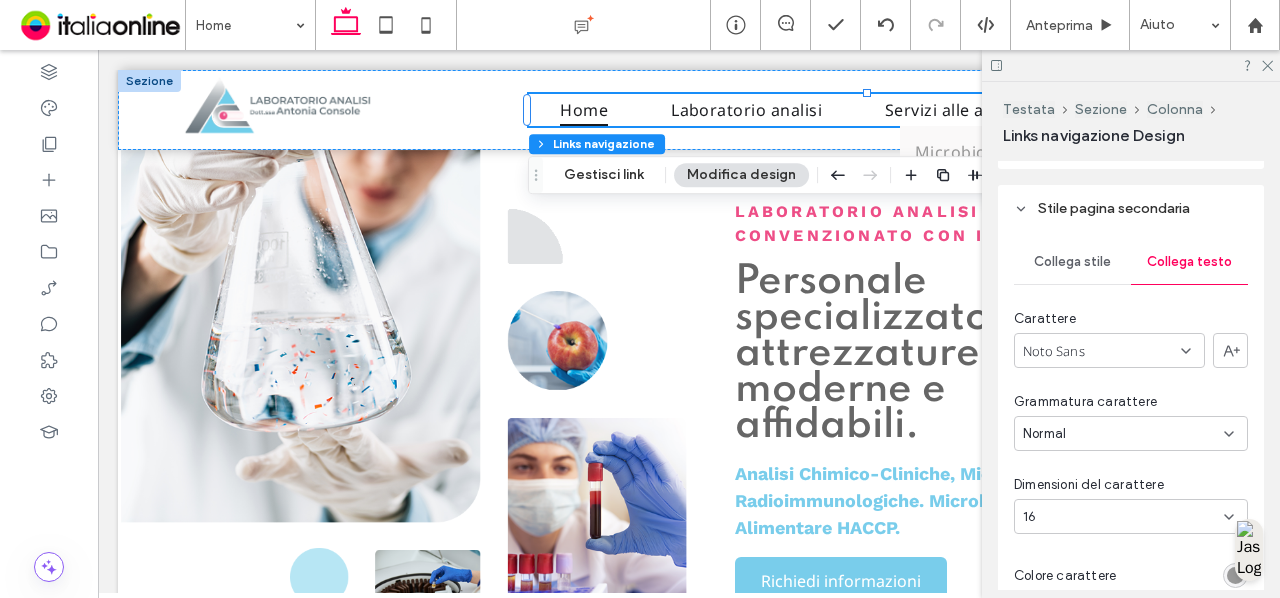 click on "Noto Sans" at bounding box center (1109, 350) 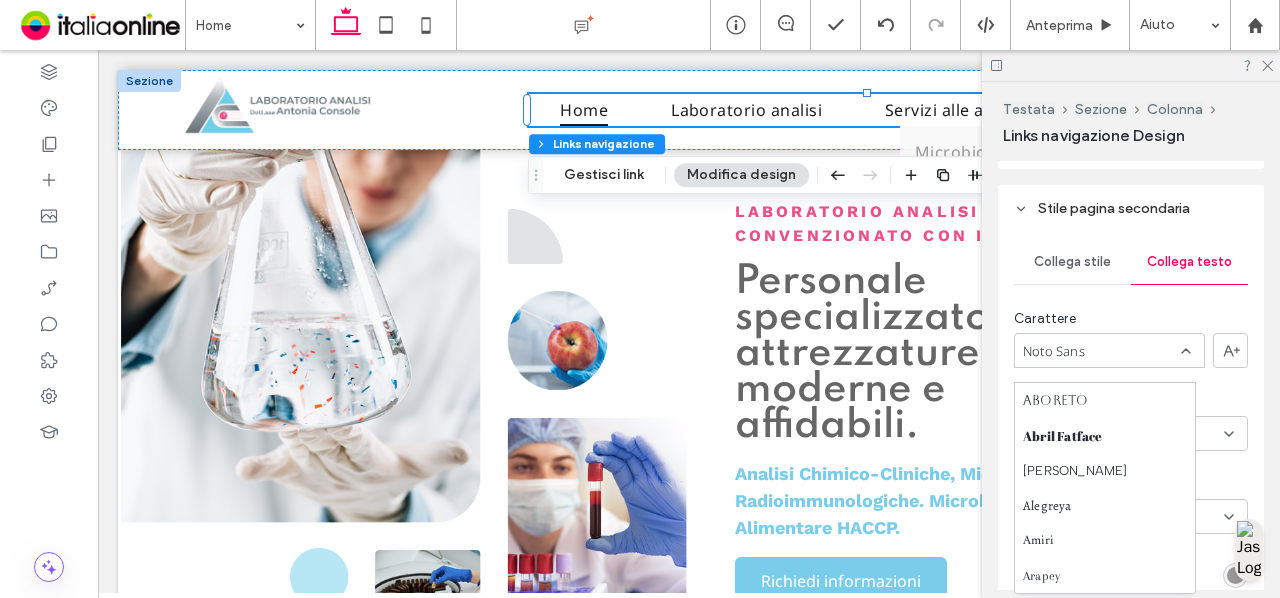 click on "Noto Sans" at bounding box center (1109, 350) 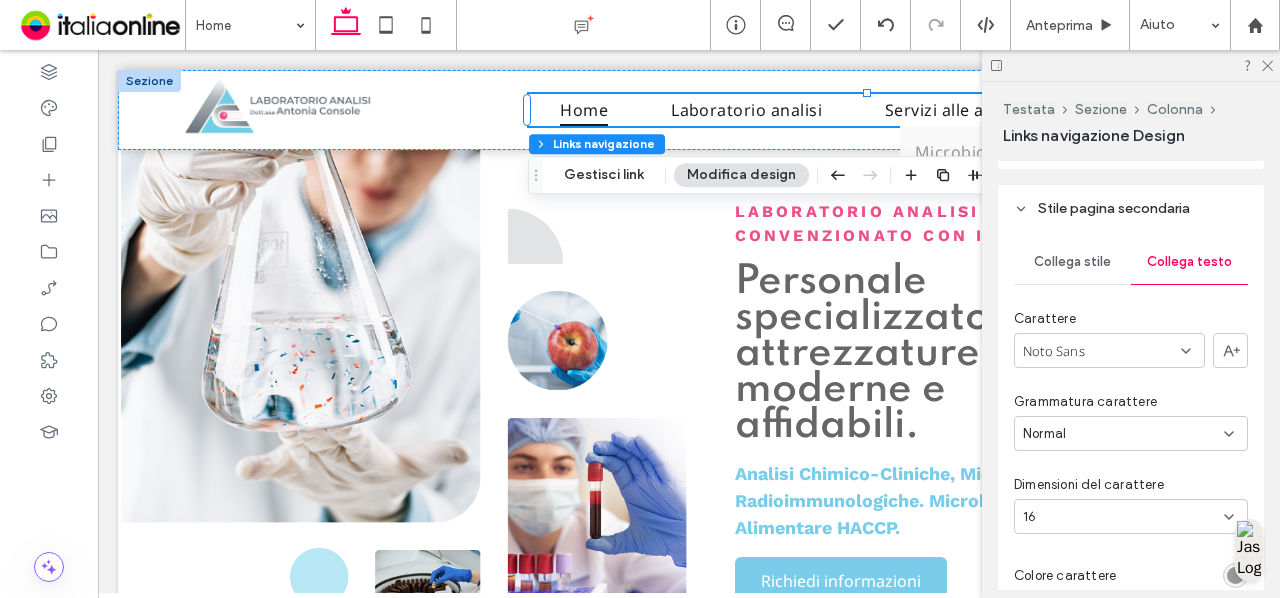 click on "Noto Sans" at bounding box center (1054, 351) 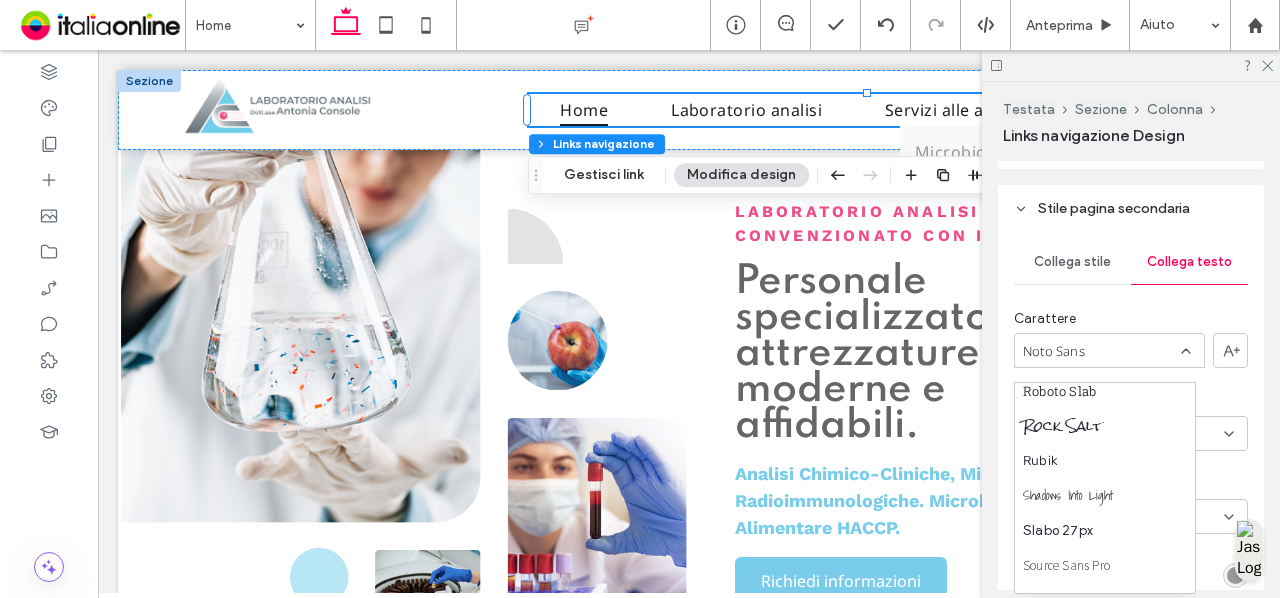 scroll, scrollTop: 2310, scrollLeft: 0, axis: vertical 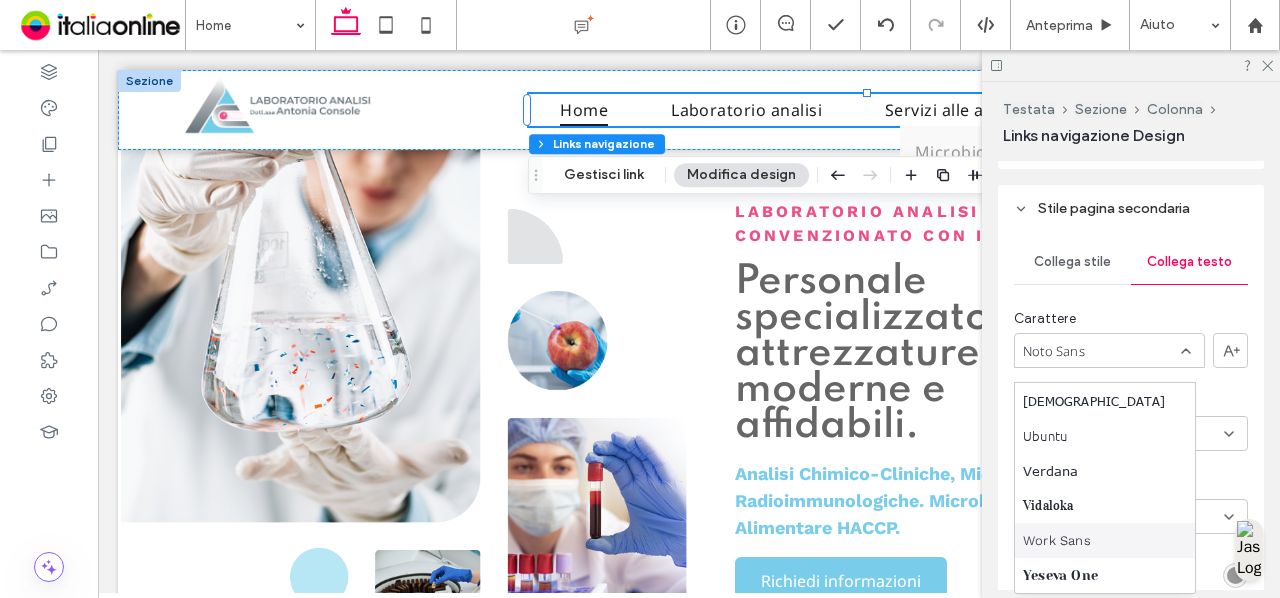 click on "Work Sans" at bounding box center [1105, 540] 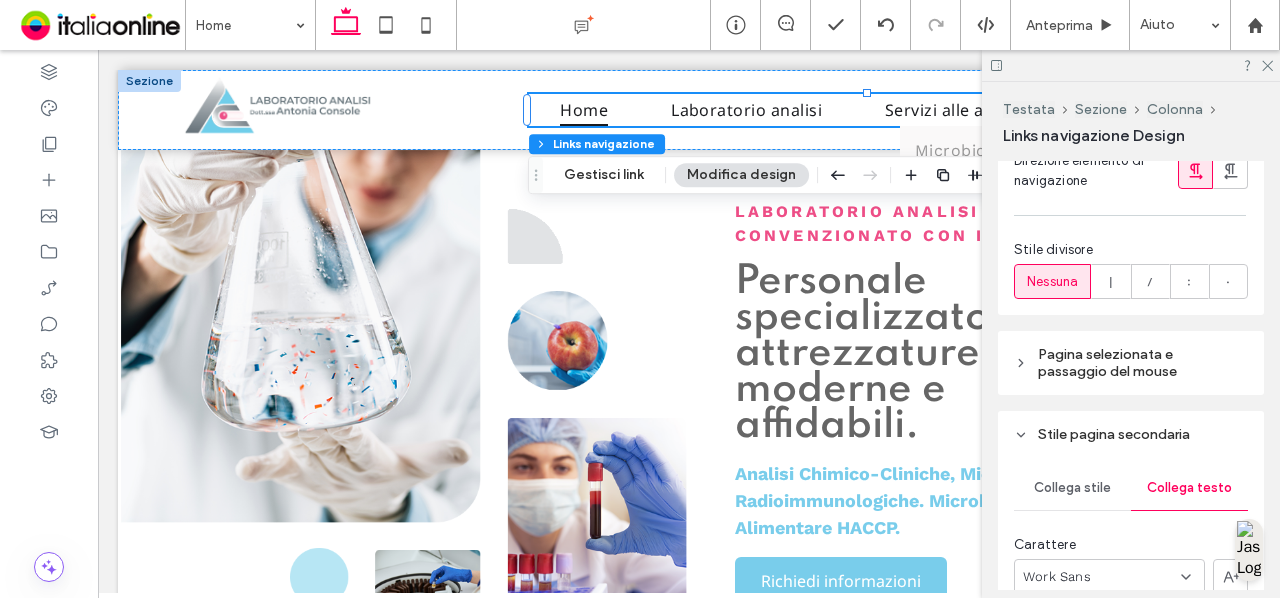 scroll, scrollTop: 1310, scrollLeft: 0, axis: vertical 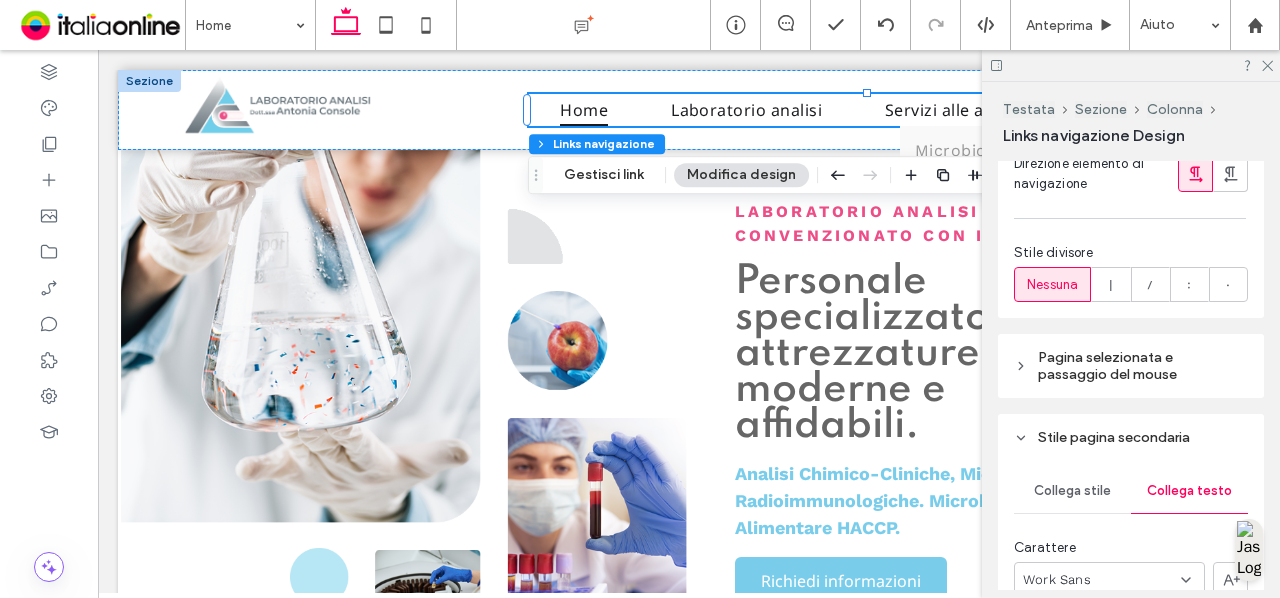 click on "Pagina selezionata e passaggio del mouse" at bounding box center (1131, 366) 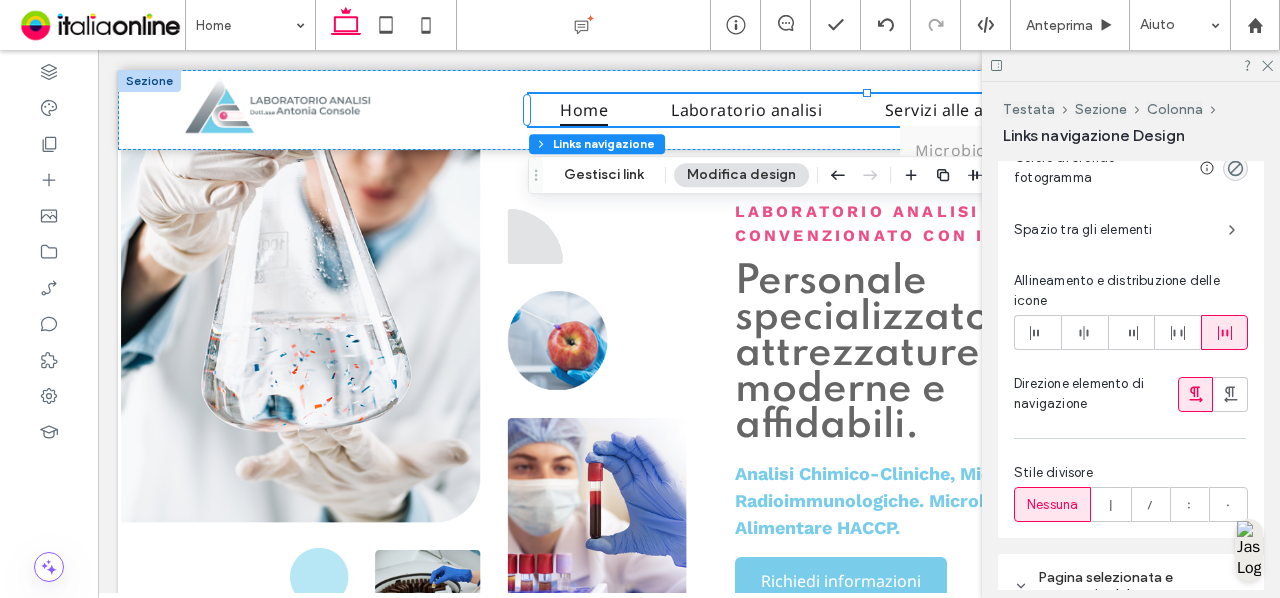 scroll, scrollTop: 835, scrollLeft: 0, axis: vertical 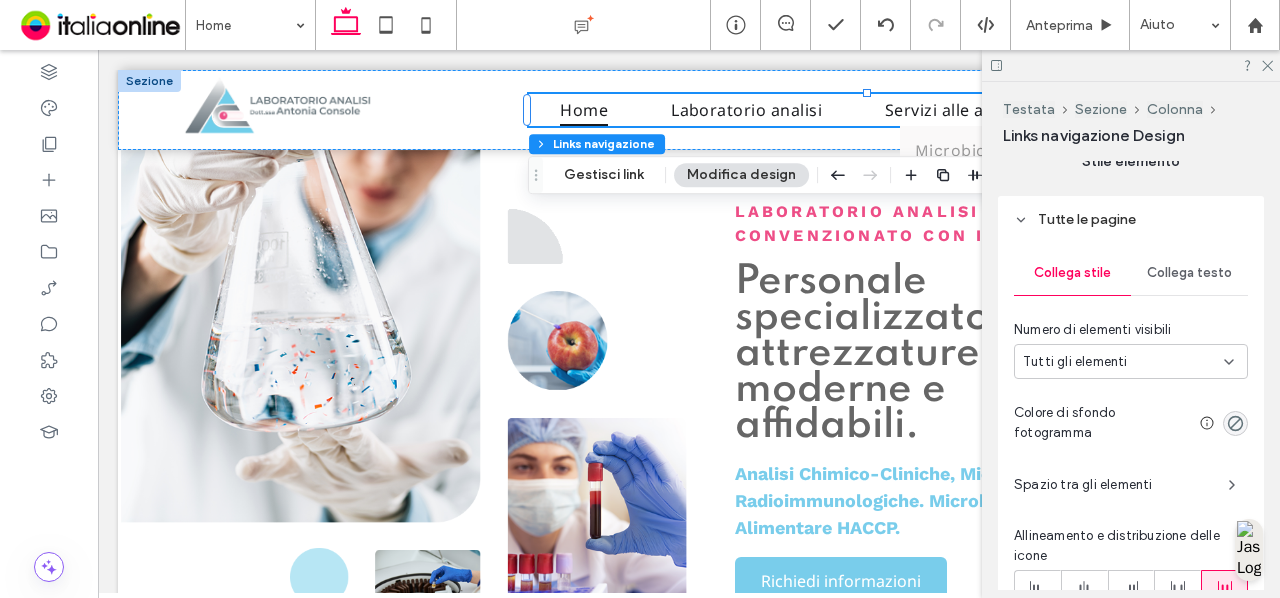 click on "Collega testo" at bounding box center (1189, 273) 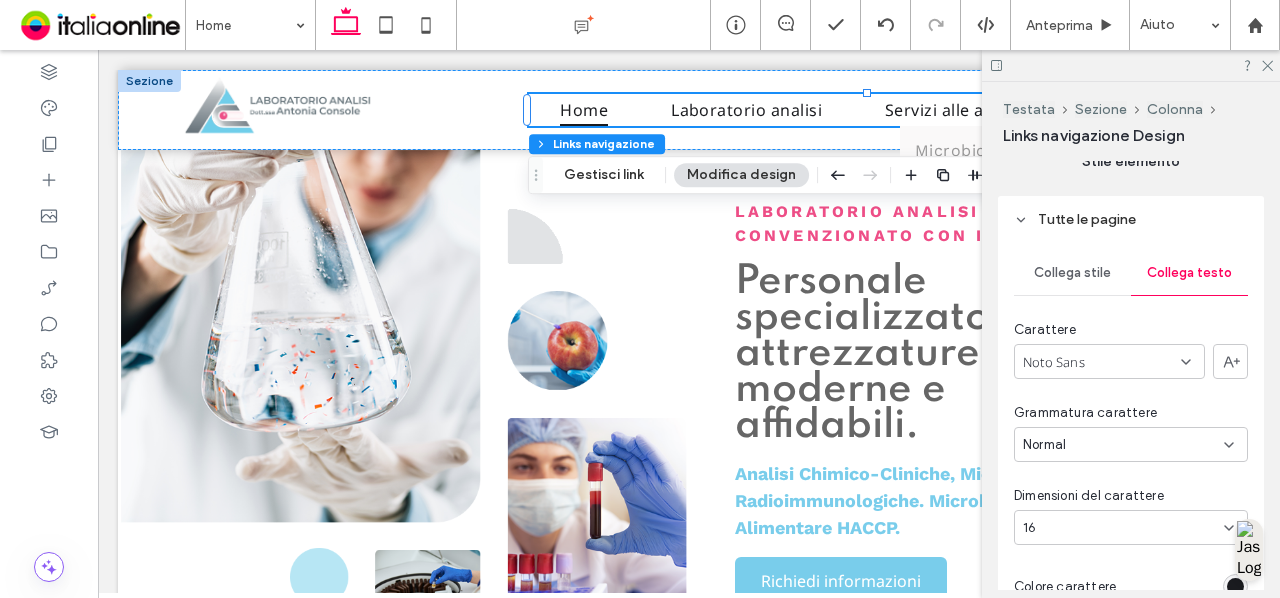 click on "Noto Sans" at bounding box center (1109, 361) 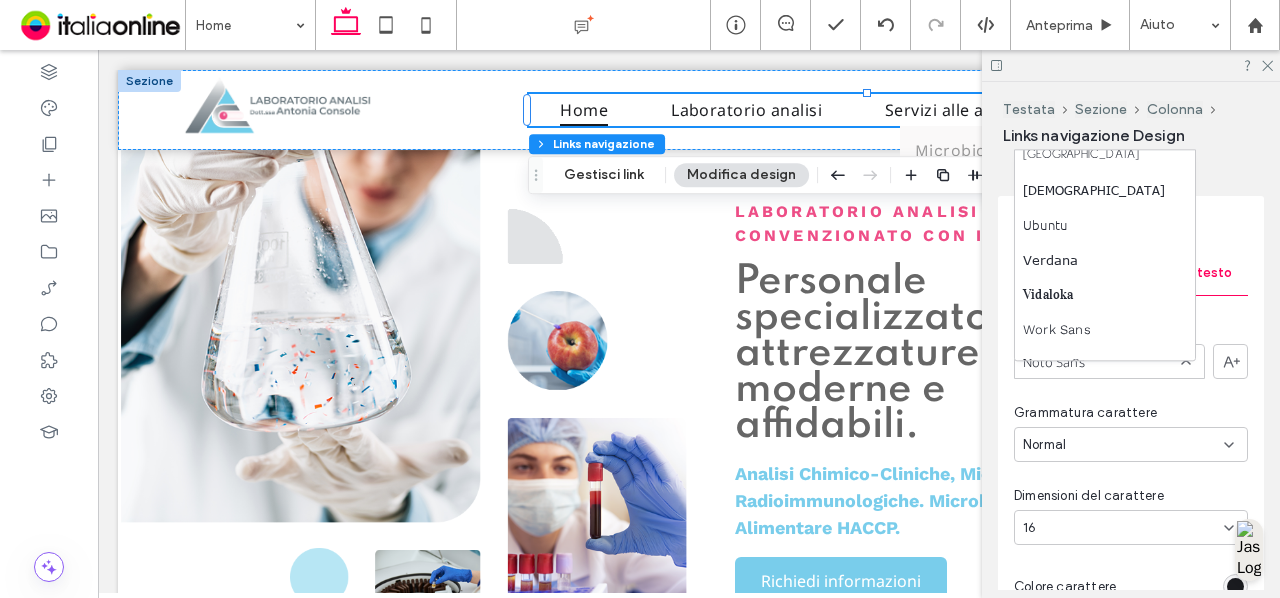 scroll, scrollTop: 2310, scrollLeft: 0, axis: vertical 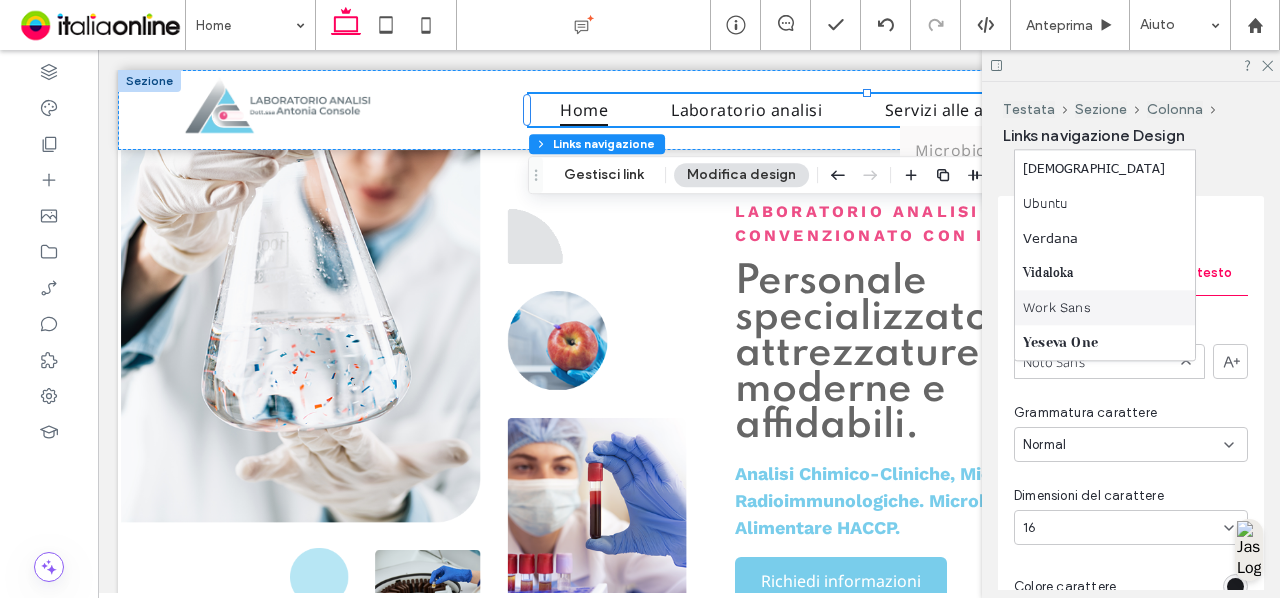click on "Work Sans" at bounding box center [1057, 308] 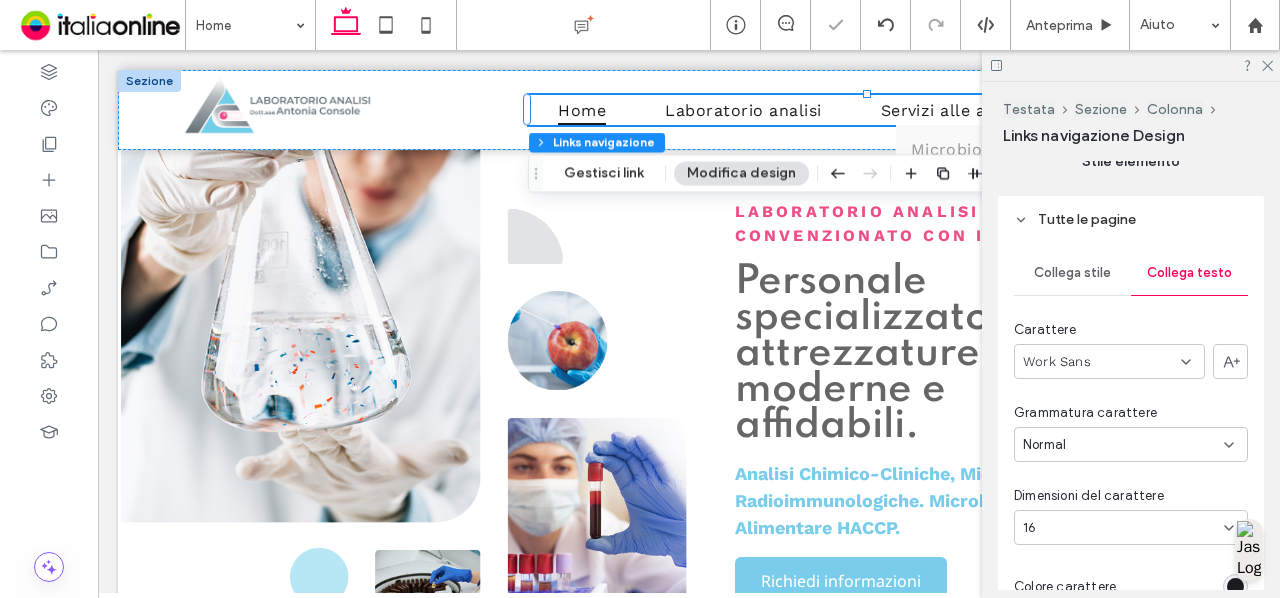 scroll, scrollTop: 932, scrollLeft: 0, axis: vertical 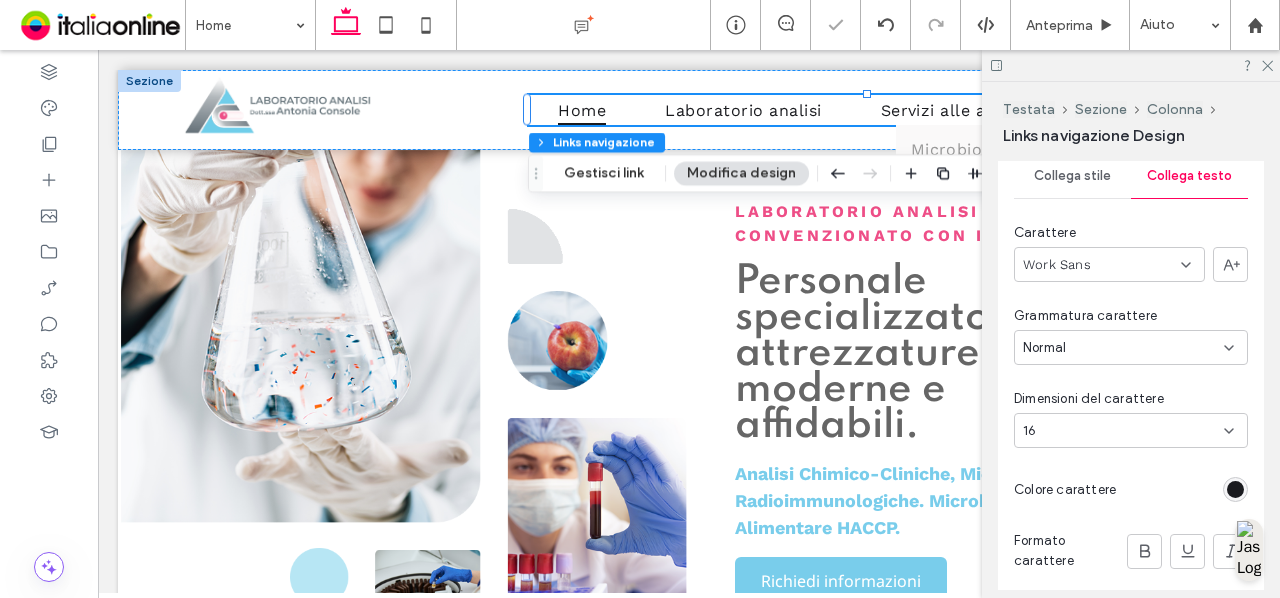 click on "16" at bounding box center (1123, 431) 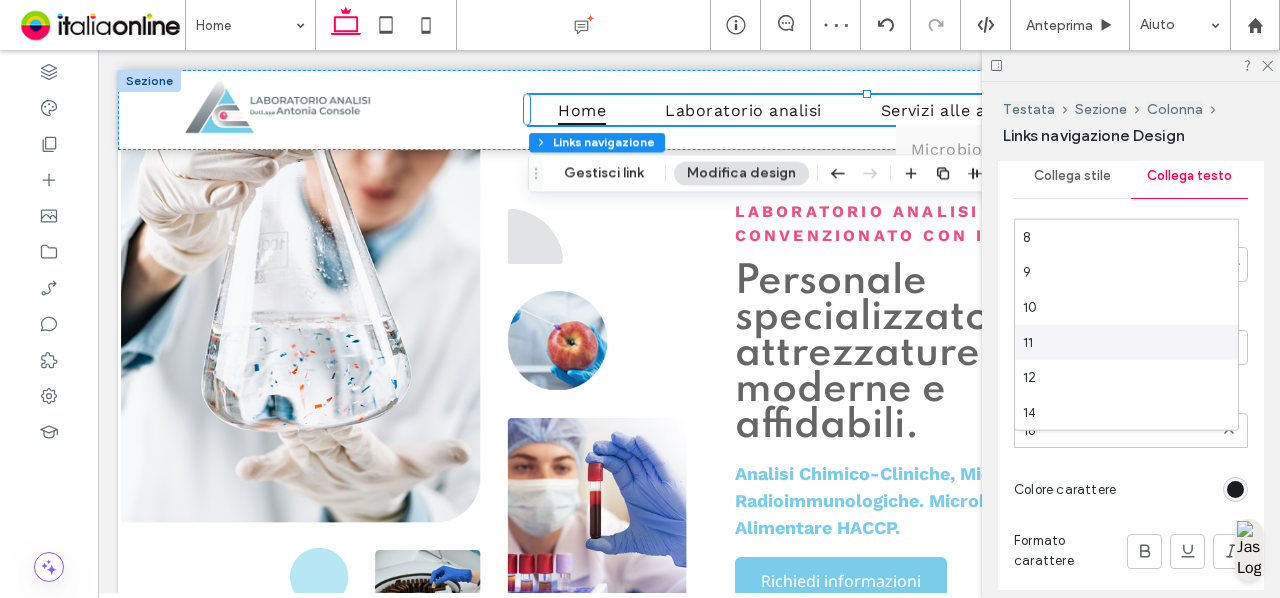 scroll, scrollTop: 106, scrollLeft: 0, axis: vertical 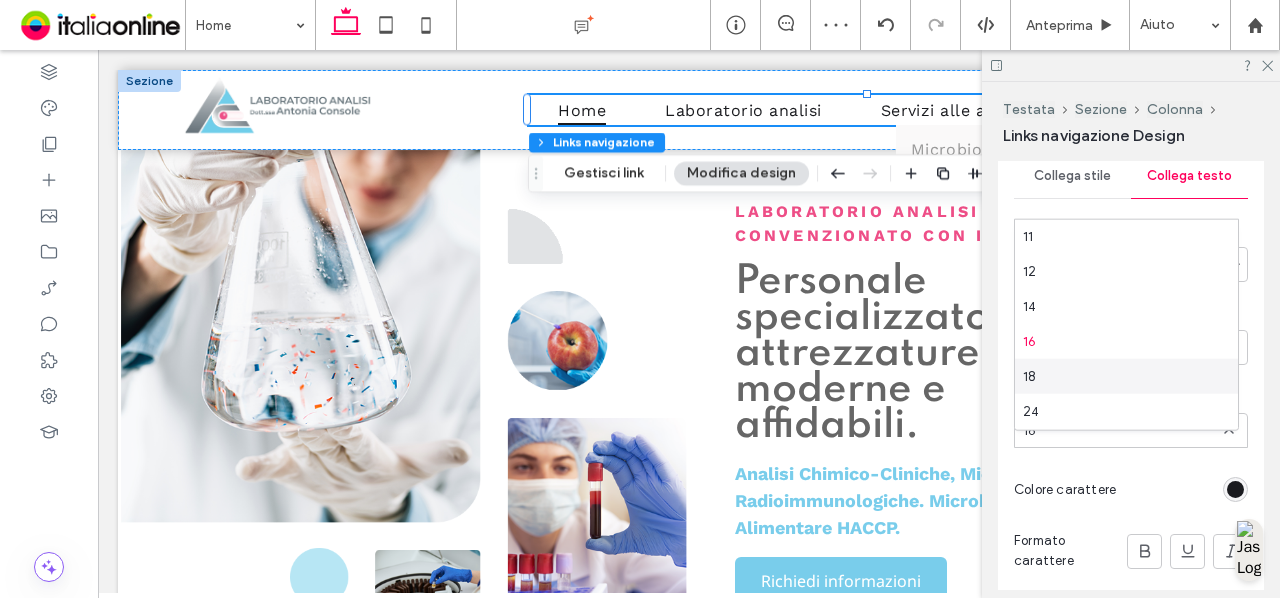 click on "18" at bounding box center [1126, 376] 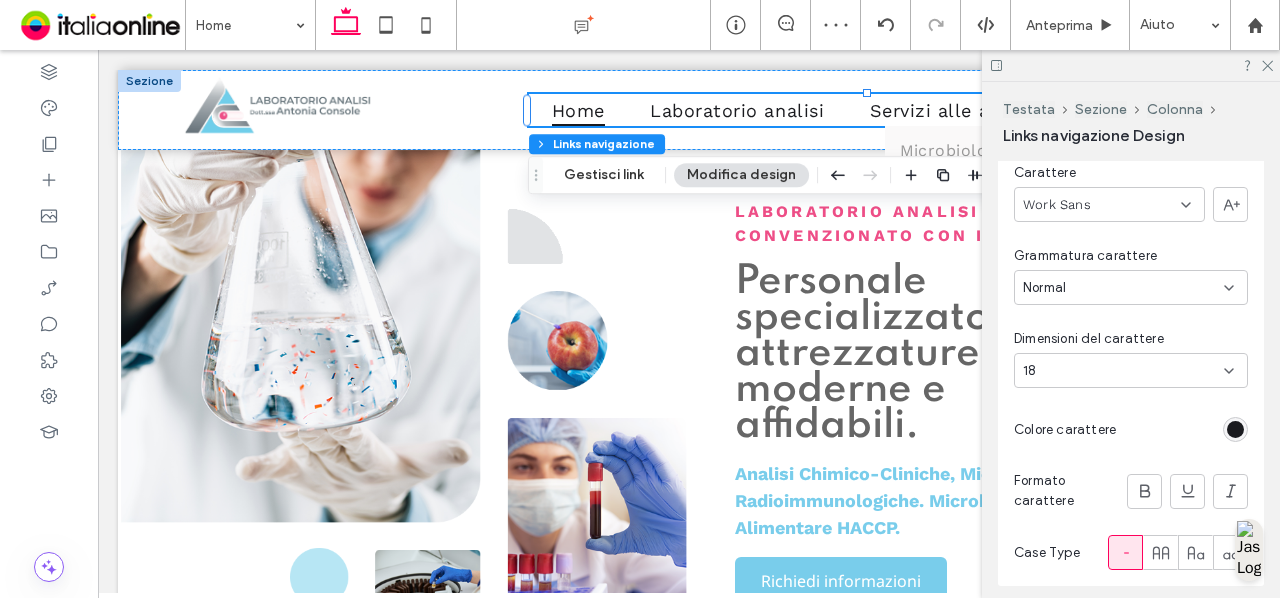 scroll, scrollTop: 991, scrollLeft: 0, axis: vertical 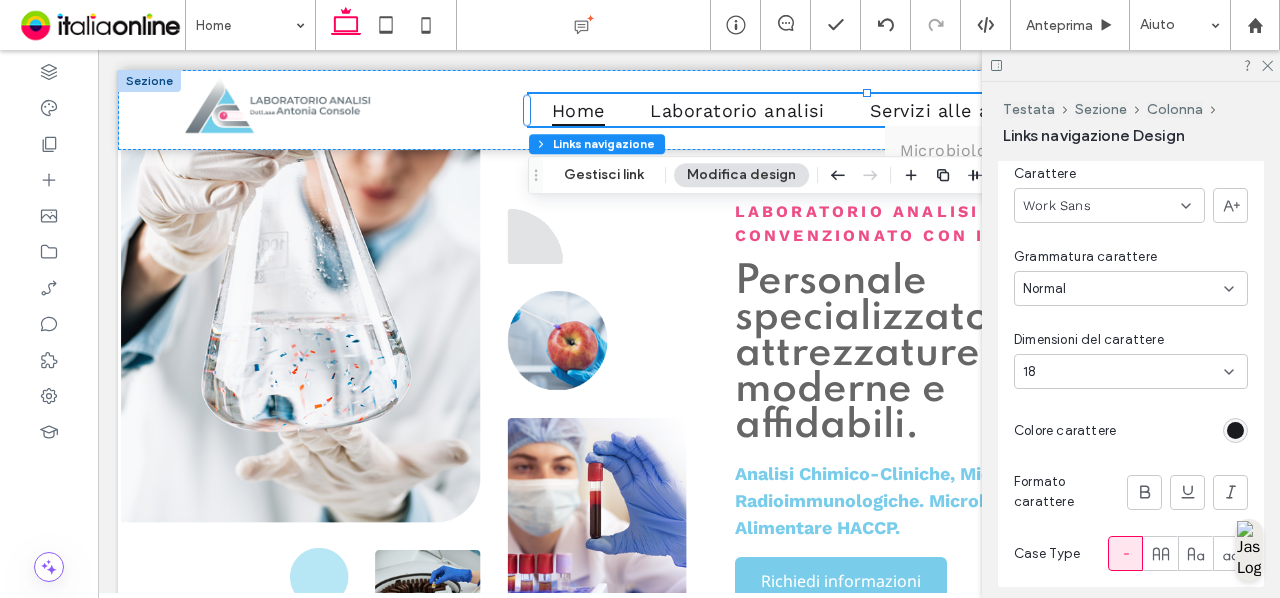 click at bounding box center (1235, 430) 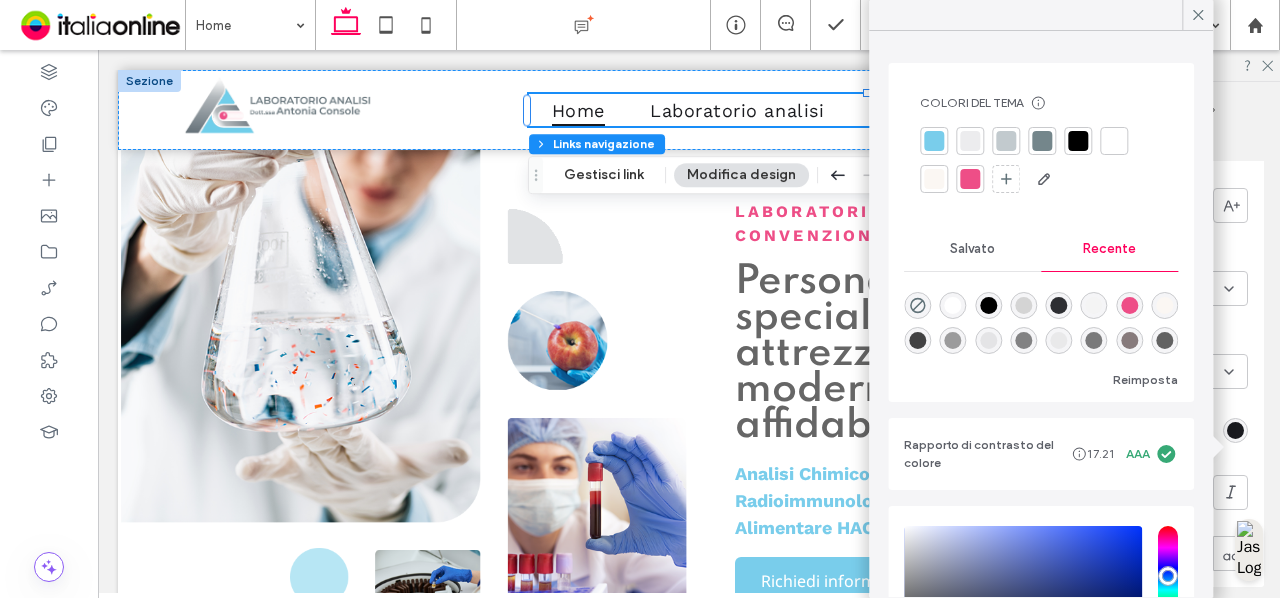 click at bounding box center [917, 340] 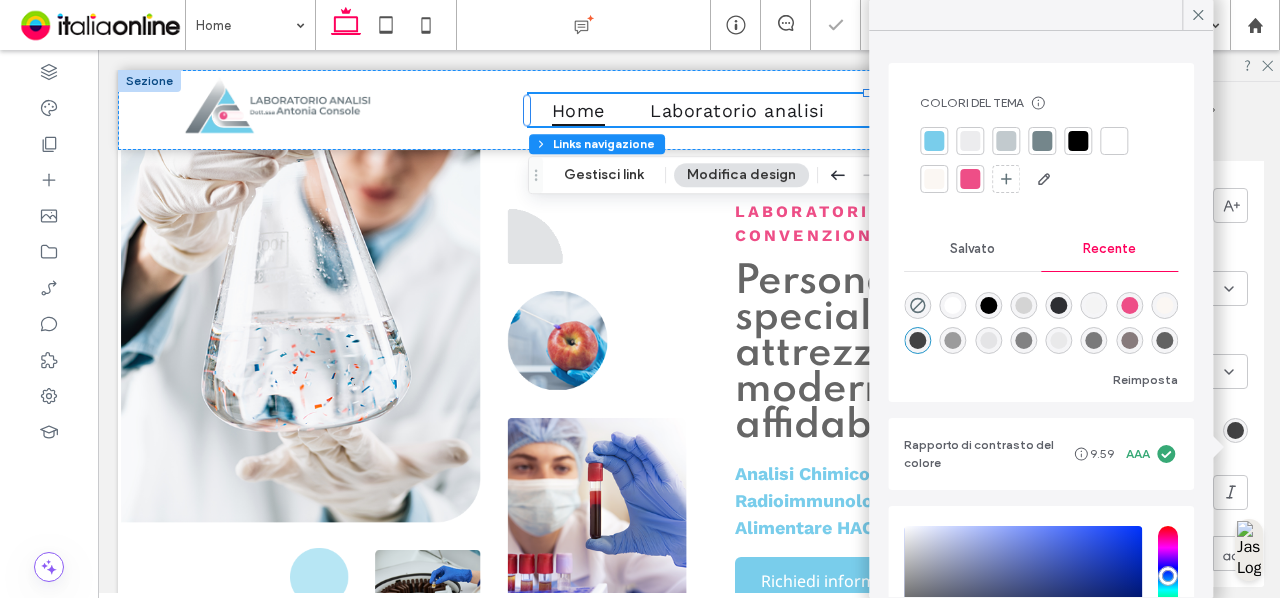 type on "*******" 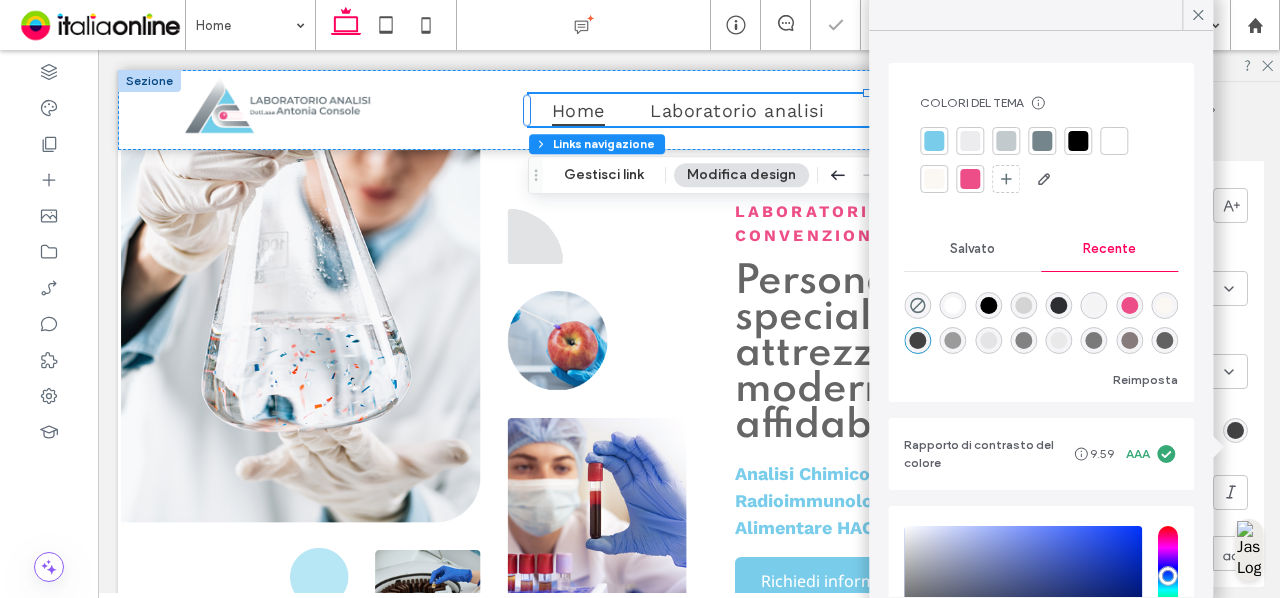 click on "Collega stile Collega testo Carattere Work Sans Grammatura carattere Normal Dimensioni del carattere 18 Colore carattere Formato carattere Case Type" at bounding box center (1131, 337) 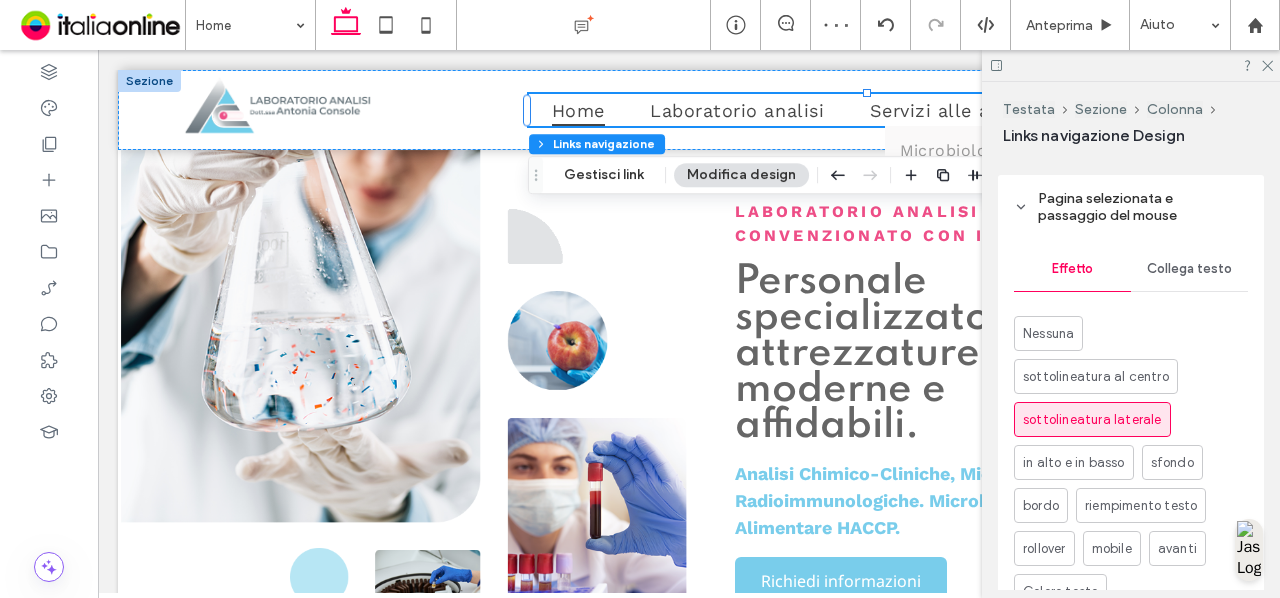 scroll, scrollTop: 1681, scrollLeft: 0, axis: vertical 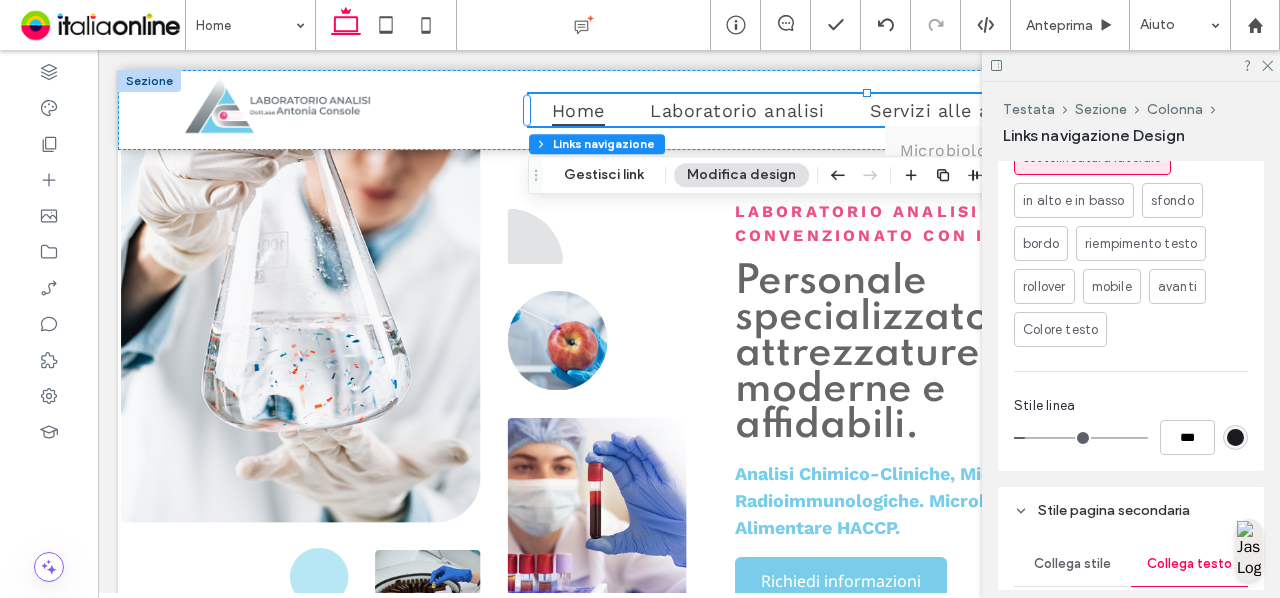 click at bounding box center (1235, 437) 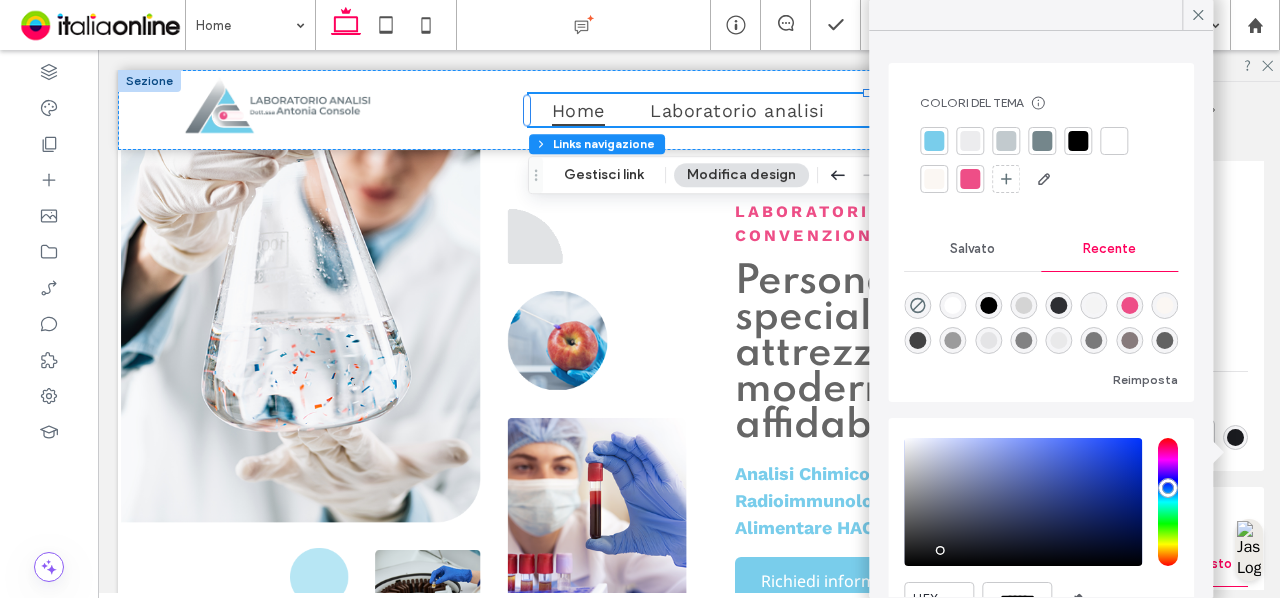 click at bounding box center [970, 179] 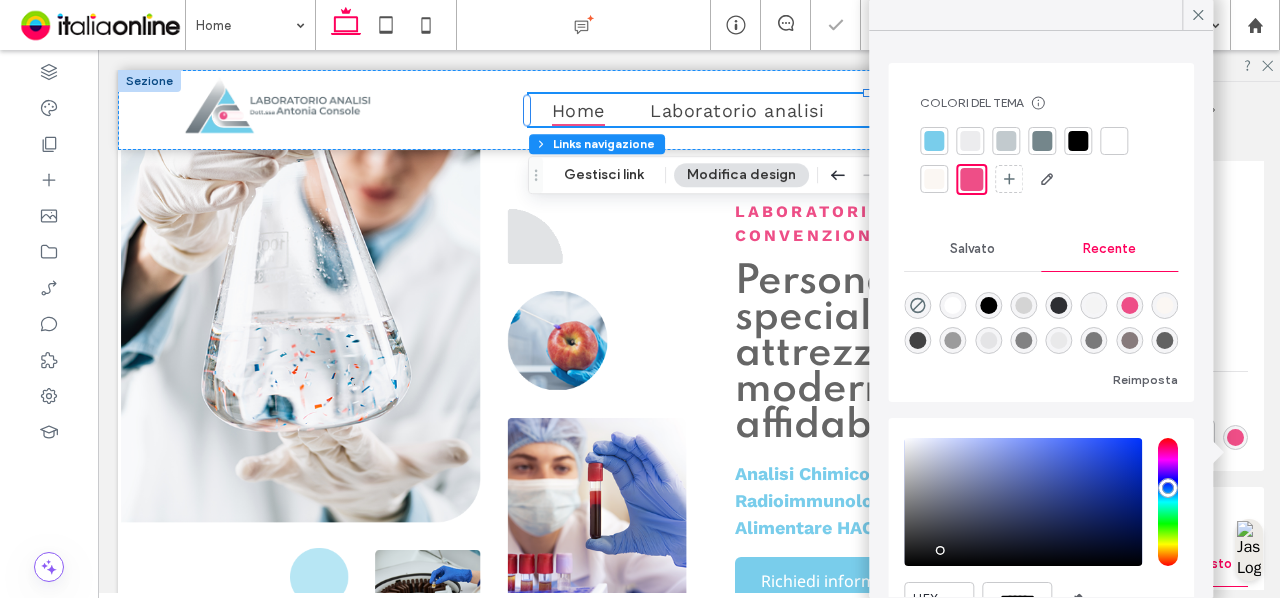 click on "Nessuna sottolineatura al centro sottolineatura laterale in alto e in basso sfondo bordo riempimento testo rollover mobile avanti Colore testo" at bounding box center [1131, 200] 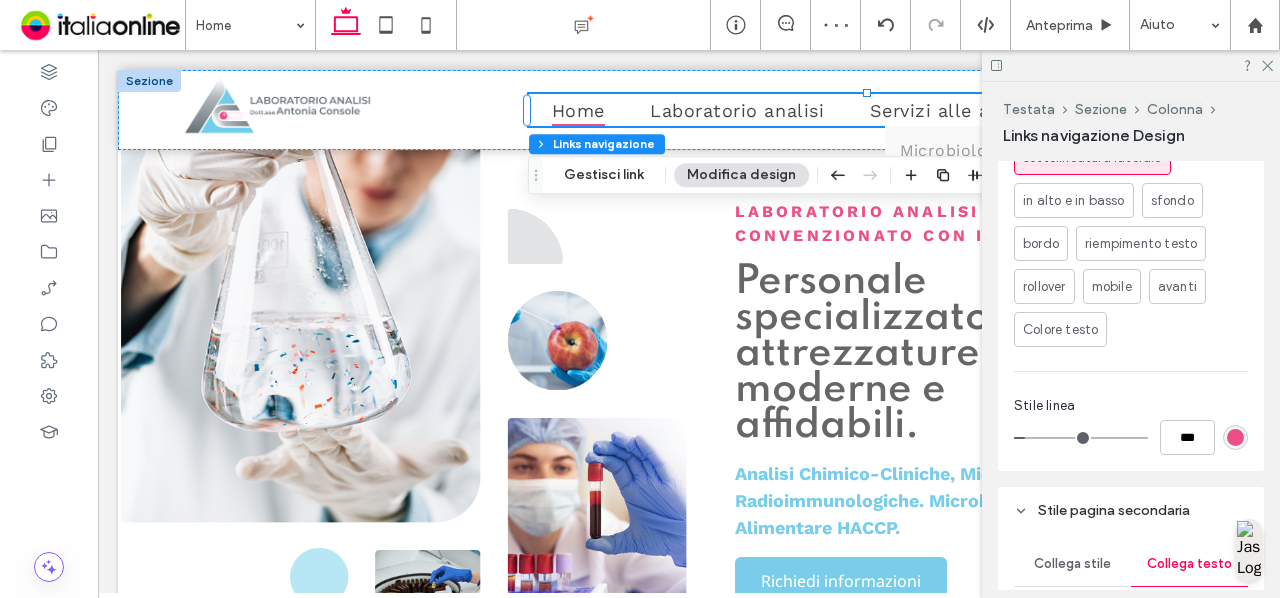 click at bounding box center (1131, 65) 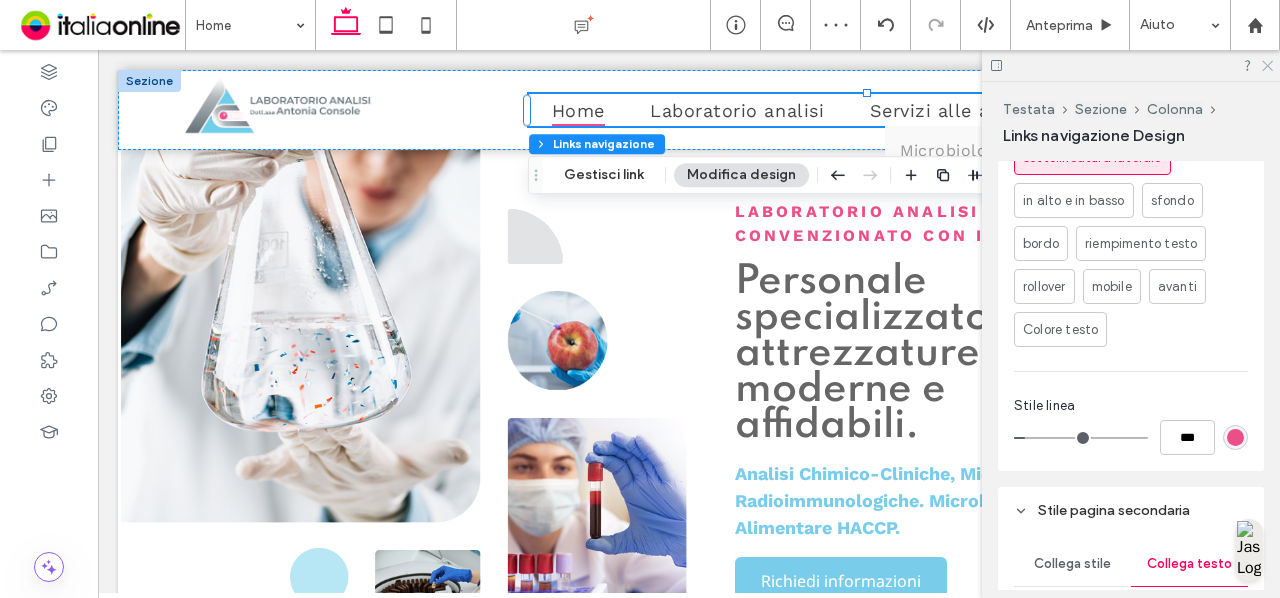 click 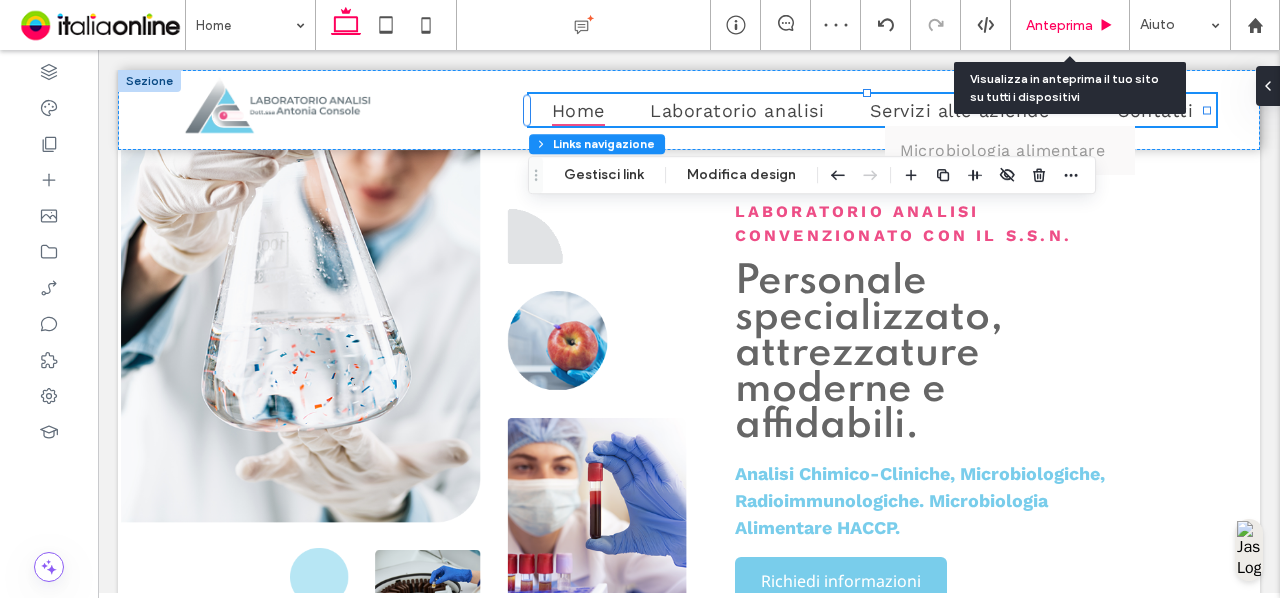 click on "Anteprima" at bounding box center (1059, 25) 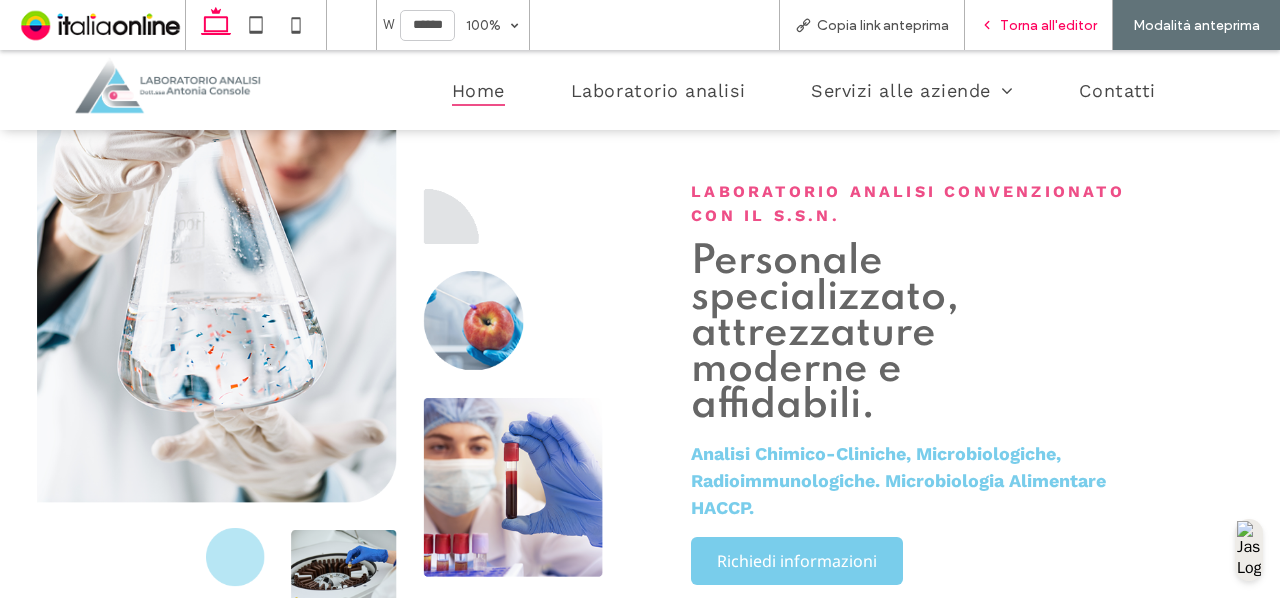 click on "Torna all'editor" at bounding box center (1048, 25) 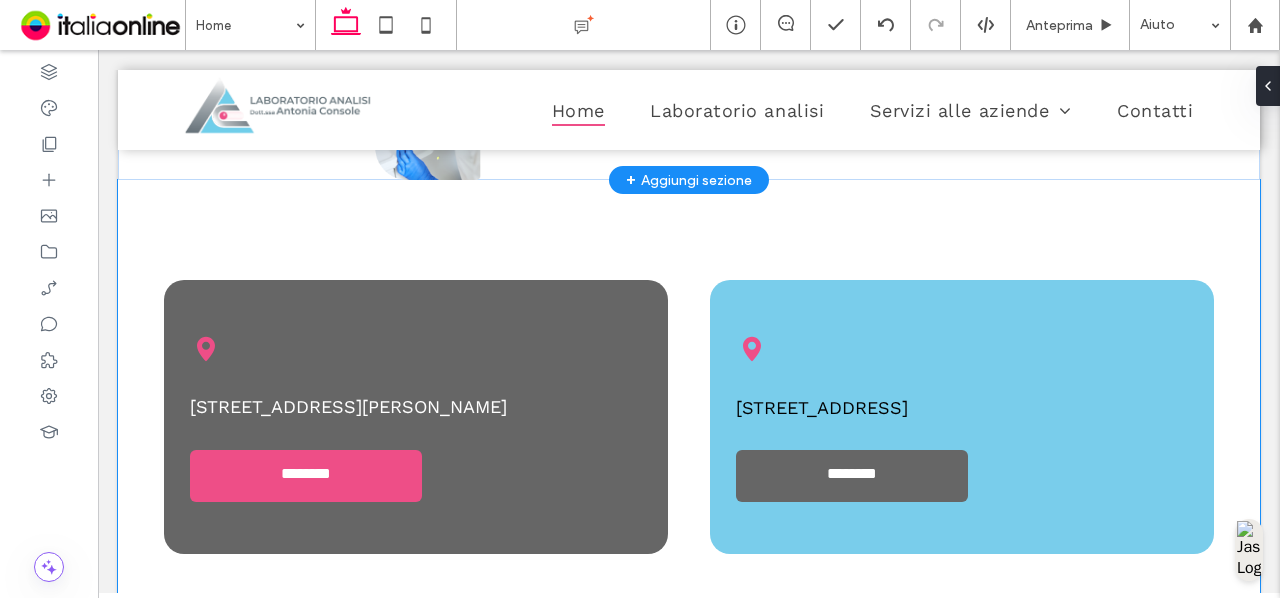 scroll, scrollTop: 0, scrollLeft: 0, axis: both 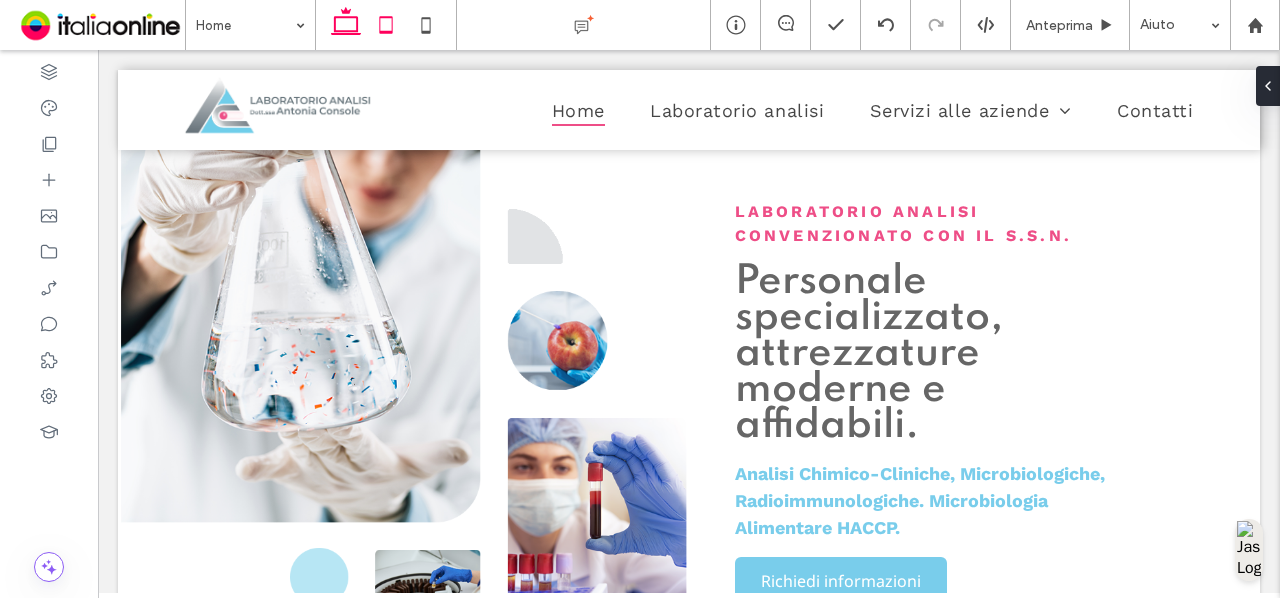 click 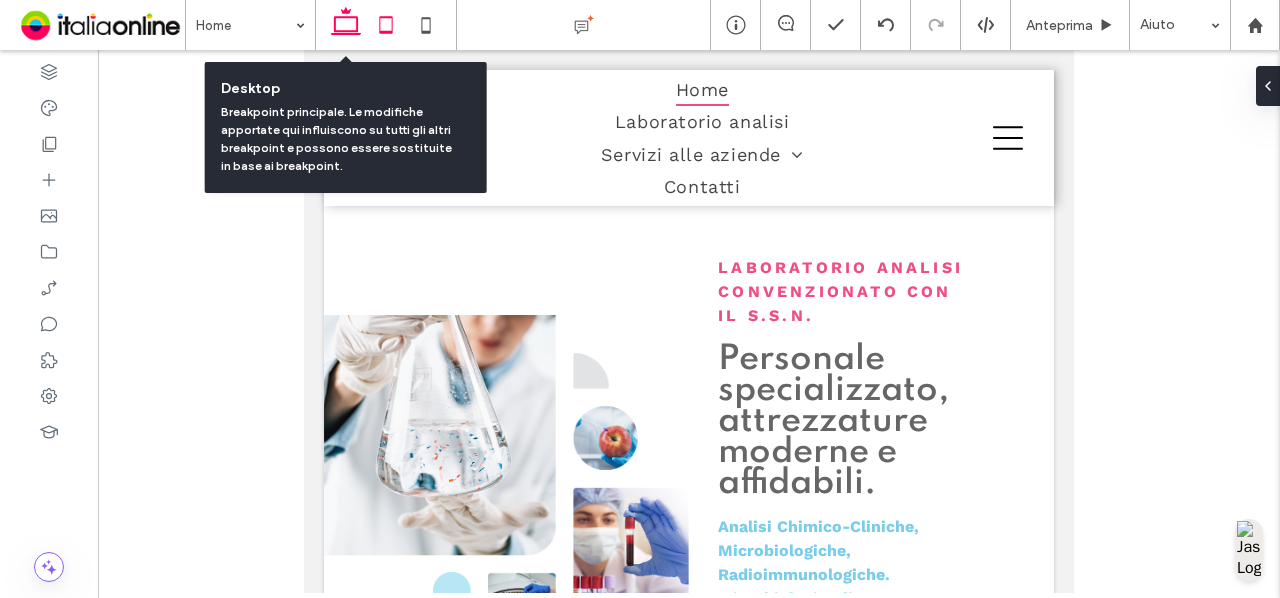 click 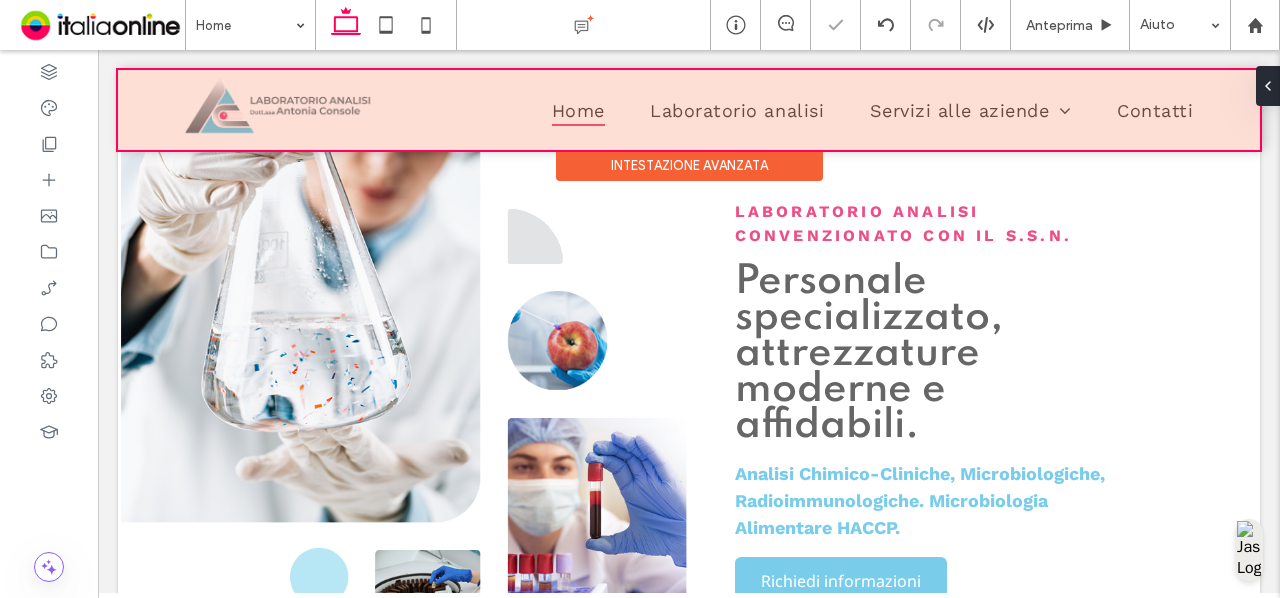 click at bounding box center (689, 110) 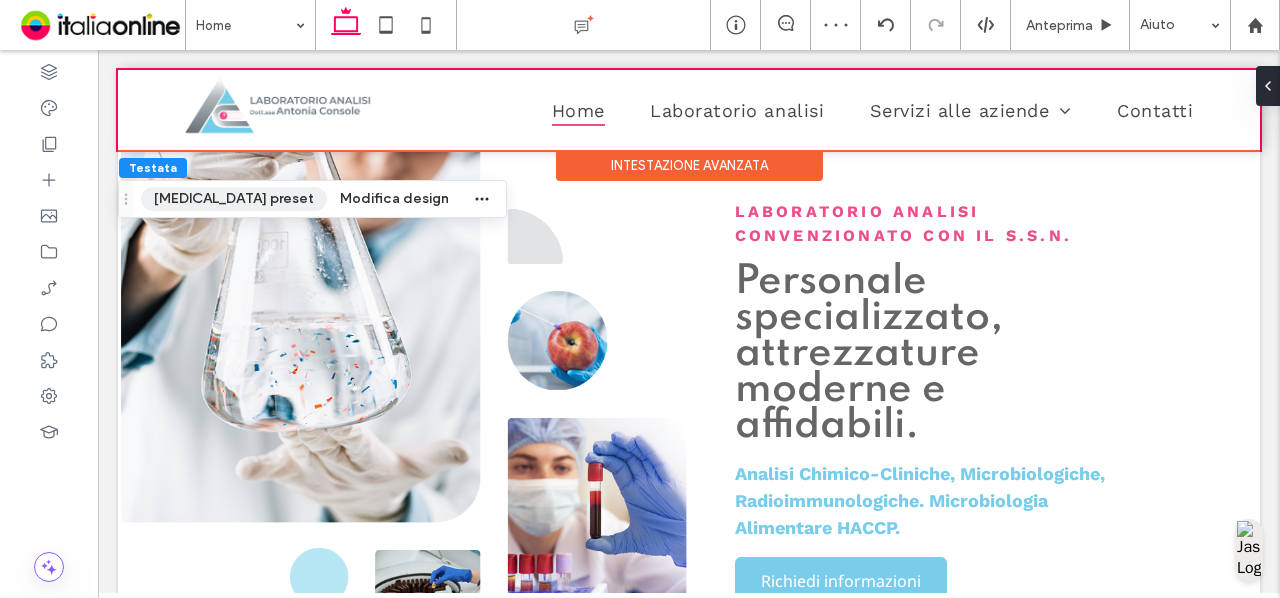 click on "[MEDICAL_DATA] preset" at bounding box center [234, 199] 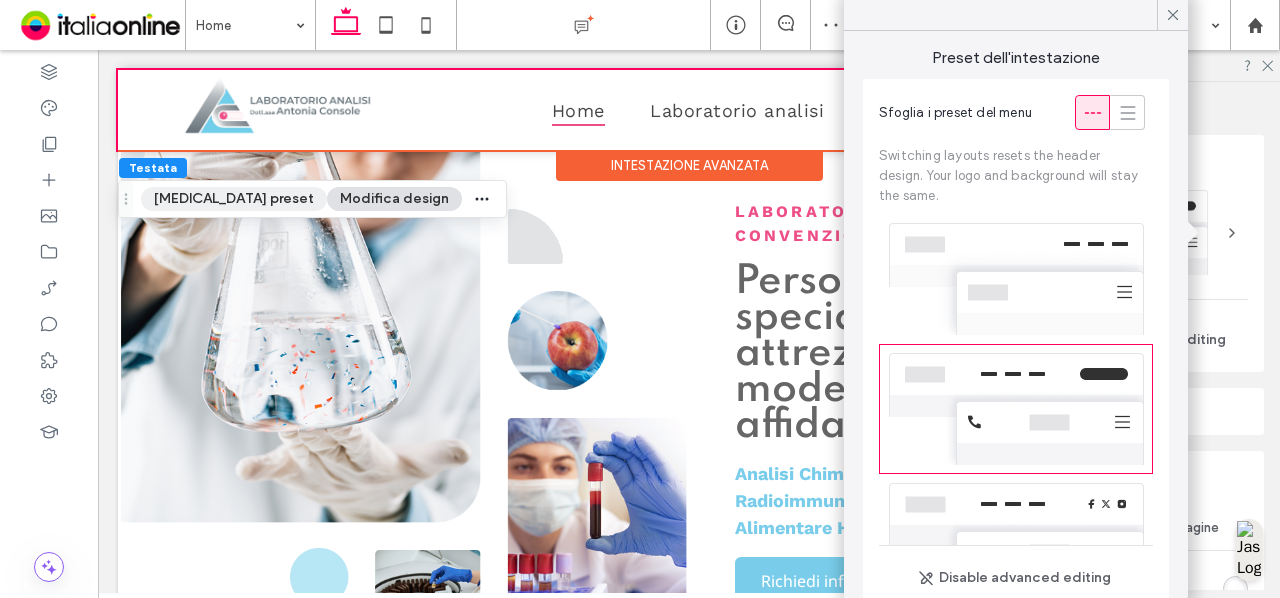scroll, scrollTop: 88, scrollLeft: 0, axis: vertical 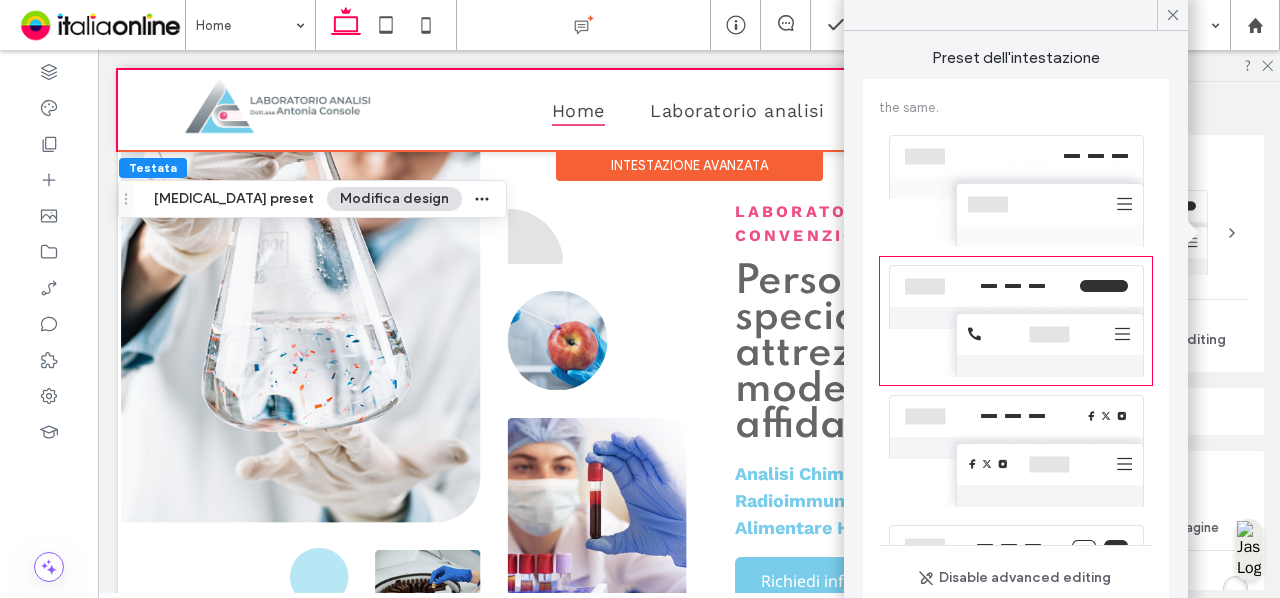 click at bounding box center [1016, 321] 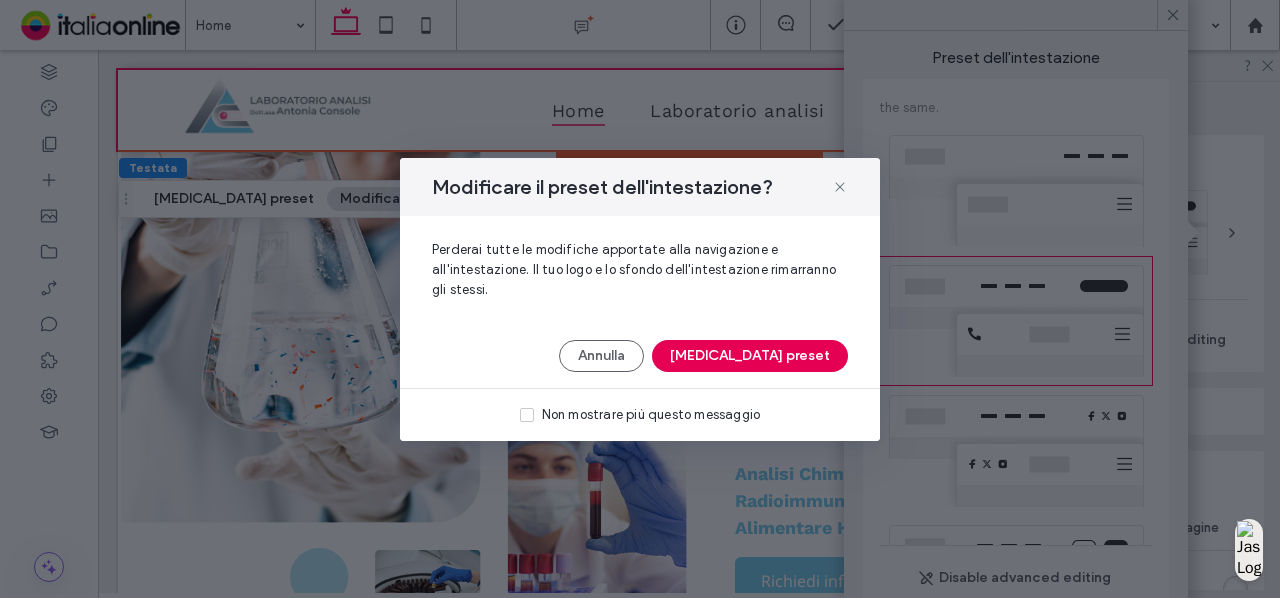 click on "[MEDICAL_DATA] preset" at bounding box center [750, 356] 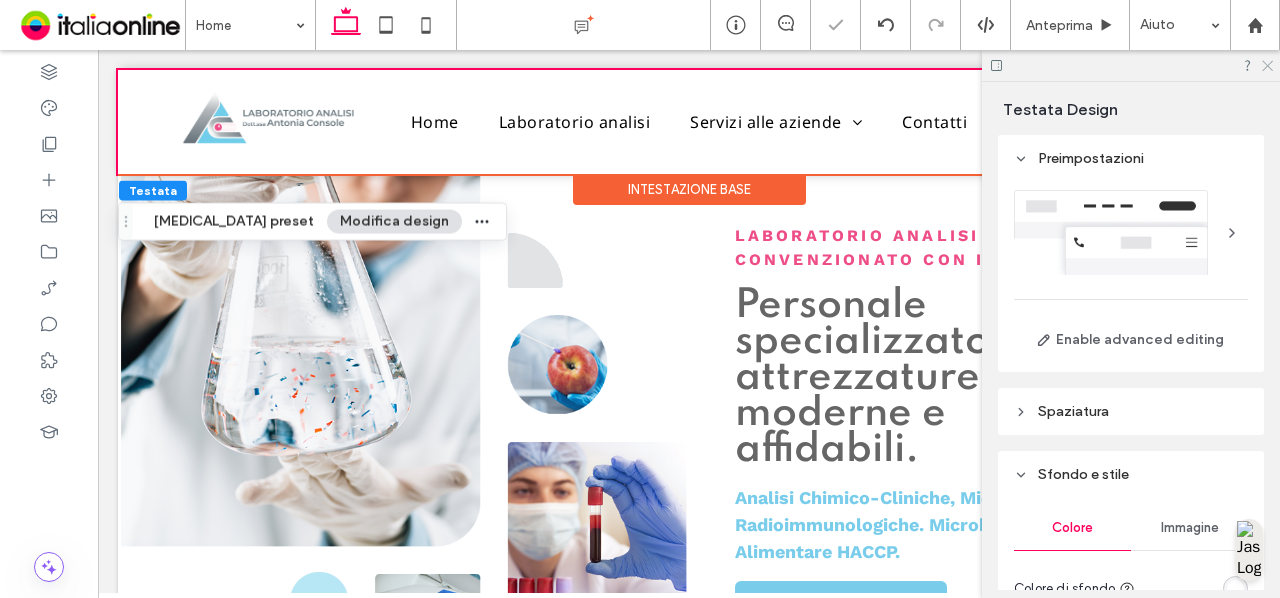 click 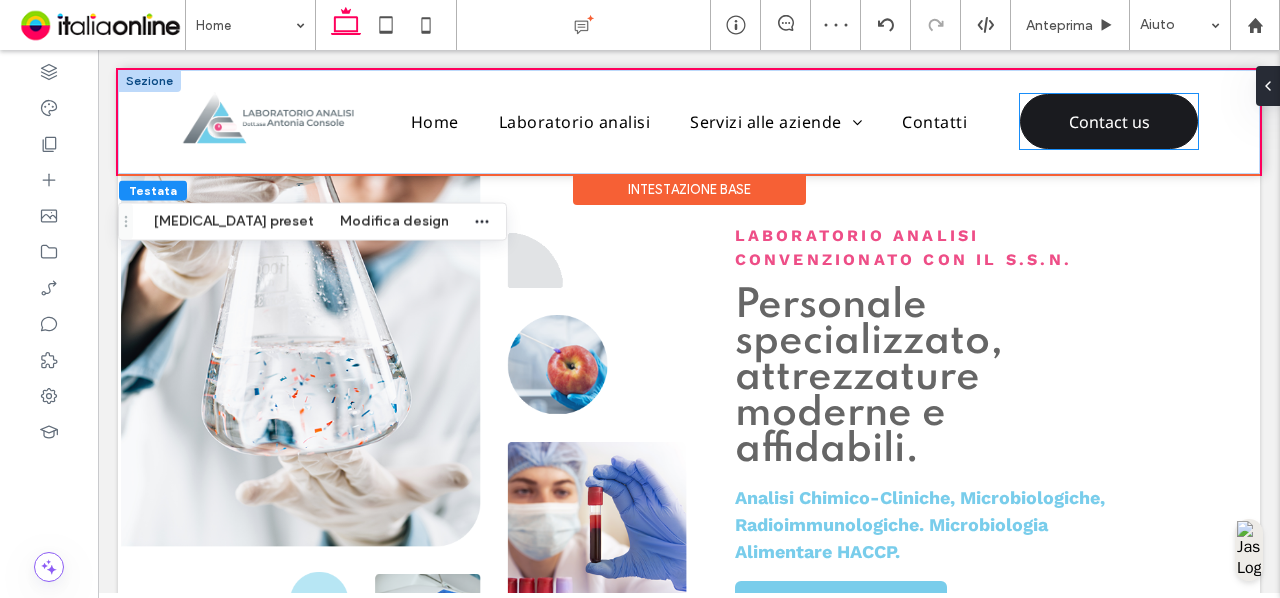 click on "Contact us" at bounding box center [1109, 122] 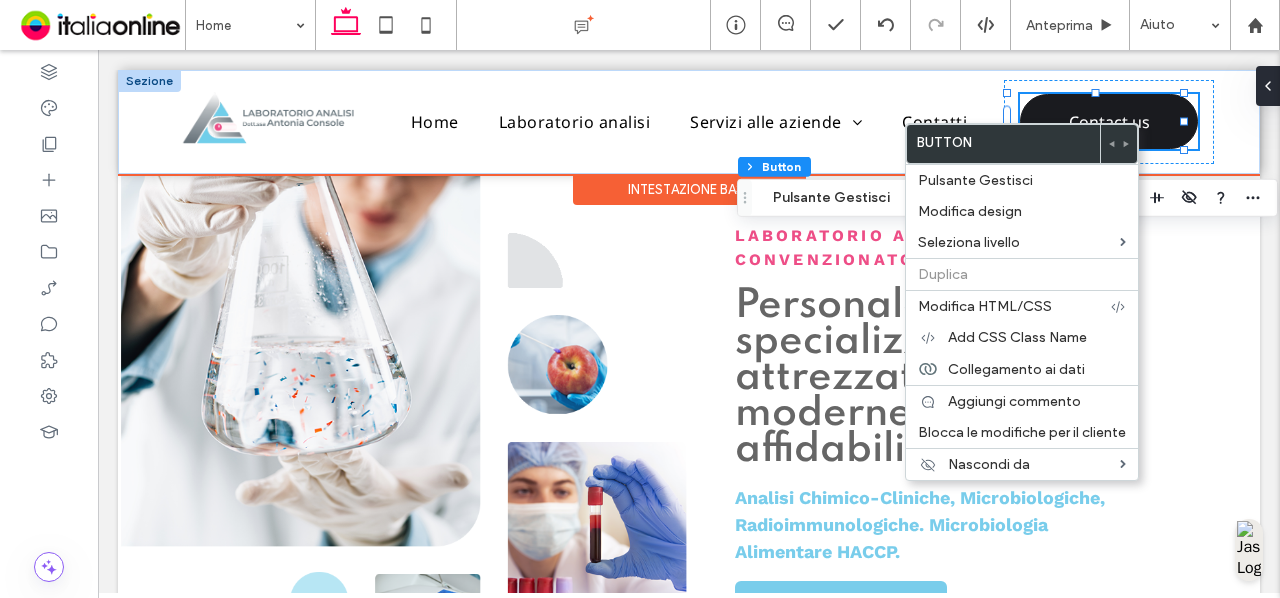 click on "Contact us" at bounding box center [1109, 122] 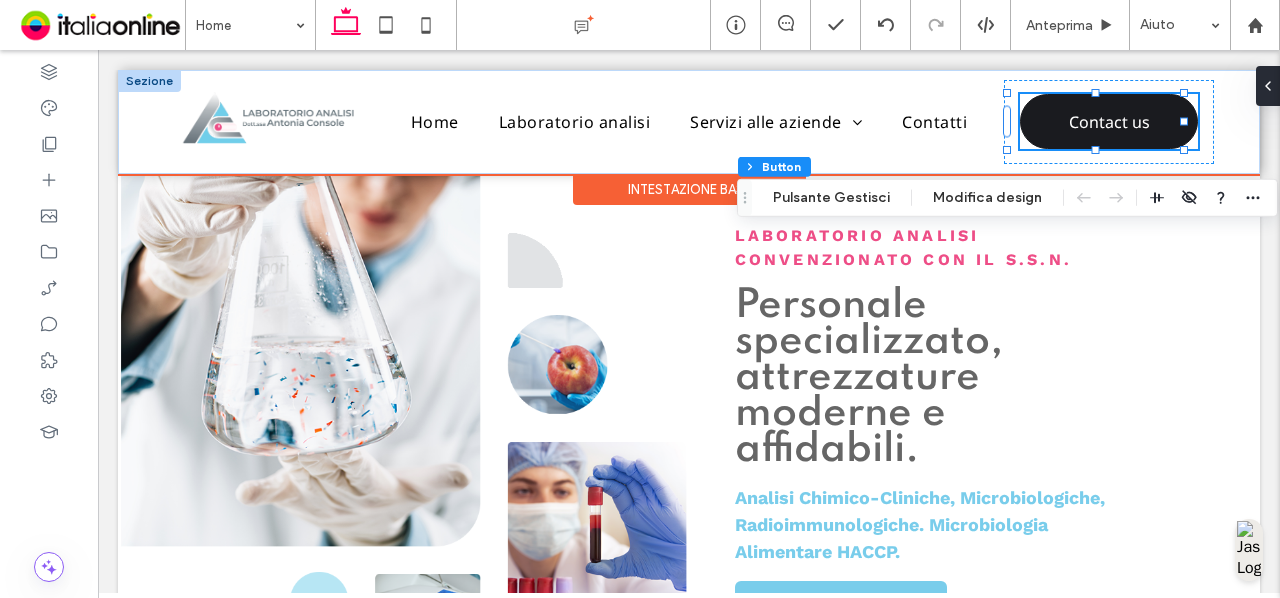click on "Contact us" at bounding box center [1109, 122] 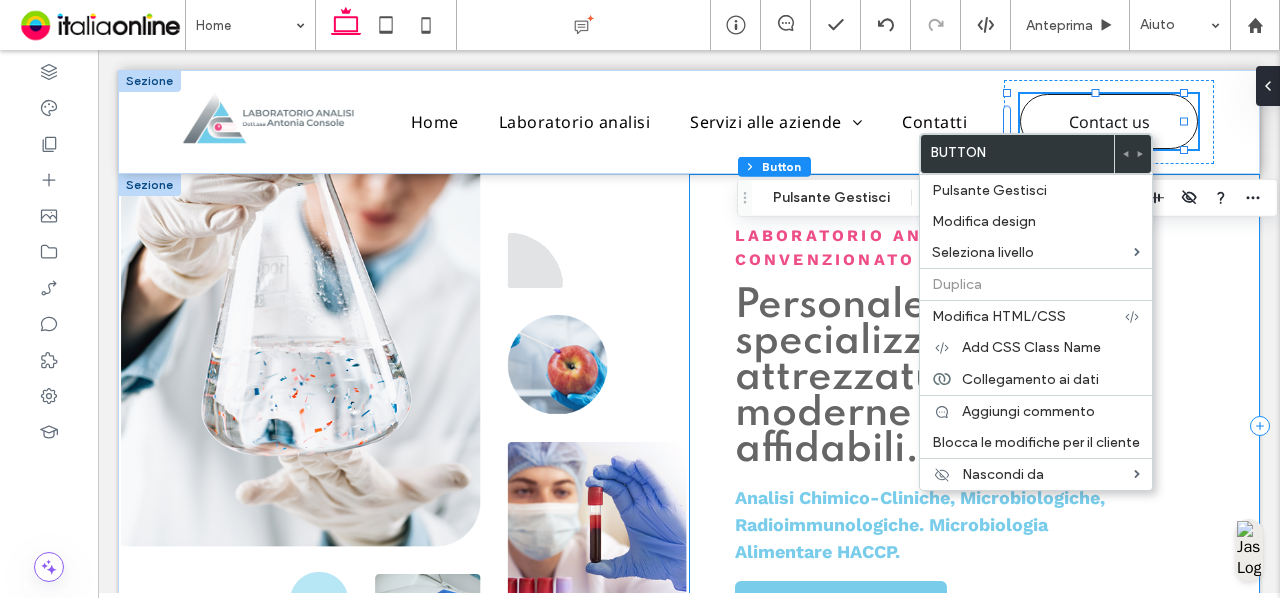 click on "LABORATORIO ANALISI CONVENZIONATO CON IL S.S.N.
Personale specializzato, attrezzature moderne e affidabili.
Analisi Chimico-Cliniche, Microbiologiche, Radioimmunologiche. Microbiologia Alimentare HACCP.
Richiedi informazioni" at bounding box center (974, 426) 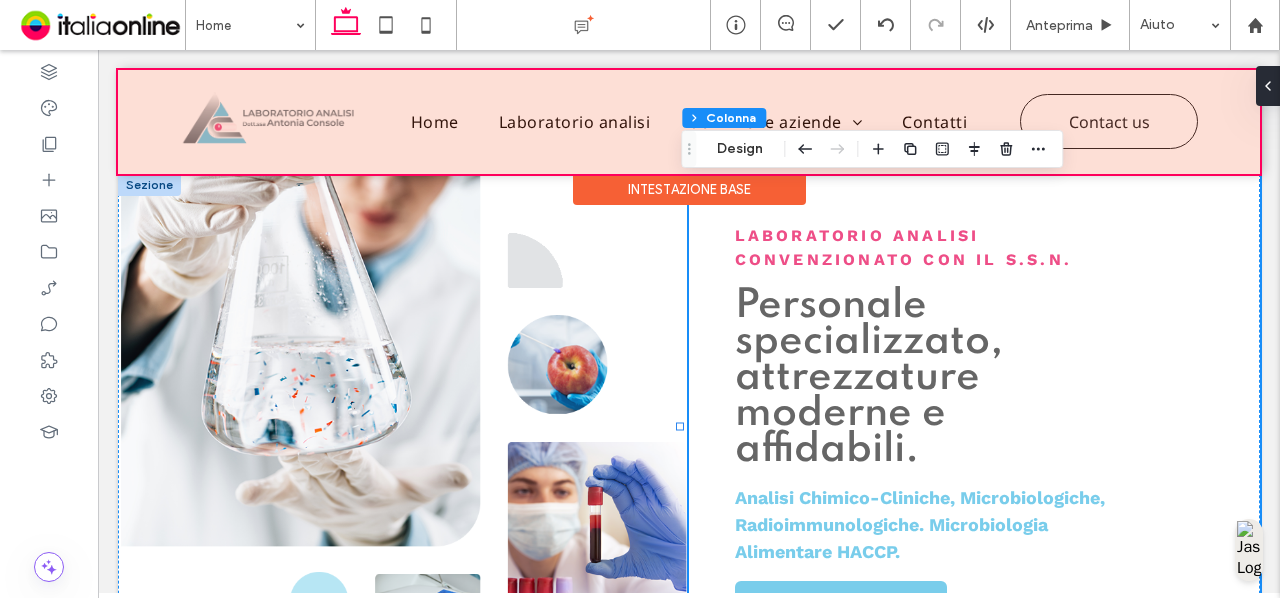 click at bounding box center [689, 122] 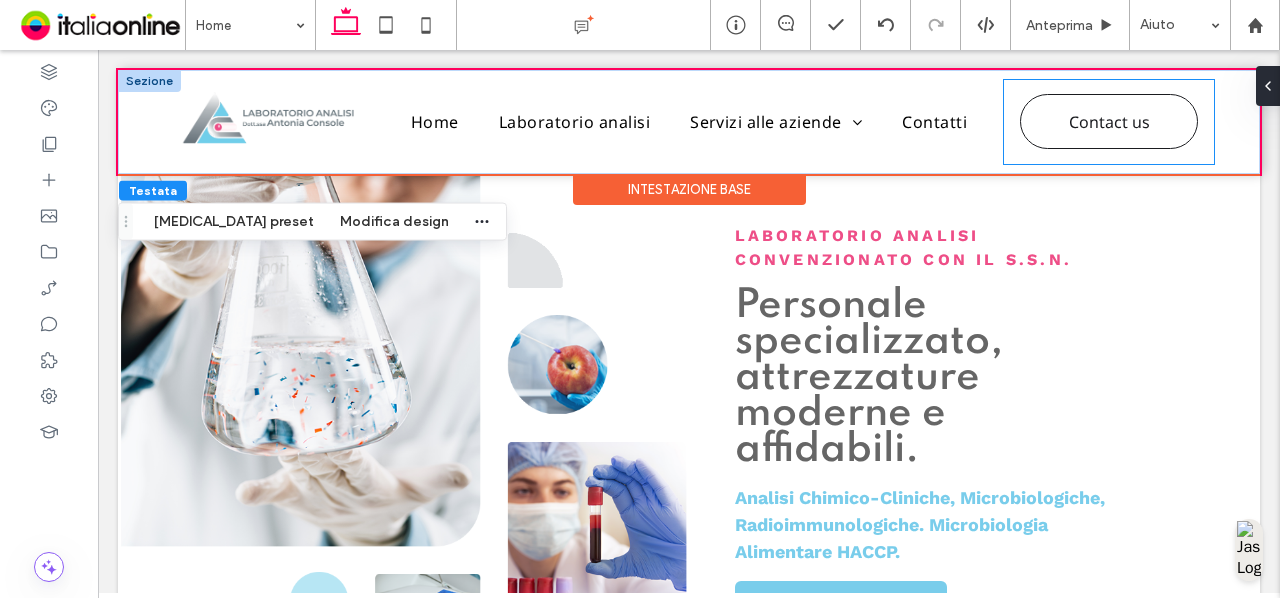 click on "Contact us" at bounding box center [1109, 122] 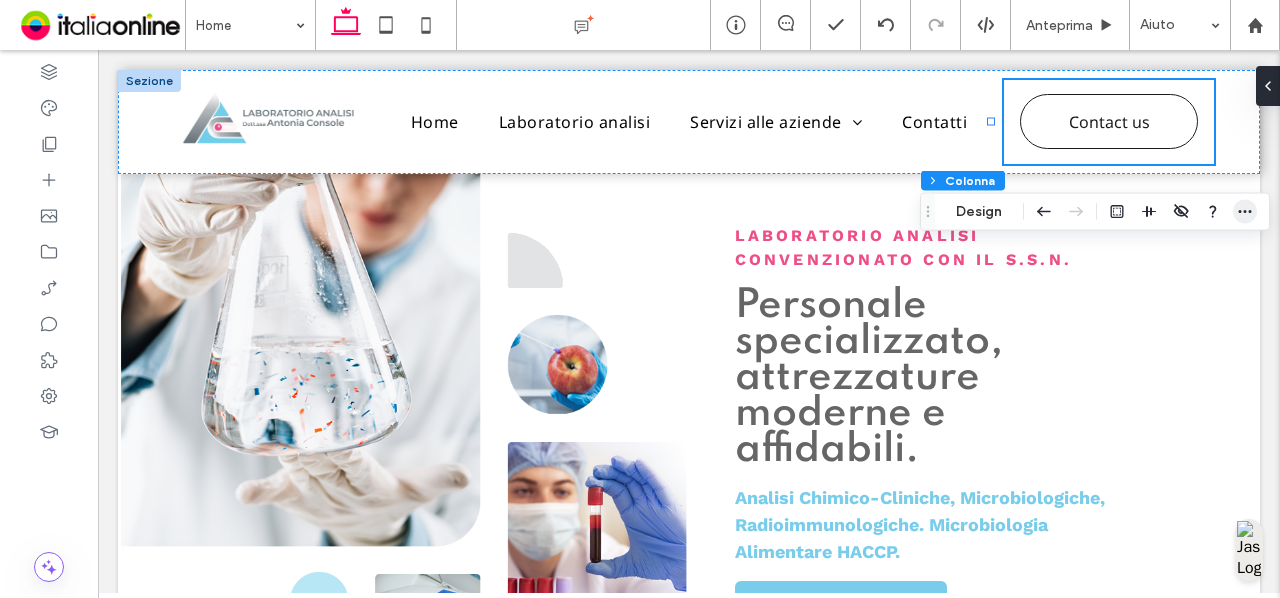 click 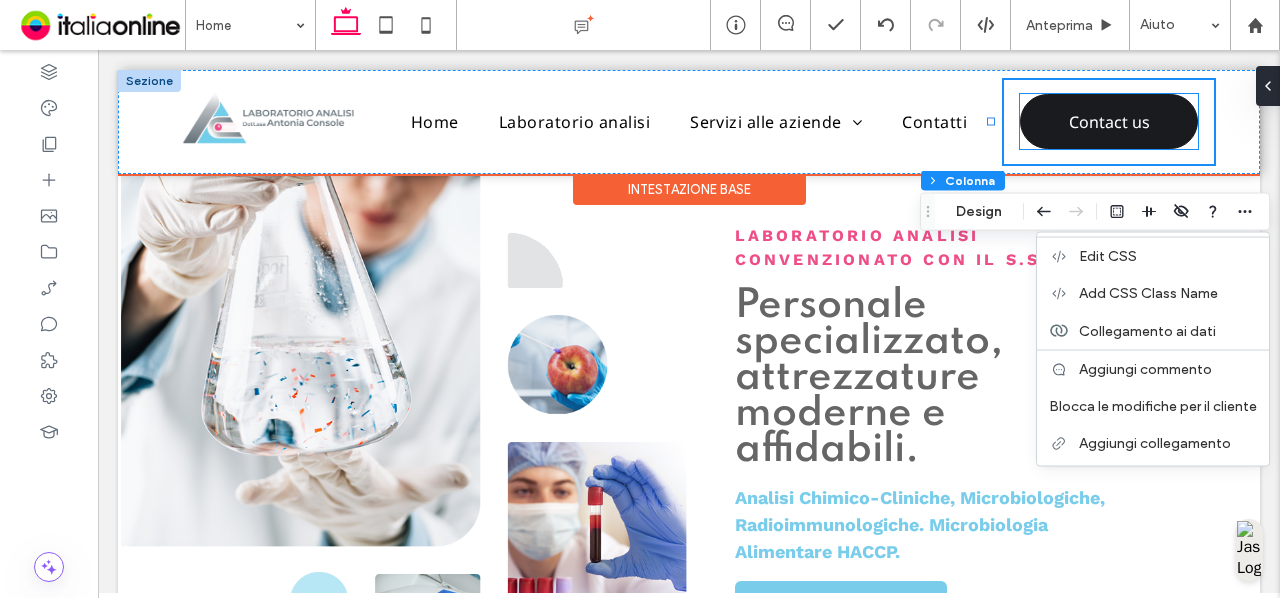 click on "Contact us" at bounding box center [1109, 121] 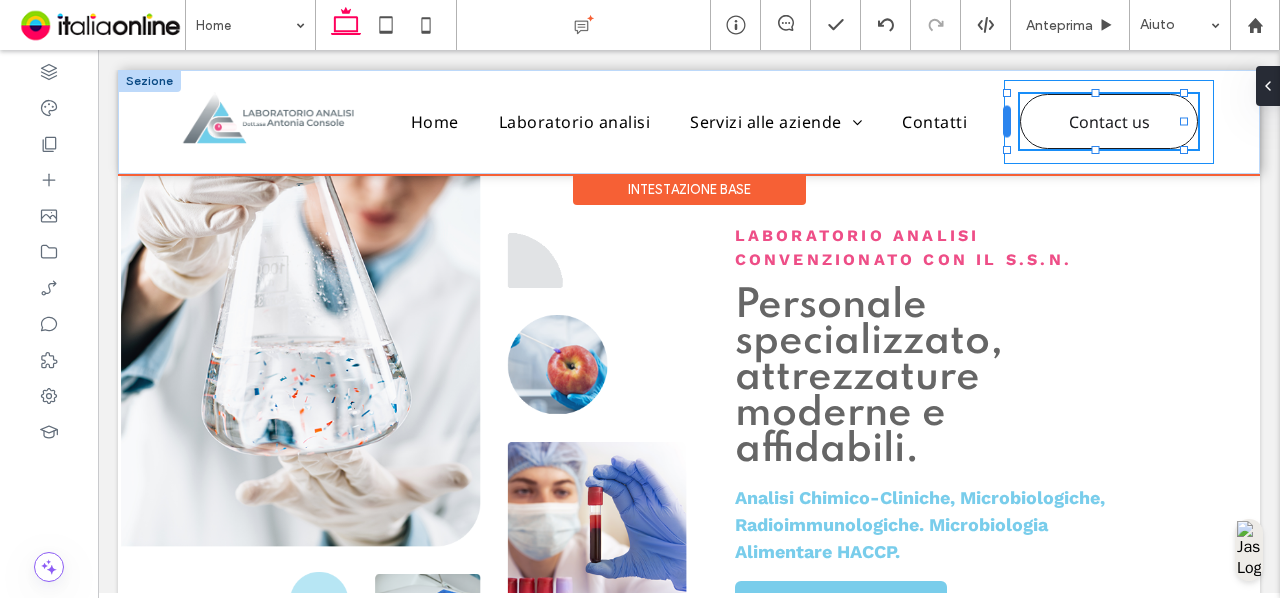 click at bounding box center (1007, 122) 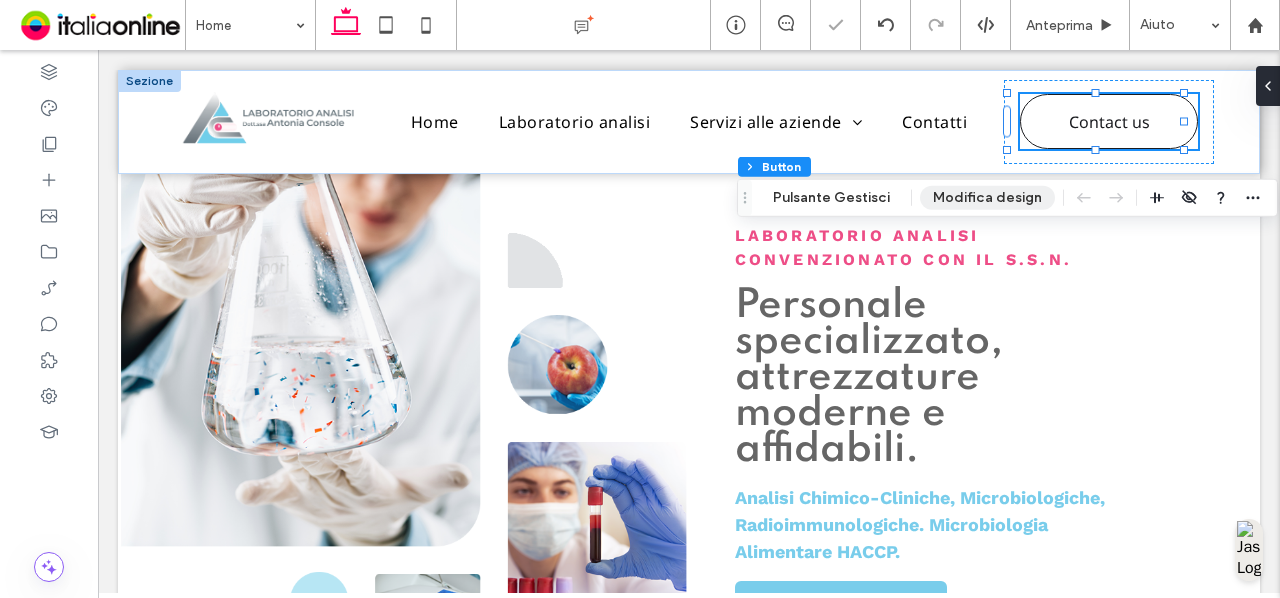 click on "Modifica design" at bounding box center [987, 198] 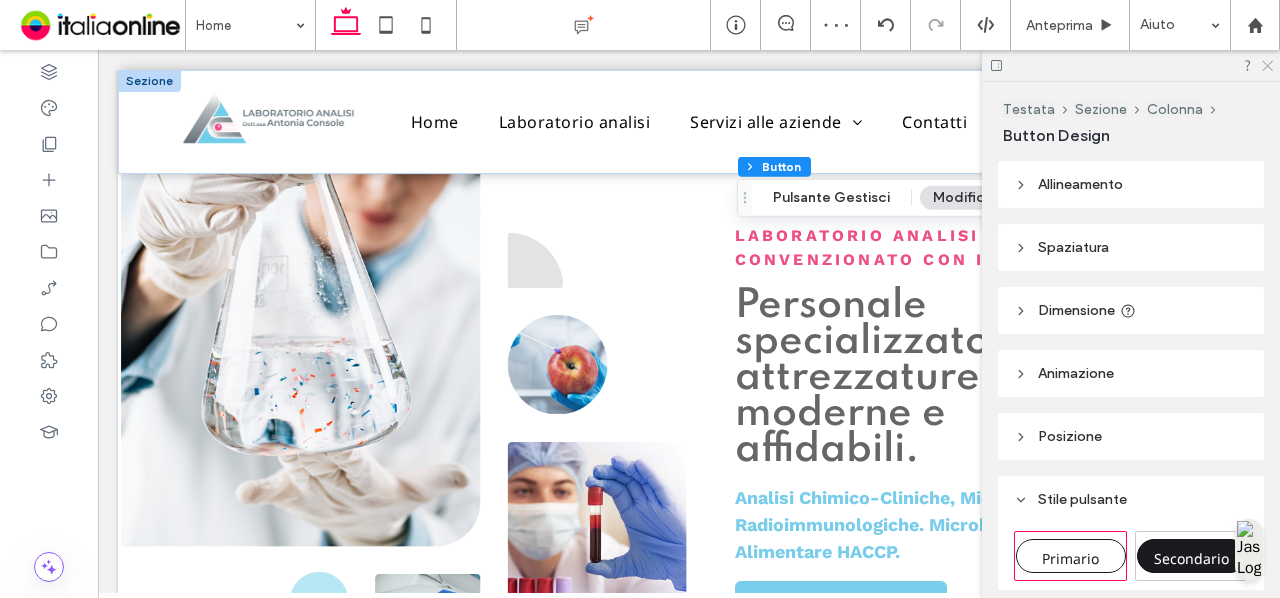click 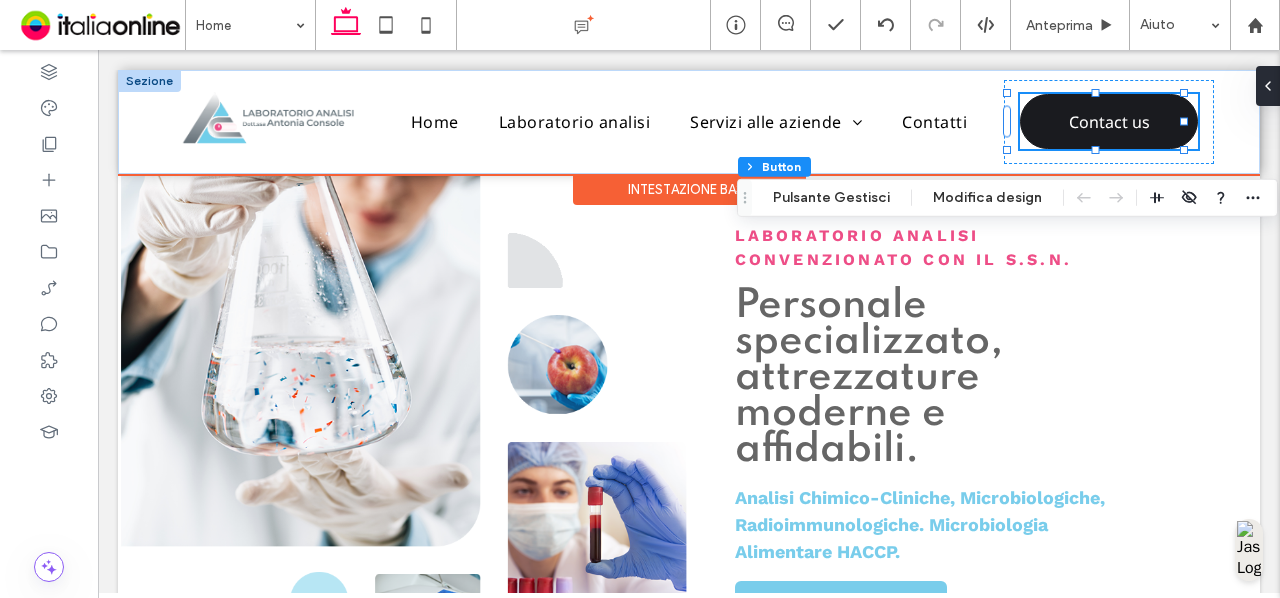 click on "Contact us" at bounding box center (1109, 122) 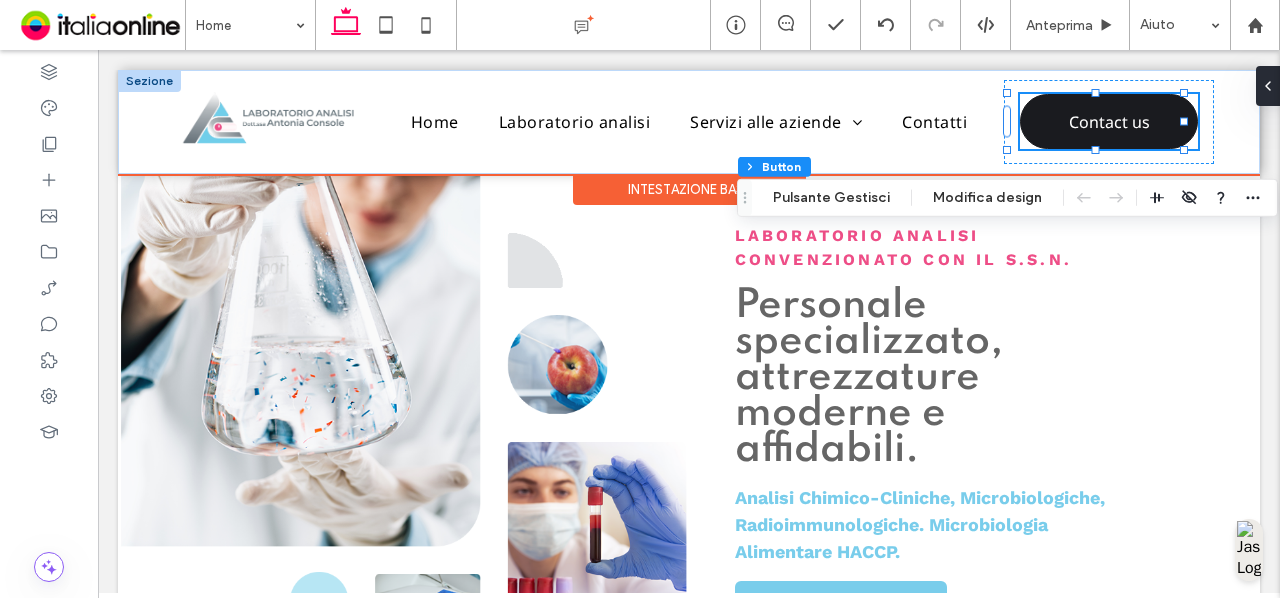 type on "*" 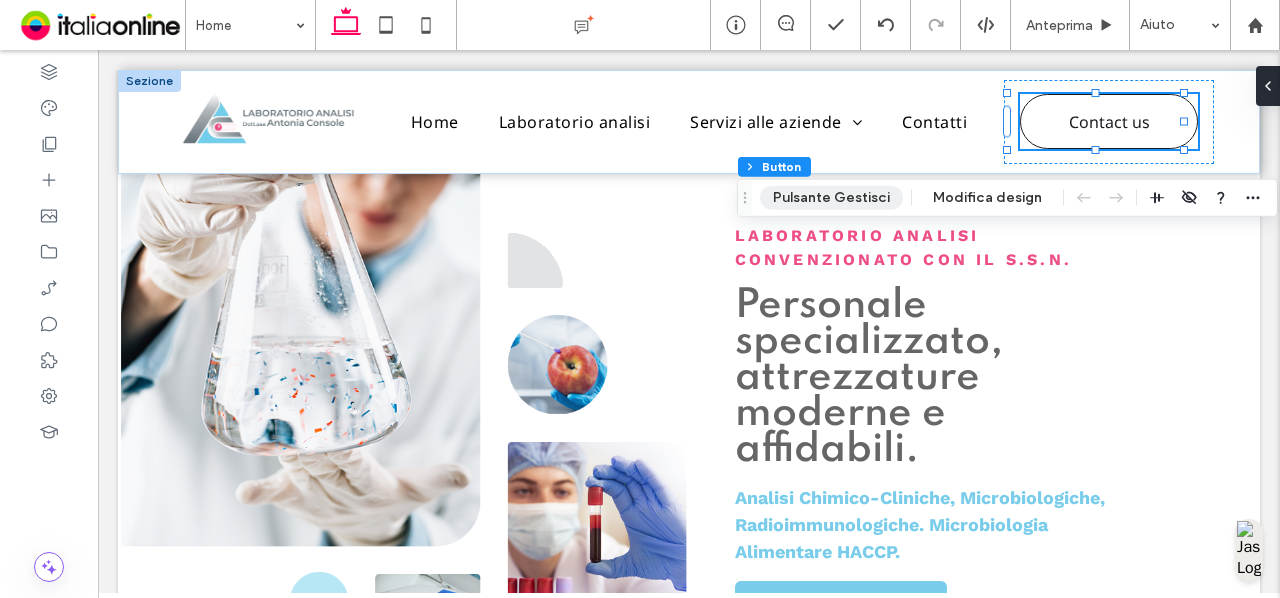 click on "Pulsante Gestisci" at bounding box center (831, 198) 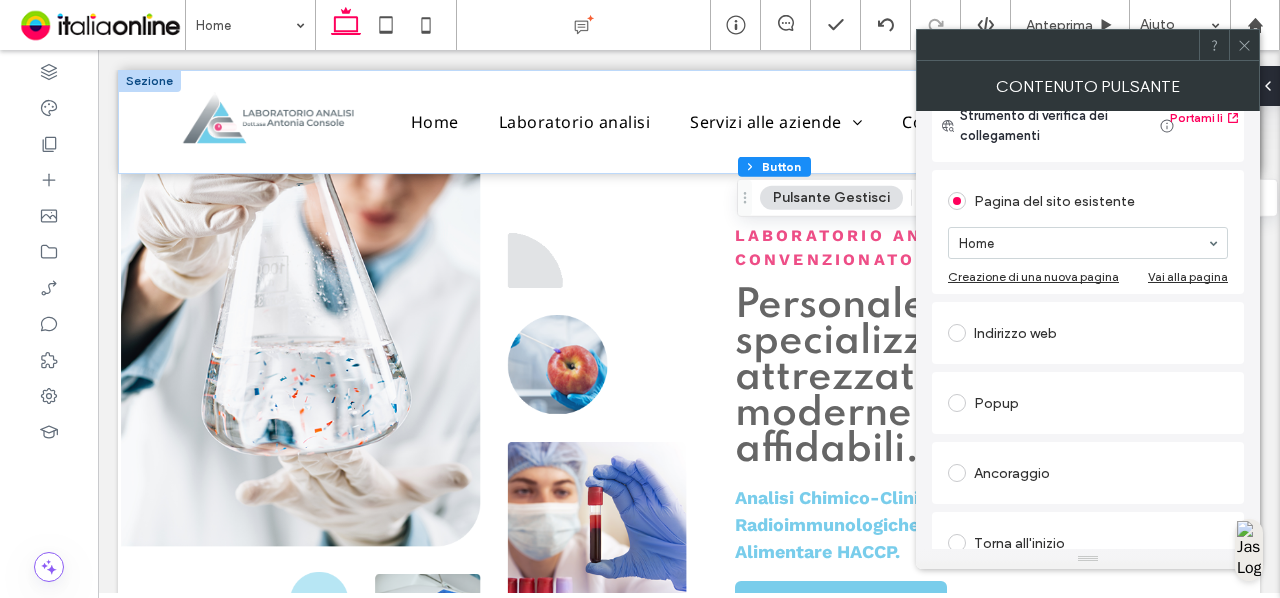 scroll, scrollTop: 0, scrollLeft: 0, axis: both 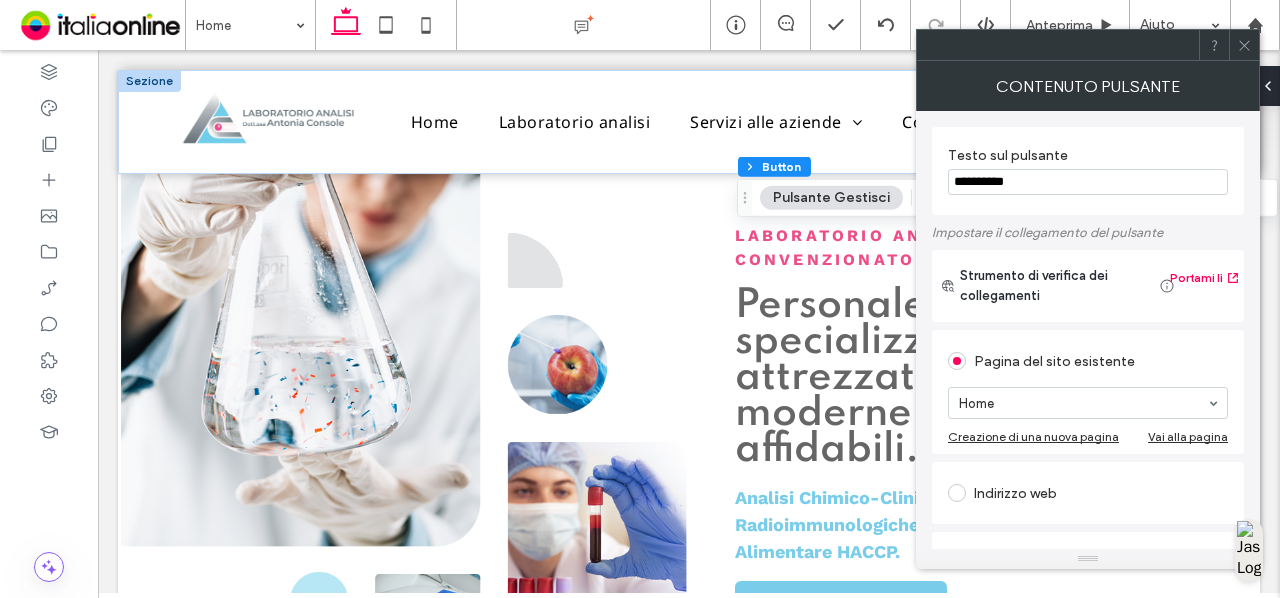click 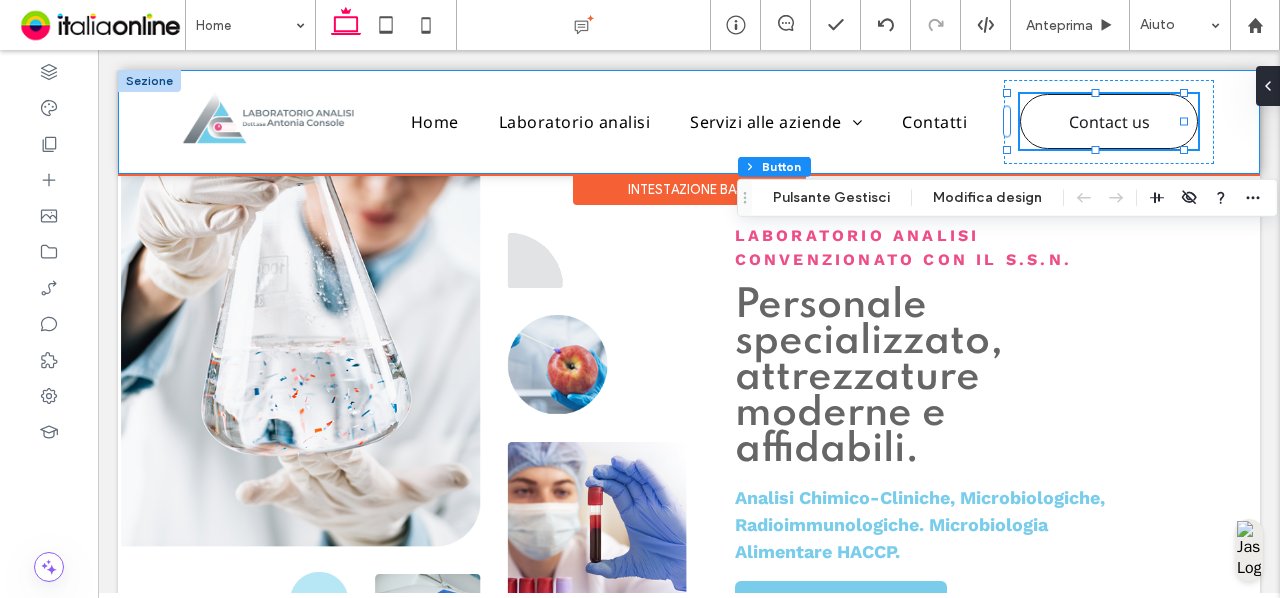 click on "Home
Laboratorio analisi
Servizi alle aziende
Microbiologia alimentare
Contatti
Contact us" at bounding box center [689, 122] 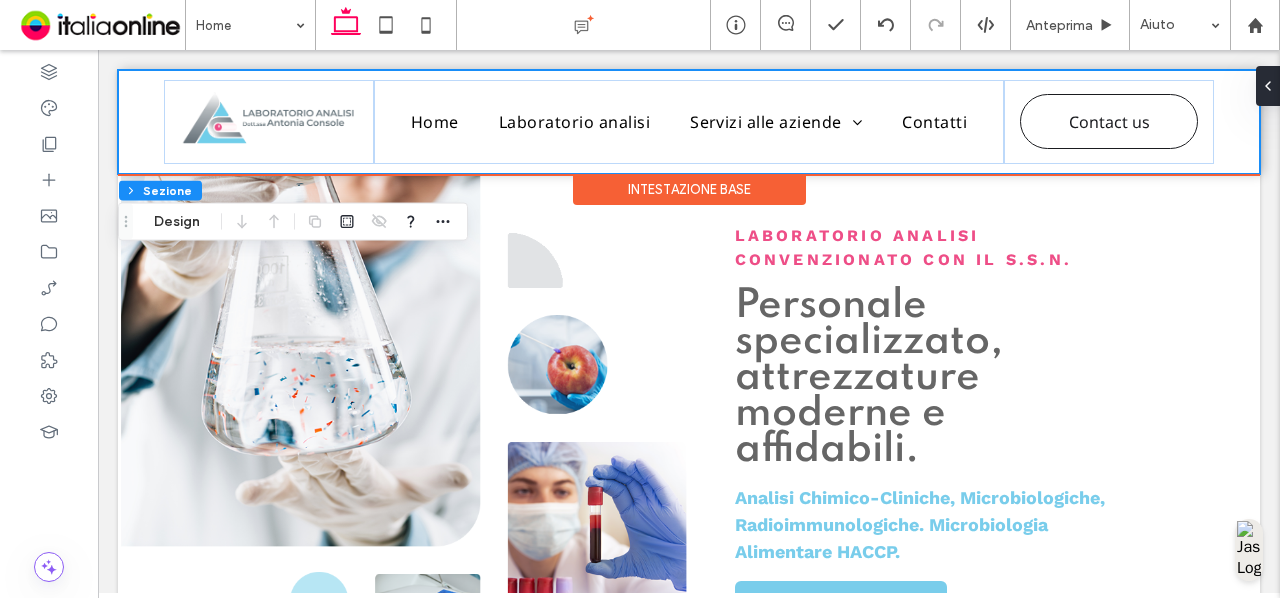 click on "Intestazione base" at bounding box center (689, 189) 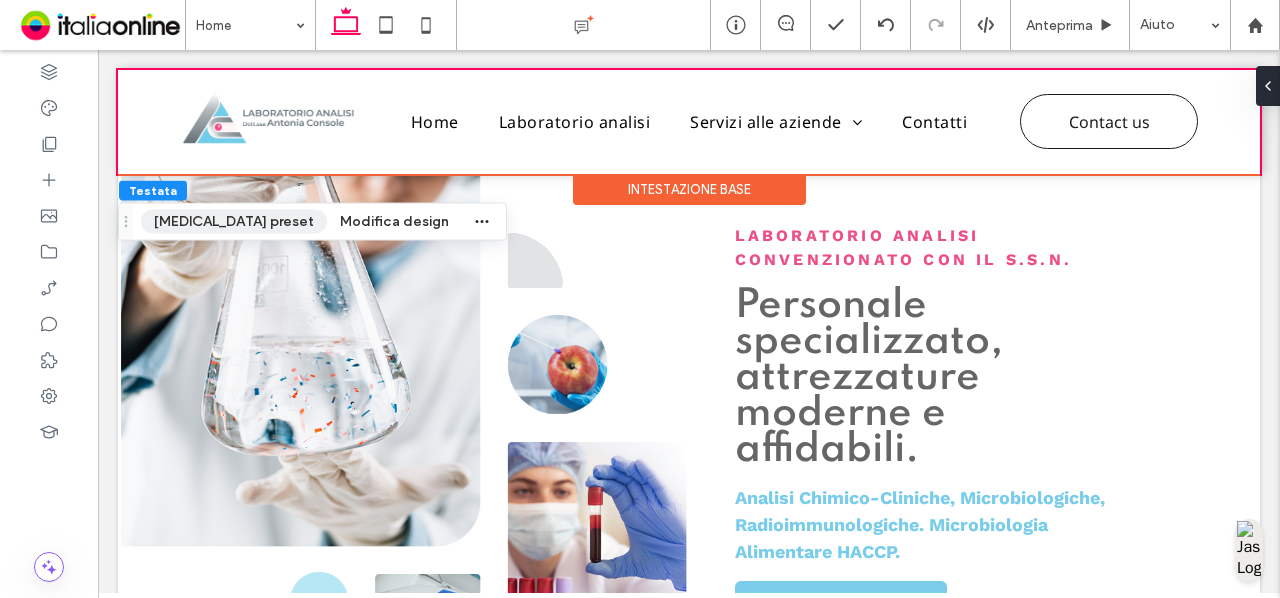 click on "[MEDICAL_DATA] preset" at bounding box center [234, 222] 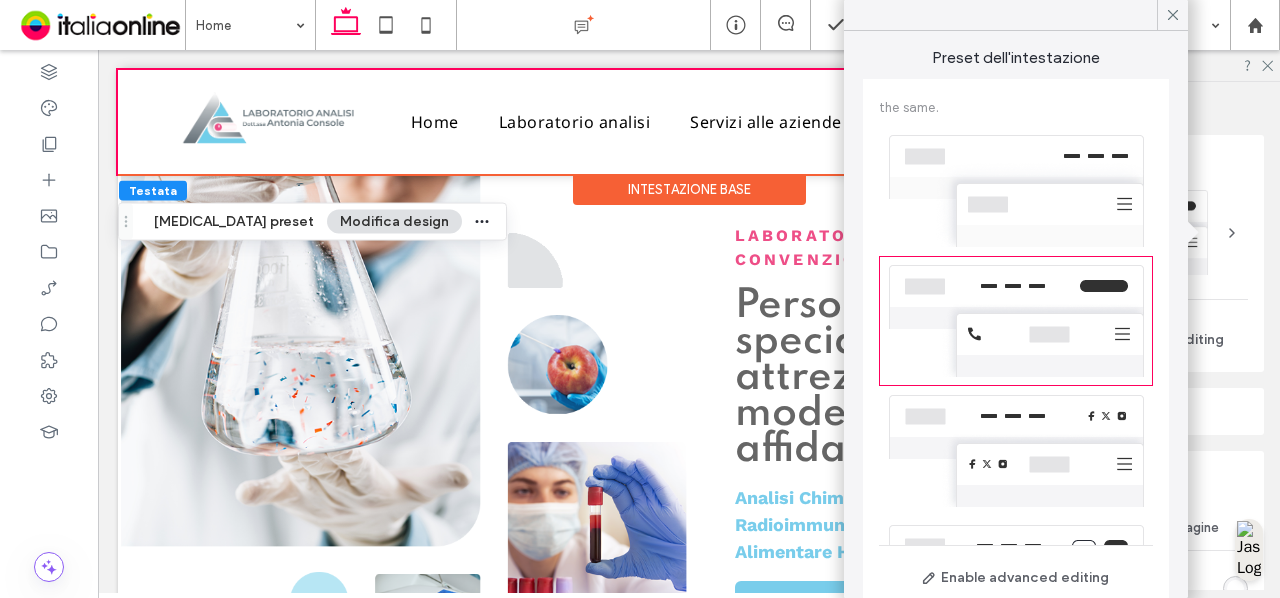 scroll, scrollTop: 0, scrollLeft: 0, axis: both 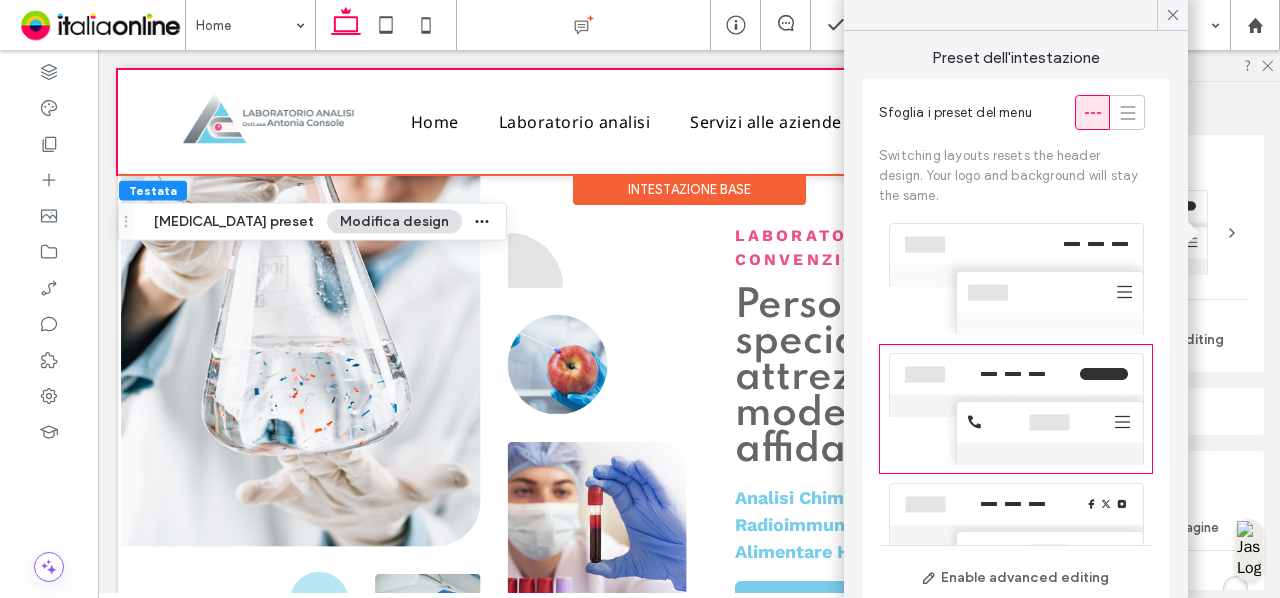 click at bounding box center [1016, 279] 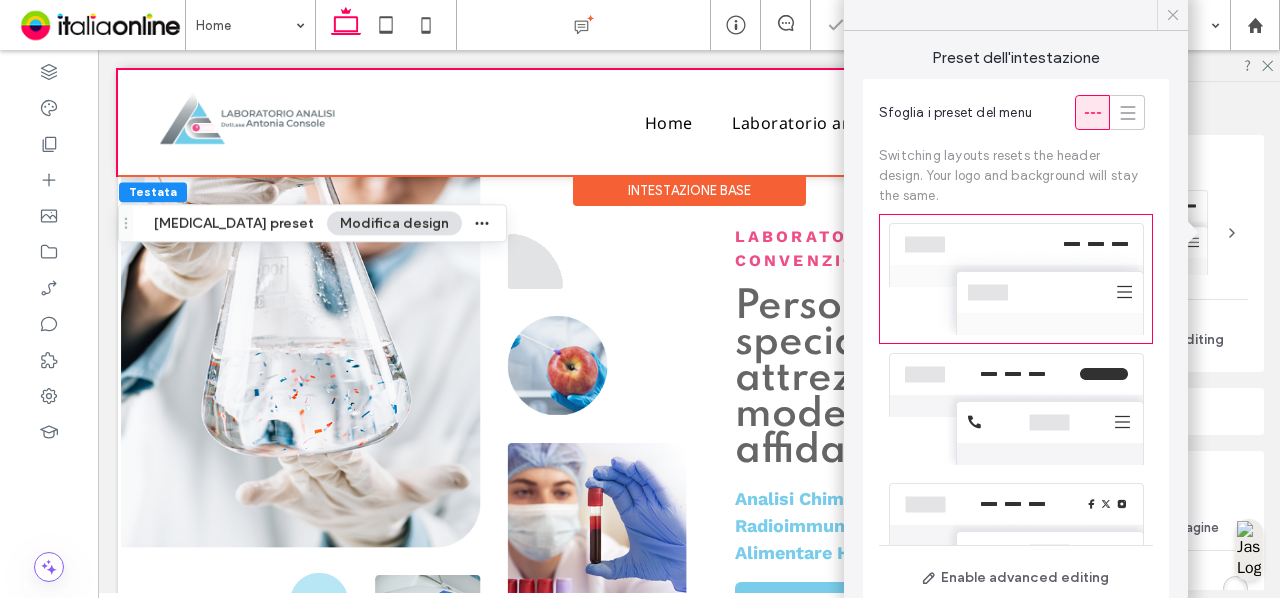 click 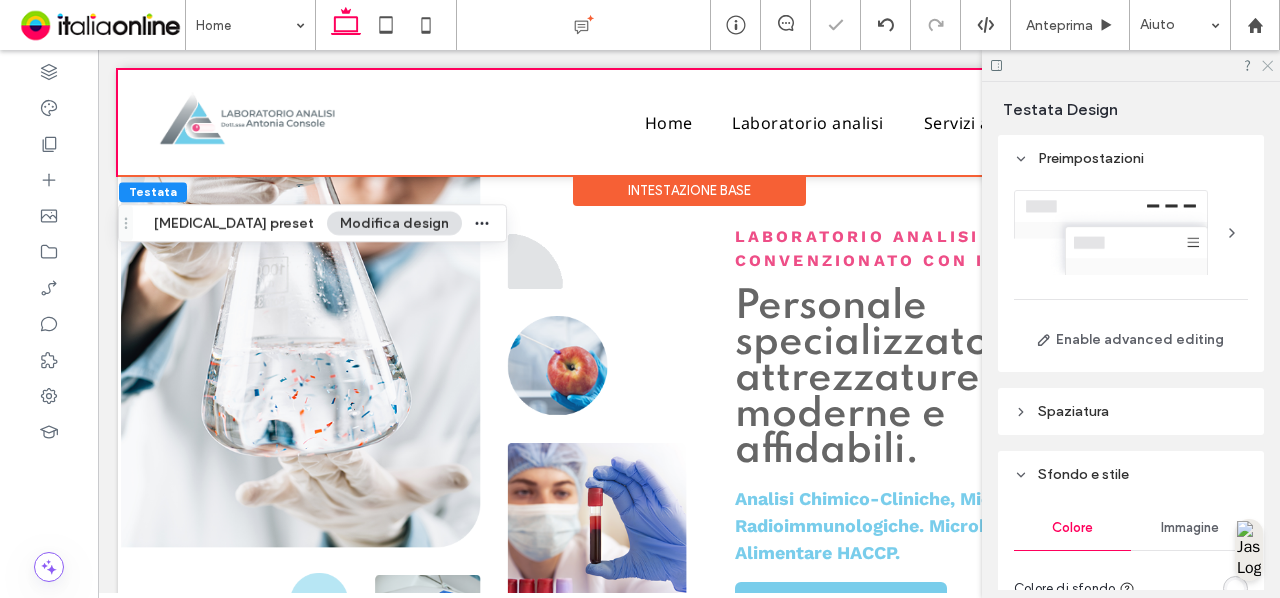 click 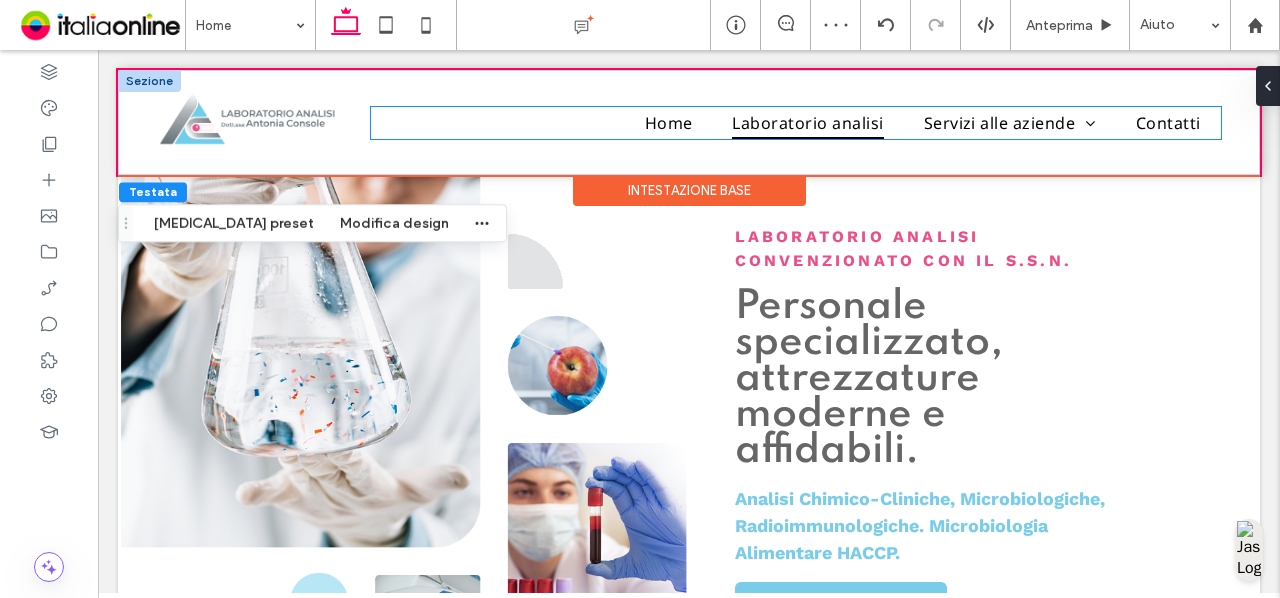 click on "Laboratorio analisi" at bounding box center (807, 123) 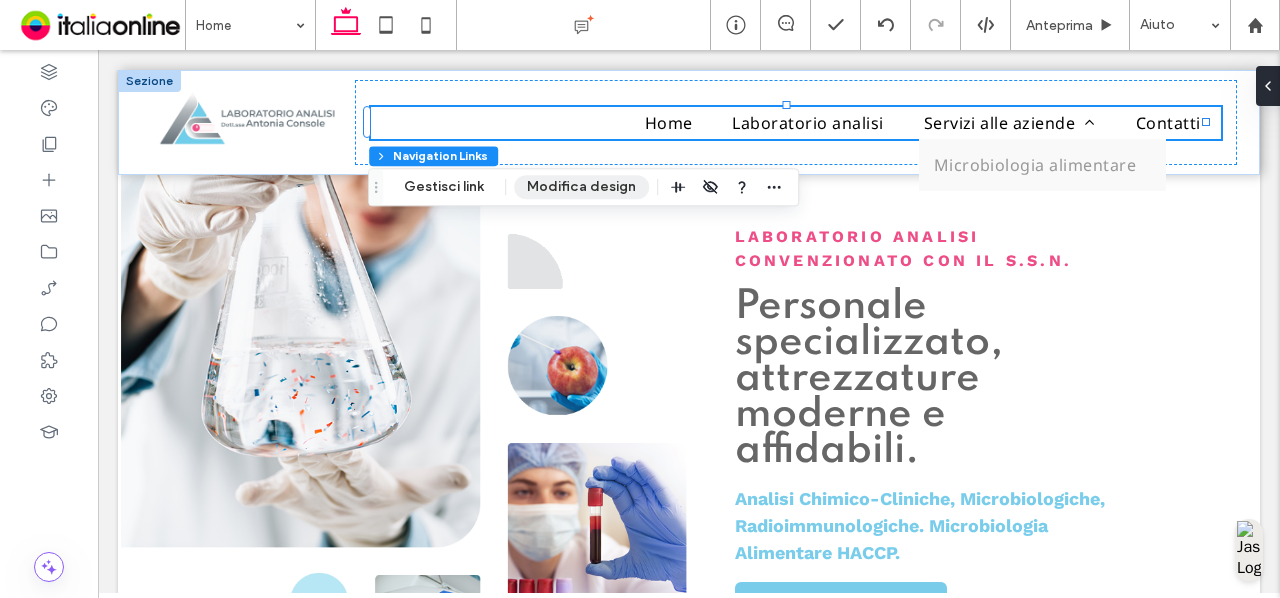 click on "Modifica design" at bounding box center (581, 187) 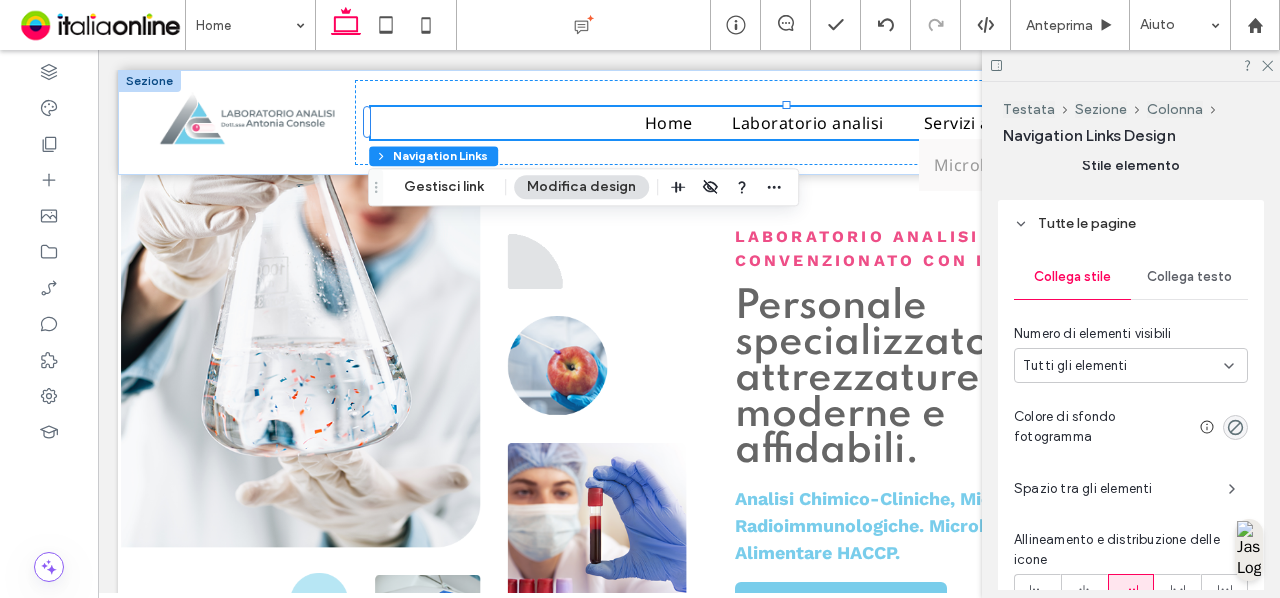scroll, scrollTop: 828, scrollLeft: 0, axis: vertical 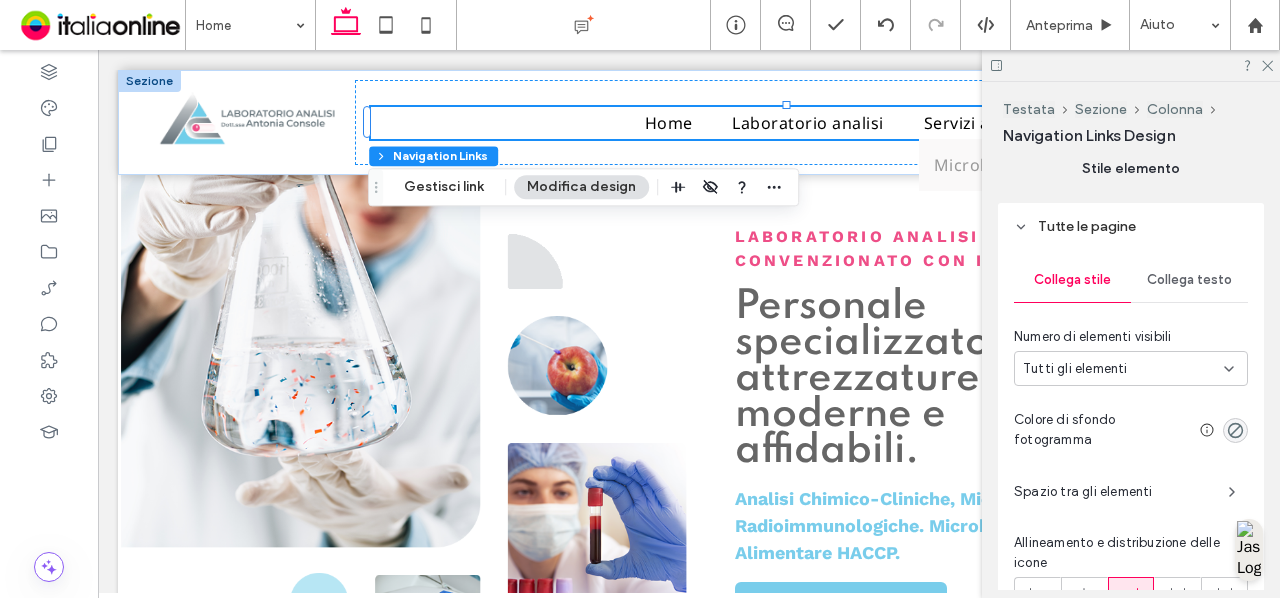 click on "Collega testo" at bounding box center (1189, 280) 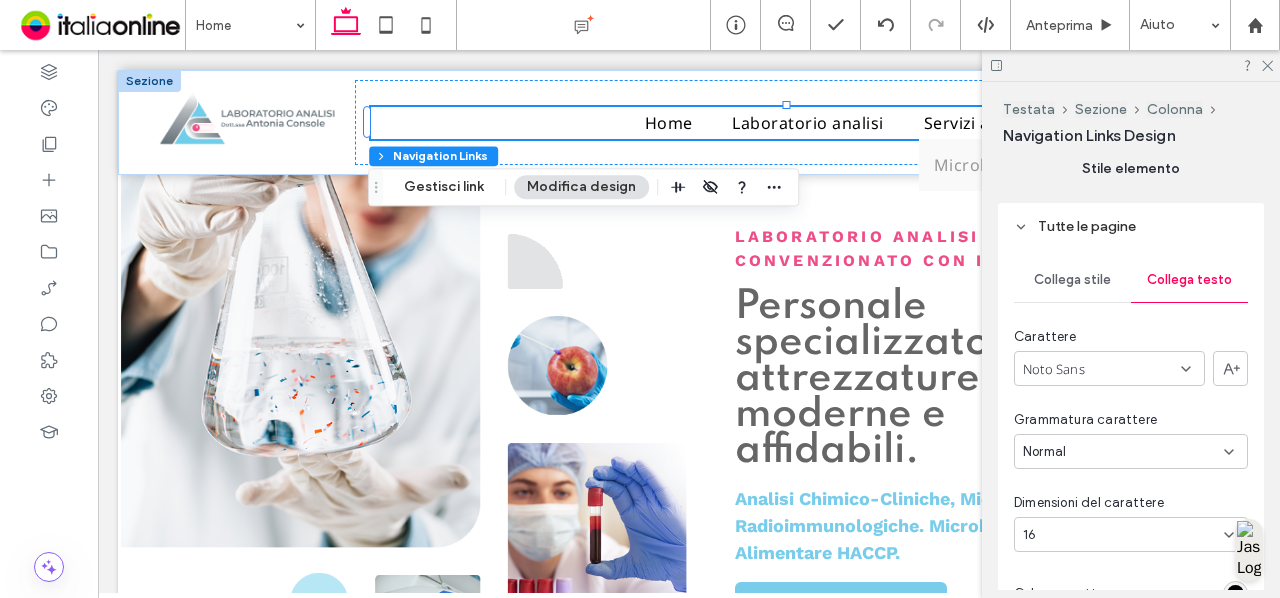 click on "Noto Sans" at bounding box center (1109, 368) 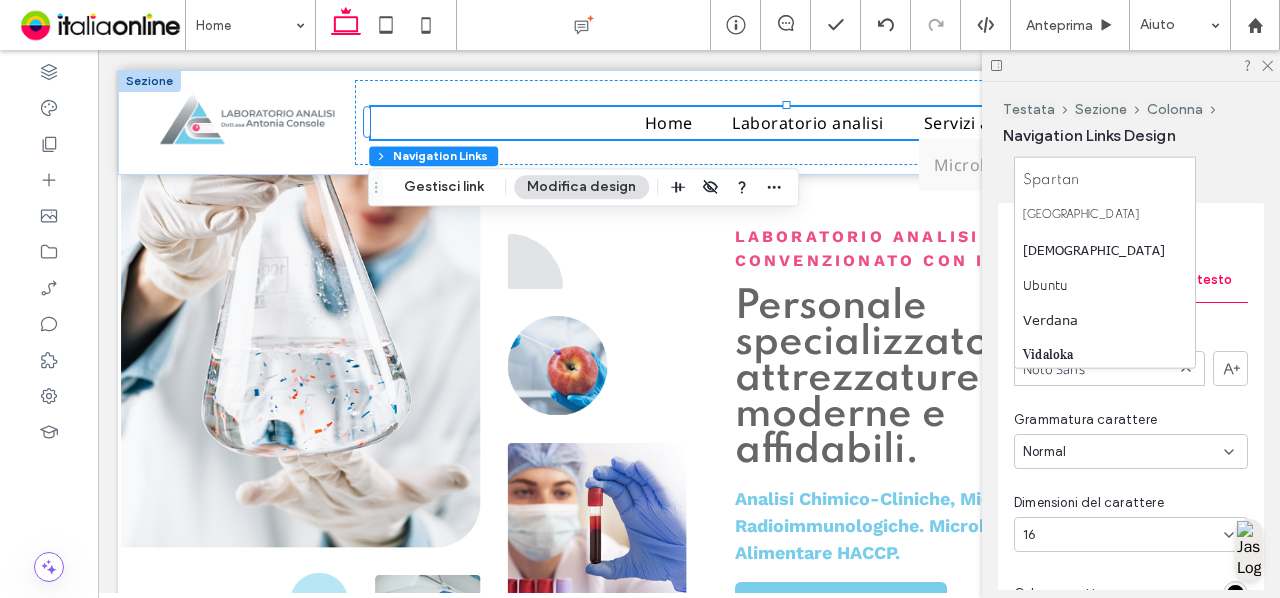 scroll, scrollTop: 2310, scrollLeft: 0, axis: vertical 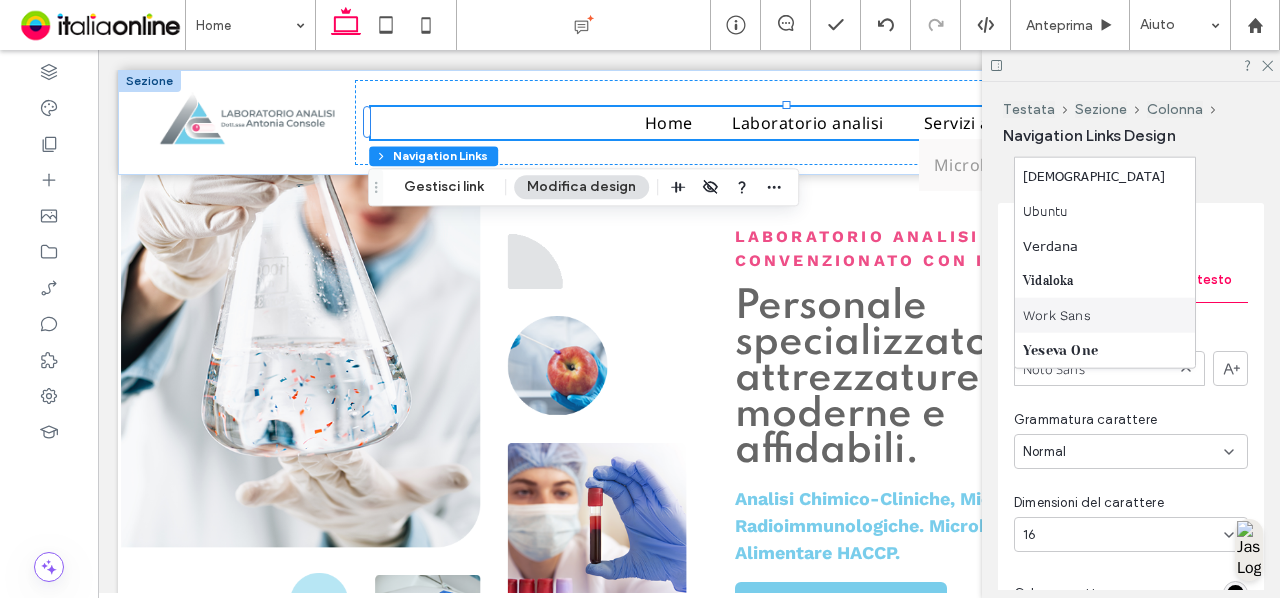 click on "Work Sans" at bounding box center [1105, 315] 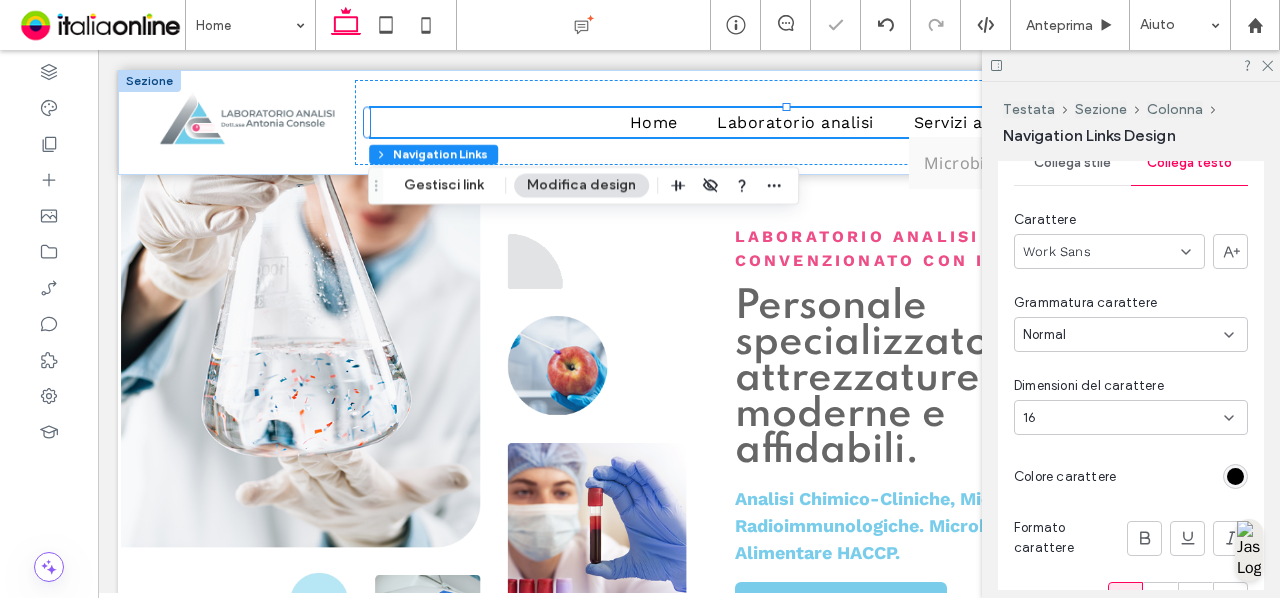 scroll, scrollTop: 946, scrollLeft: 0, axis: vertical 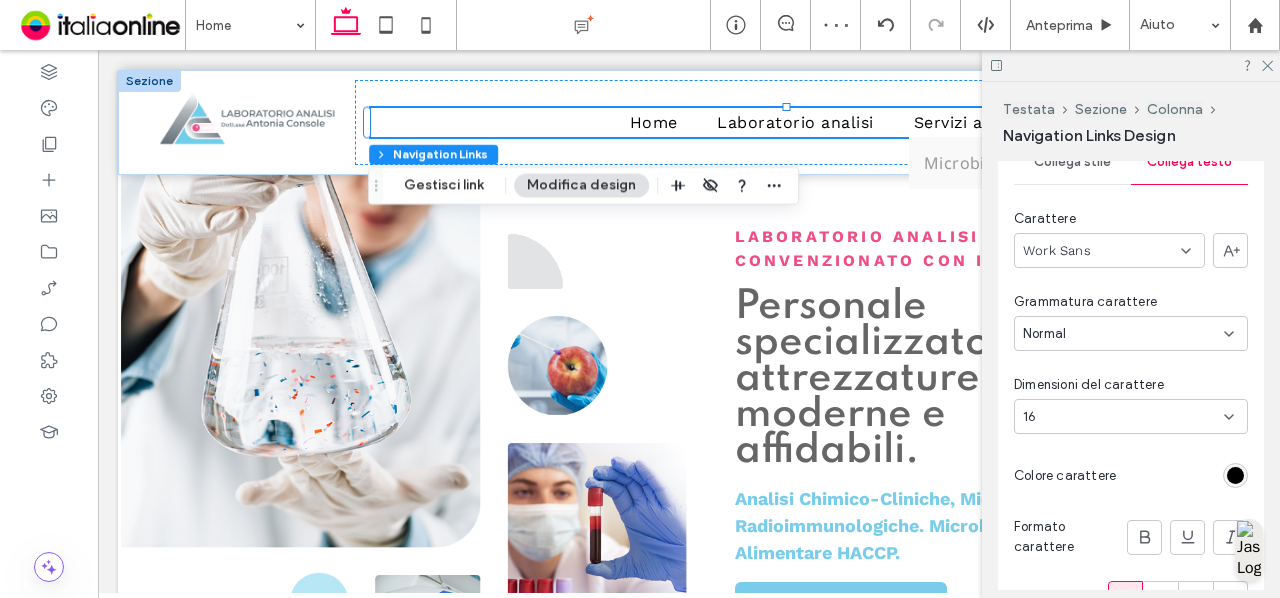 drag, startPoint x: 1102, startPoint y: 445, endPoint x: 1104, endPoint y: 424, distance: 21.095022 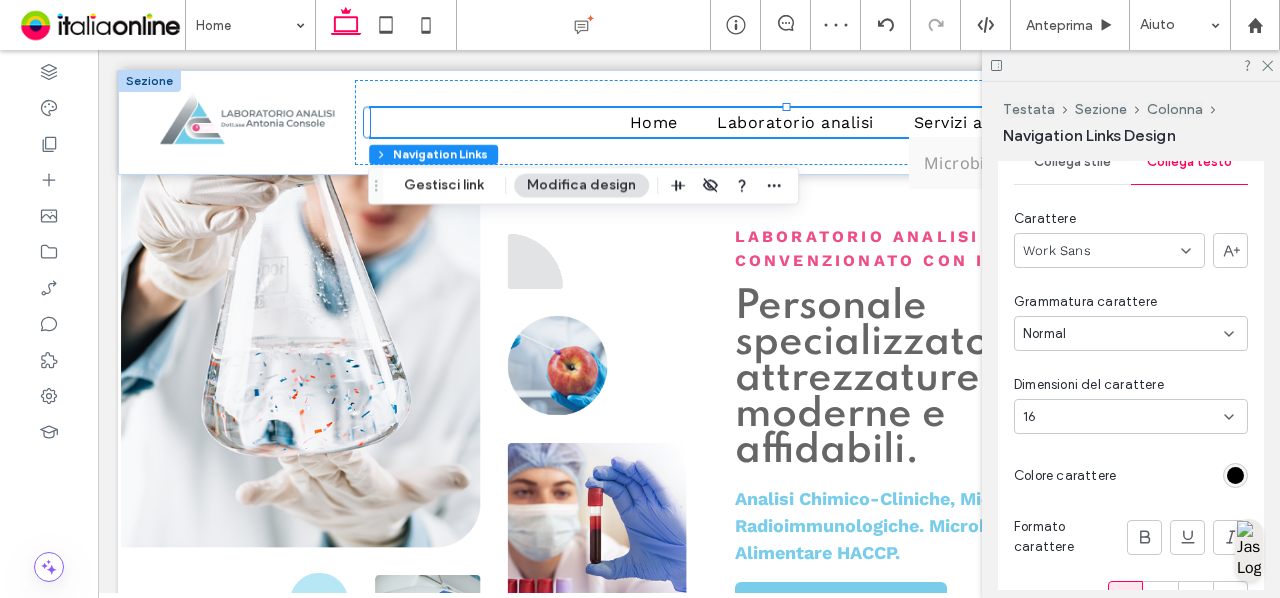 click on "16" at bounding box center [1131, 416] 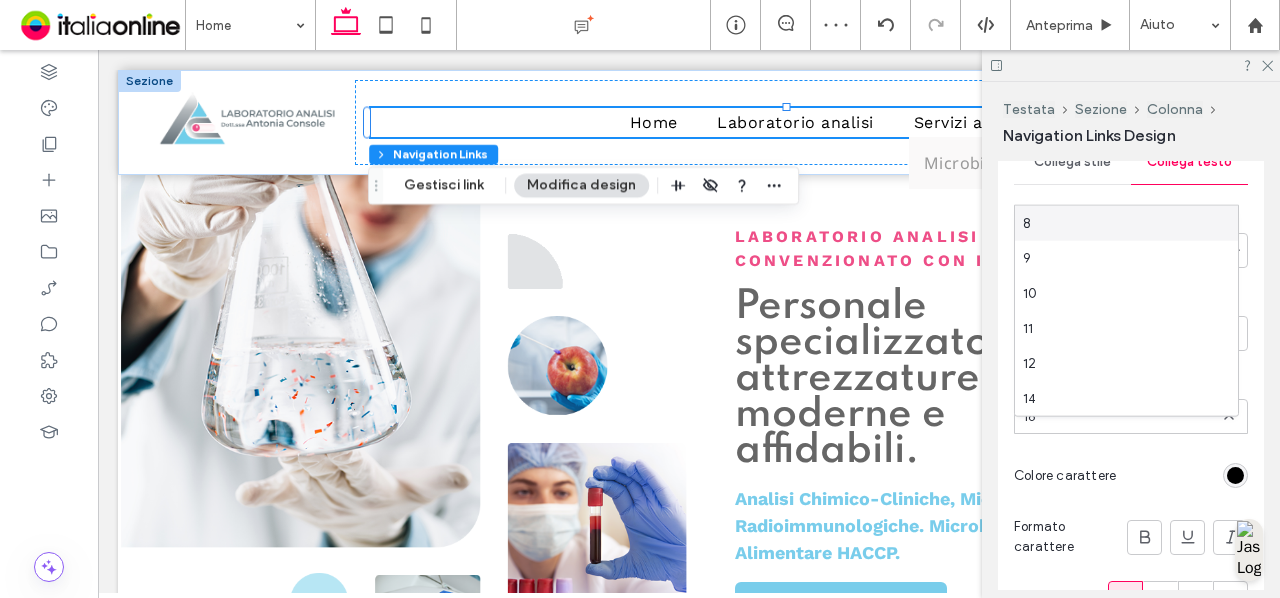 click on "16" at bounding box center [1123, 417] 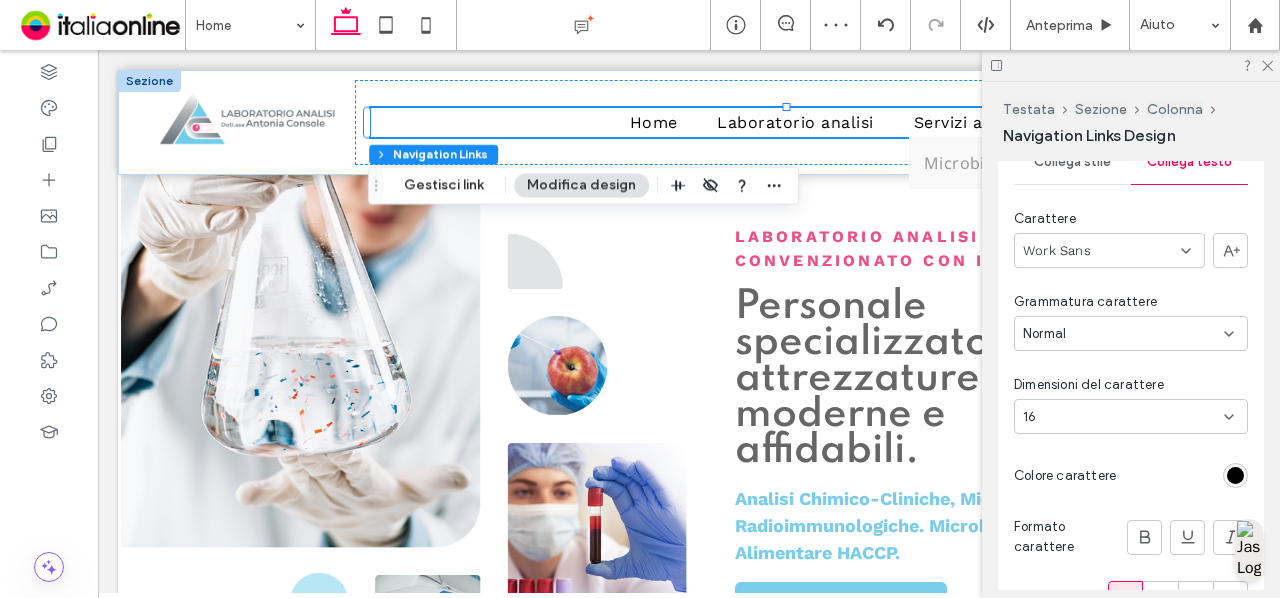click on "16" at bounding box center (1123, 417) 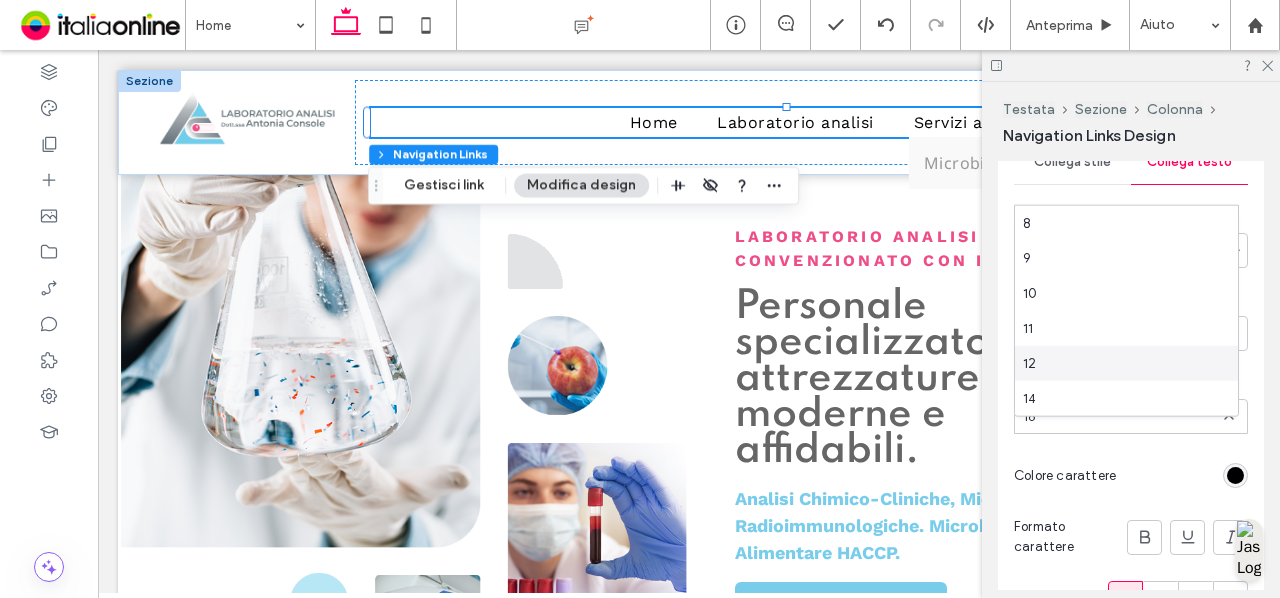 scroll, scrollTop: 88, scrollLeft: 0, axis: vertical 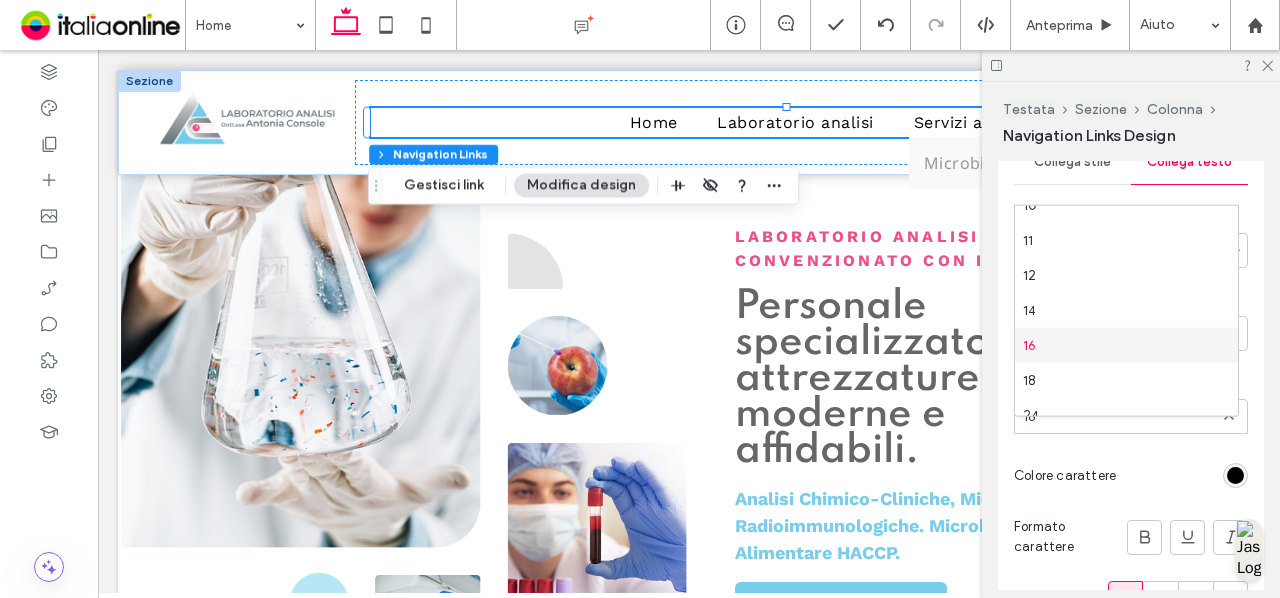 click on "16" at bounding box center (1126, 345) 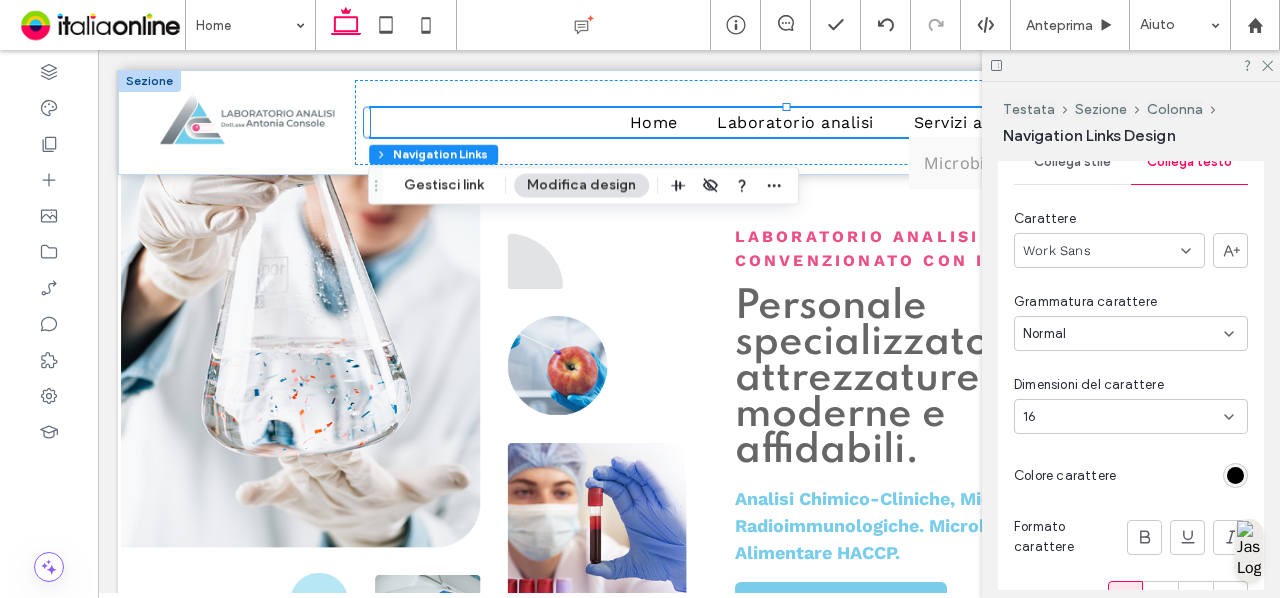 click on "16" at bounding box center (1123, 417) 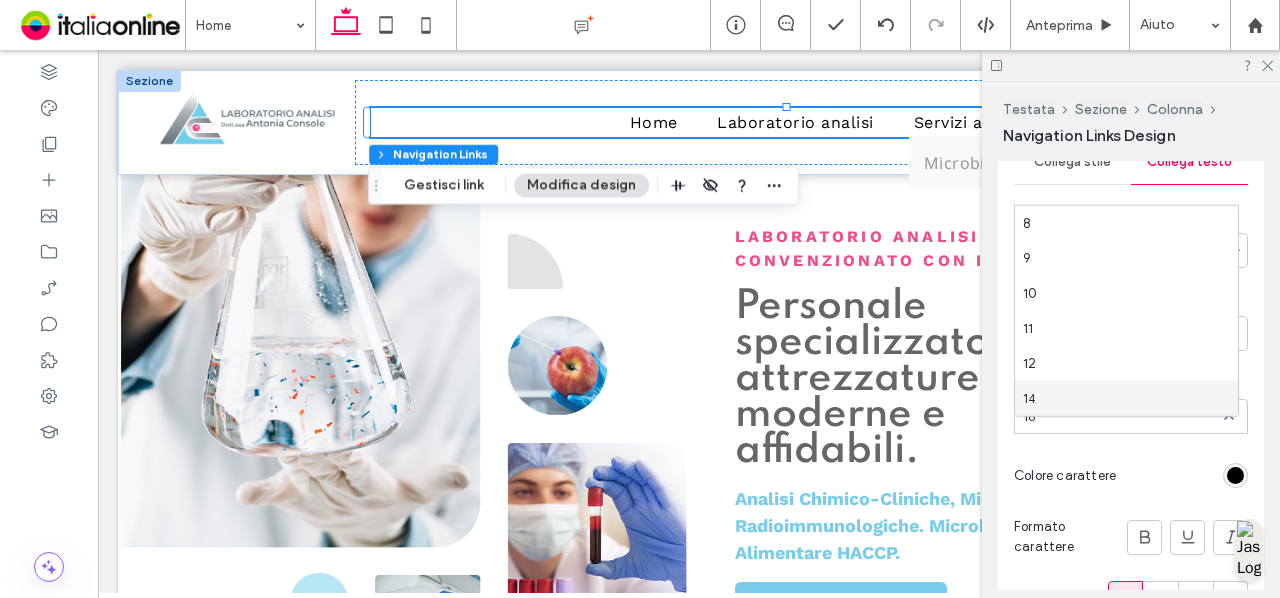 scroll, scrollTop: 70, scrollLeft: 0, axis: vertical 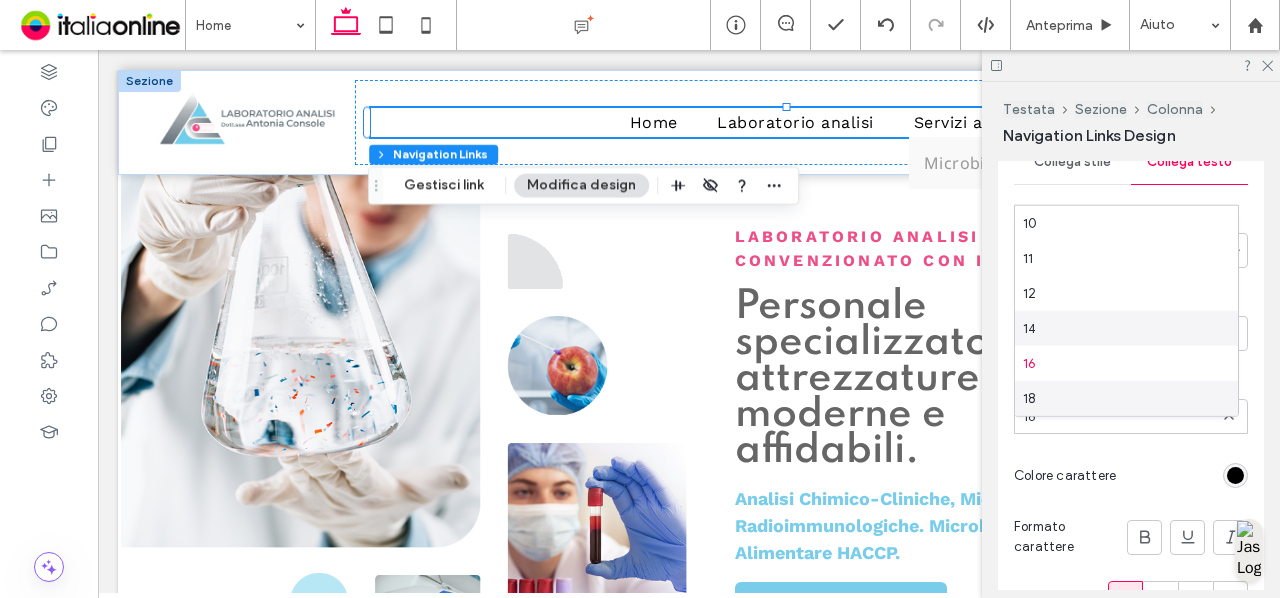 click on "18" at bounding box center [1126, 398] 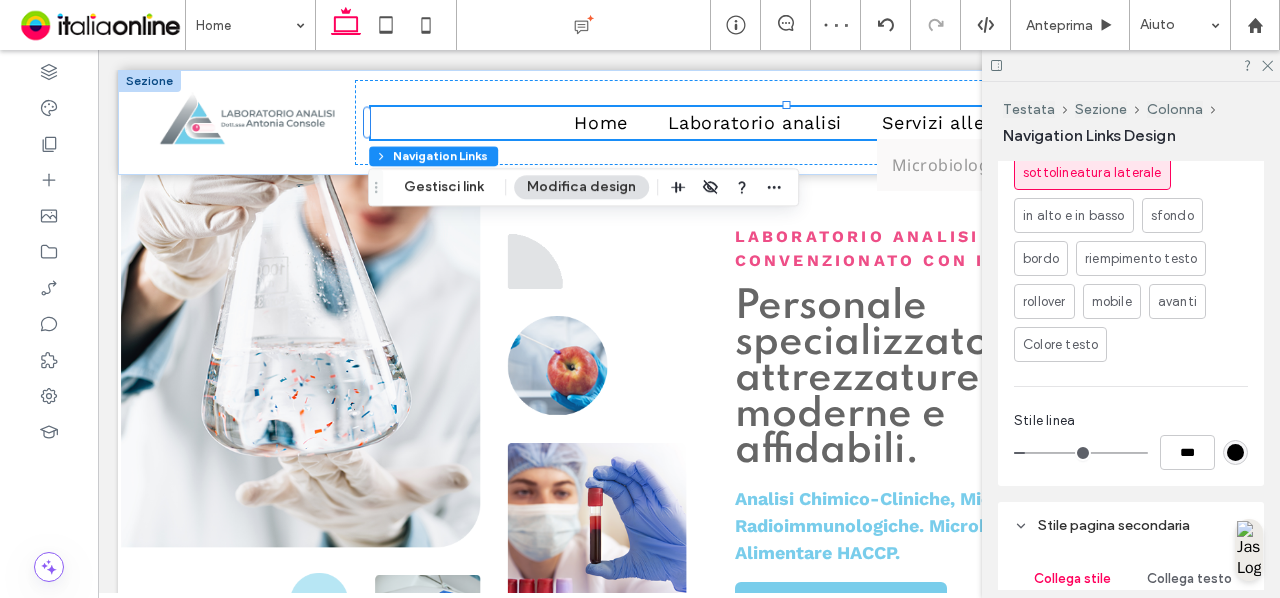 scroll, scrollTop: 1667, scrollLeft: 0, axis: vertical 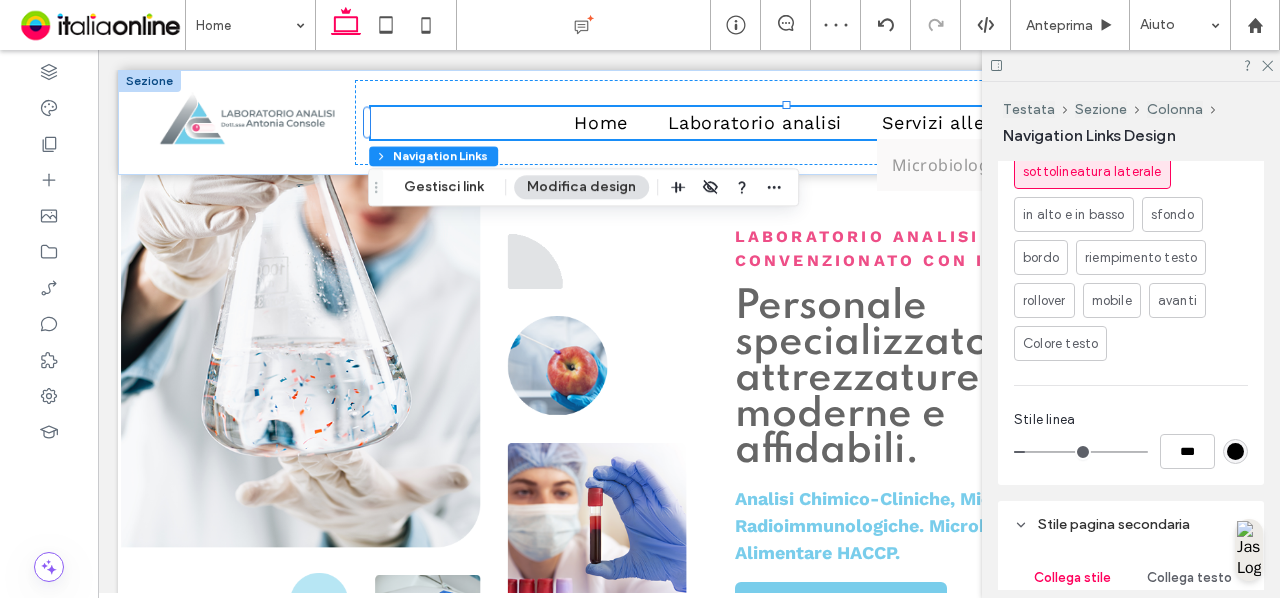 click at bounding box center [1235, 451] 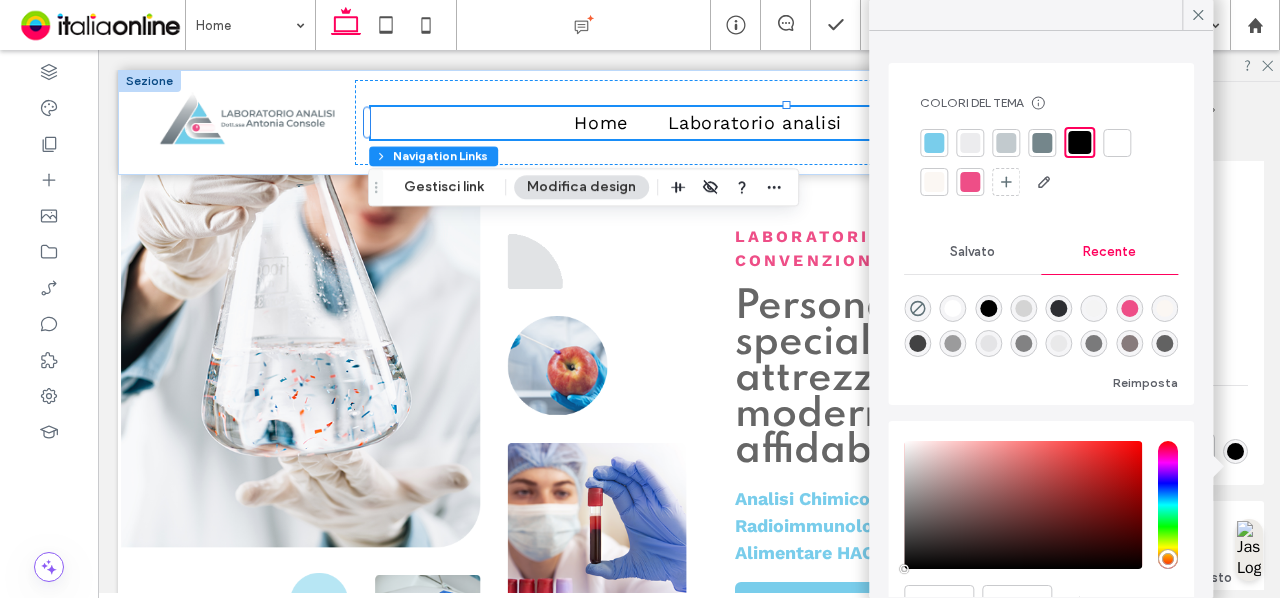 click at bounding box center (970, 182) 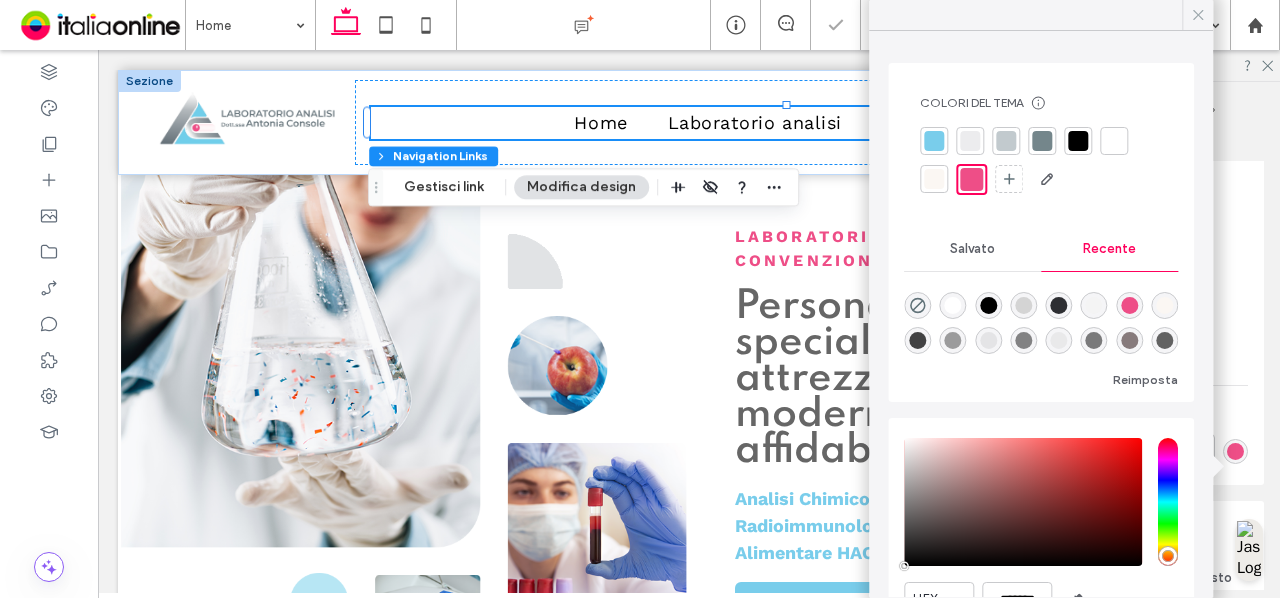 click 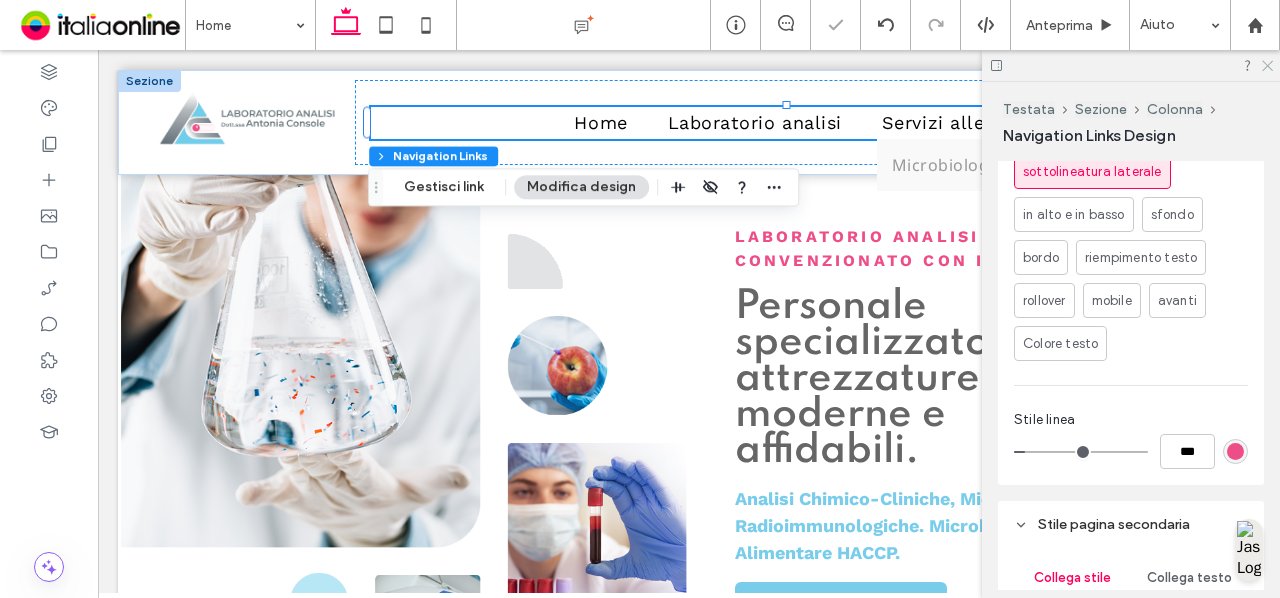 click 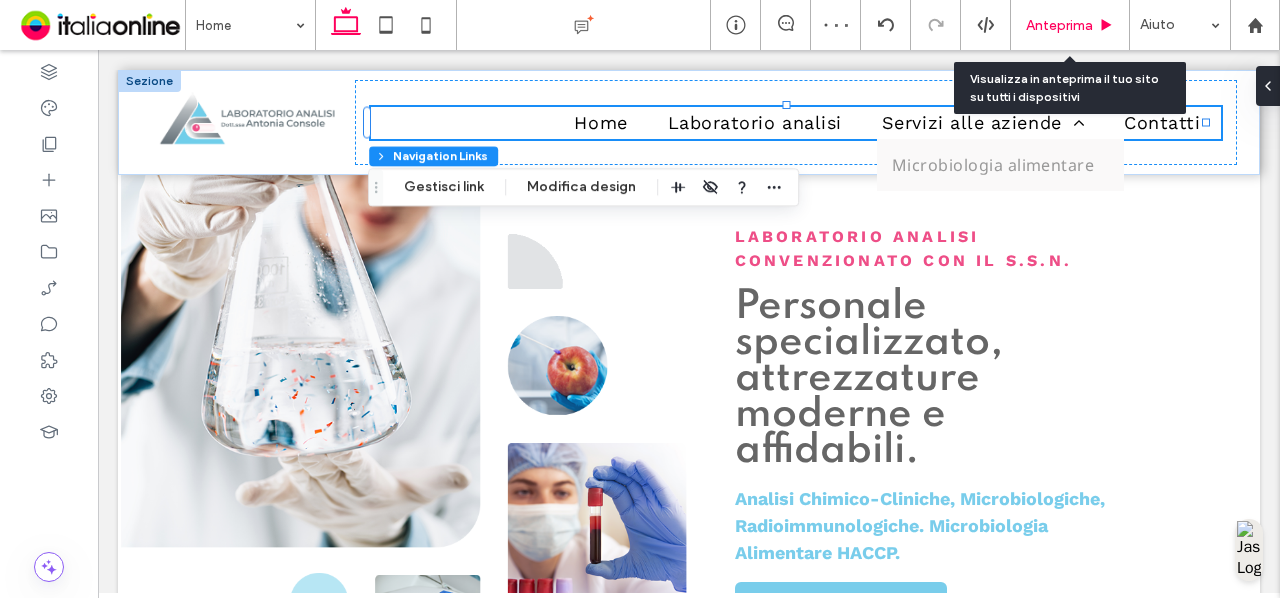 click on "Anteprima" at bounding box center [1059, 25] 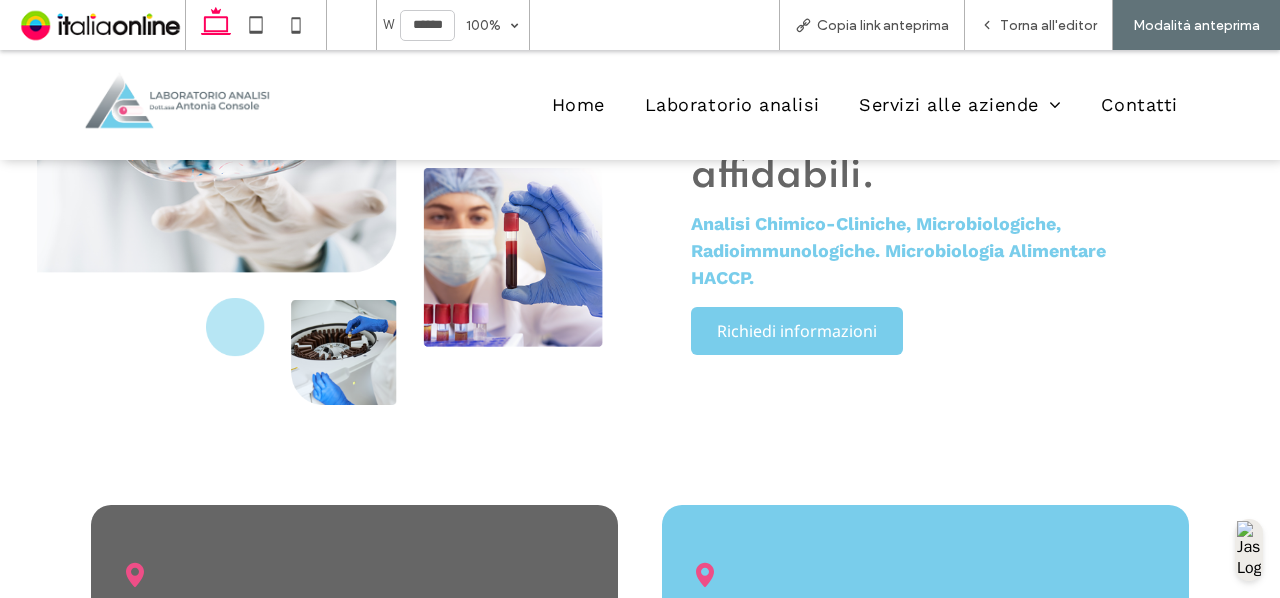 scroll, scrollTop: 0, scrollLeft: 0, axis: both 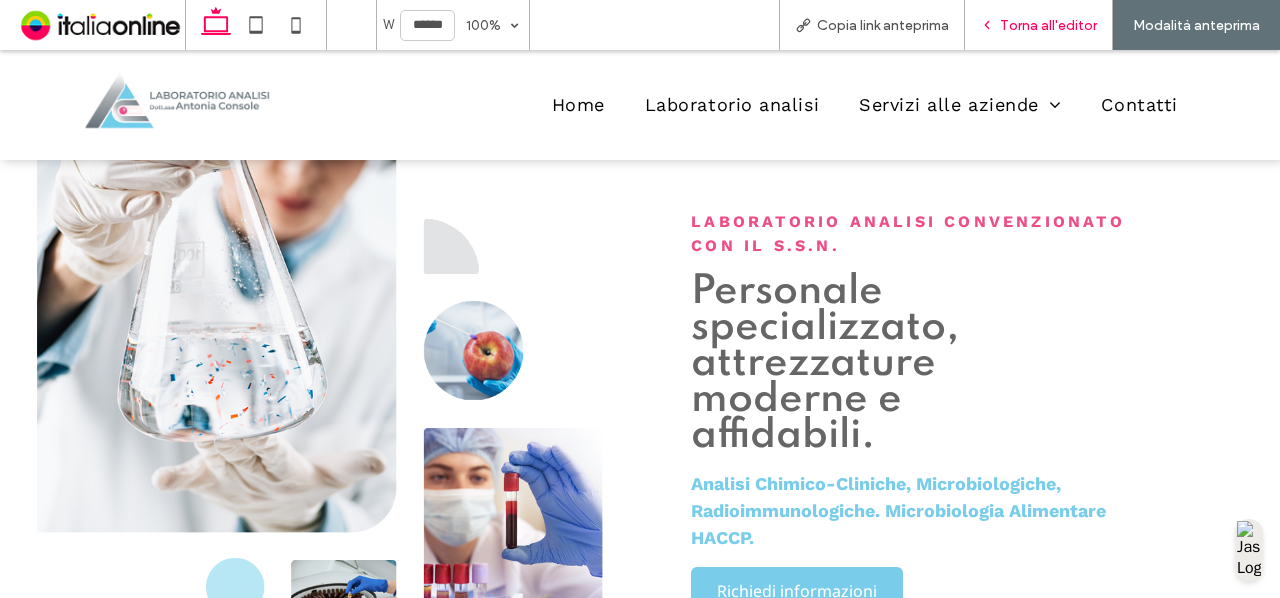 click on "Torna all'editor" at bounding box center [1039, 25] 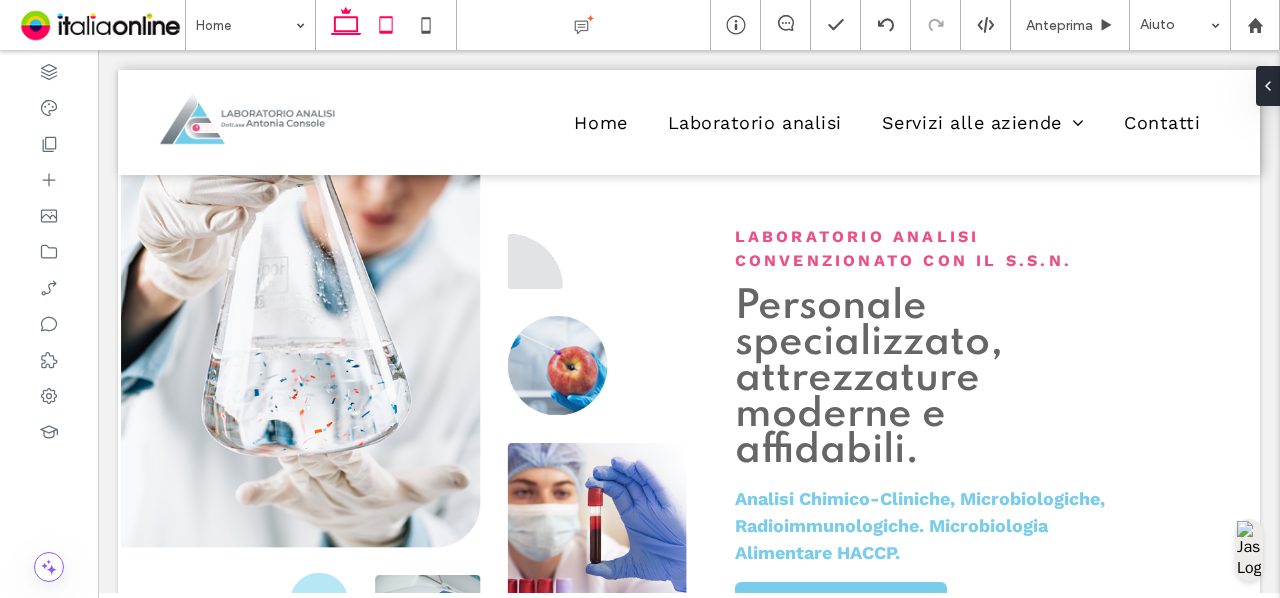 click 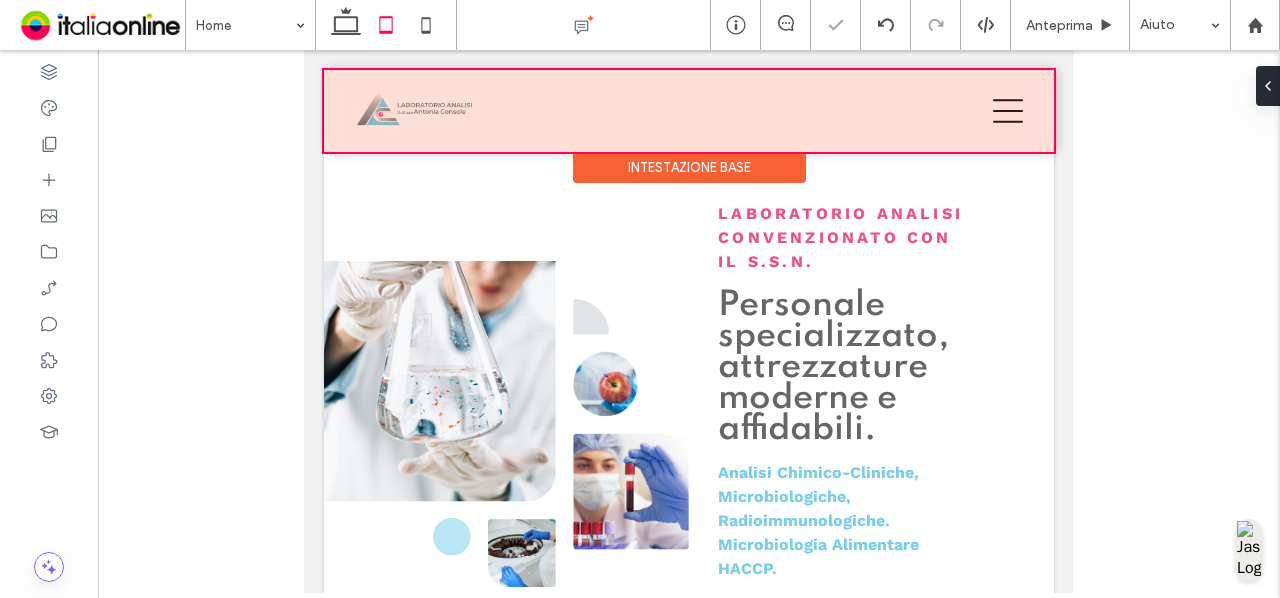 click at bounding box center [689, 111] 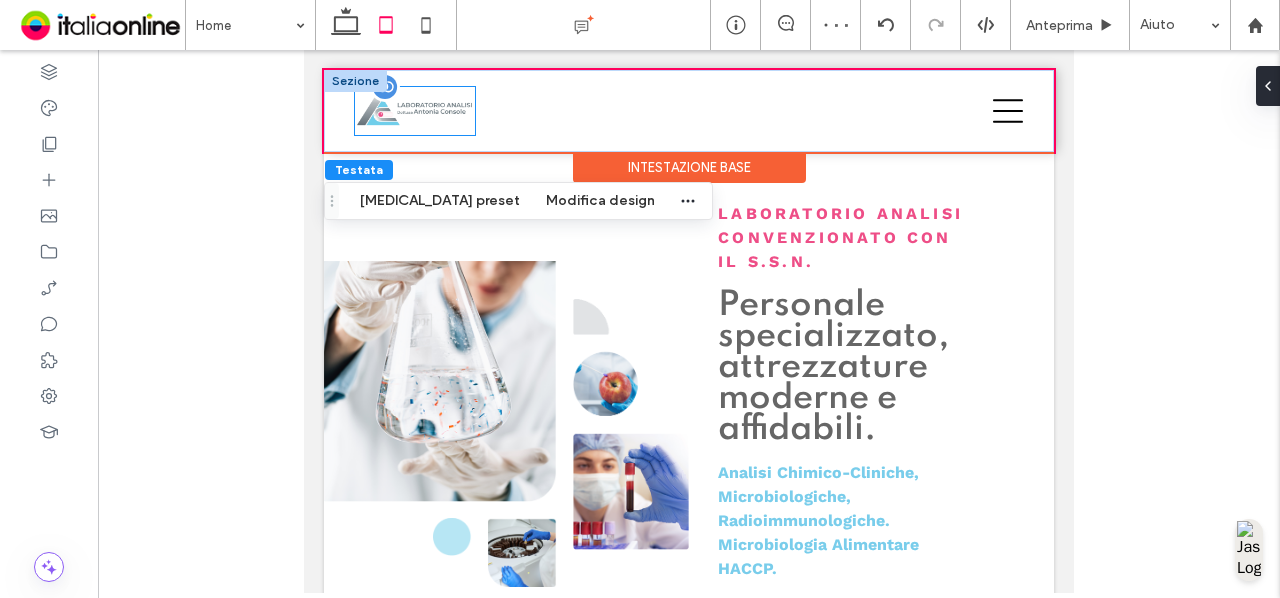 click at bounding box center [415, 111] 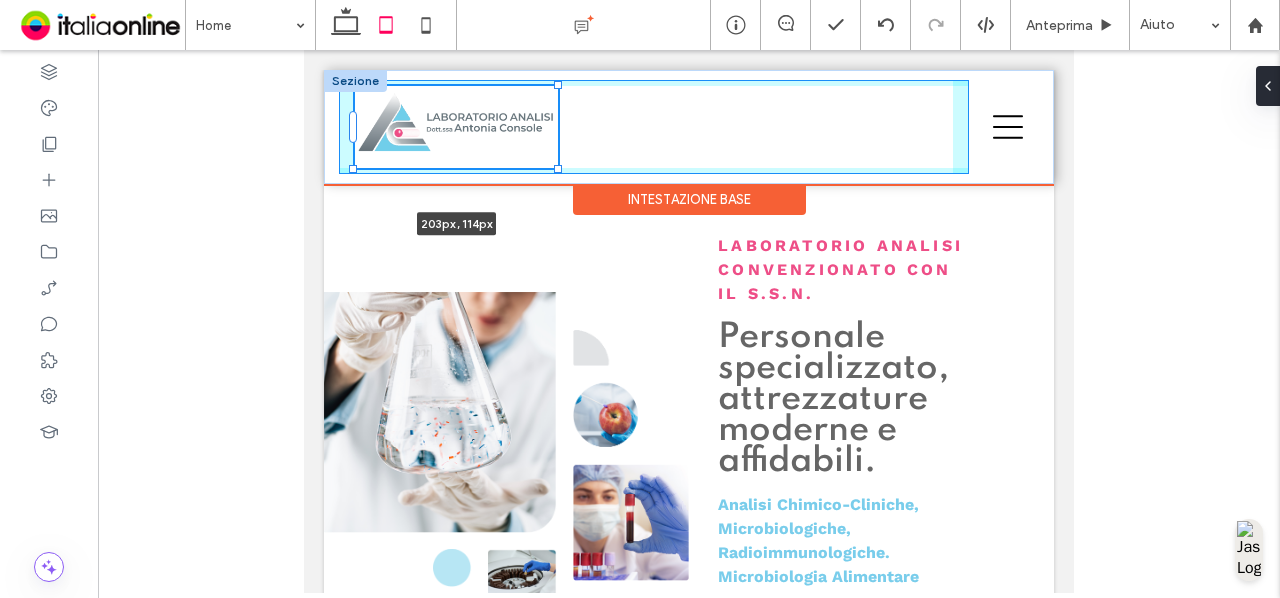 drag, startPoint x: 474, startPoint y: 133, endPoint x: 565, endPoint y: 169, distance: 97.862144 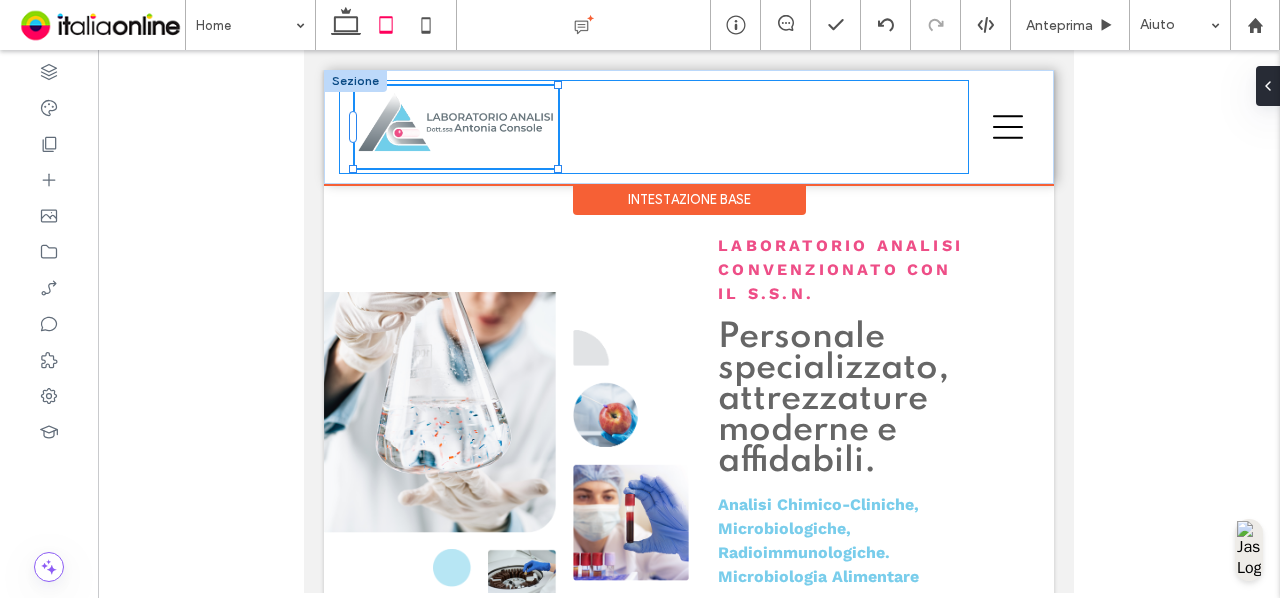 type on "***" 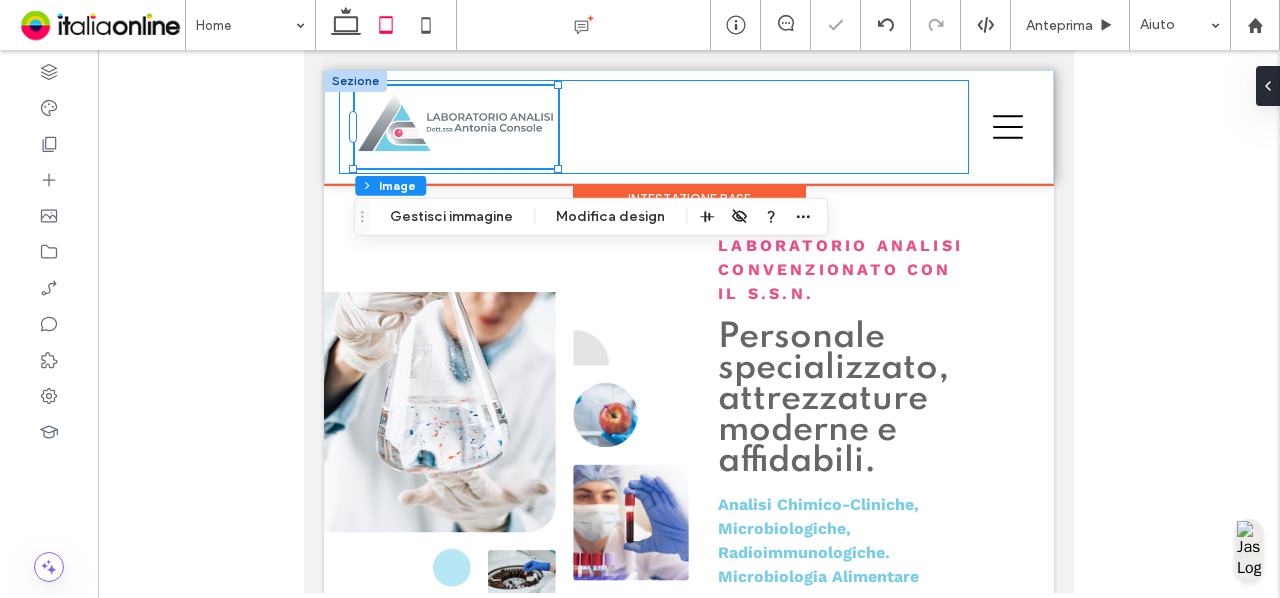 click on "203px , 114px" at bounding box center [654, 127] 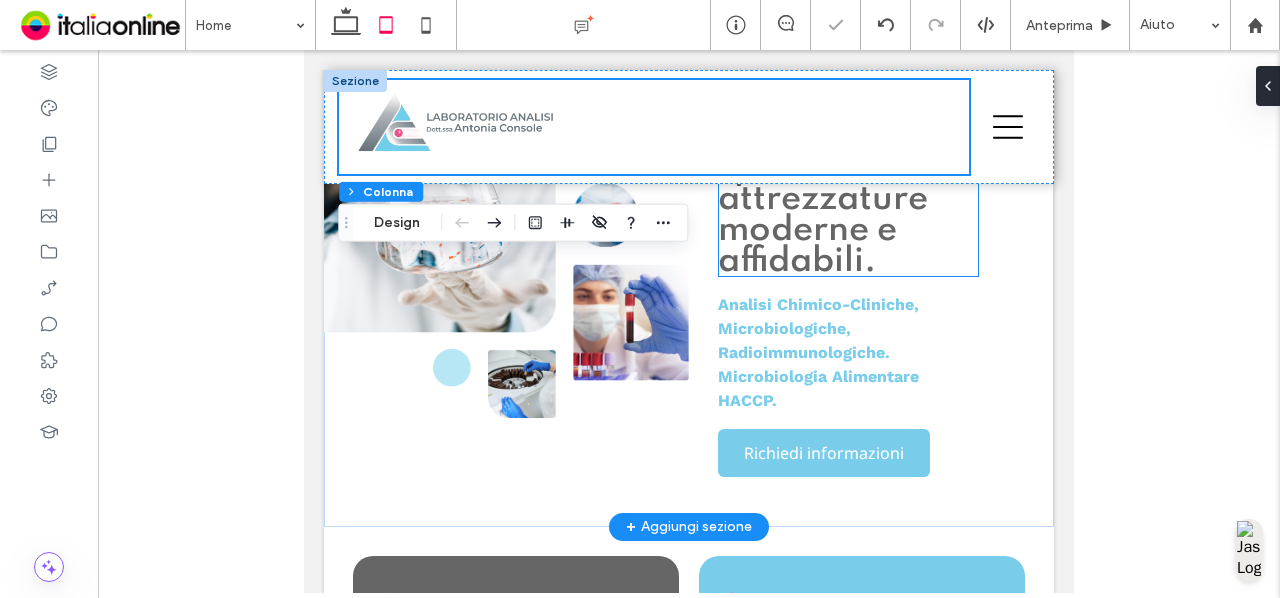 scroll, scrollTop: 0, scrollLeft: 0, axis: both 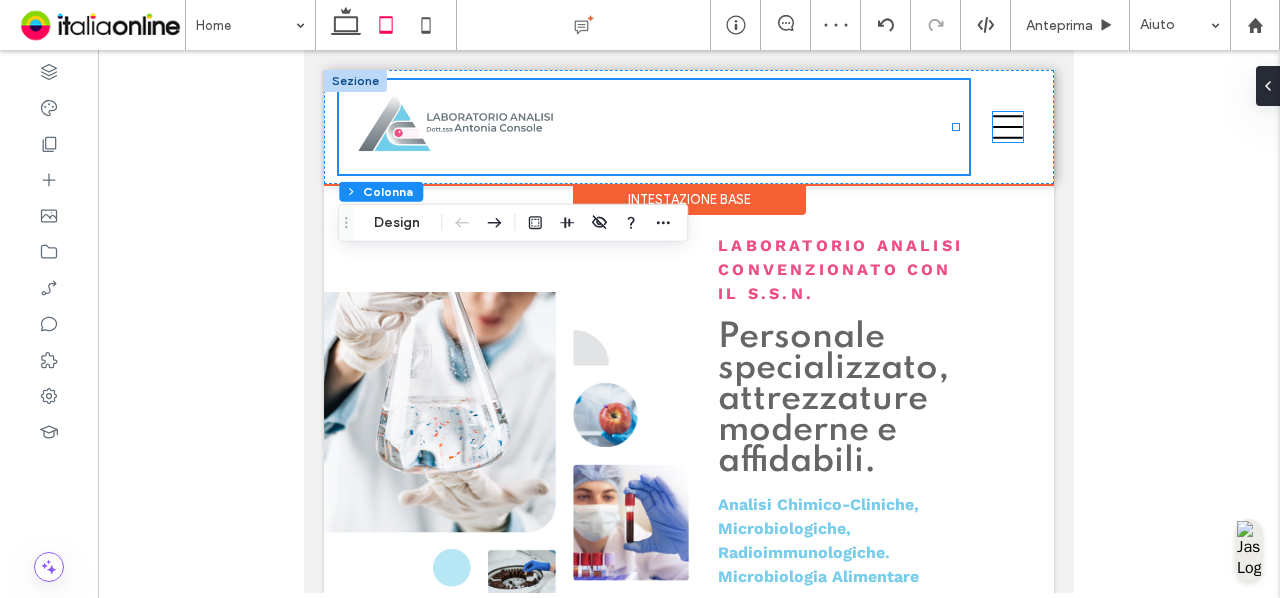 click 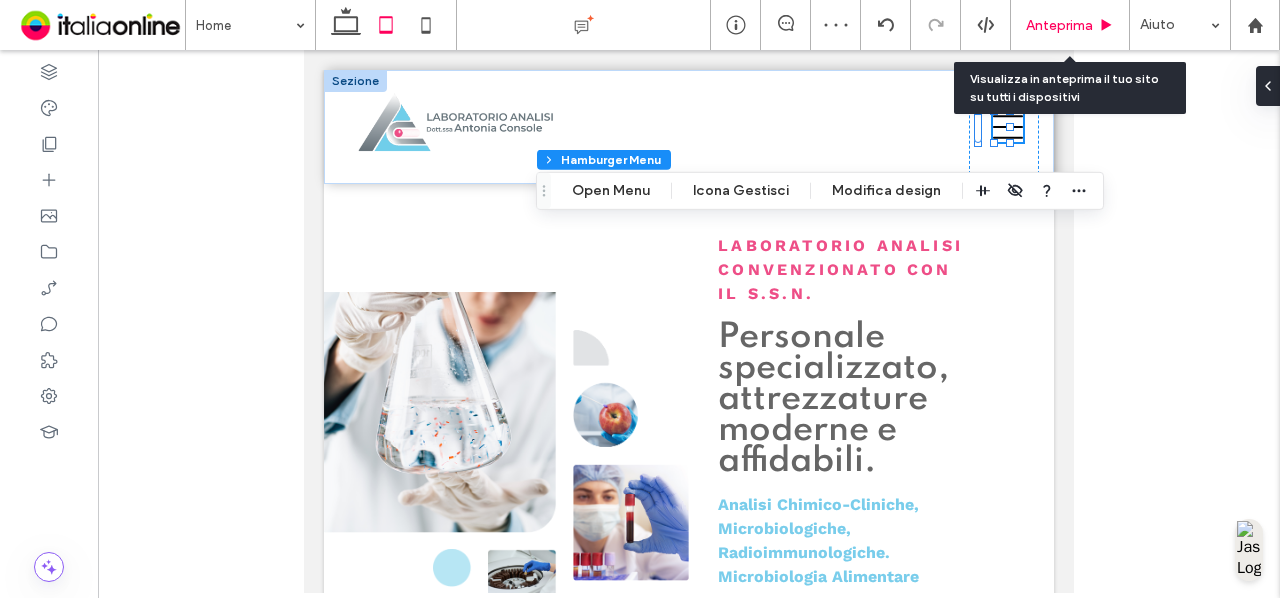 click on "Anteprima" at bounding box center [1059, 25] 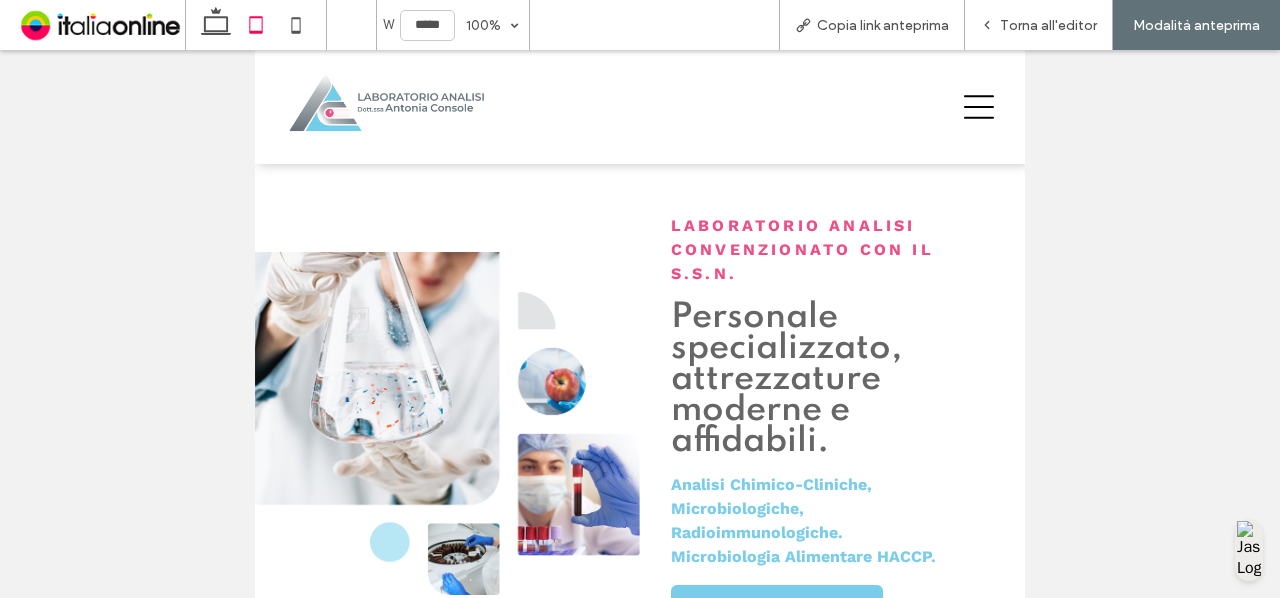 click 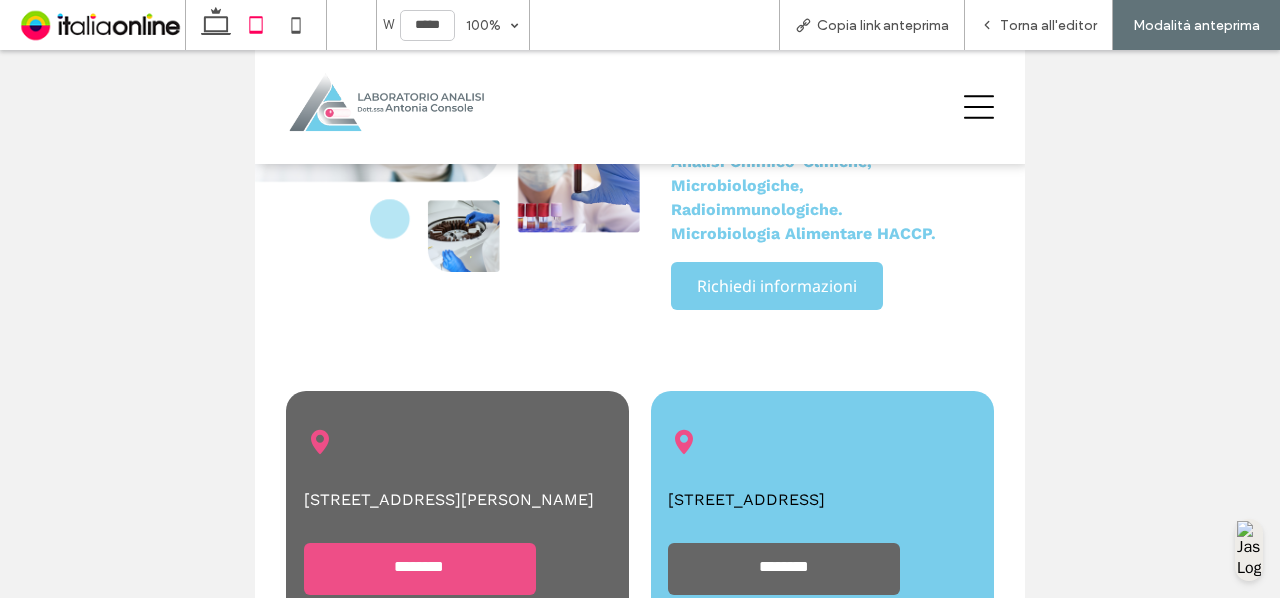 scroll, scrollTop: 0, scrollLeft: 0, axis: both 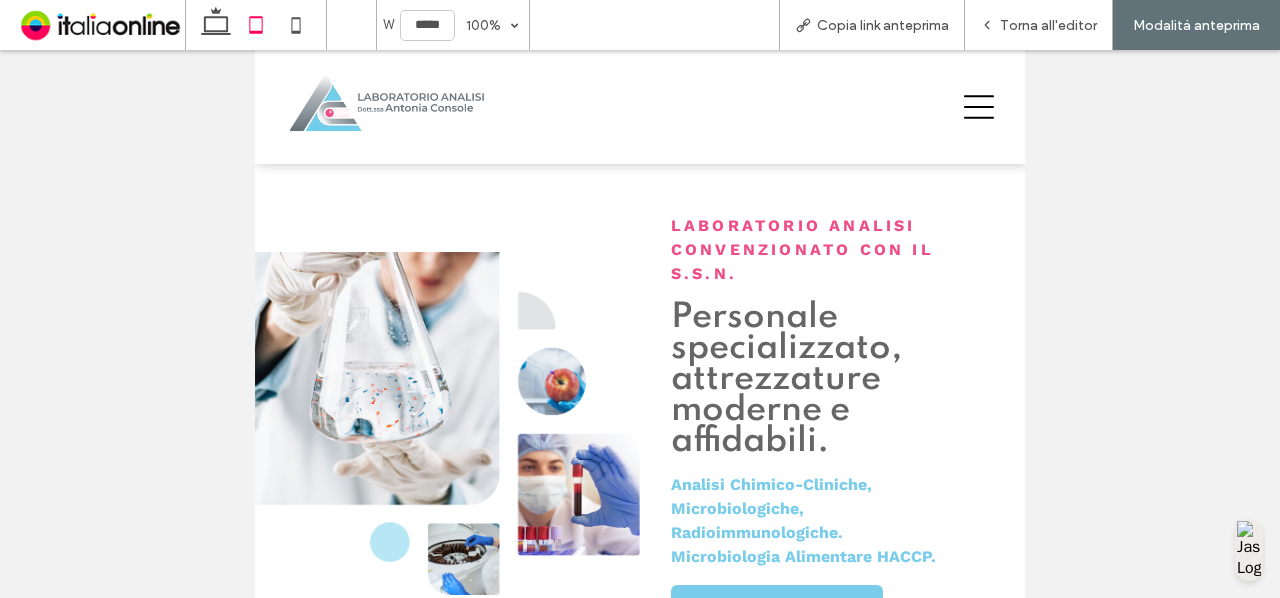 click 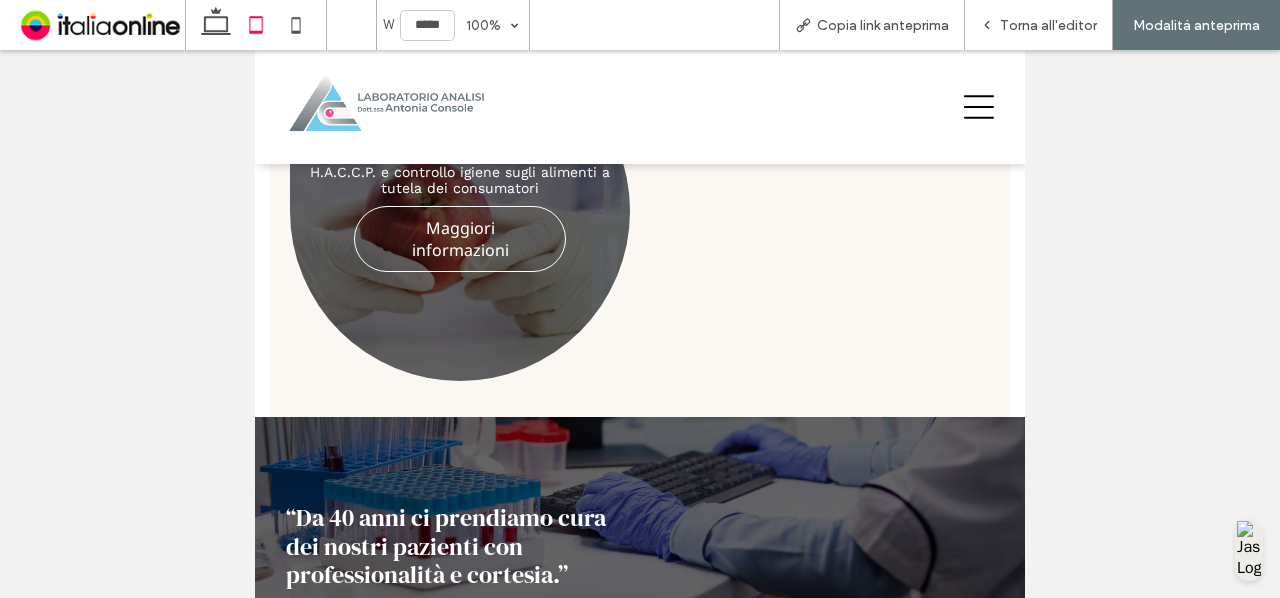 scroll, scrollTop: 2000, scrollLeft: 0, axis: vertical 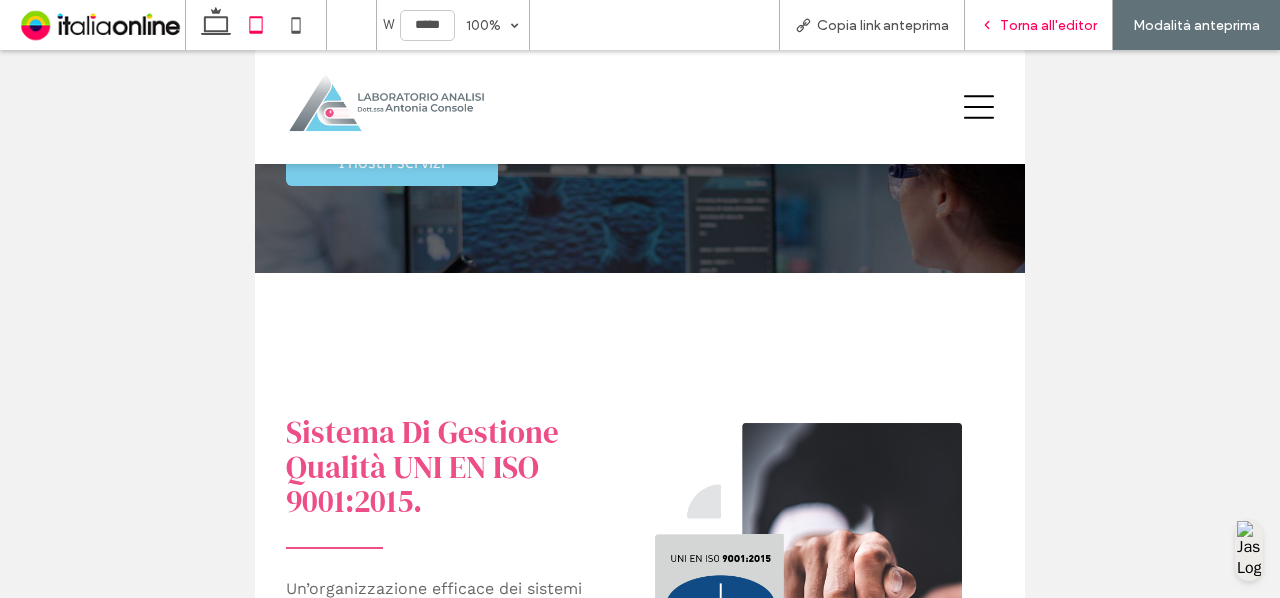 click on "Torna all'editor" at bounding box center [1039, 25] 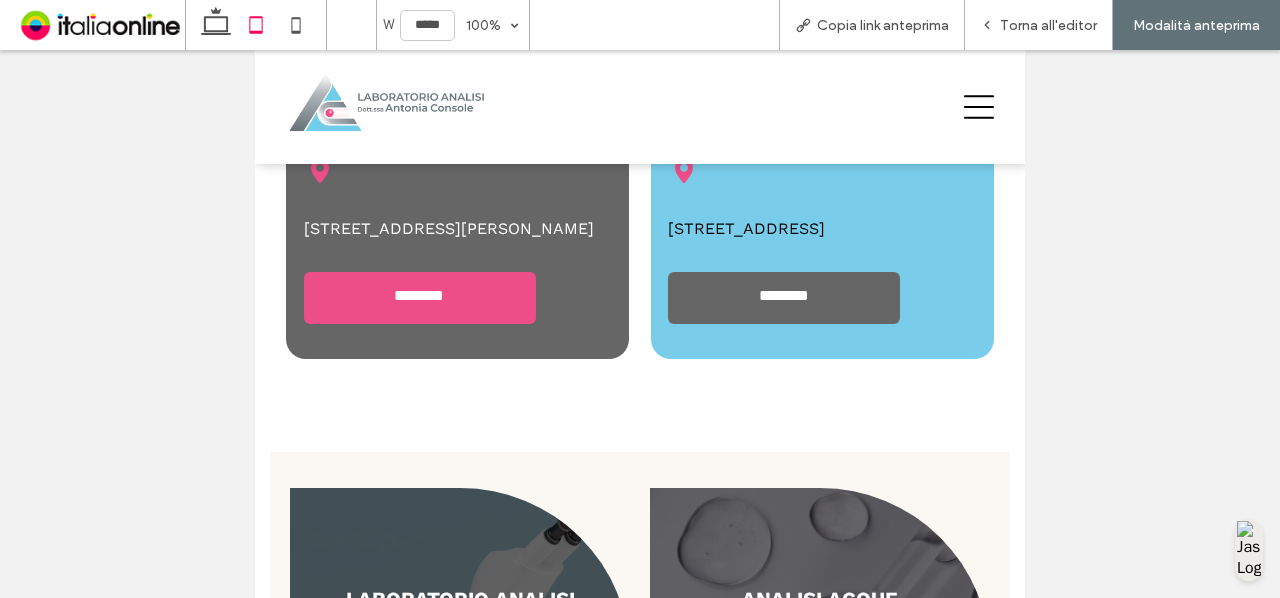 scroll, scrollTop: 0, scrollLeft: 0, axis: both 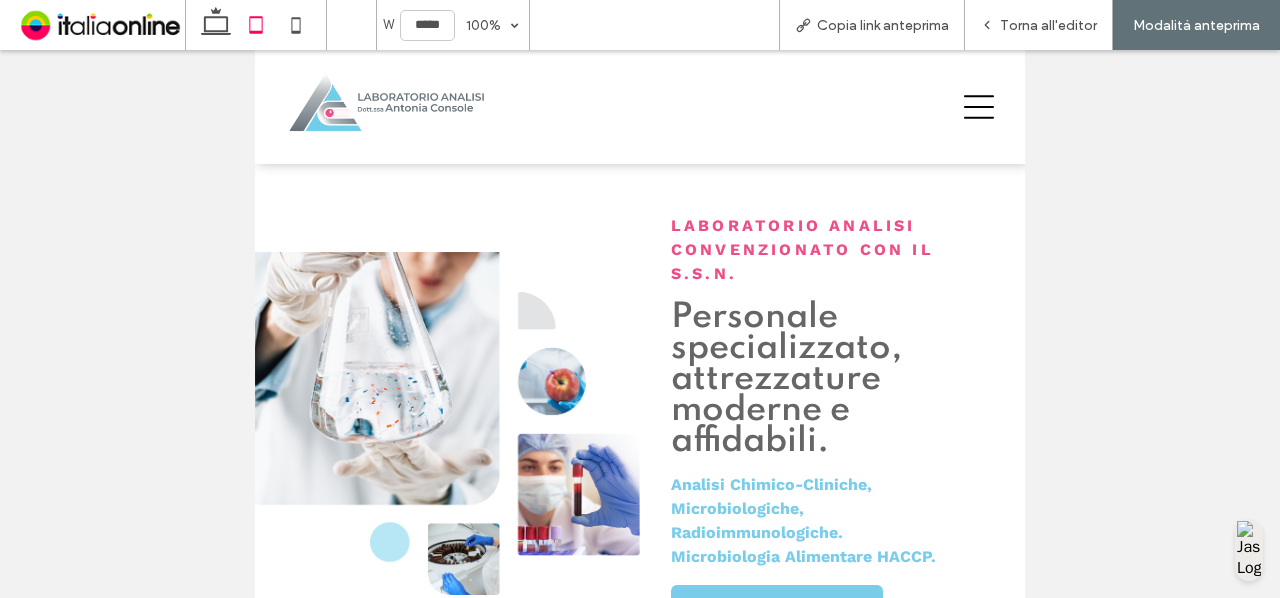 click 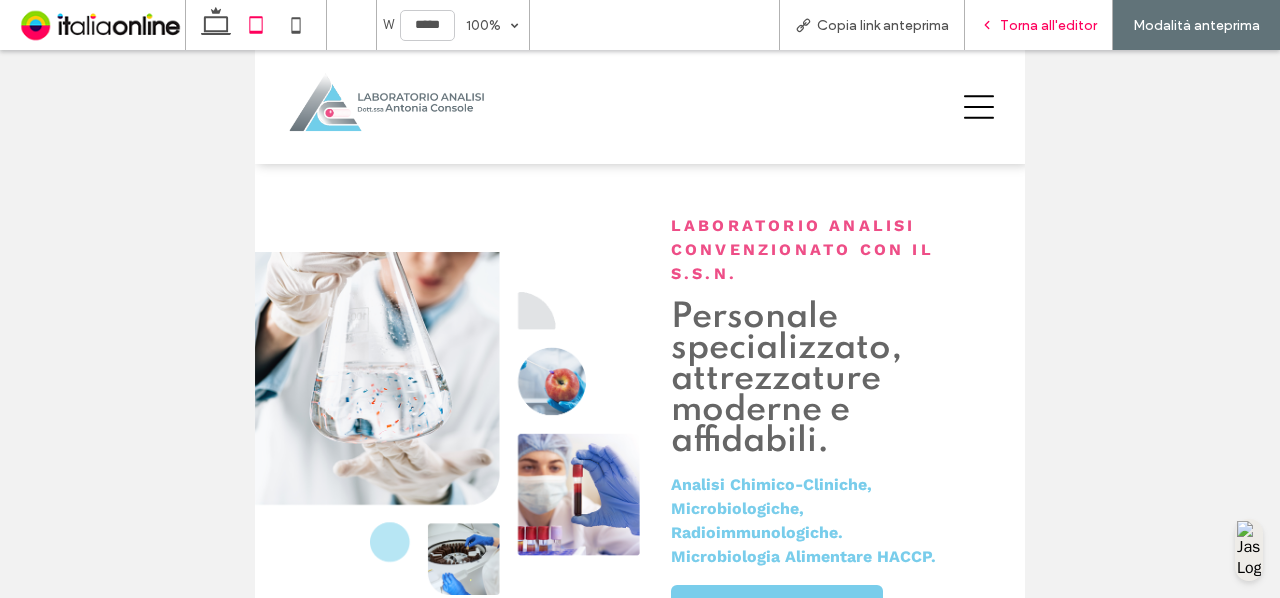 click on "Torna all'editor" at bounding box center (1048, 25) 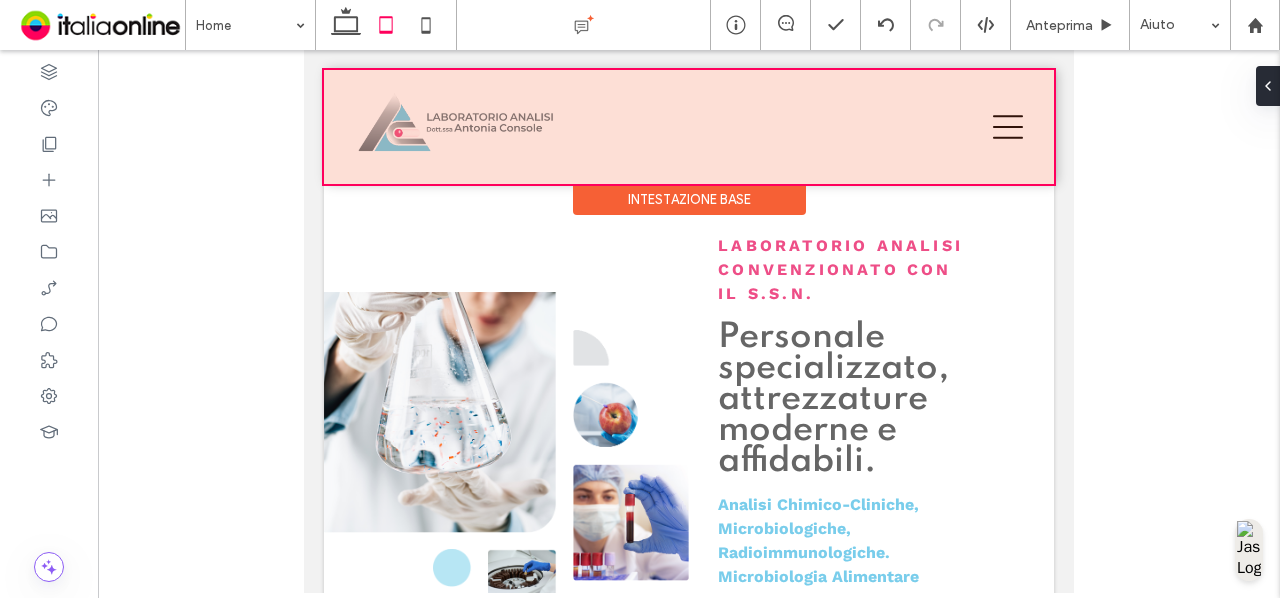 click at bounding box center [689, 127] 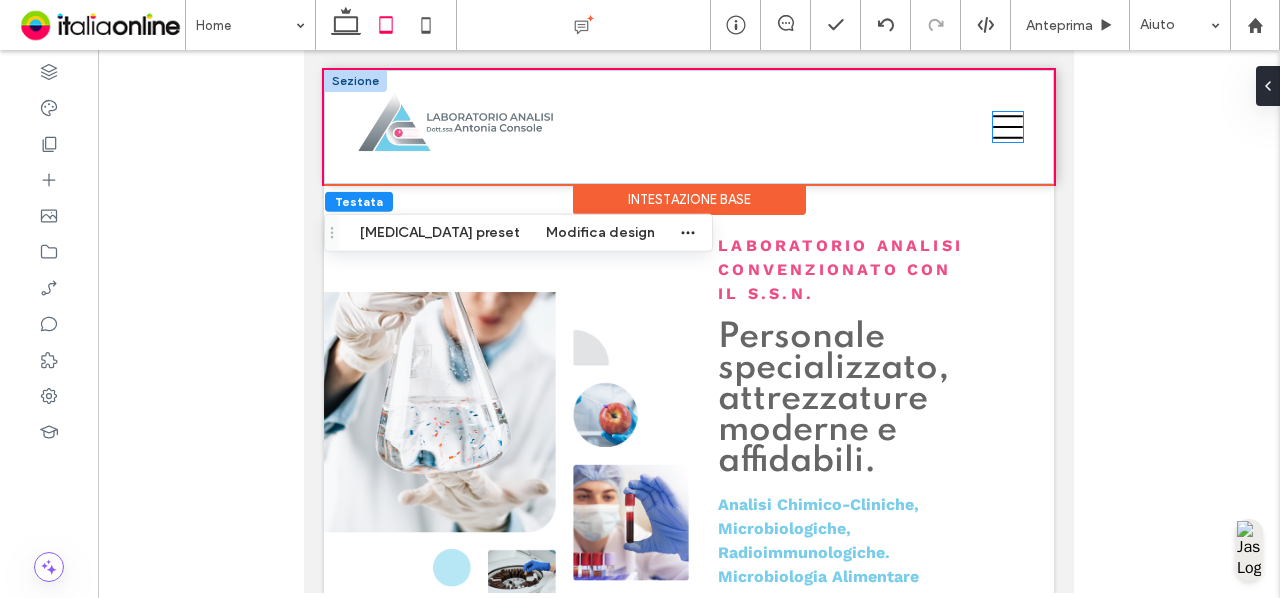 click 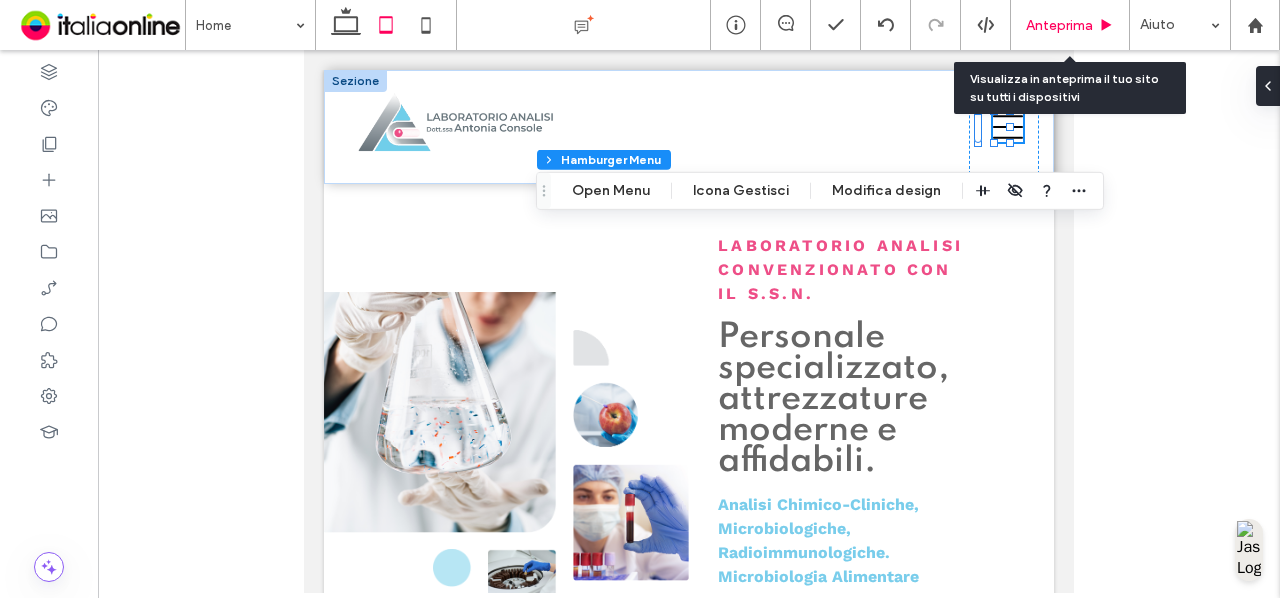 click on "Anteprima" at bounding box center (1070, 25) 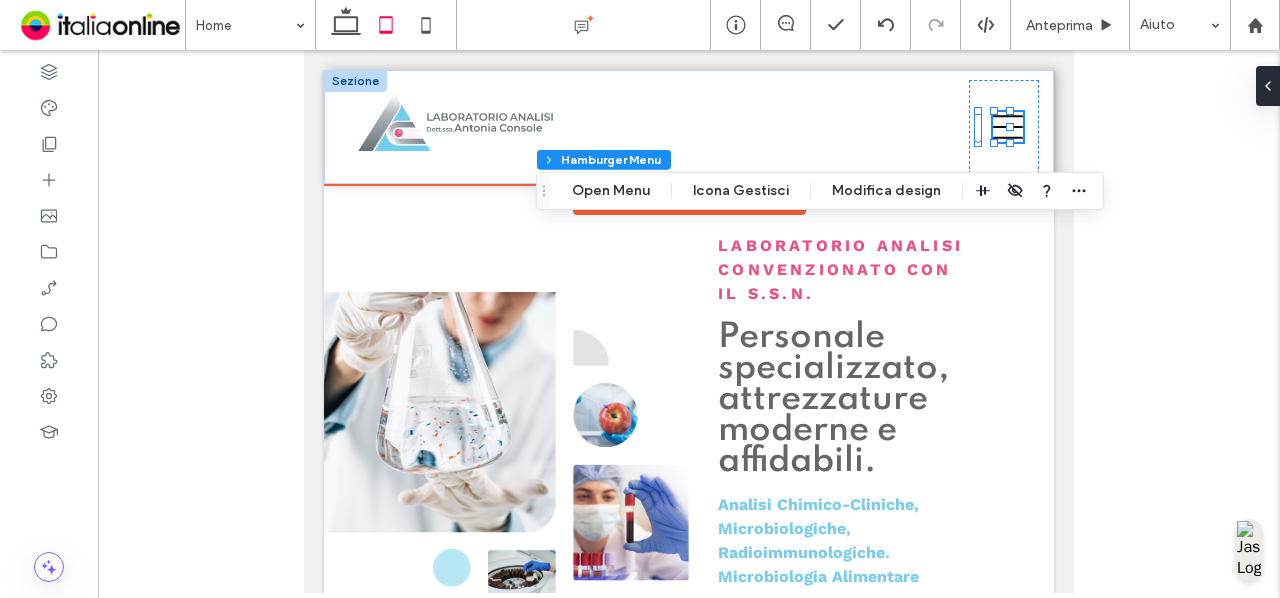 click 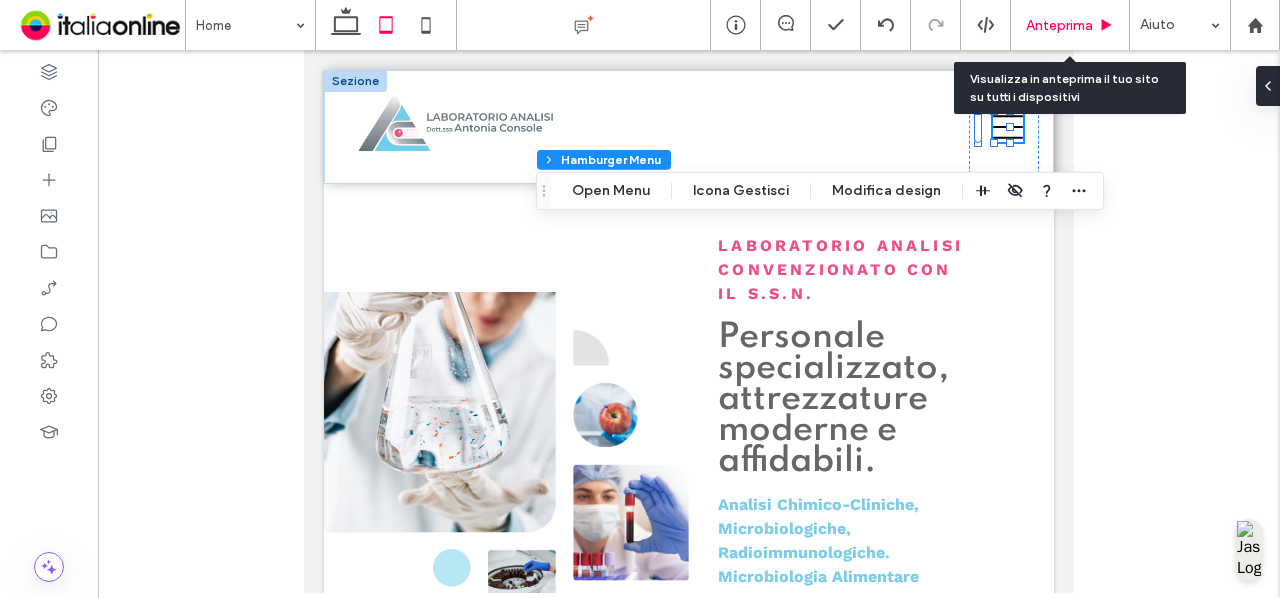 click on "Anteprima" at bounding box center [1059, 25] 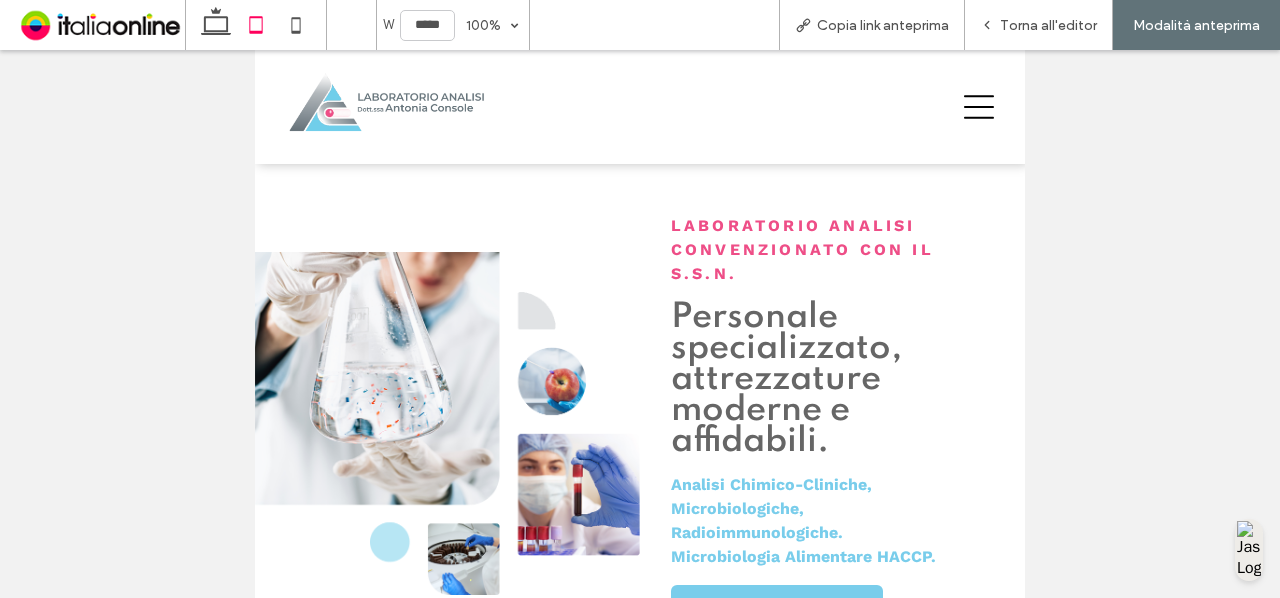 click 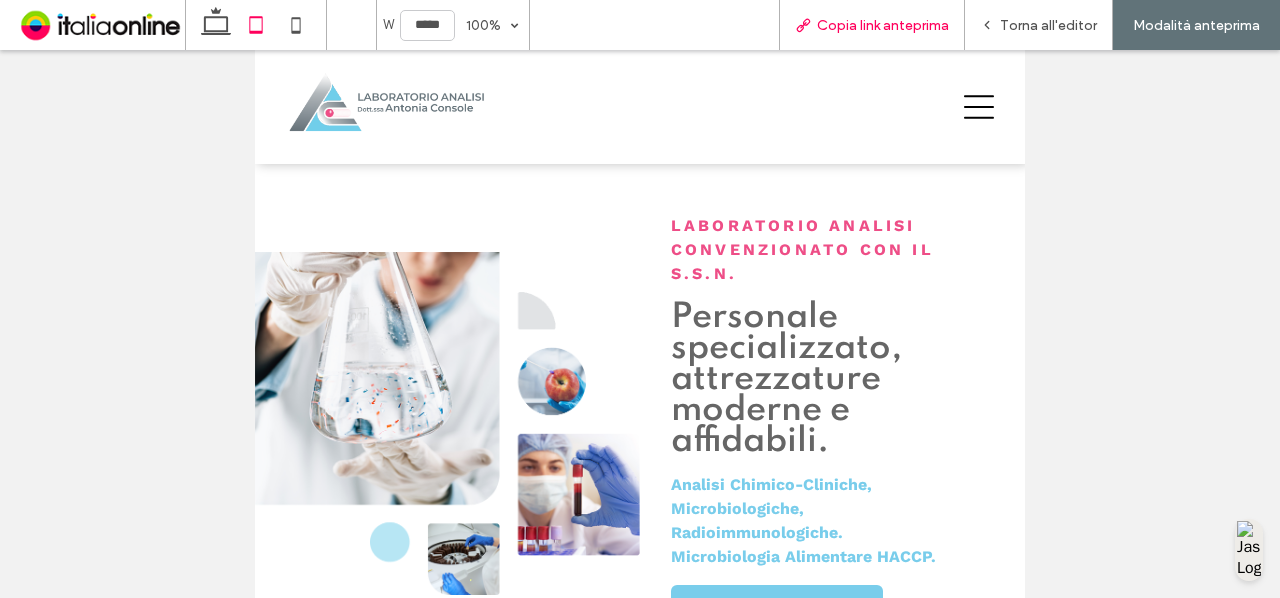 click on "Copia link anteprima" at bounding box center [883, 25] 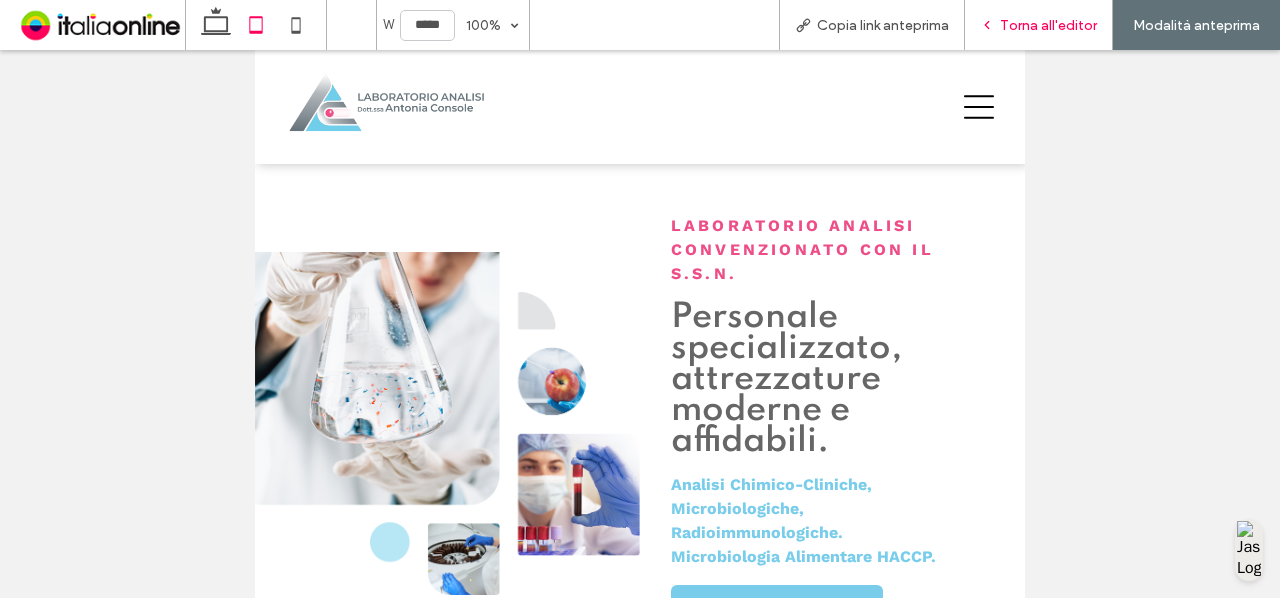 click on "Torna all'editor" at bounding box center (1048, 25) 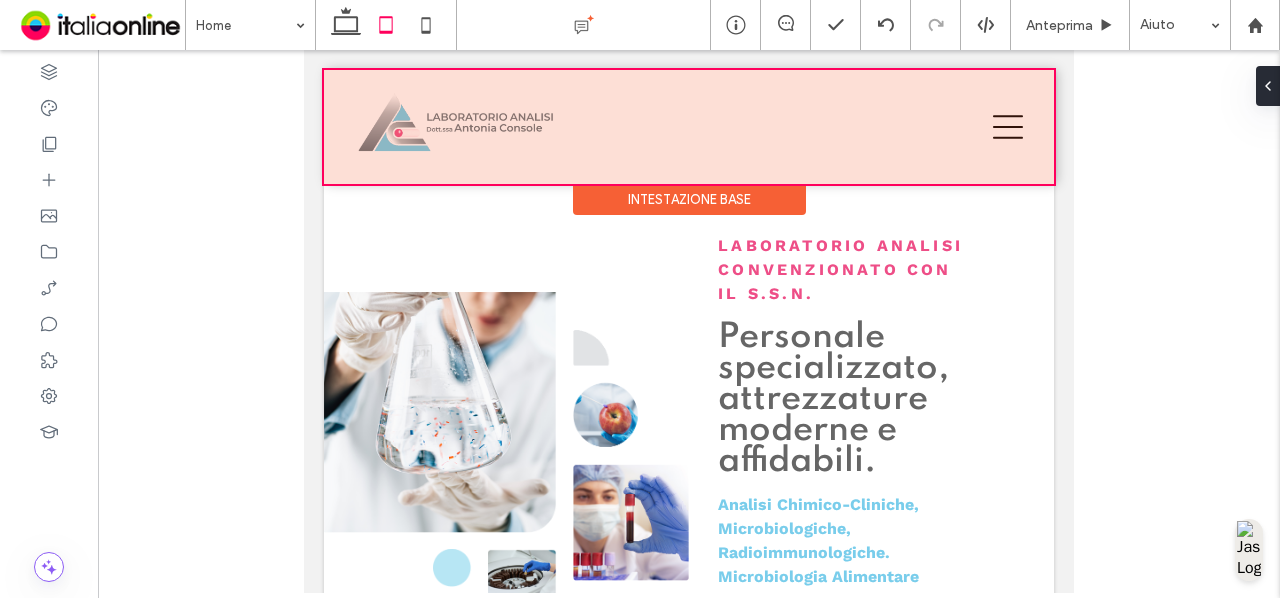 click at bounding box center (689, 127) 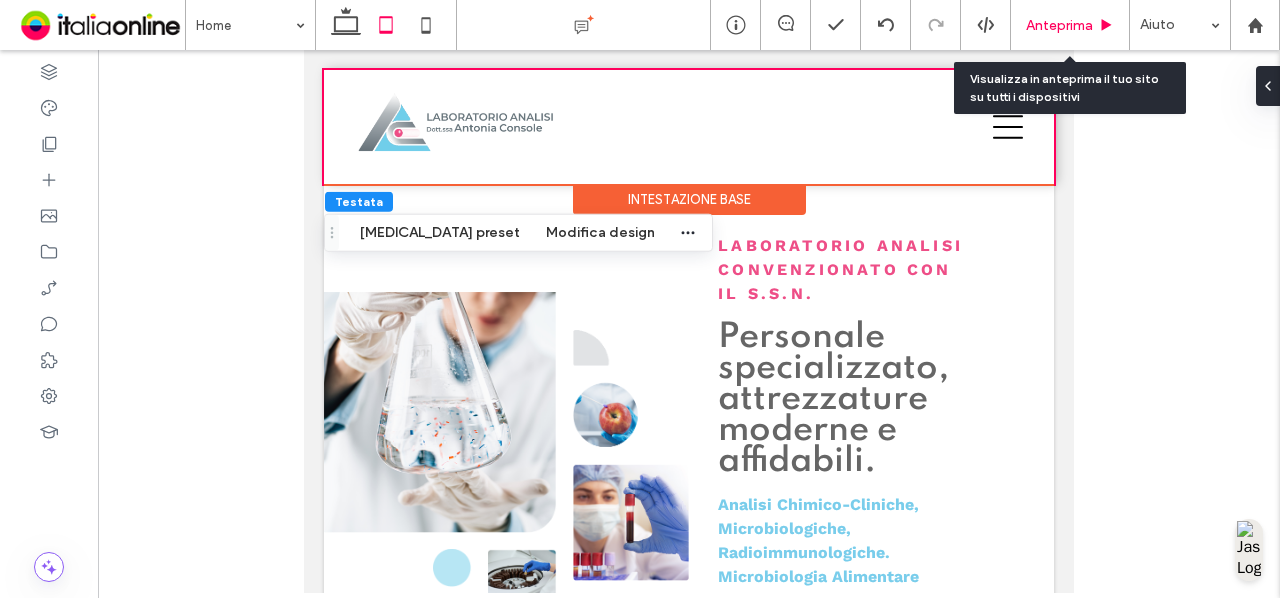 click on "Anteprima" at bounding box center [1070, 25] 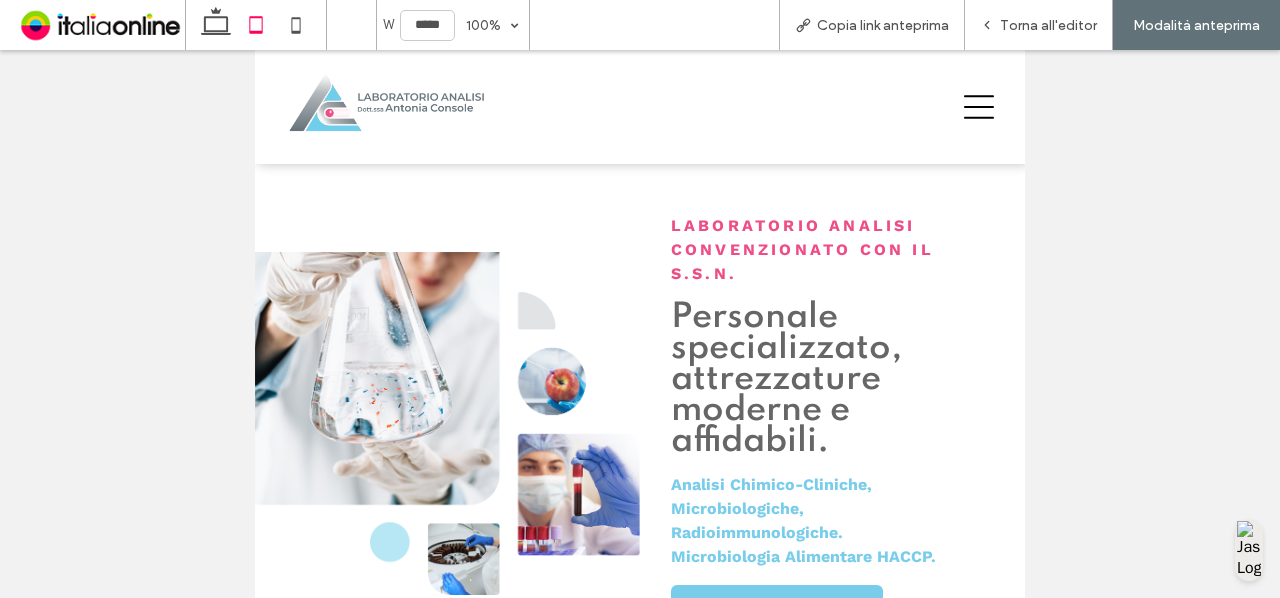 click 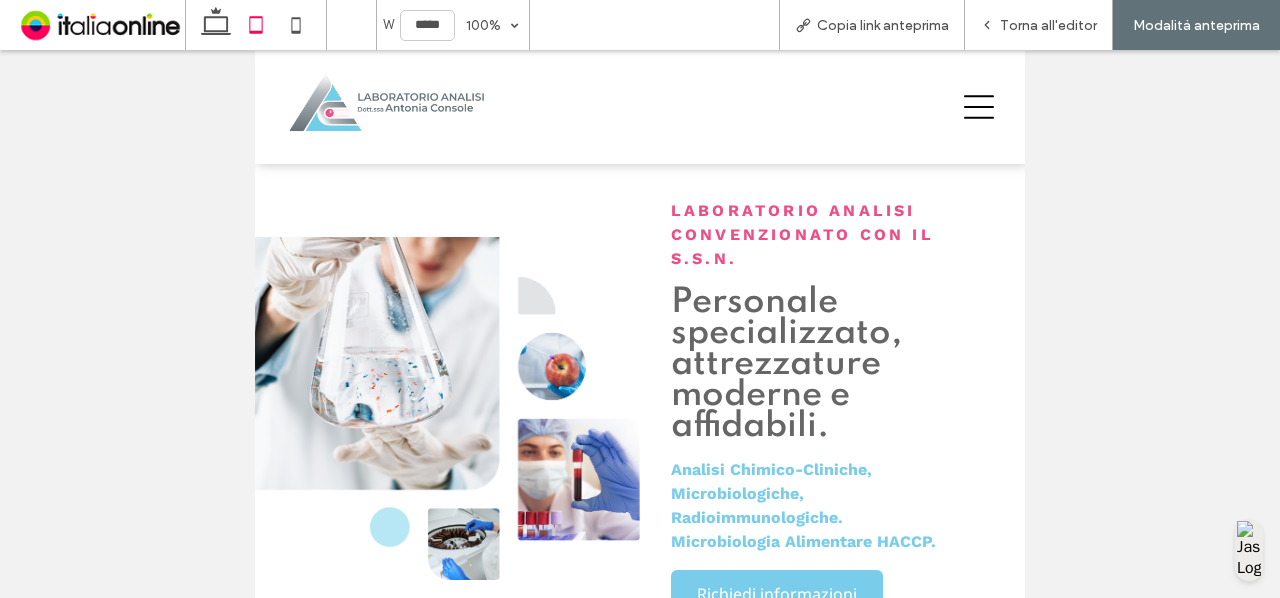 scroll, scrollTop: 0, scrollLeft: 0, axis: both 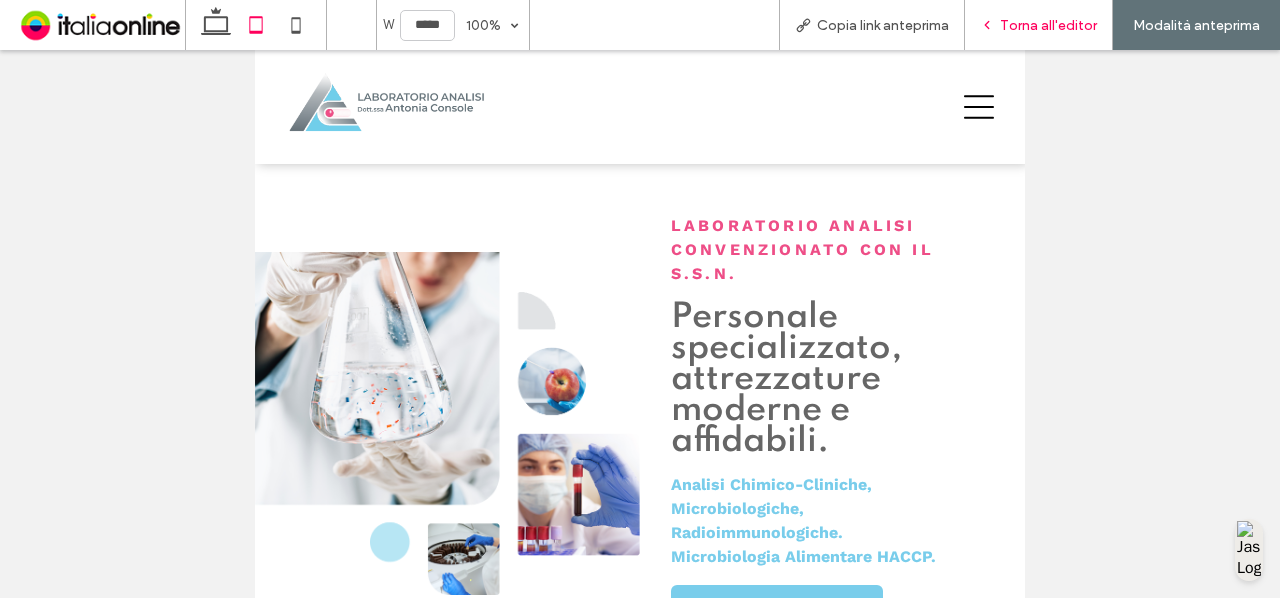 click on "Torna all'editor" at bounding box center (1048, 25) 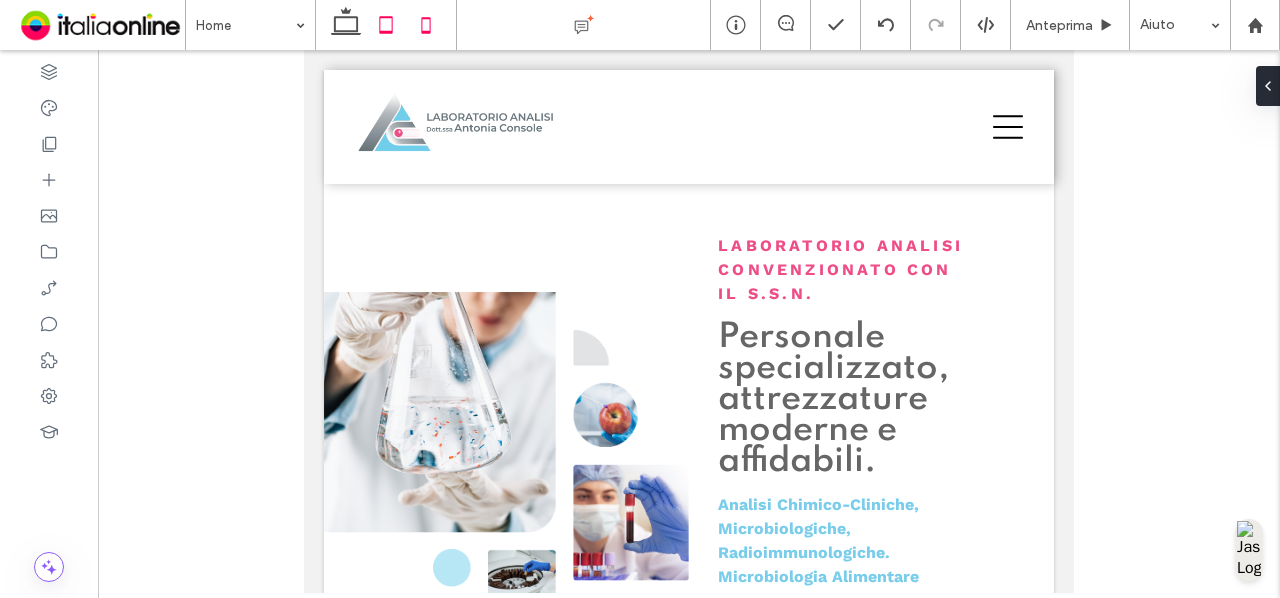 click 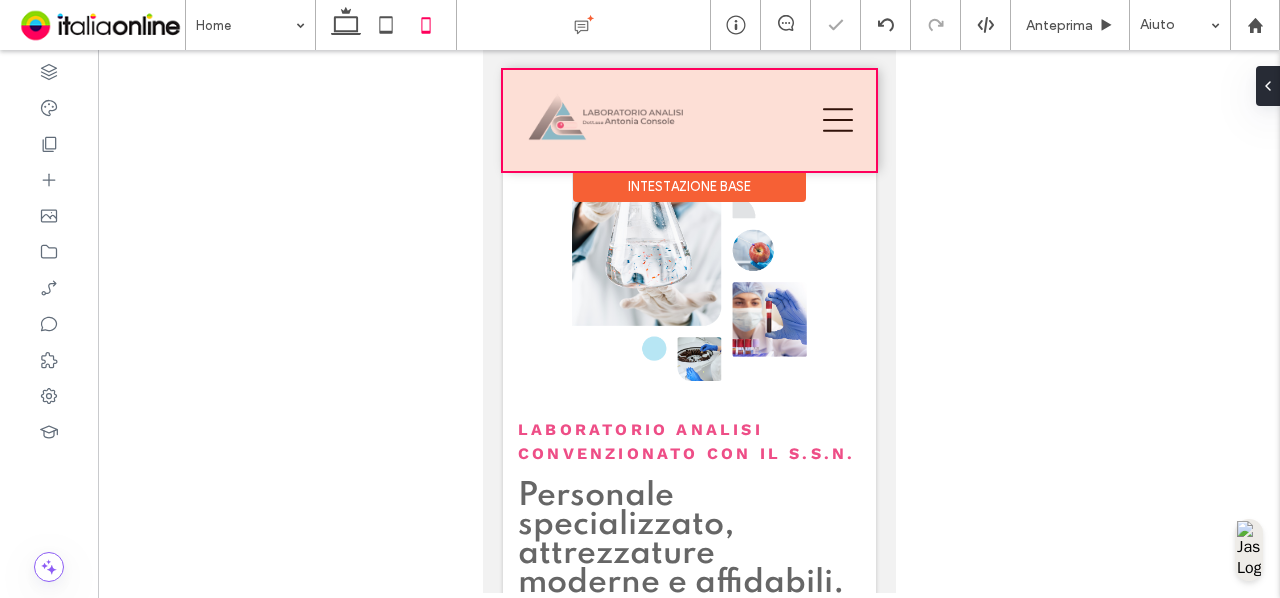 click at bounding box center (688, 120) 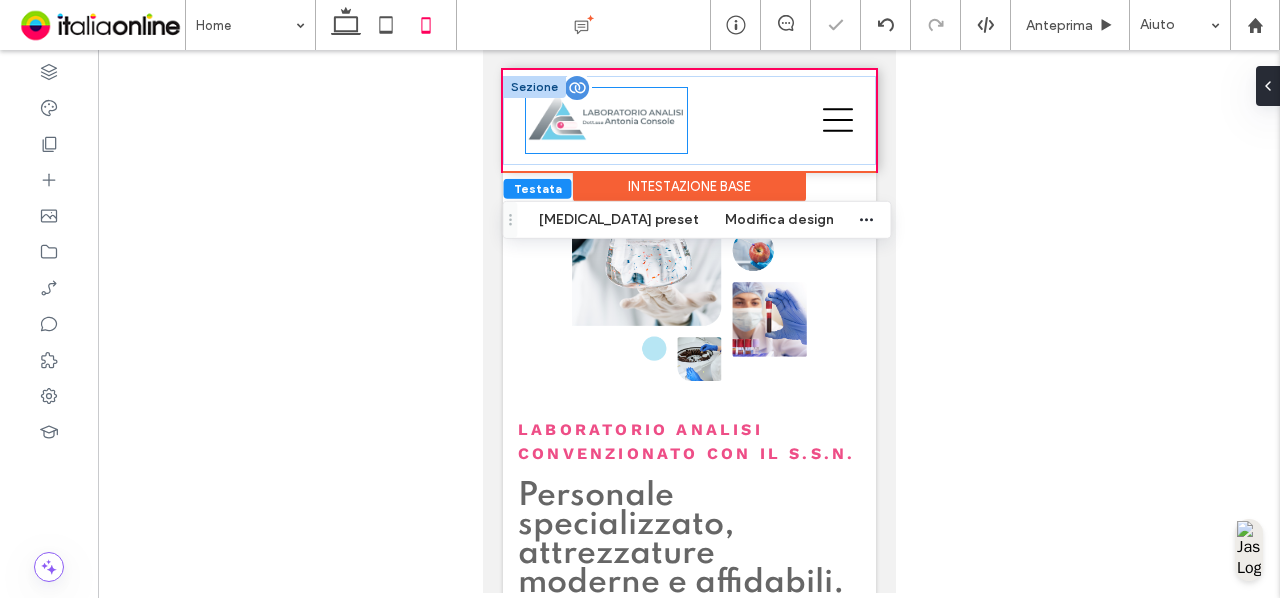 click at bounding box center (605, 120) 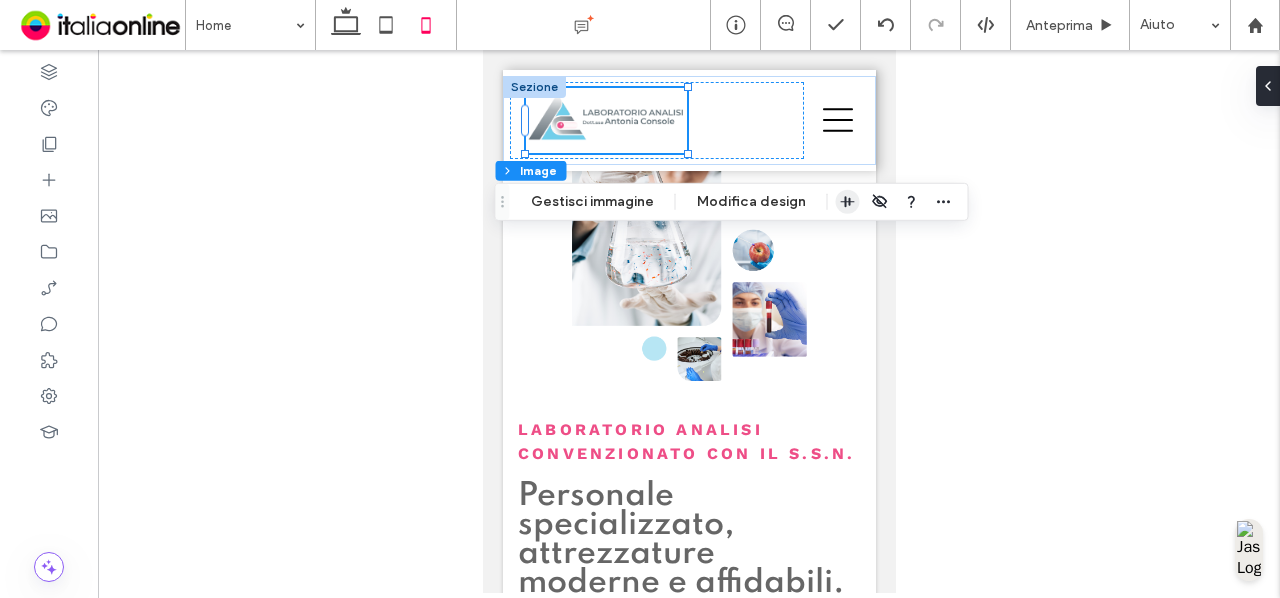 click 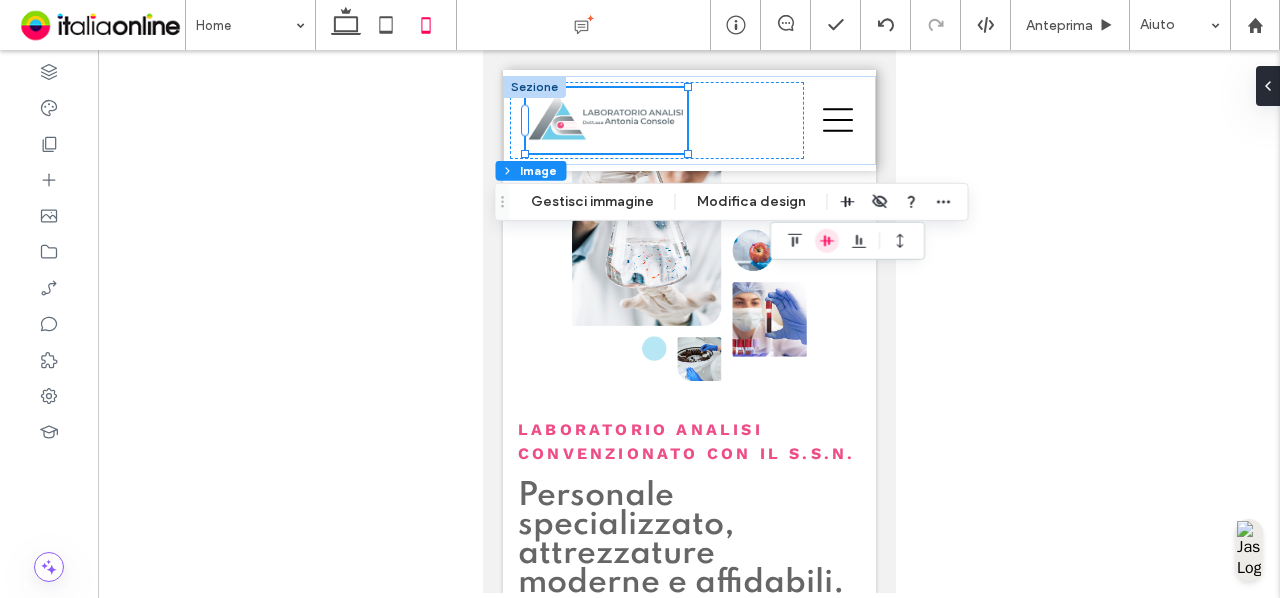 click 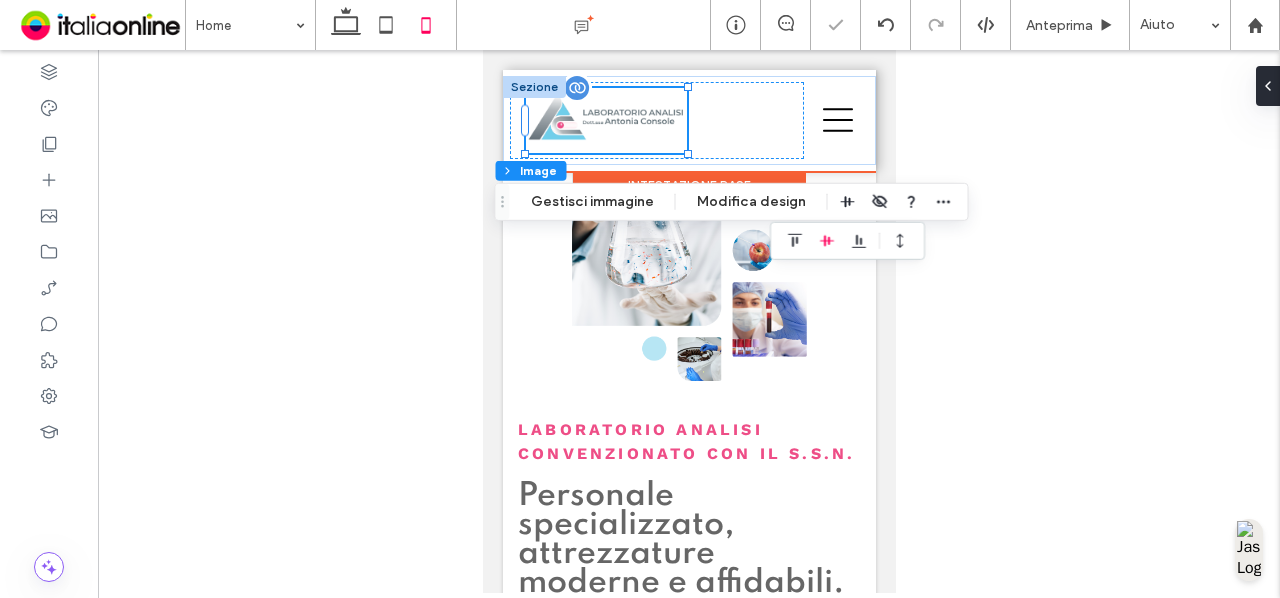 click at bounding box center (605, 120) 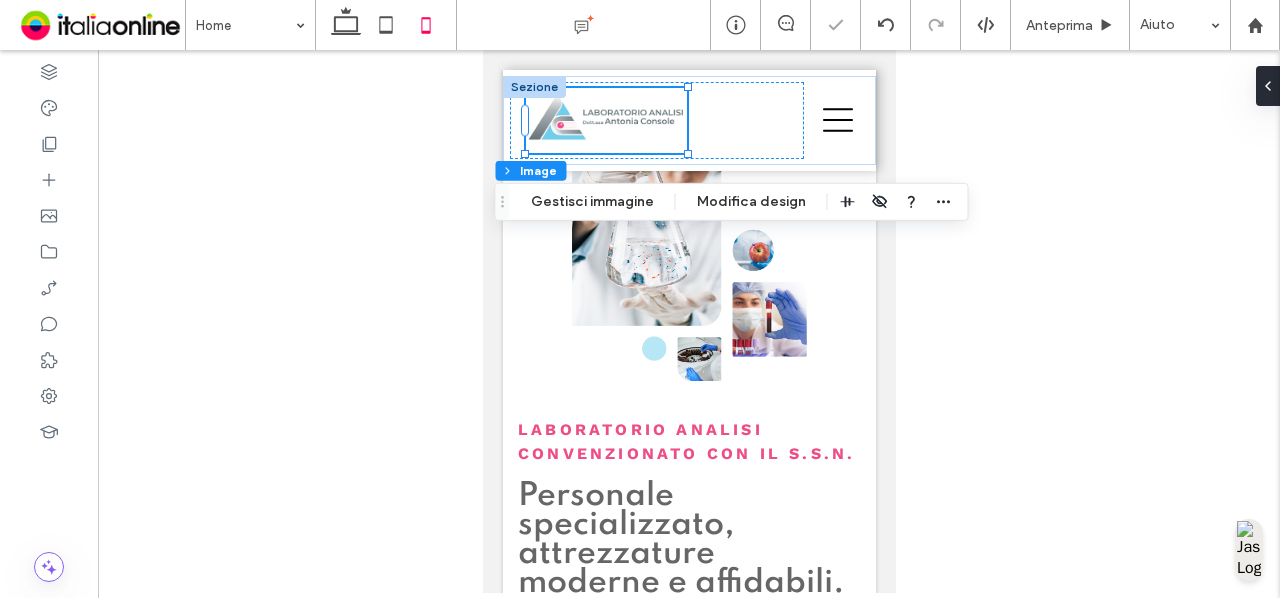 click at bounding box center [689, 321] 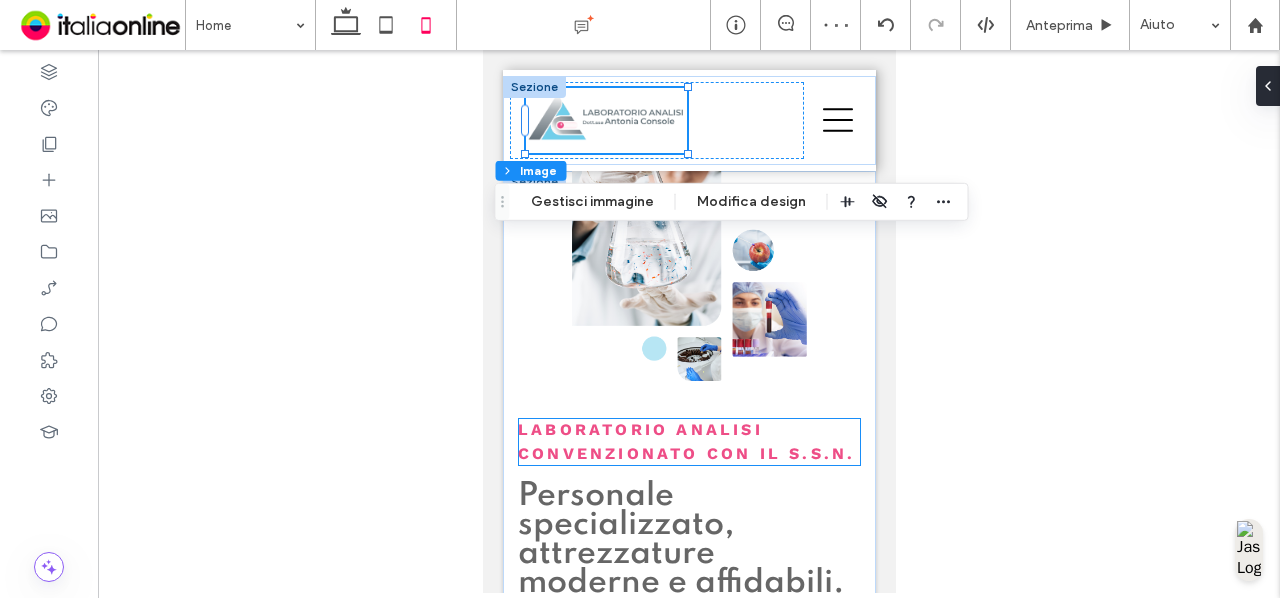 click on "LABORATORIO ANALISI CONVENZIONATO CON IL S.S.N." at bounding box center (688, 442) 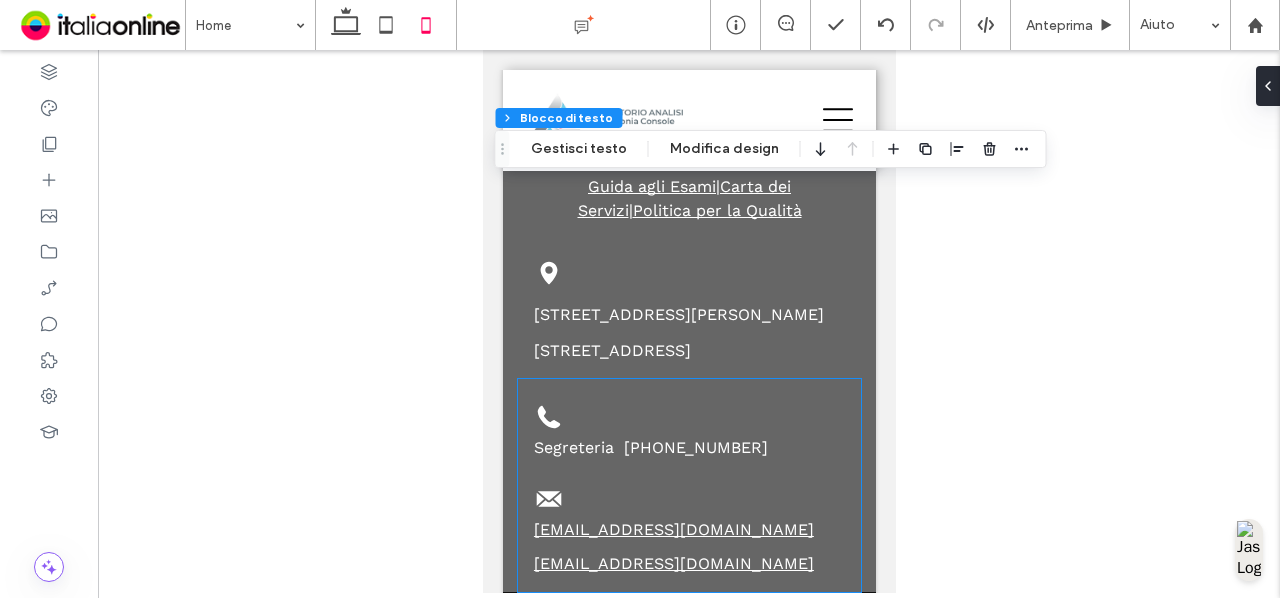 scroll, scrollTop: 3838, scrollLeft: 0, axis: vertical 